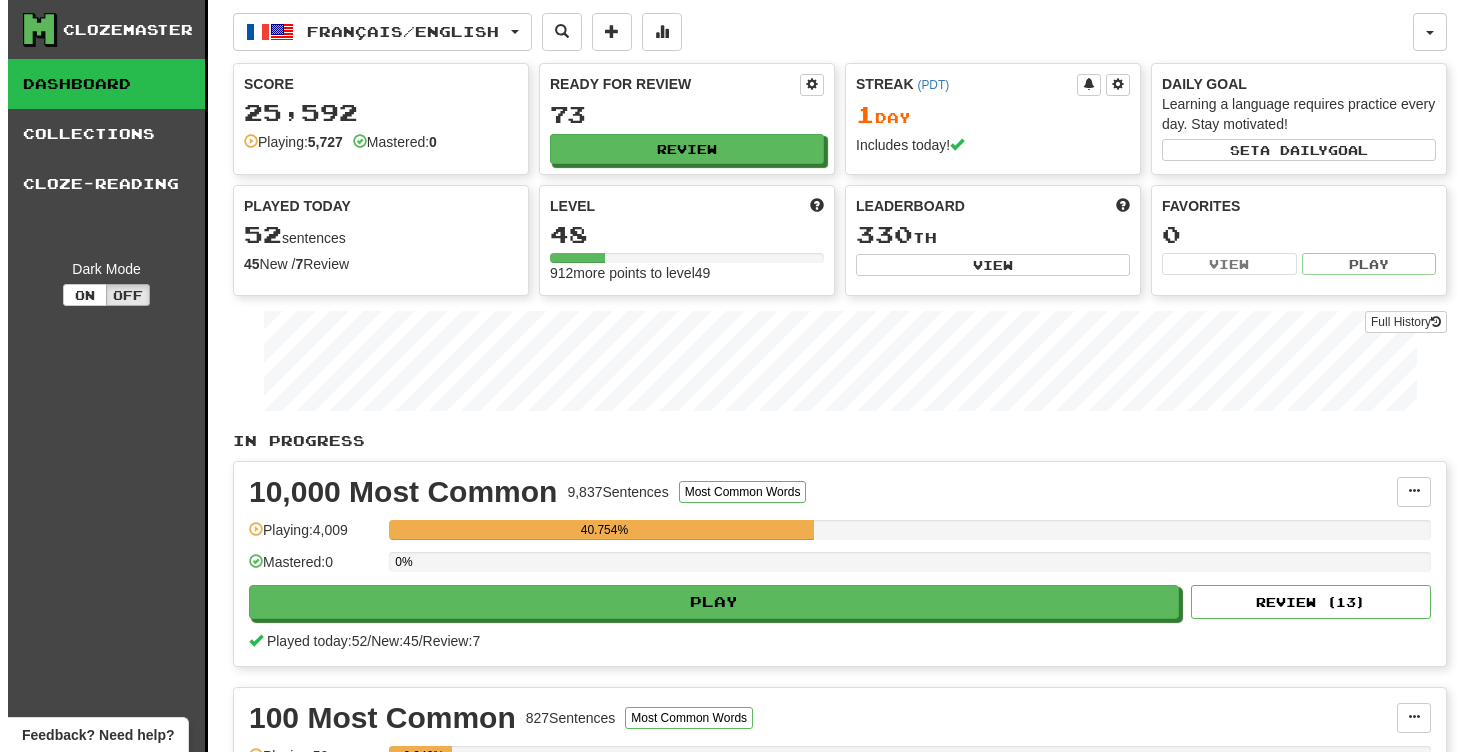 scroll, scrollTop: 0, scrollLeft: 0, axis: both 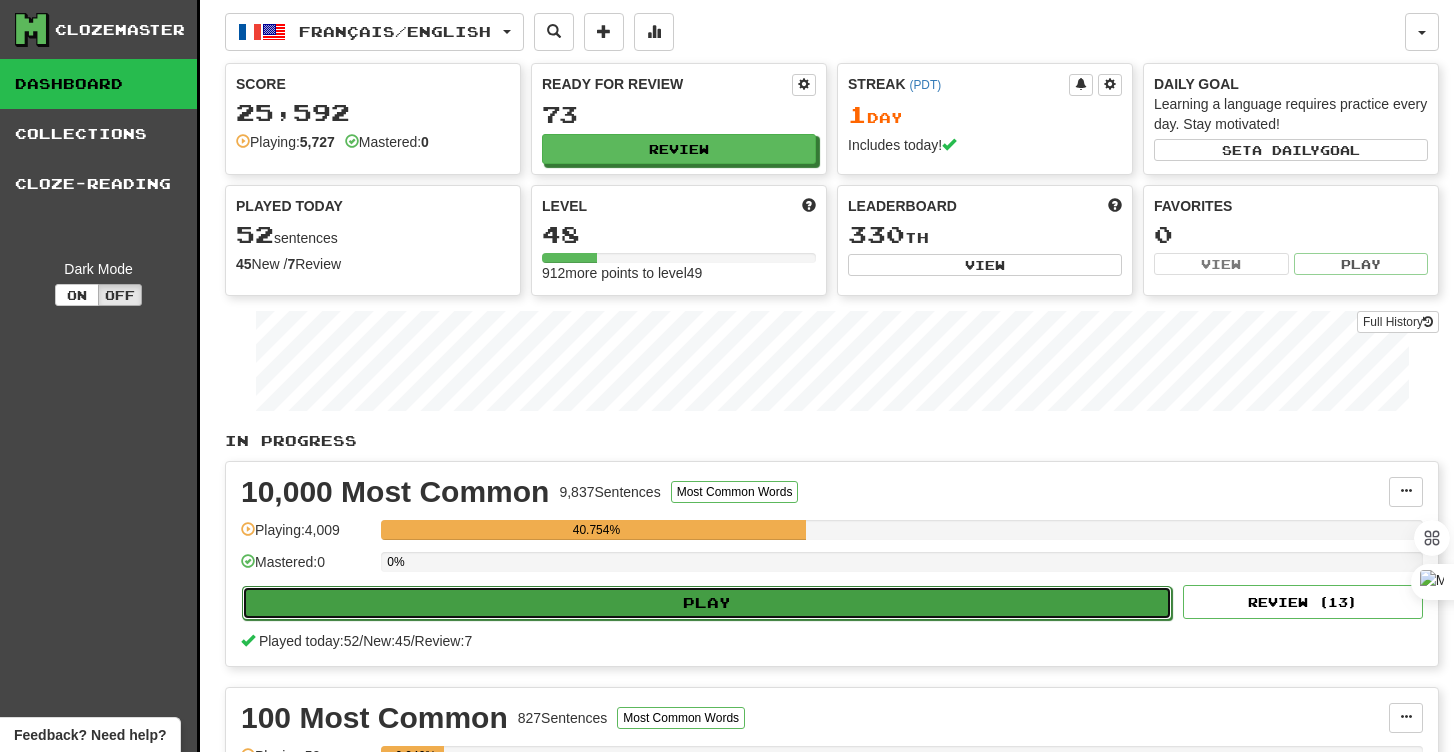 click on "Play" at bounding box center [707, 603] 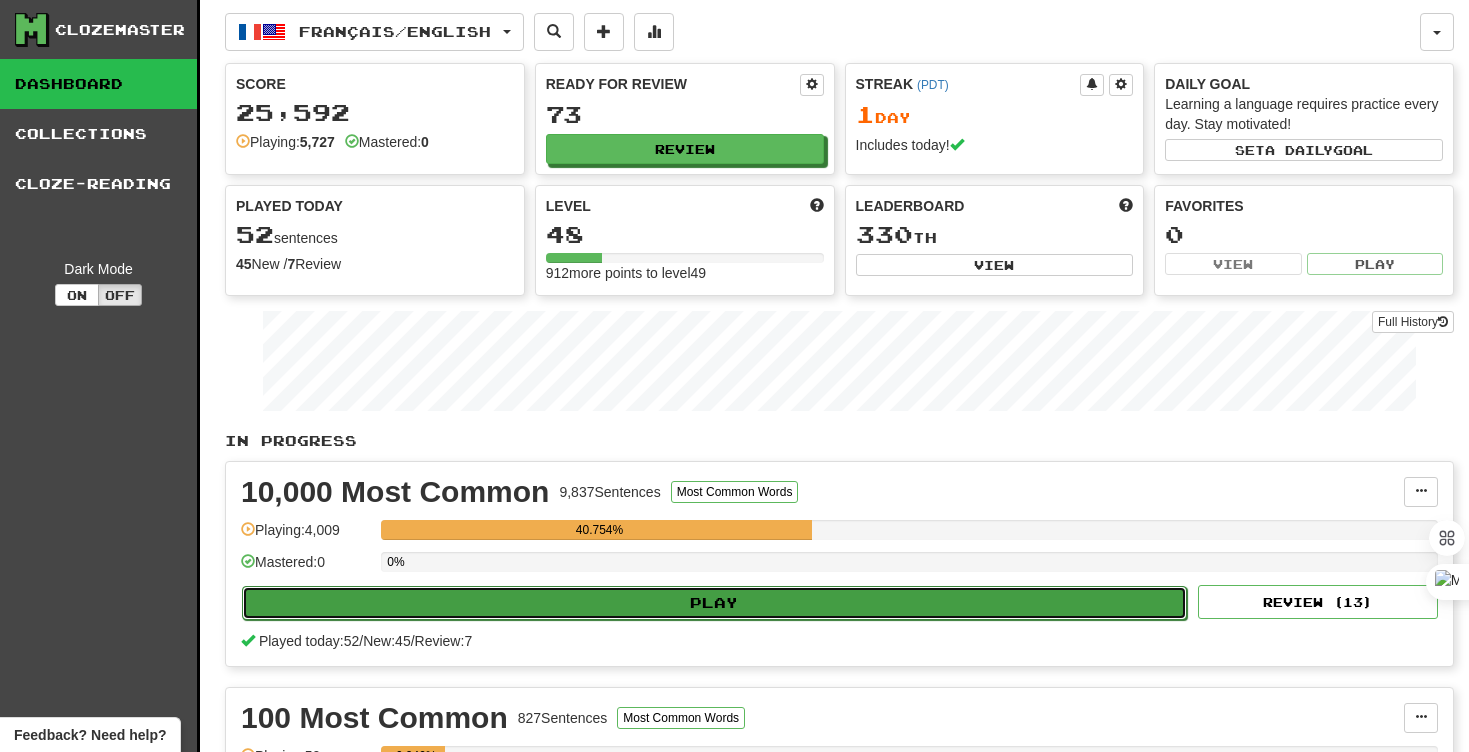 select on "**" 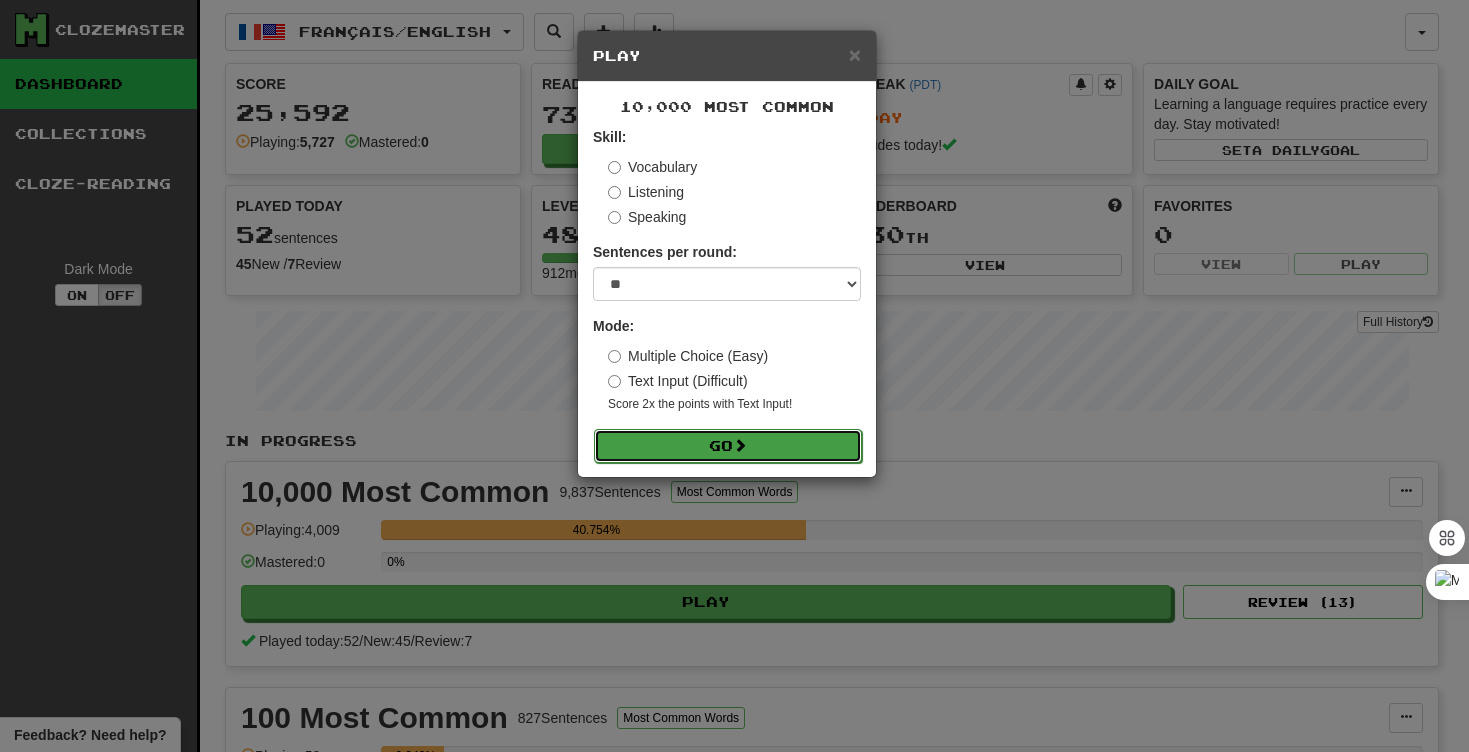 click on "Go" at bounding box center (728, 446) 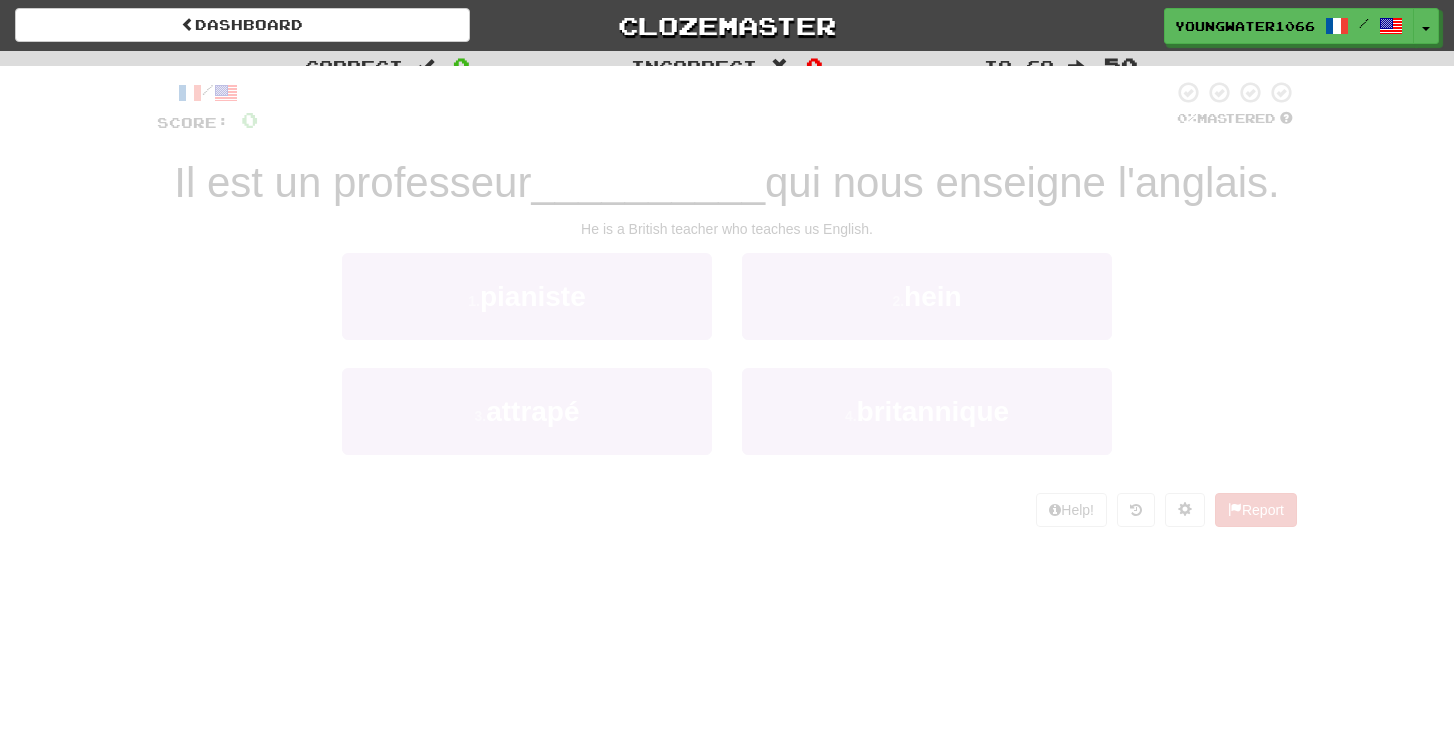 scroll, scrollTop: 0, scrollLeft: 0, axis: both 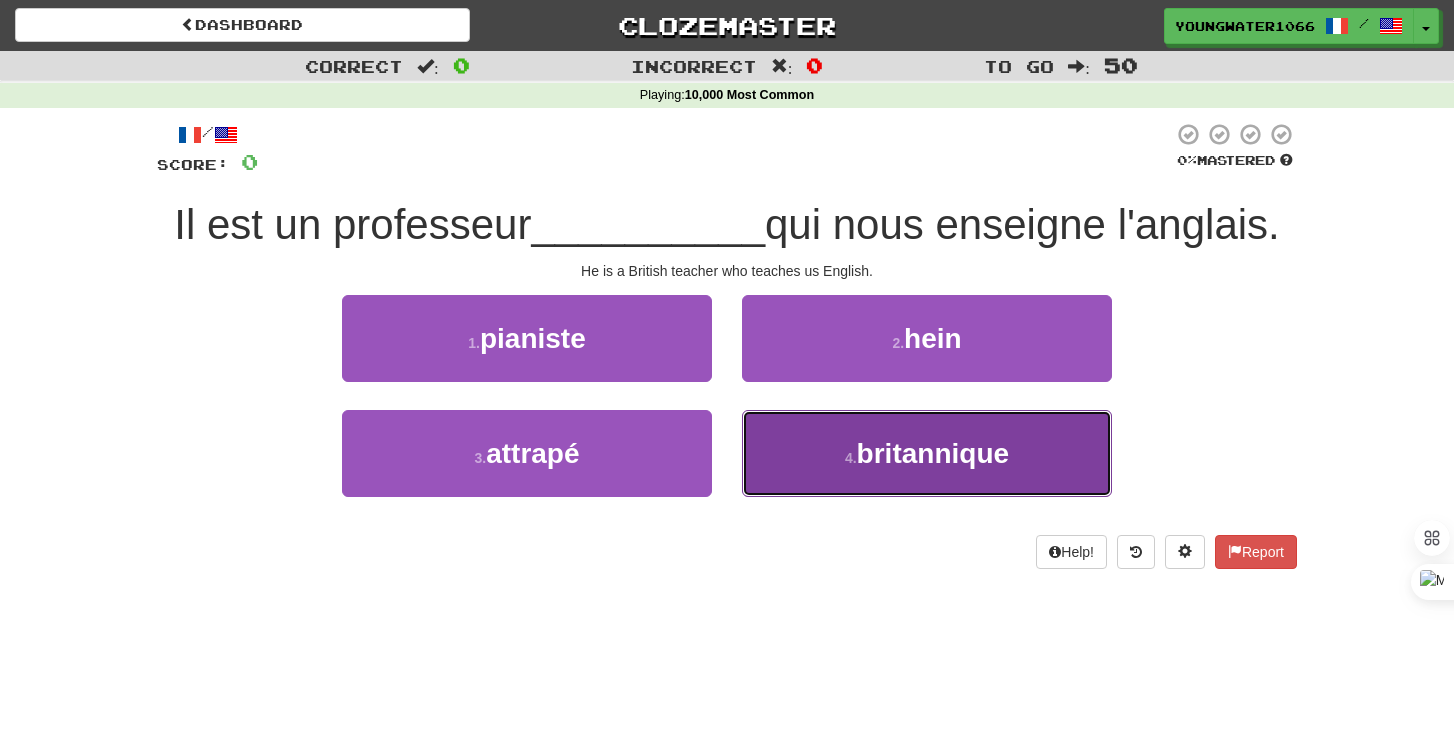 click on "britannique" at bounding box center [933, 453] 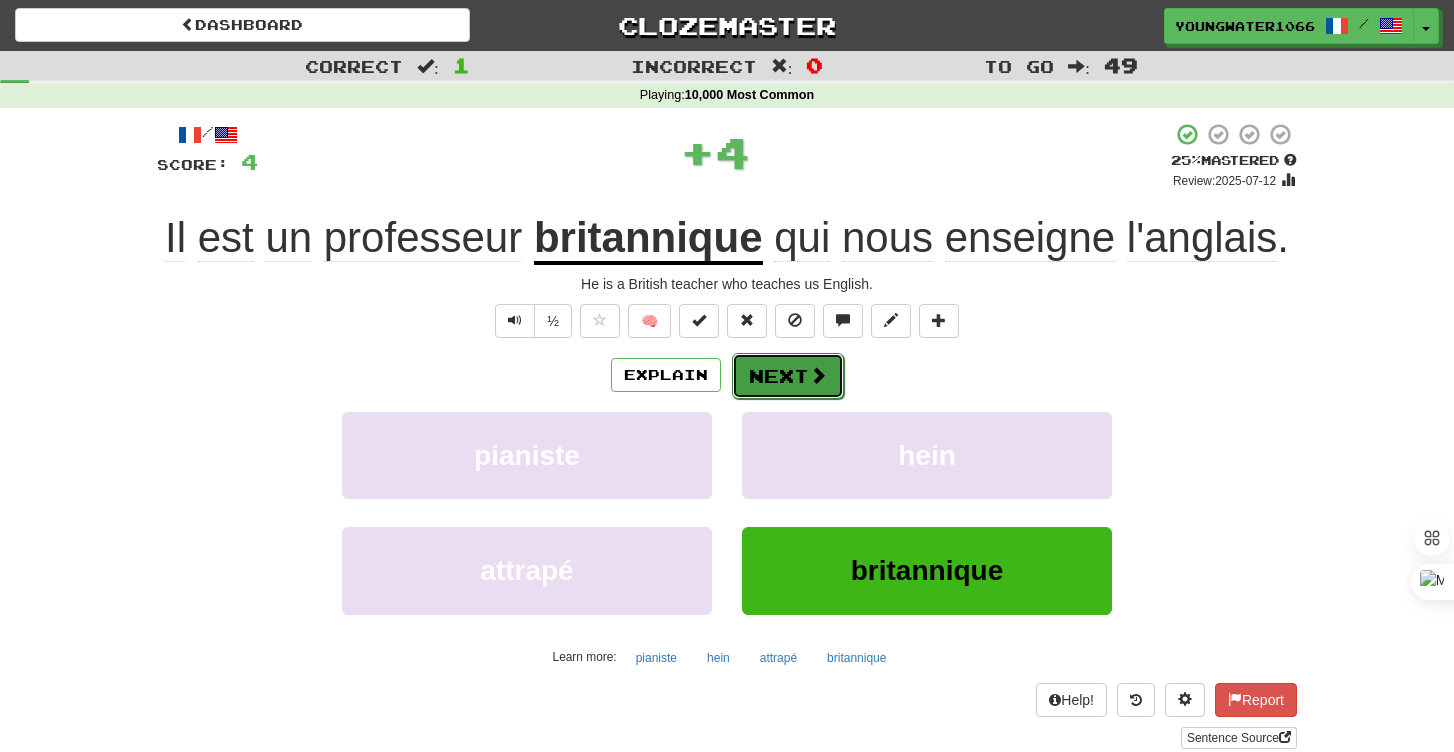 click on "Next" at bounding box center [788, 376] 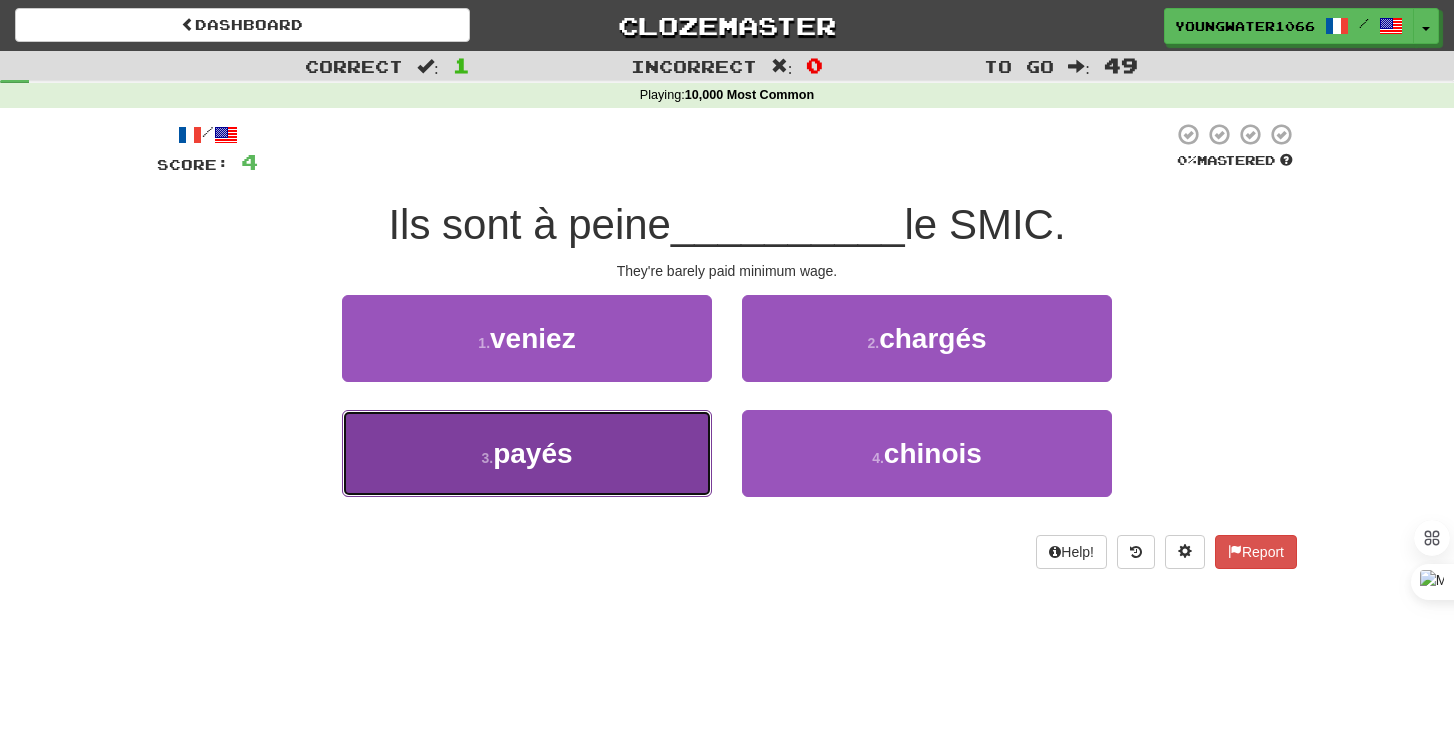 click on "3 .  payés" at bounding box center (527, 453) 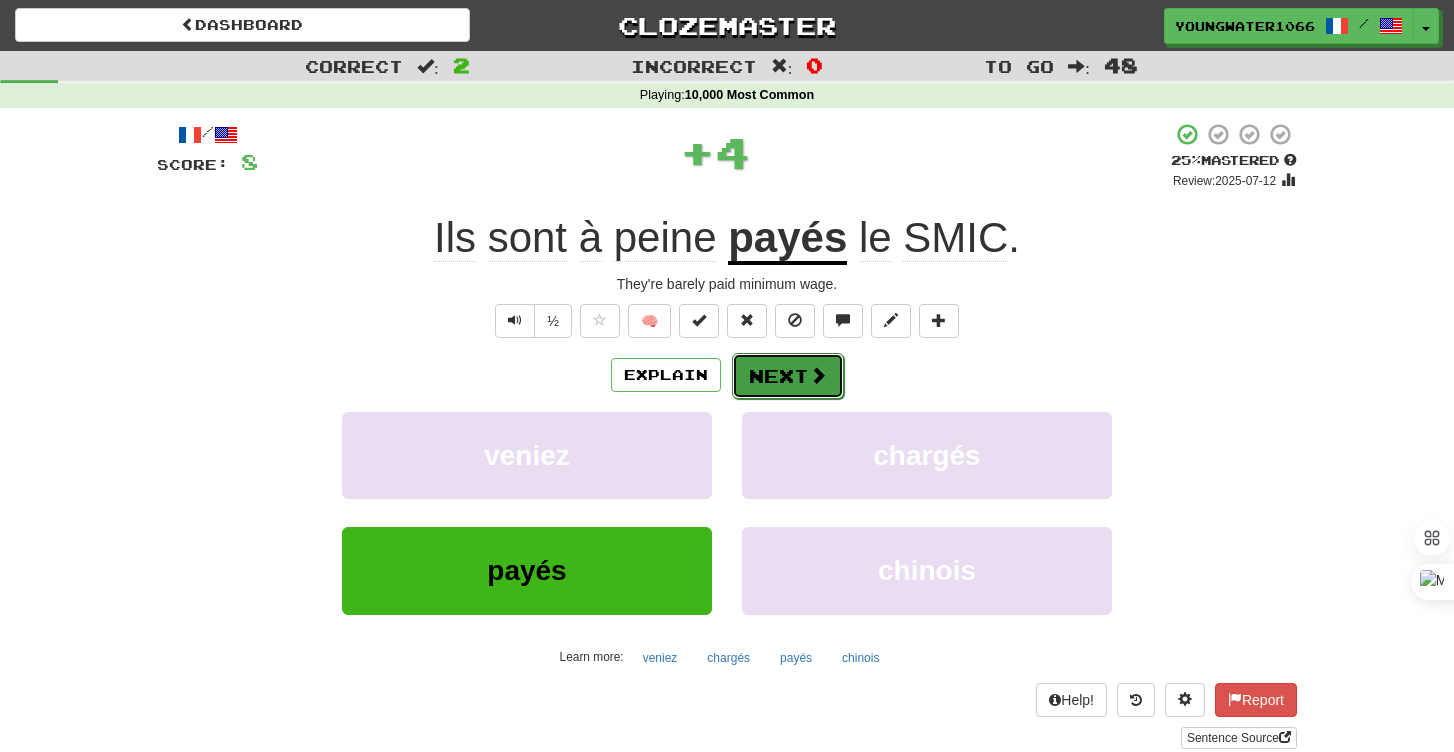 click on "Next" at bounding box center [788, 376] 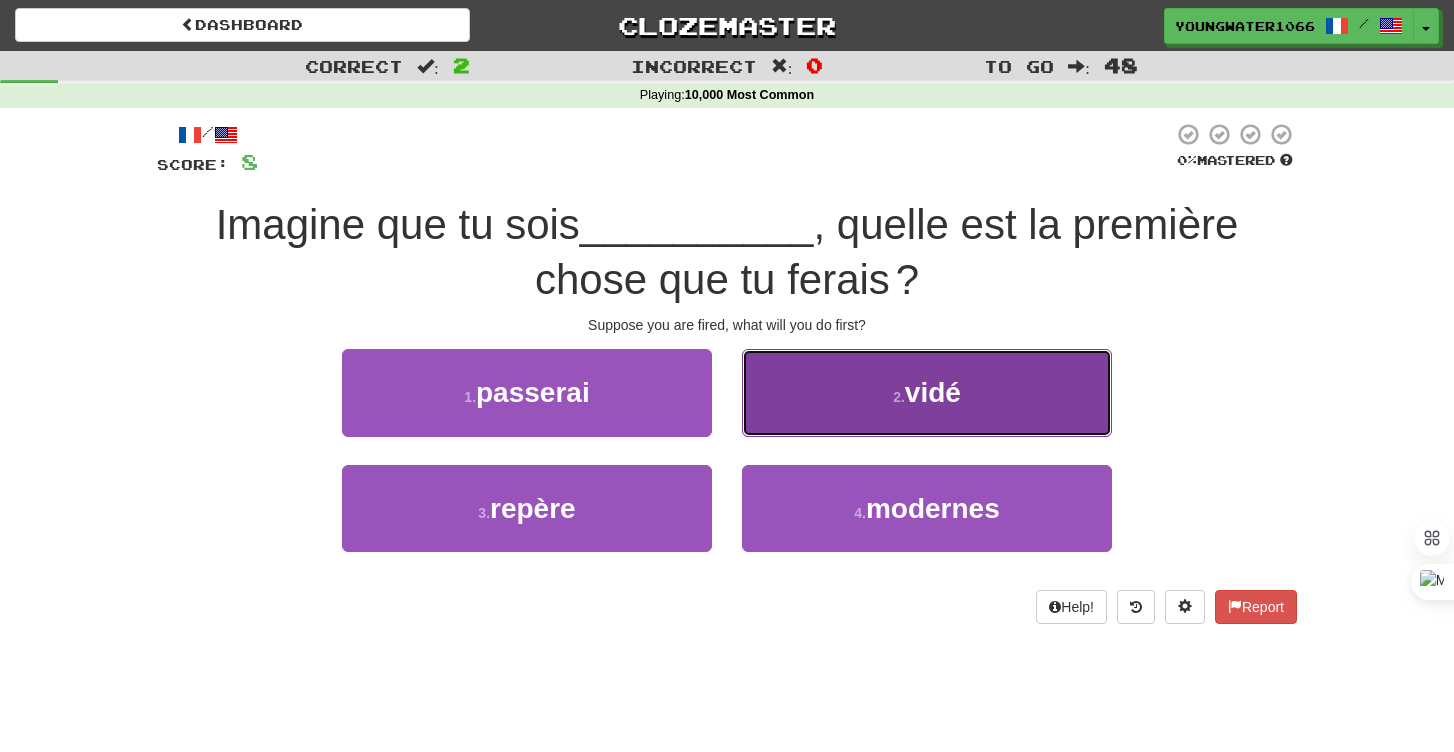 click on "vidé" at bounding box center [933, 392] 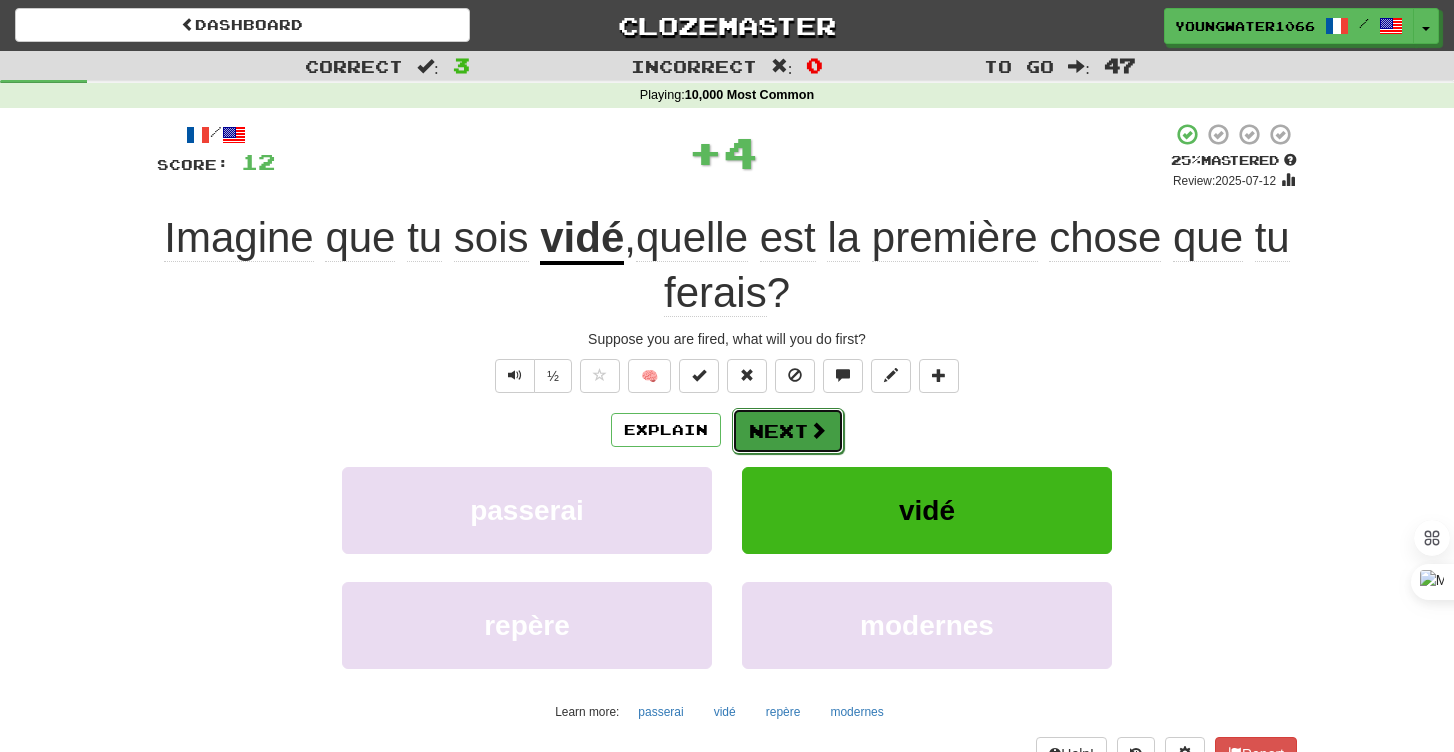 click on "Next" at bounding box center (788, 431) 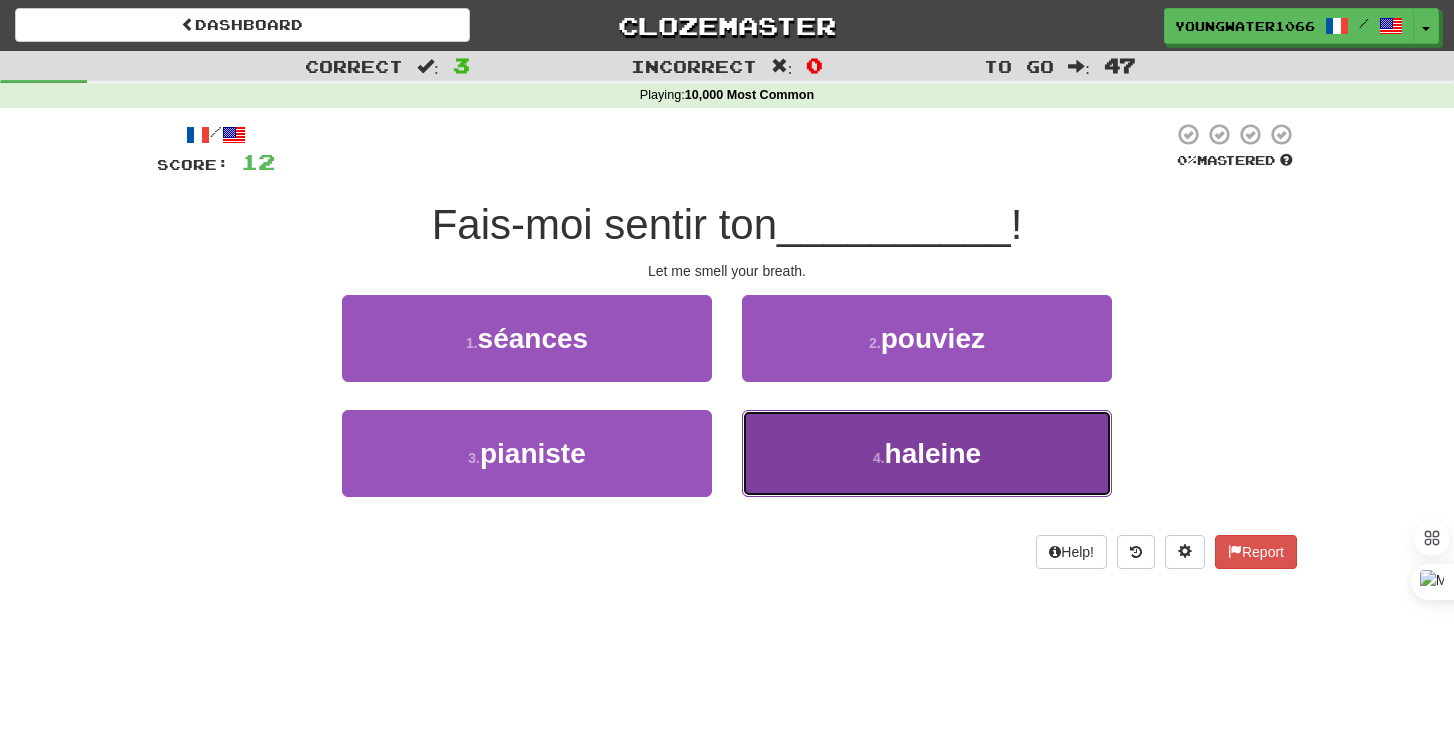 click on "4 .  haleine" at bounding box center (927, 453) 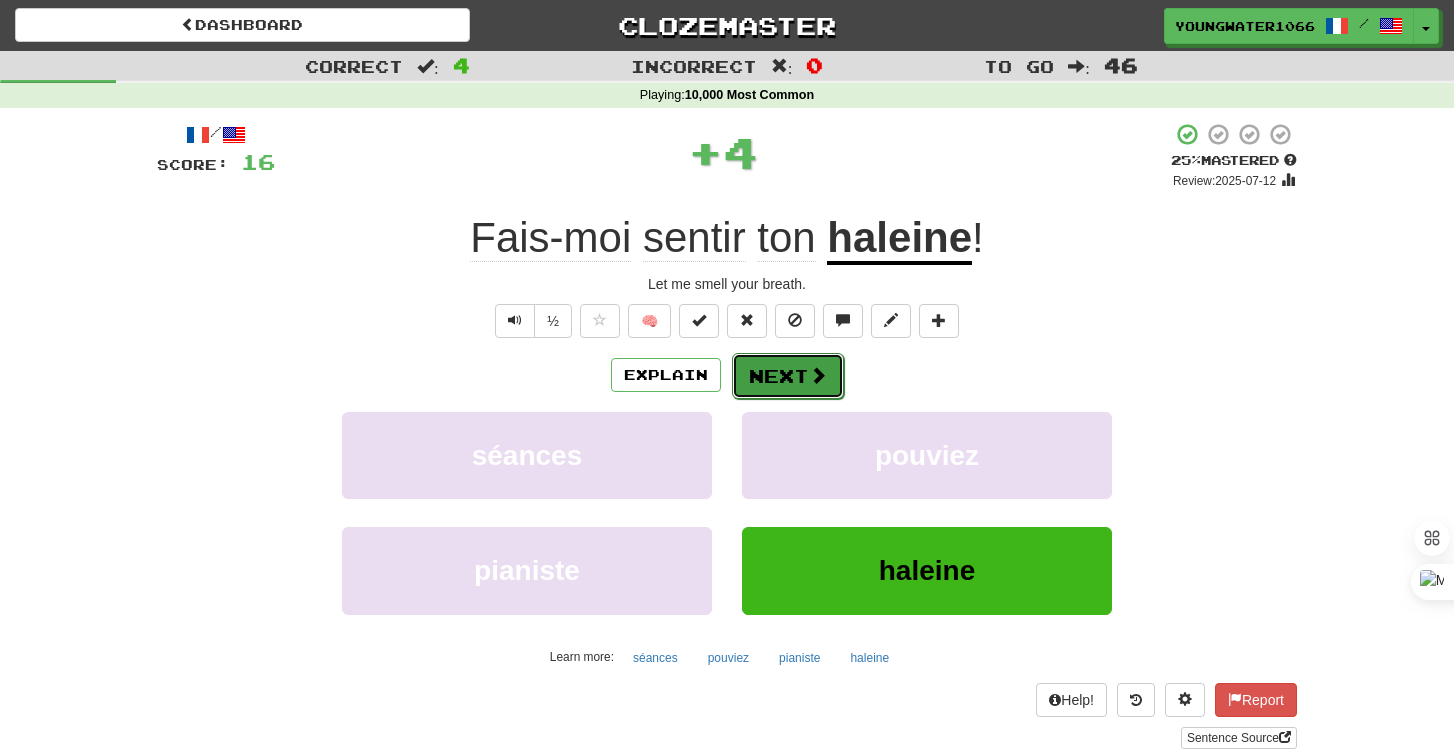 click on "Next" at bounding box center [788, 376] 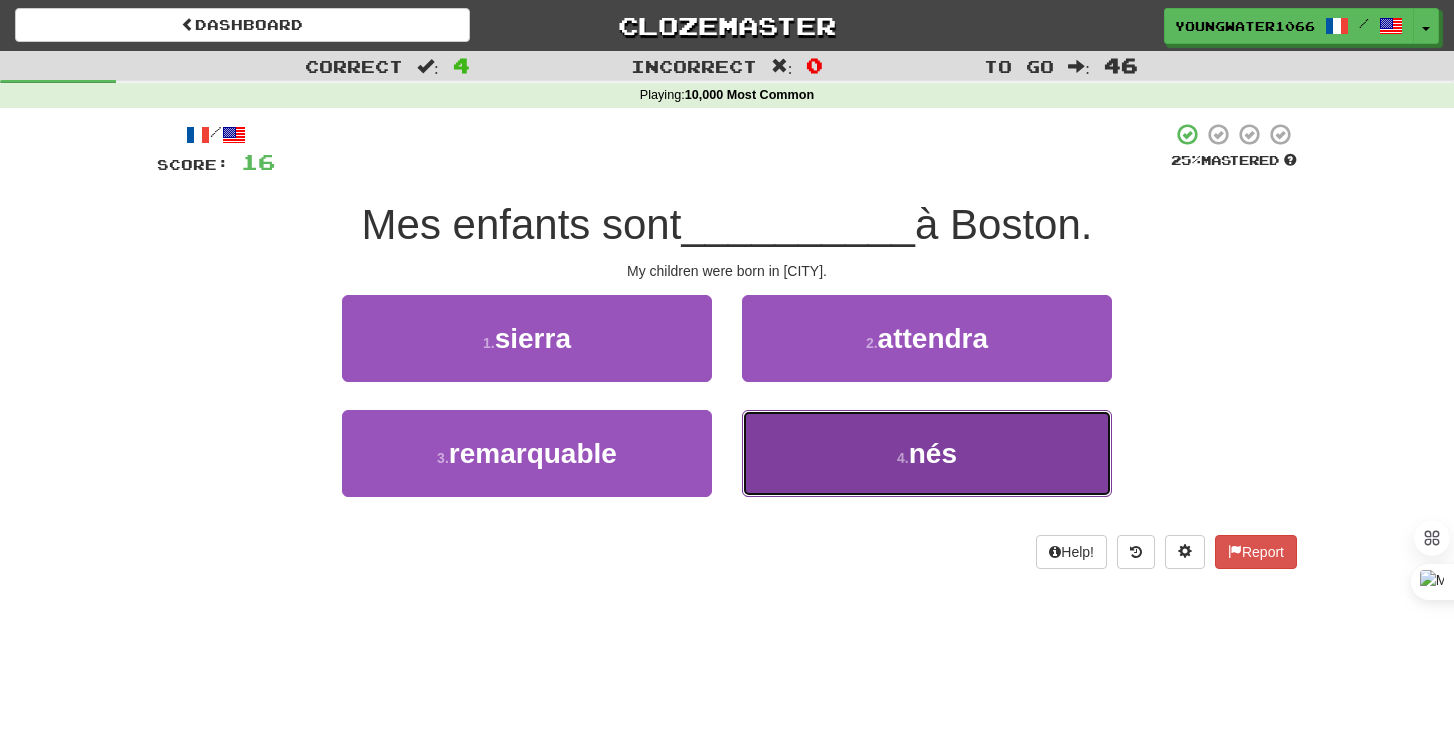 click on "4 .  nés" at bounding box center (927, 453) 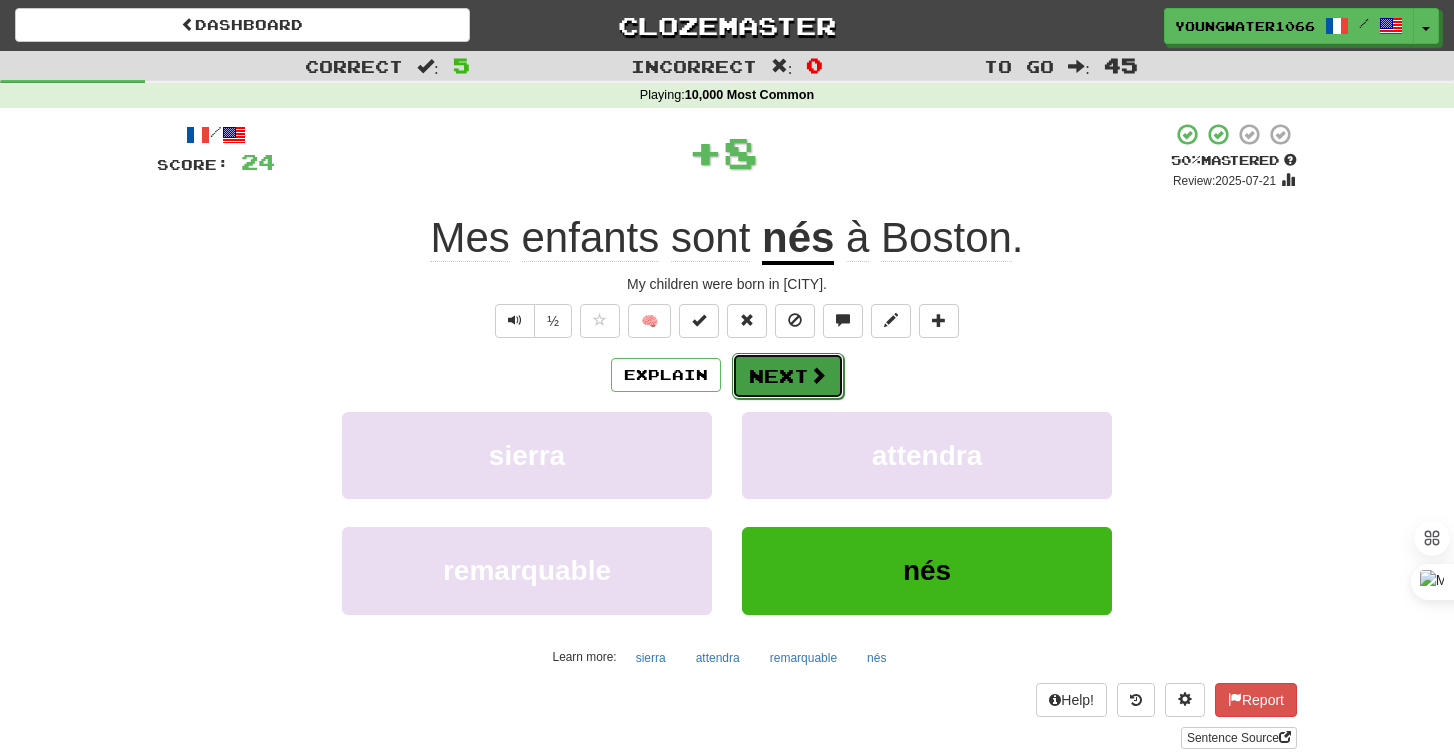 click on "Next" at bounding box center [788, 376] 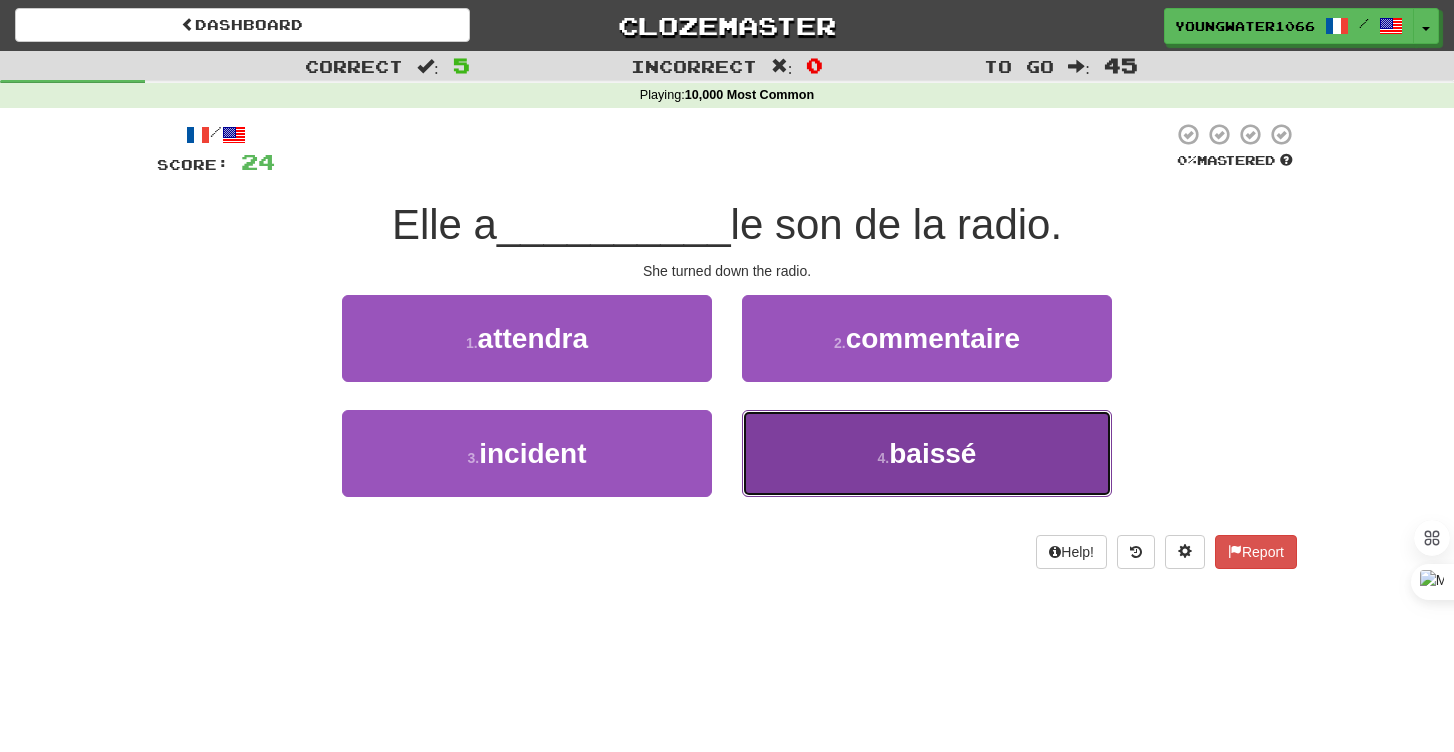 click on "4 .  baissé" at bounding box center (927, 453) 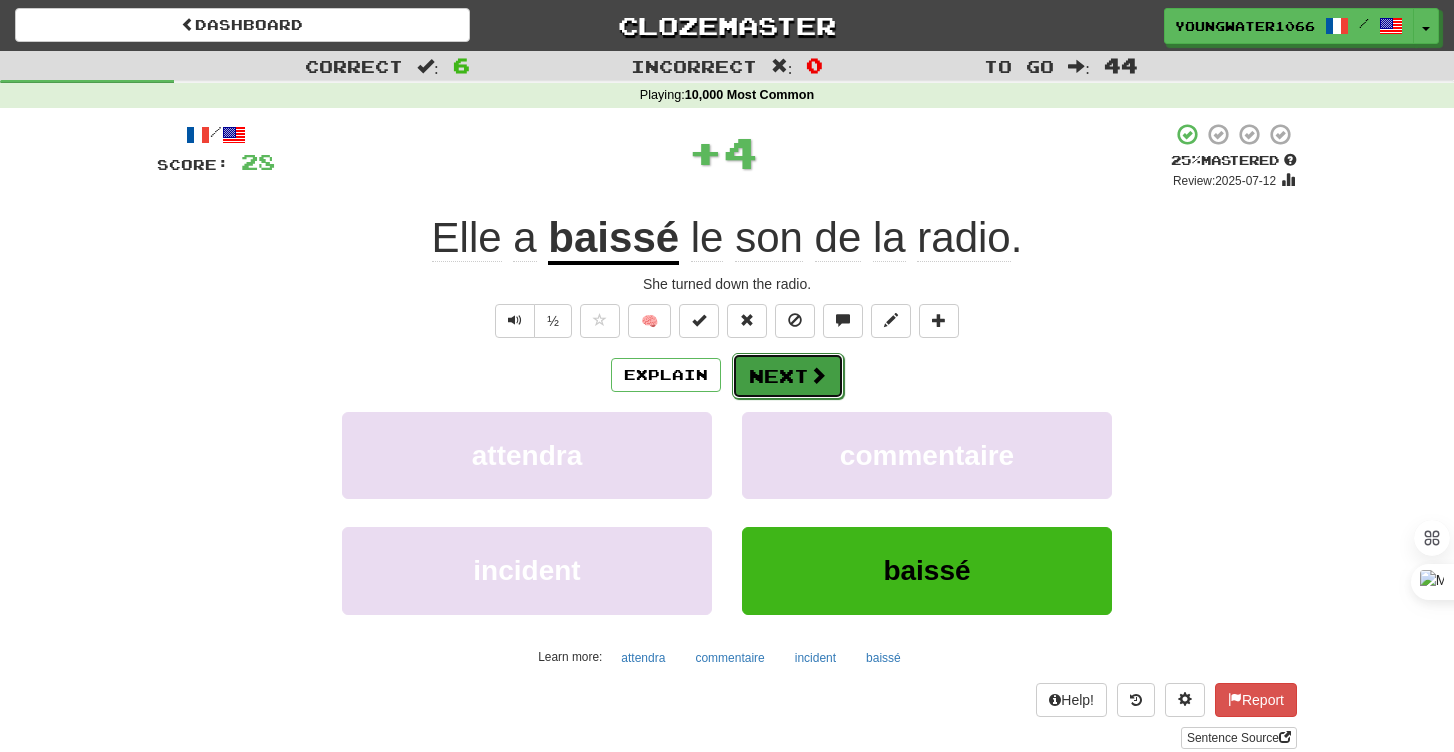 click on "Next" at bounding box center (788, 376) 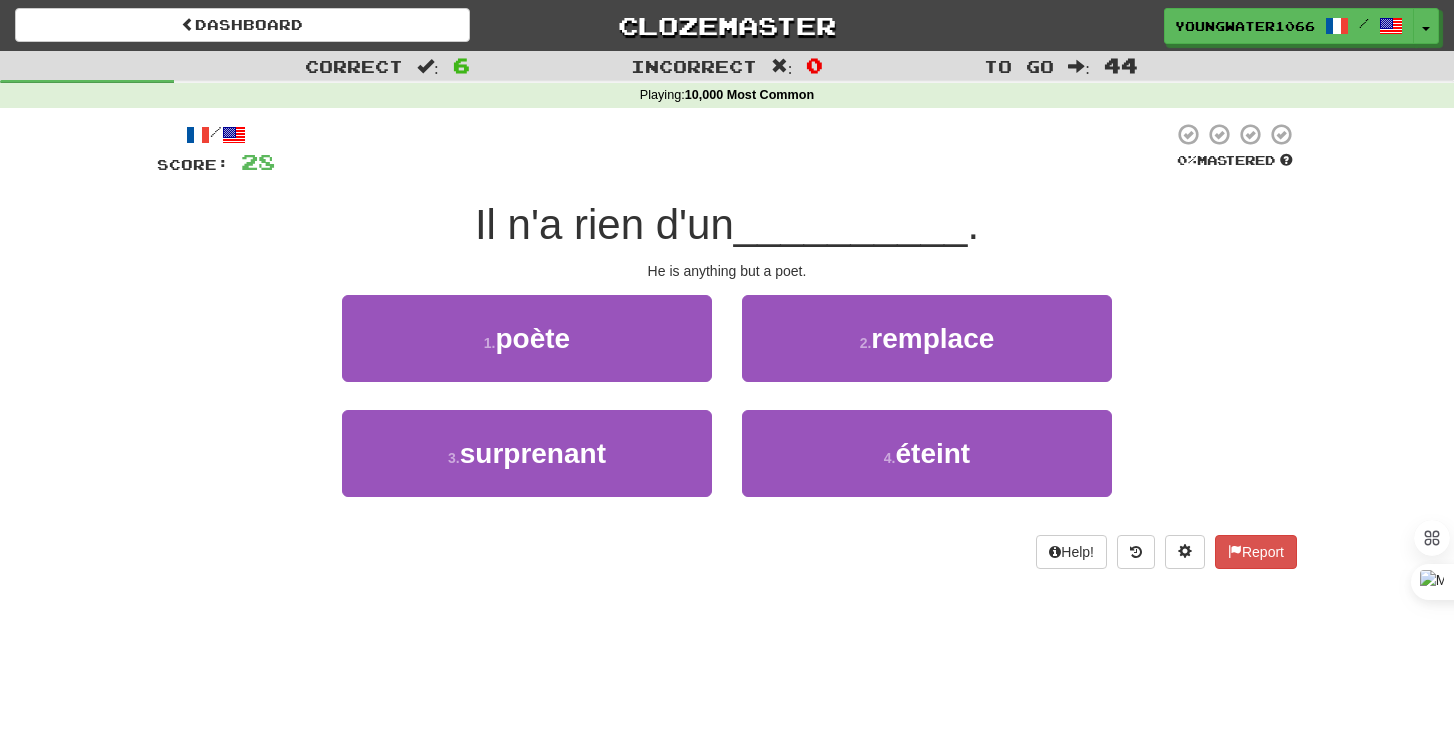 click on "1 .  poète" at bounding box center [527, 352] 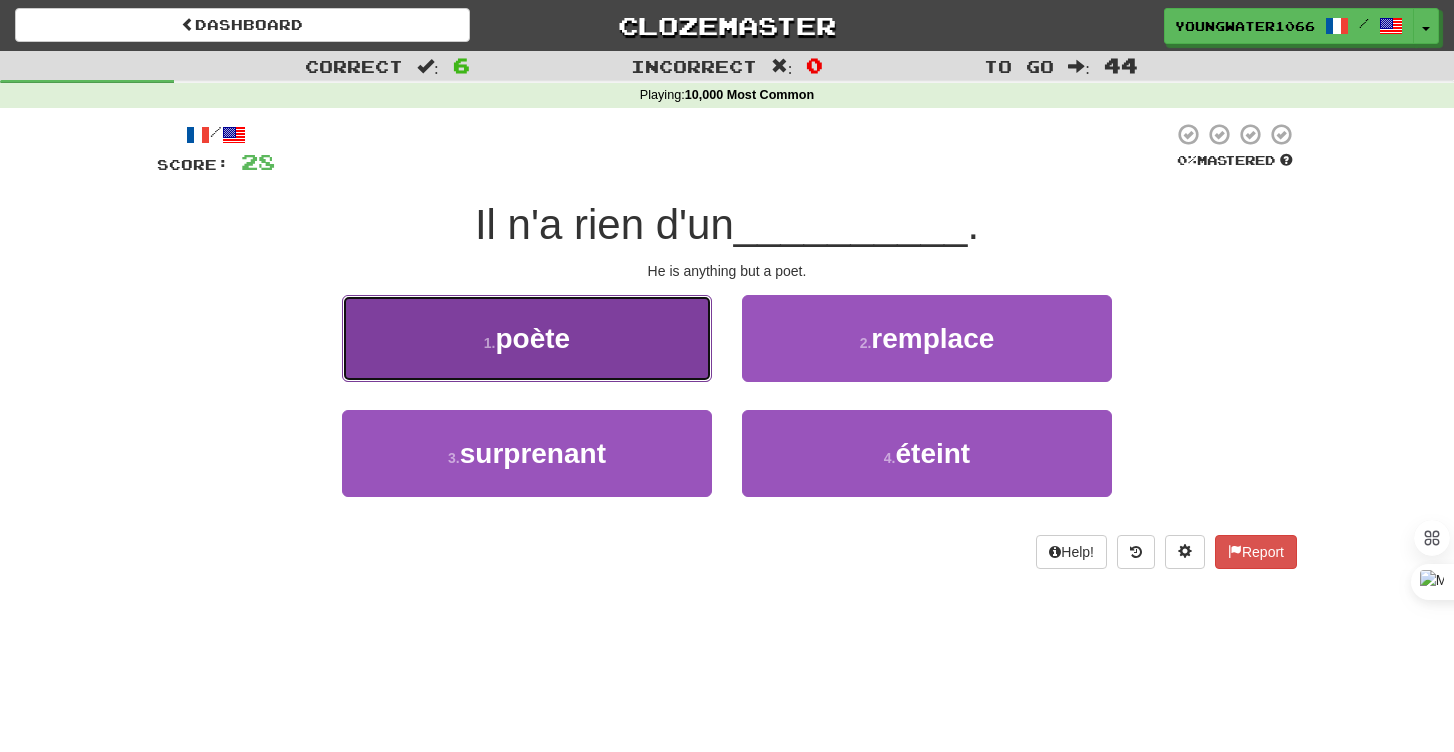 click on "poète" at bounding box center [533, 338] 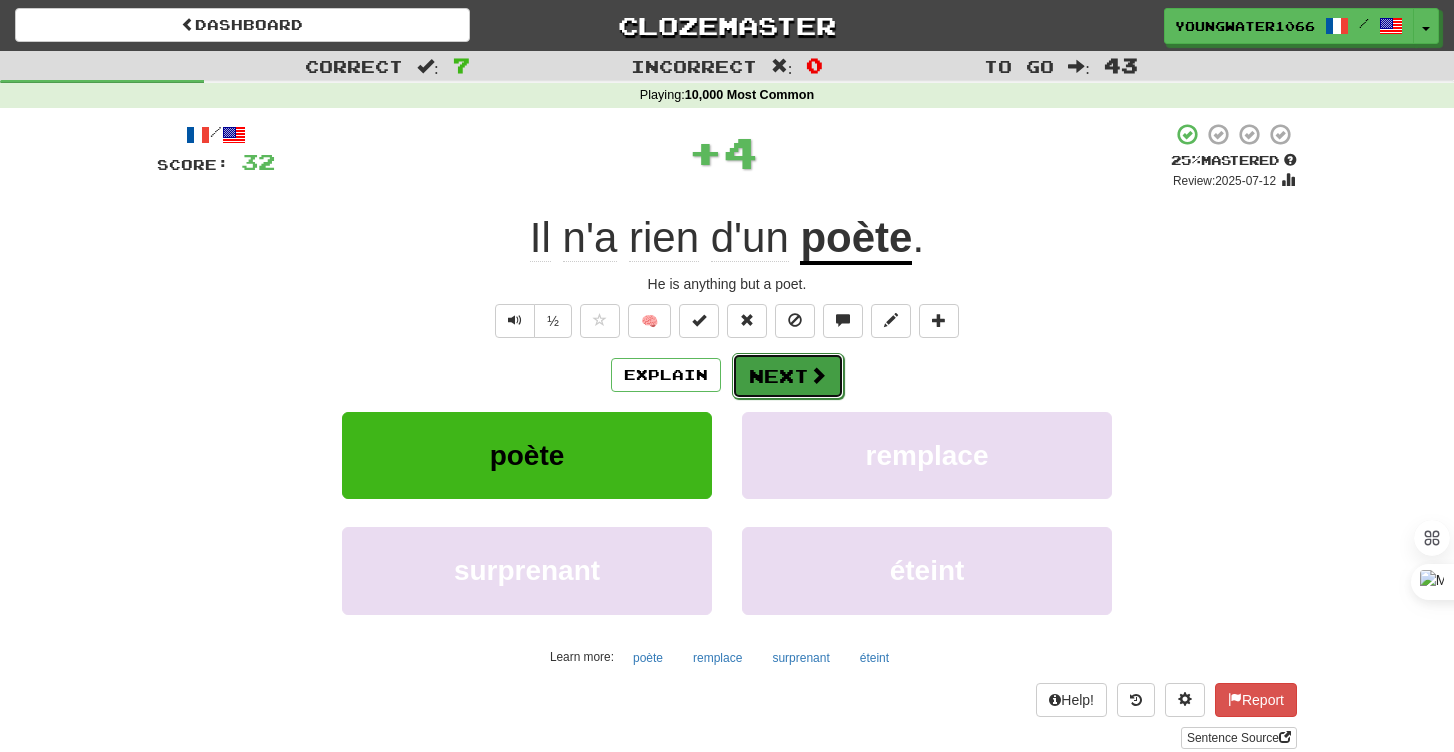 click on "Next" at bounding box center (788, 376) 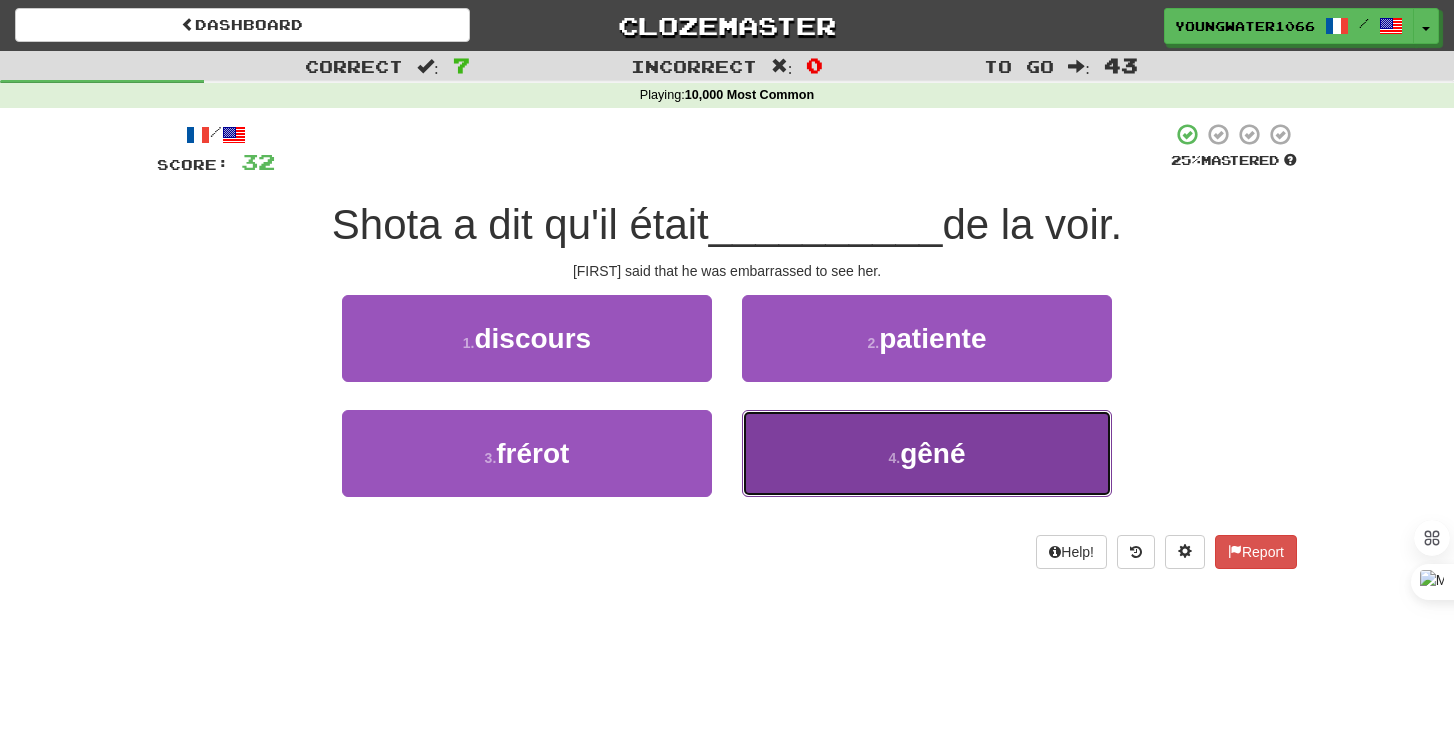 click on "4 .  gêné" at bounding box center [927, 453] 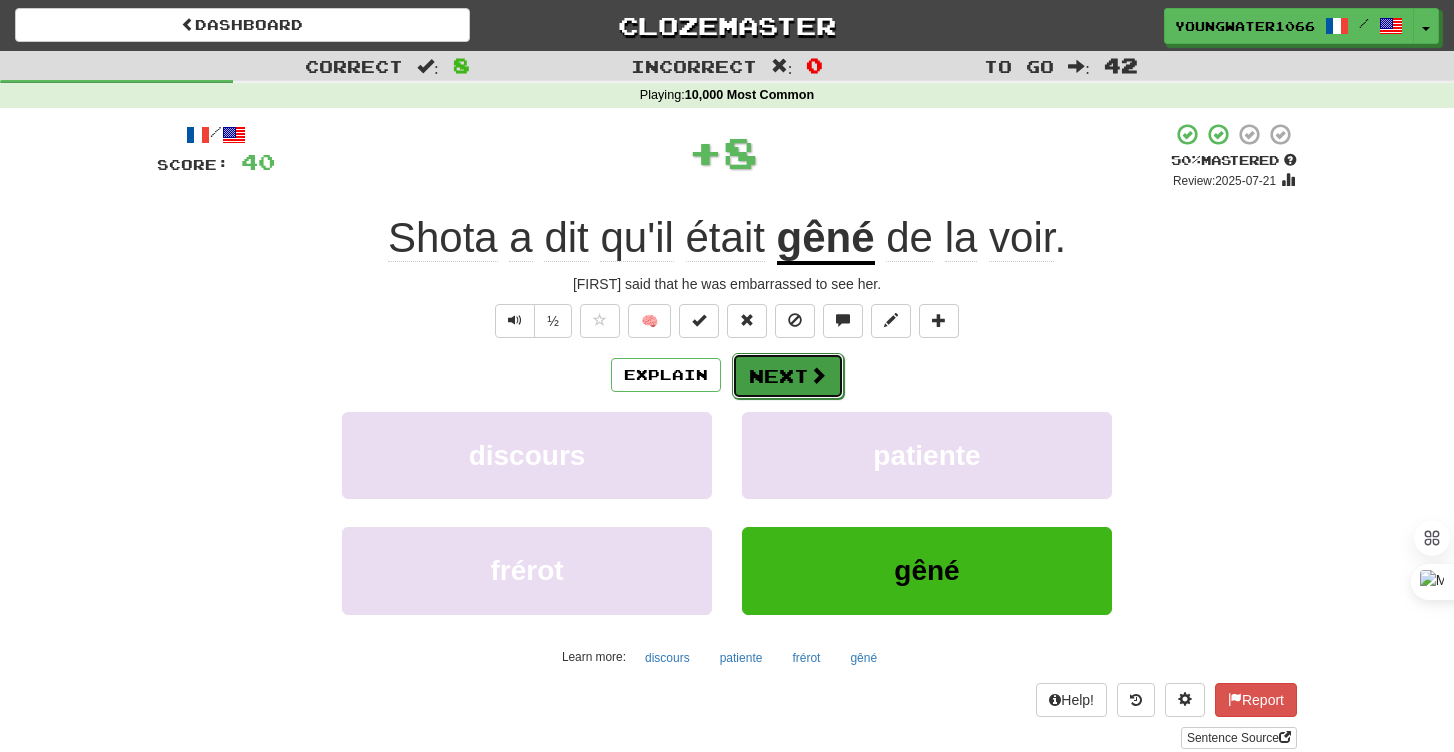 click on "Next" at bounding box center (788, 376) 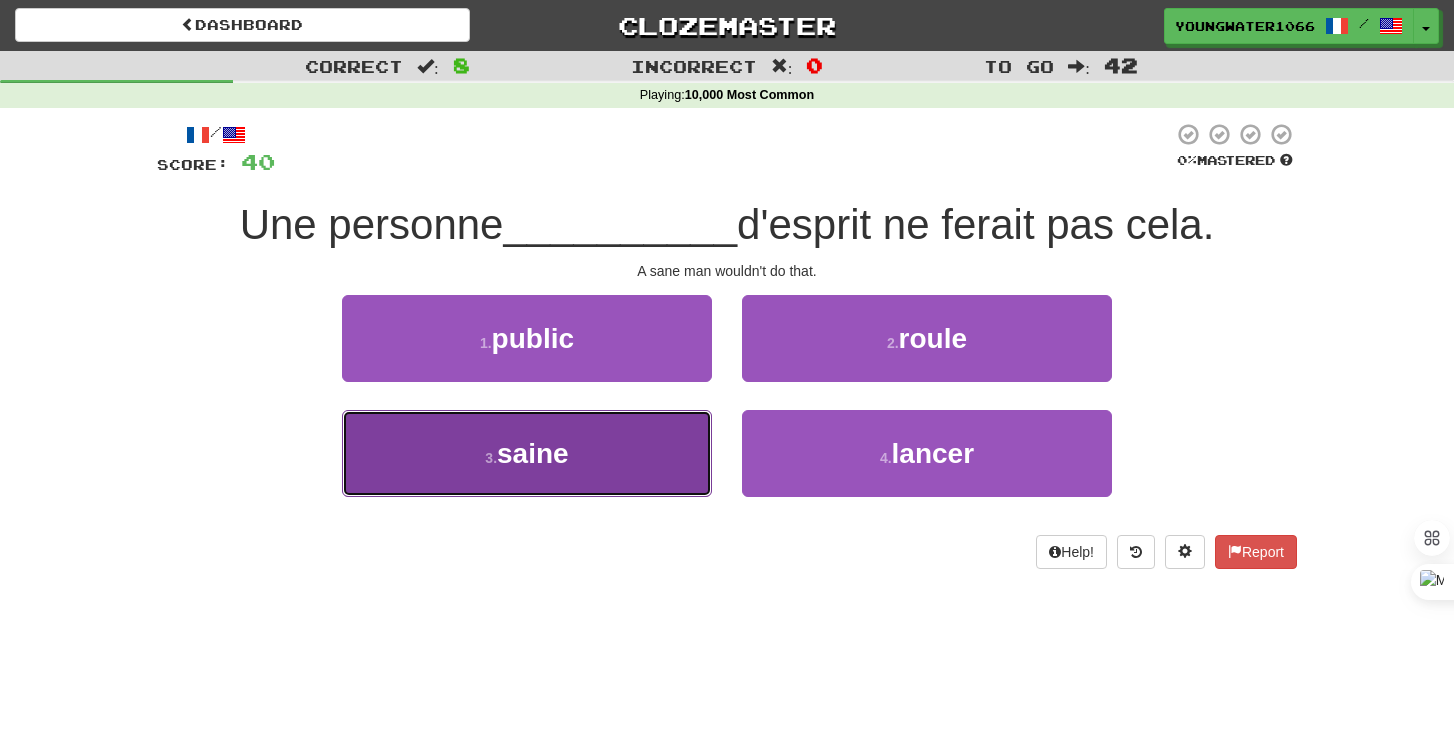 click on "3 .  saine" at bounding box center (527, 453) 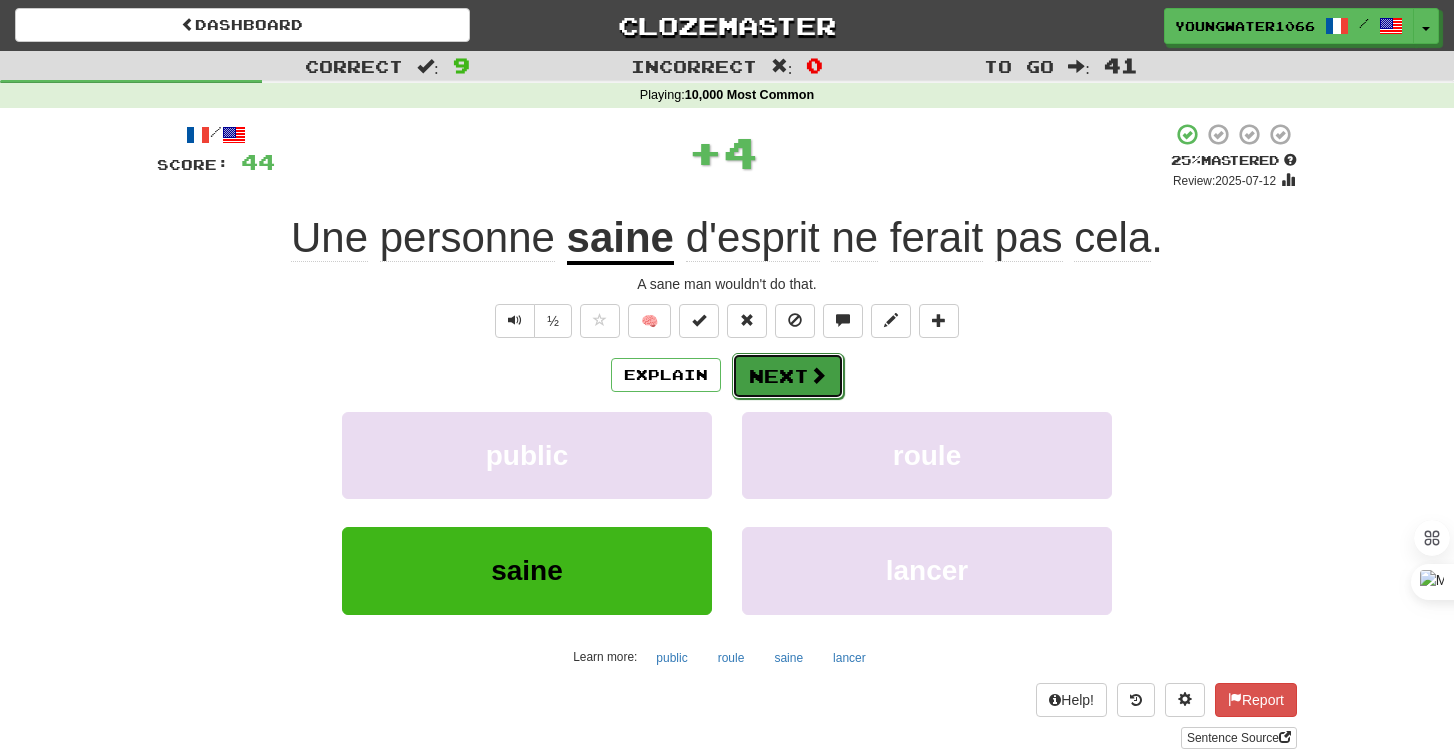 click on "Next" at bounding box center (788, 376) 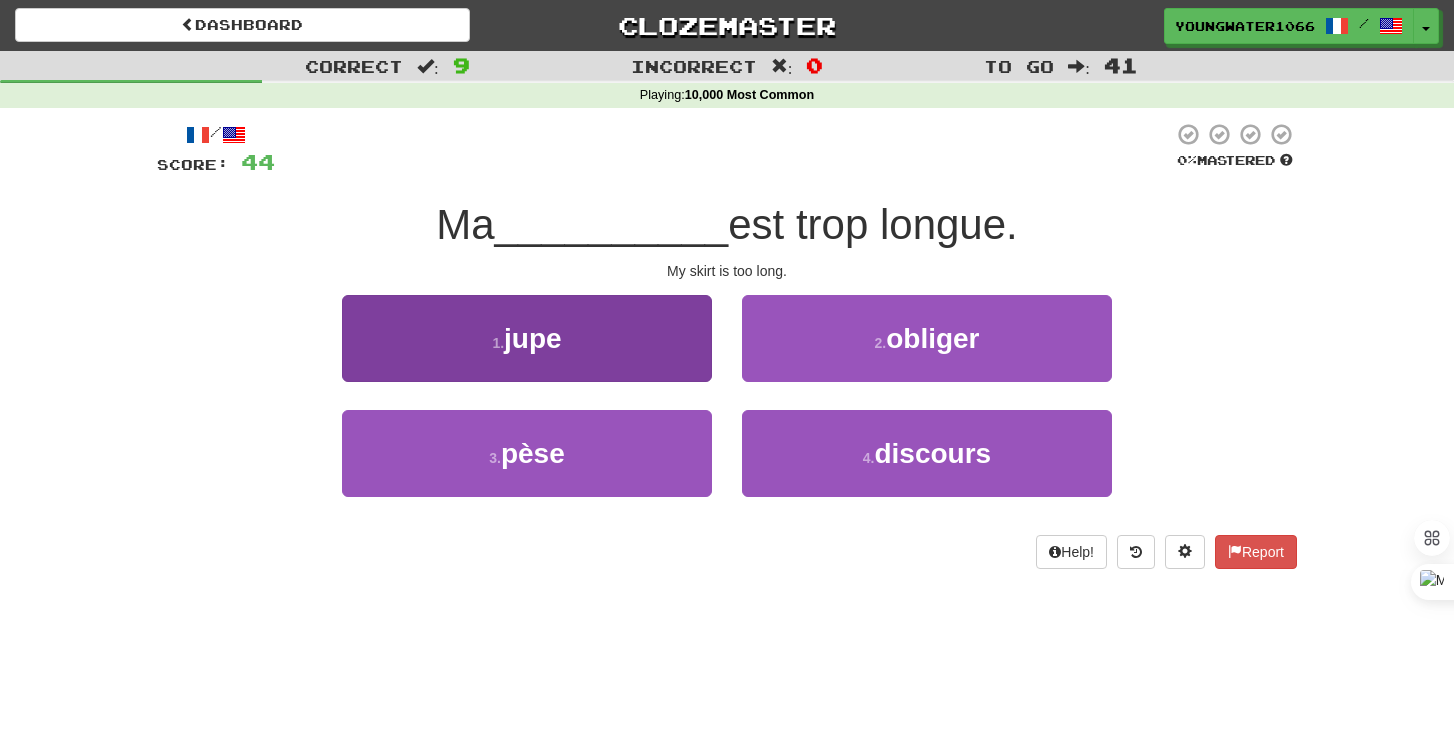 click on "1 .  jupe" at bounding box center [527, 338] 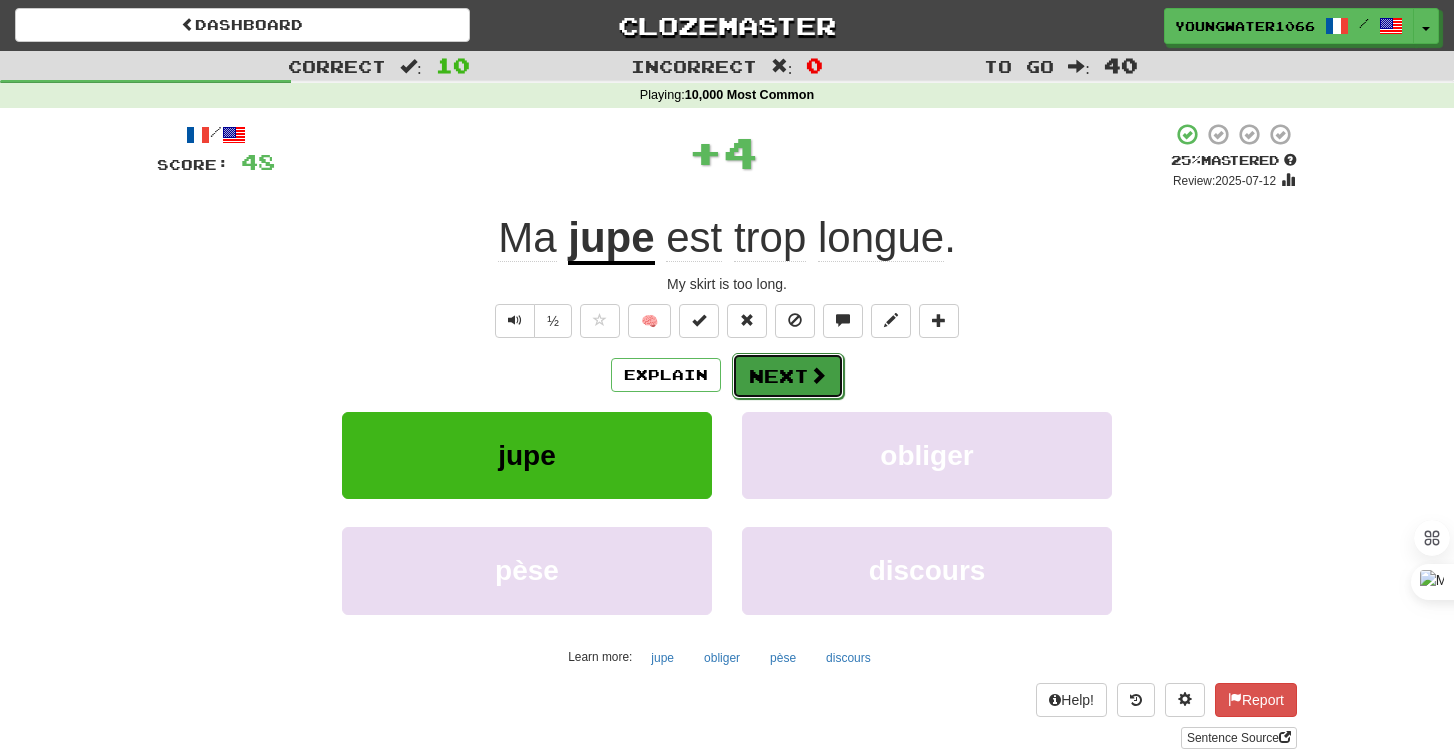click on "Next" at bounding box center (788, 376) 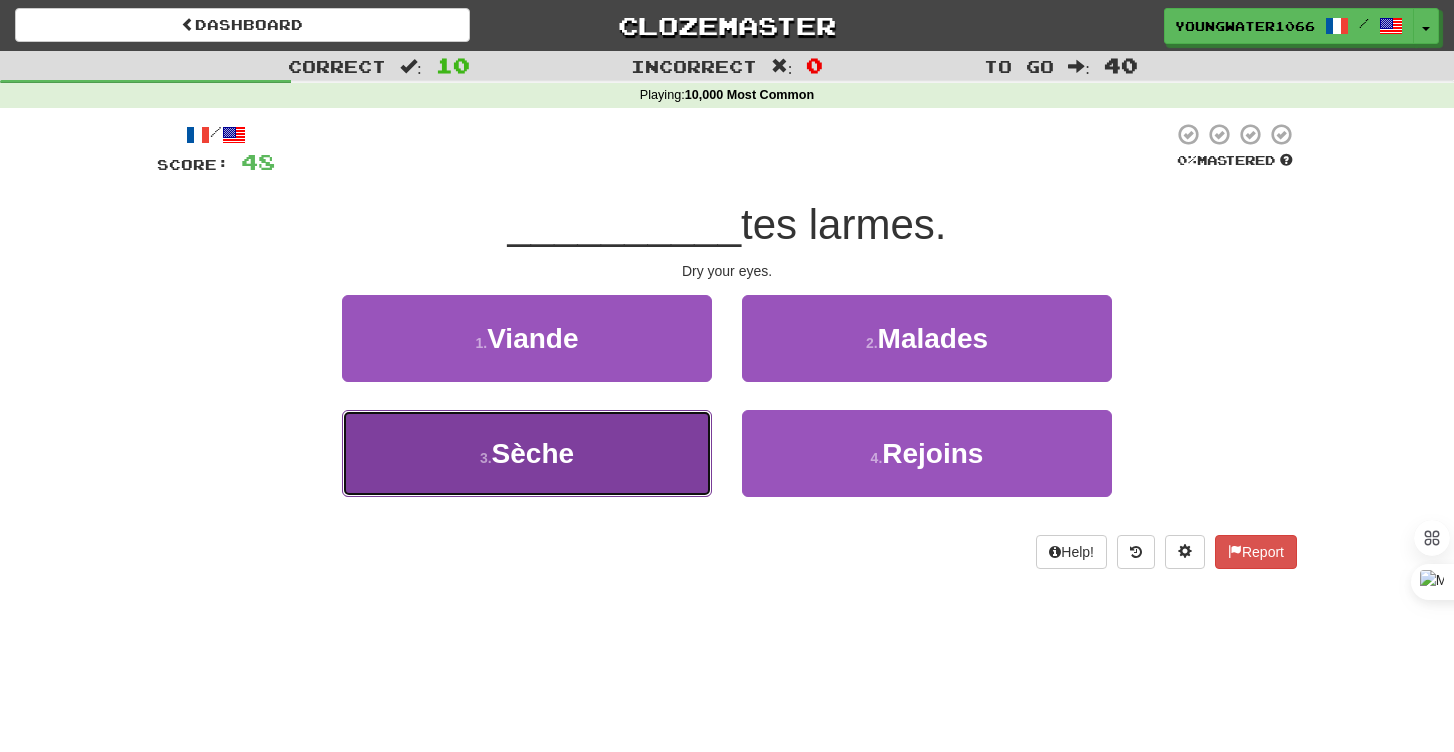 click on "3 .  Sèche" at bounding box center (527, 453) 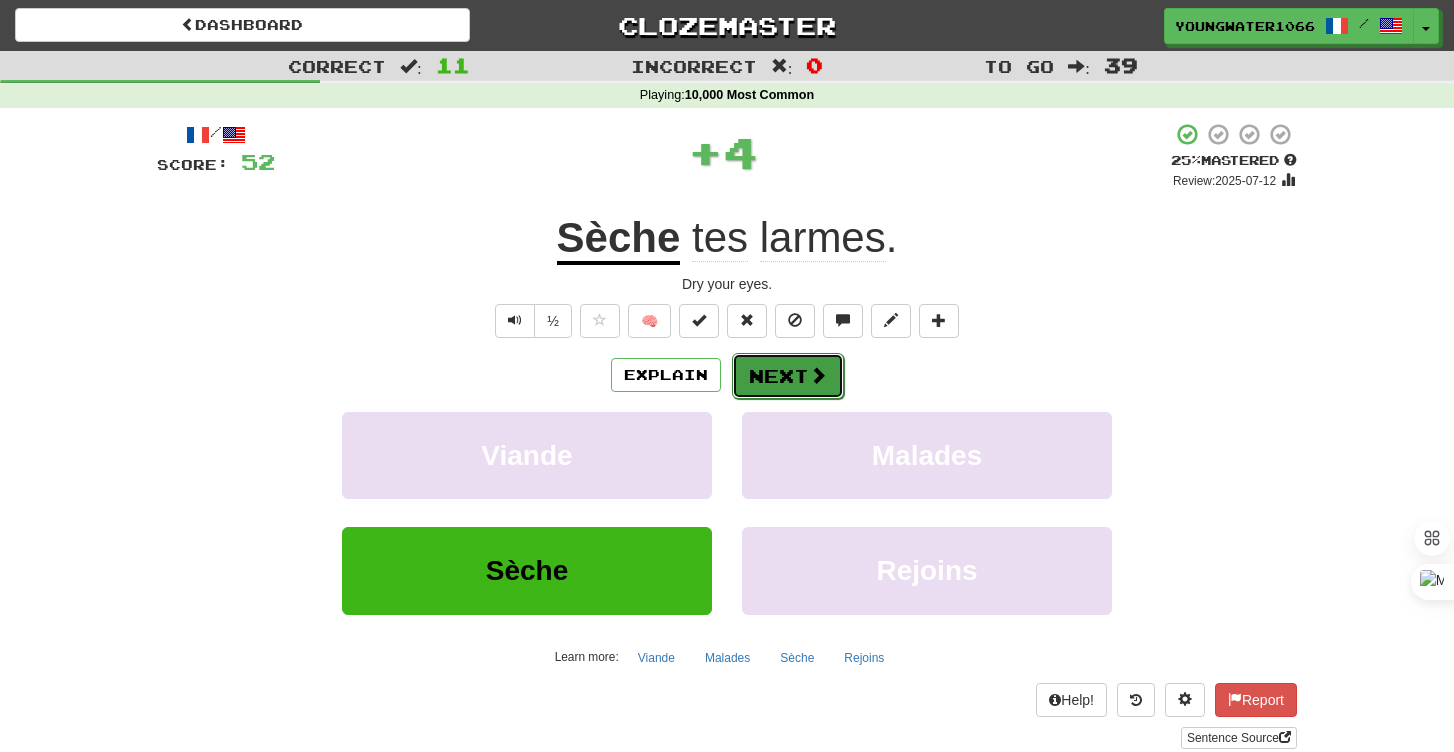 click on "Next" at bounding box center [788, 376] 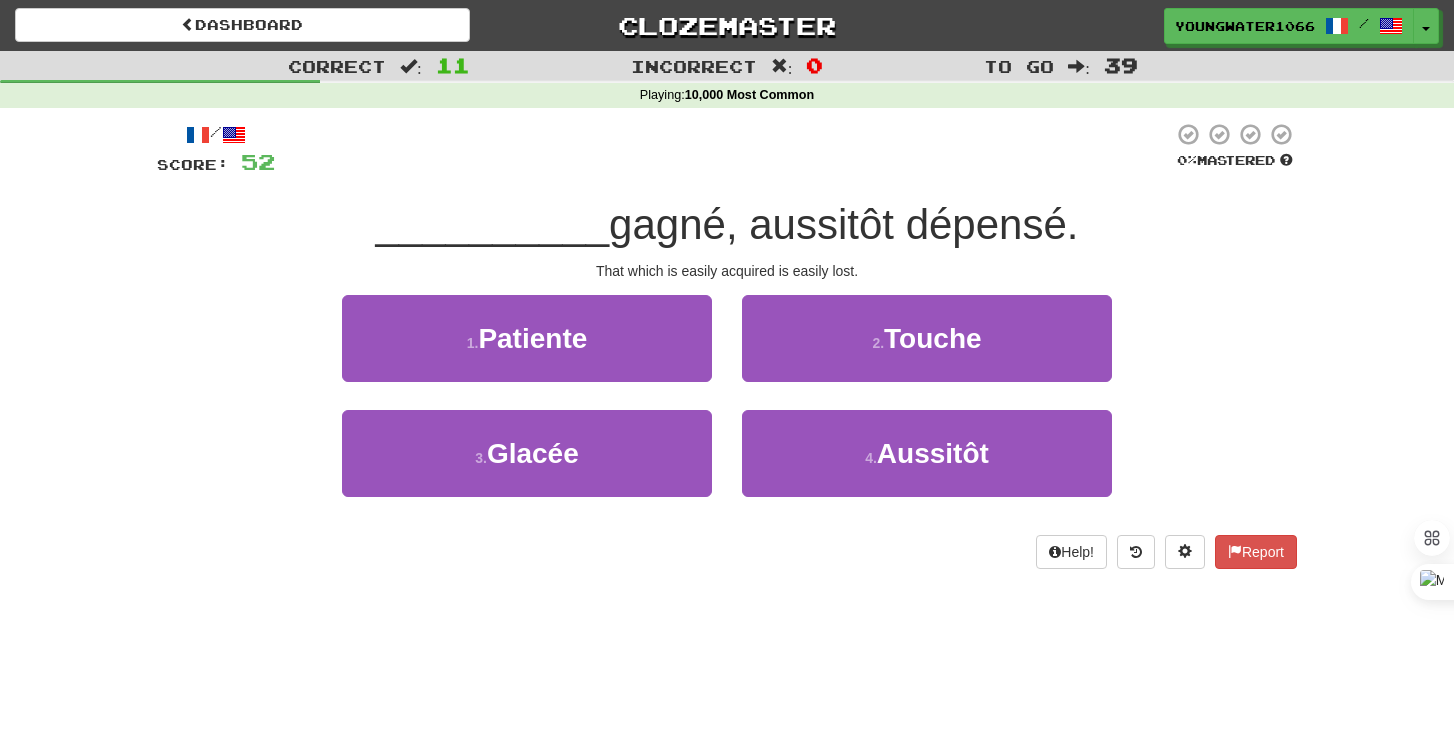 click on "2 .  Touche" at bounding box center (927, 352) 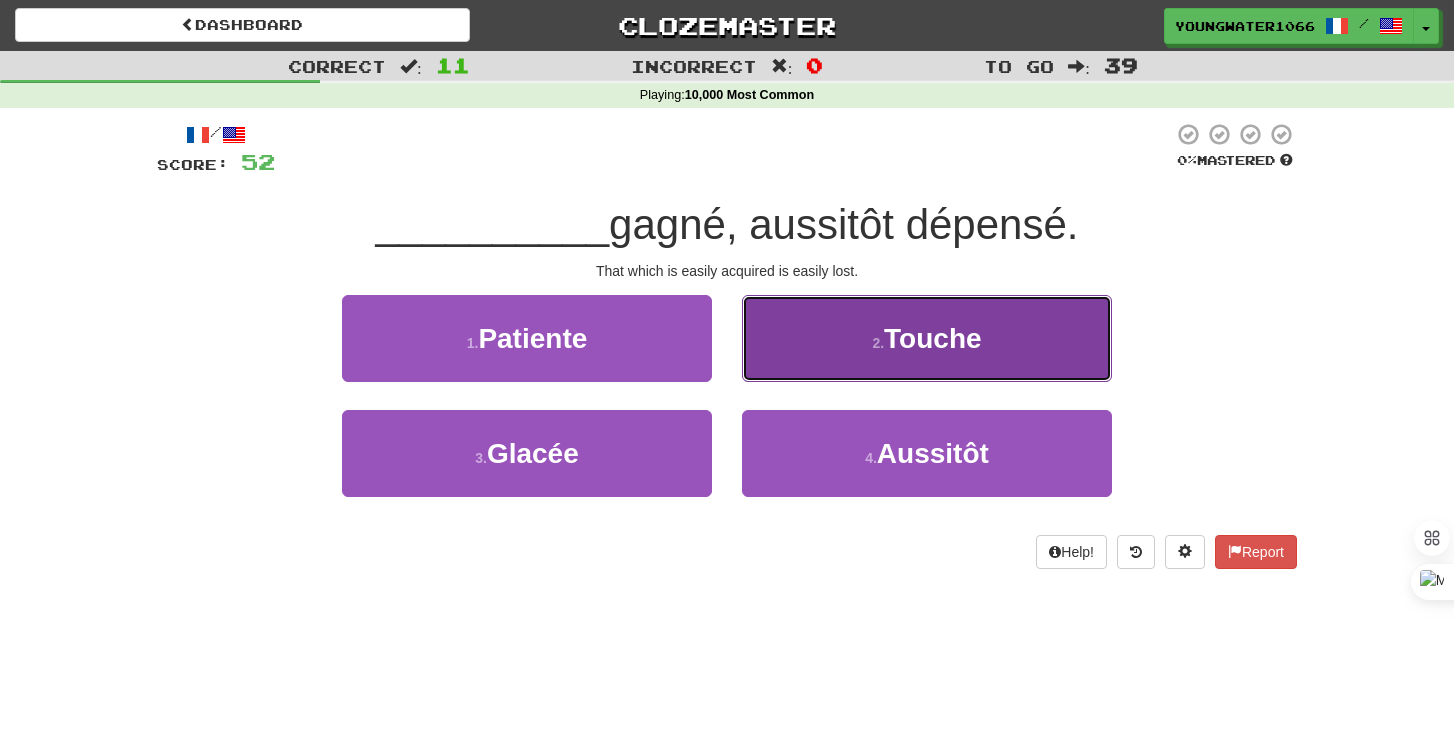 click on "2 .  Touche" at bounding box center (927, 338) 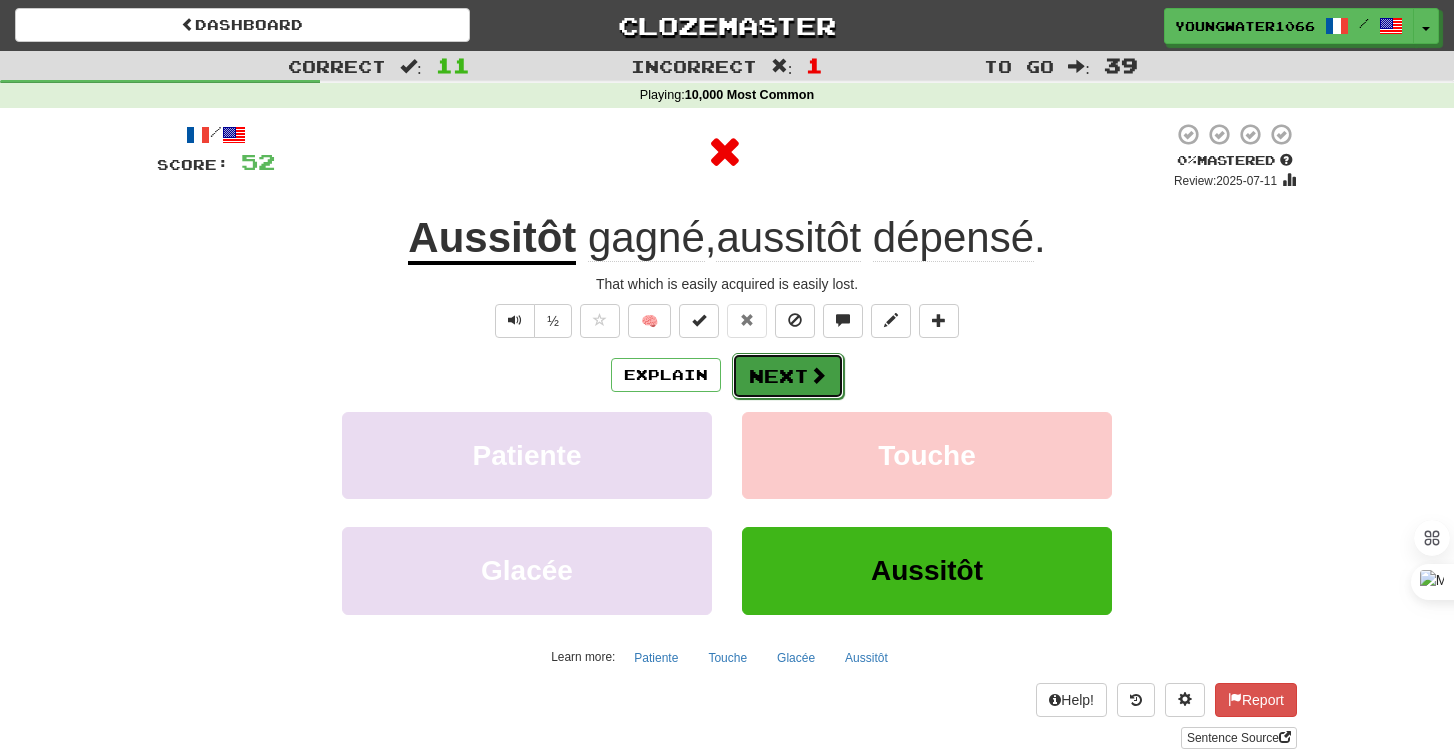 click on "Next" at bounding box center (788, 376) 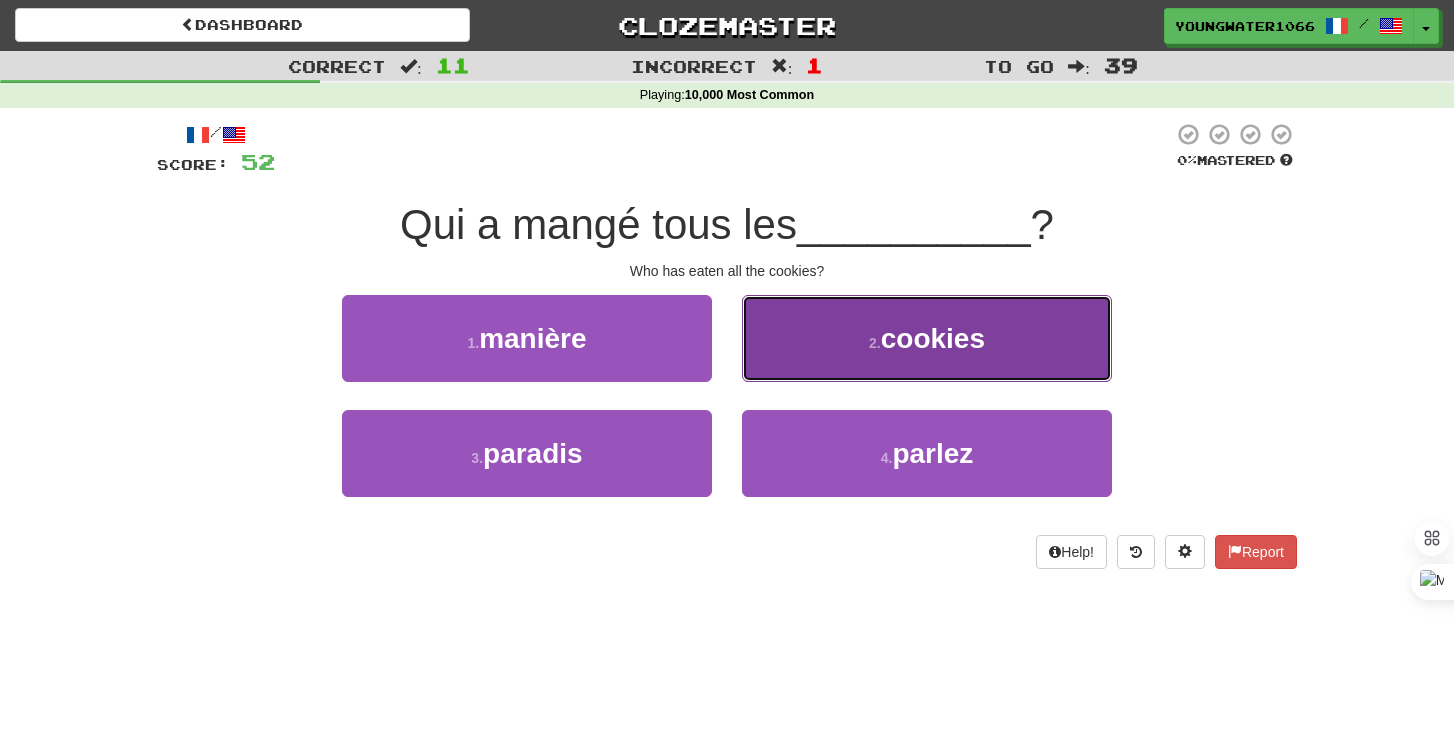 click on "2 .  cookies" at bounding box center (927, 338) 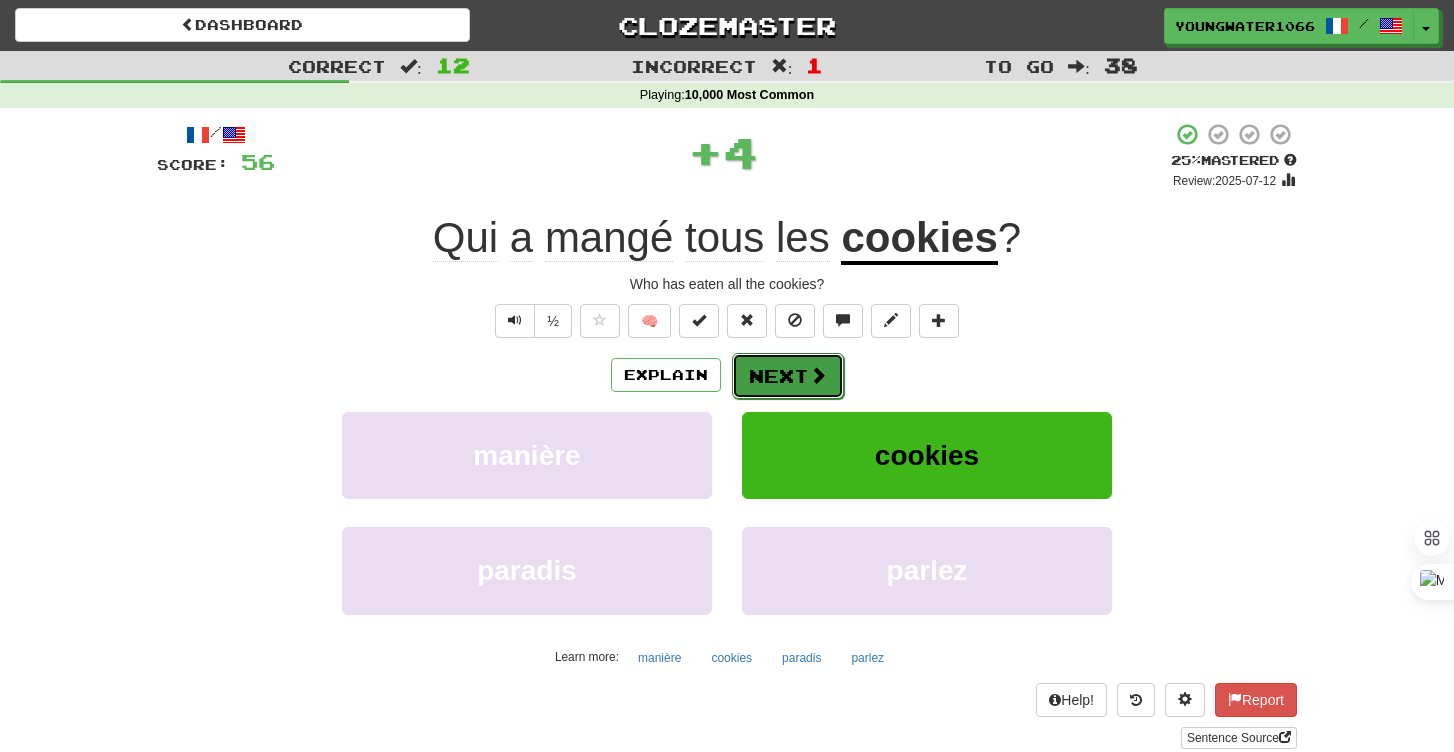 click on "Next" at bounding box center [788, 376] 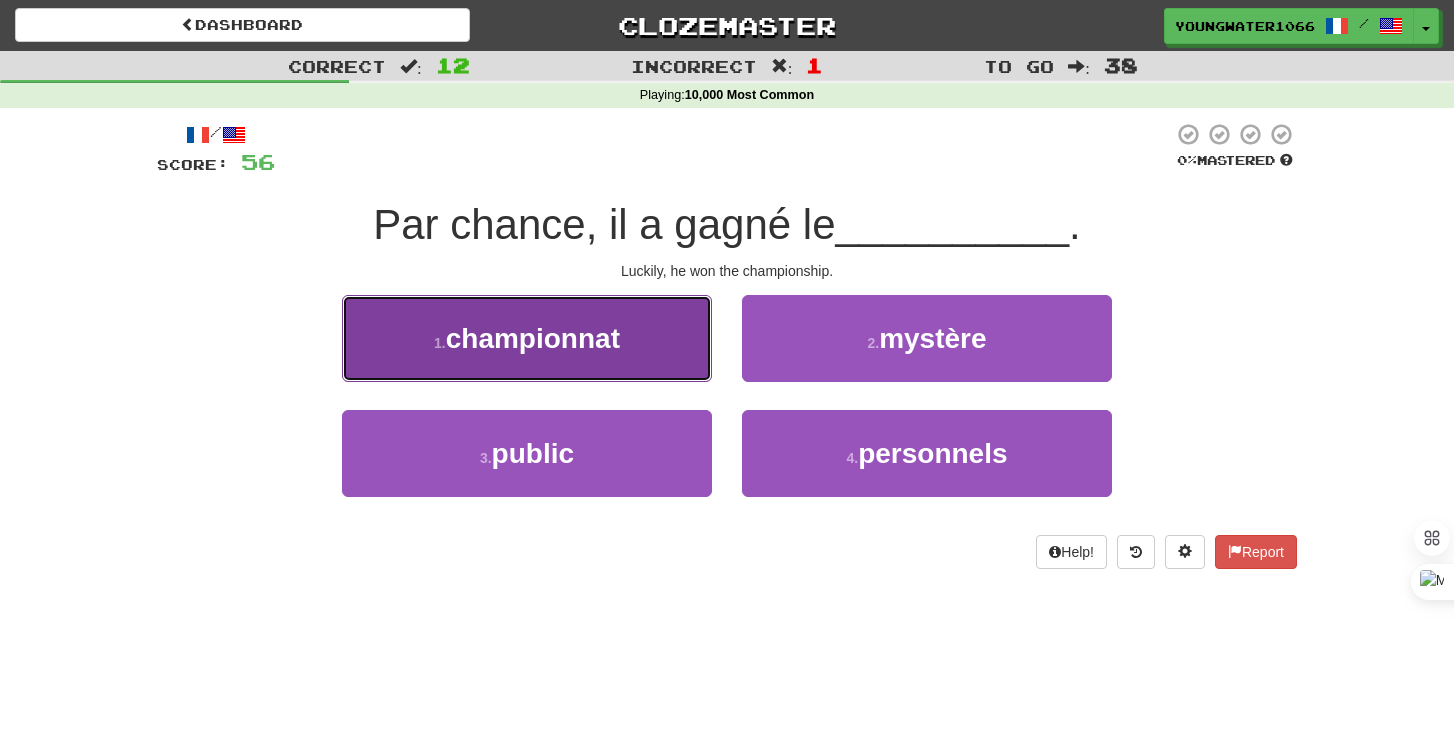 click on "championnat" at bounding box center (533, 338) 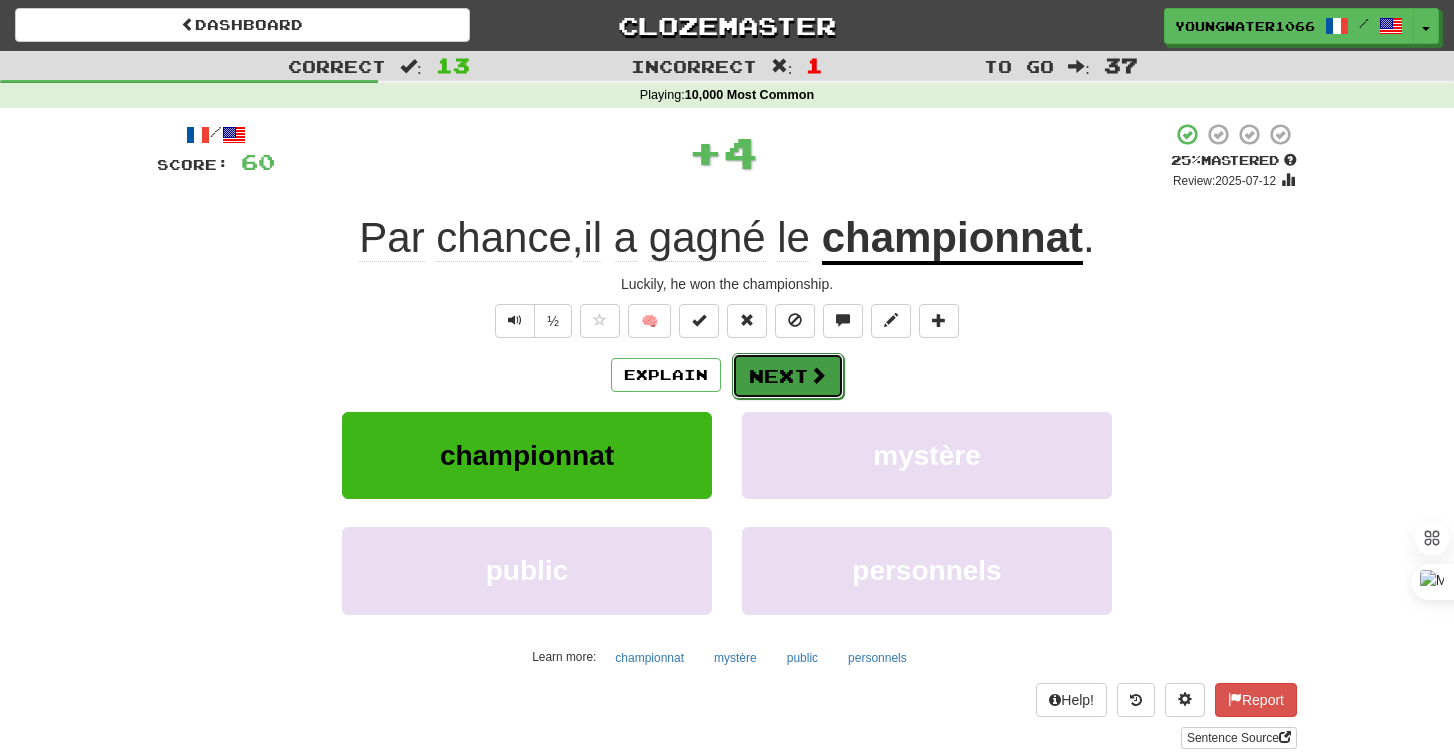 click on "Next" at bounding box center (788, 376) 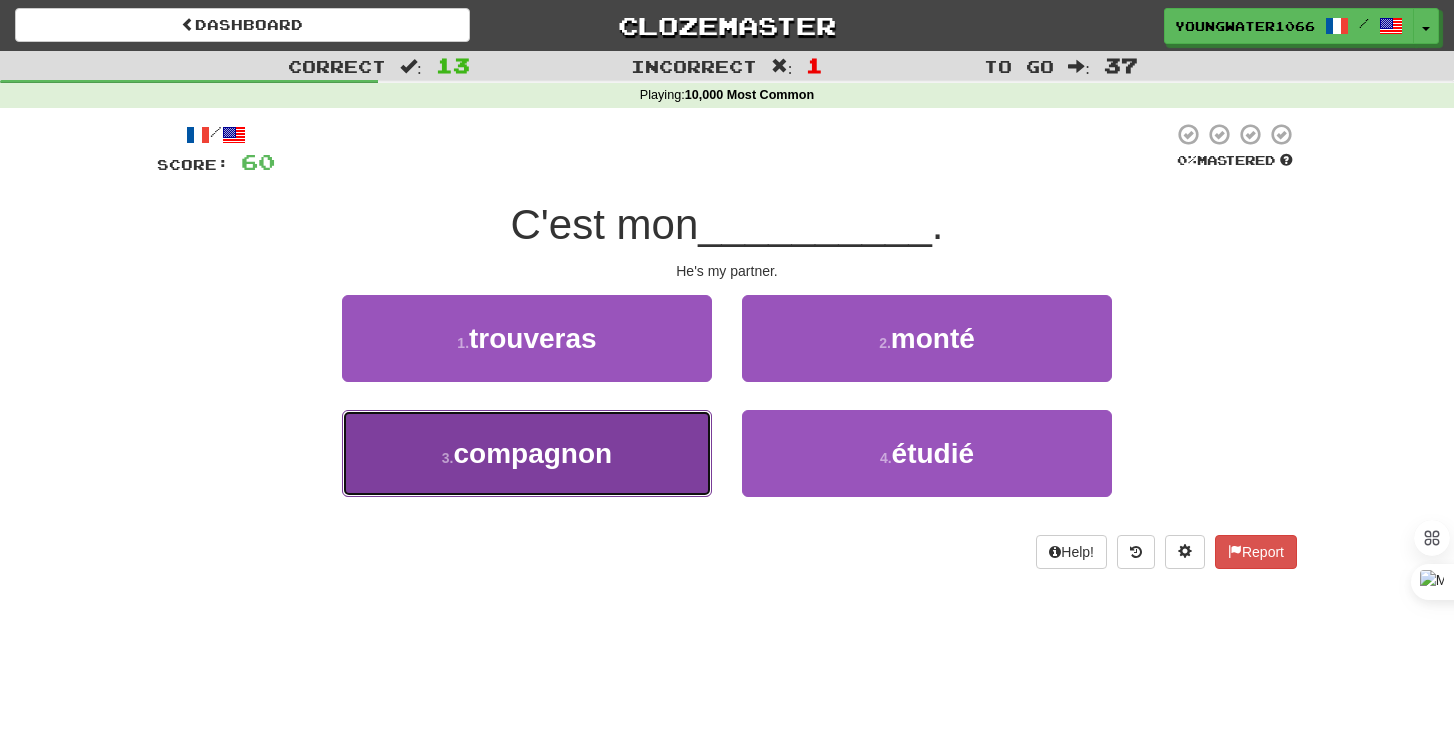 click on "3 .  compagnon" at bounding box center (527, 453) 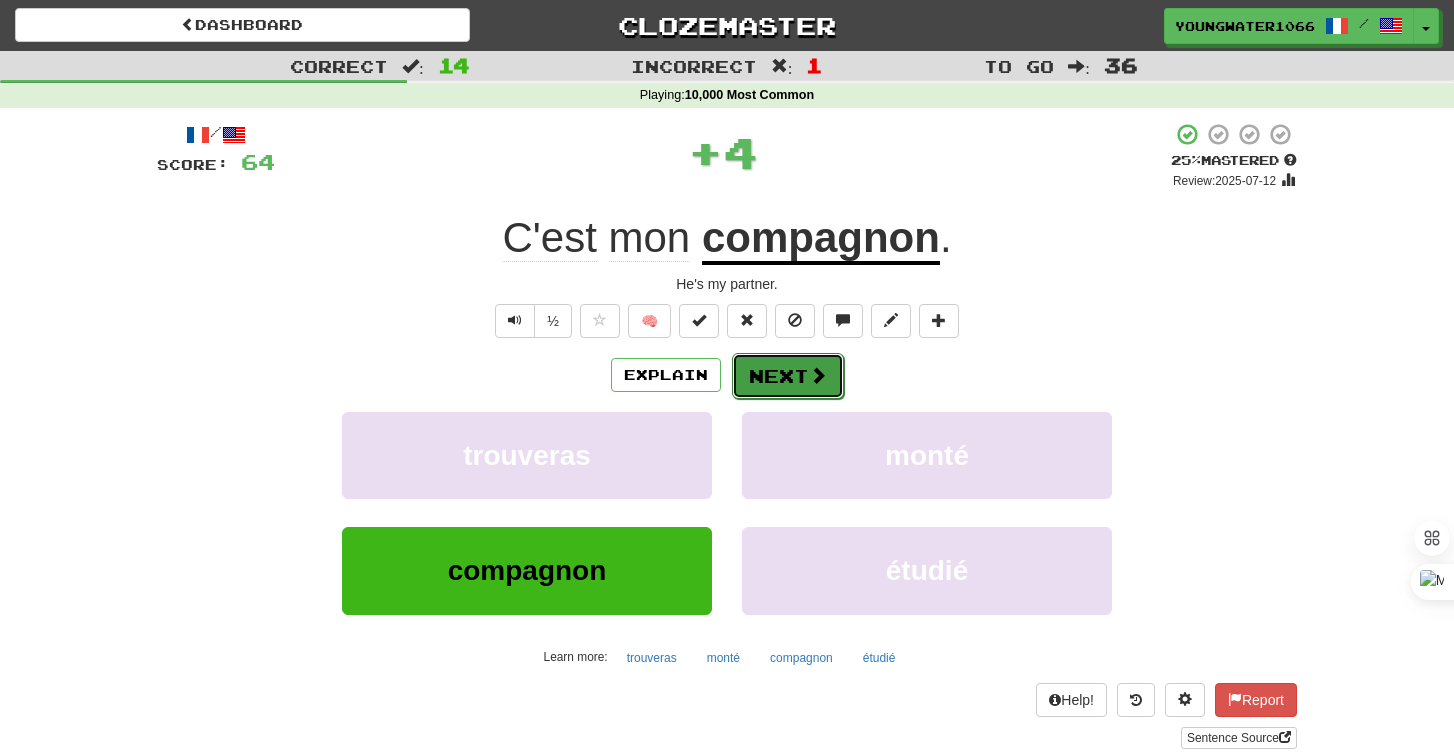click on "Next" at bounding box center [788, 376] 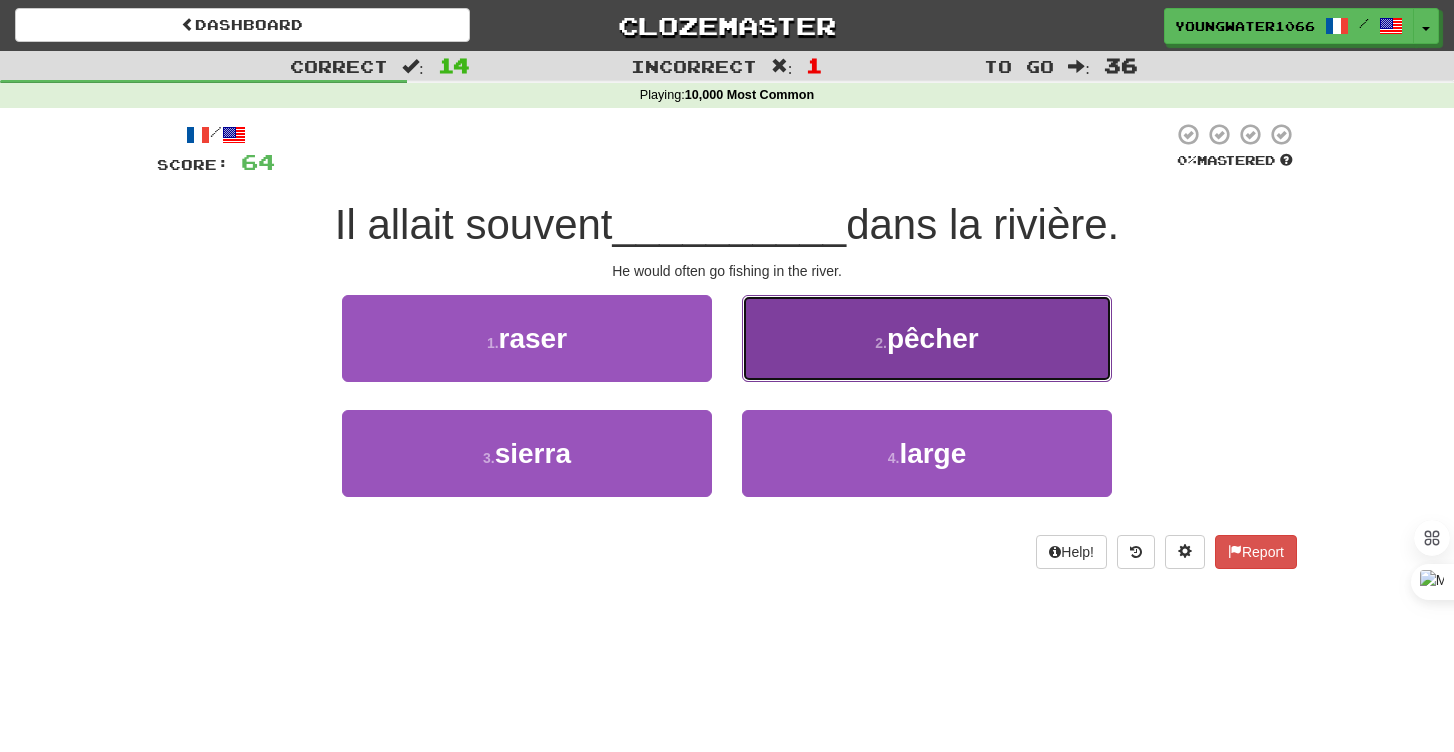 click on "2 .  pêcher" at bounding box center (927, 338) 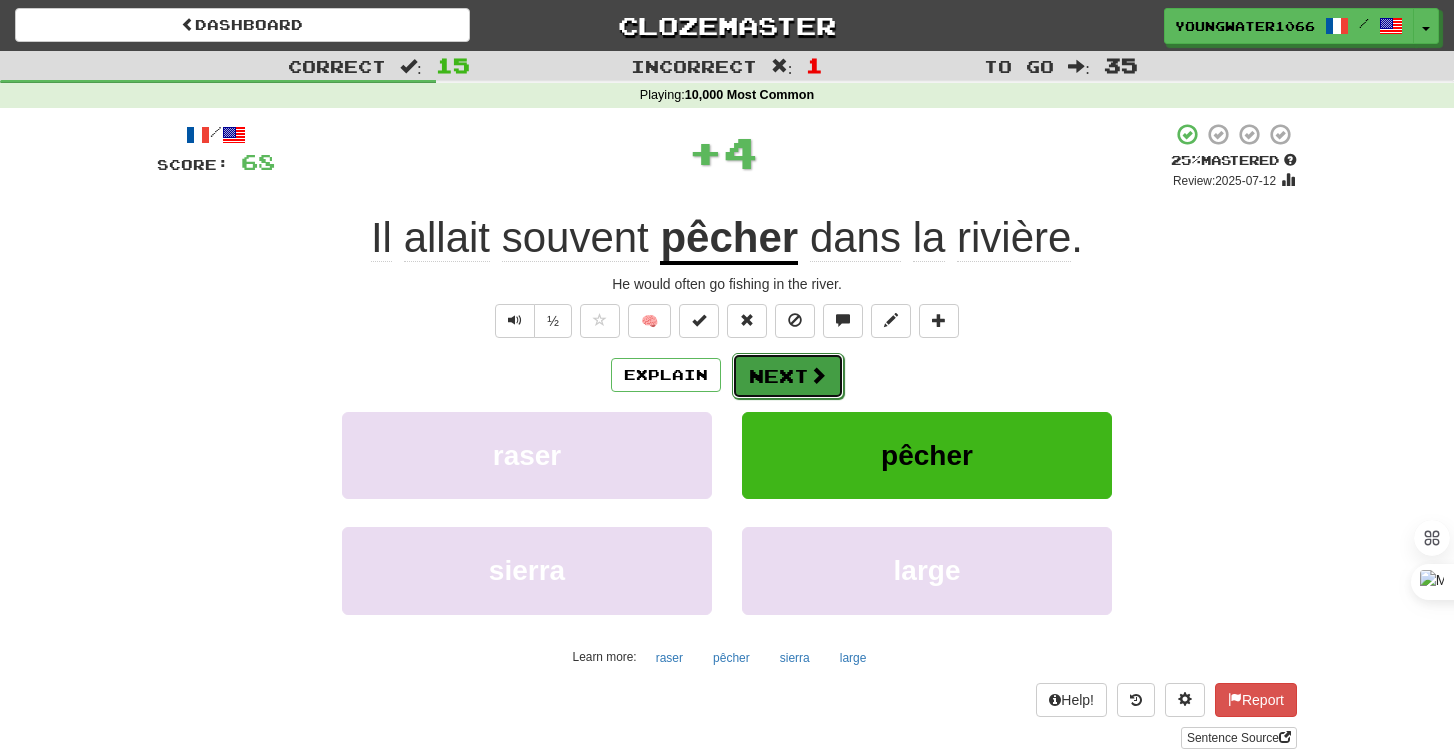 click on "Next" at bounding box center [788, 376] 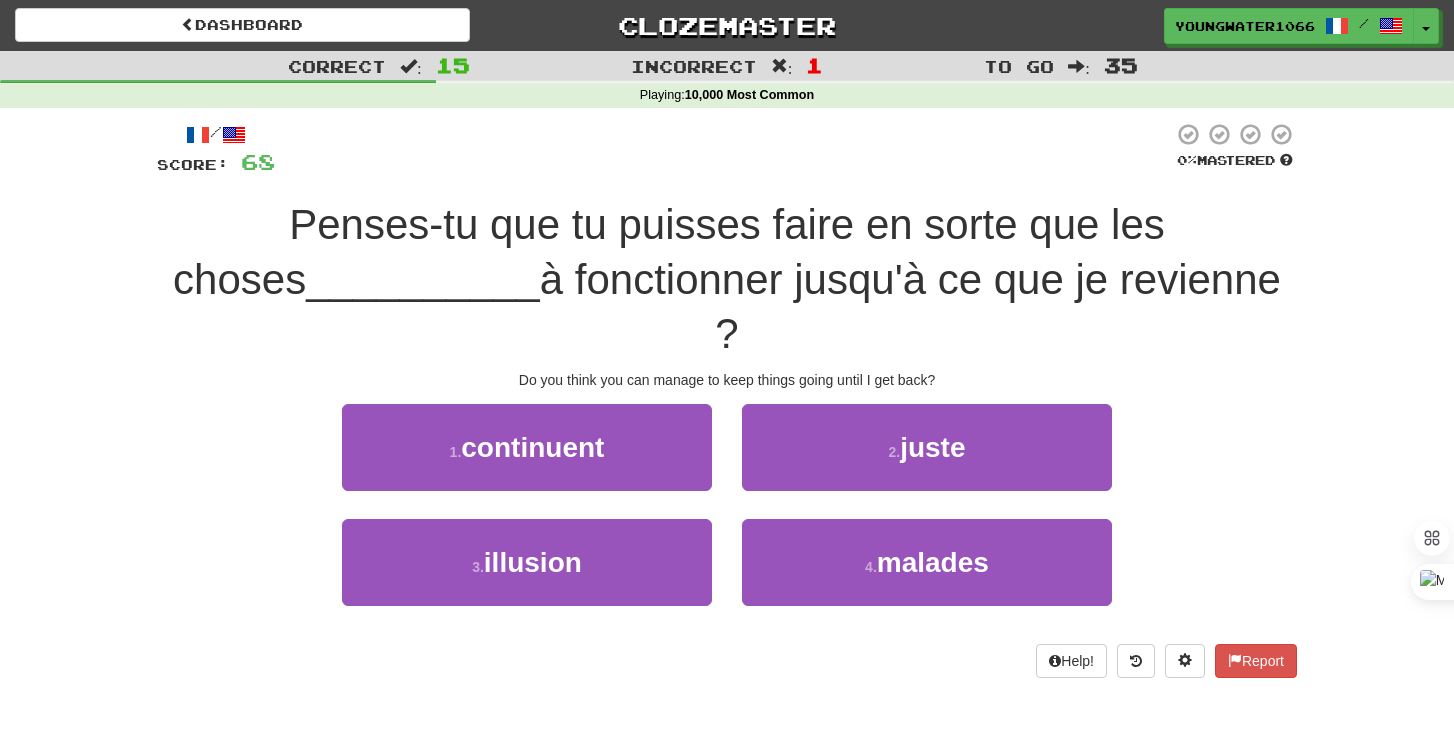 click on "Correct : 15 Incorrect : 1 To go : 35 Playing : 10,000 Most Common / Score: 68 0 % Mastered Penses-tu que tu puisses faire en sorte que les choses __________ à fonctionner jusqu'à ce que je revienne ?" at bounding box center (727, 376) 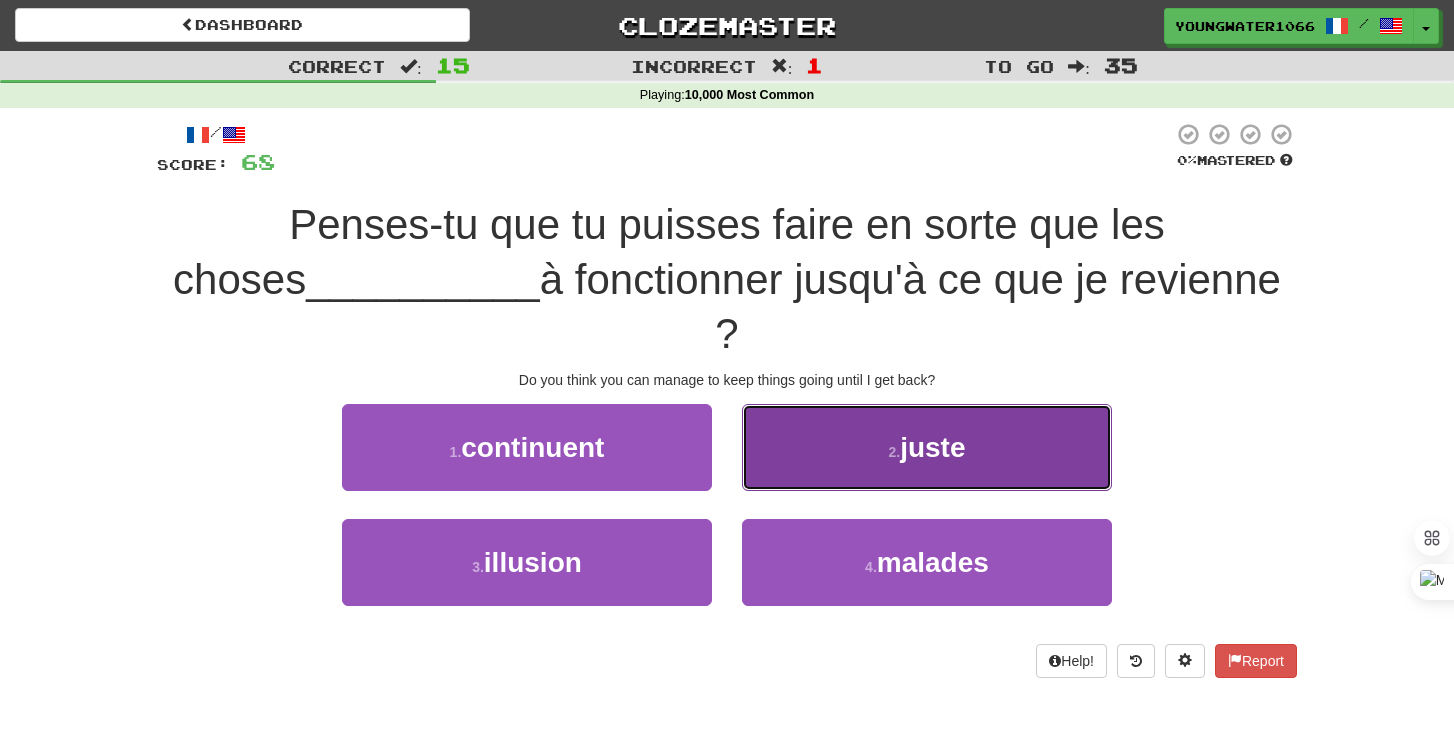 click on "2 .  juste" at bounding box center (927, 447) 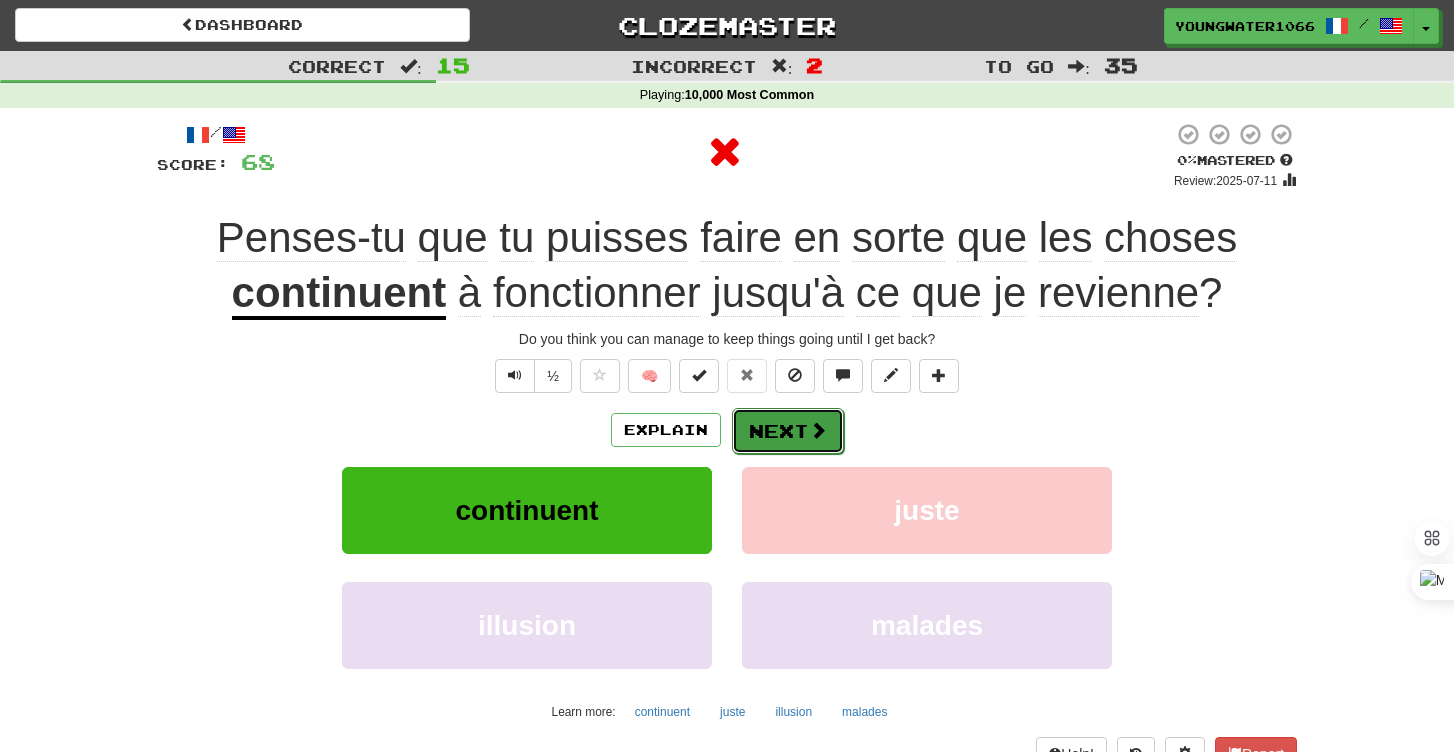 click at bounding box center [818, 430] 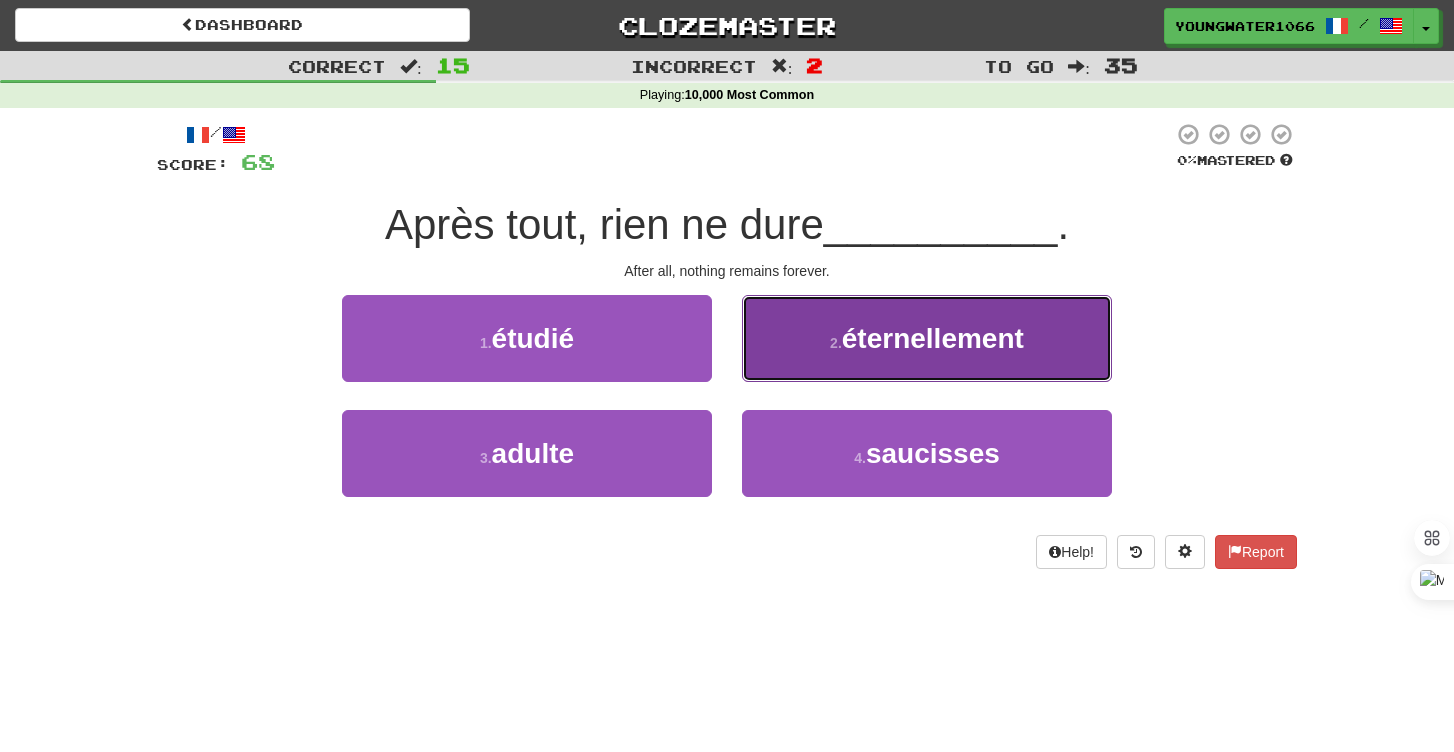 click on "éternellement" at bounding box center (933, 338) 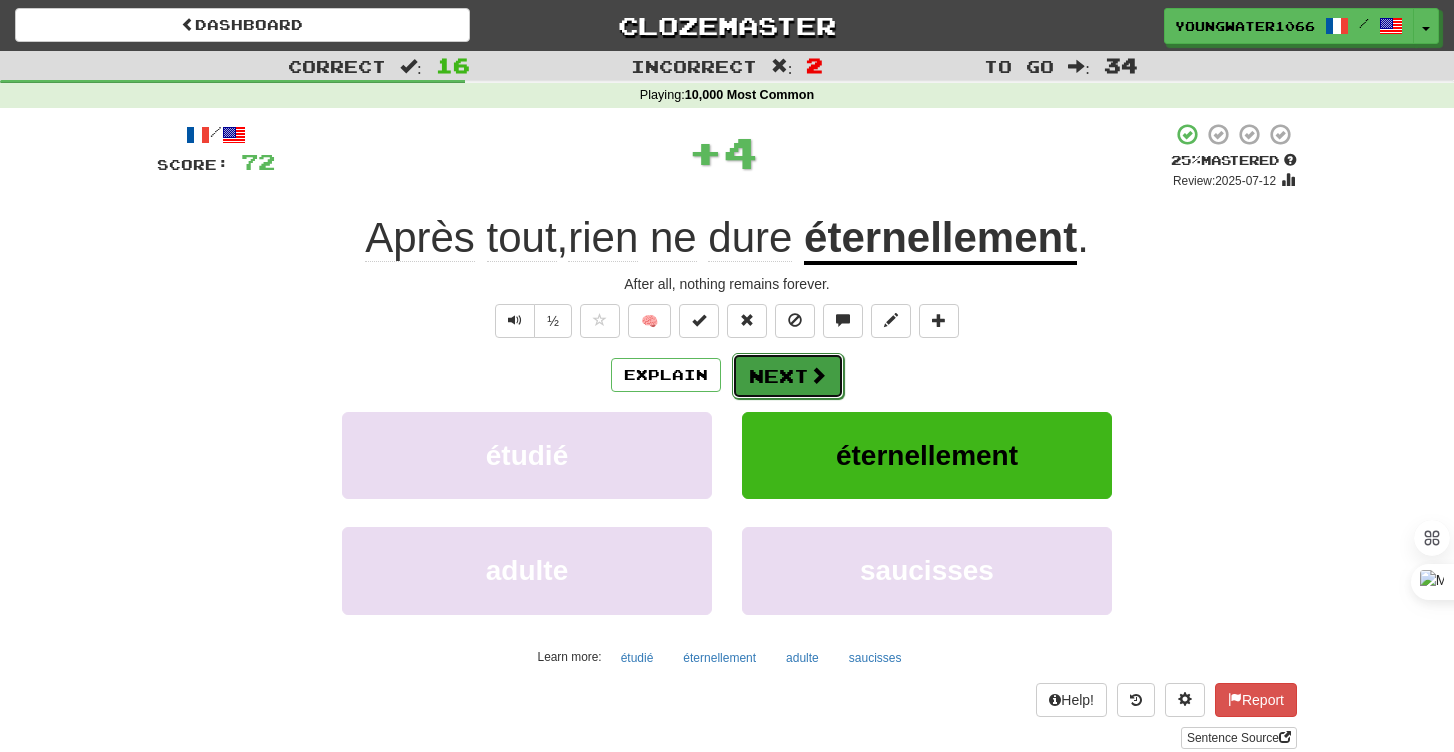 click on "Next" at bounding box center [788, 376] 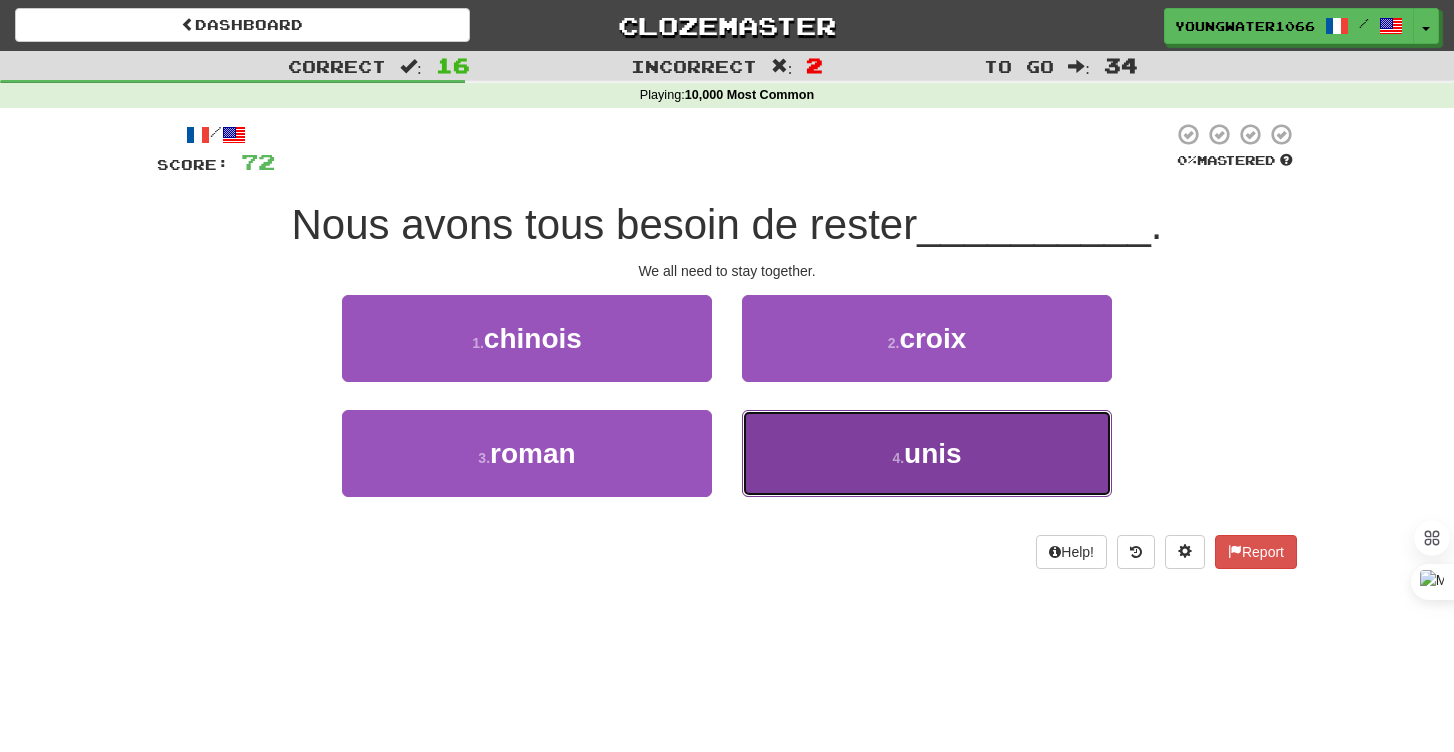 click on "4 .  unis" at bounding box center [927, 453] 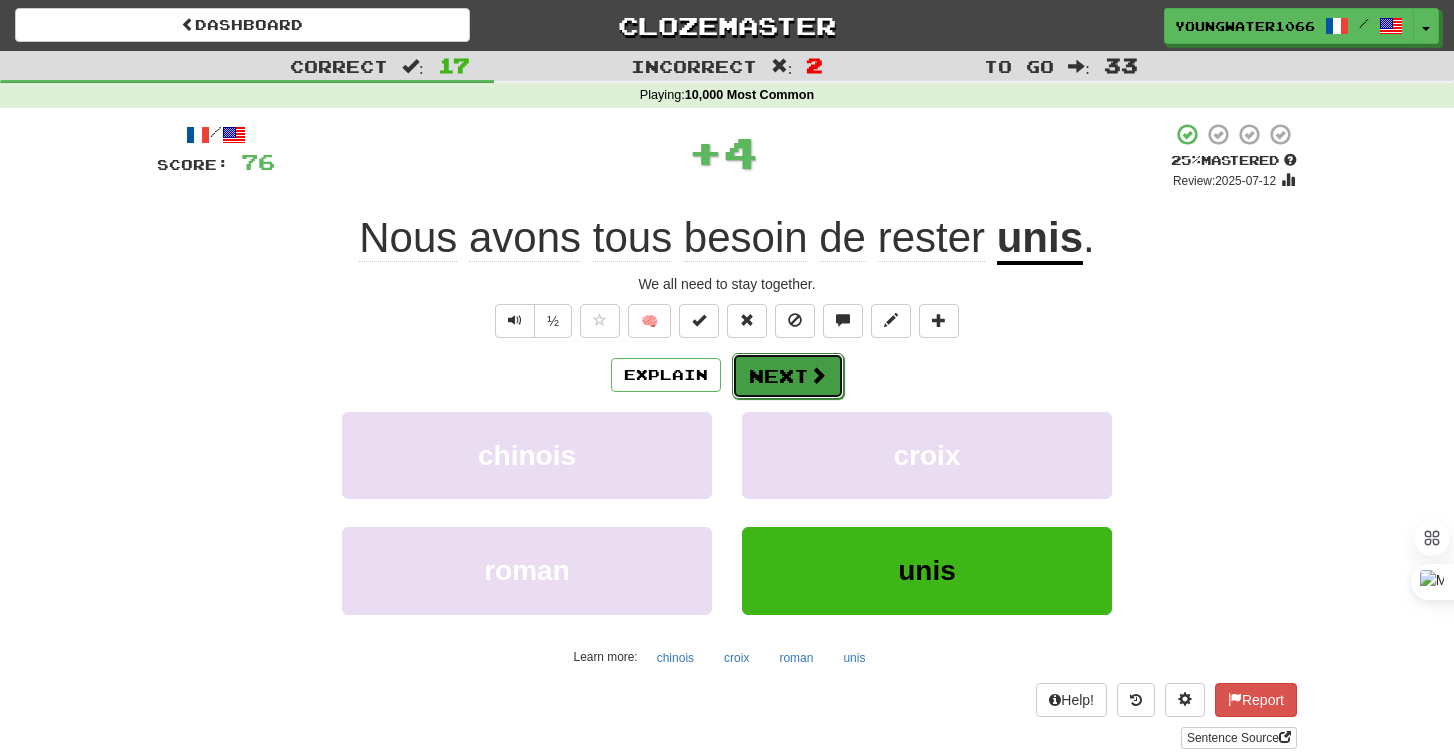 click on "Next" at bounding box center [788, 376] 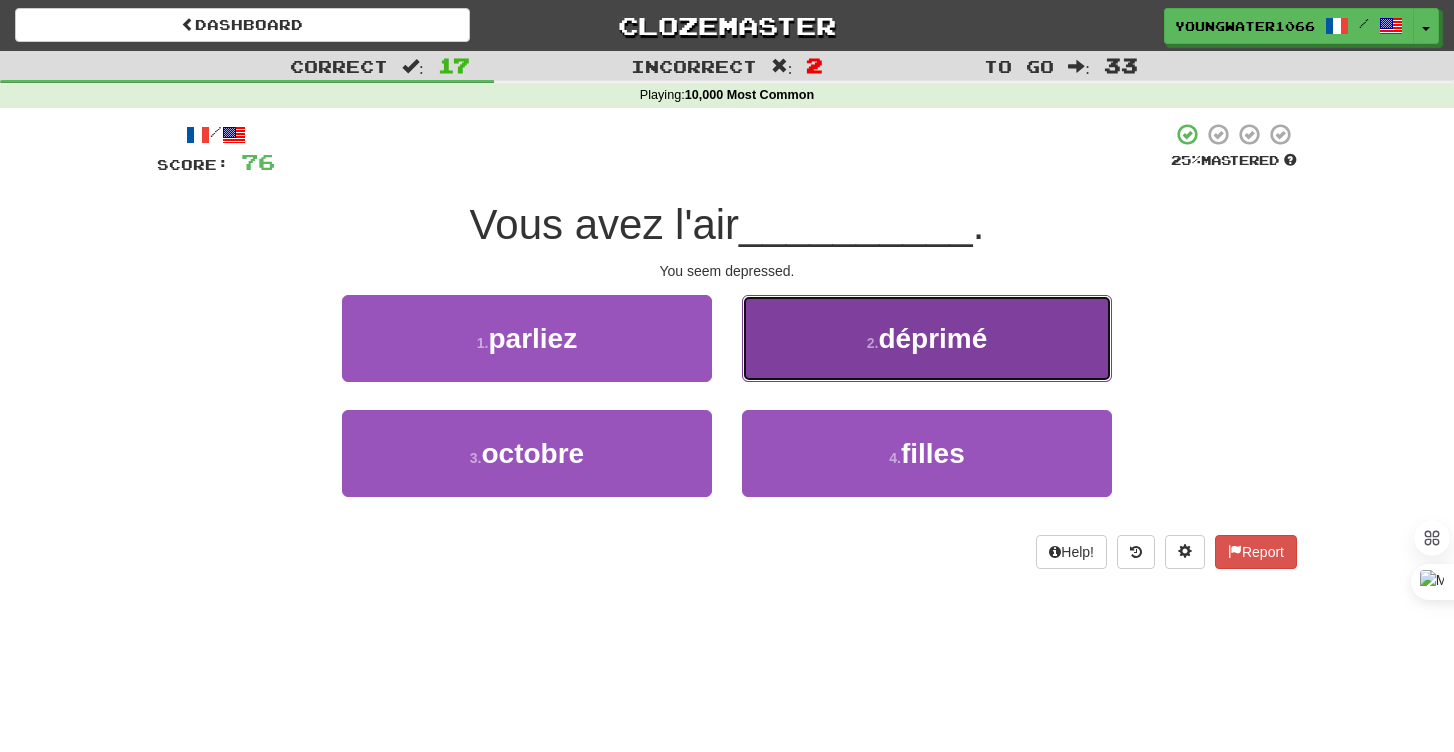 click on "2 .  déprimé" at bounding box center (927, 338) 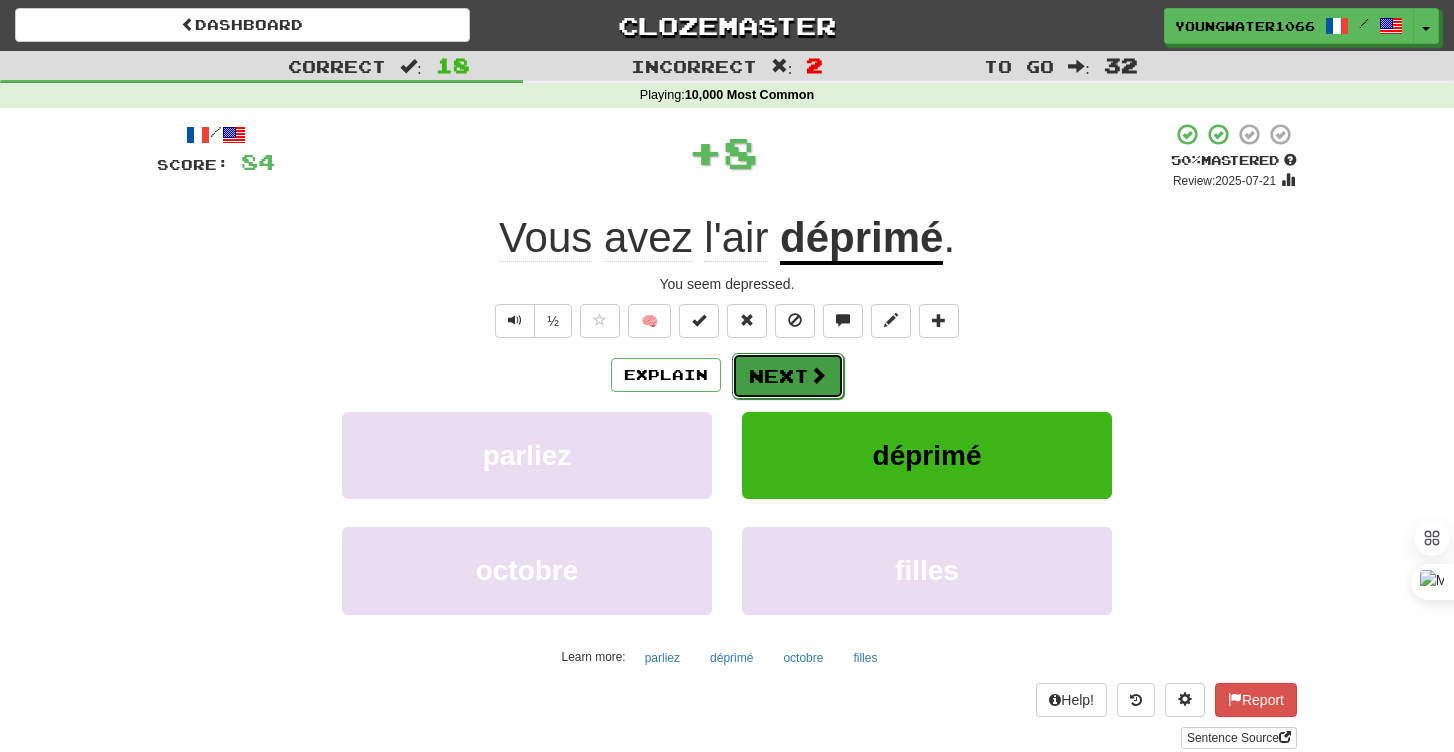 click on "Next" at bounding box center (788, 376) 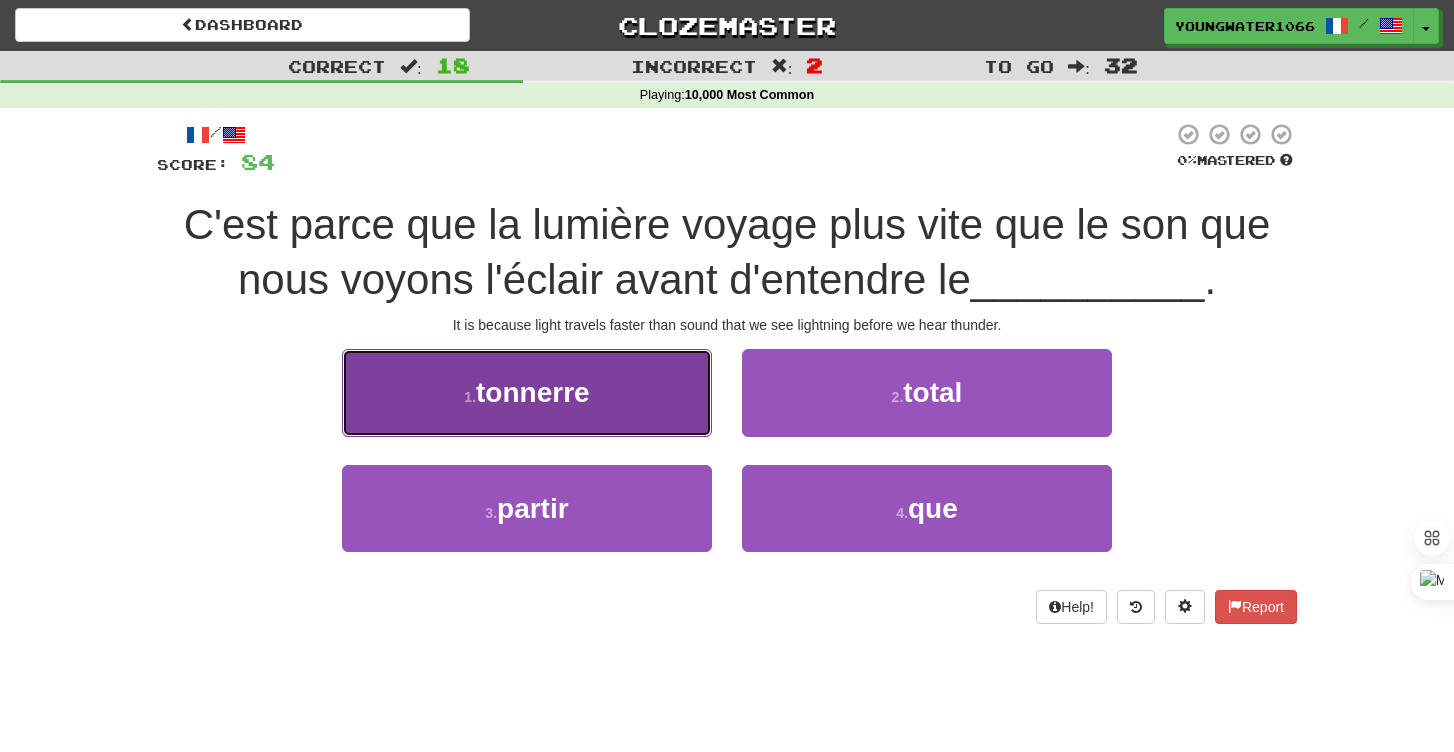 click on "1 .  tonnerre" at bounding box center (527, 392) 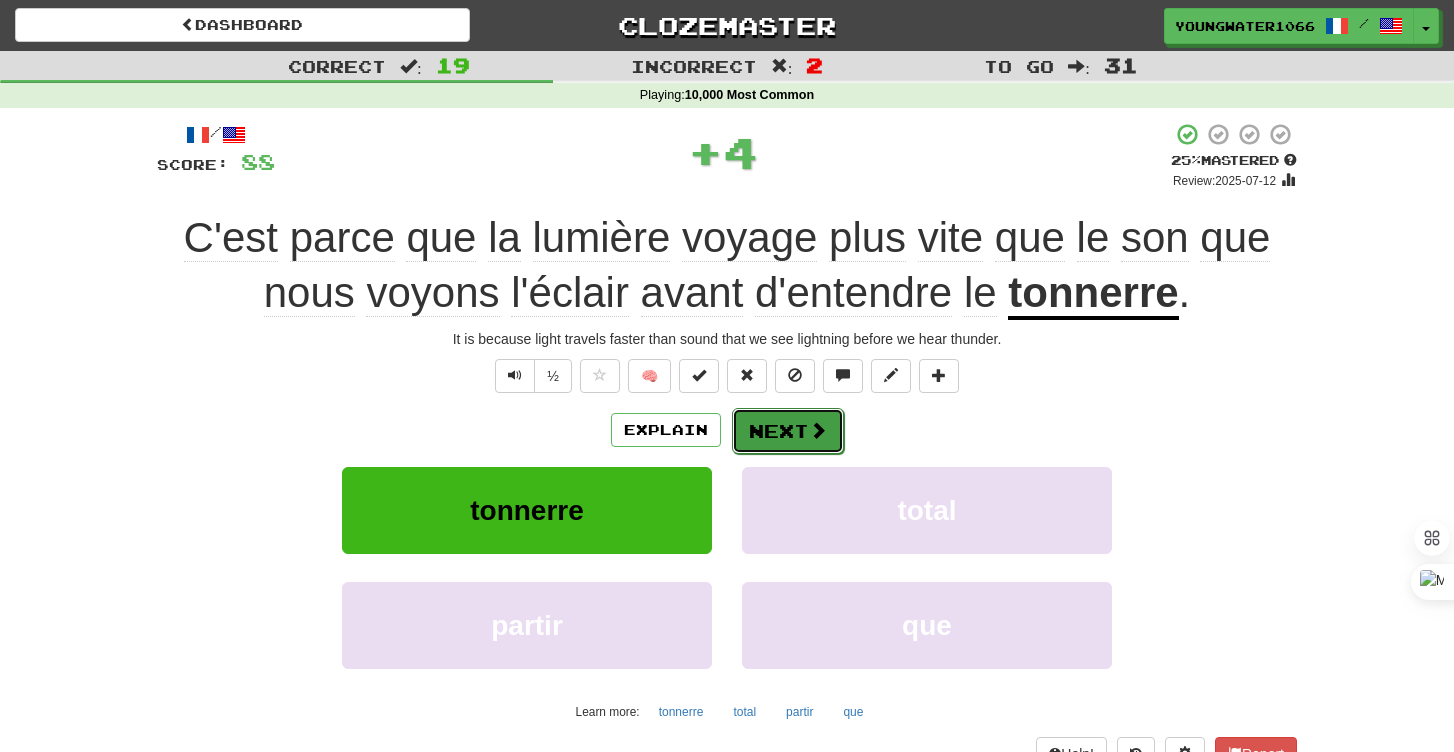 click on "Next" at bounding box center [788, 431] 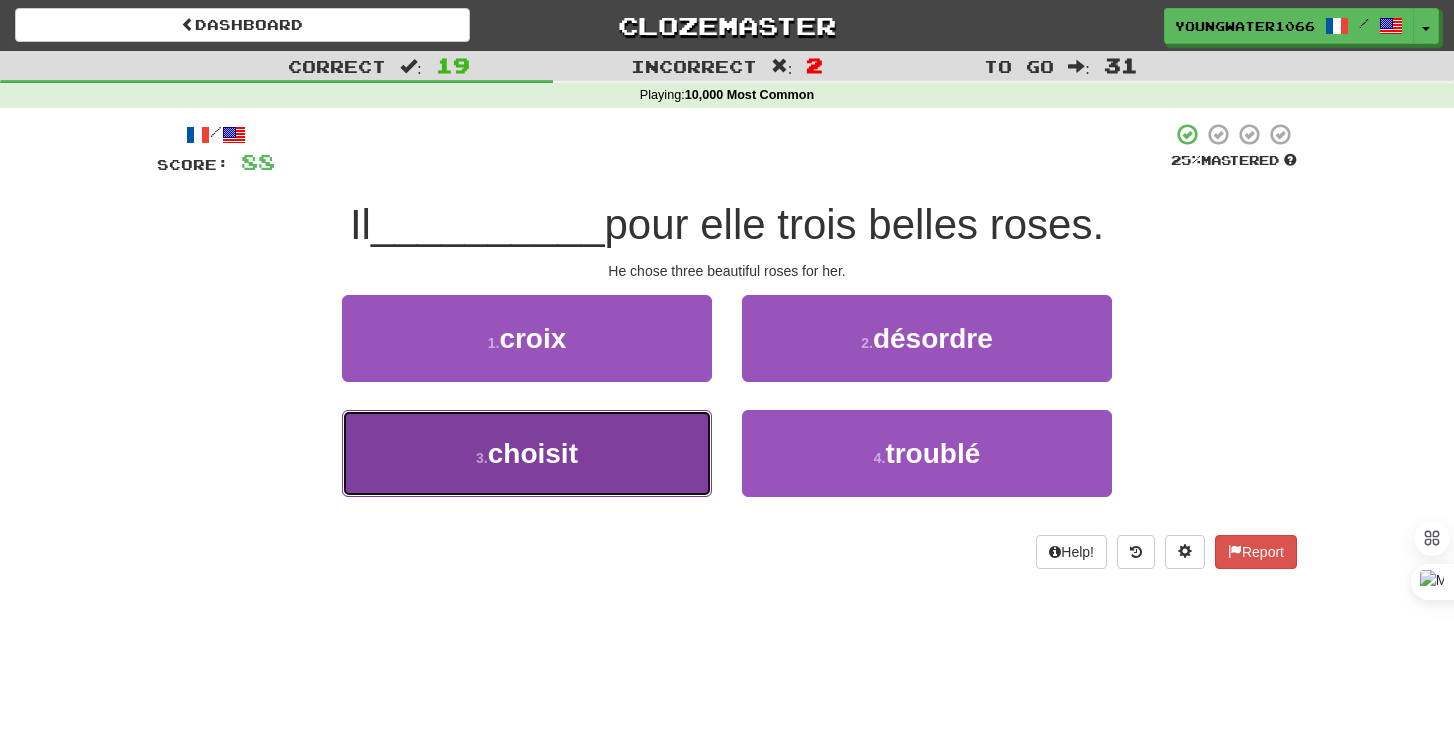 click on "3 .  choisit" at bounding box center (527, 453) 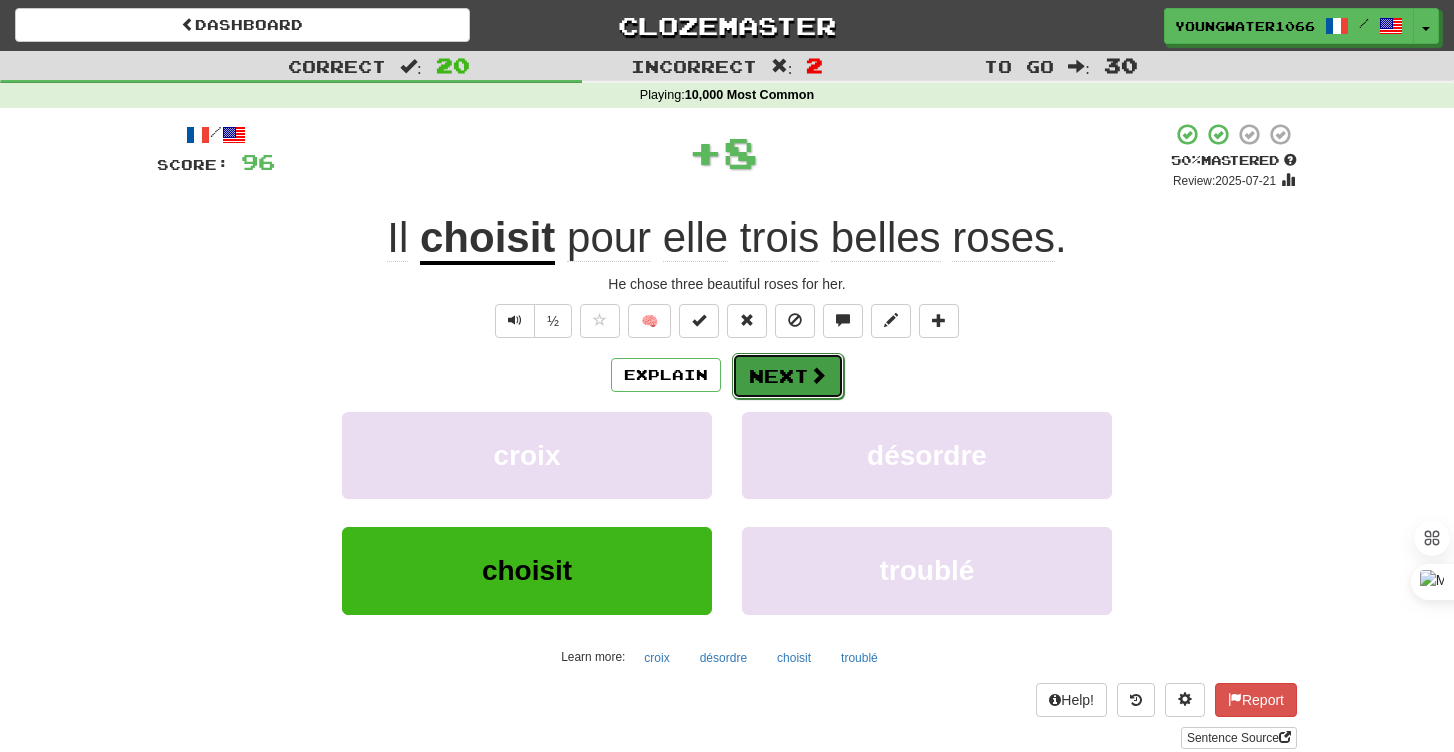 click on "Next" at bounding box center (788, 376) 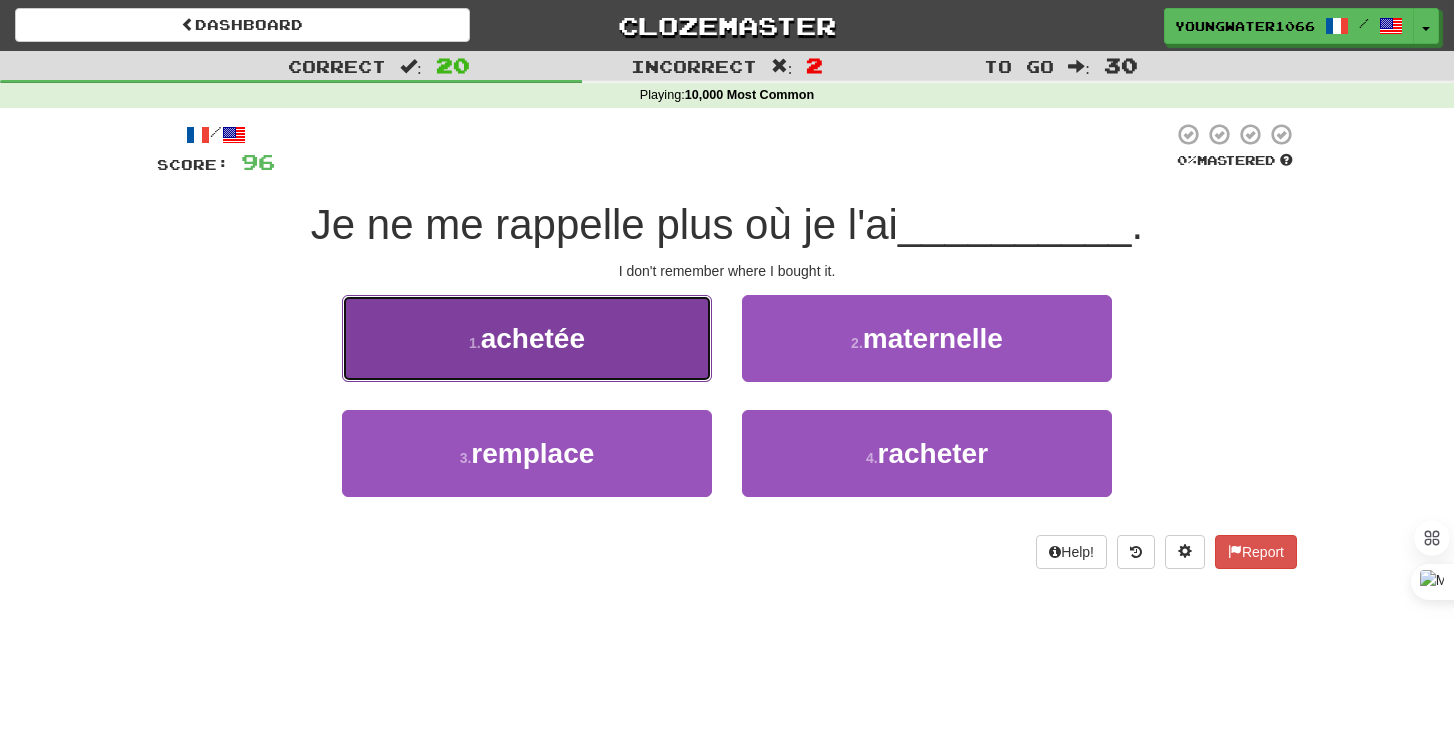 click on "1 .  achetée" at bounding box center [527, 338] 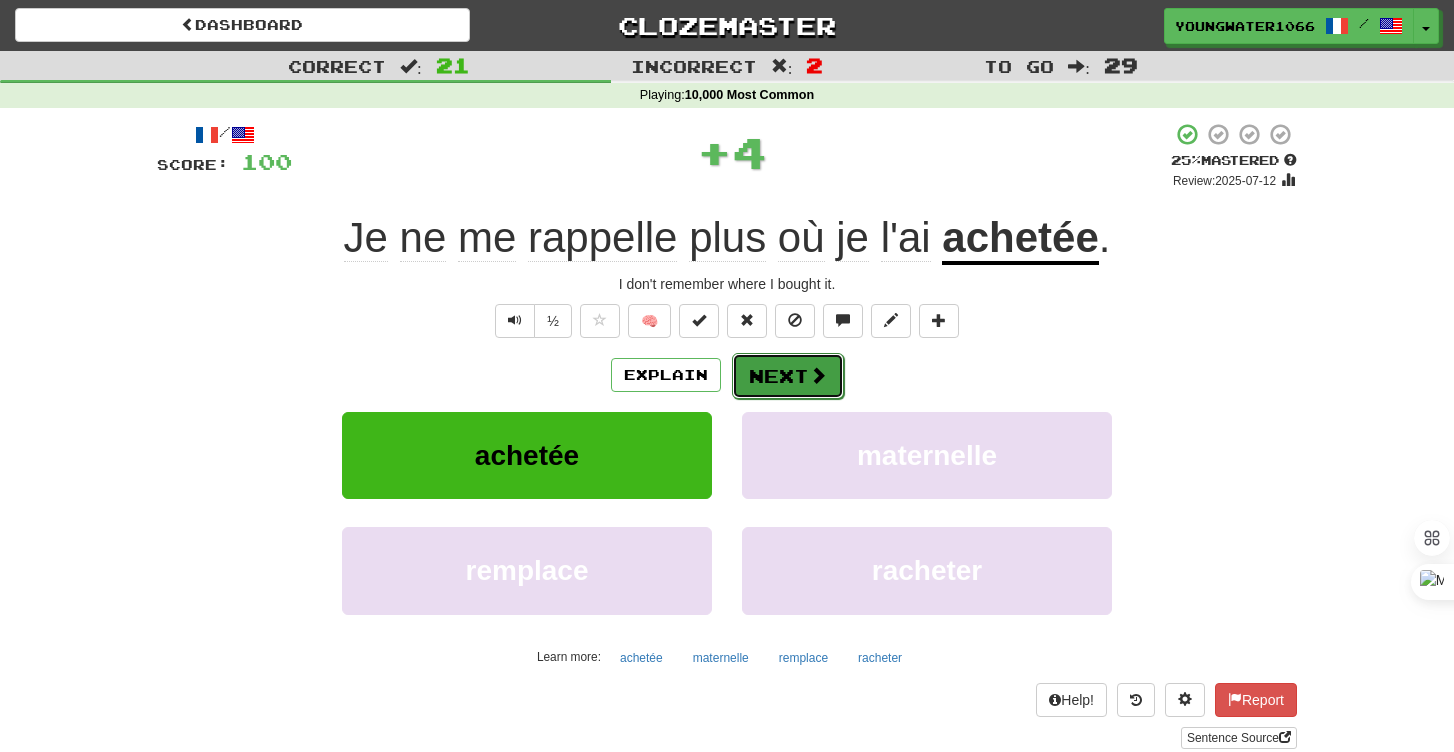 click on "Next" at bounding box center [788, 376] 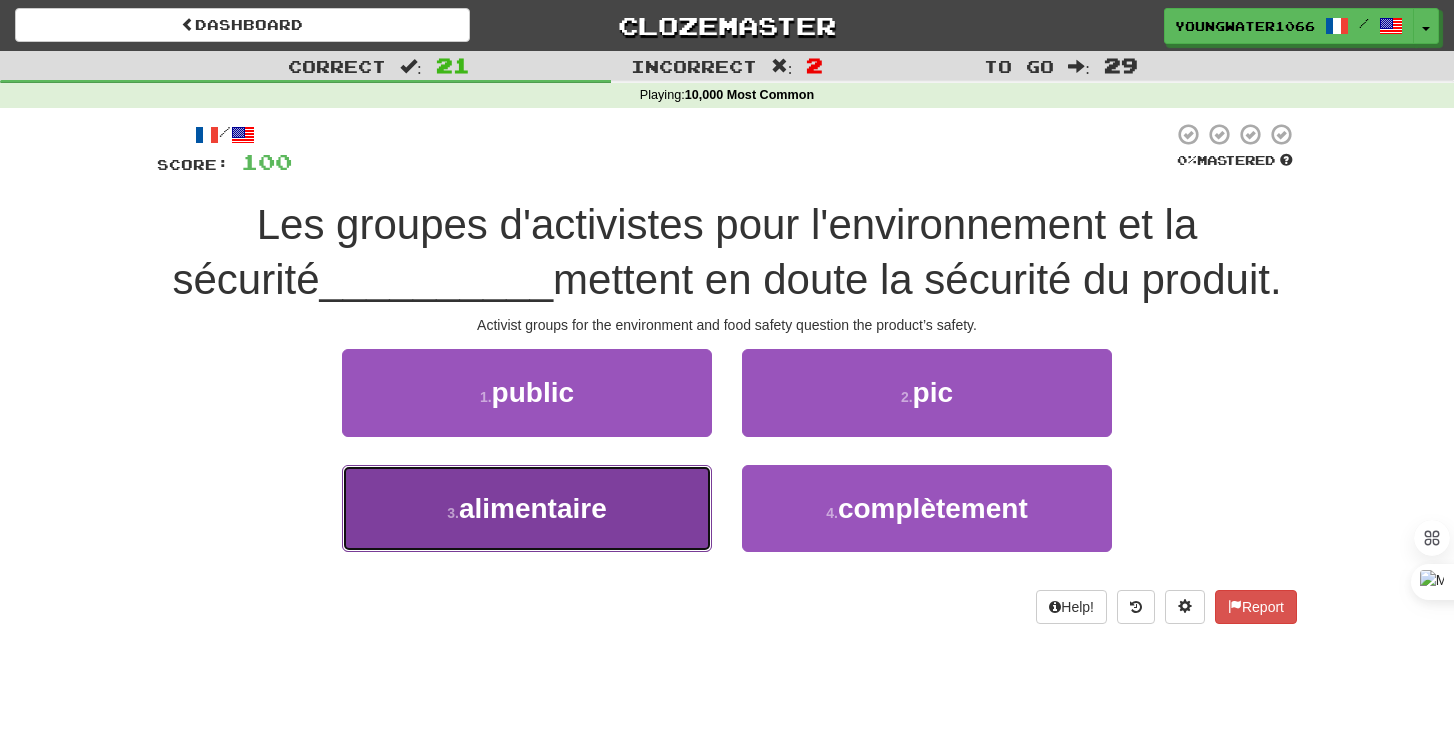 click on "3 .  alimentaire" at bounding box center [527, 508] 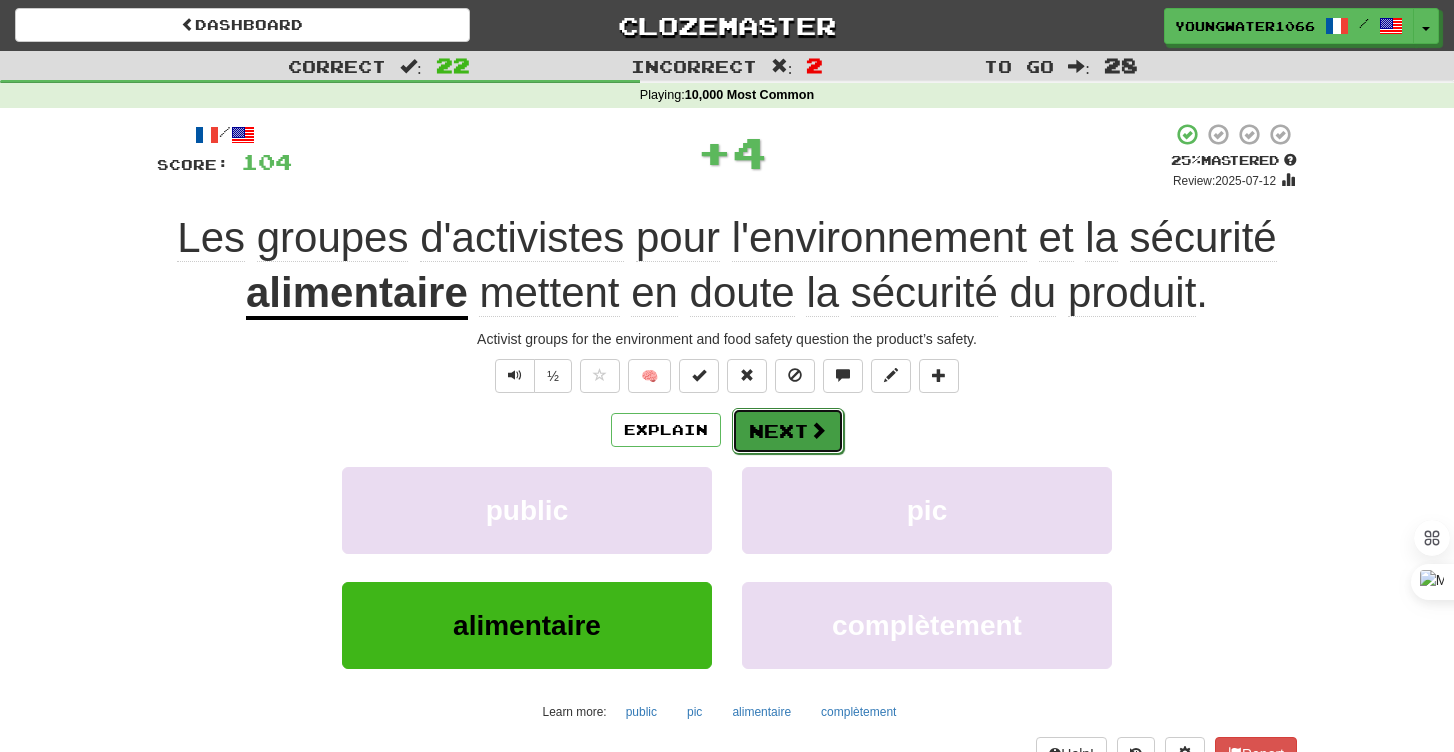 click at bounding box center (818, 430) 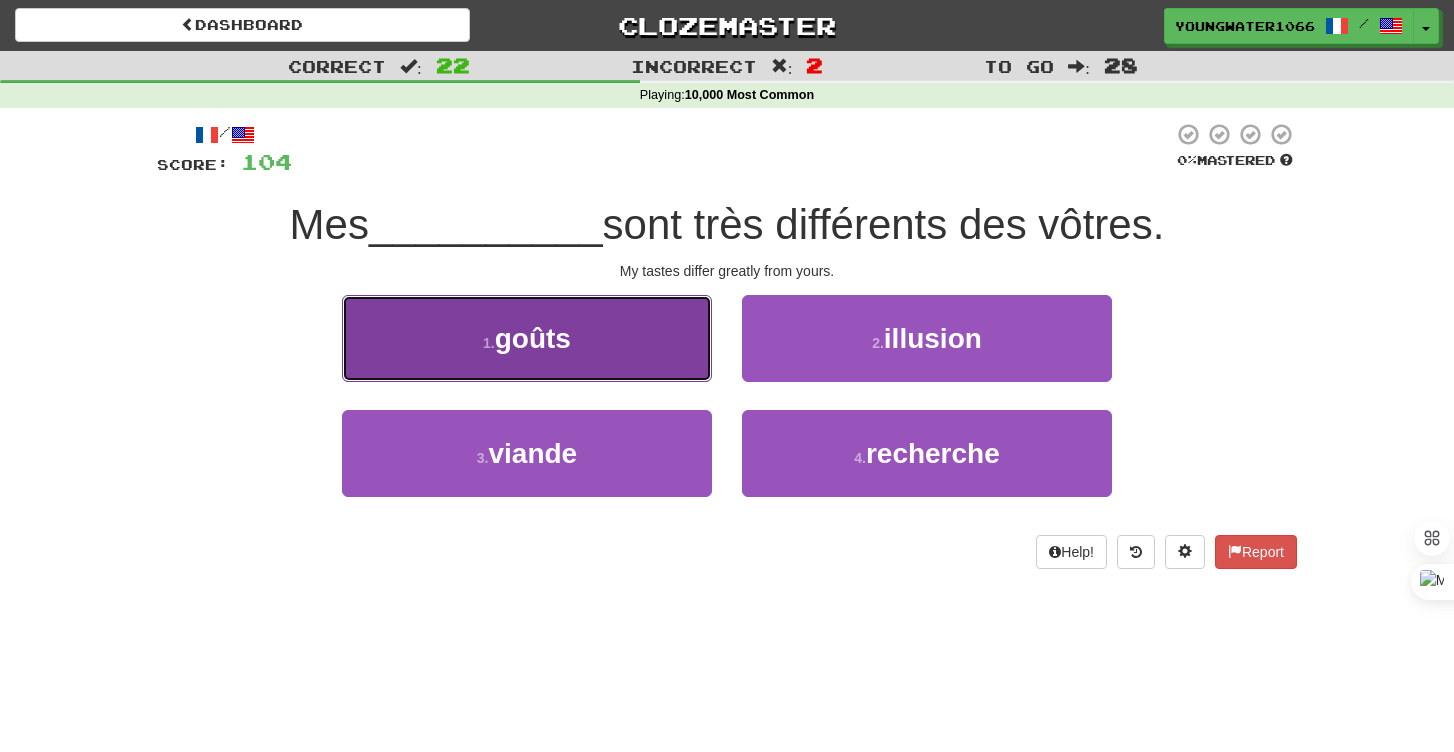 click on "1 .  goûts" at bounding box center [527, 338] 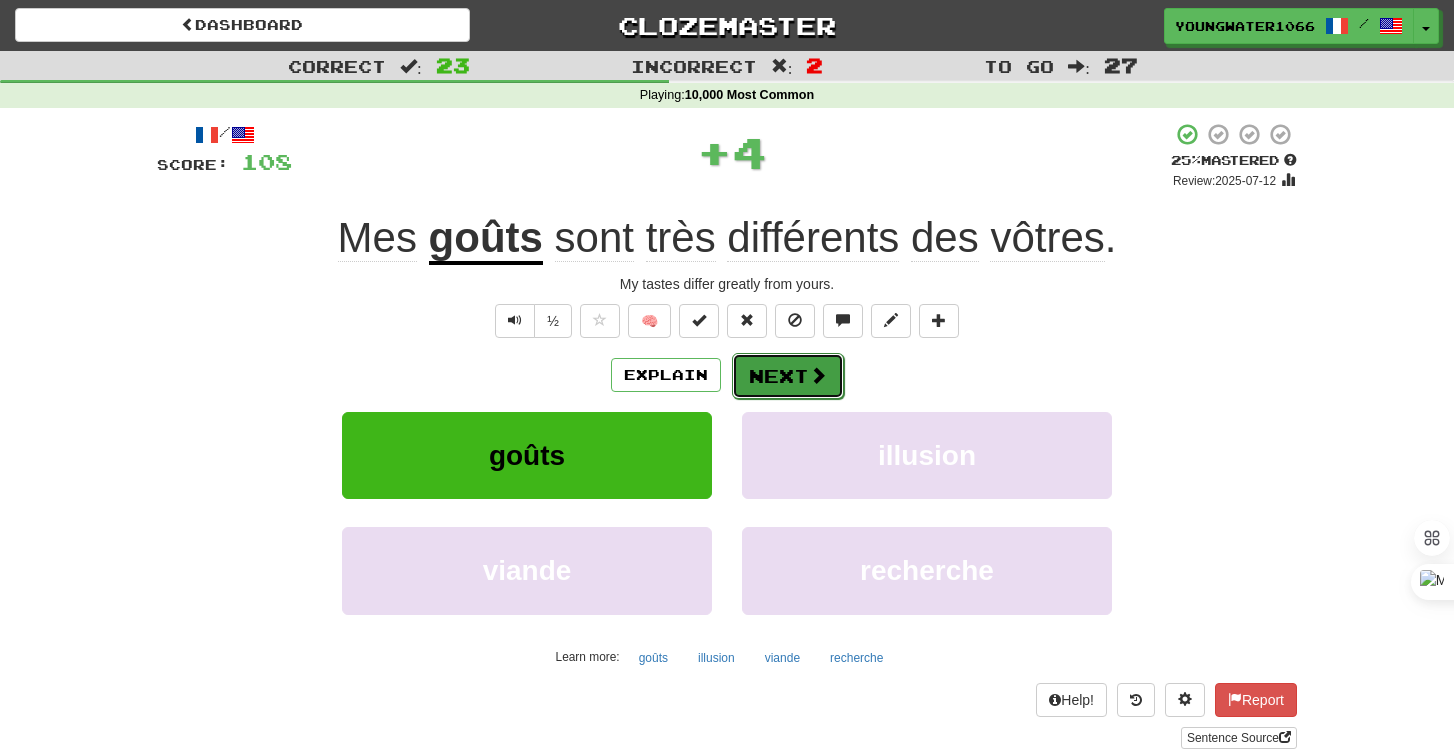 click on "Next" at bounding box center (788, 376) 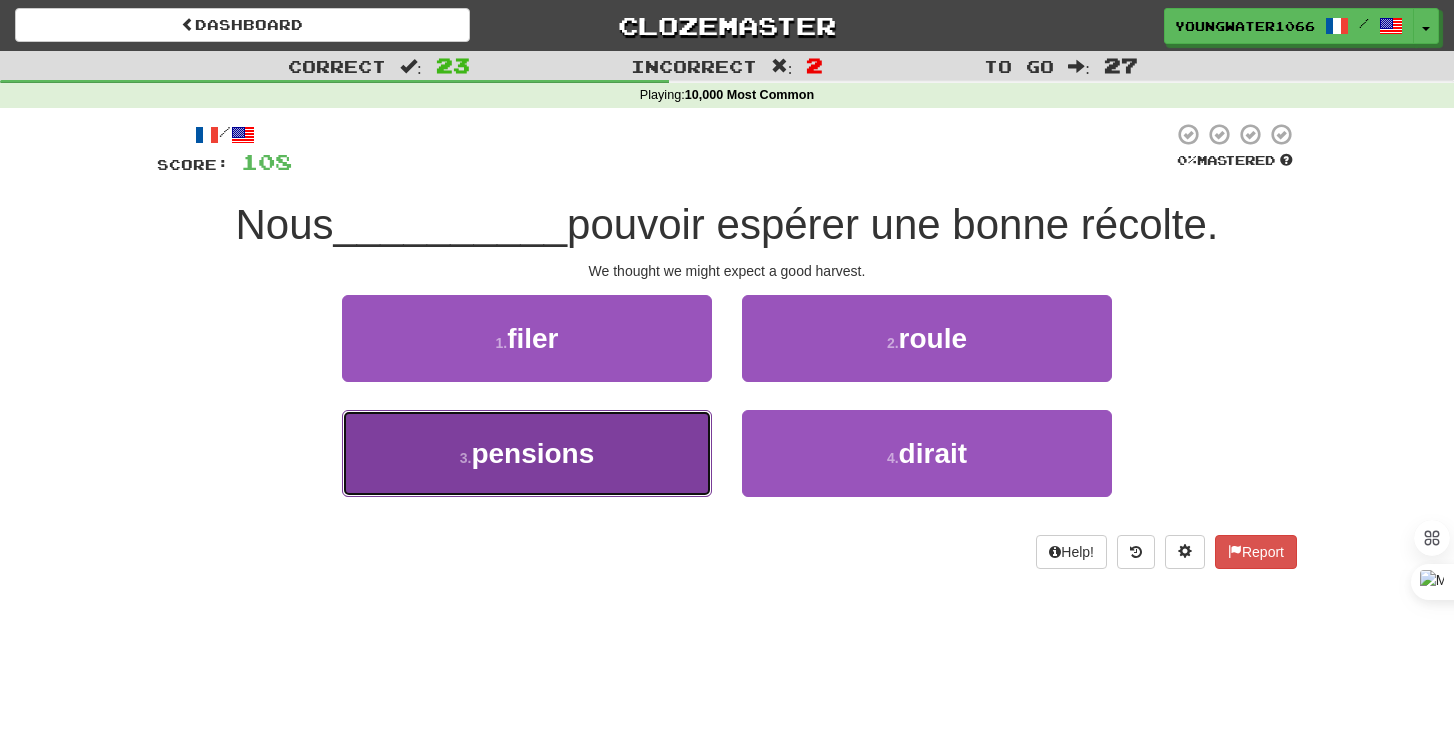 click on "3 .  pensions" at bounding box center [527, 453] 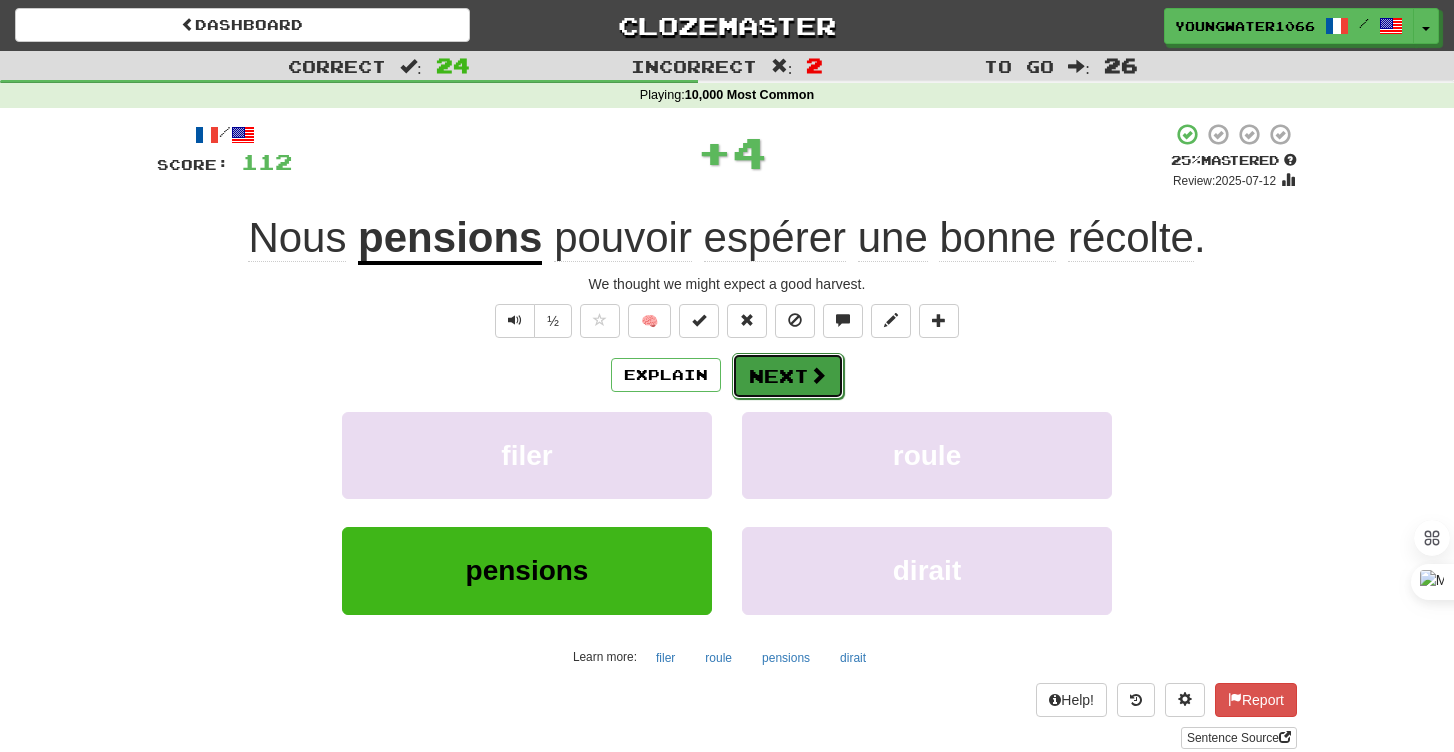 click on "Next" at bounding box center (788, 376) 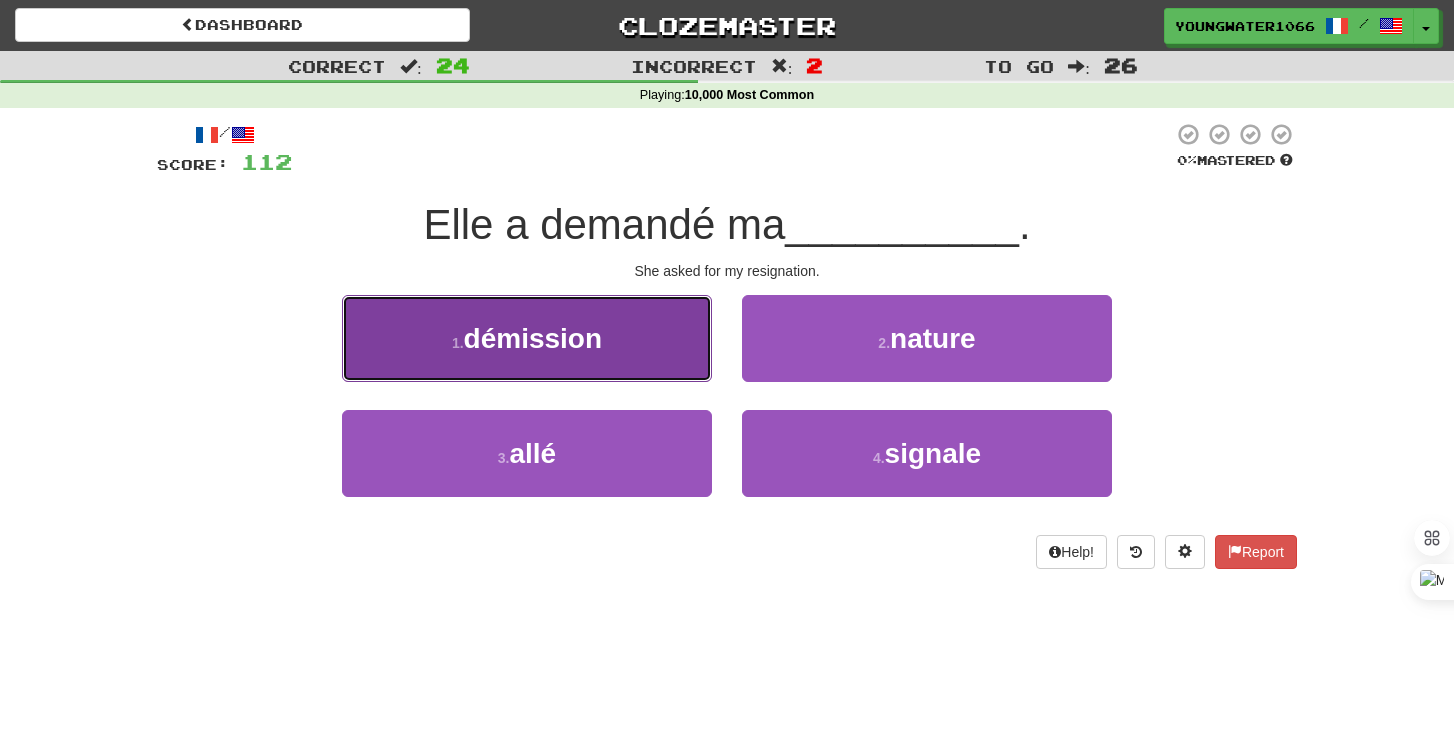 click on "1 .  démission" at bounding box center [527, 338] 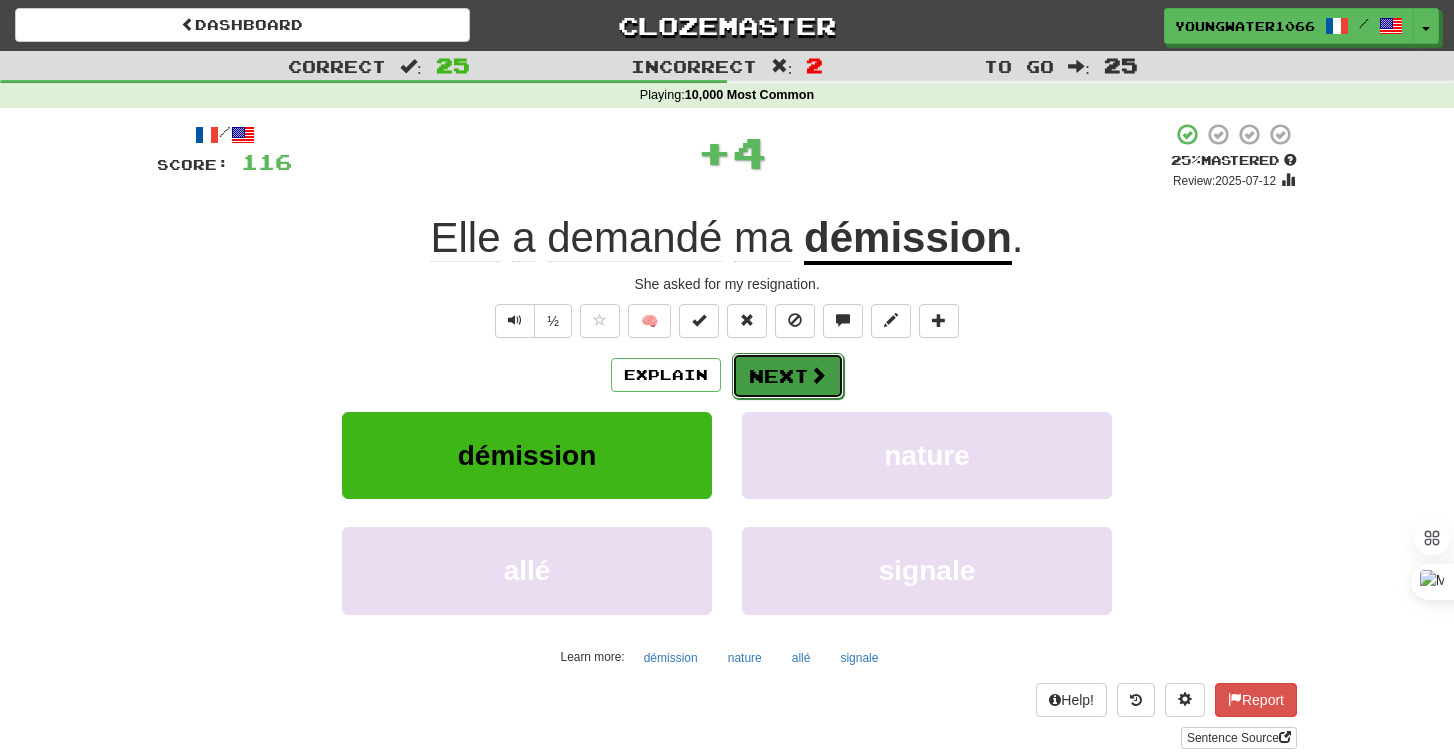 click on "Next" at bounding box center [788, 376] 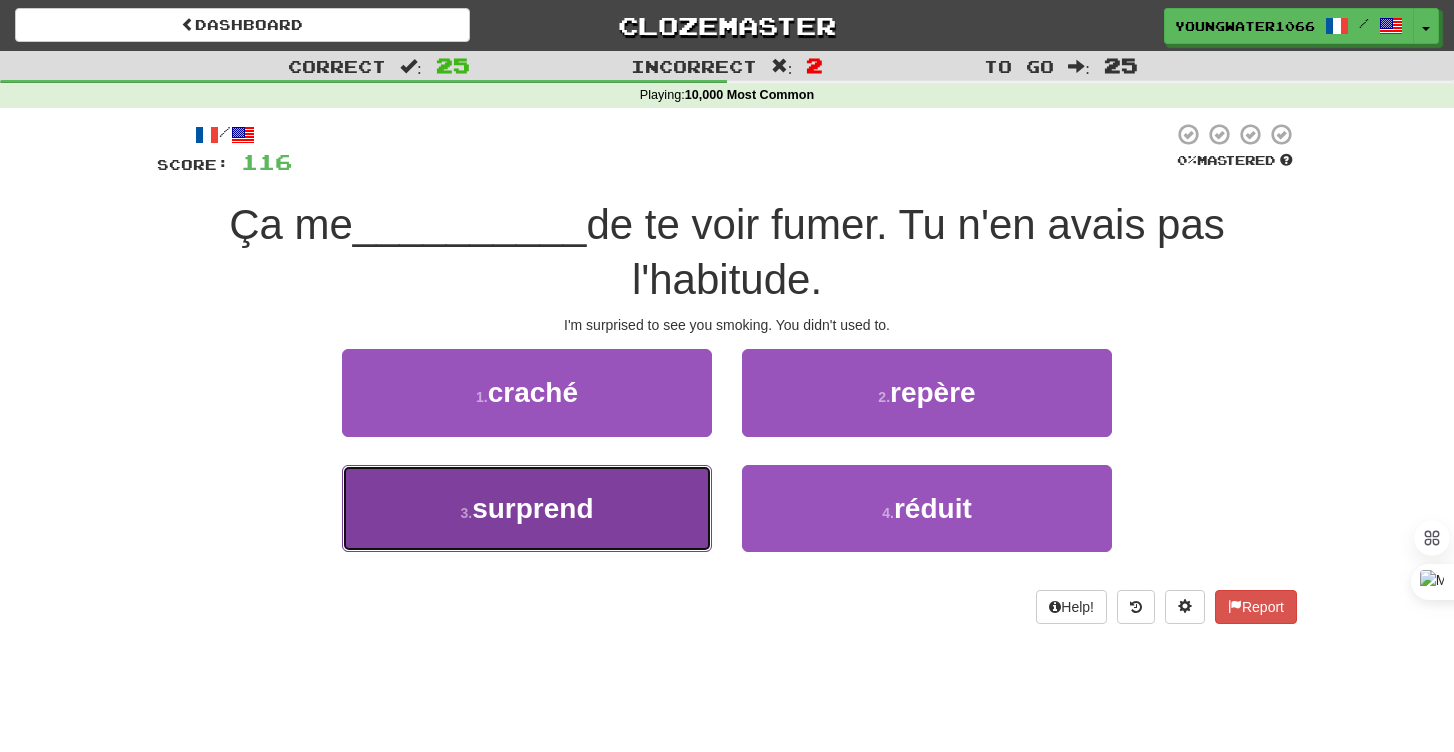 click on "3 .  surprend" at bounding box center (527, 508) 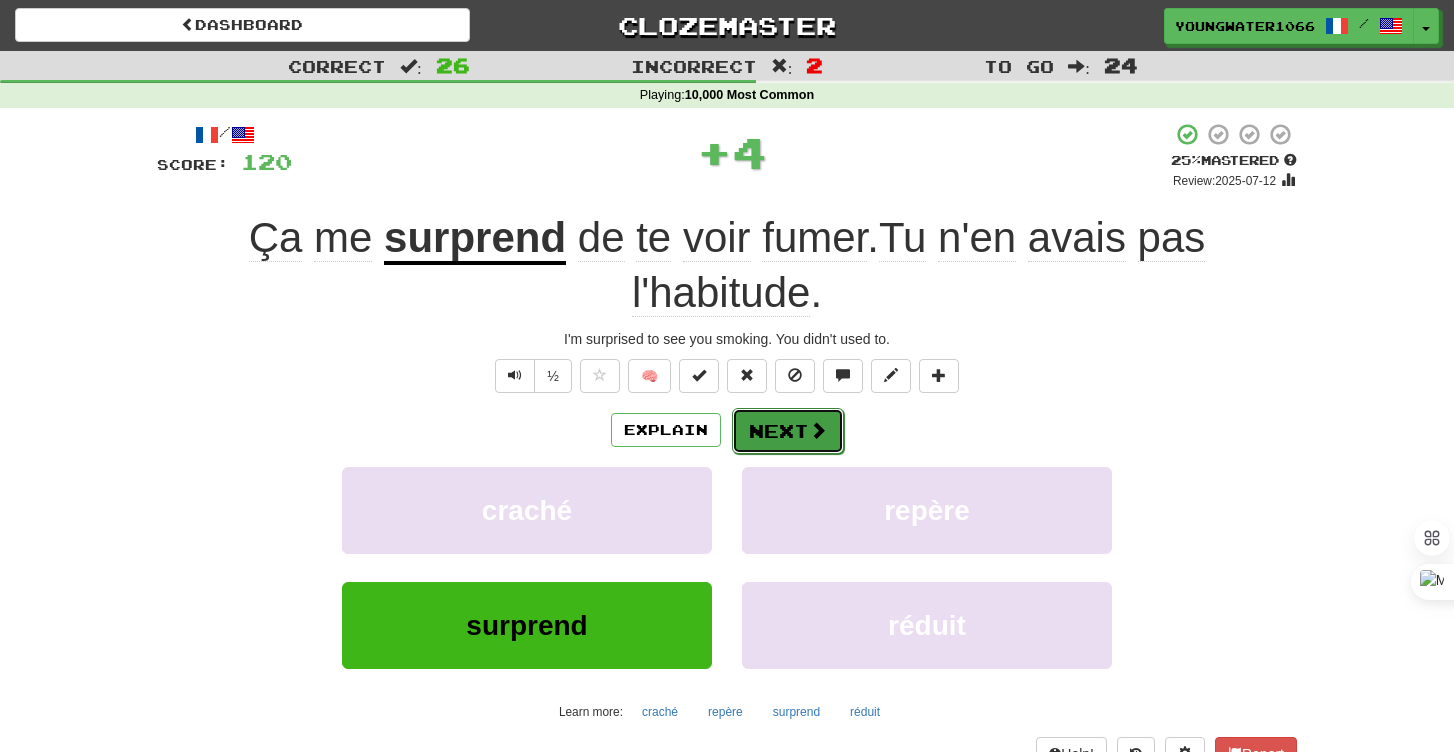 click on "Next" at bounding box center [788, 431] 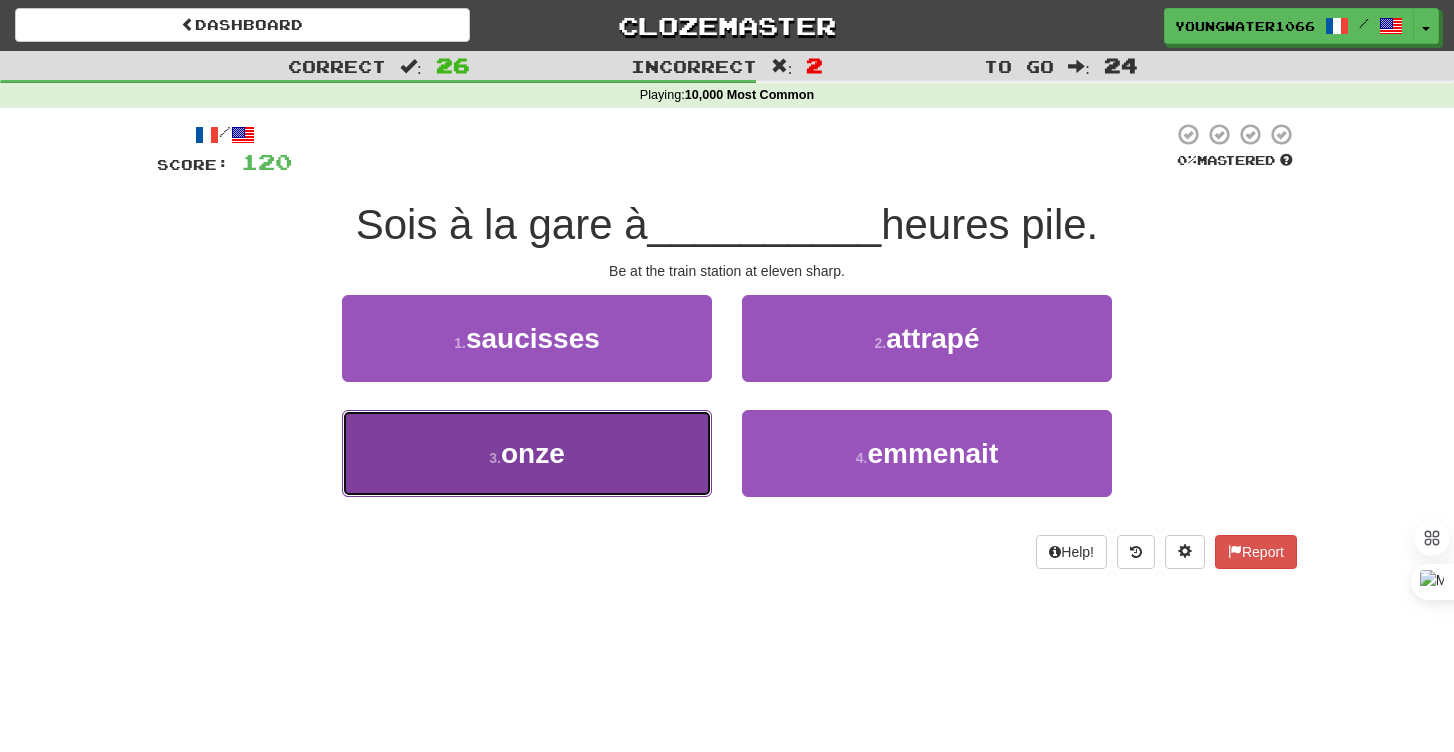 click on "3 .  onze" at bounding box center (527, 453) 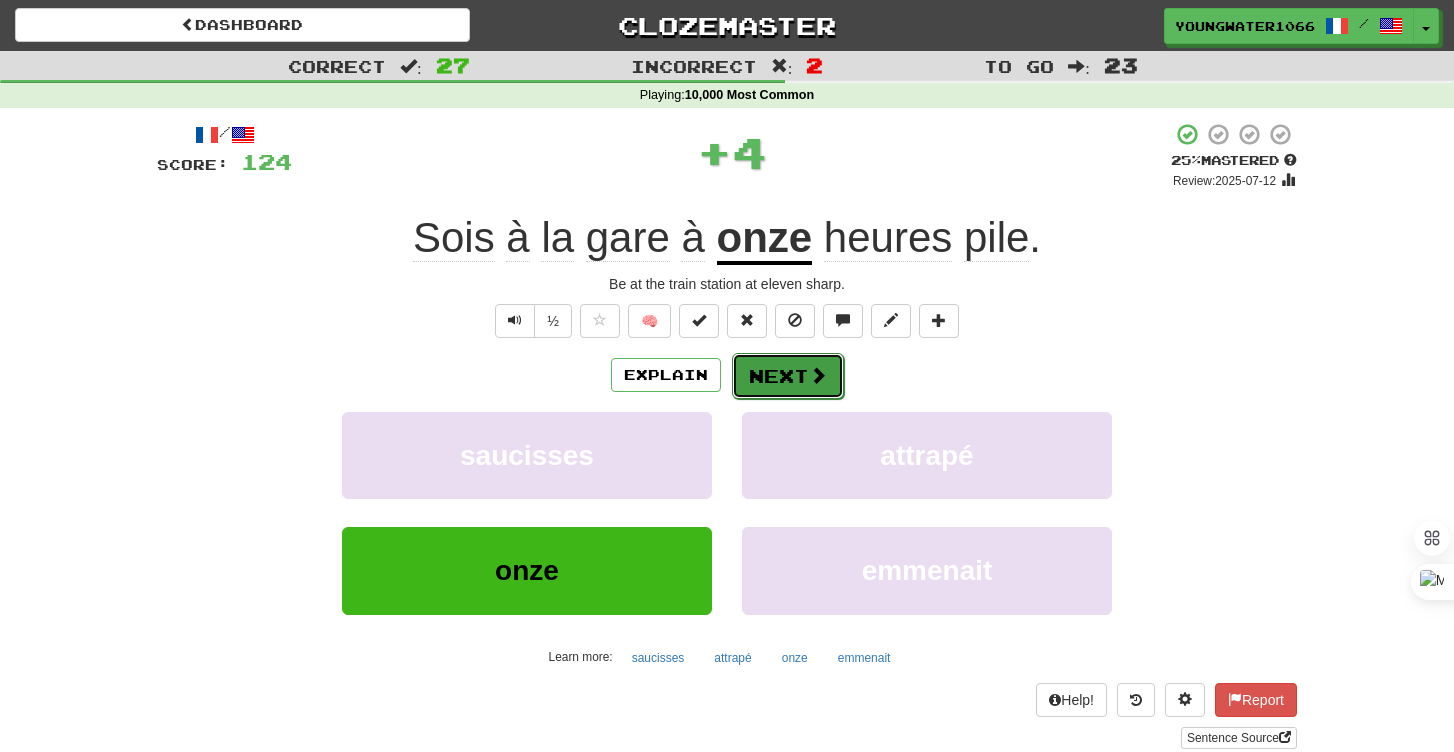 click on "Next" at bounding box center [788, 376] 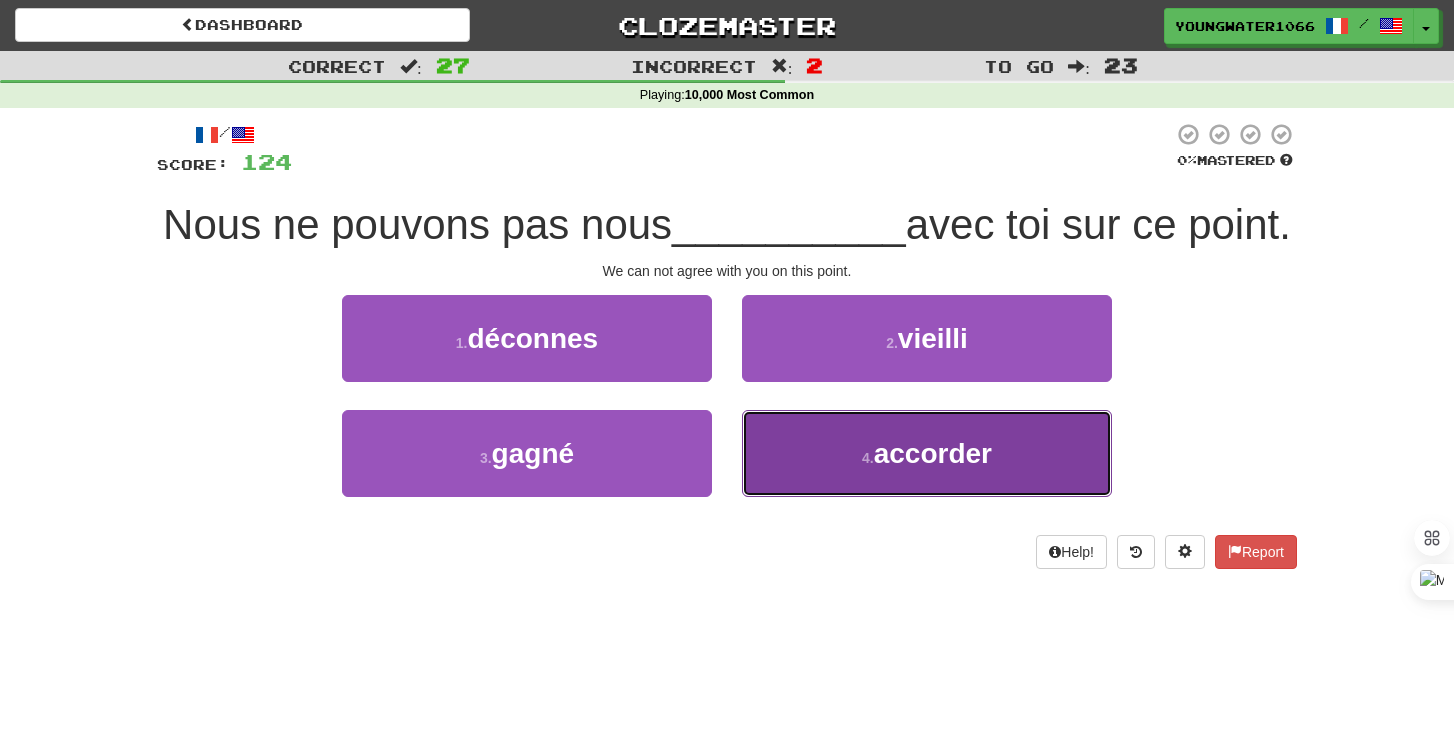click on "4 .  accorder" at bounding box center (927, 453) 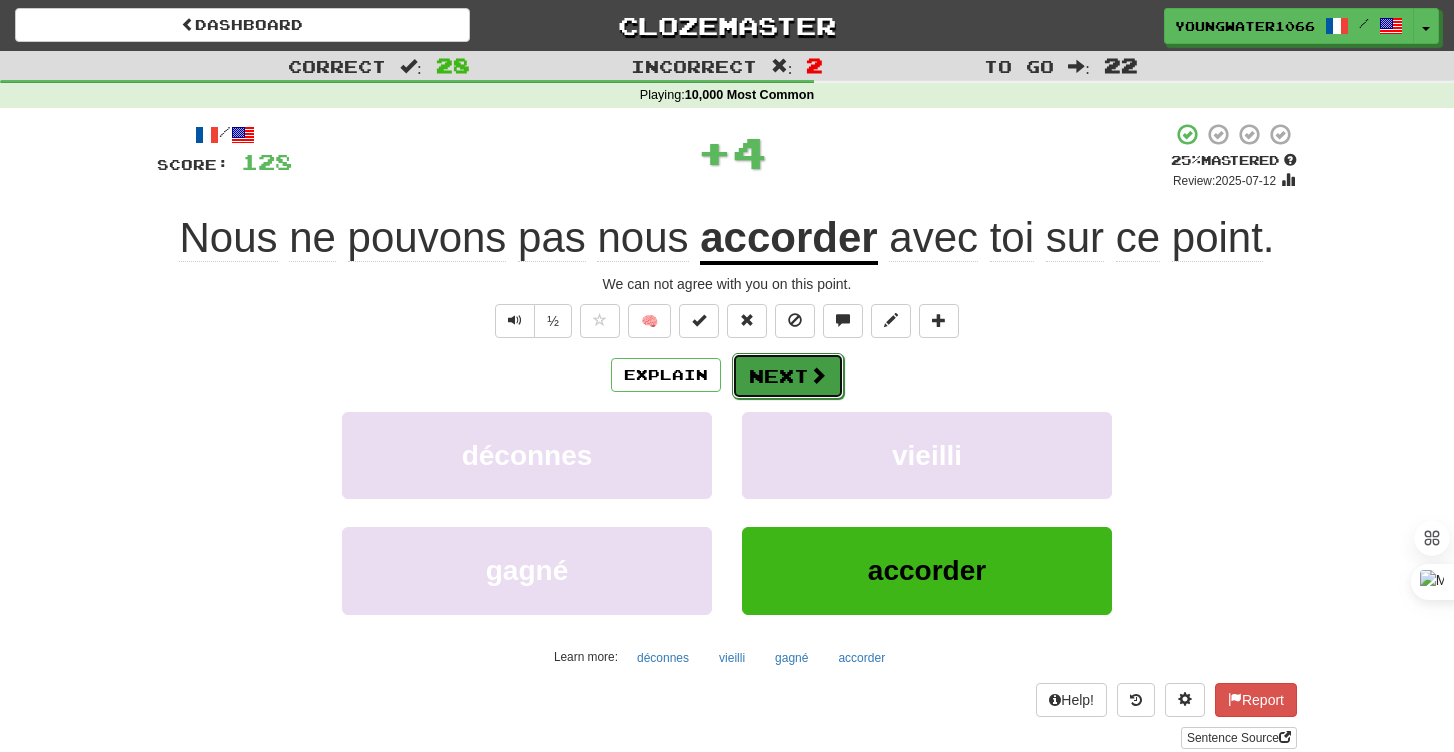 click at bounding box center [818, 375] 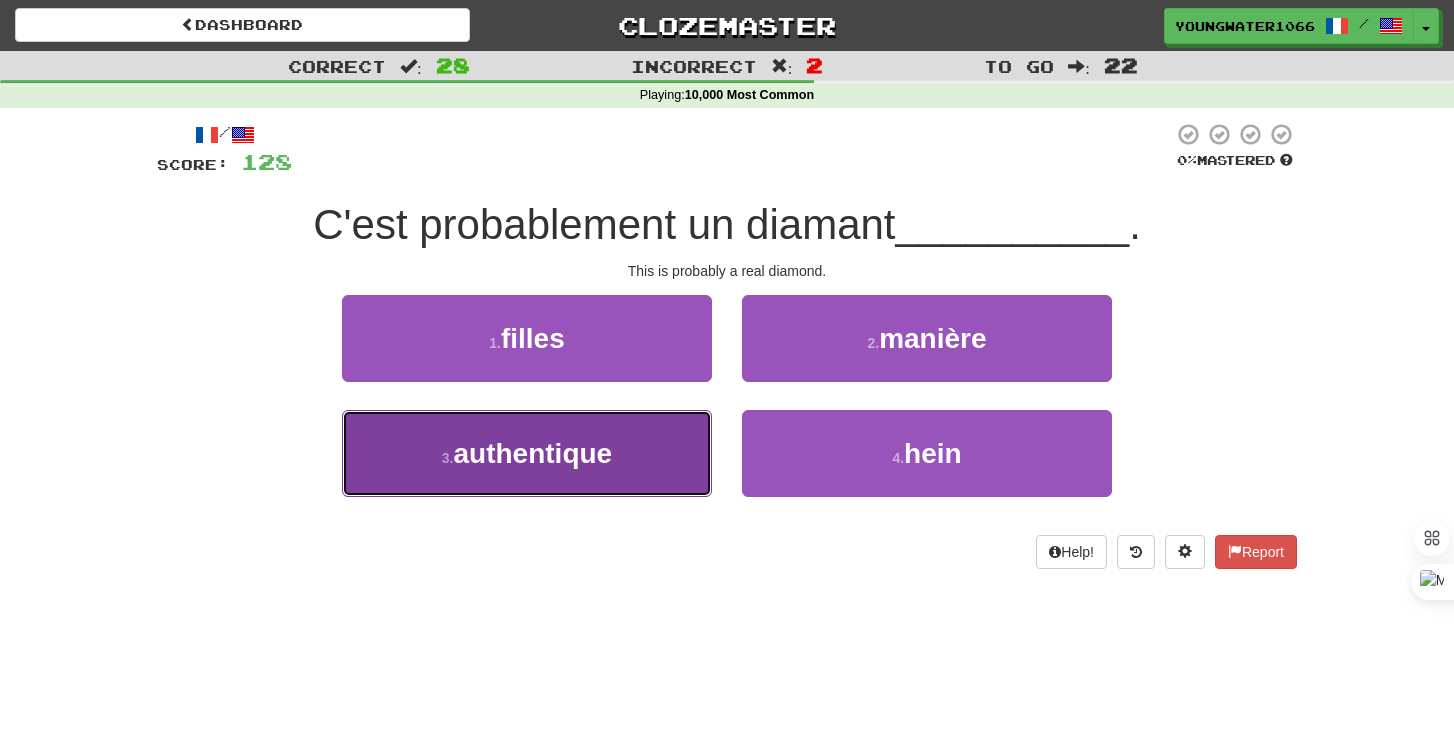click on "authentique" at bounding box center [533, 453] 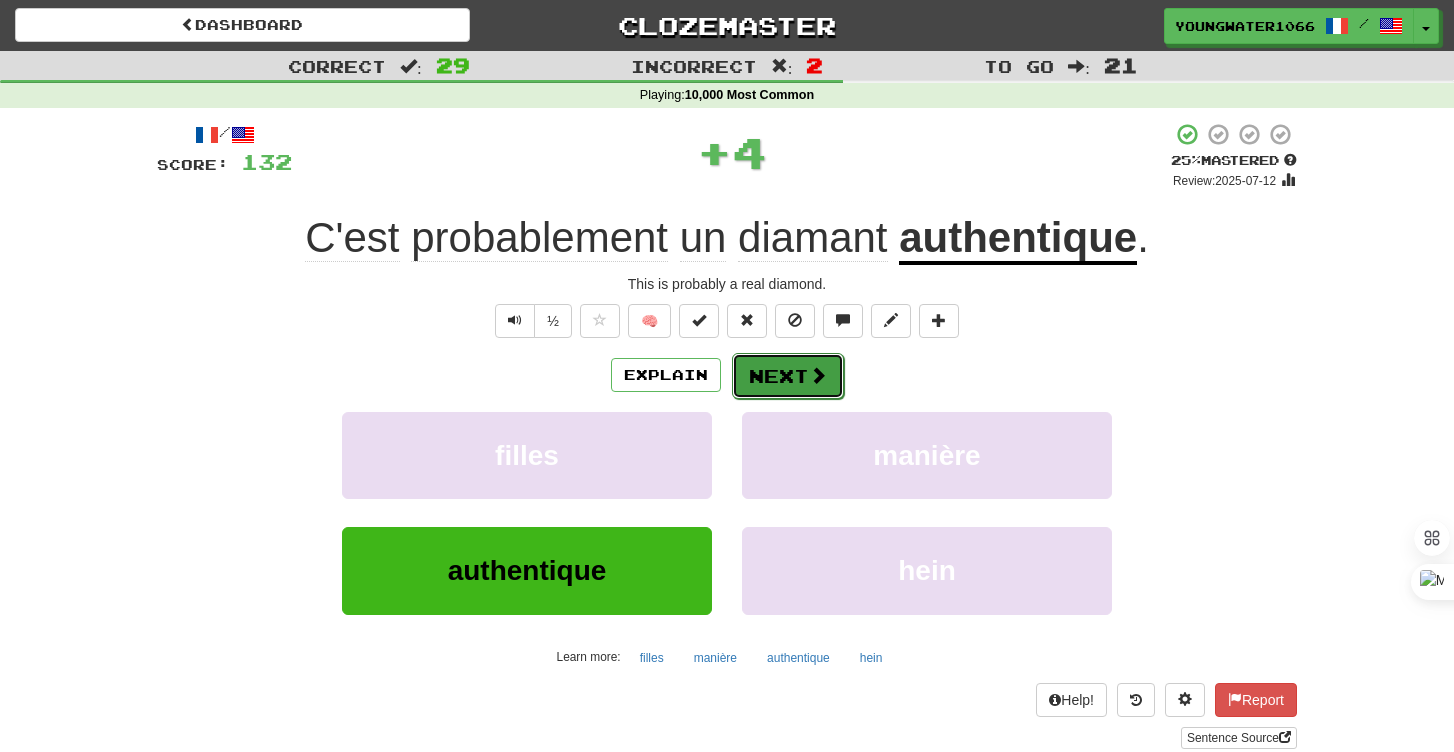 click on "Next" at bounding box center [788, 376] 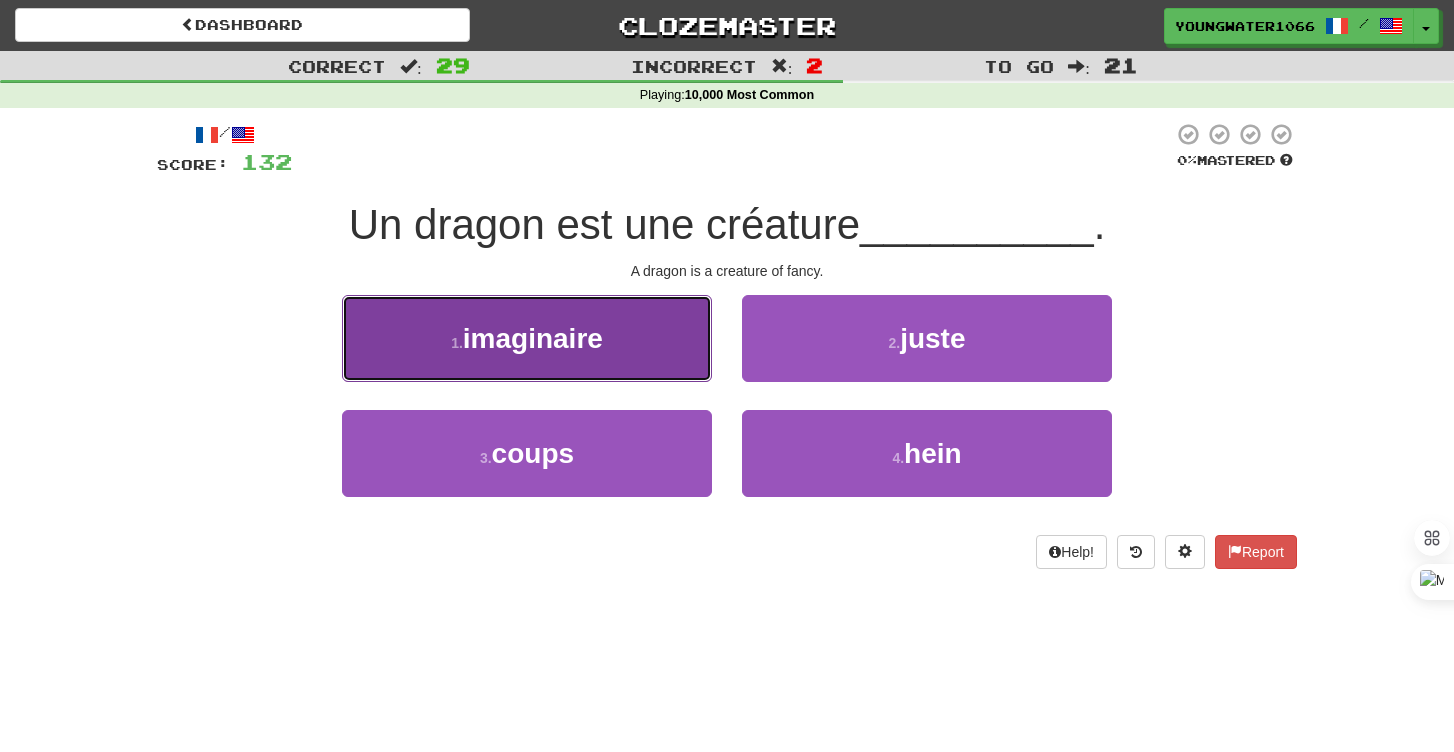 click on "1 .  imaginaire" at bounding box center [527, 338] 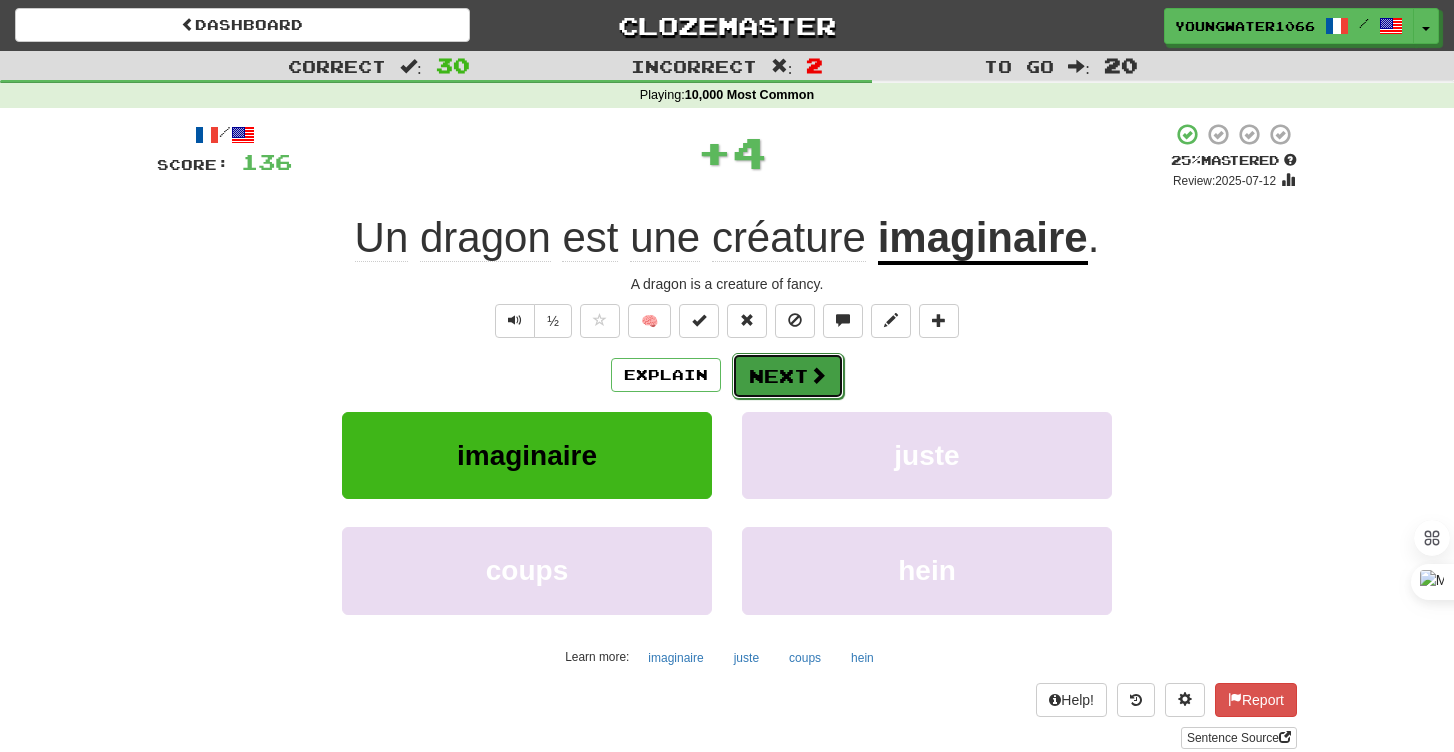 click on "Next" at bounding box center [788, 376] 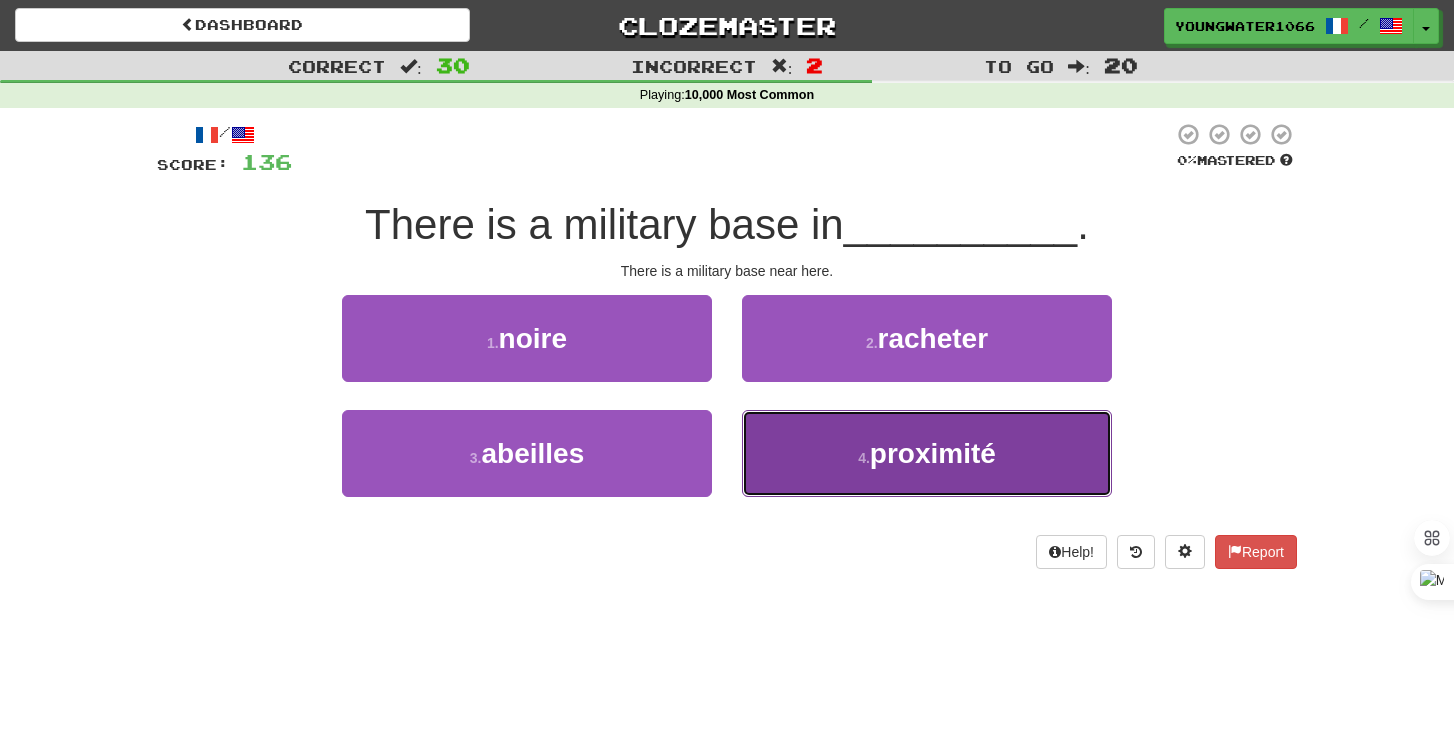 click on "4 .  proximité" at bounding box center (927, 453) 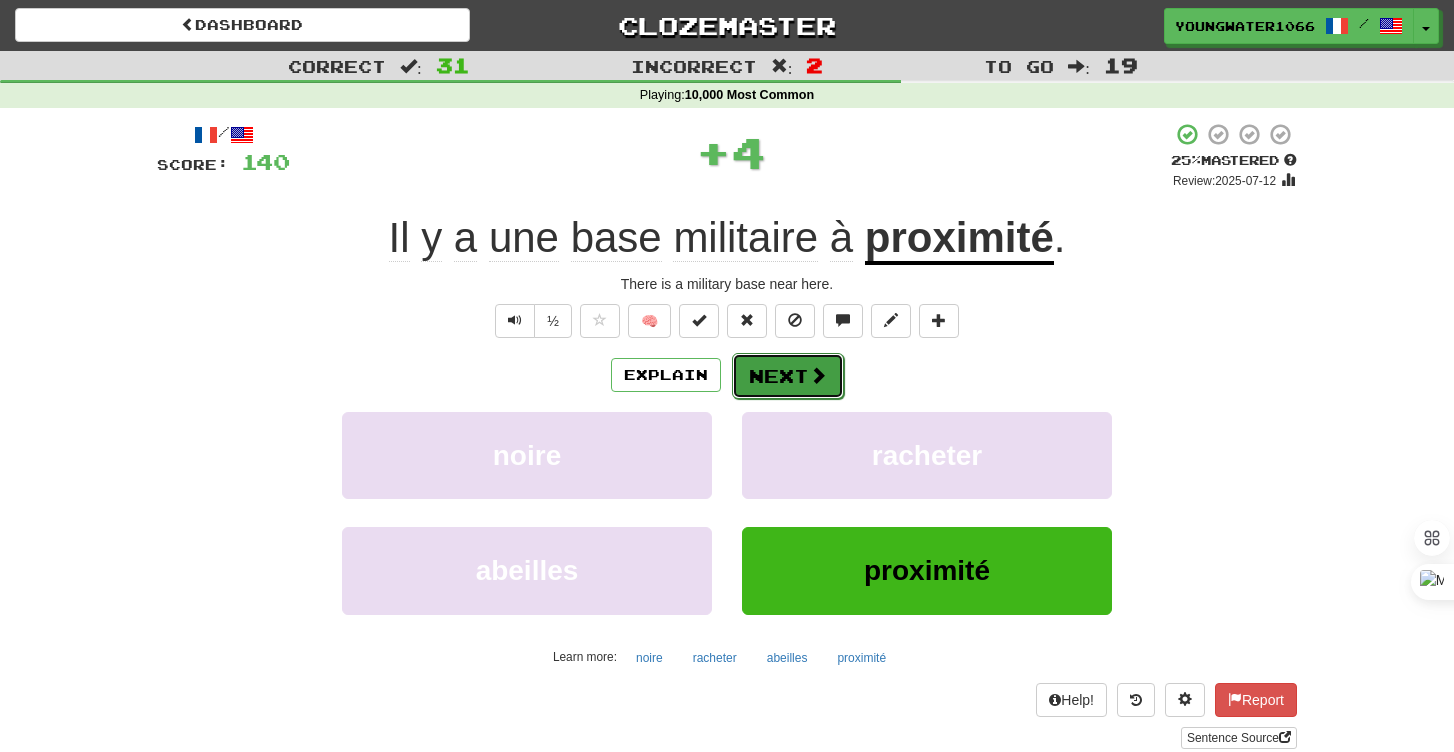 click on "Next" at bounding box center [788, 376] 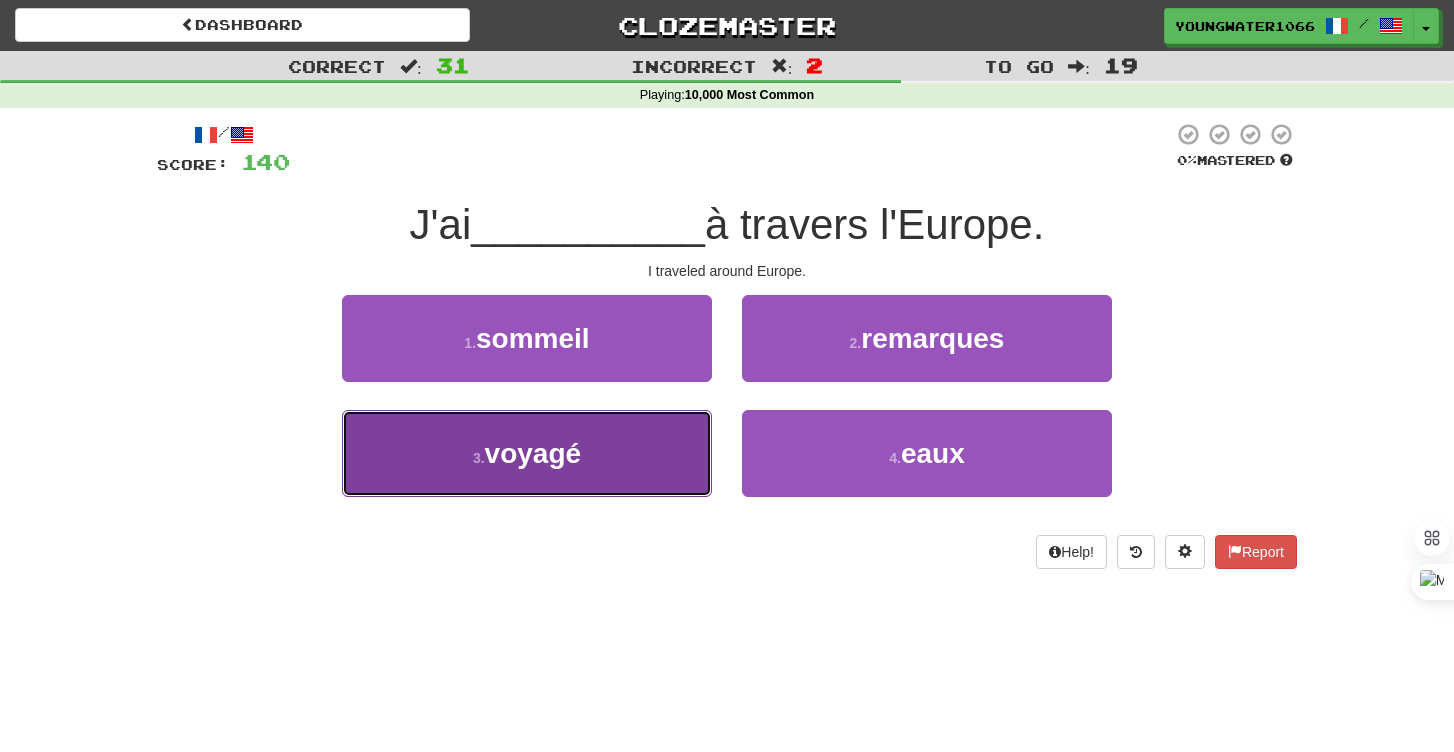 click on "3 .  voyagé" at bounding box center [527, 453] 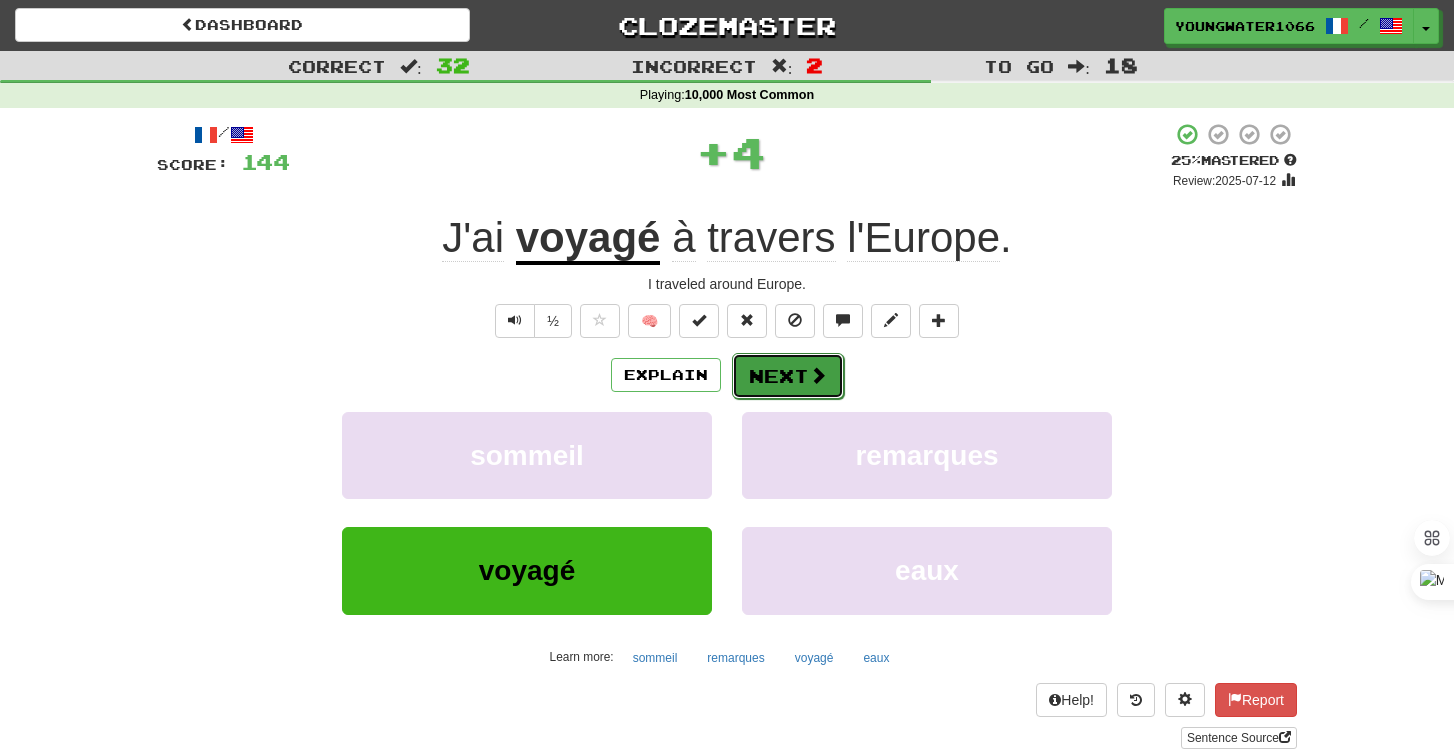 click on "Next" at bounding box center [788, 376] 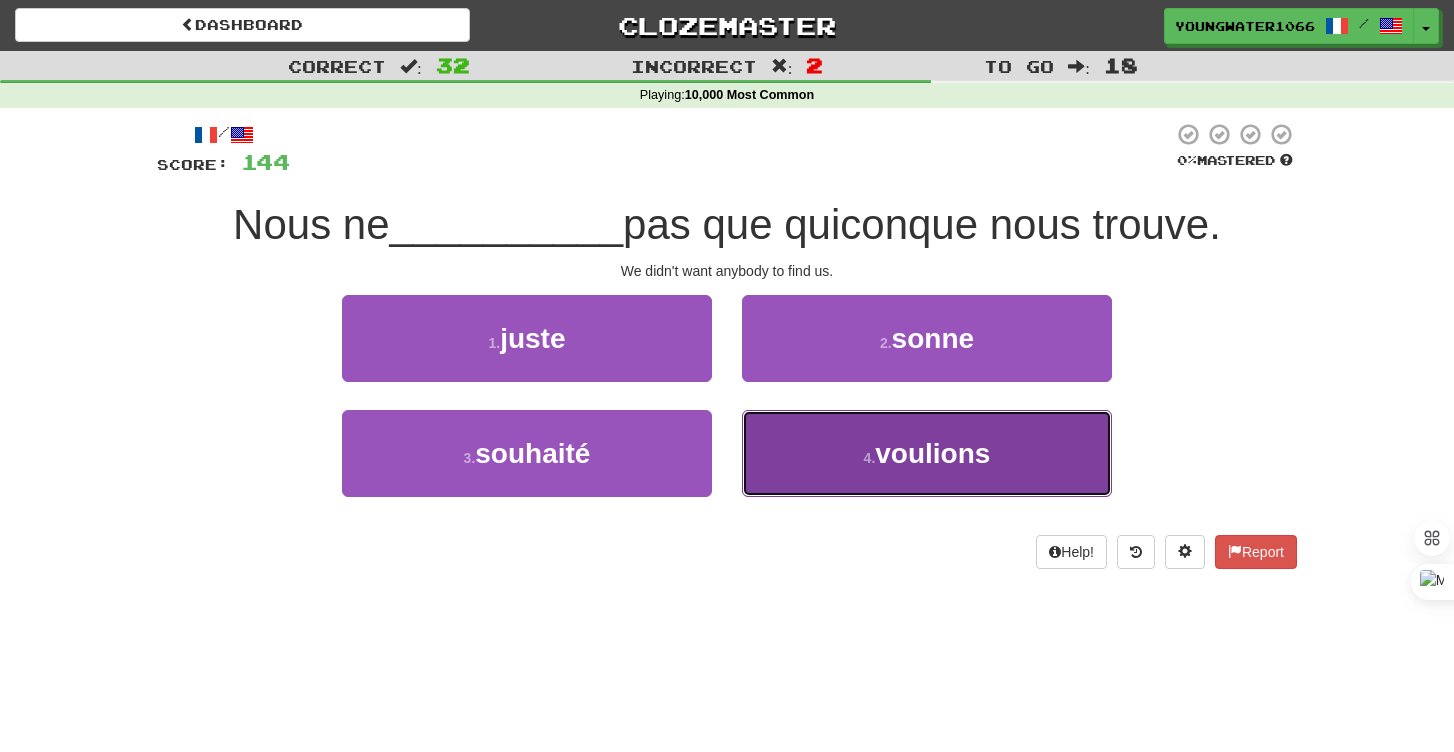 click on "4 .  voulions" at bounding box center [927, 453] 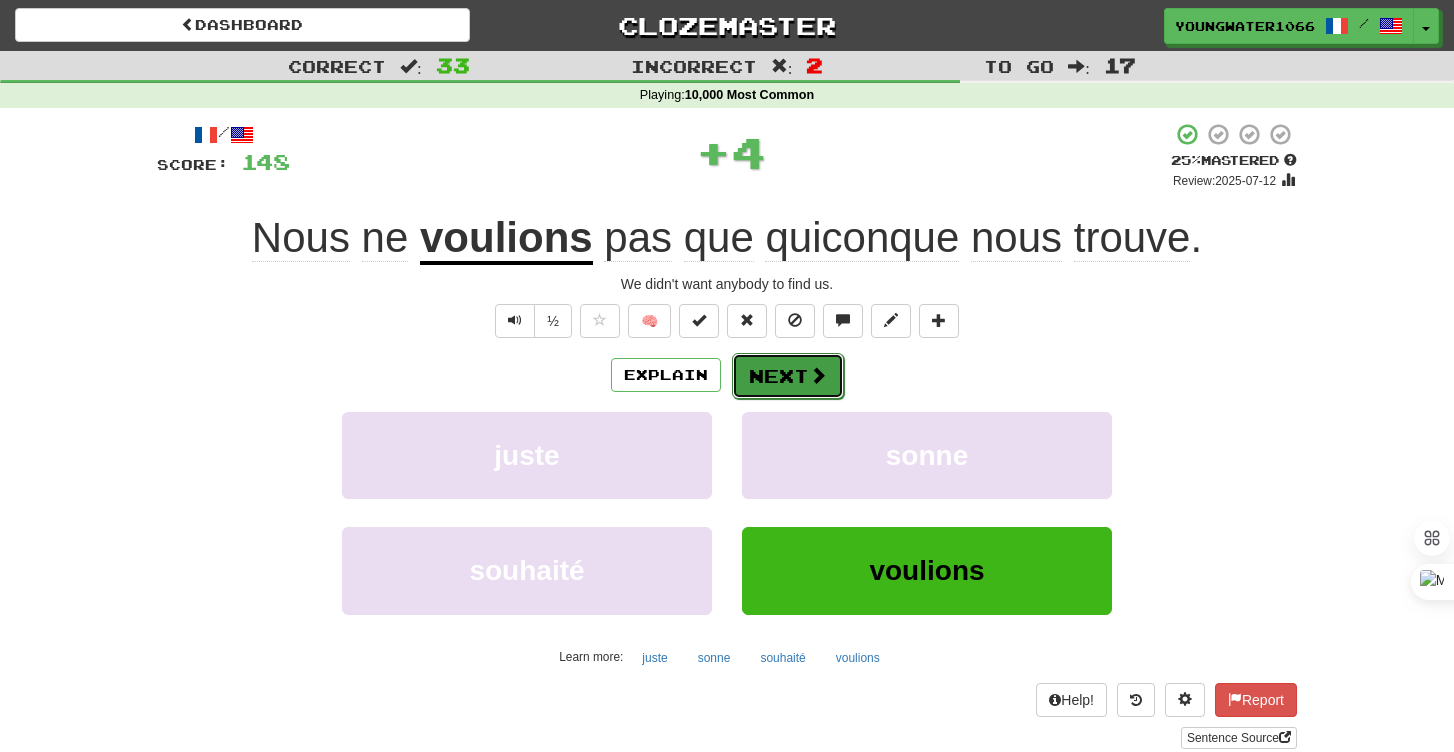 click at bounding box center [818, 375] 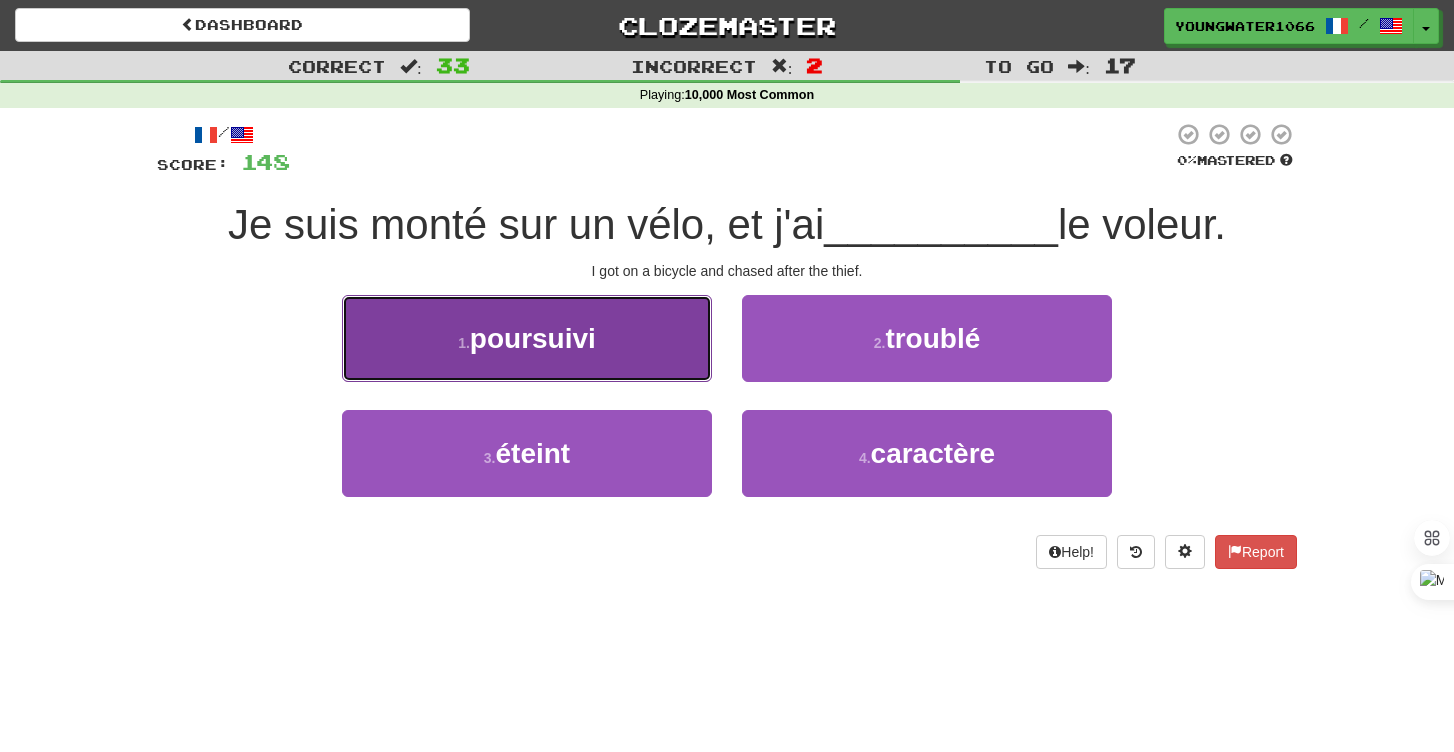 click on "1 .  poursuivi" at bounding box center [527, 338] 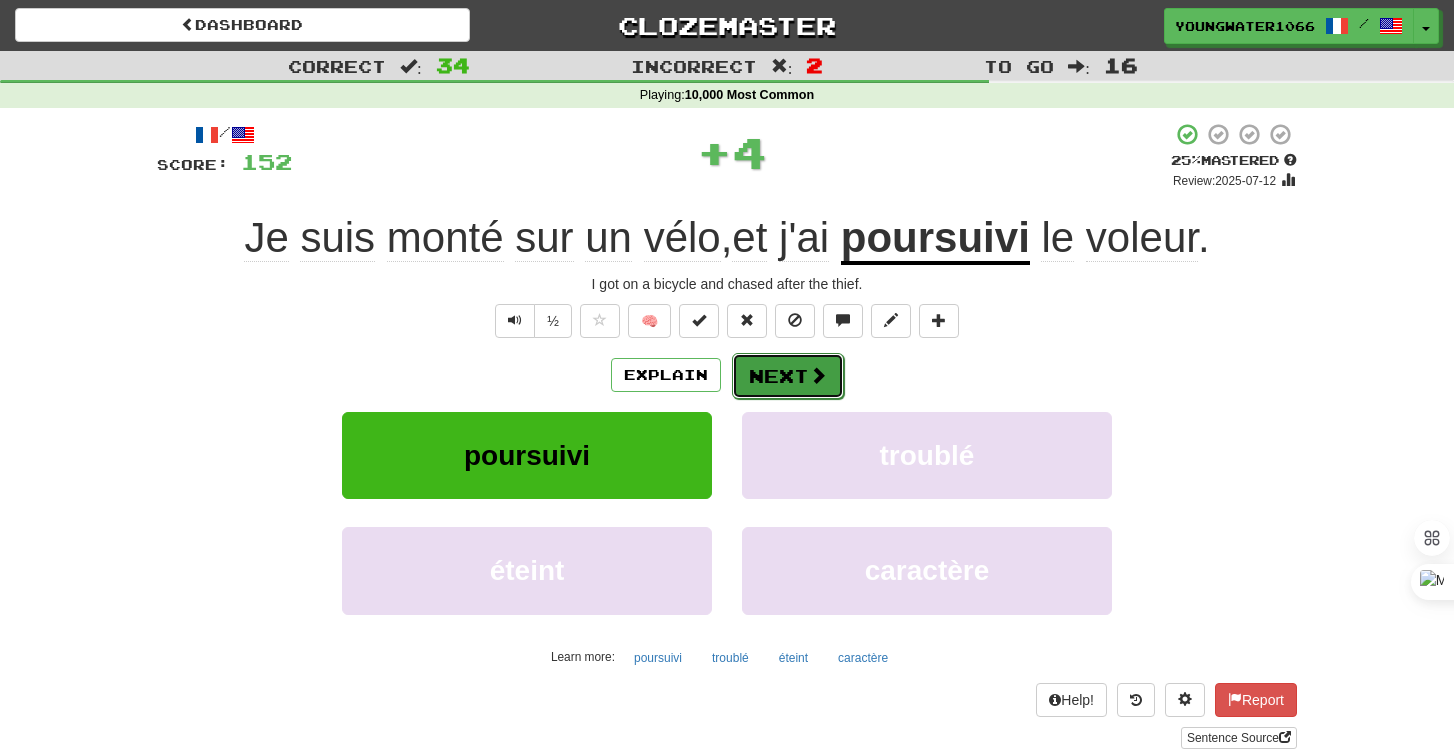 click on "Next" at bounding box center [788, 376] 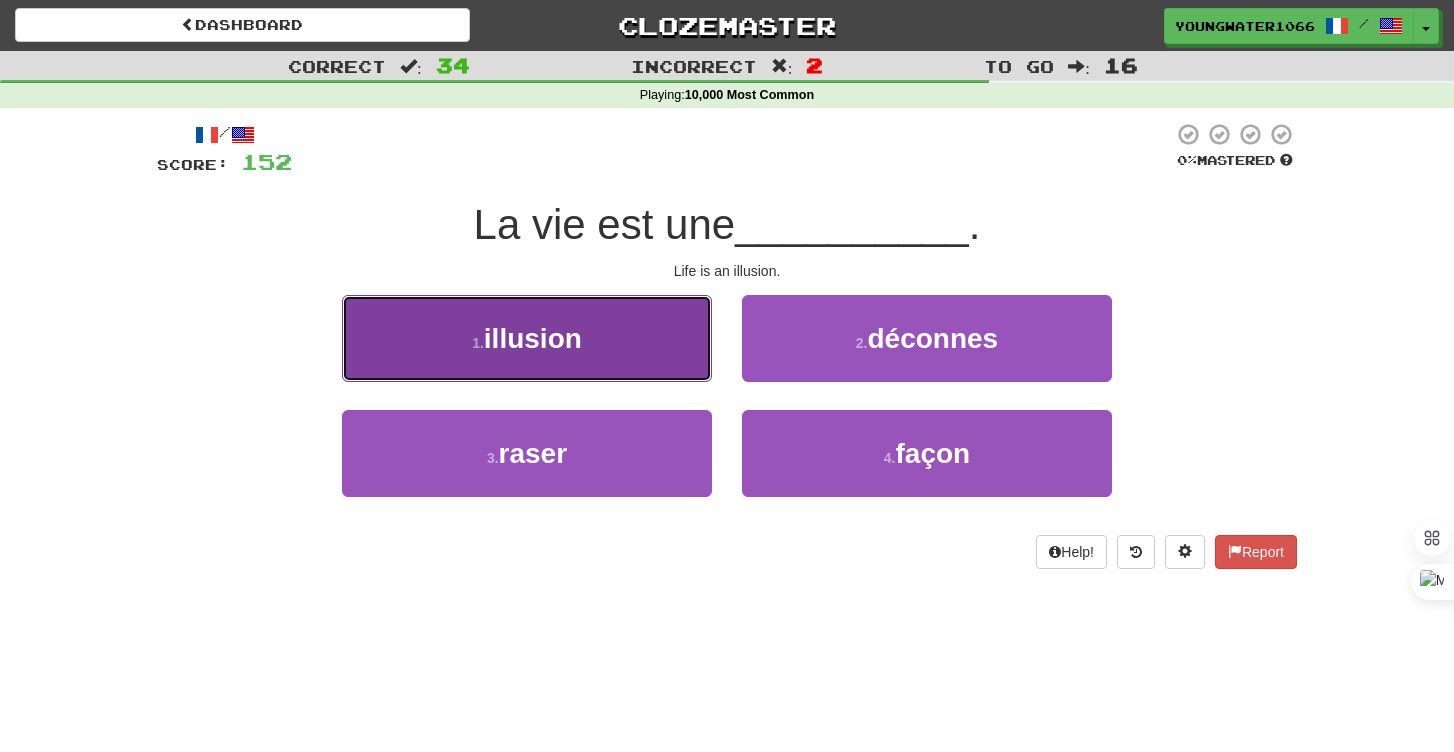 click on "1 .  illusion" at bounding box center [527, 338] 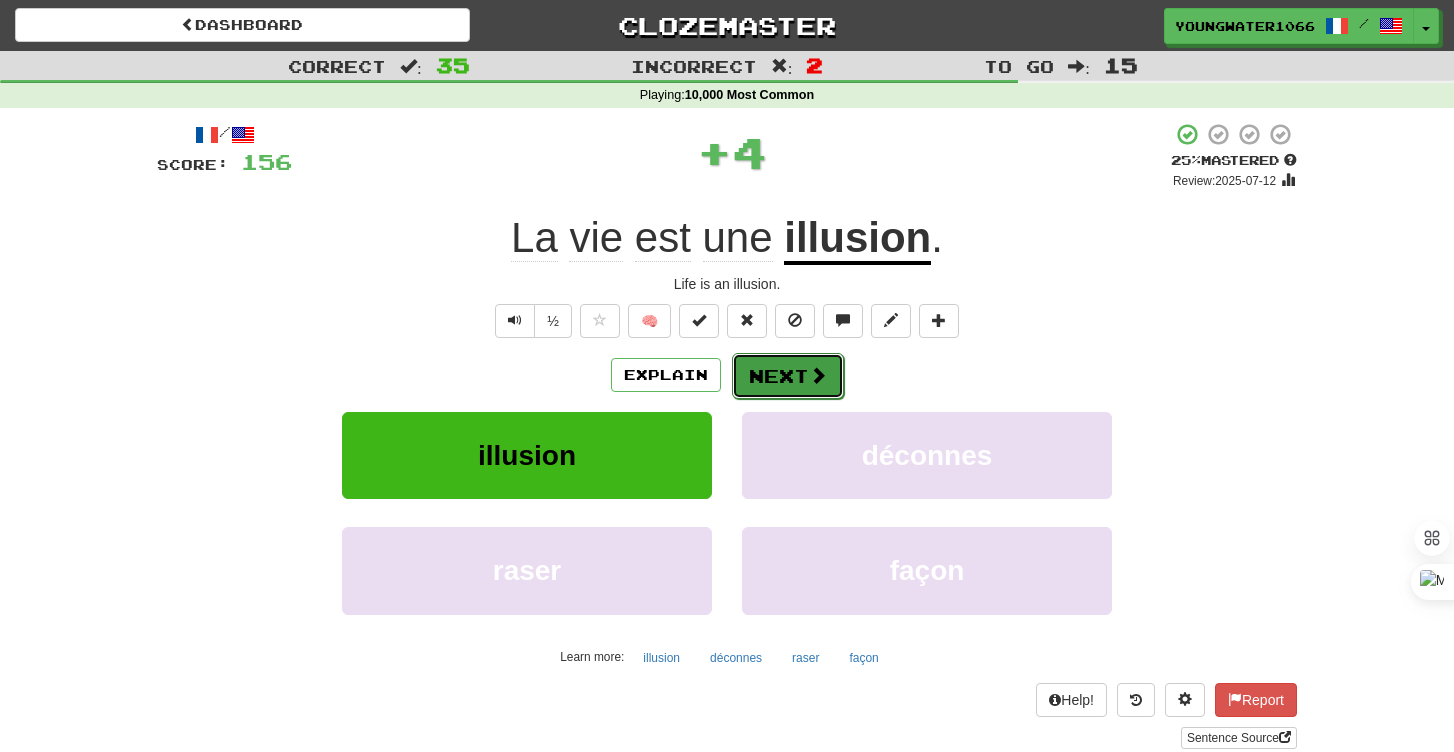 click on "Next" at bounding box center (788, 376) 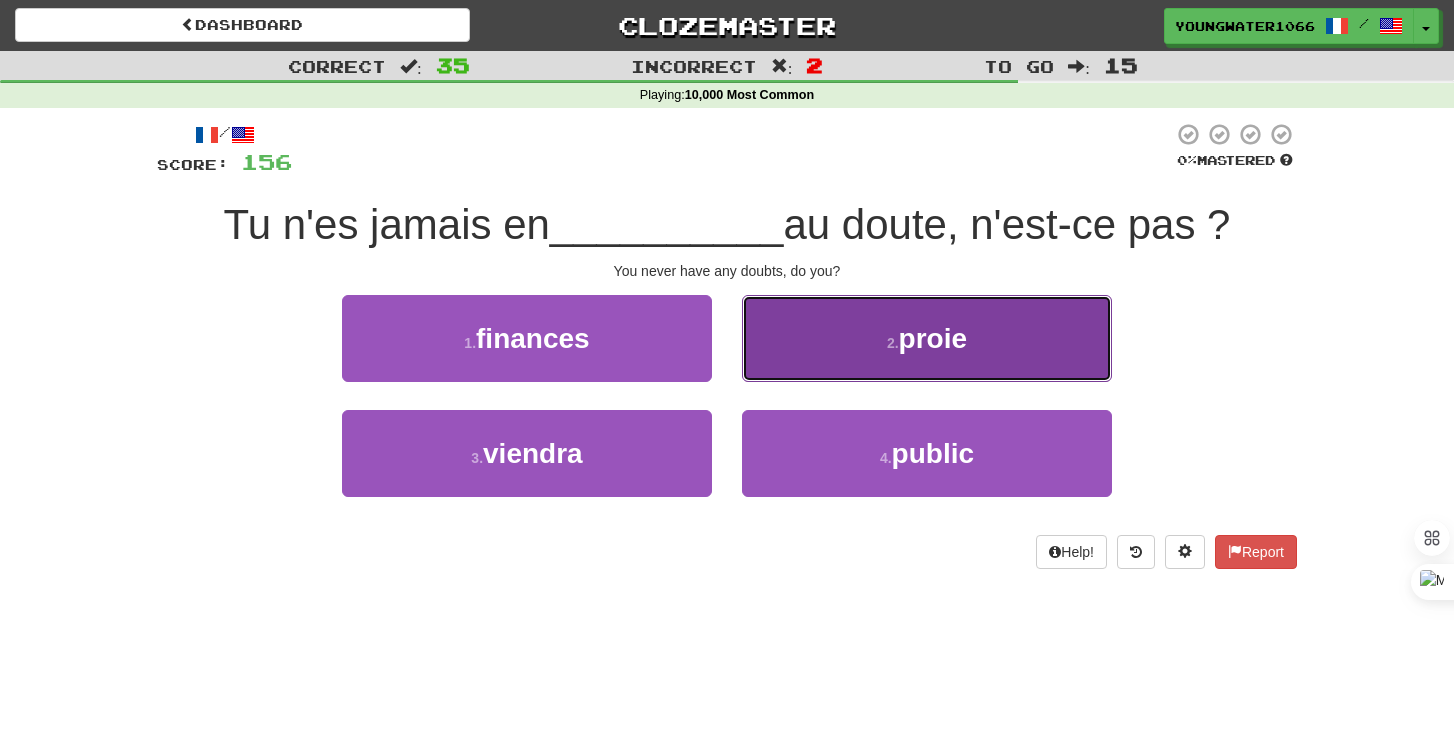 click on "2 .  proie" at bounding box center (927, 338) 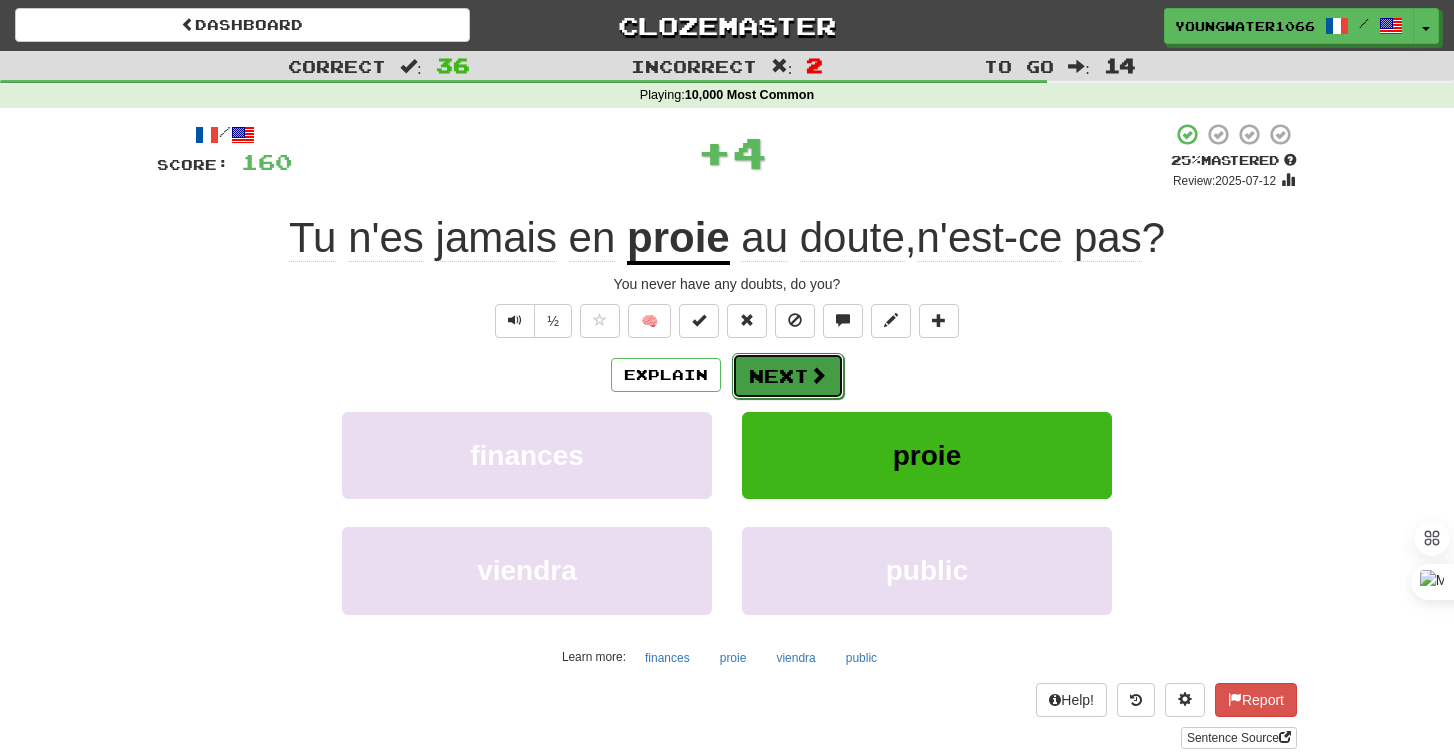 click at bounding box center [818, 375] 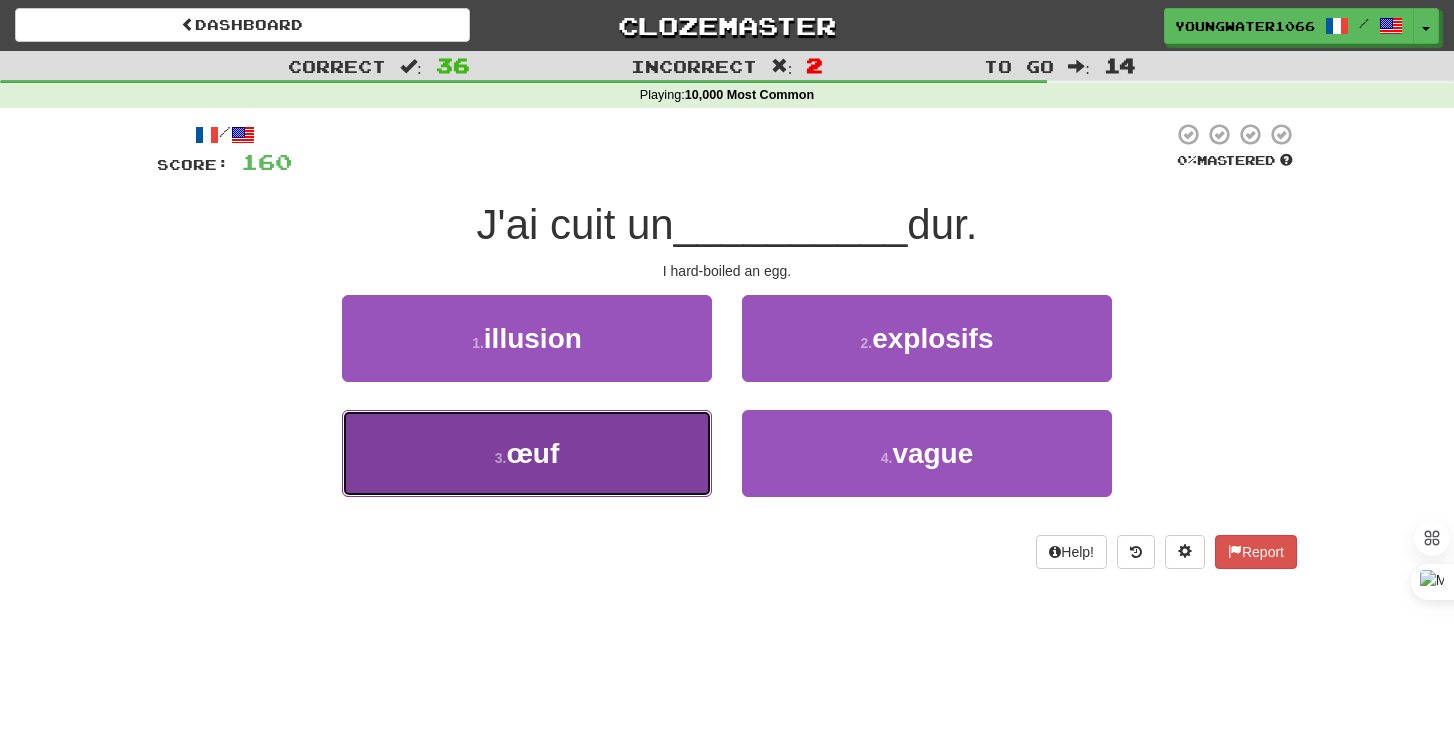 click on "3 .  œuf" at bounding box center [527, 453] 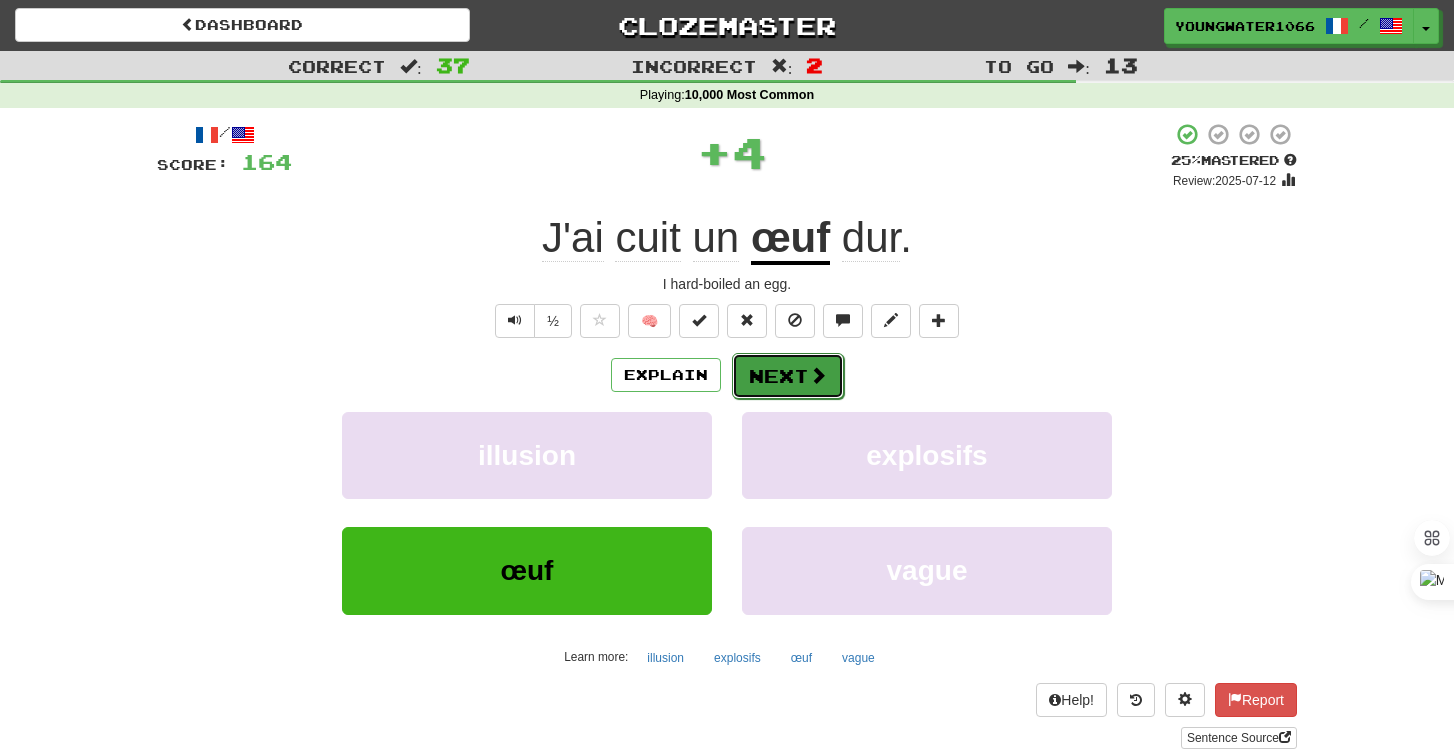 click on "Next" at bounding box center [788, 376] 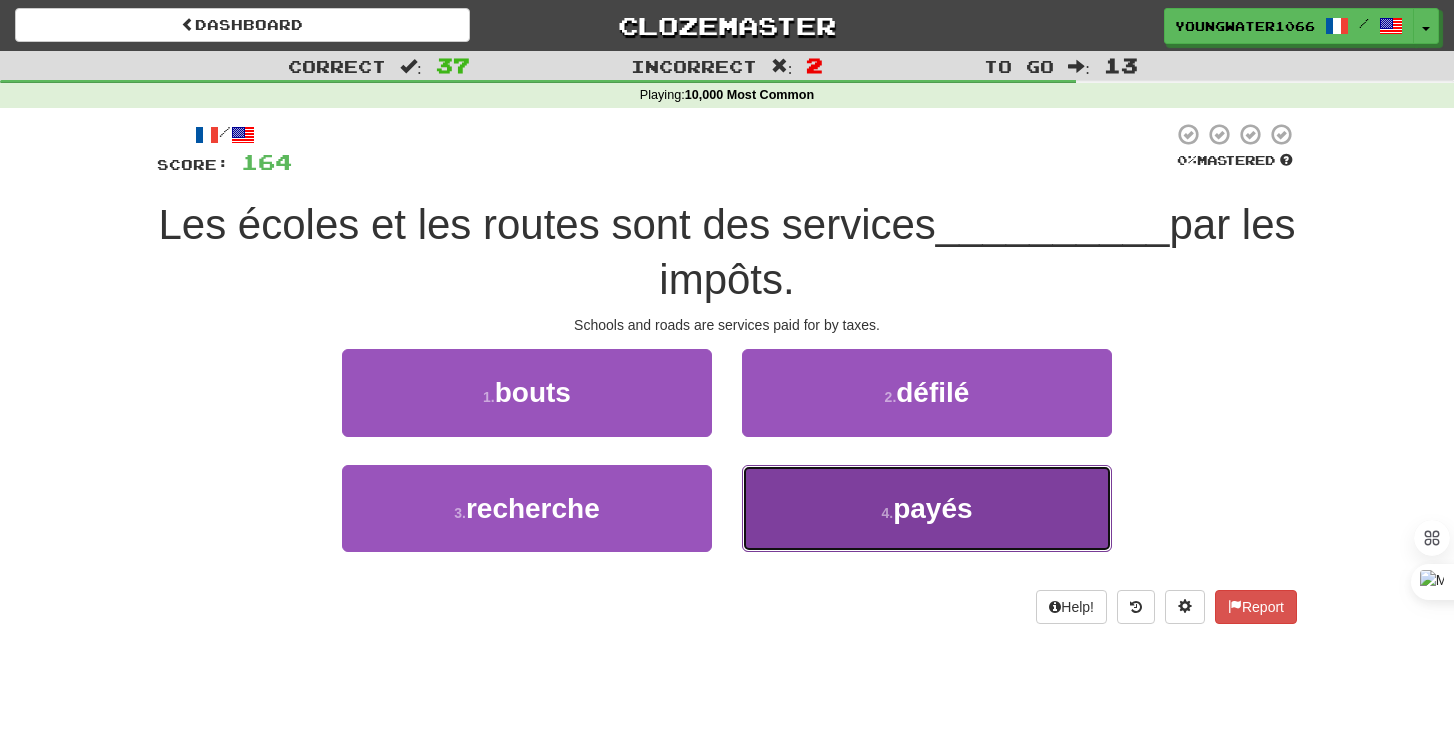 click on "4 .  payés" at bounding box center [927, 508] 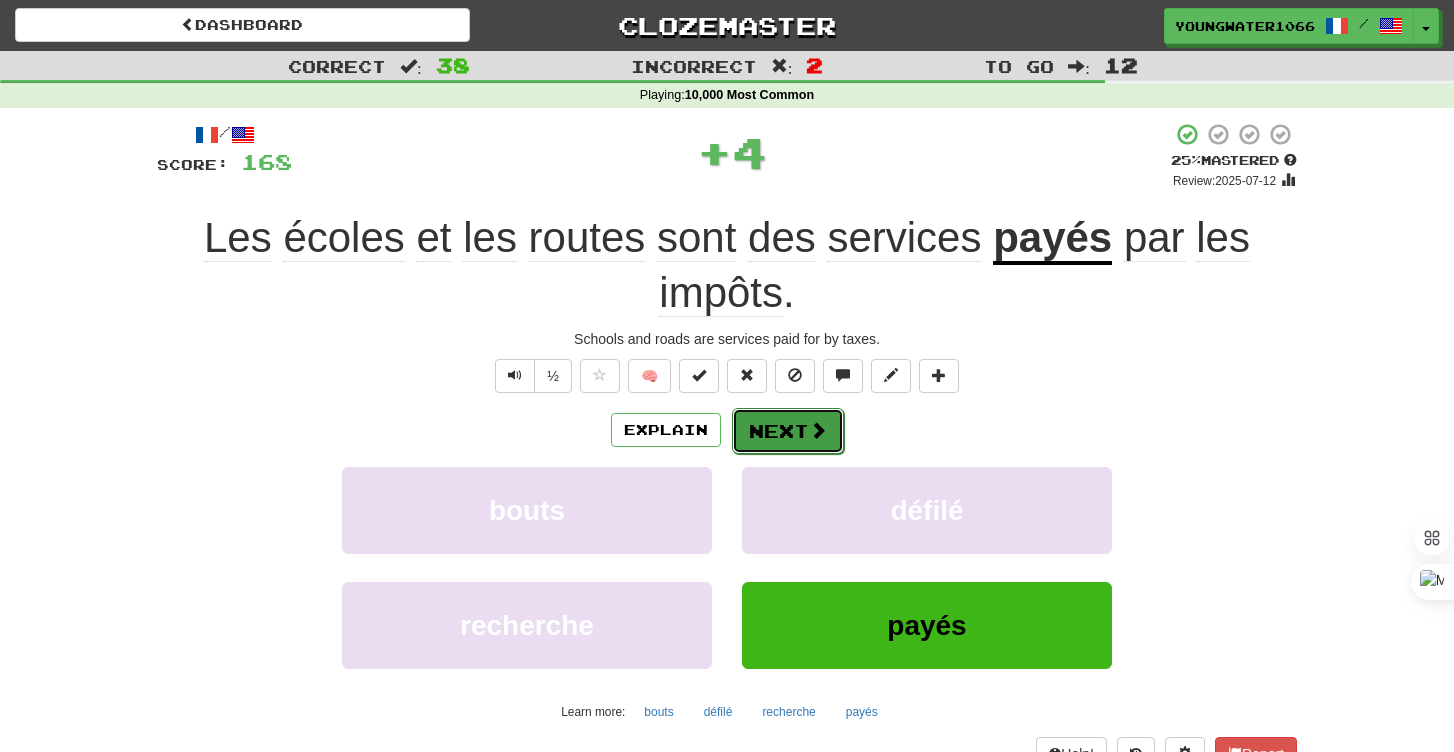click at bounding box center (818, 430) 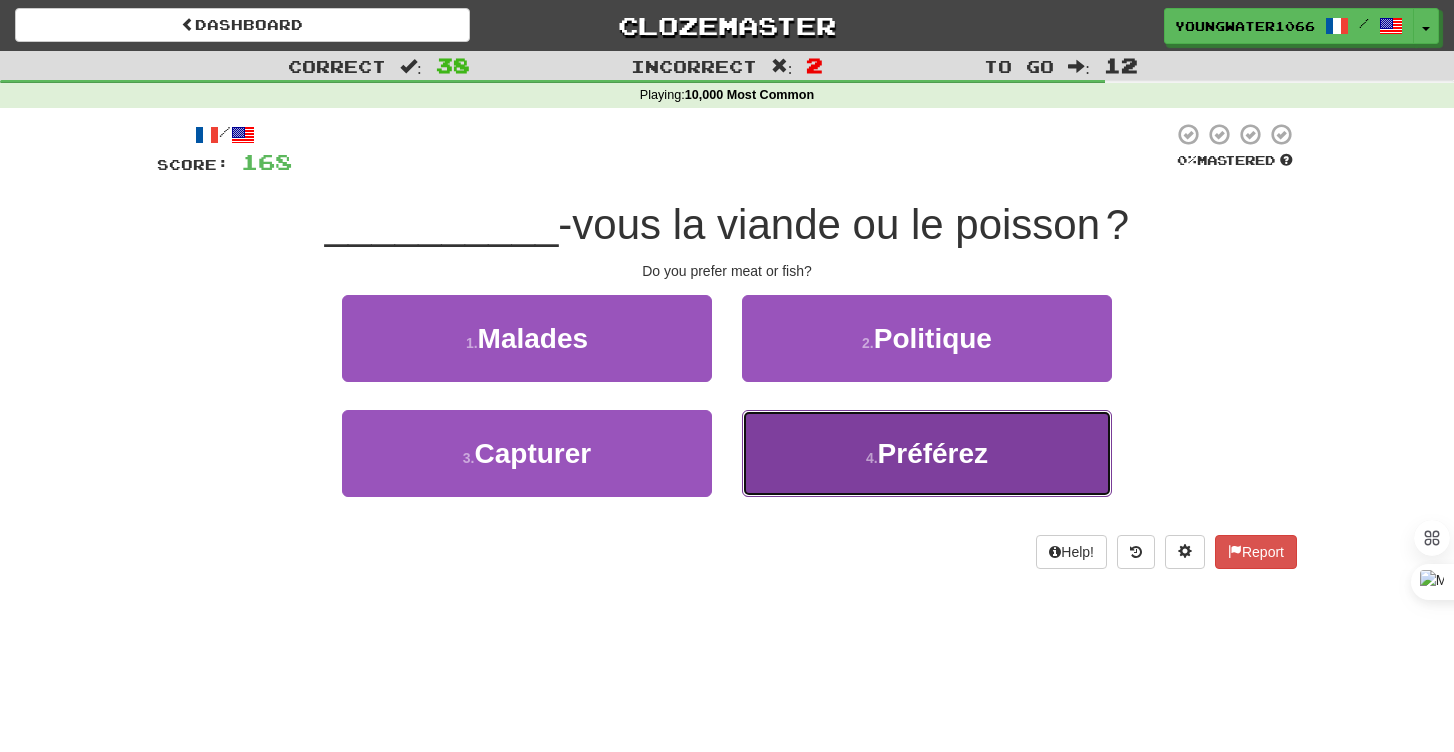 click on "4 .  Préférez" at bounding box center (927, 453) 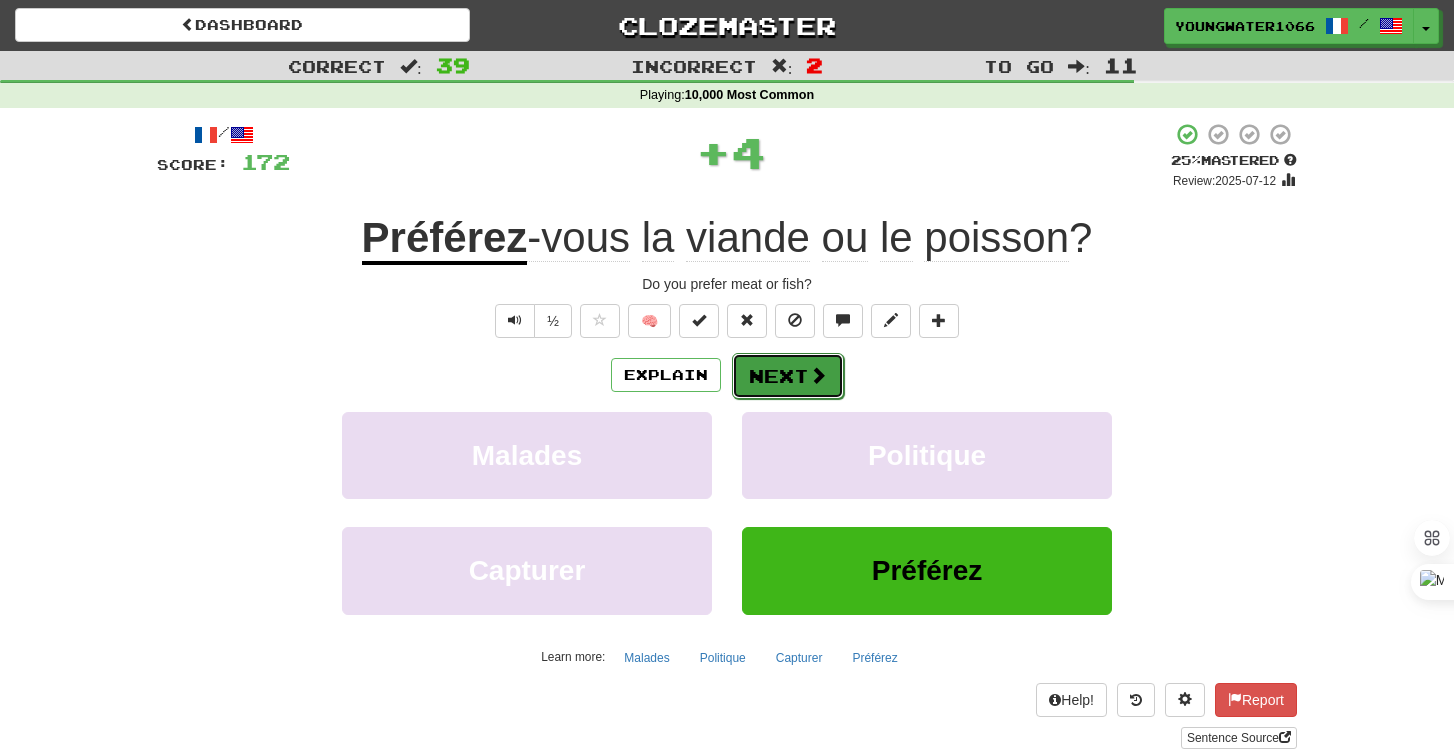 click on "Next" at bounding box center (788, 376) 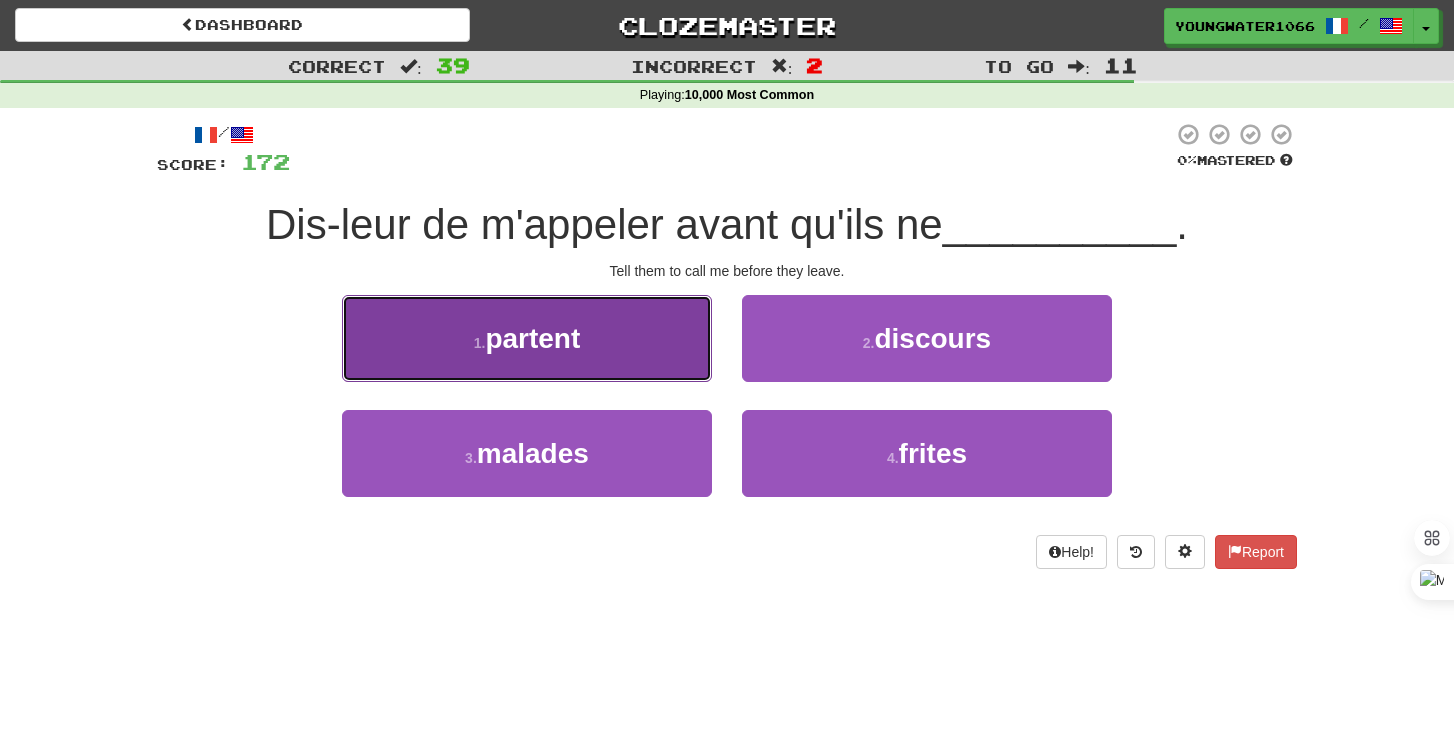 click on "1 .  partent" at bounding box center [527, 338] 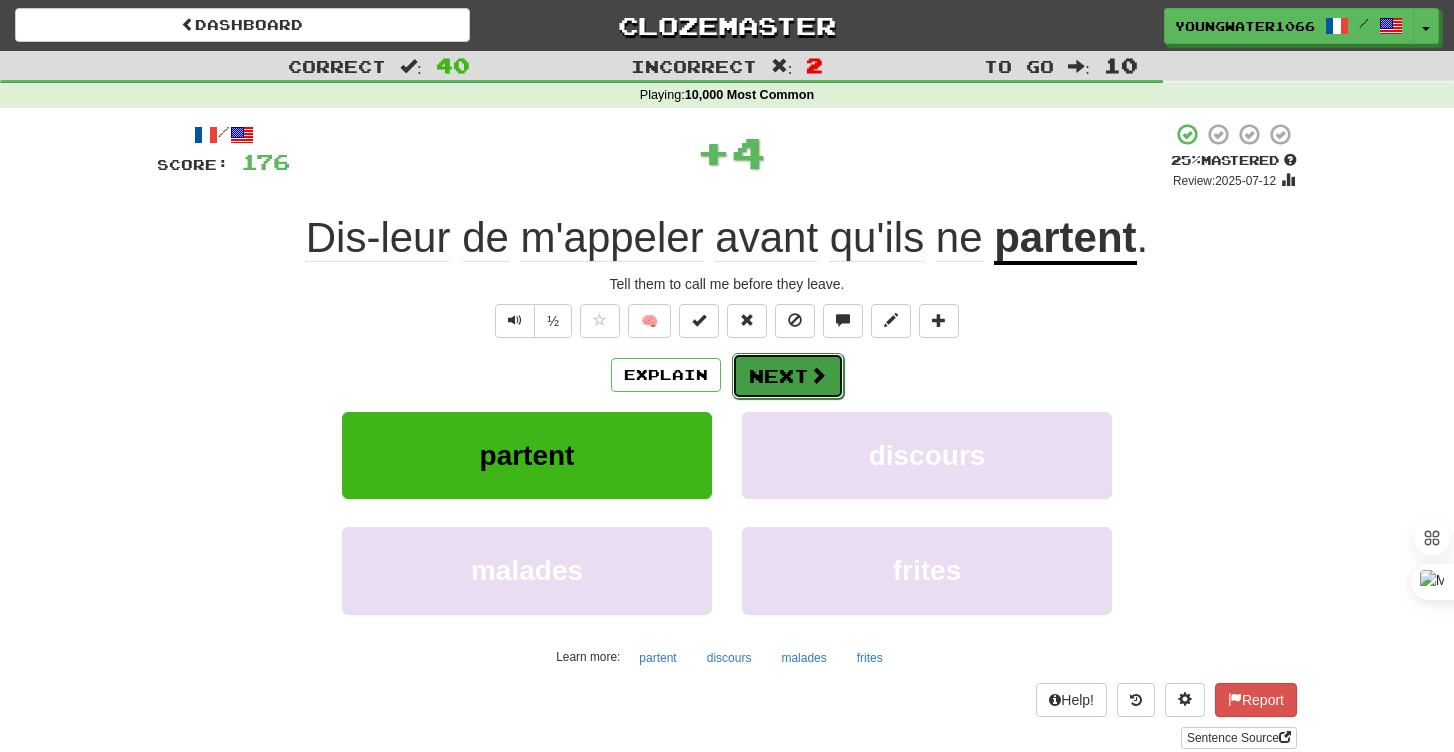 click on "Next" at bounding box center [788, 376] 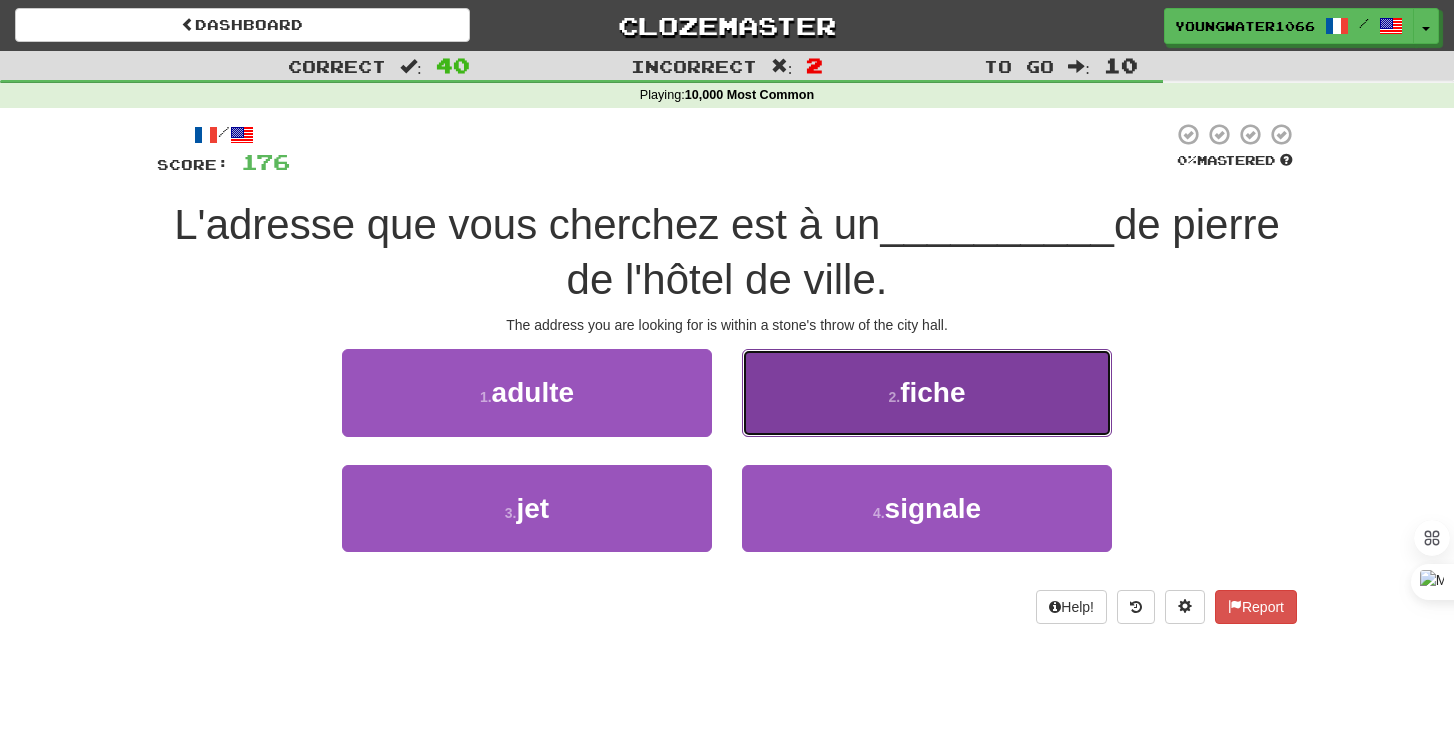click on "2 .  fiche" at bounding box center [927, 392] 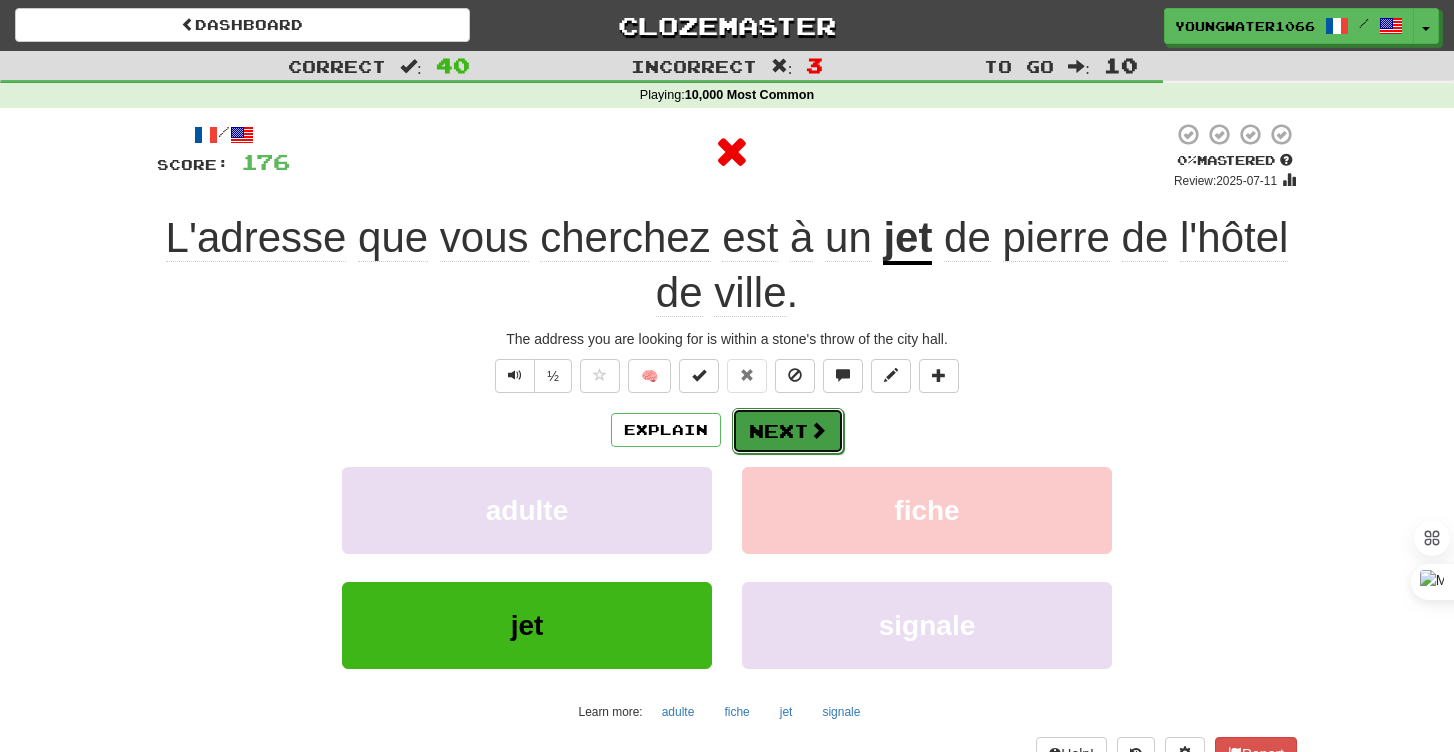 click on "Next" at bounding box center (788, 431) 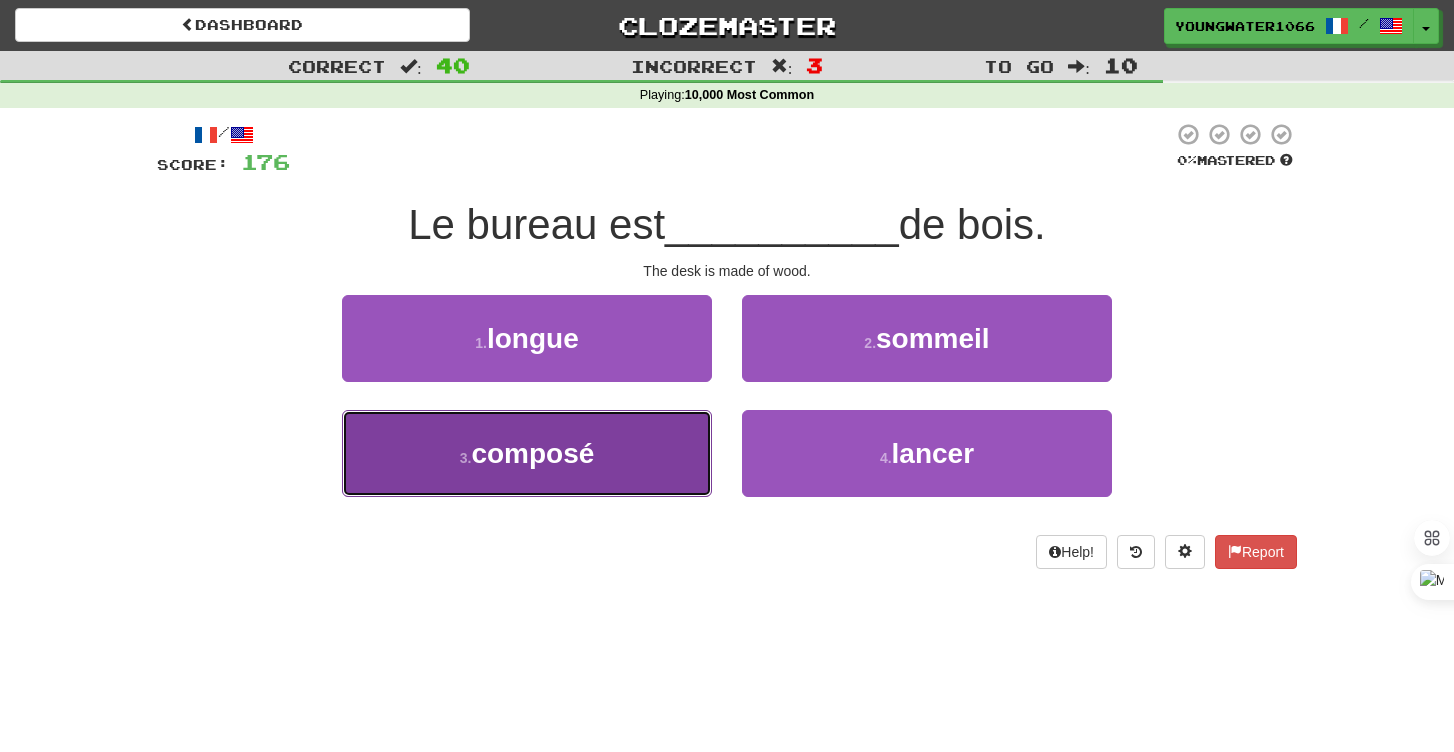 click on "3 .  composé" at bounding box center [527, 453] 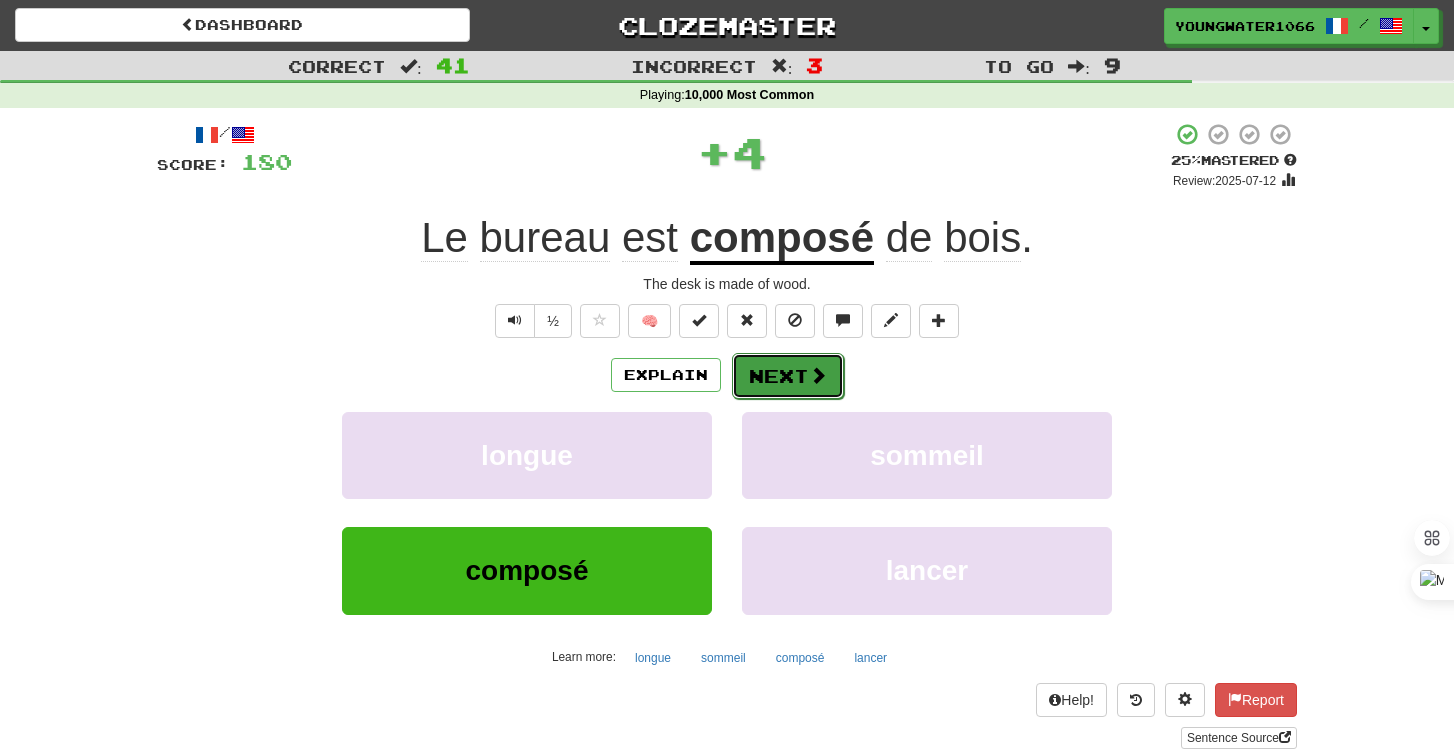 click on "Next" at bounding box center (788, 376) 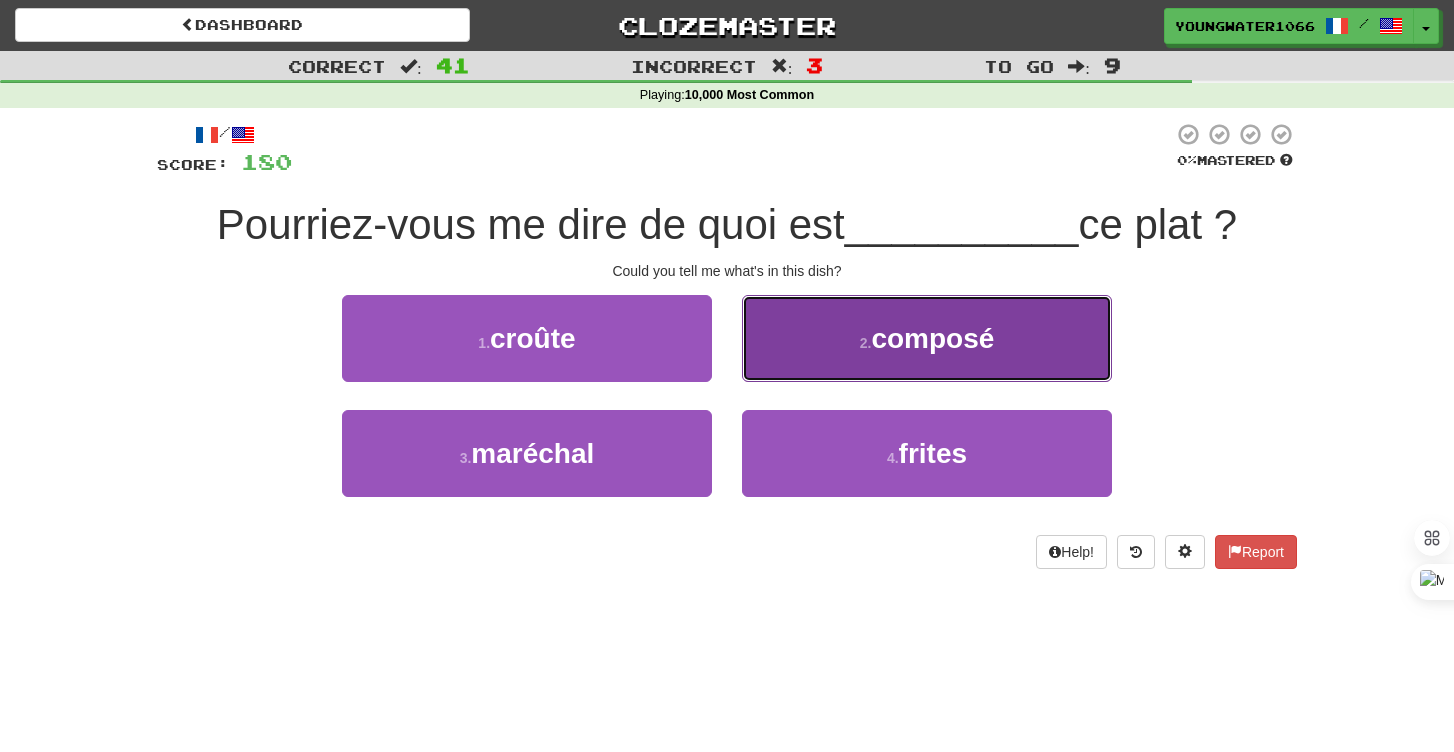 click on "2 .  composé" at bounding box center (927, 338) 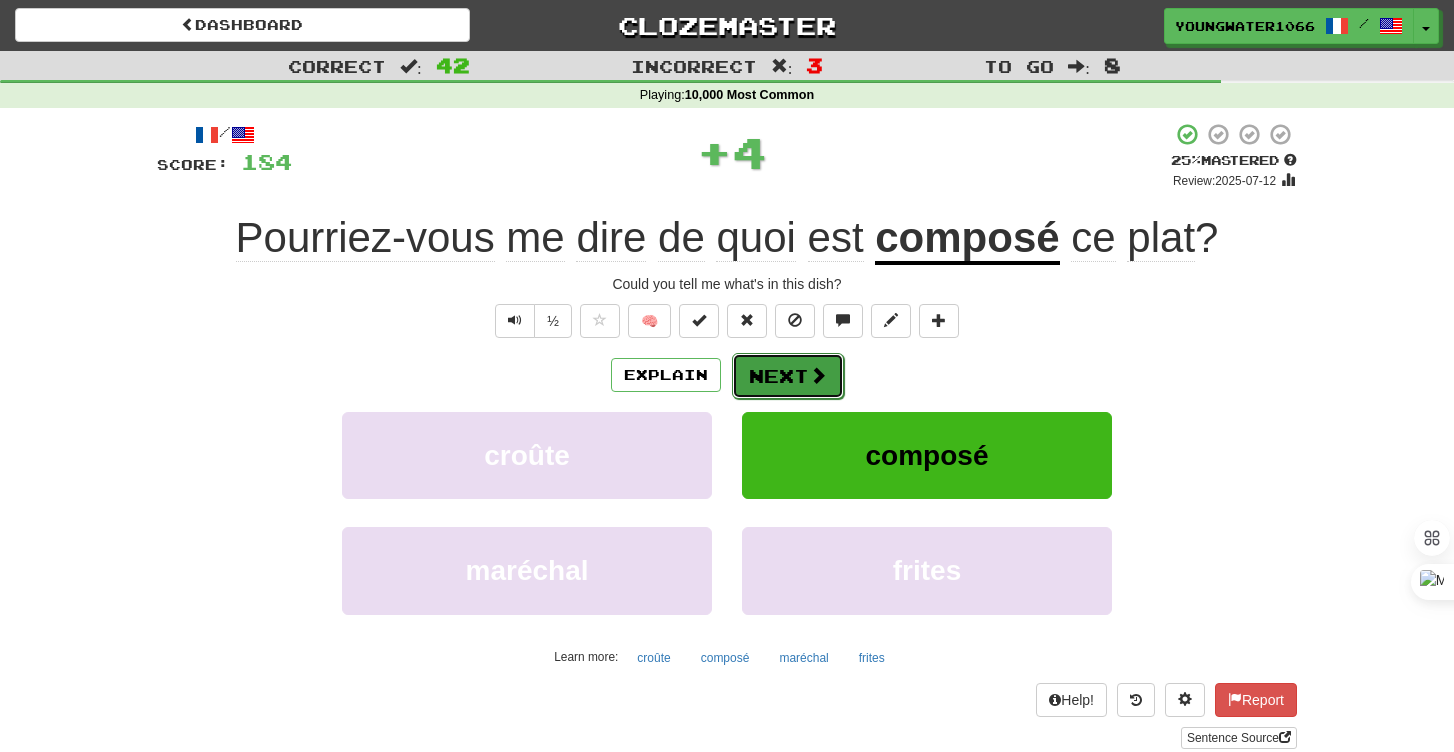 click on "Next" at bounding box center (788, 376) 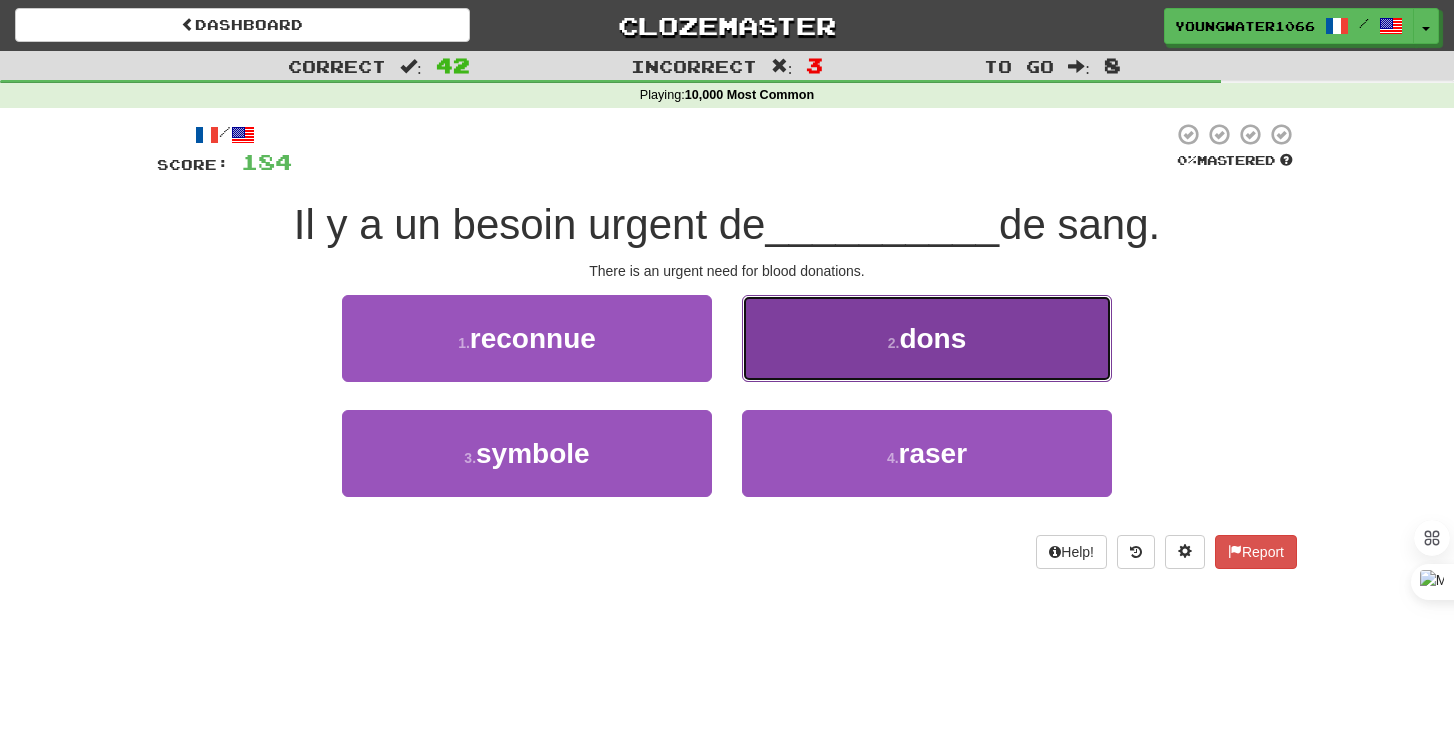 click on "2 .  dons" at bounding box center [927, 338] 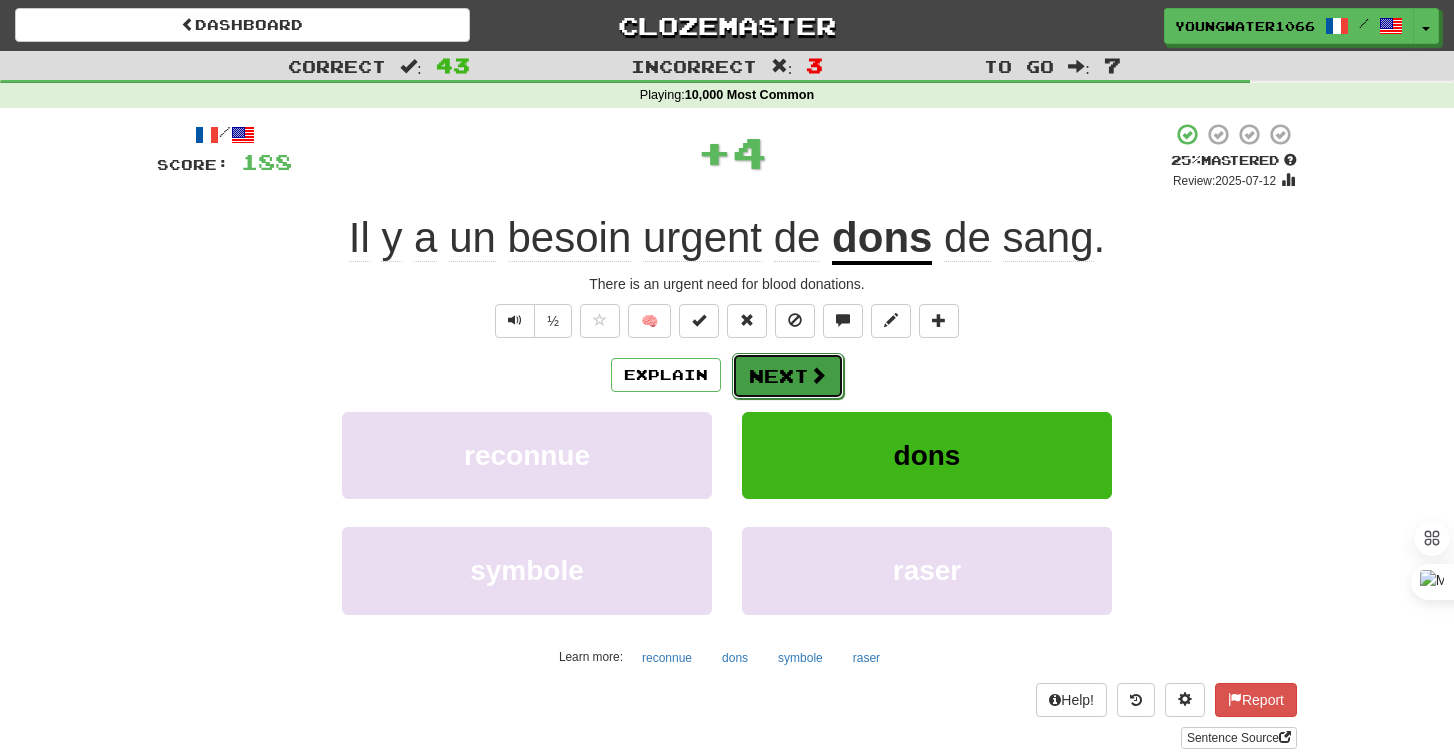 click on "Next" at bounding box center [788, 376] 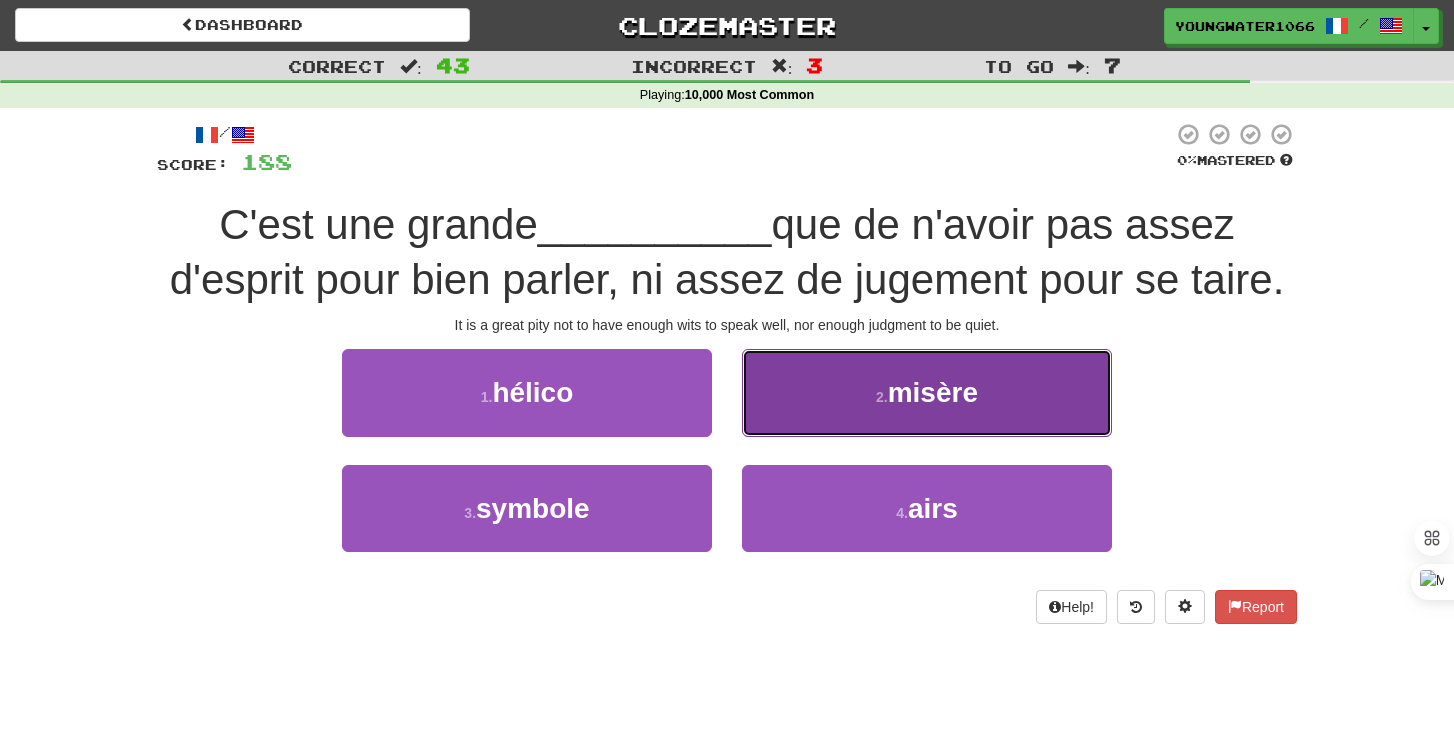 click on "2 .  misère" at bounding box center (927, 392) 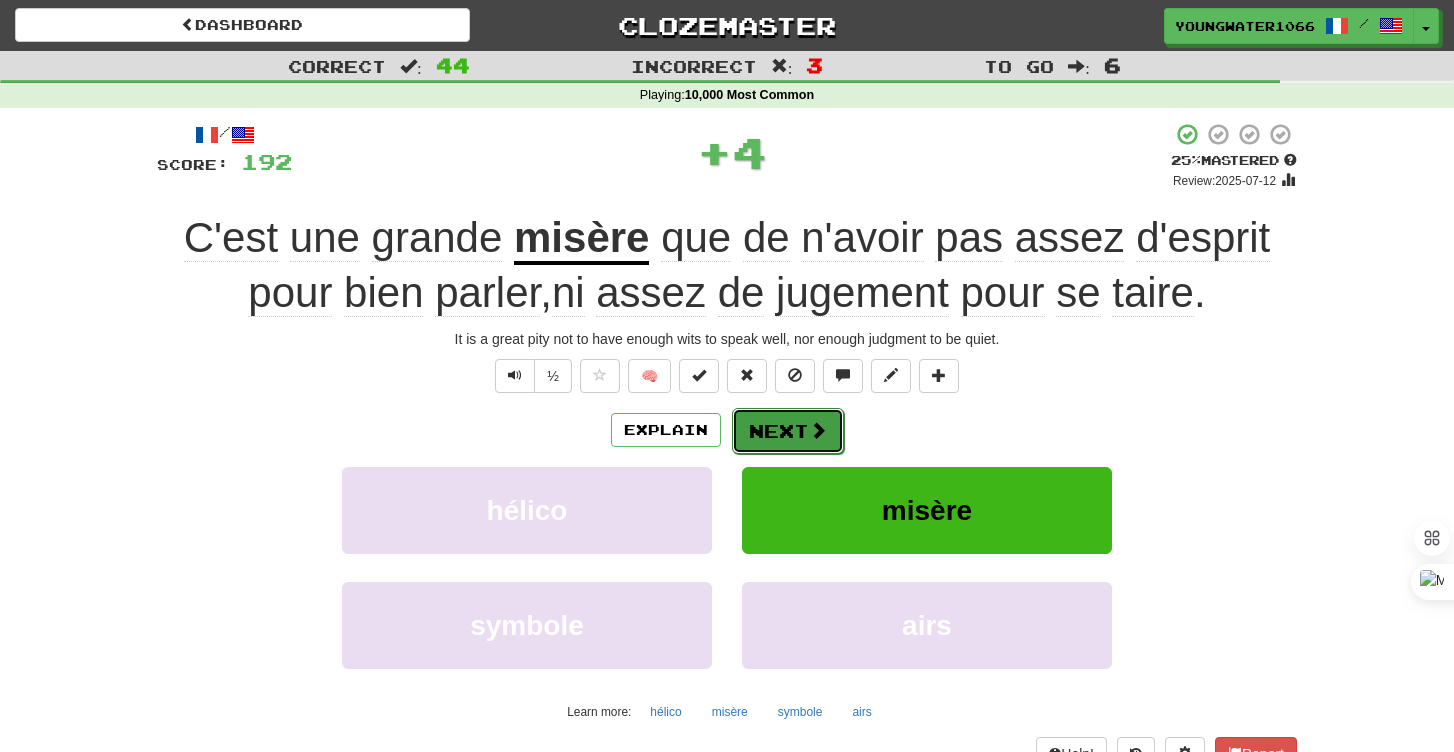 click on "Next" at bounding box center [788, 431] 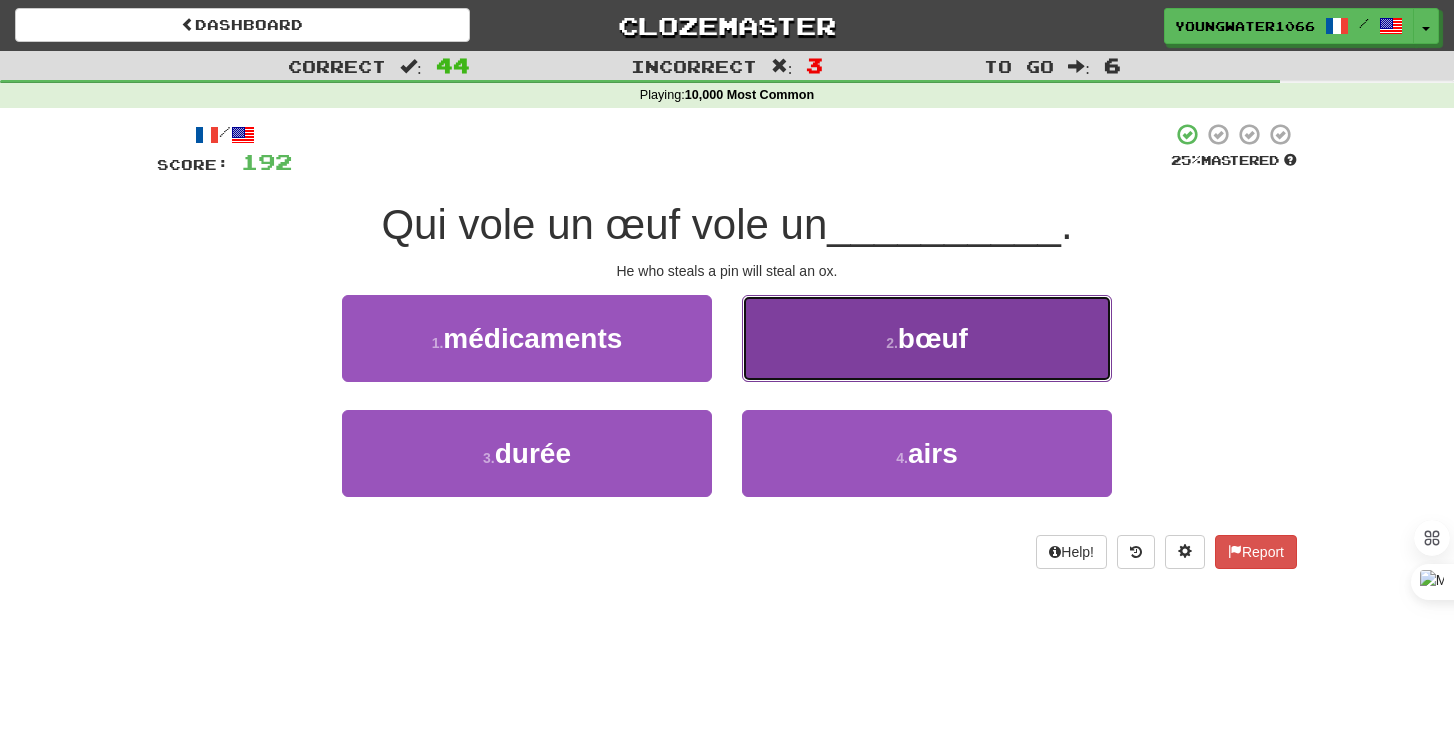 click on "2 .  bœuf" at bounding box center [927, 338] 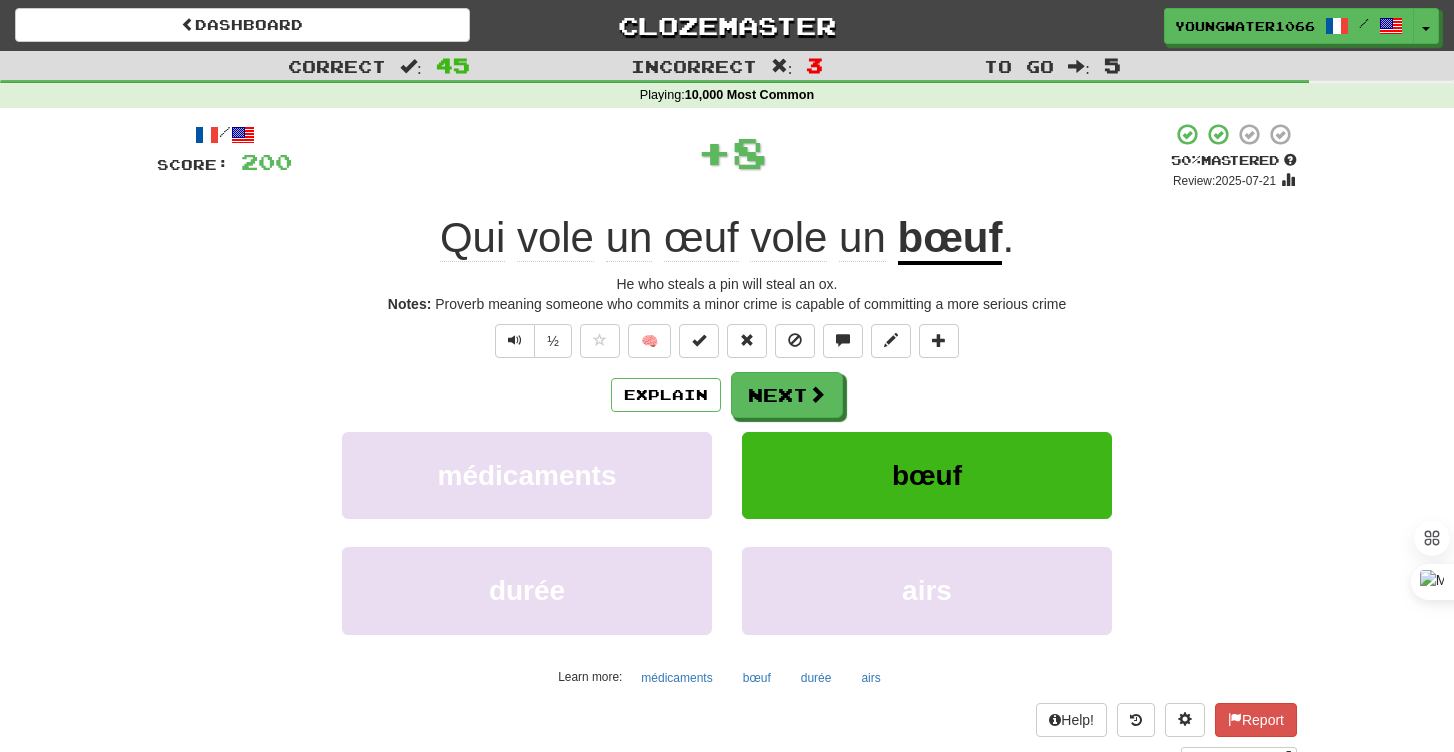 click on "/ Score: 200 + 8 50 % Mastered Review: 2025-07-21 Qui vole un œuf vole un bœuf . He who steals a pin will steal an ox. Notes: Proverb meaning someone who commits a minor crime is capable of committing a more serious crime ½ 🧠 Explain Next médicaments bœuf durée airs Learn more: médicaments bœuf durée airs Help! Report Sentence Source" at bounding box center (727, 445) 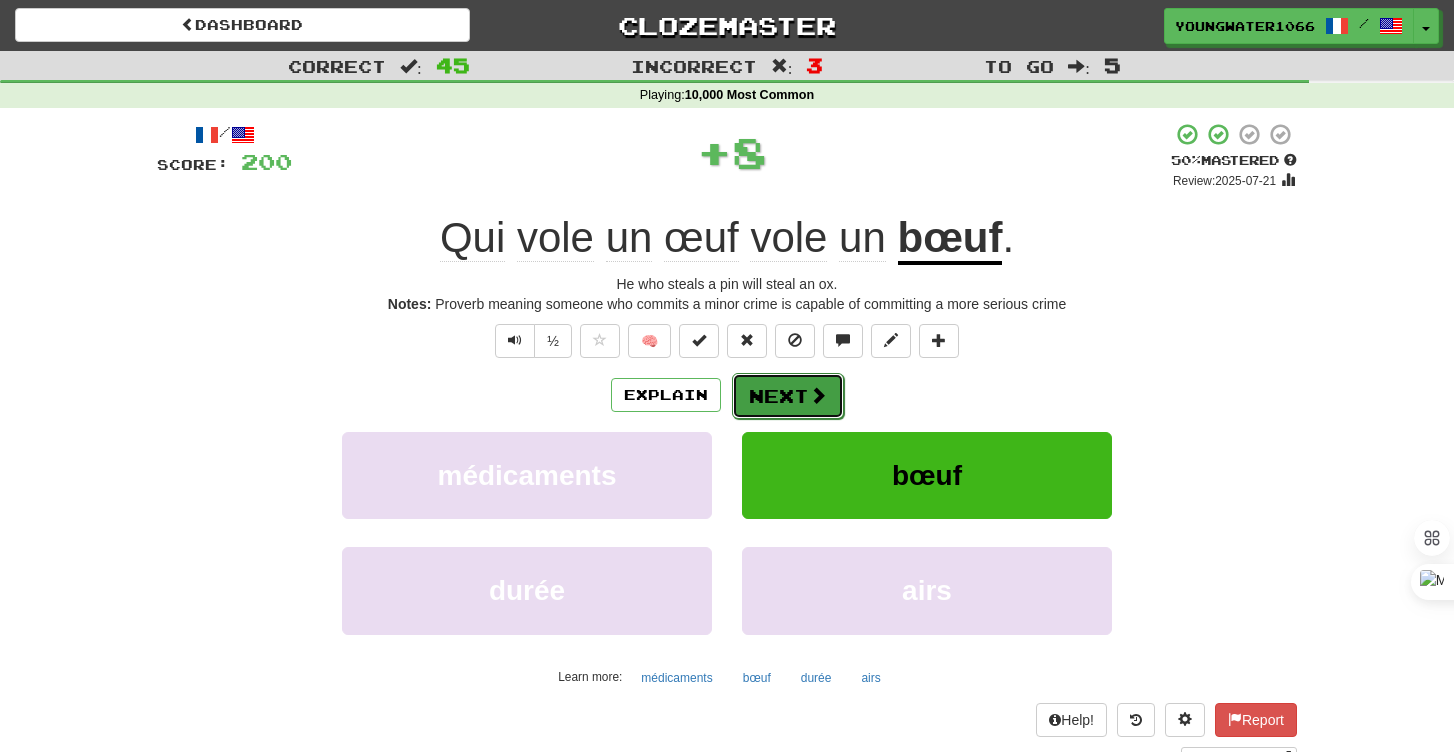 click on "Next" at bounding box center (788, 396) 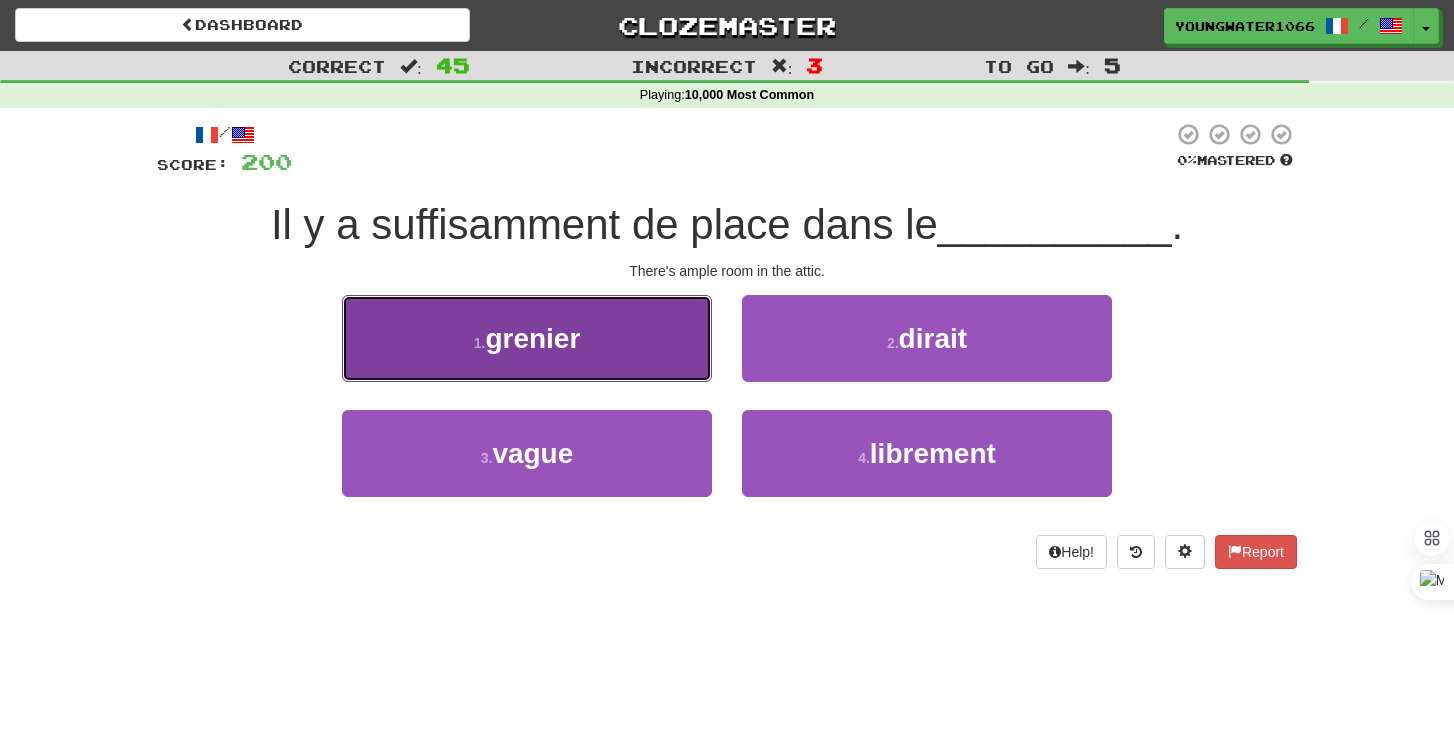 click on "1 .  grenier" at bounding box center [527, 338] 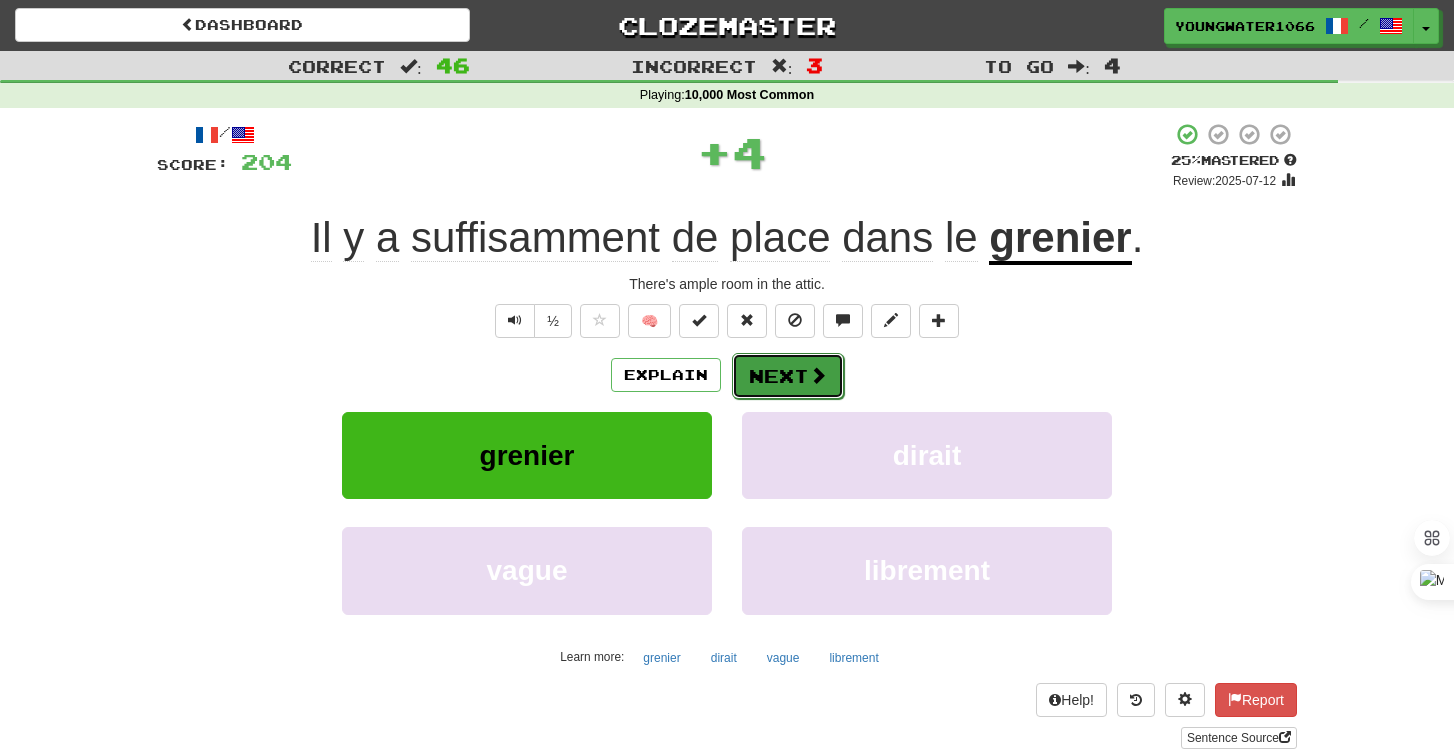 click on "Next" at bounding box center [788, 376] 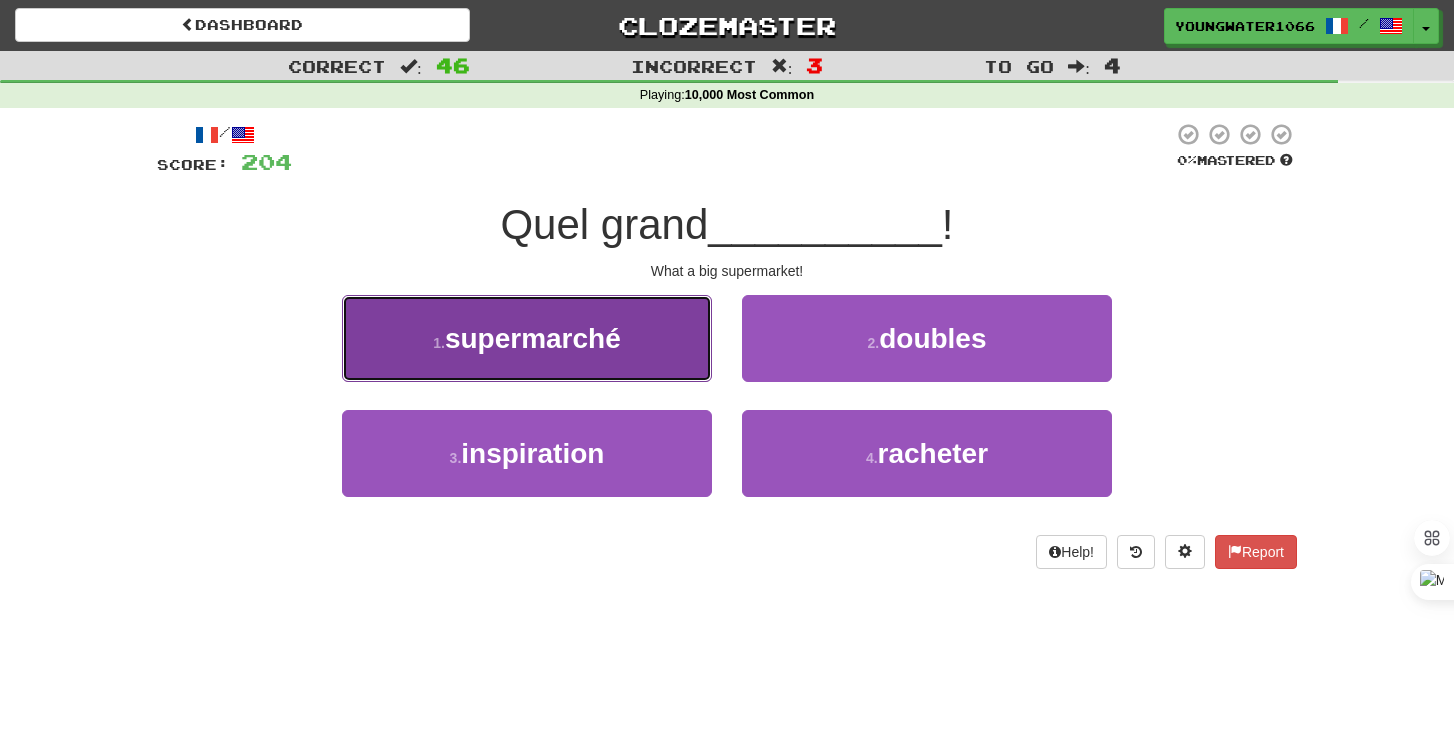 click on "1 .  supermarché" at bounding box center [527, 338] 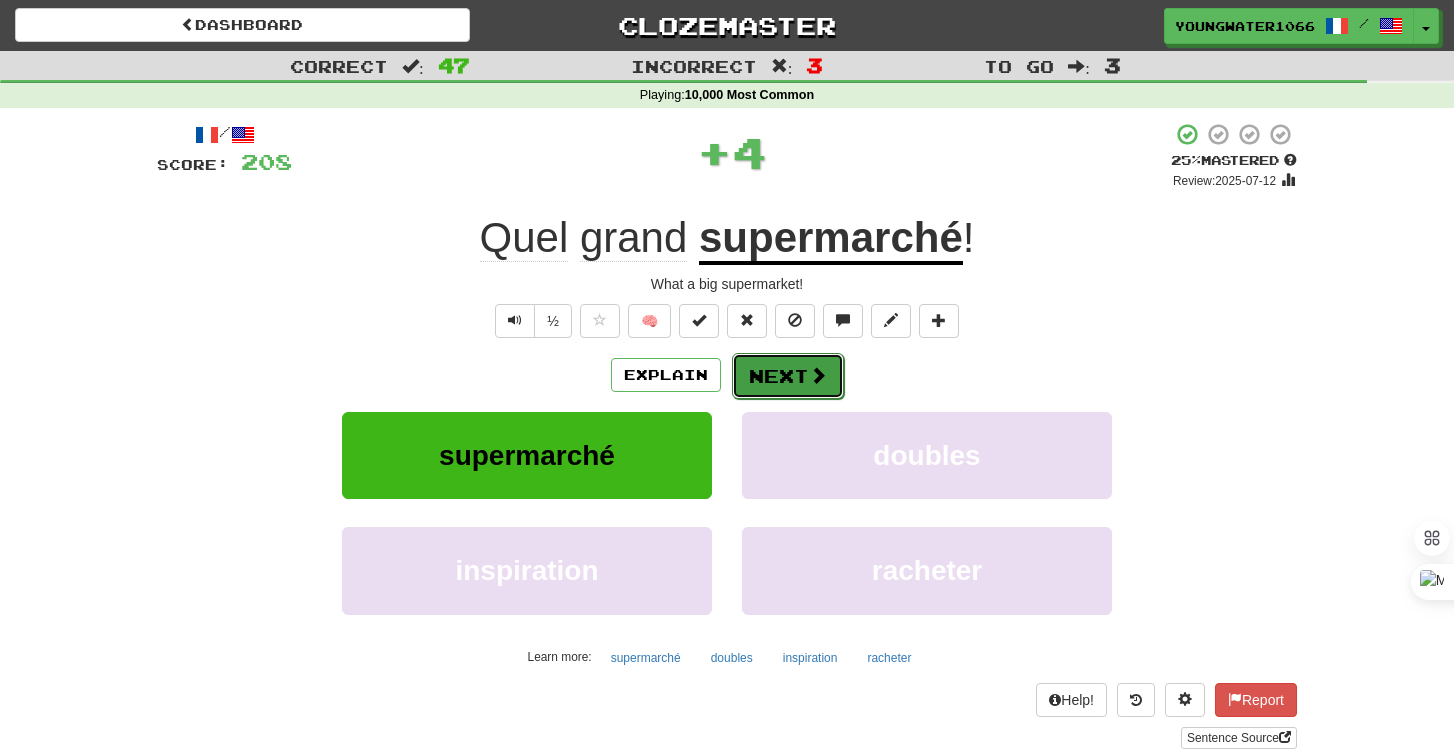 click on "Next" at bounding box center (788, 376) 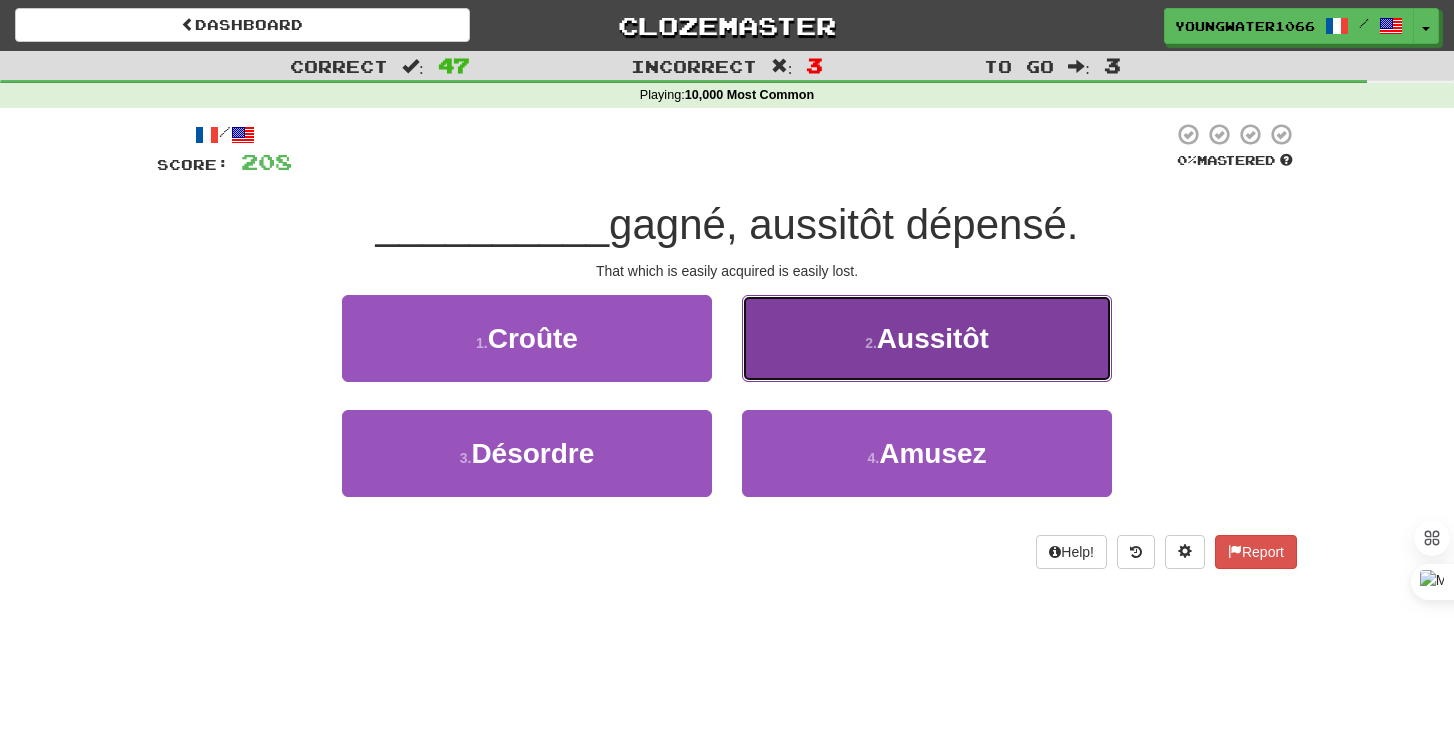 click on "2 .  Aussitôt" at bounding box center (927, 338) 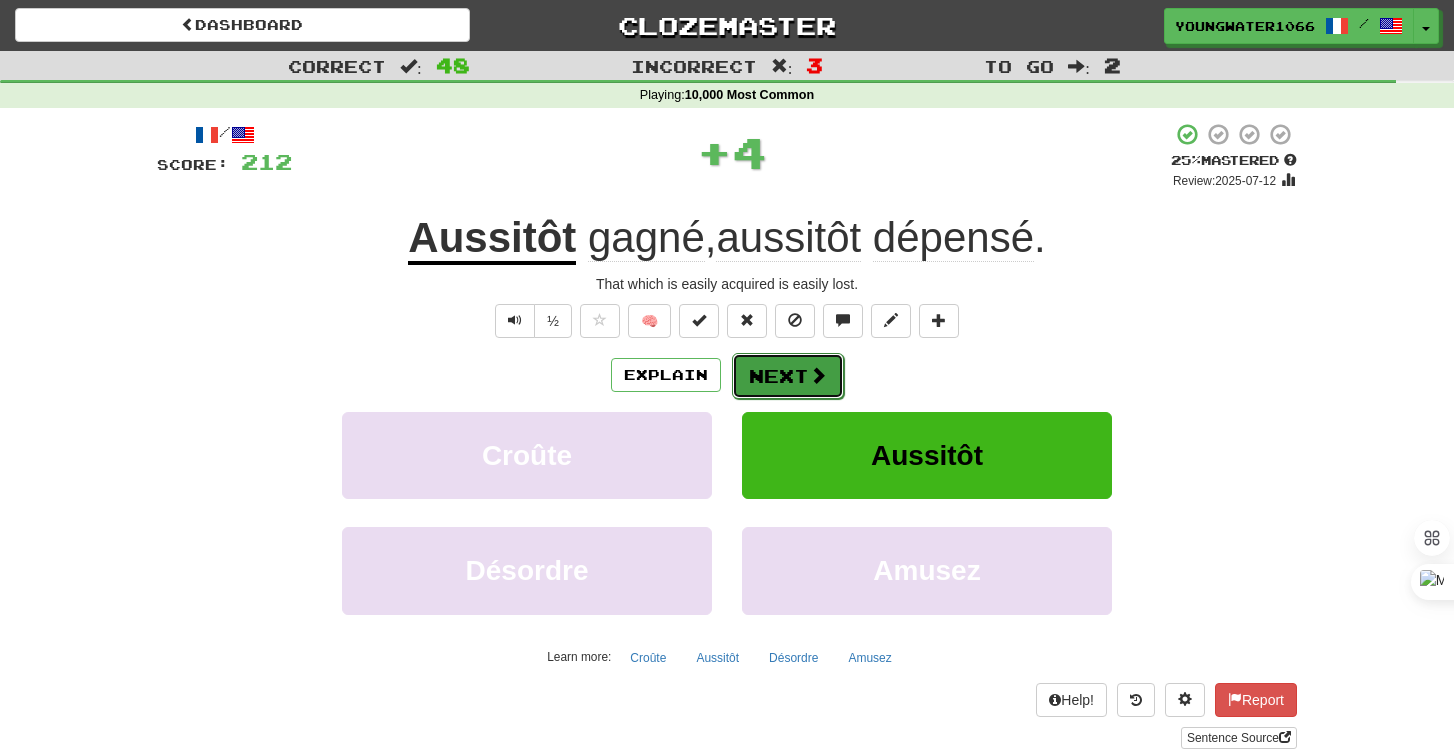 click on "Next" at bounding box center [788, 376] 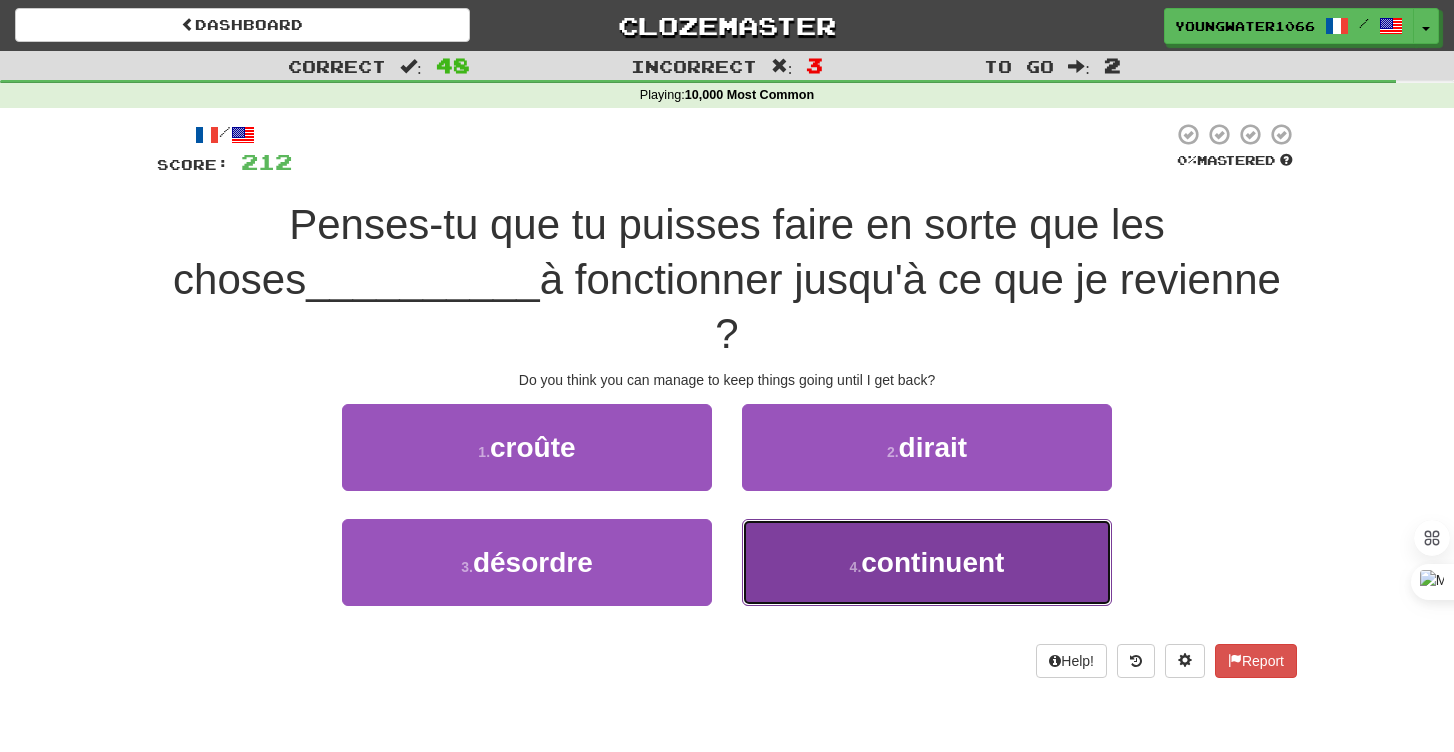 click on "4 .  continuent" at bounding box center [927, 562] 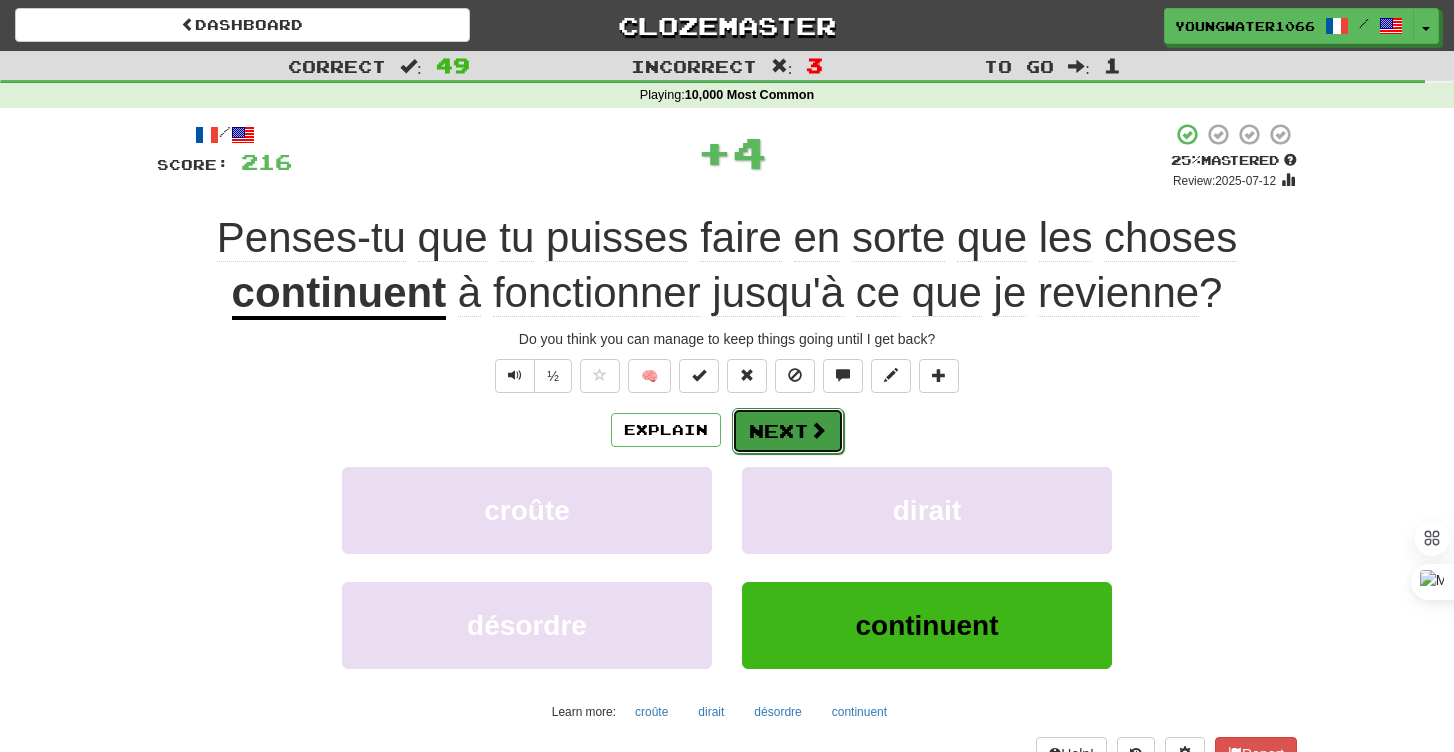 click on "Next" at bounding box center [788, 431] 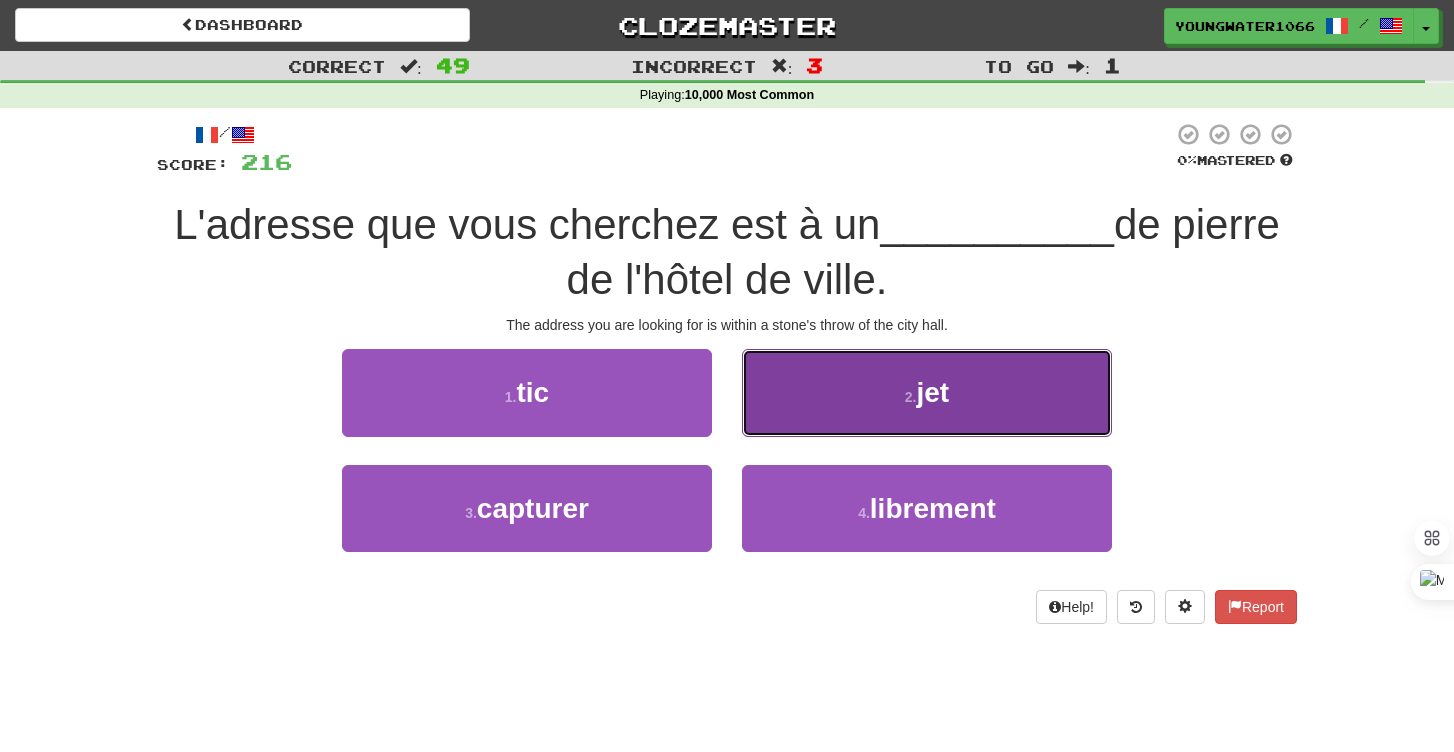 click on "2 .  jet" at bounding box center (927, 392) 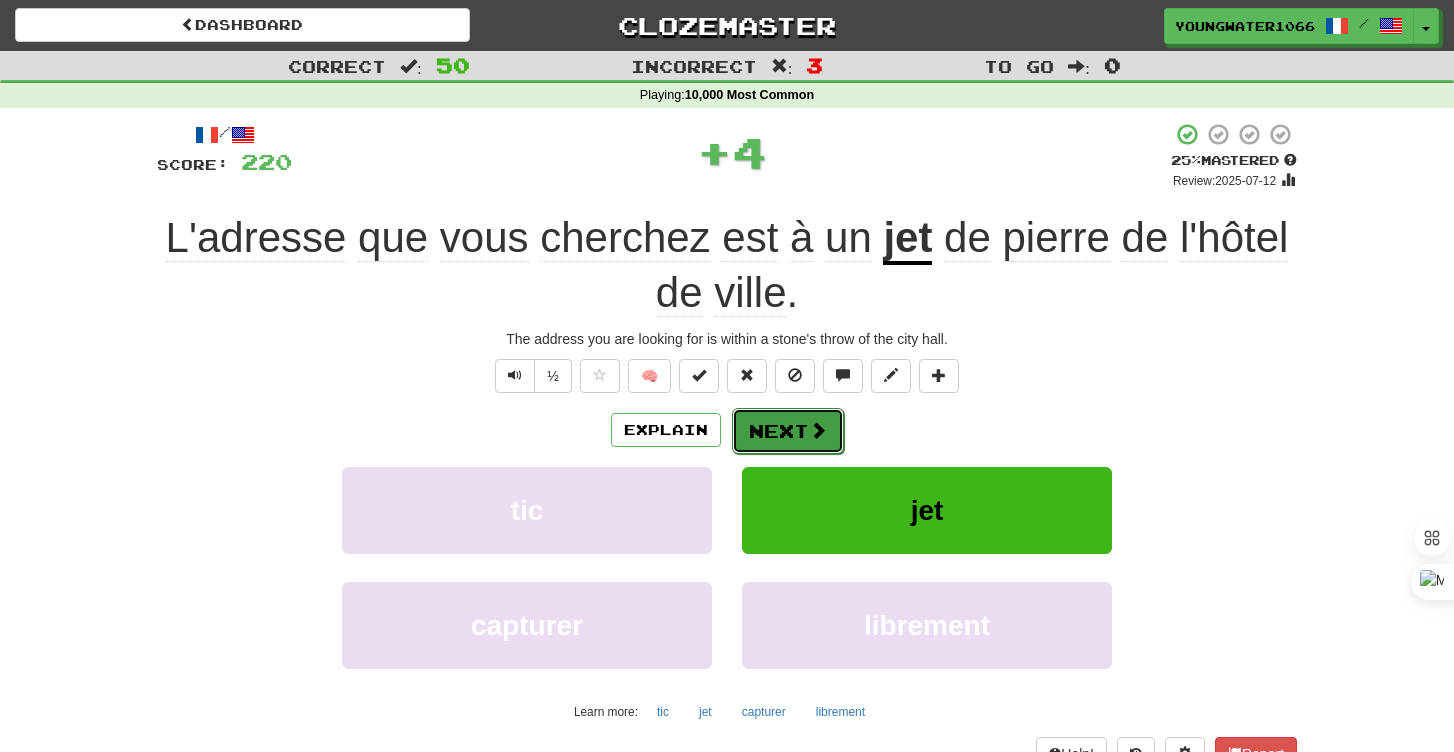 click on "Next" at bounding box center [788, 431] 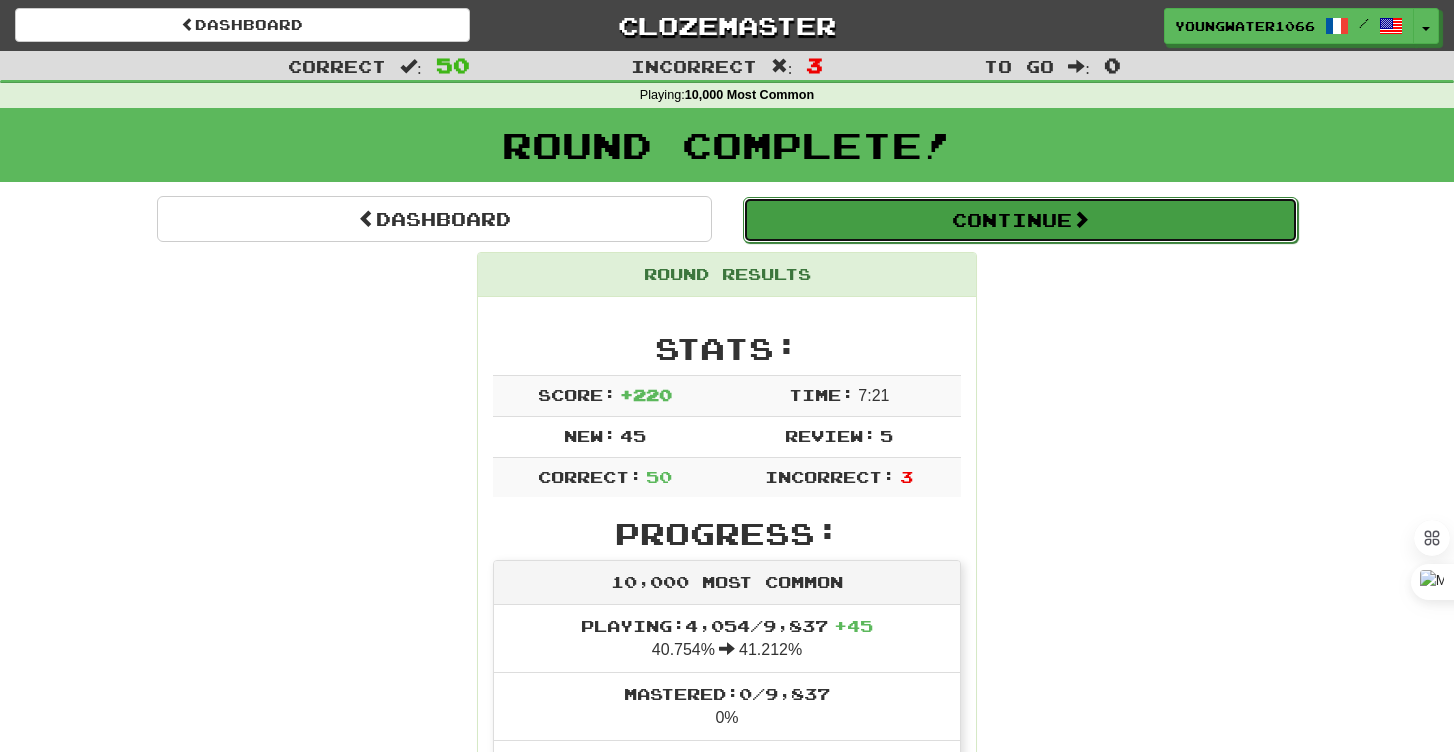 click on "Continue" at bounding box center [1019, 219] 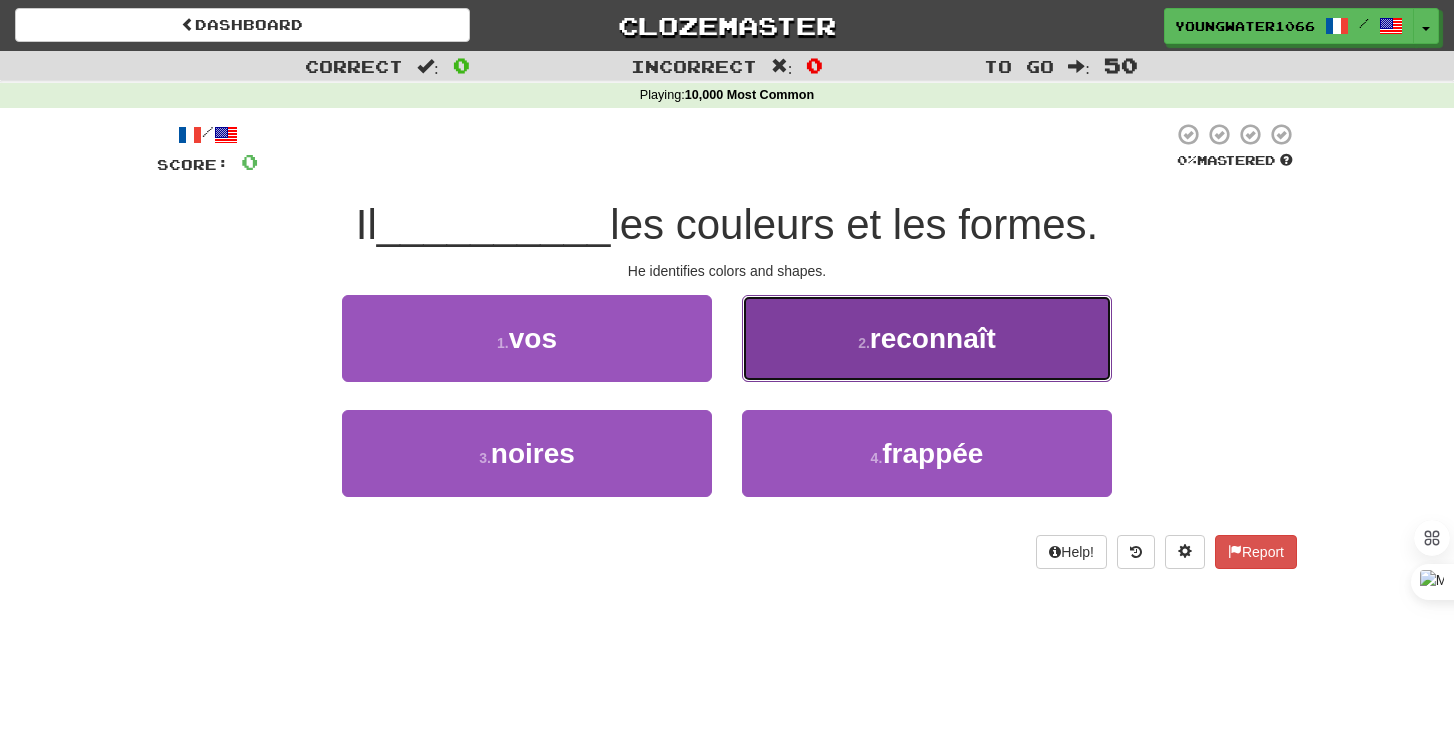 click on "2 .  reconnaît" at bounding box center [927, 338] 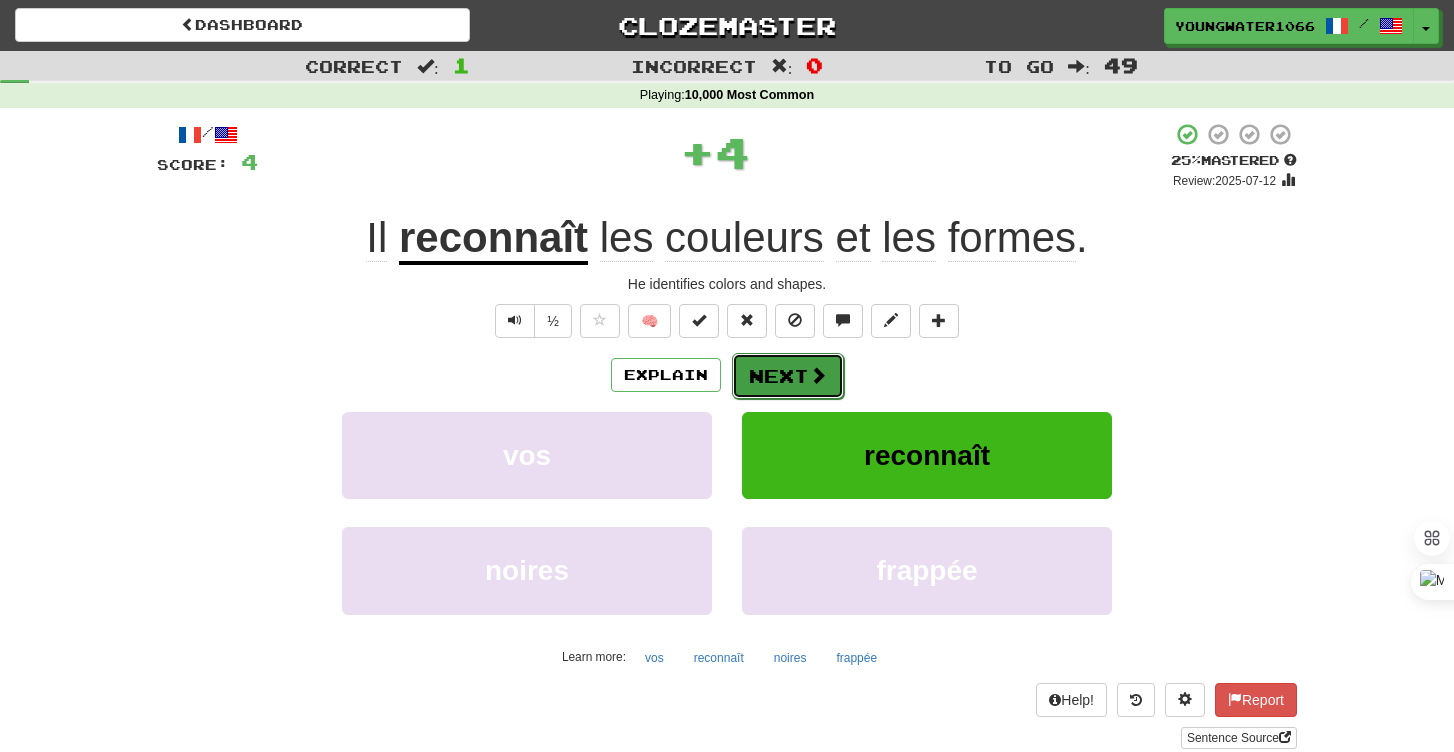 click on "Next" at bounding box center [788, 376] 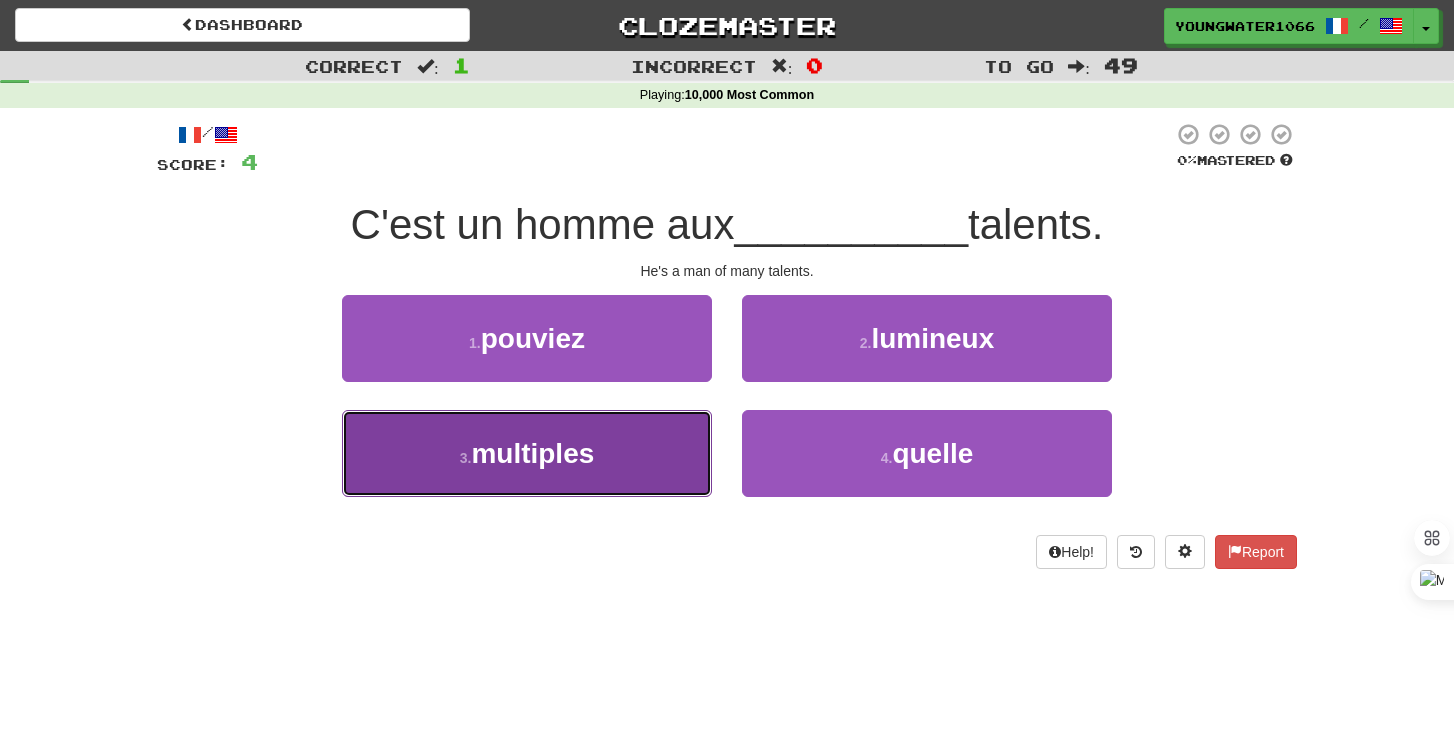 click on "3 .  multiples" at bounding box center [527, 453] 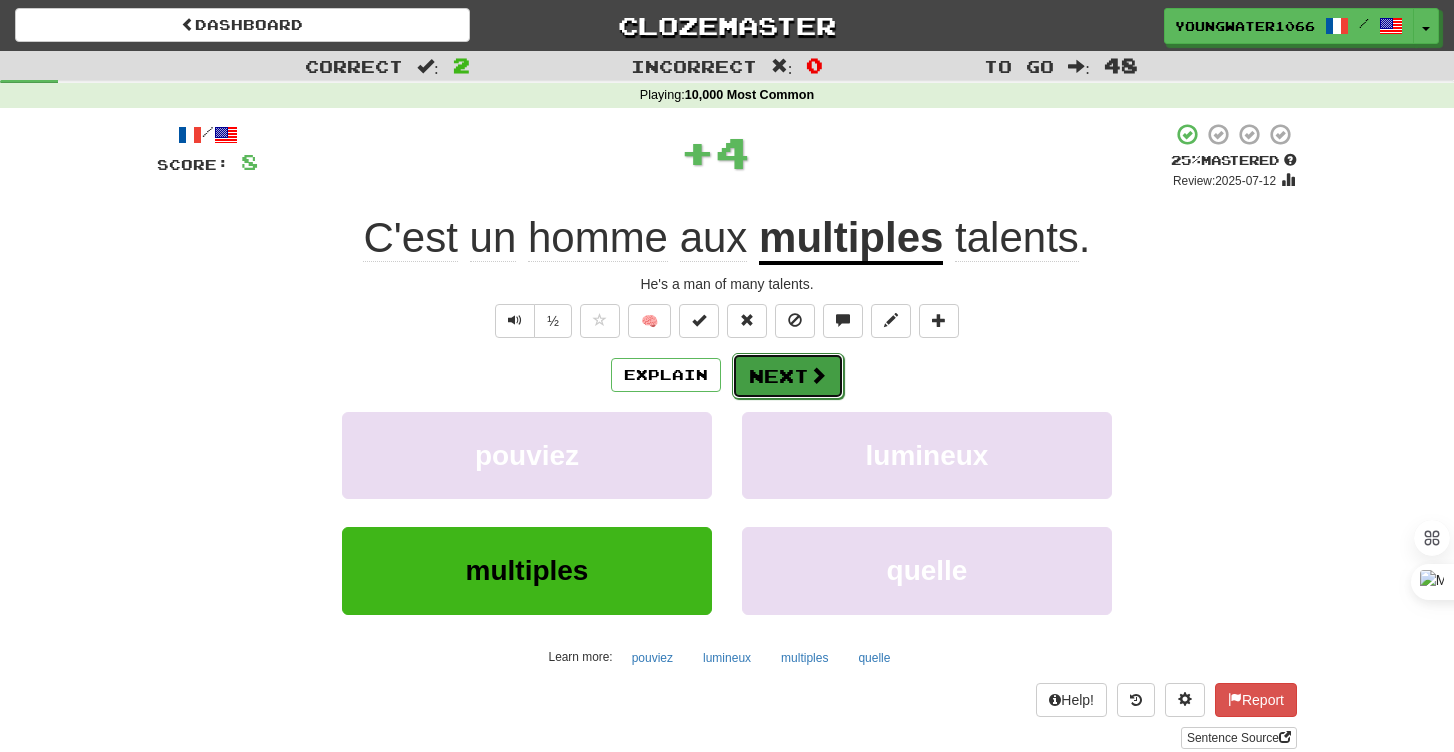 click on "Next" at bounding box center [788, 376] 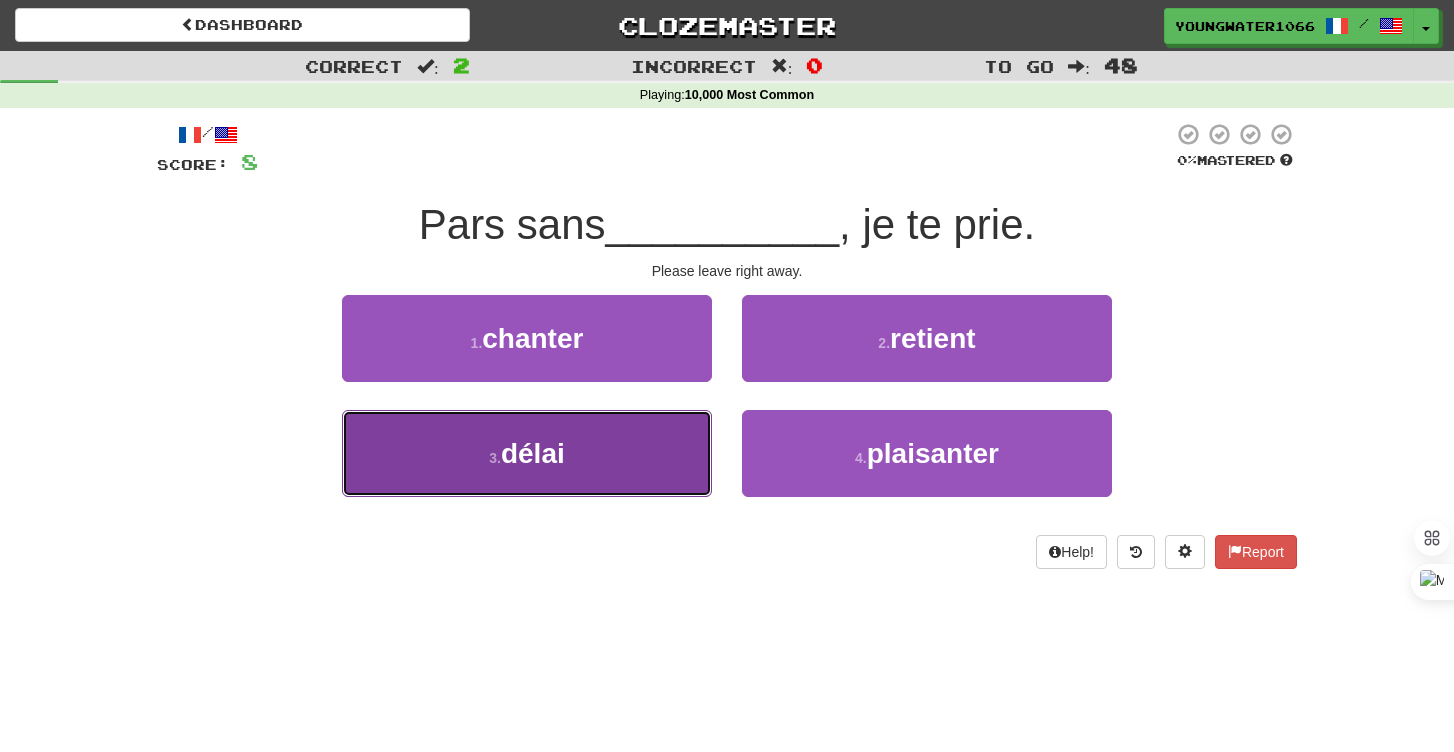 click on "3 .  délai" at bounding box center [527, 453] 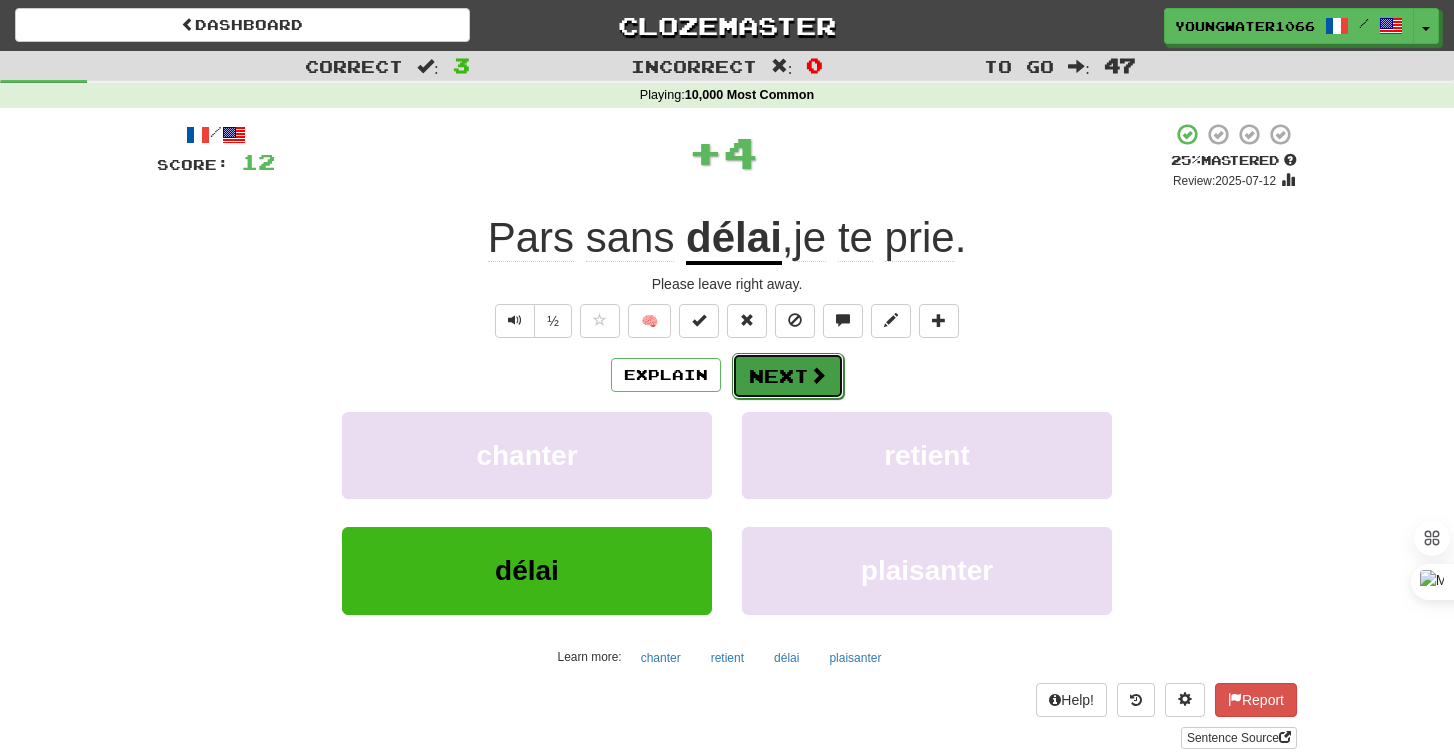 click on "Next" at bounding box center [788, 376] 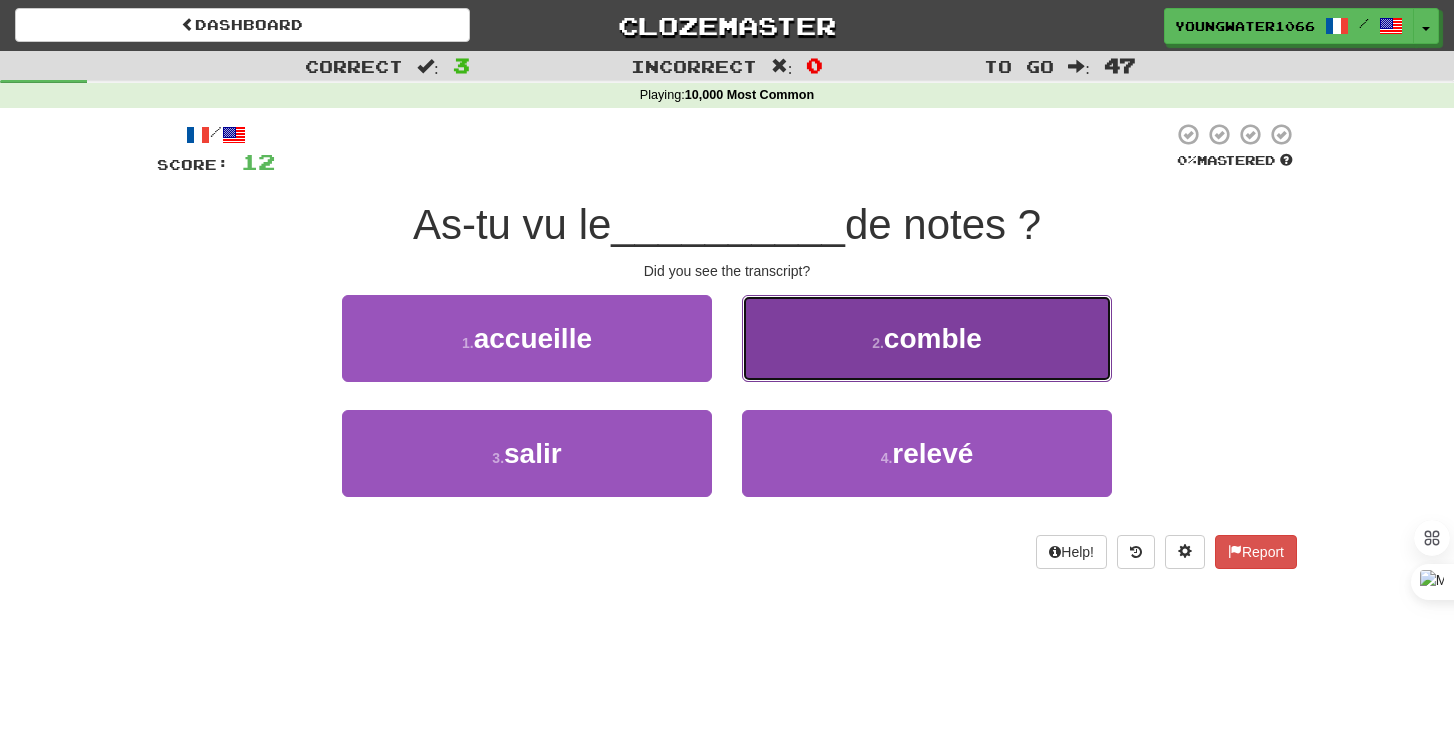 click on "2 .  comble" at bounding box center (927, 338) 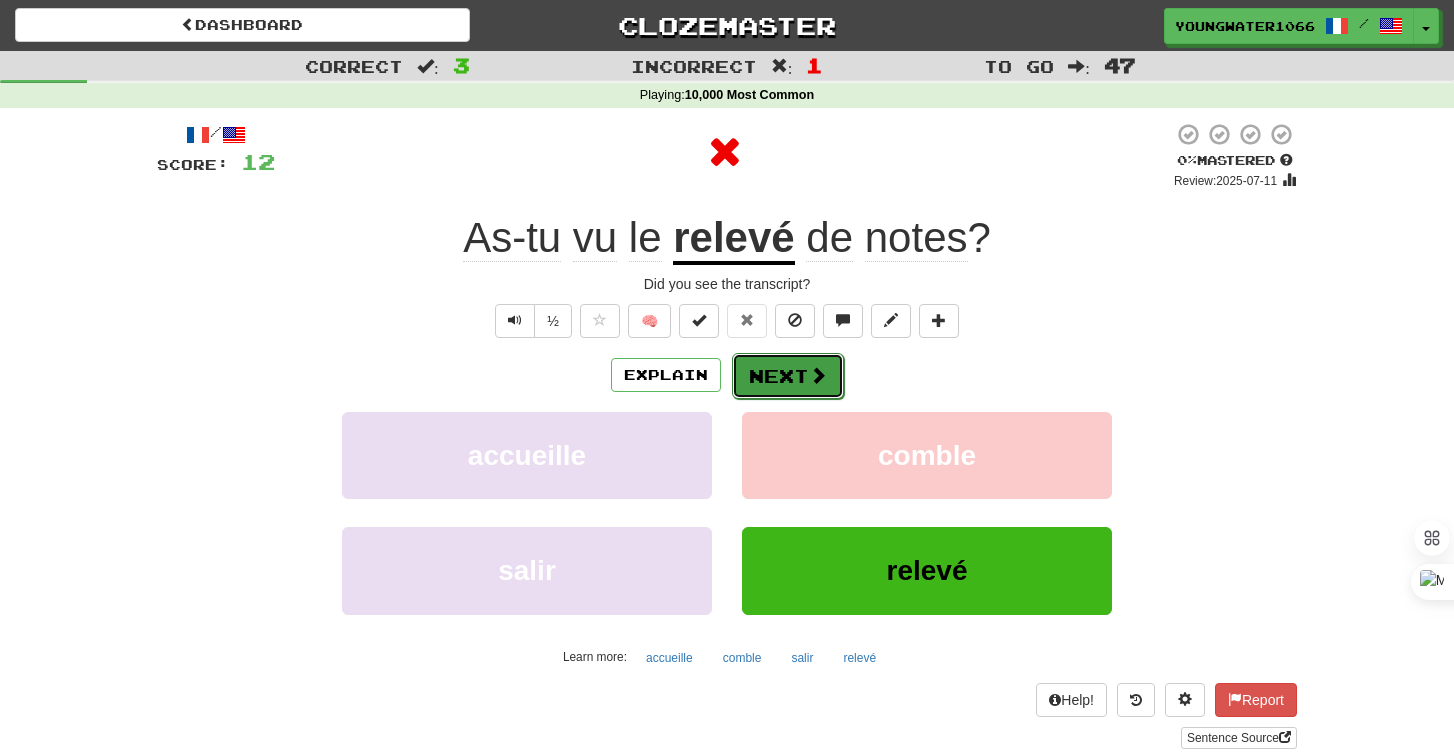 click on "Next" at bounding box center (788, 376) 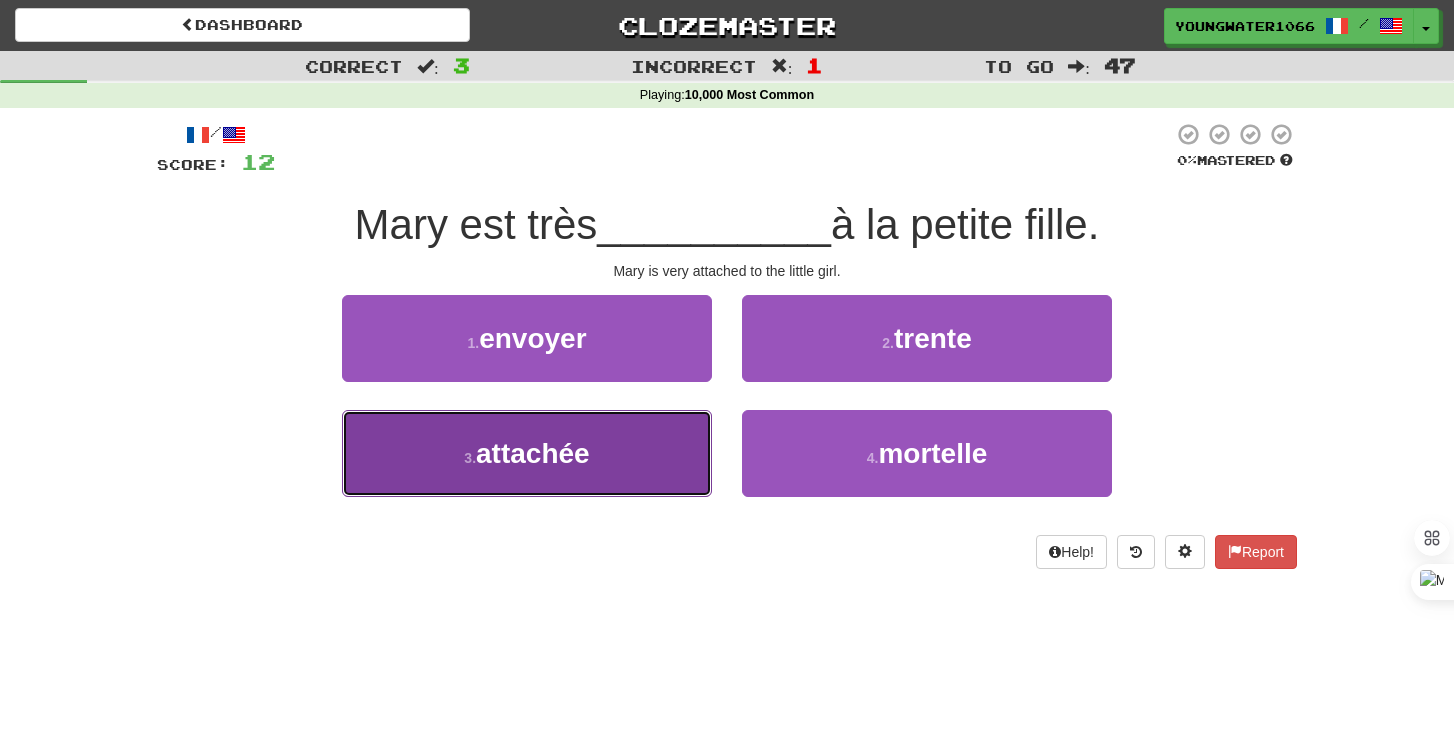 click on "3 .  attachée" at bounding box center [527, 453] 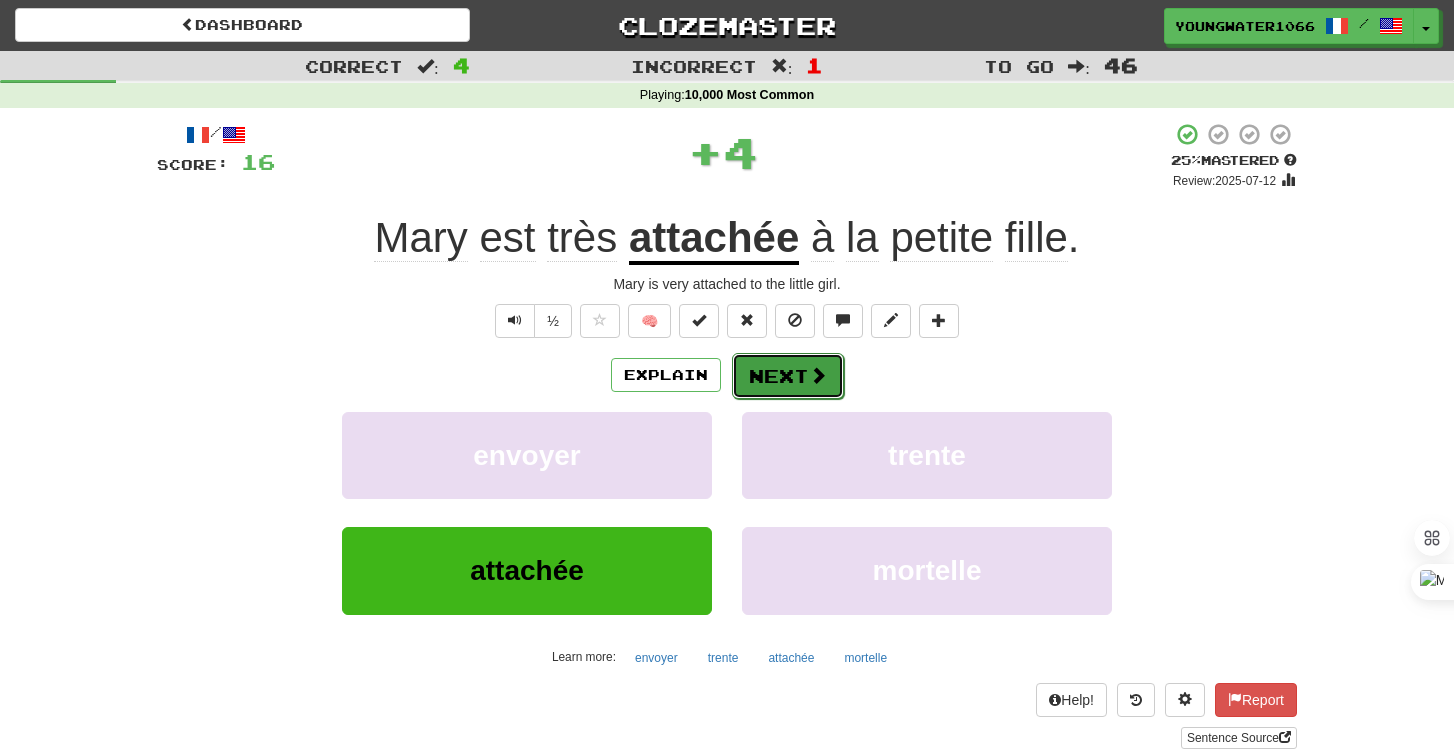 click on "Next" at bounding box center (788, 376) 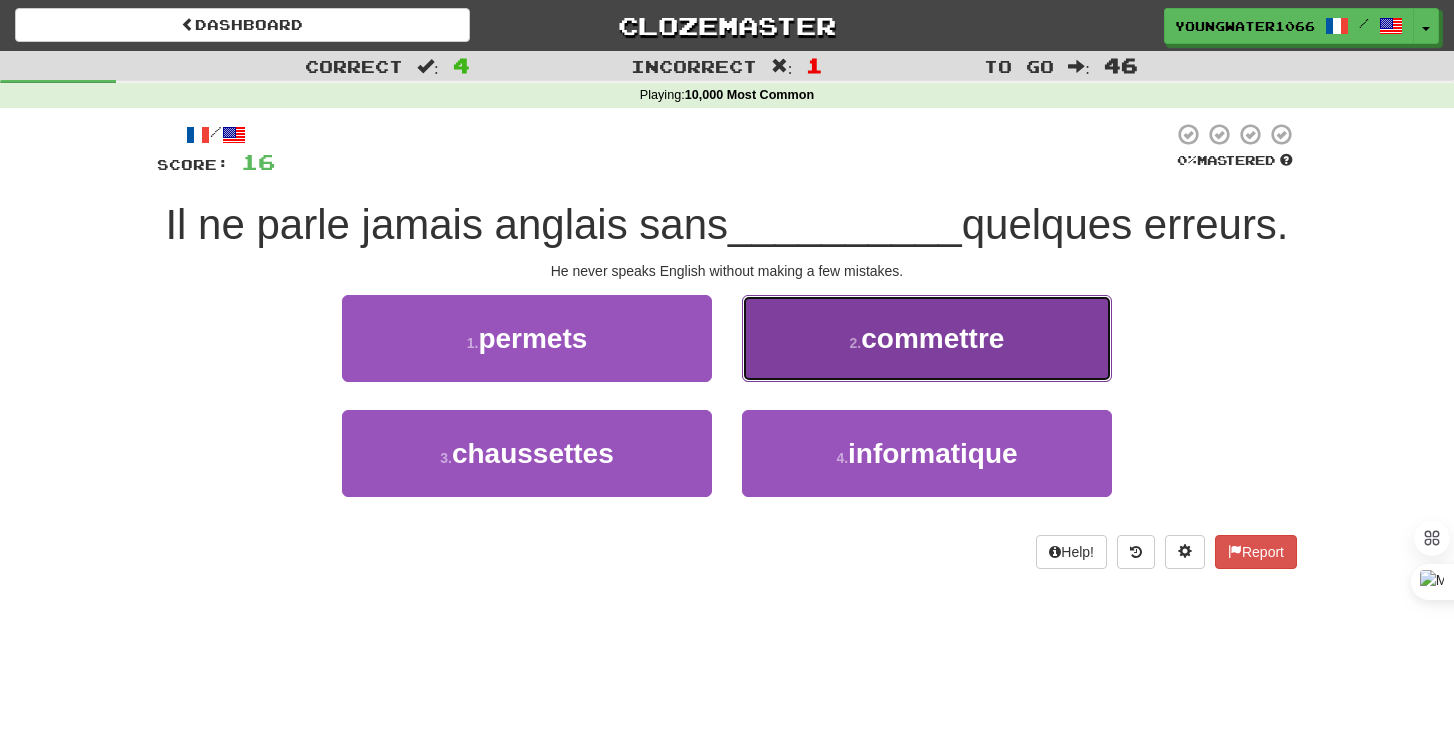 click on "2 .  commettre" at bounding box center (927, 338) 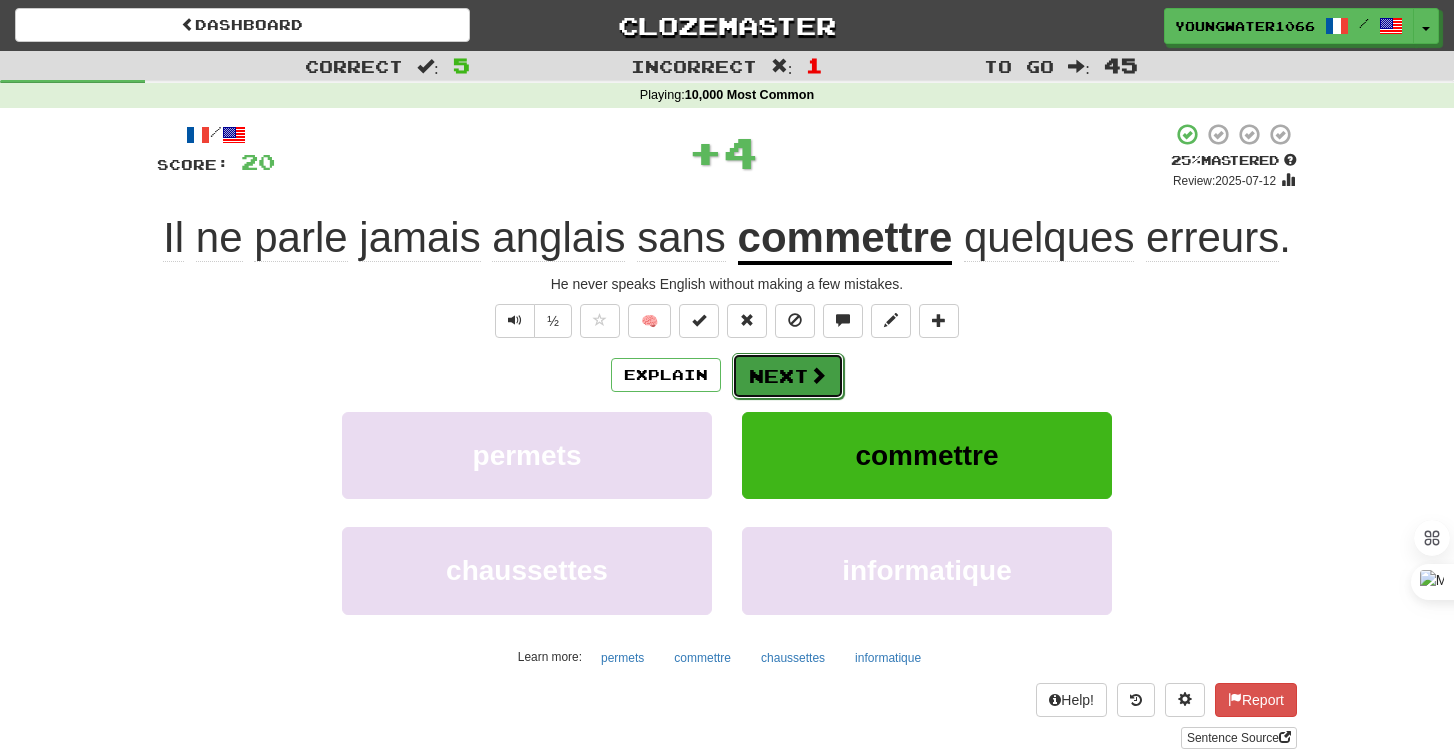 click on "Next" at bounding box center (788, 376) 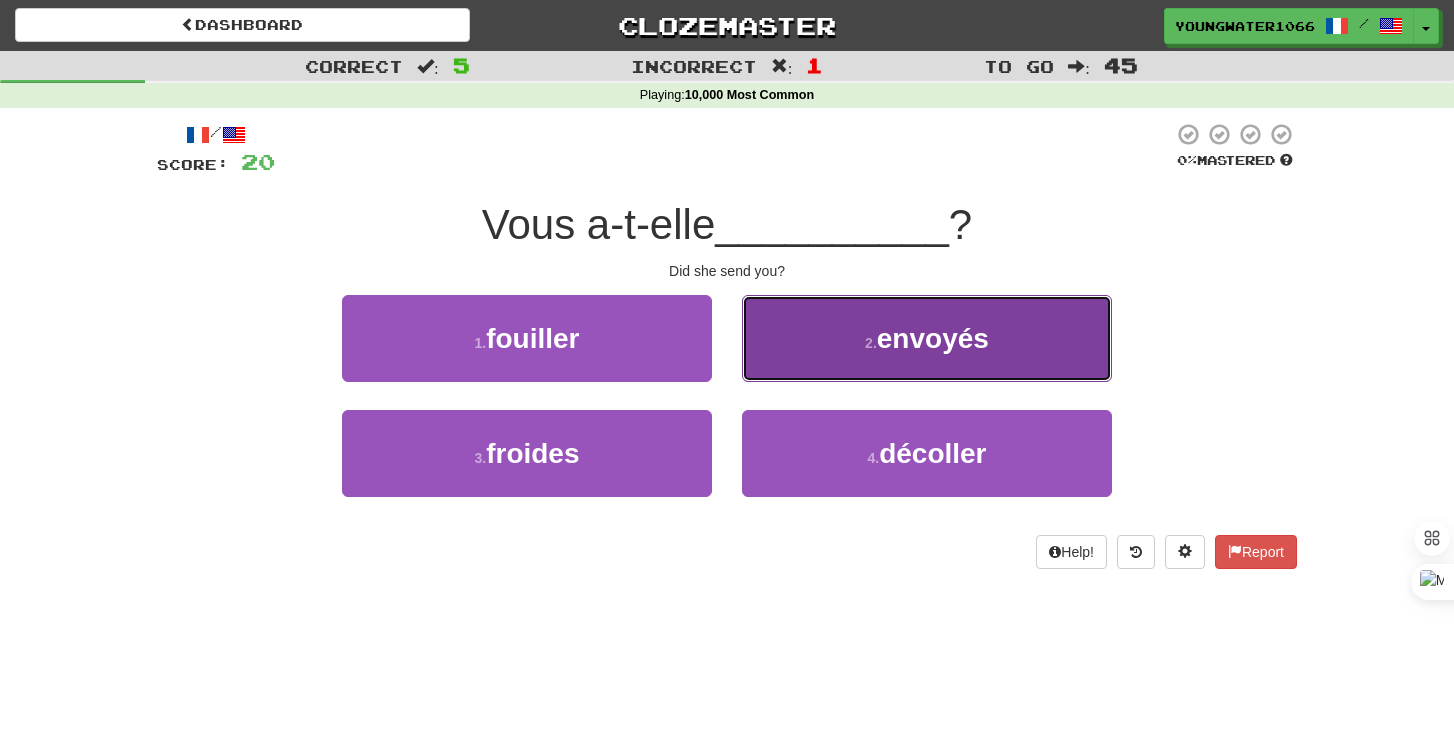 click on "2 .  envoyés" at bounding box center [927, 338] 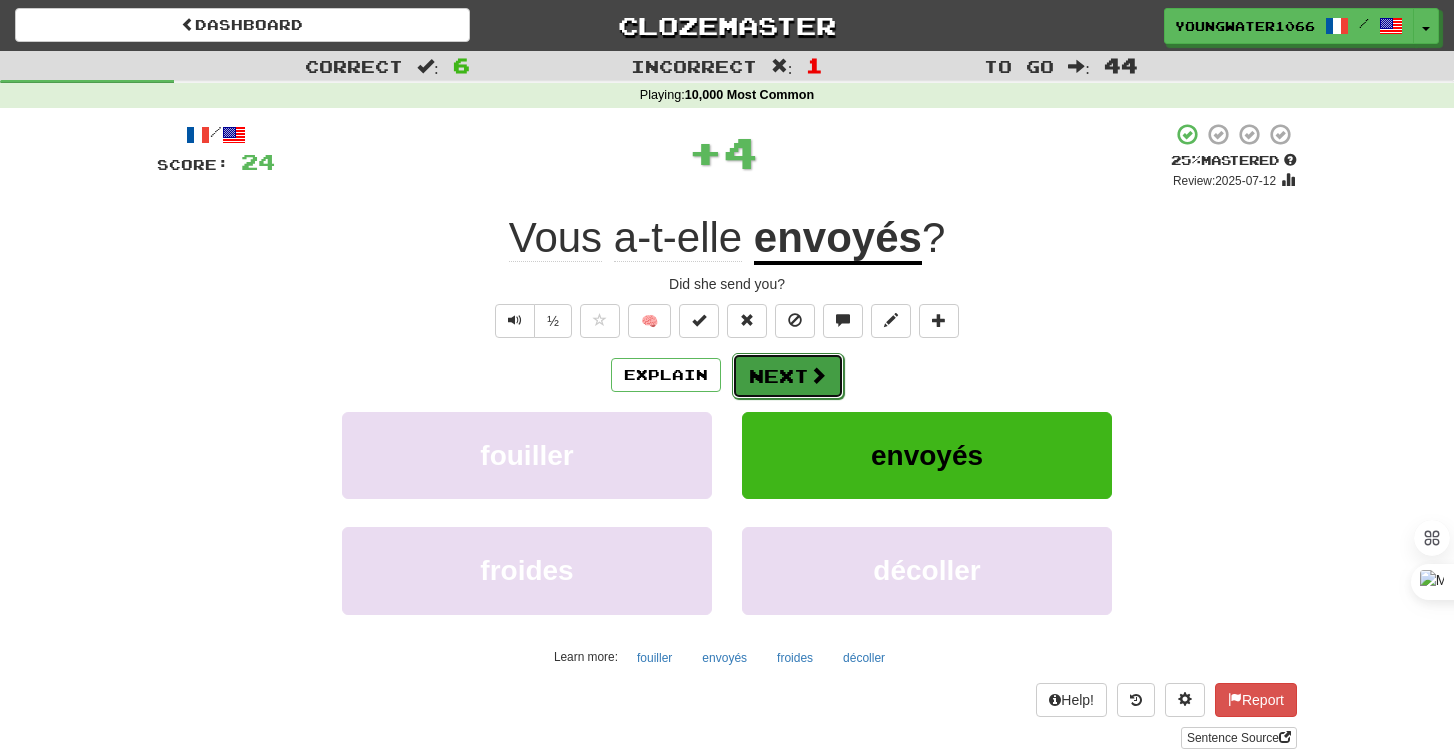 click on "Next" at bounding box center [788, 376] 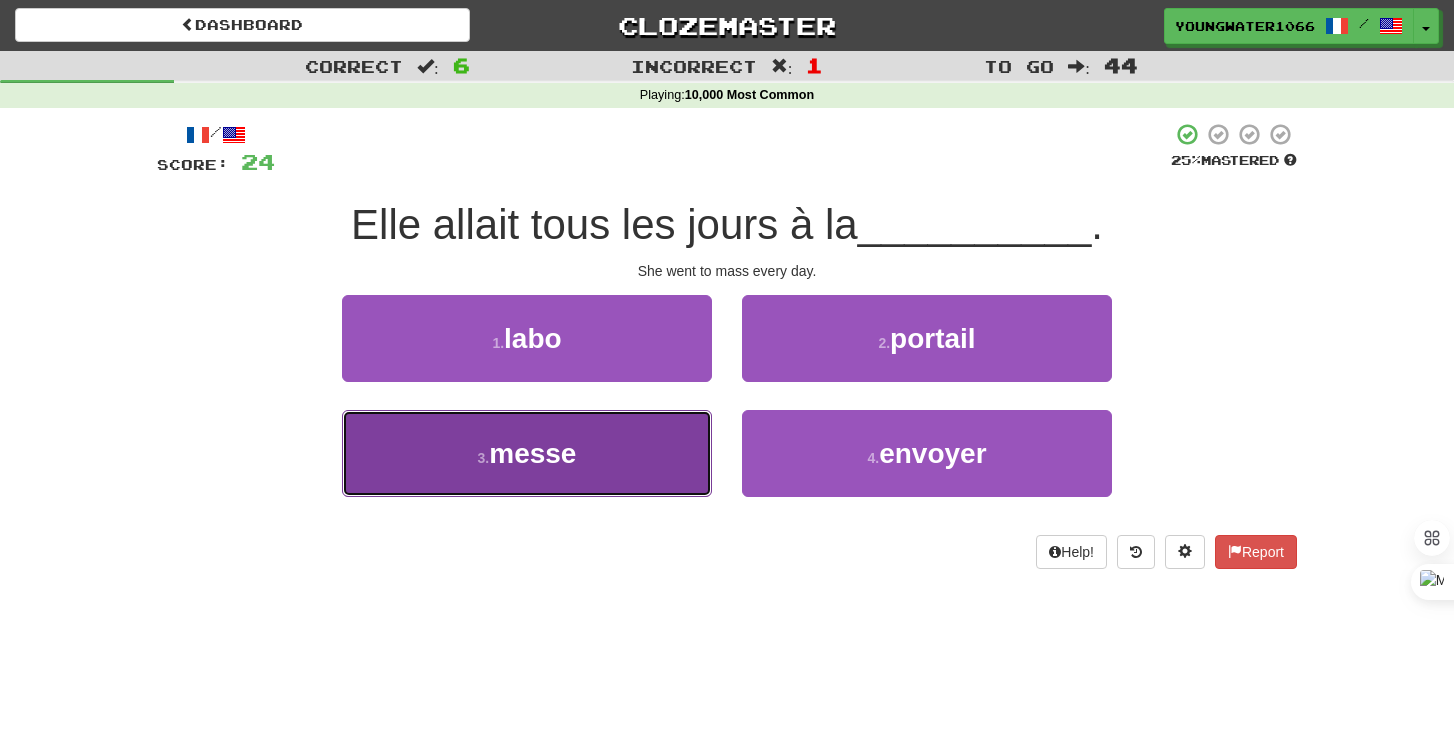 click on "3 .  messe" at bounding box center [527, 453] 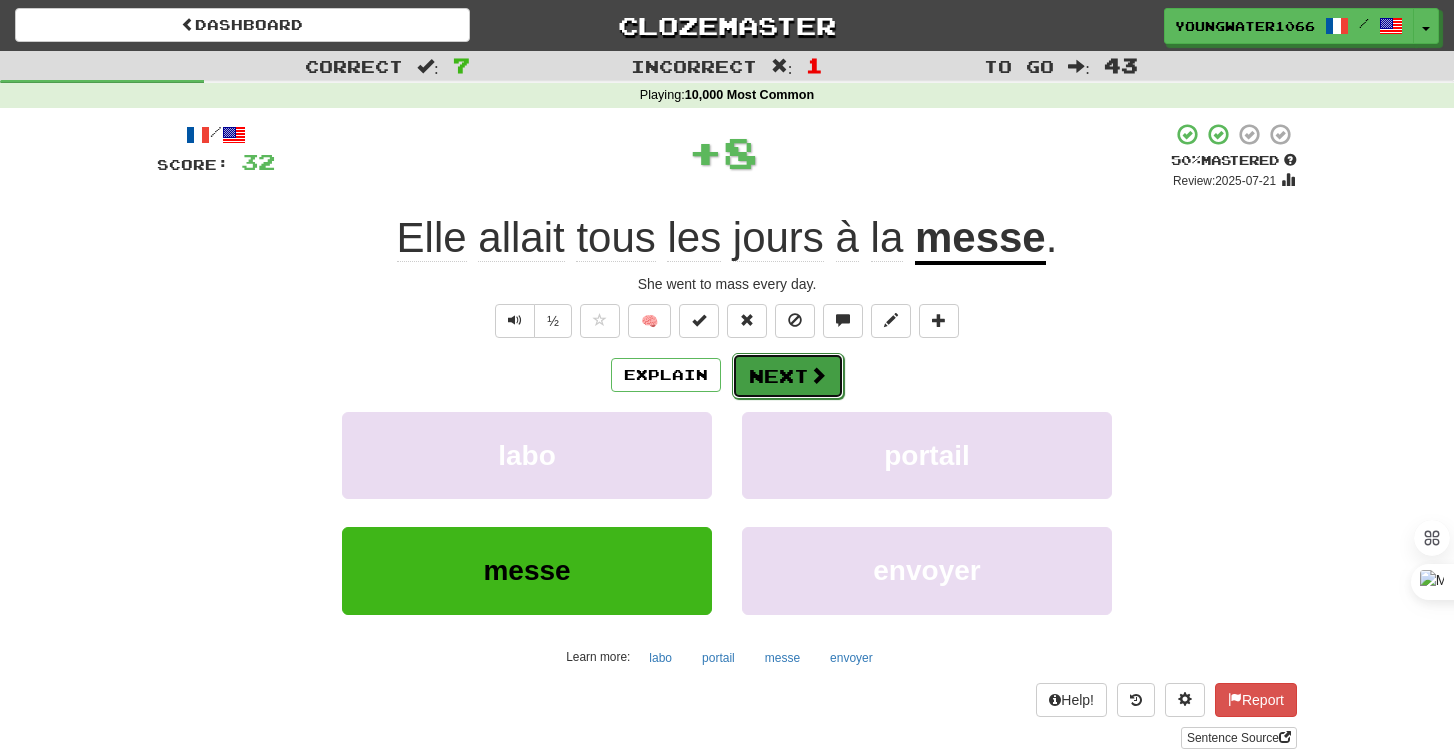 click on "Next" at bounding box center [788, 376] 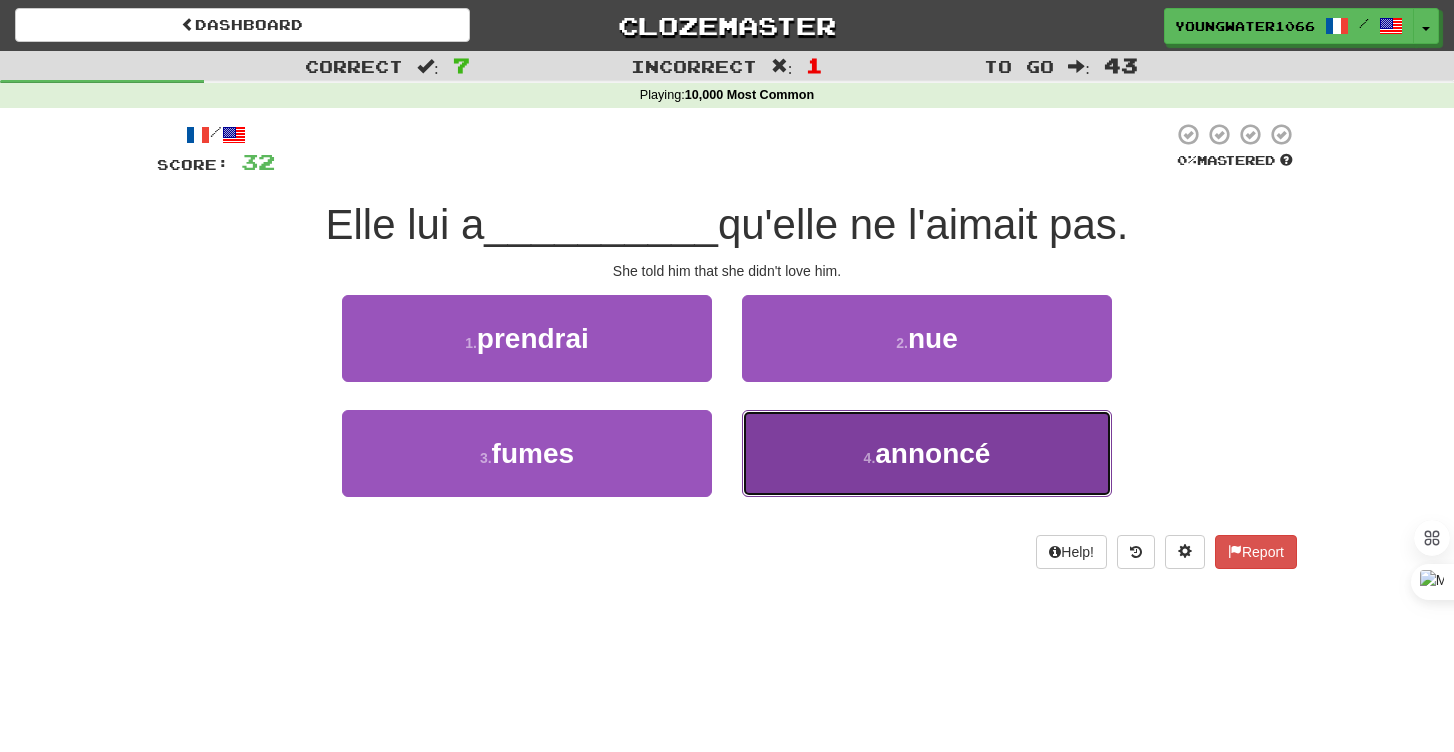click on "4 .  annoncé" at bounding box center [927, 453] 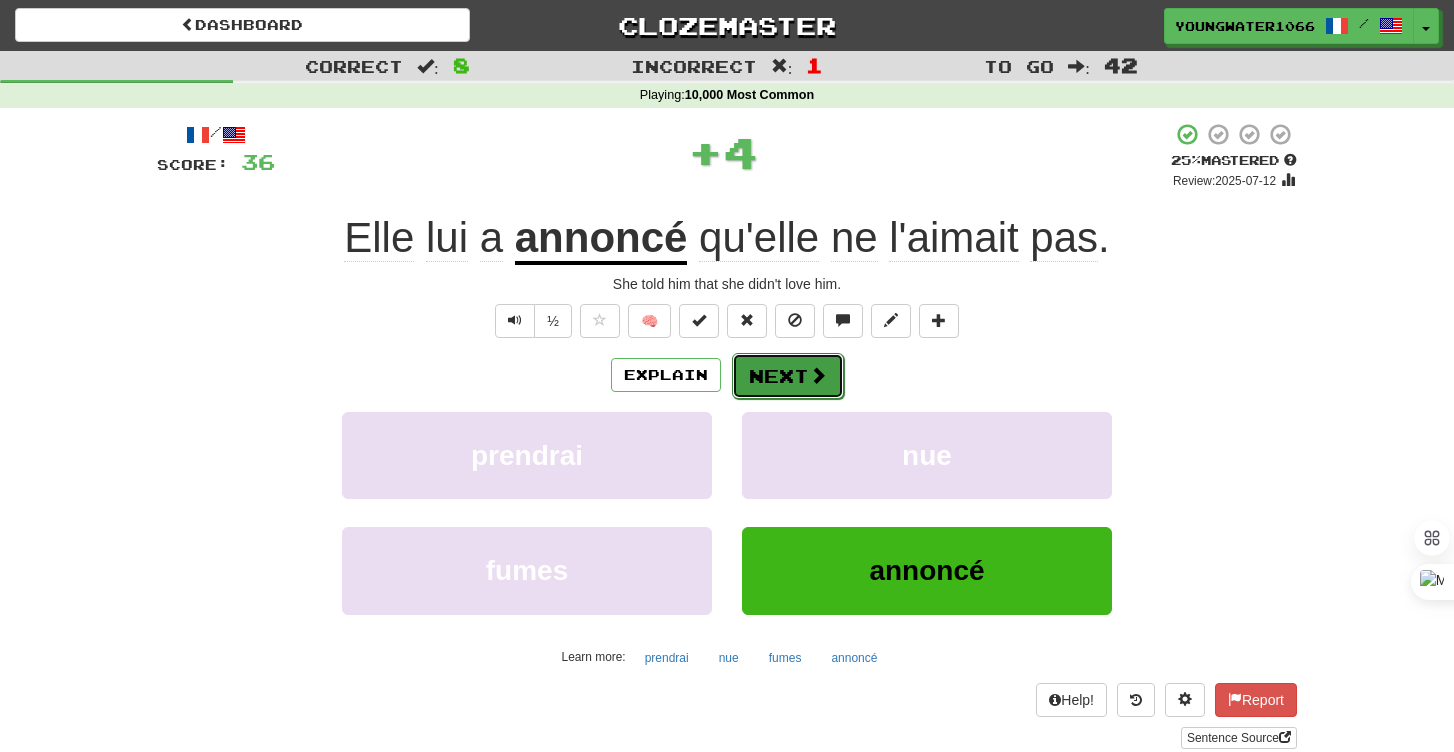 click on "Next" at bounding box center (788, 376) 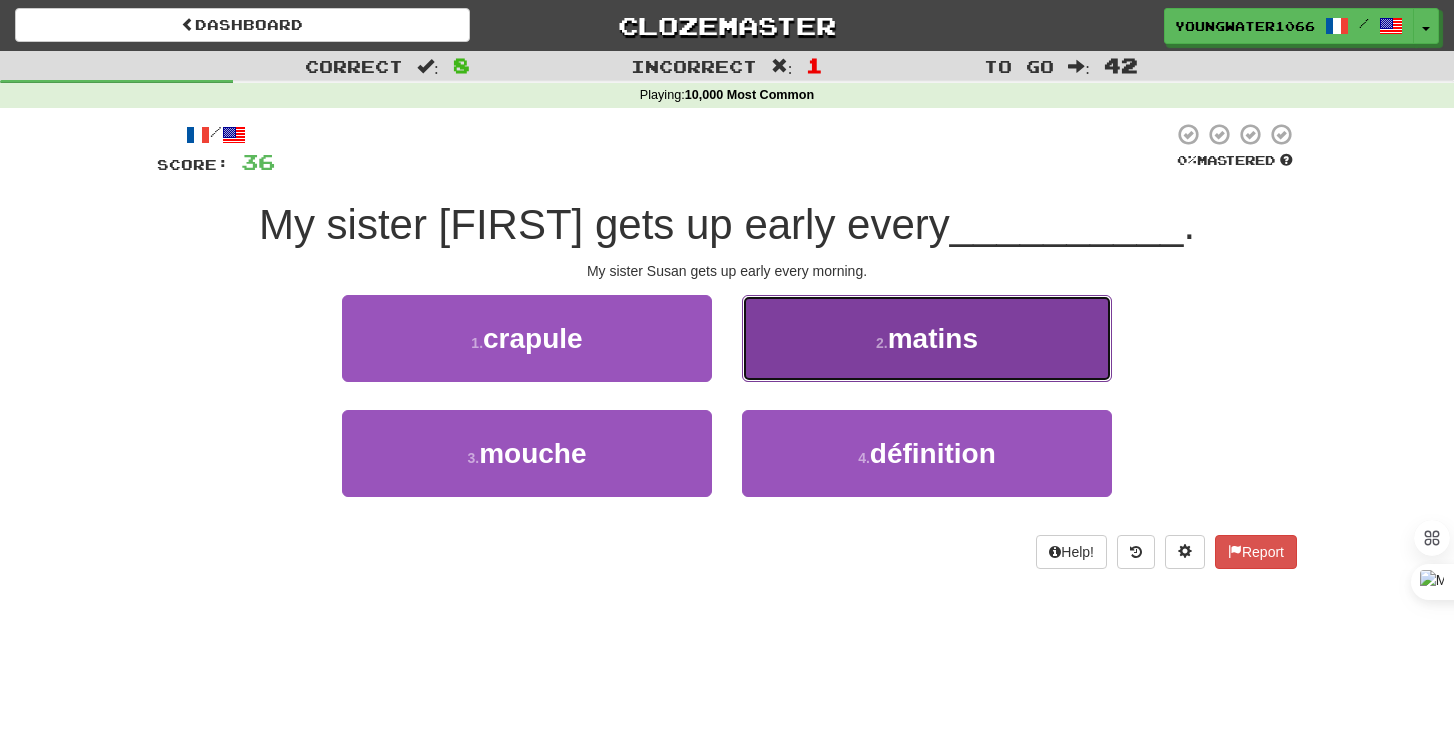 click on "2 .  matins" at bounding box center (927, 338) 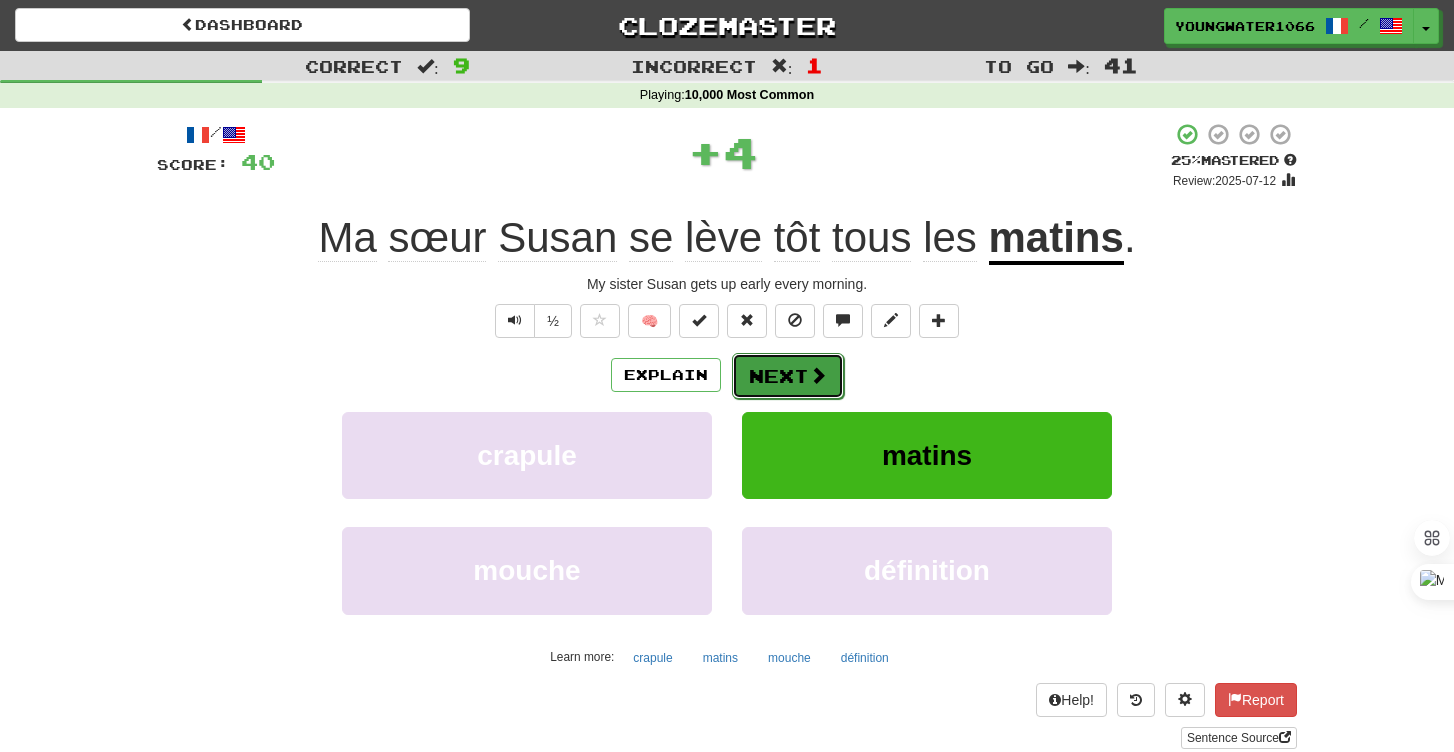 click on "Next" at bounding box center (788, 376) 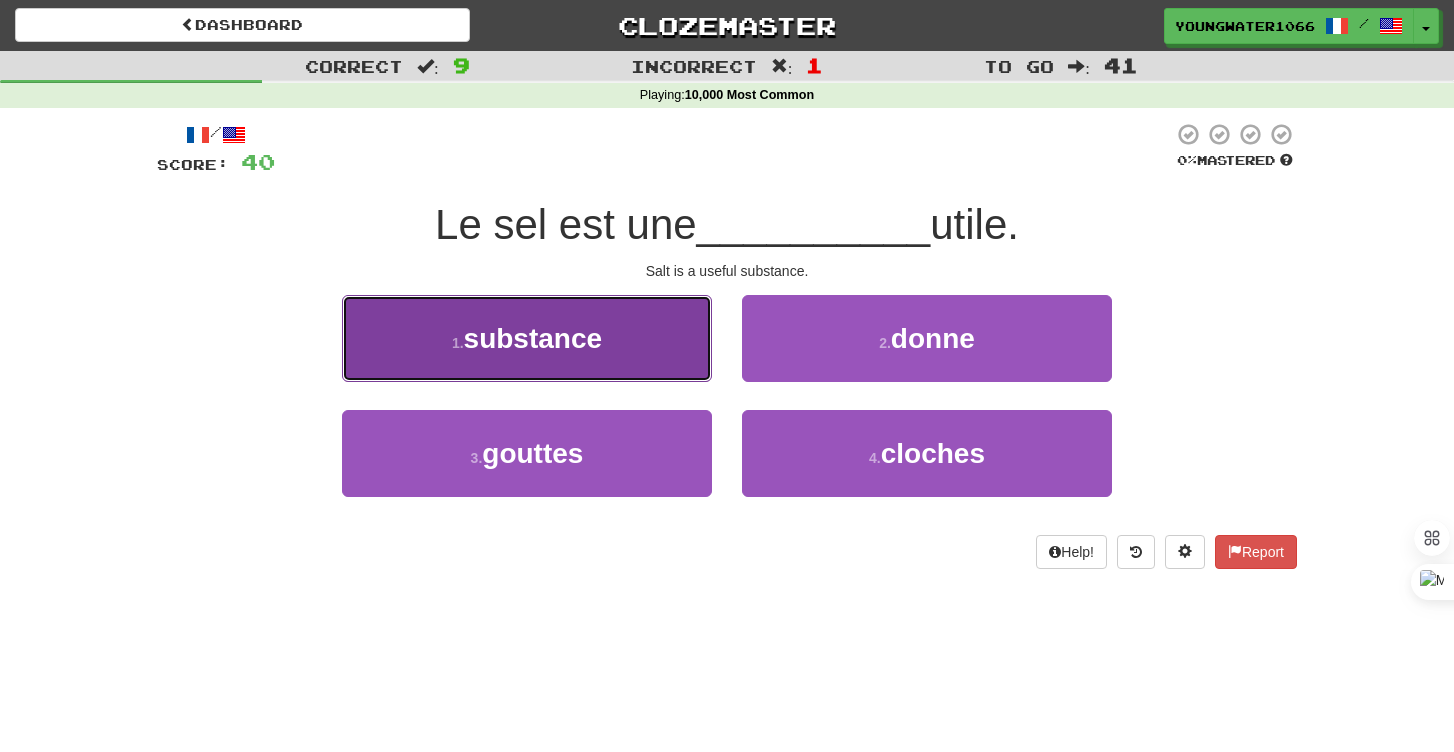 click on "1 .  substance" at bounding box center [527, 338] 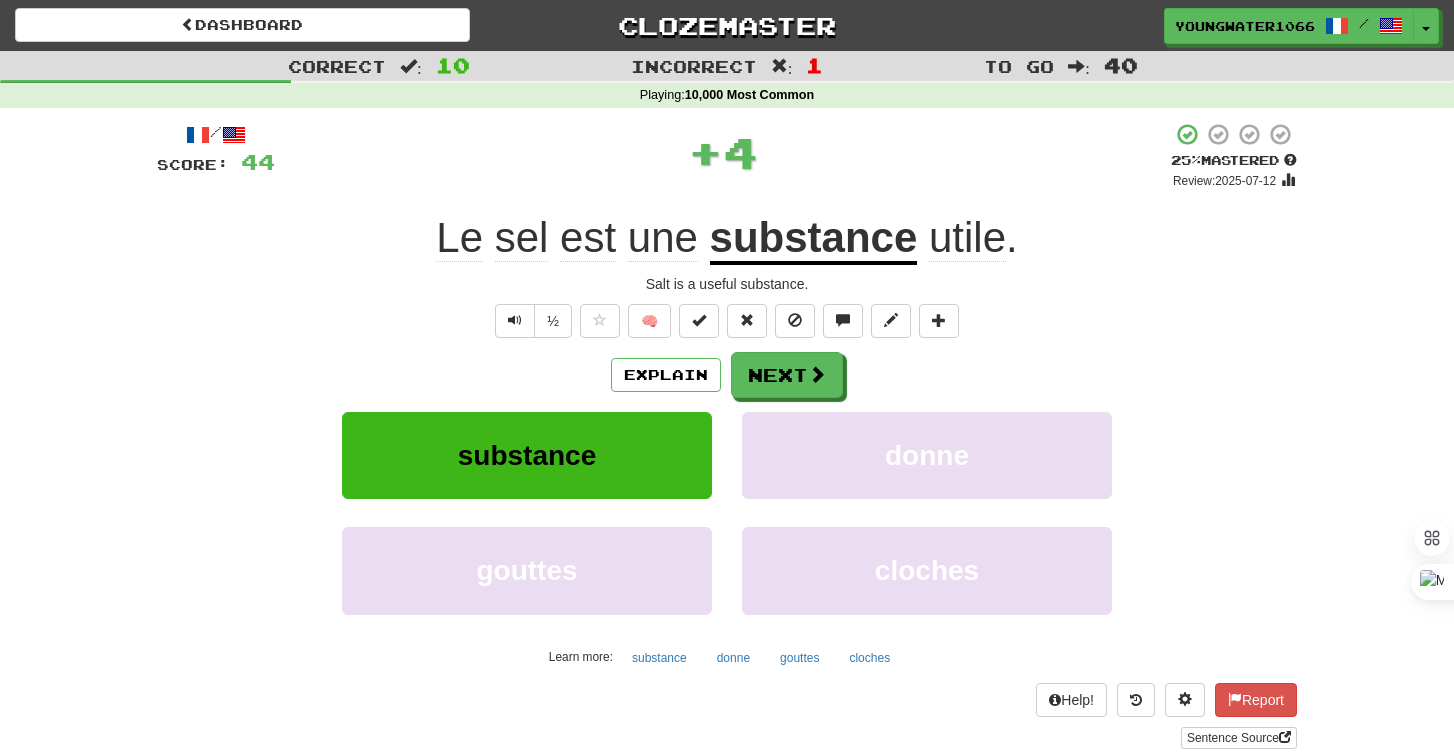click on "Explain Next" at bounding box center (727, 375) 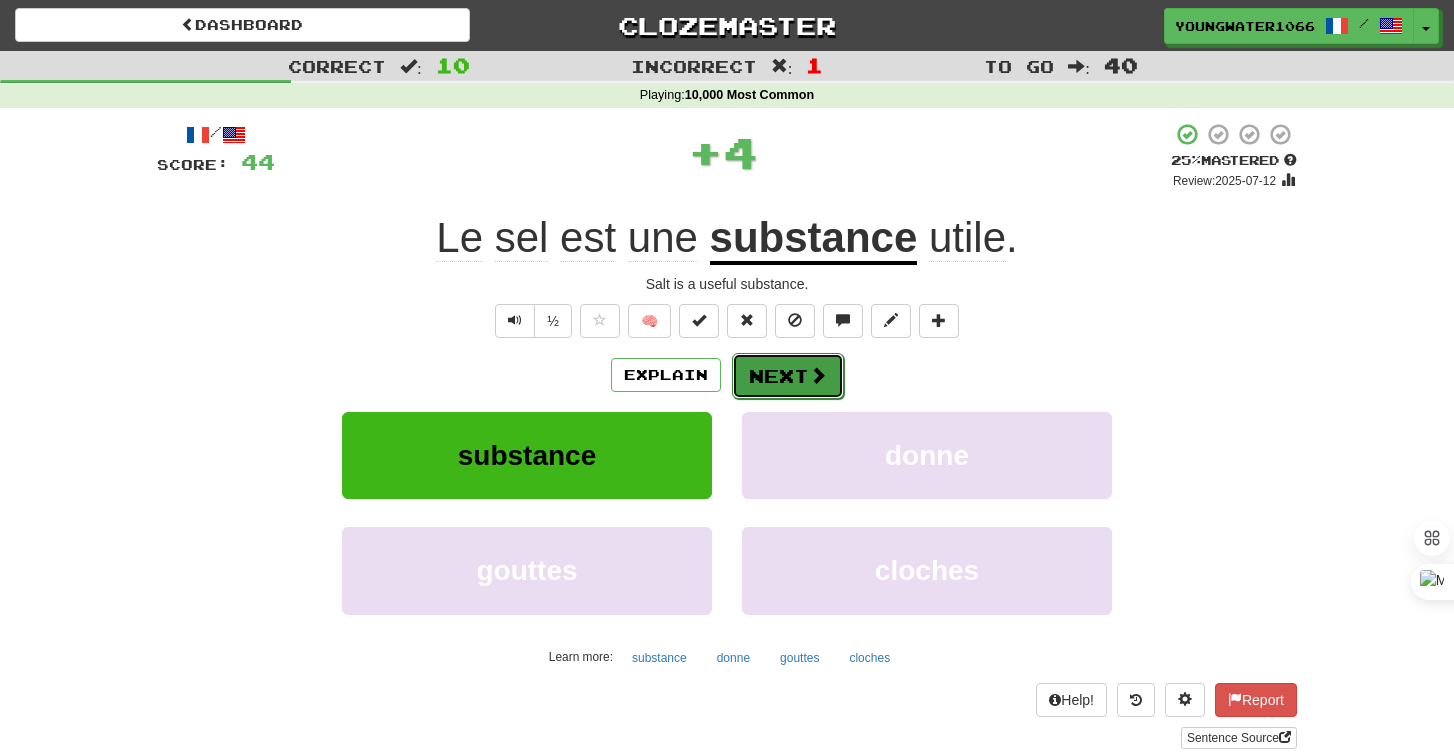 click on "Next" at bounding box center (788, 376) 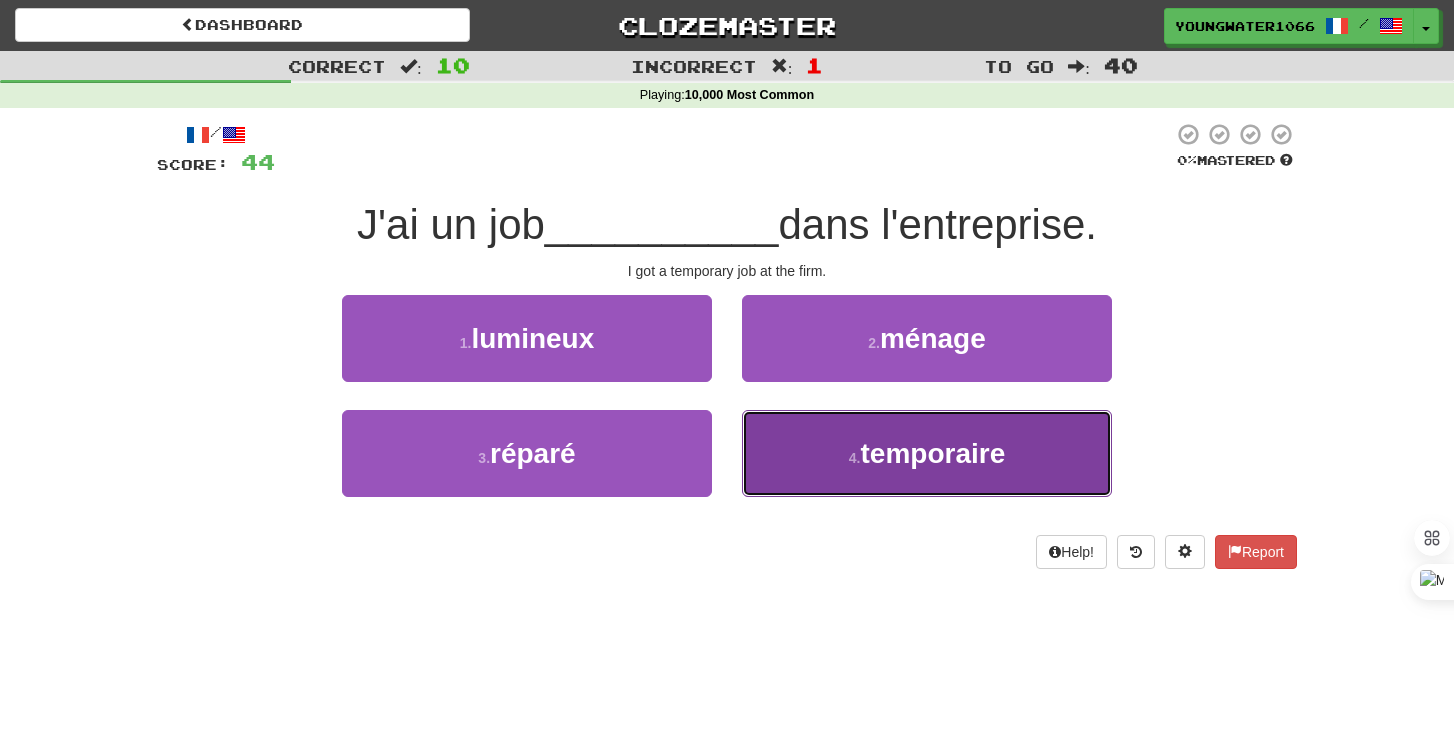 click on "4 .  temporaire" at bounding box center [927, 453] 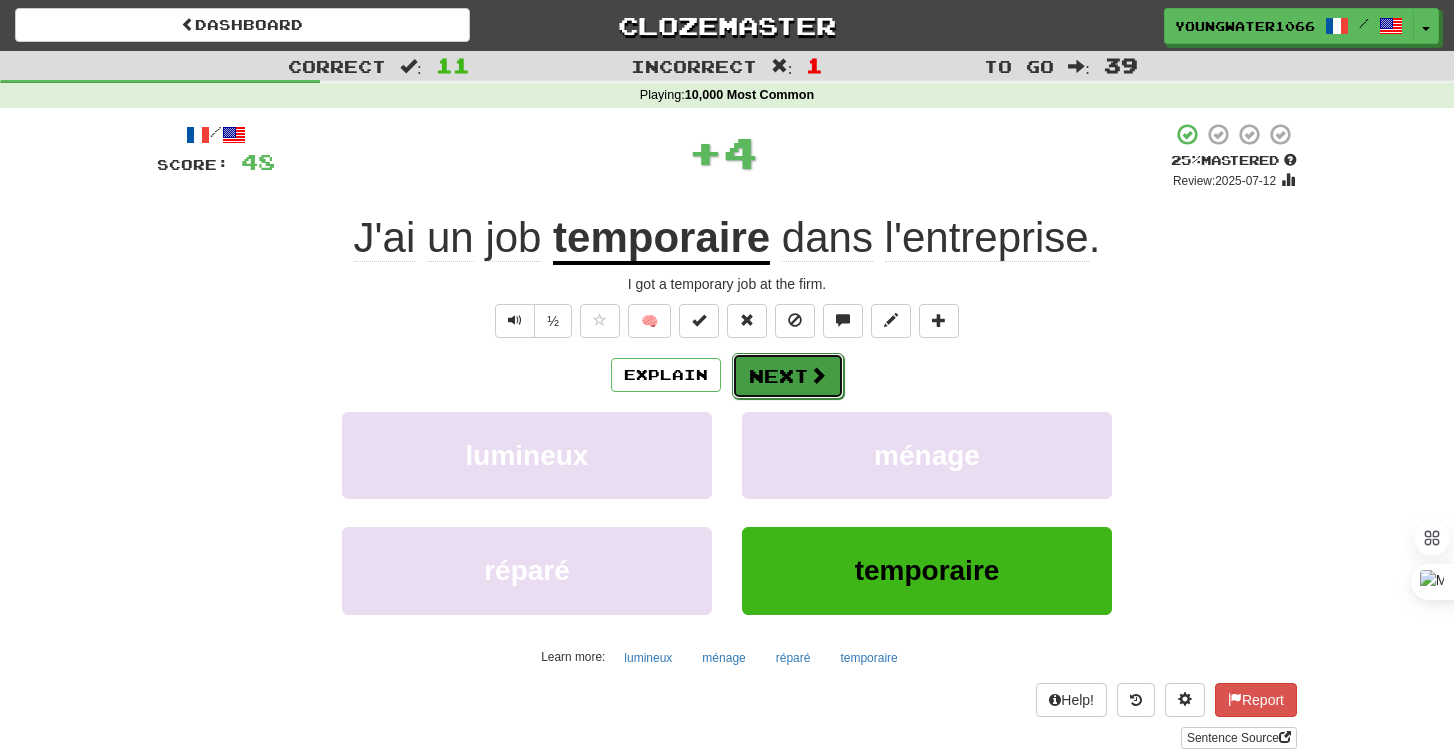 click on "Next" at bounding box center (788, 376) 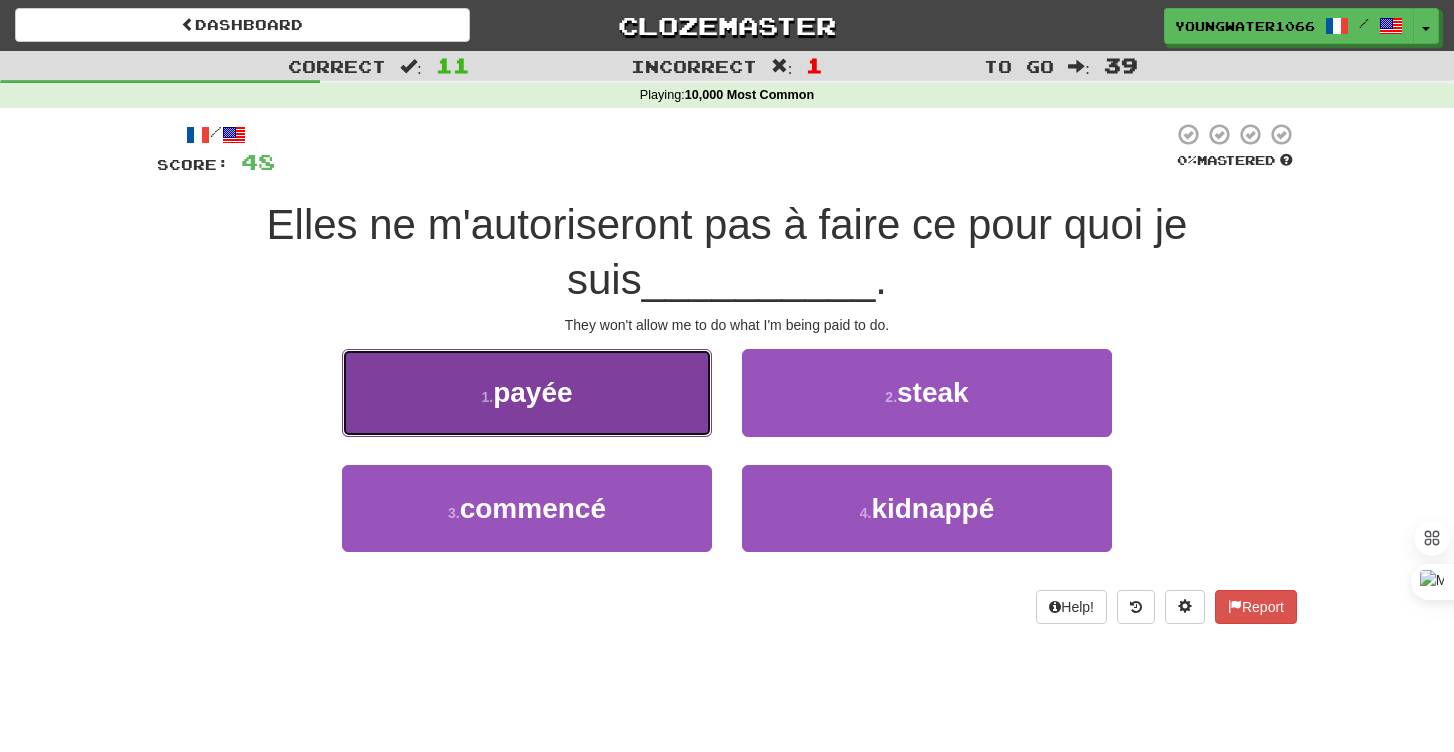 click on "1 .  payée" at bounding box center [527, 392] 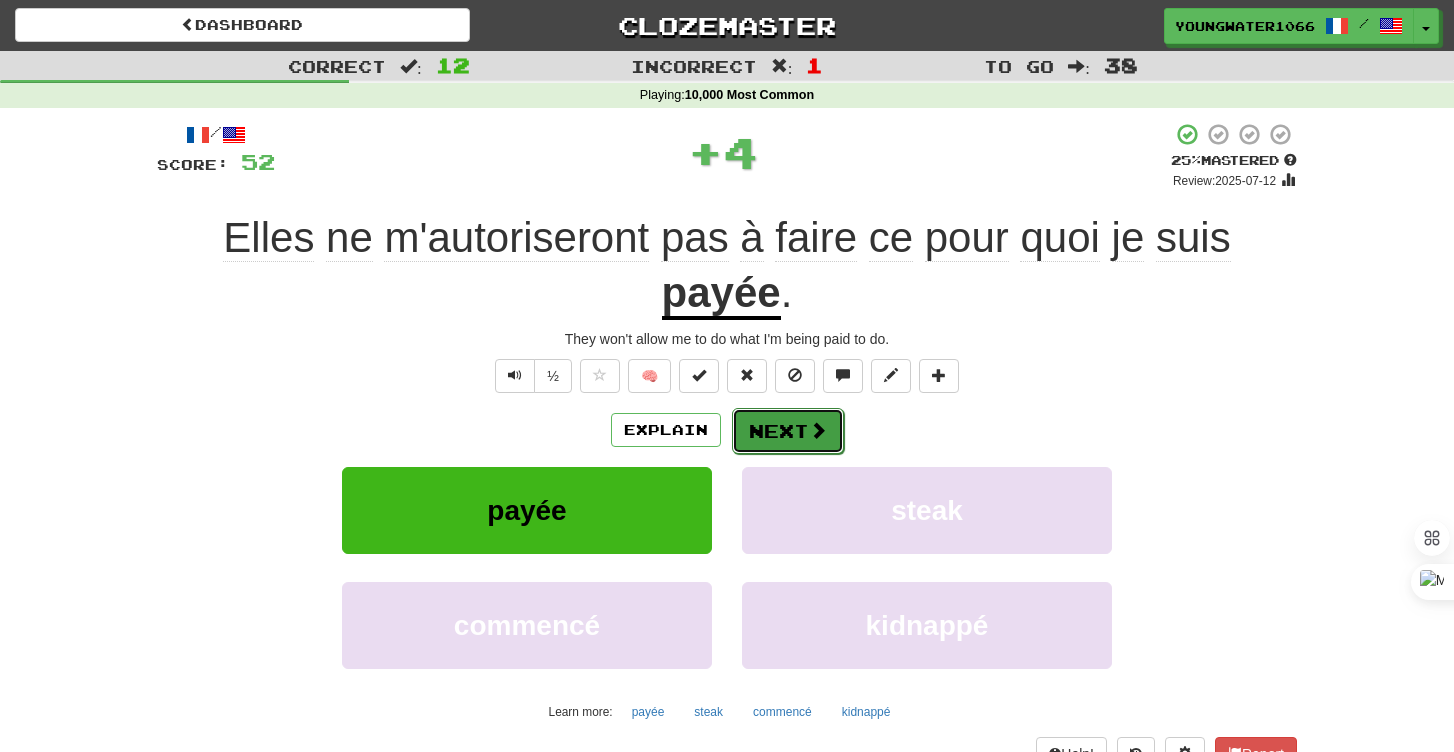 click on "Next" at bounding box center [788, 431] 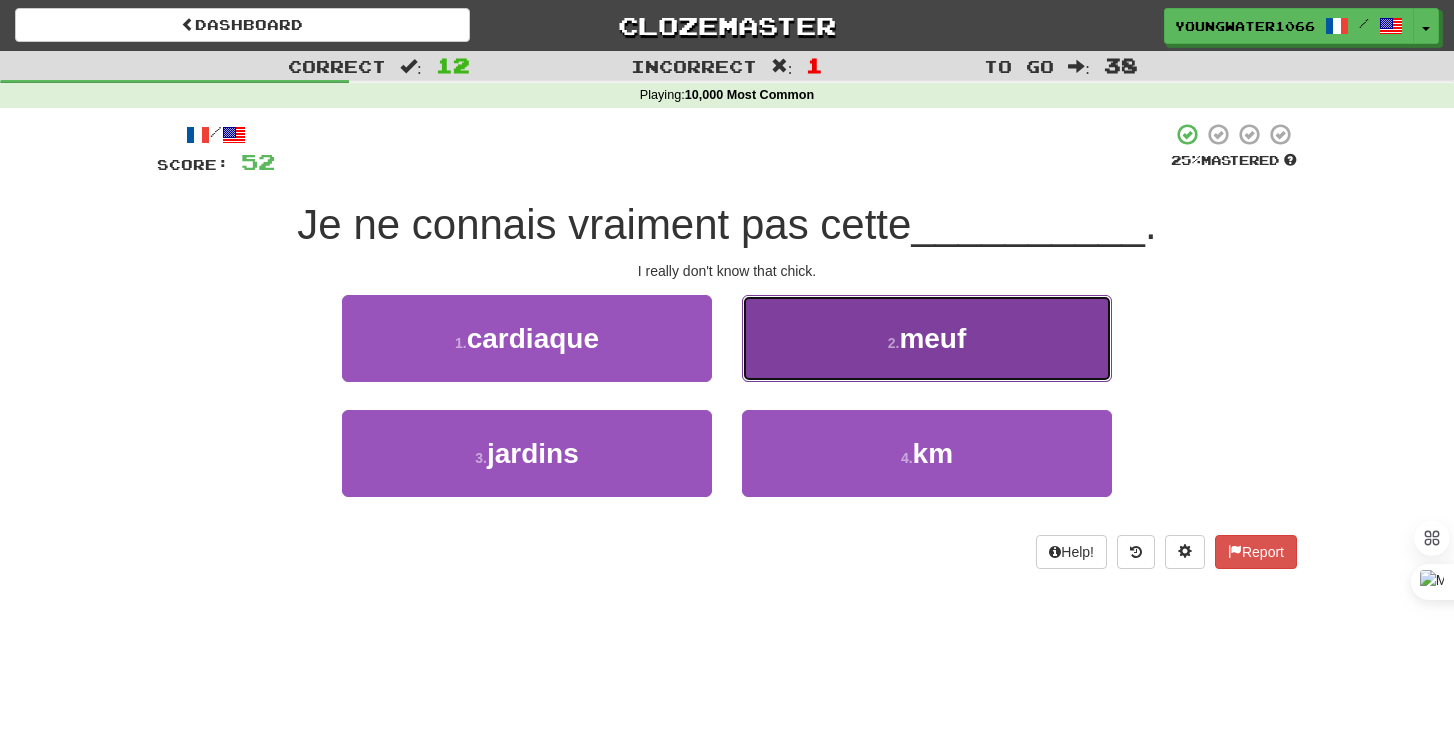 click on "2 .  meuf" at bounding box center [927, 338] 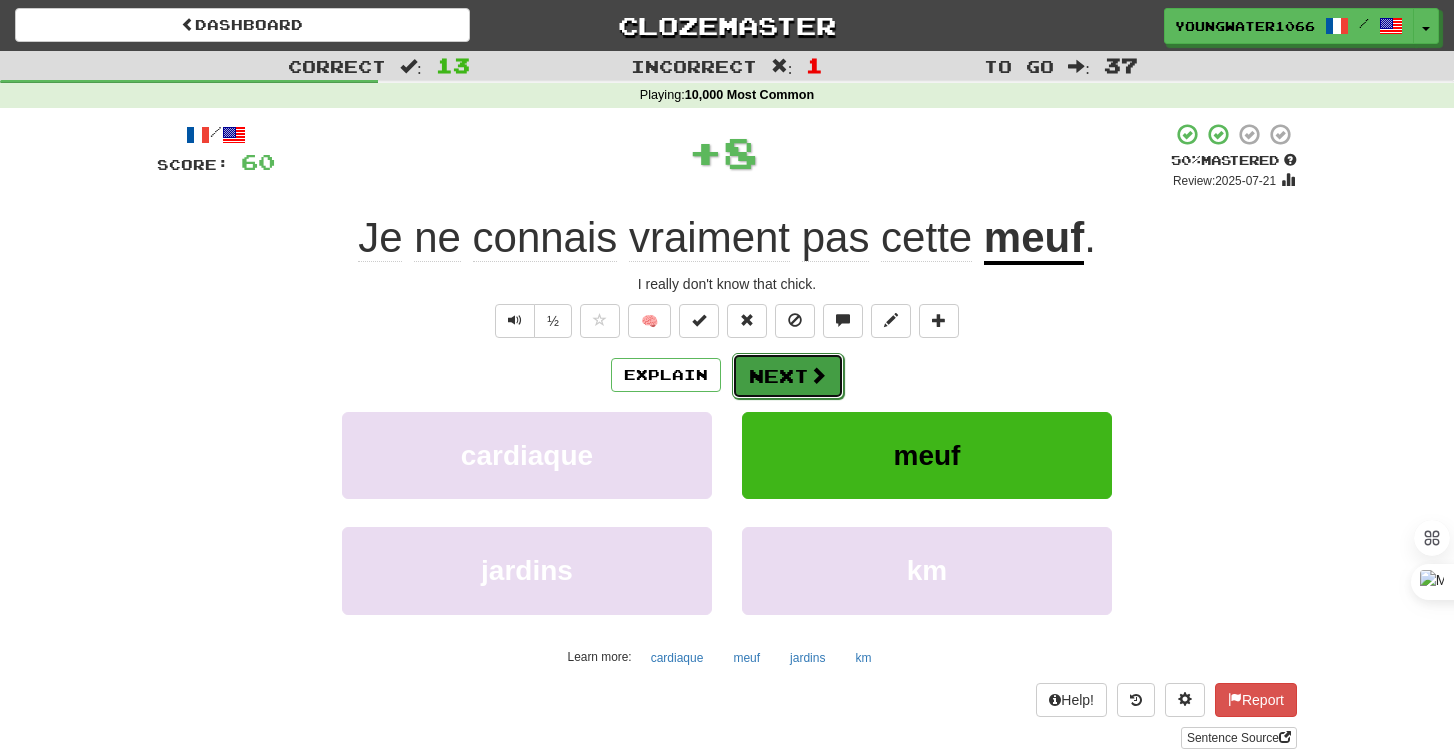 click on "Next" at bounding box center [788, 376] 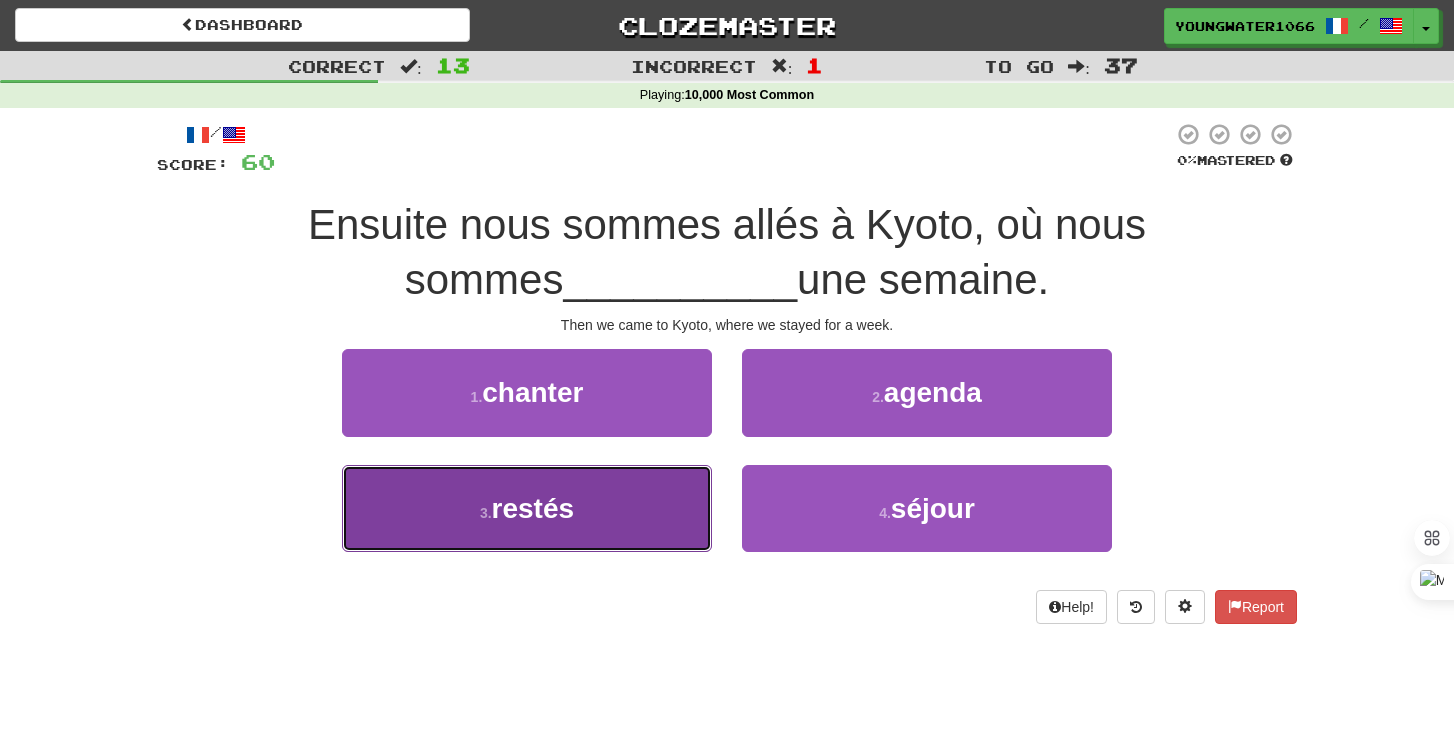 click on "restés" at bounding box center [533, 508] 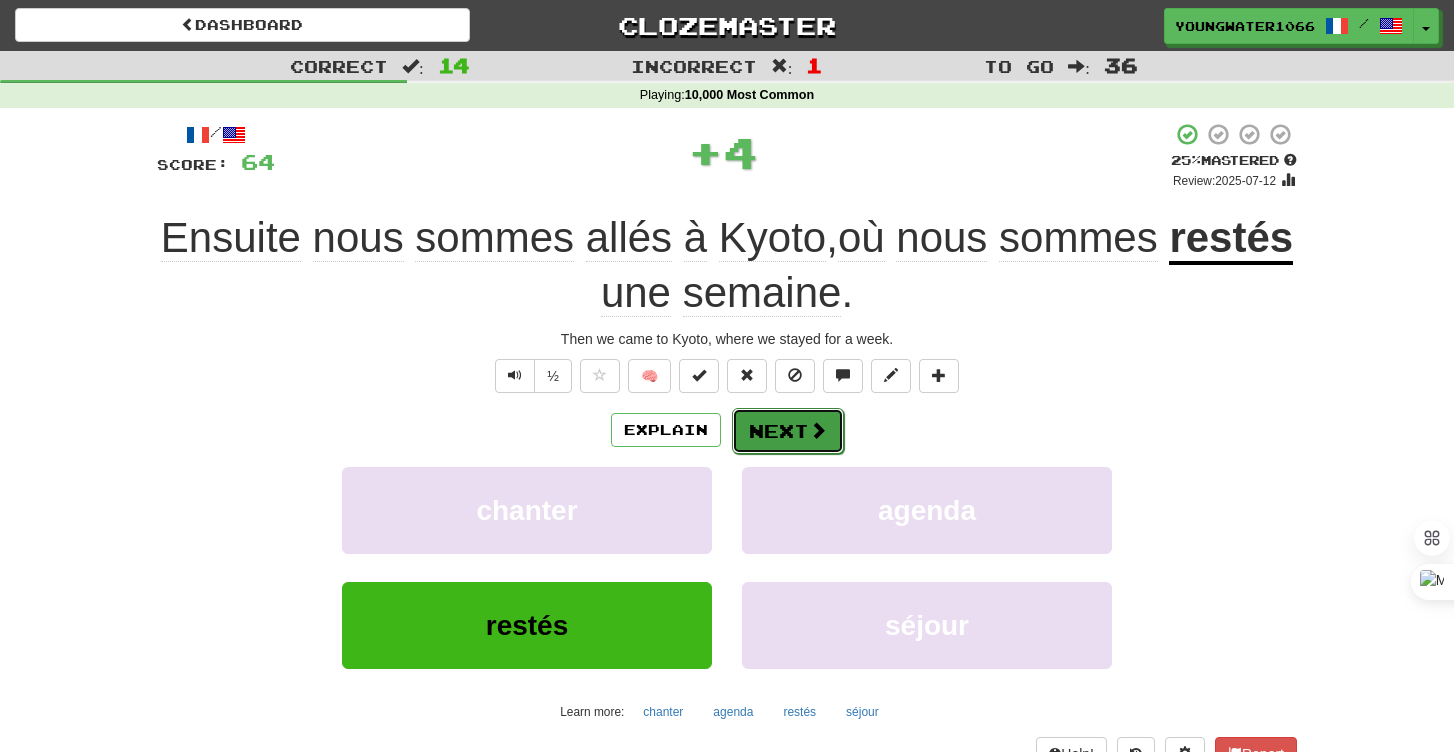 click on "Next" at bounding box center (788, 431) 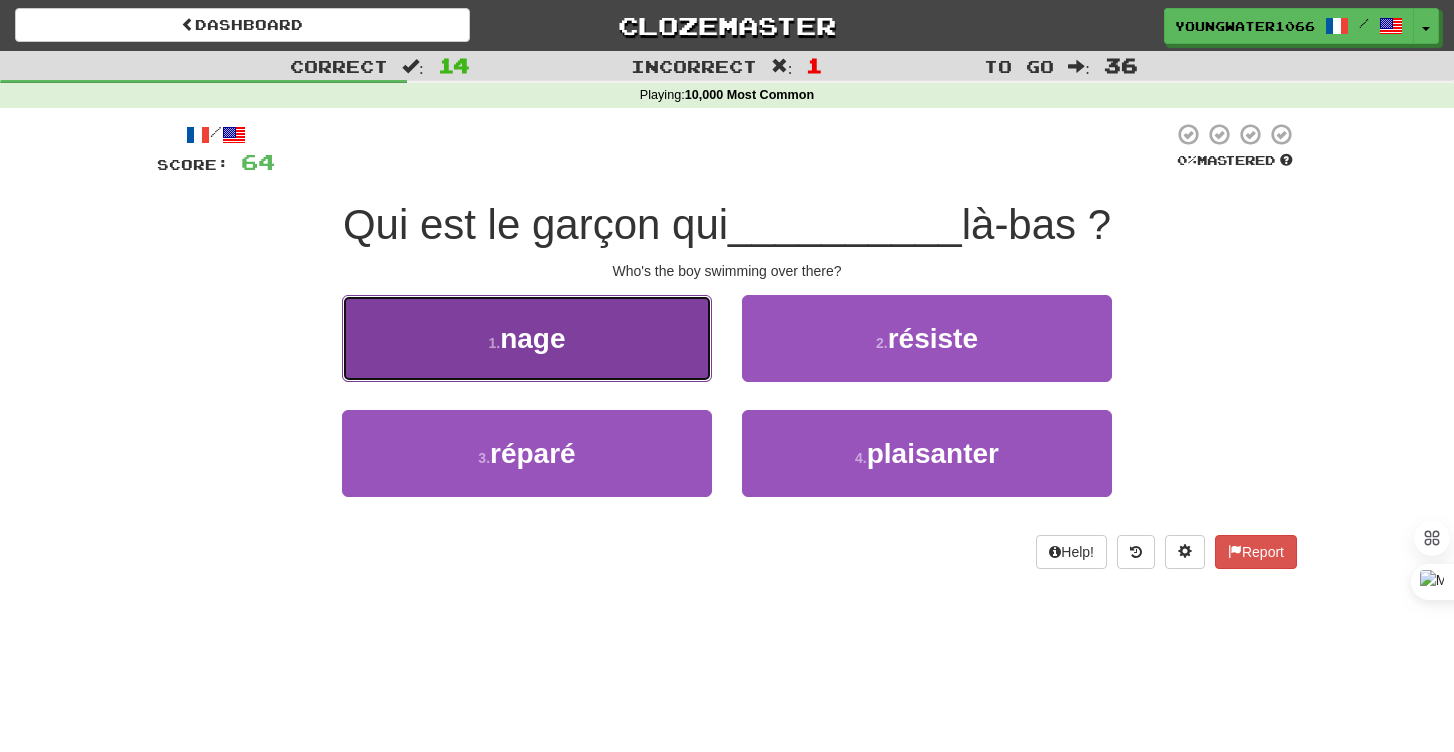 click on "1 .  nage" at bounding box center (527, 338) 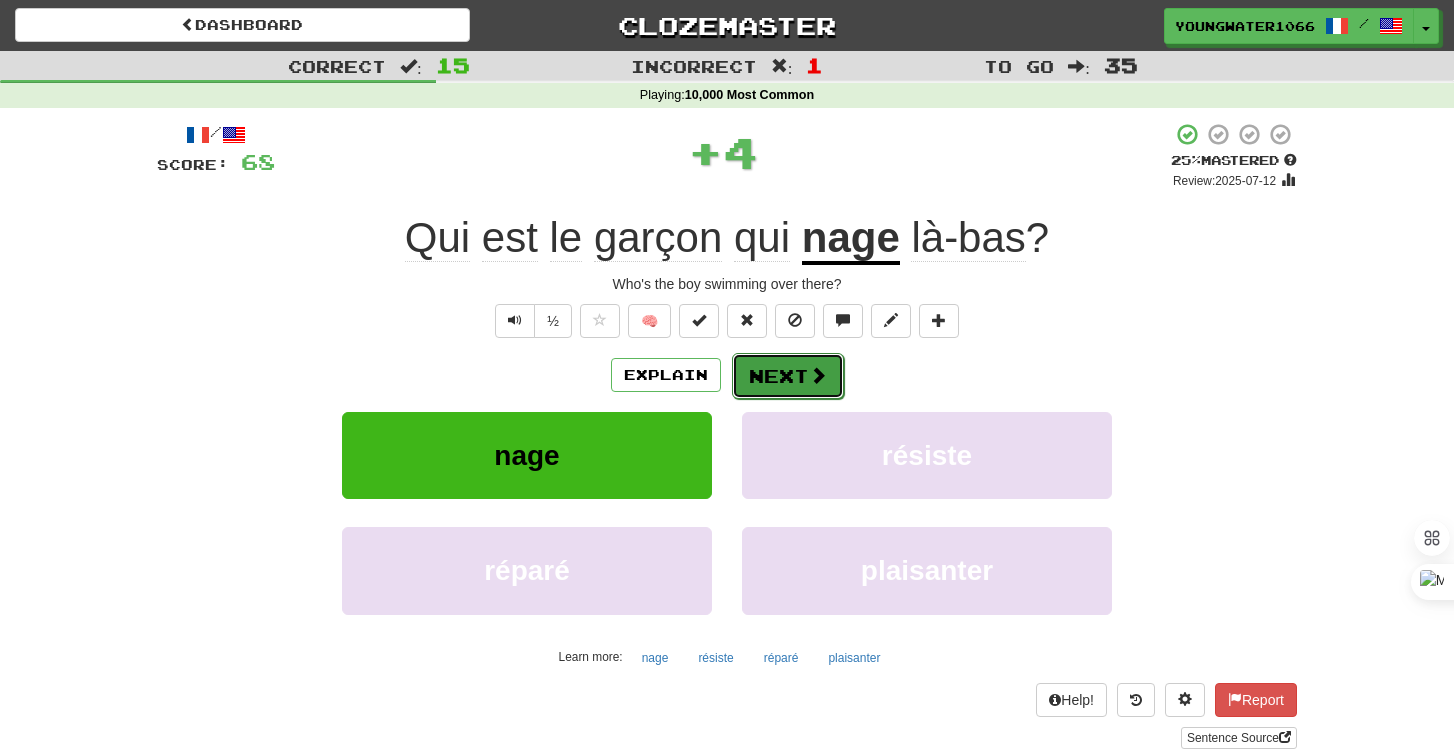 click on "Next" at bounding box center (788, 376) 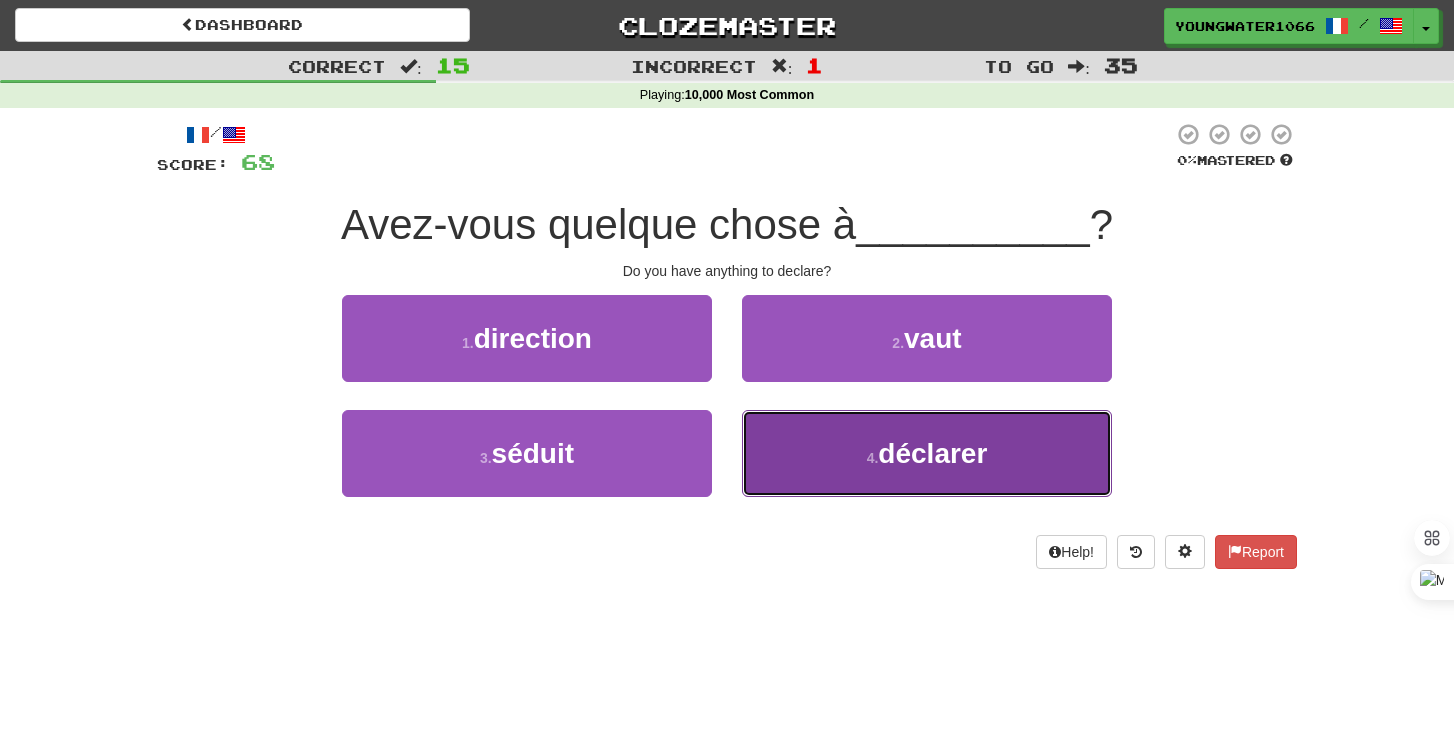 click on "4 .  déclarer" at bounding box center [927, 453] 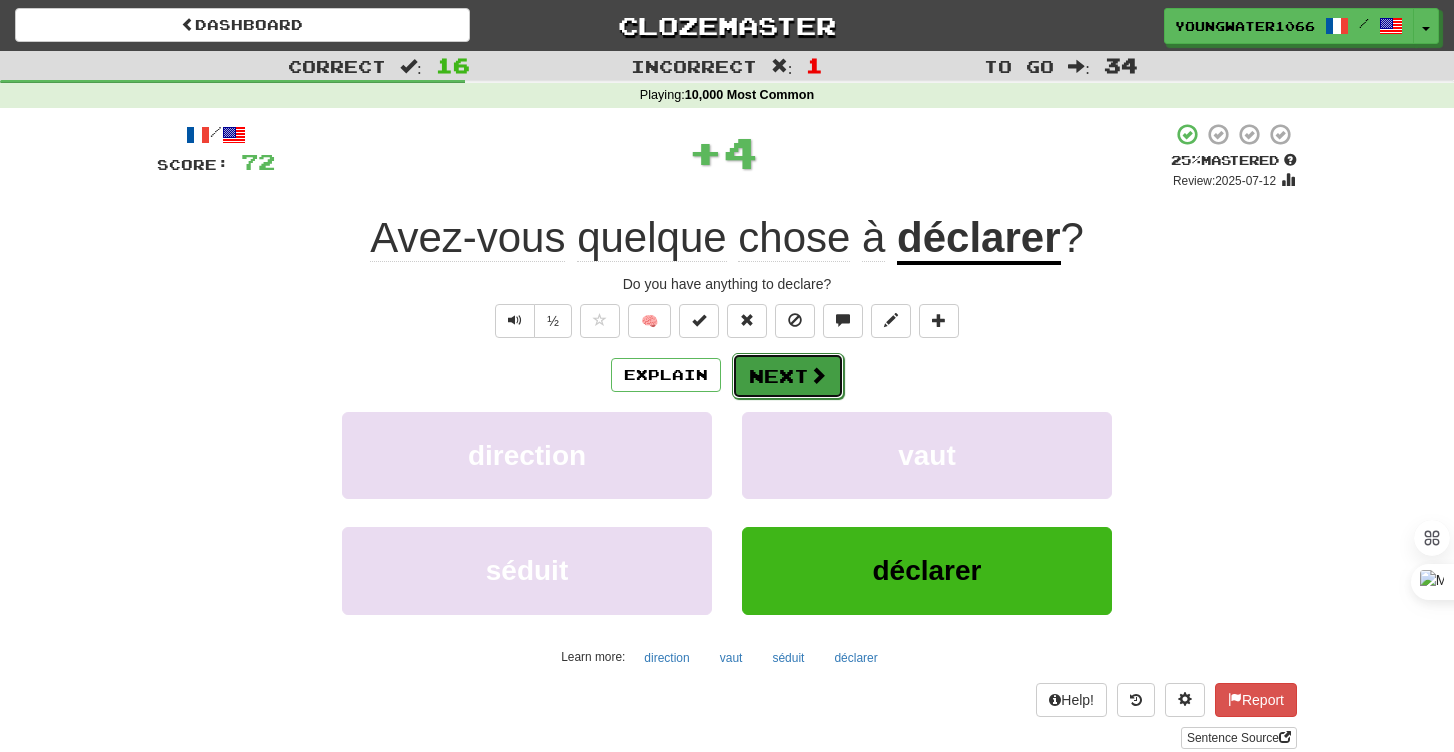 click on "Next" at bounding box center [788, 376] 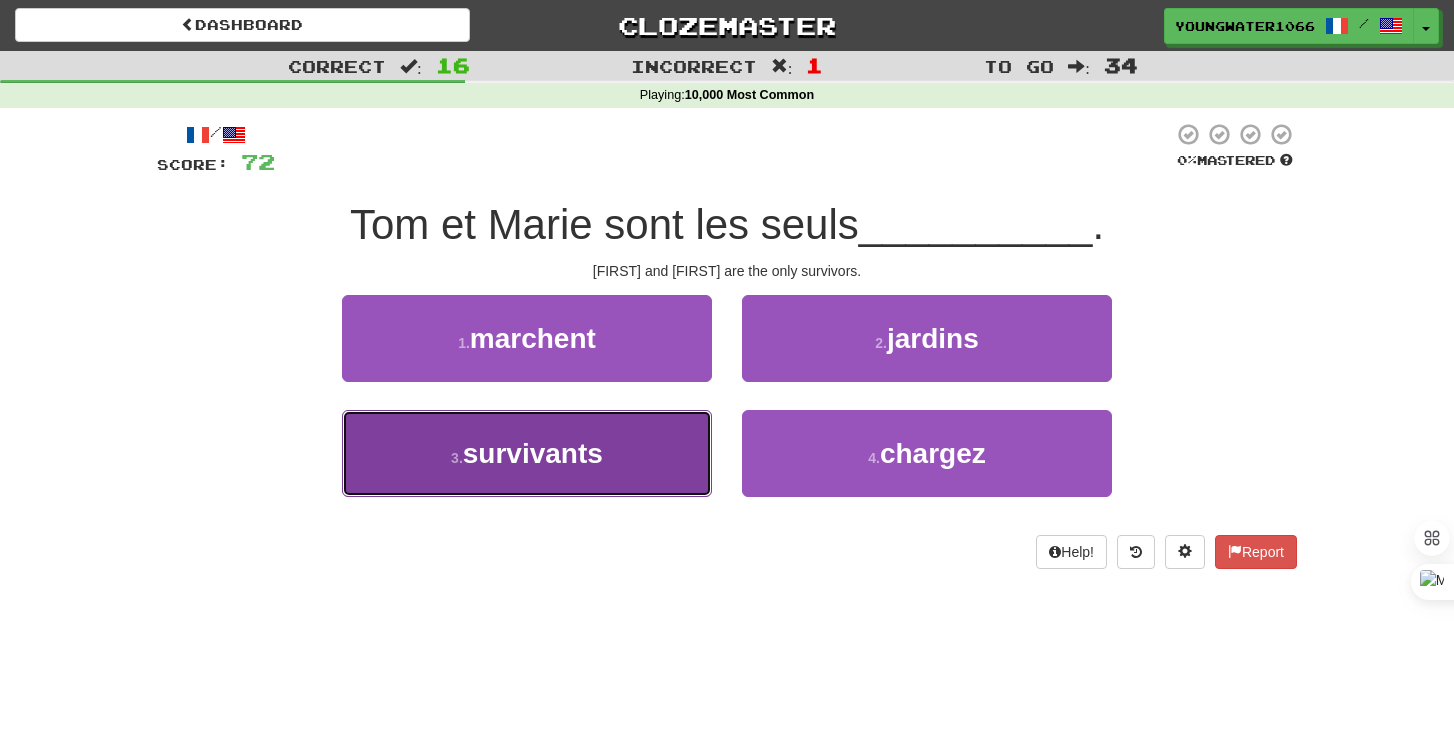 click on "3 .  survivants" at bounding box center (527, 453) 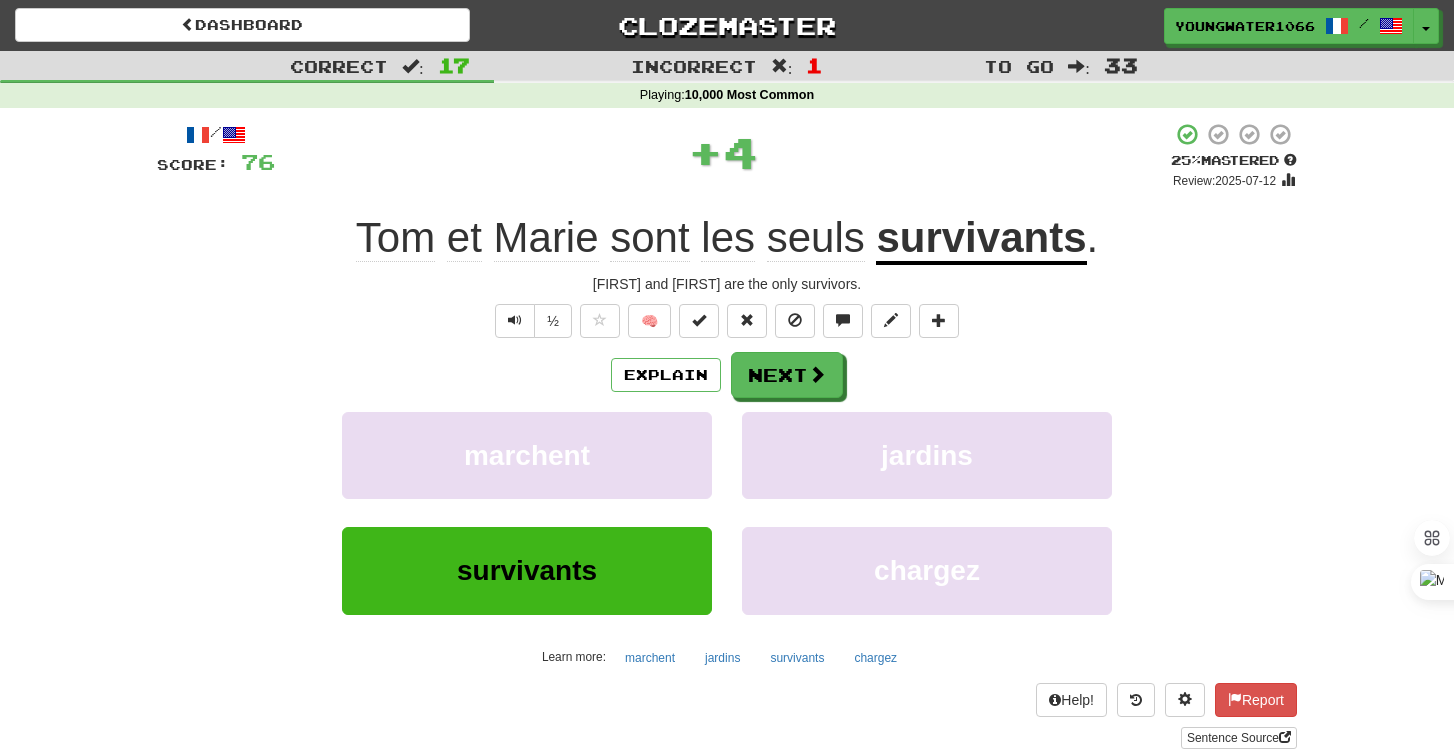 click on "Explain Next marchent jardins survivants chargez Learn more: marchent jardins survivants chargez" at bounding box center (727, 512) 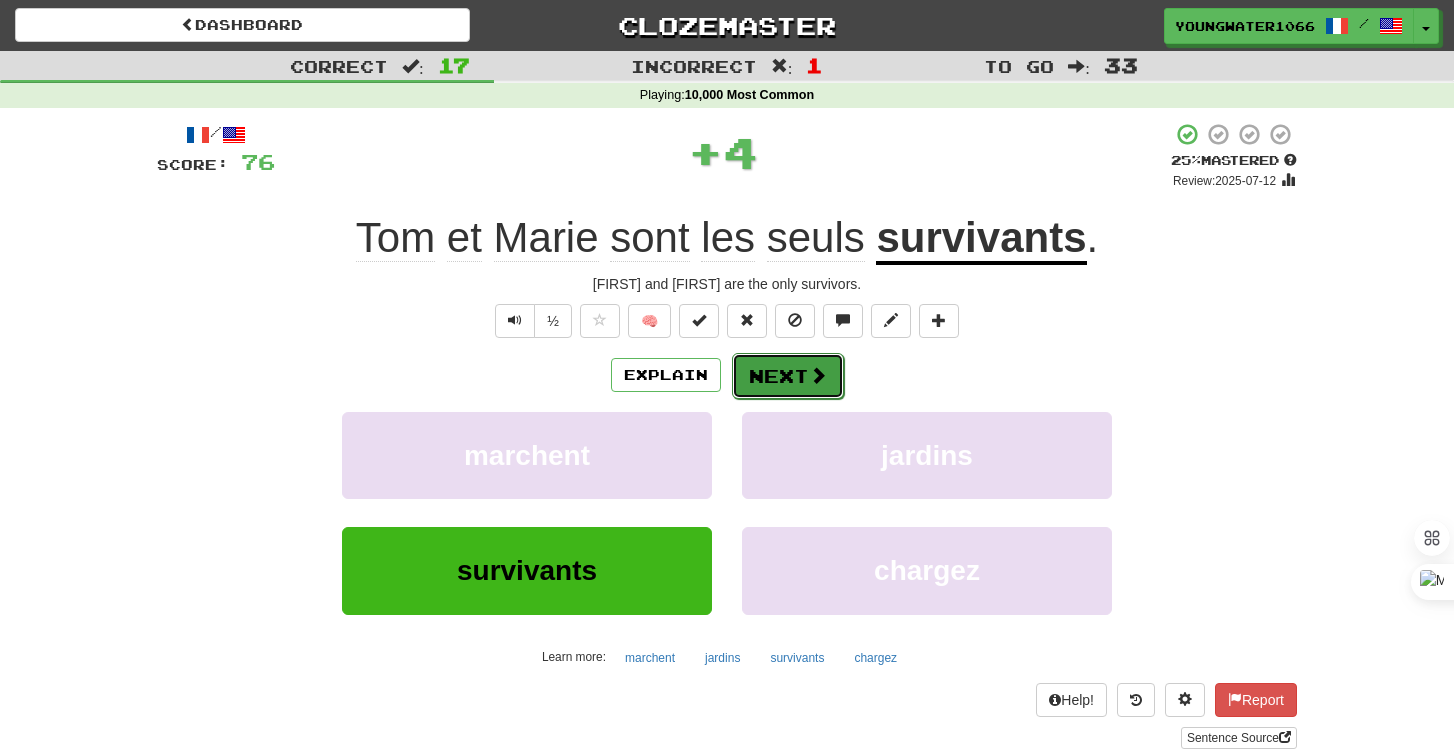 click on "Next" at bounding box center (788, 376) 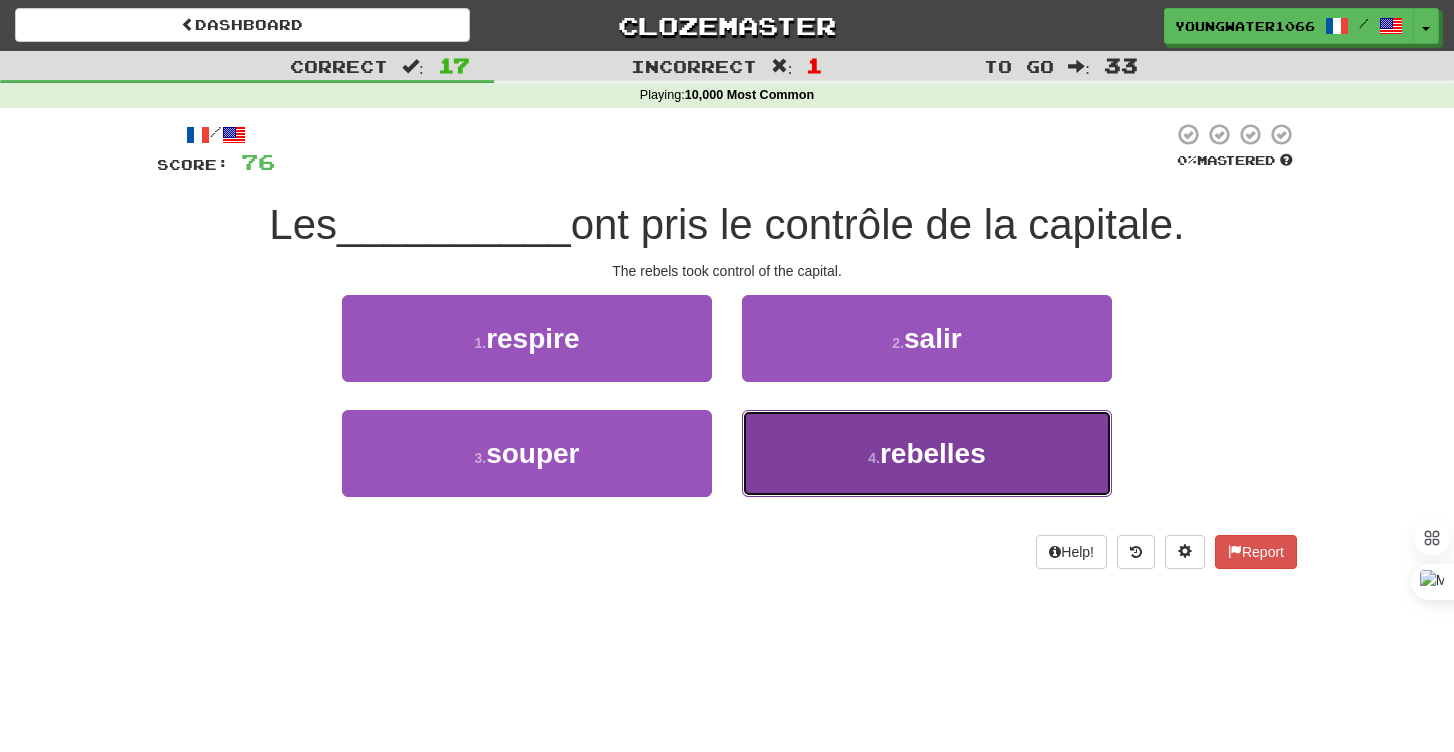 click on "4 .  rebelles" at bounding box center (927, 453) 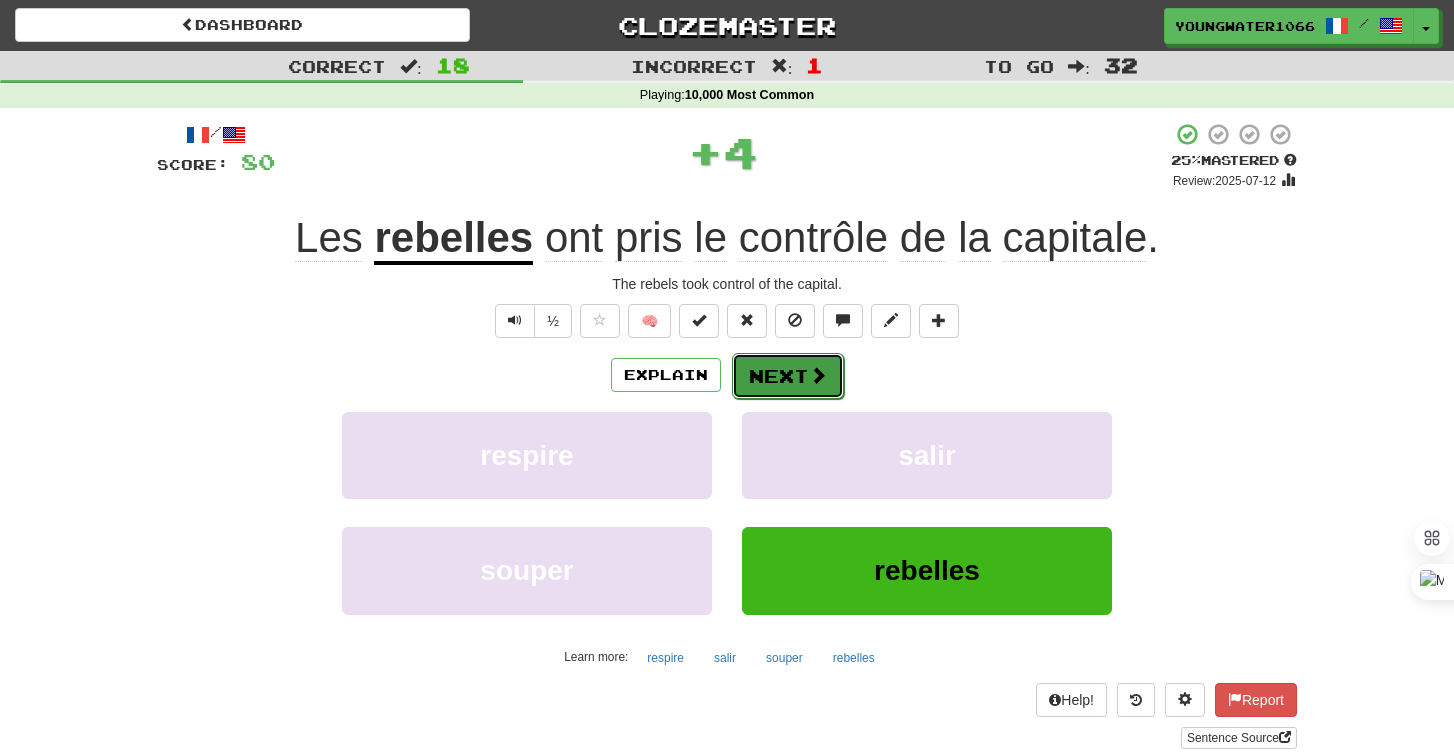 click on "Next" at bounding box center (788, 376) 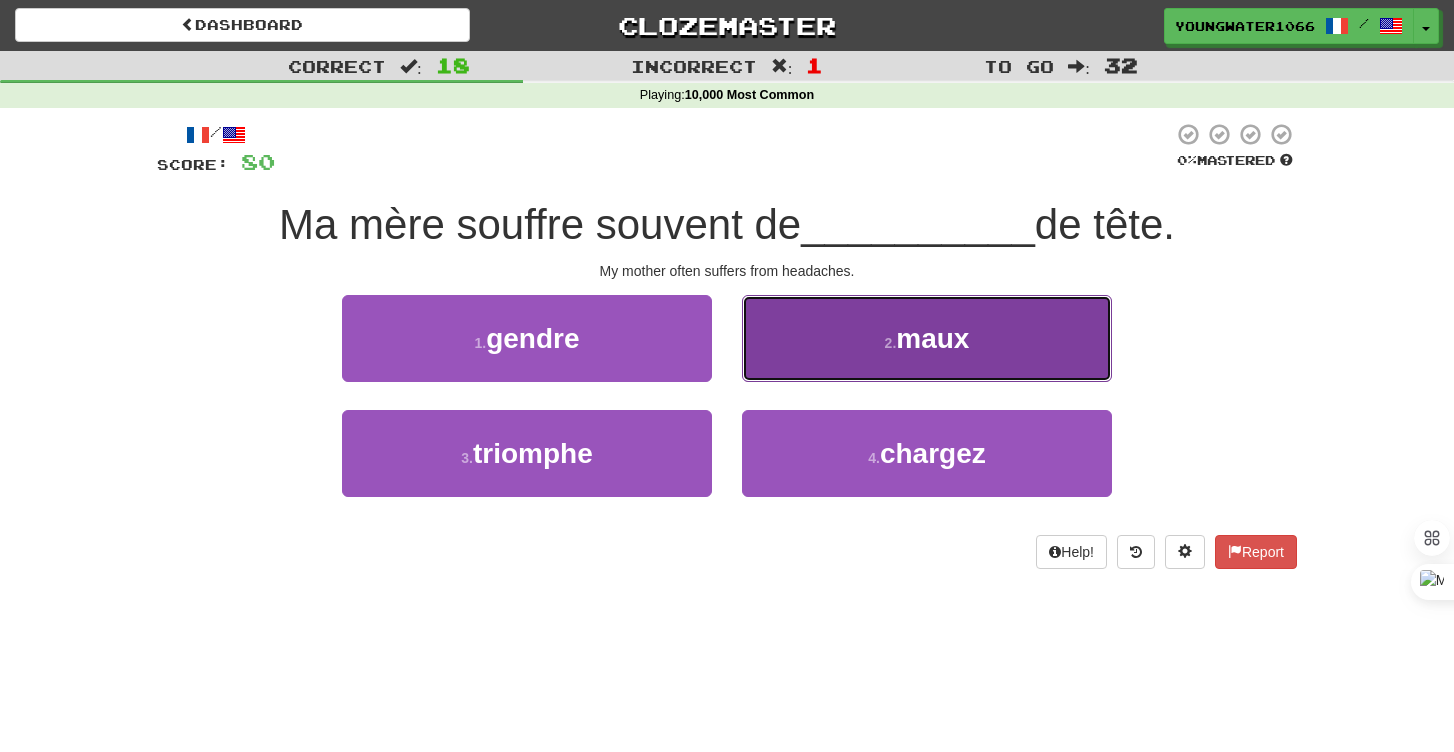 click on "2 .  maux" at bounding box center [927, 338] 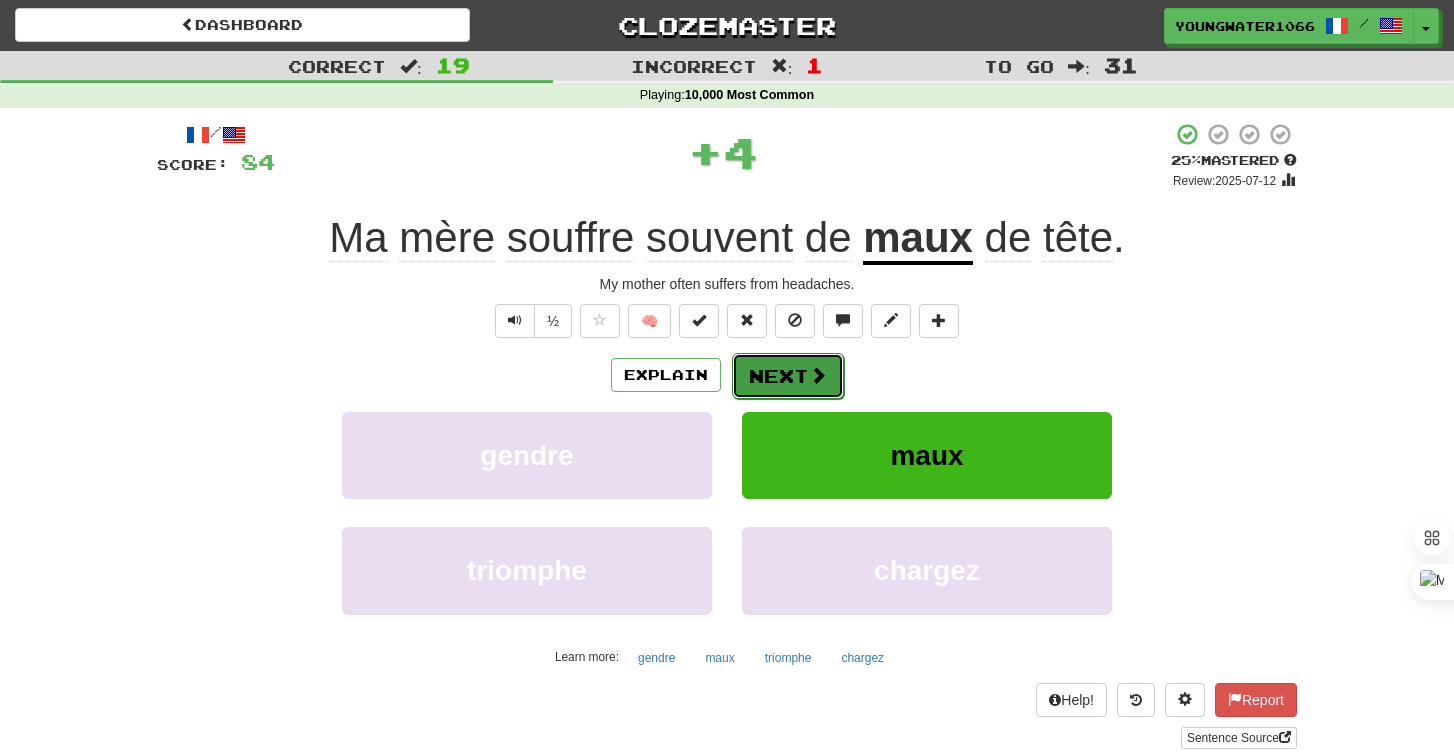 click on "Next" at bounding box center (788, 376) 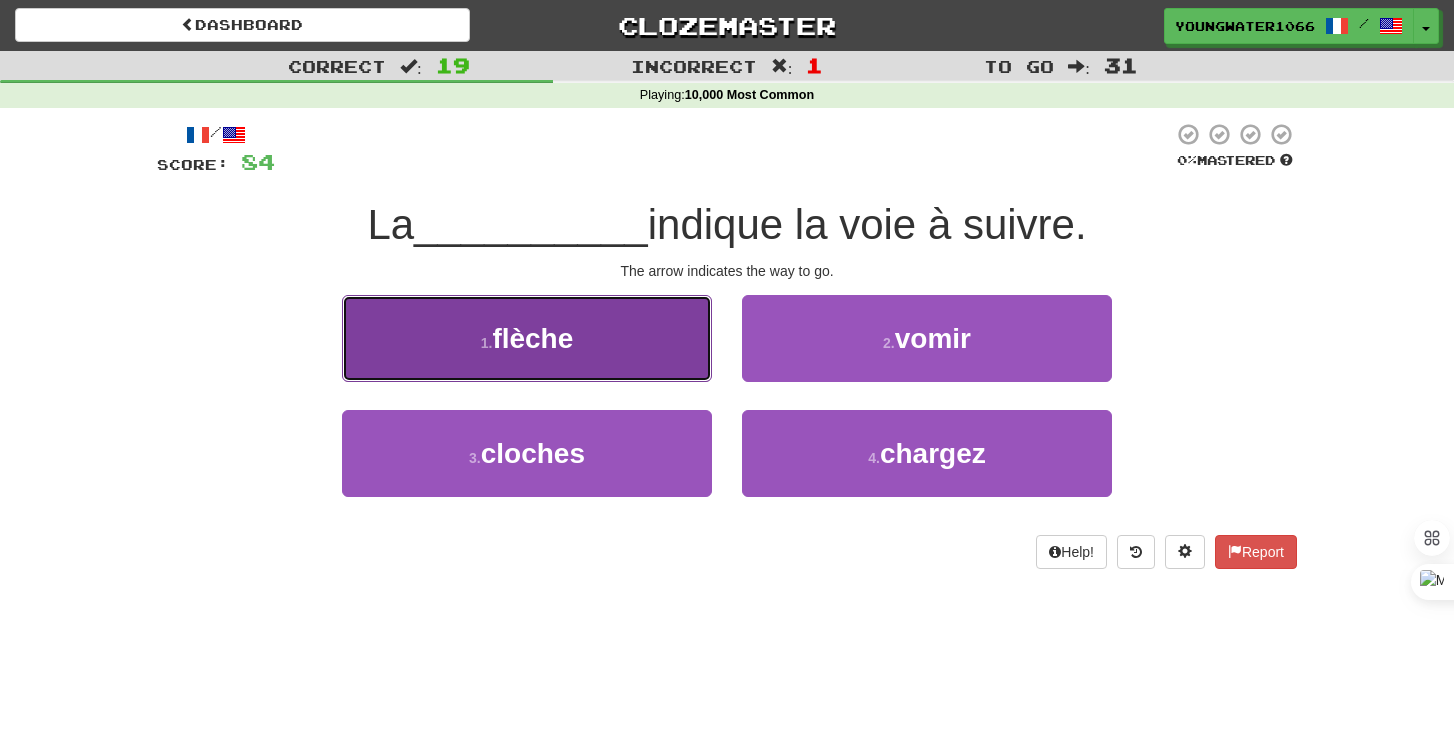 click on "1 .  flèche" at bounding box center (527, 338) 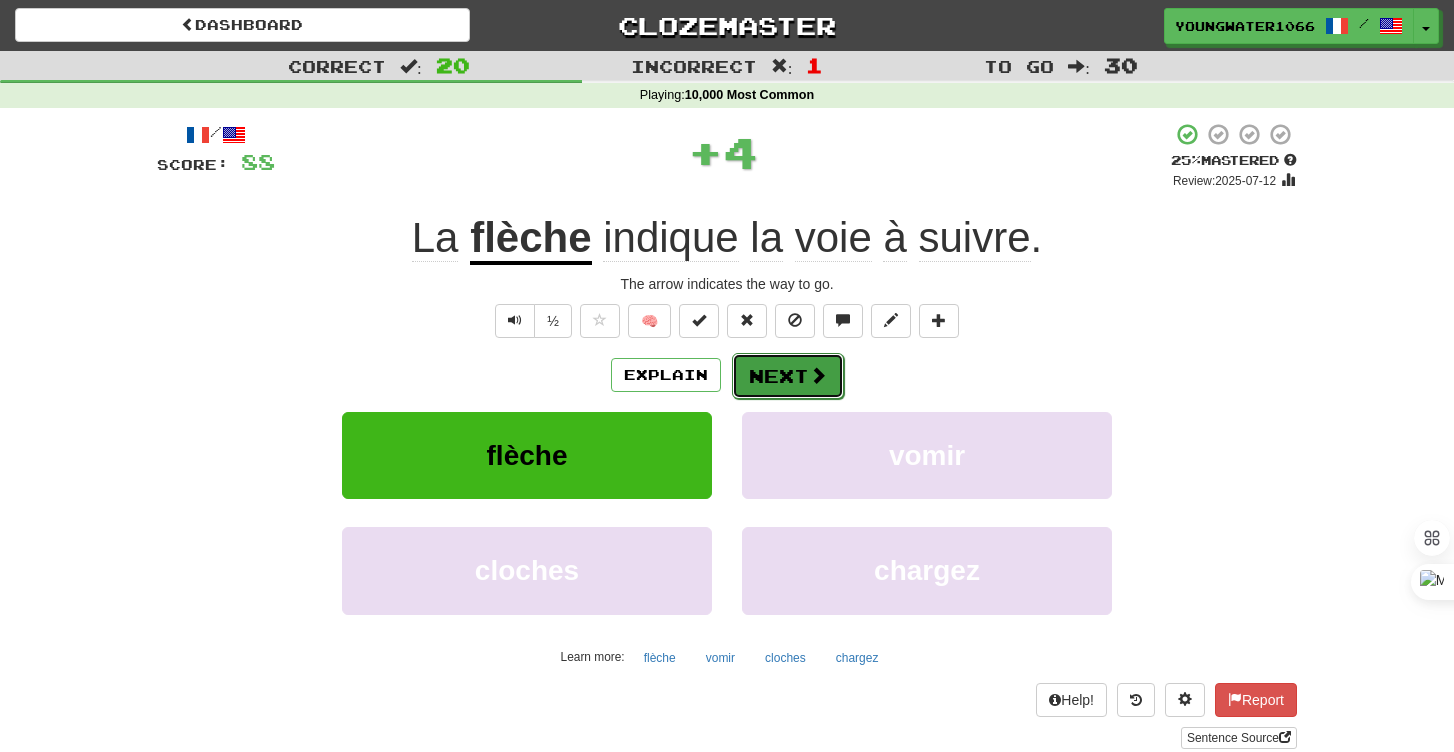 click on "Next" at bounding box center (788, 376) 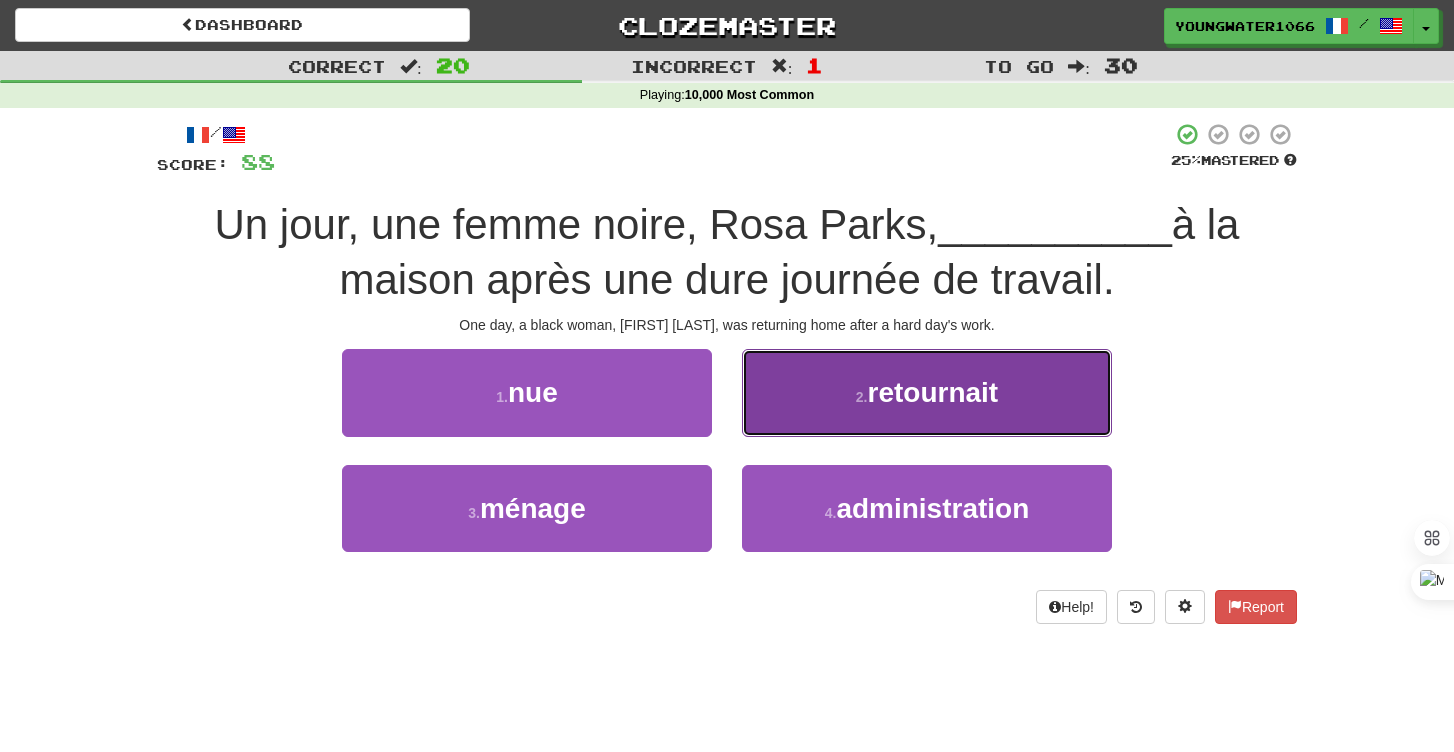 click on "2 .  retournait" at bounding box center (927, 392) 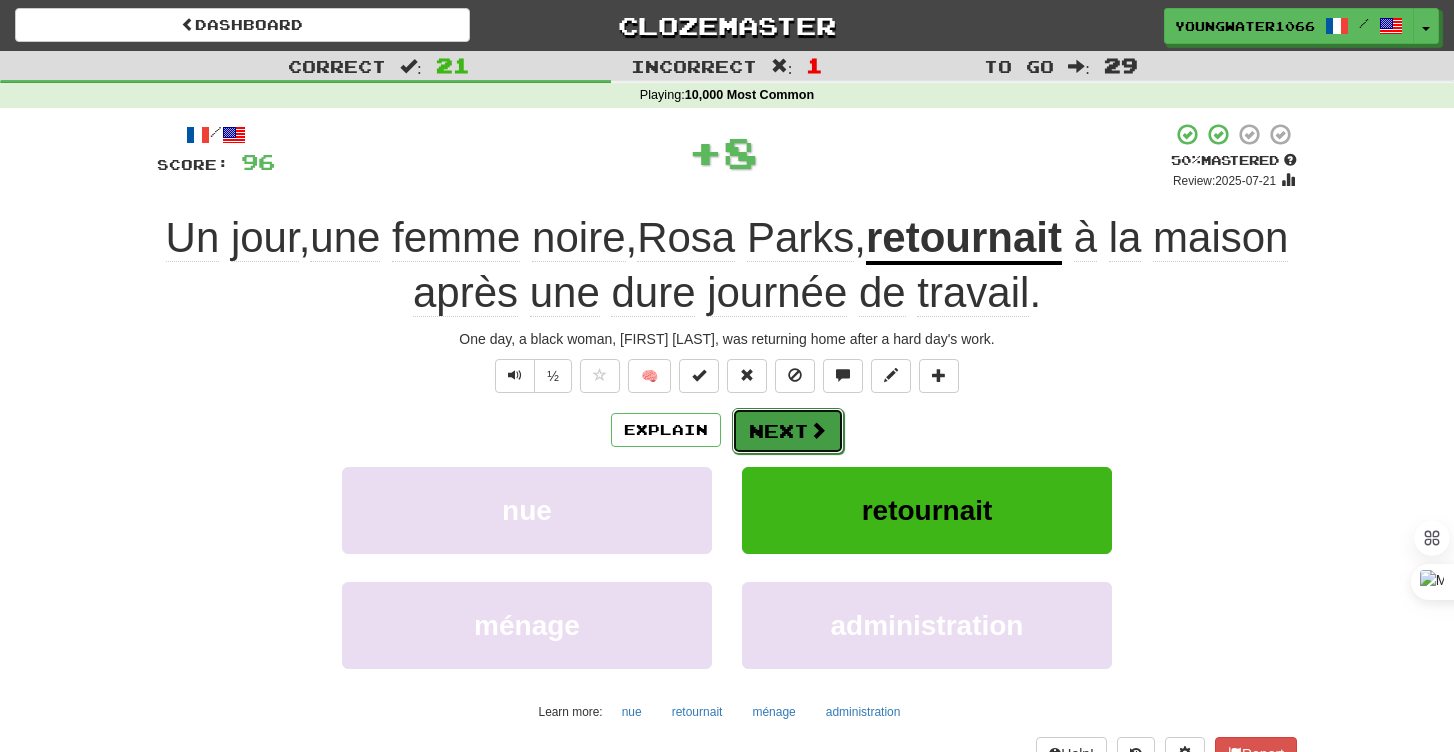 click on "Next" at bounding box center [788, 431] 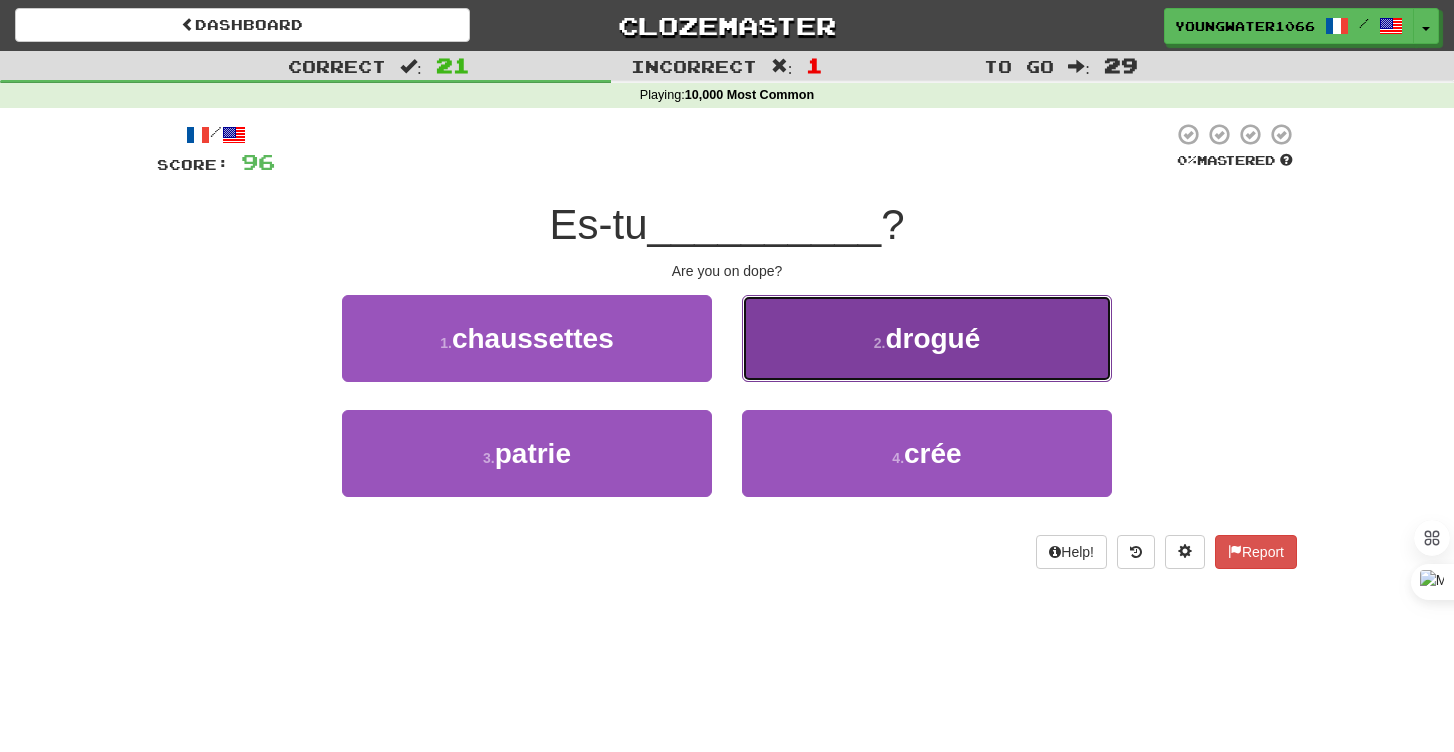 click on "2 .  drogué" at bounding box center [927, 338] 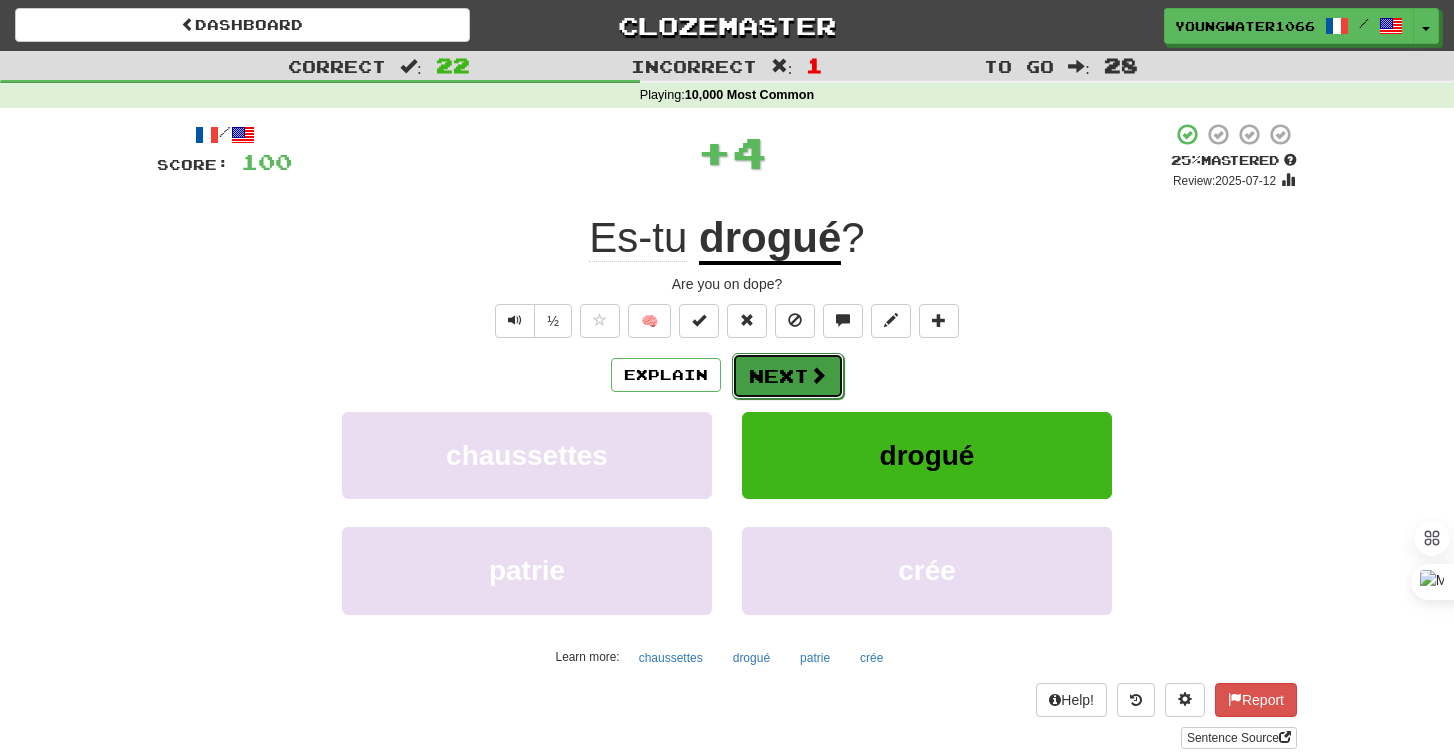 click on "Next" at bounding box center (788, 376) 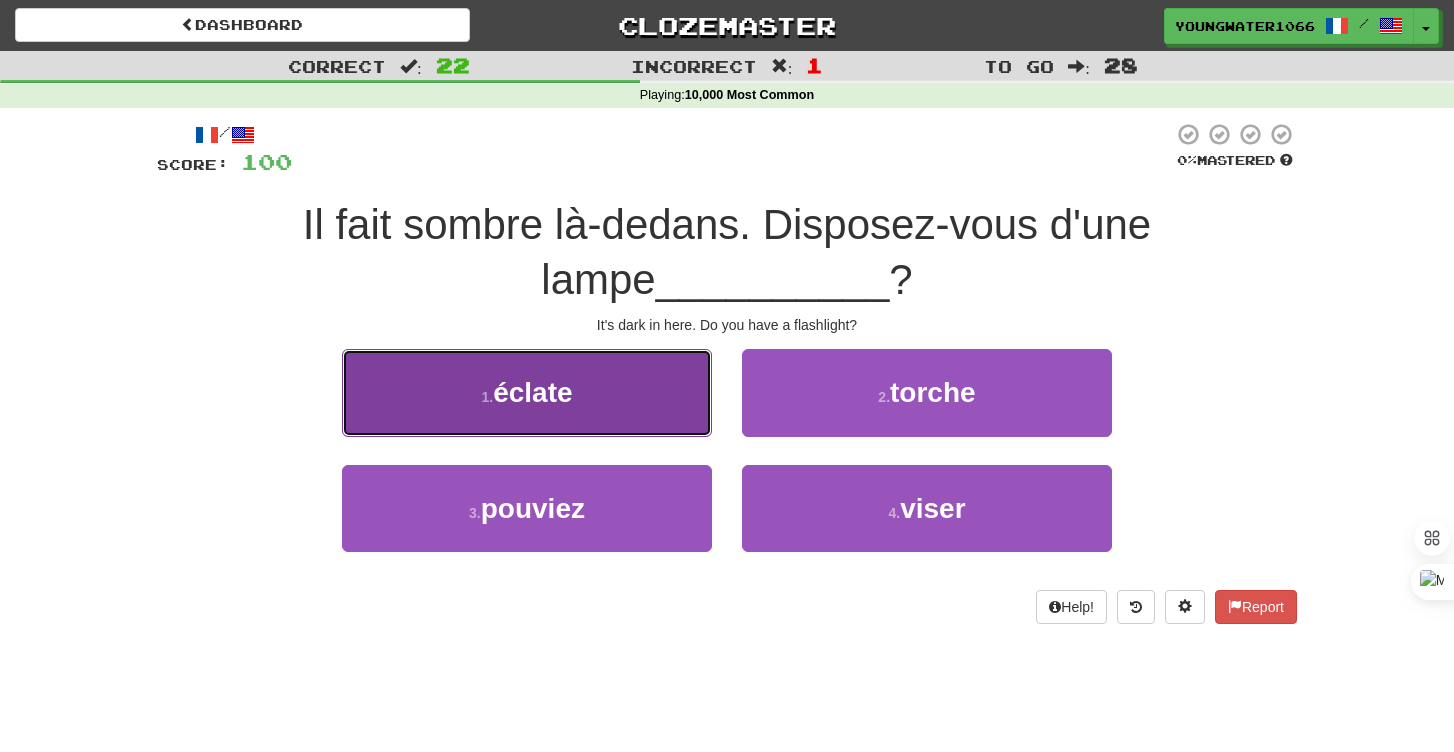 click on "éclate" at bounding box center [532, 392] 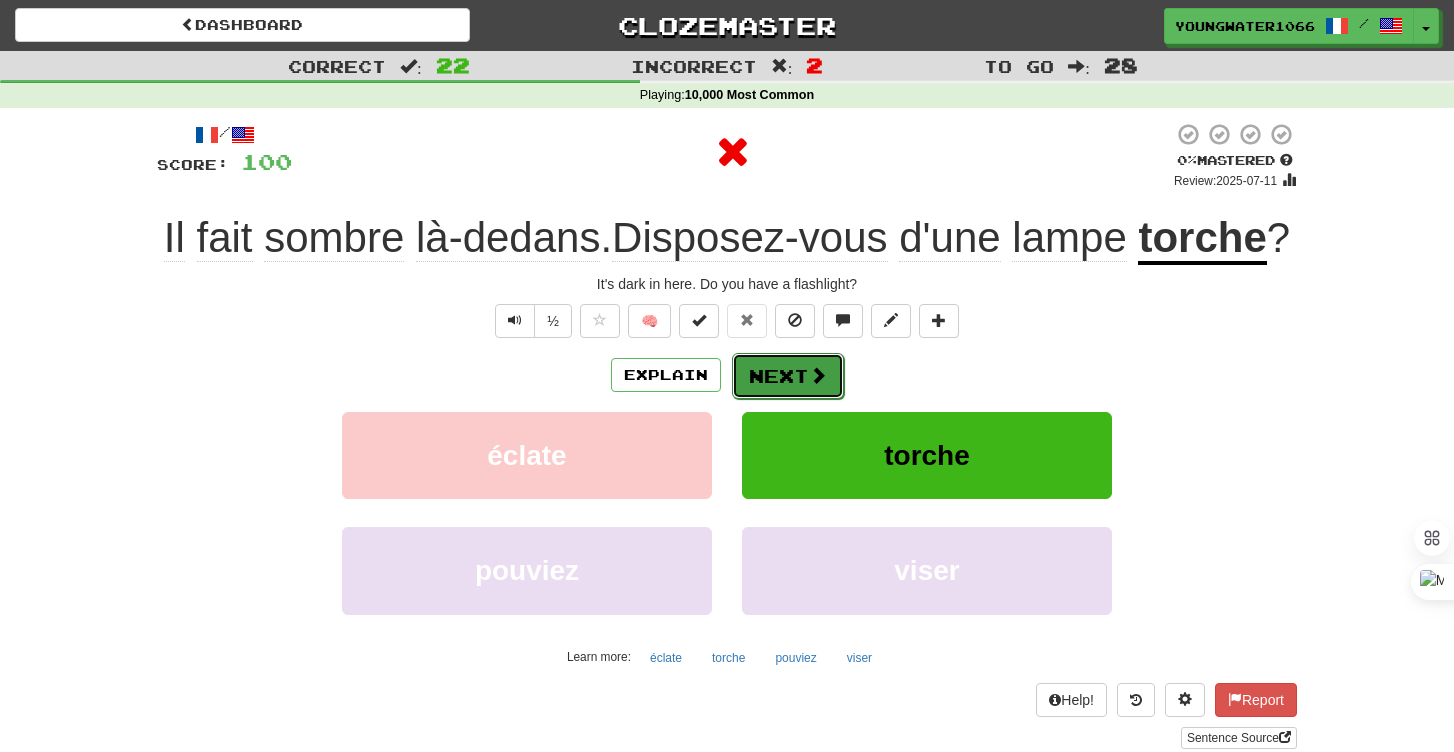 click on "Next" at bounding box center (788, 376) 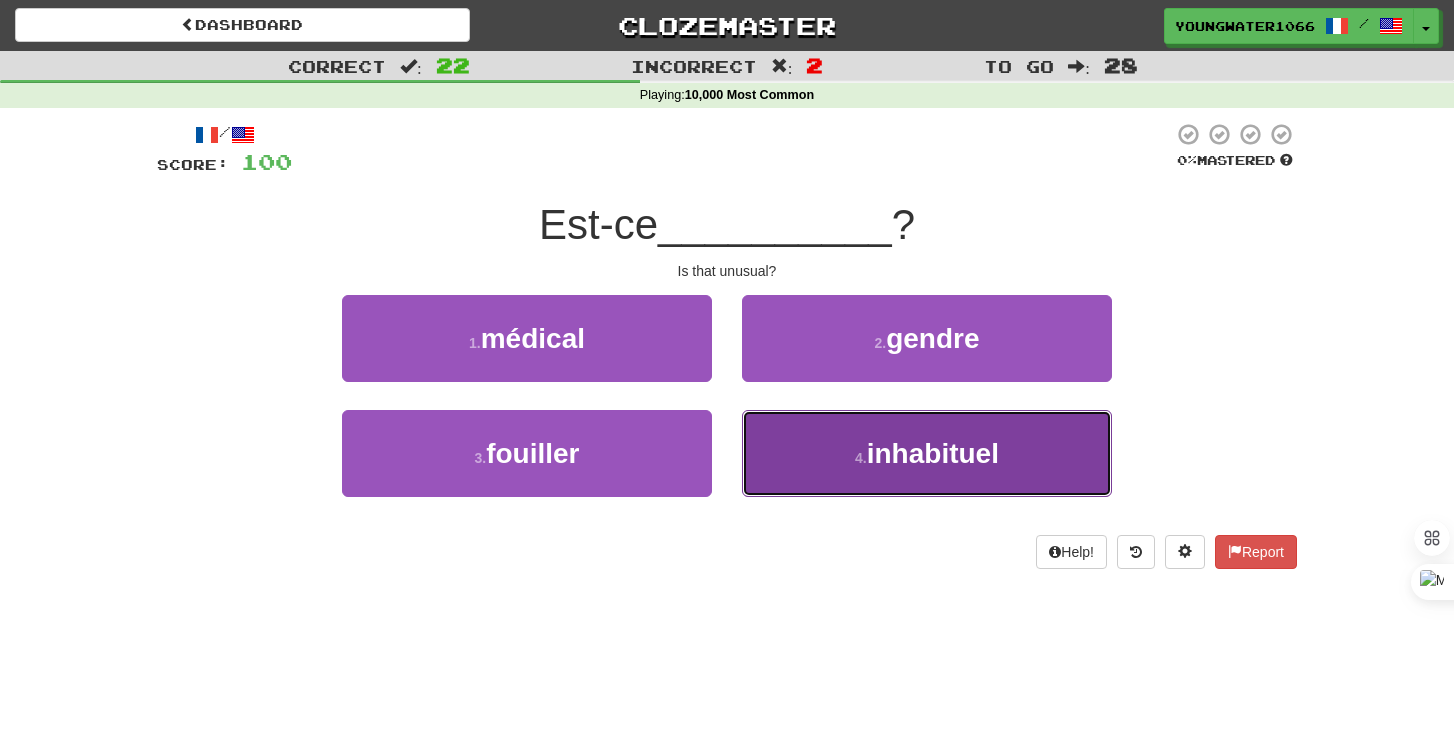 click on "4 .  inhabituel" at bounding box center [927, 453] 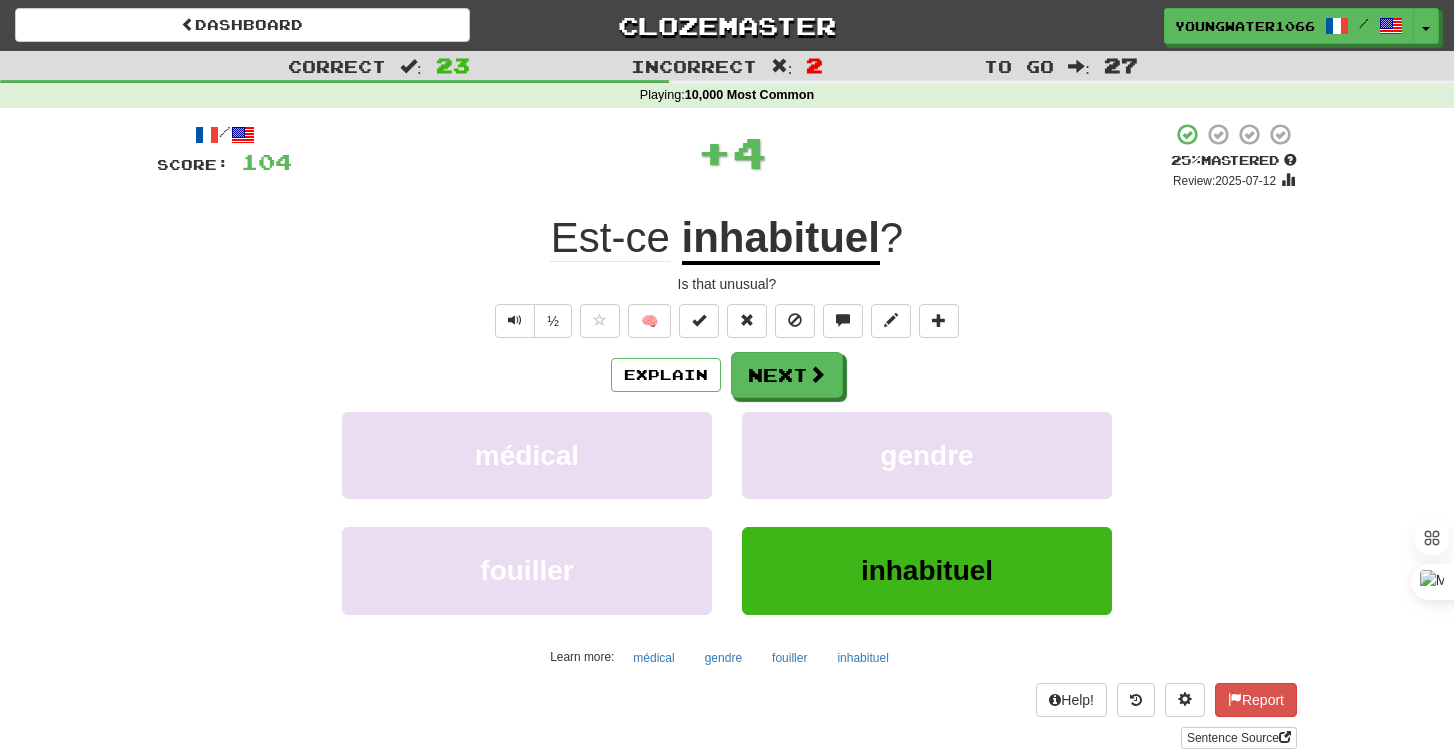 click on "Explain Next médical gendre fouiller inhabituel Learn more: médical gendre fouiller inhabituel" at bounding box center (727, 512) 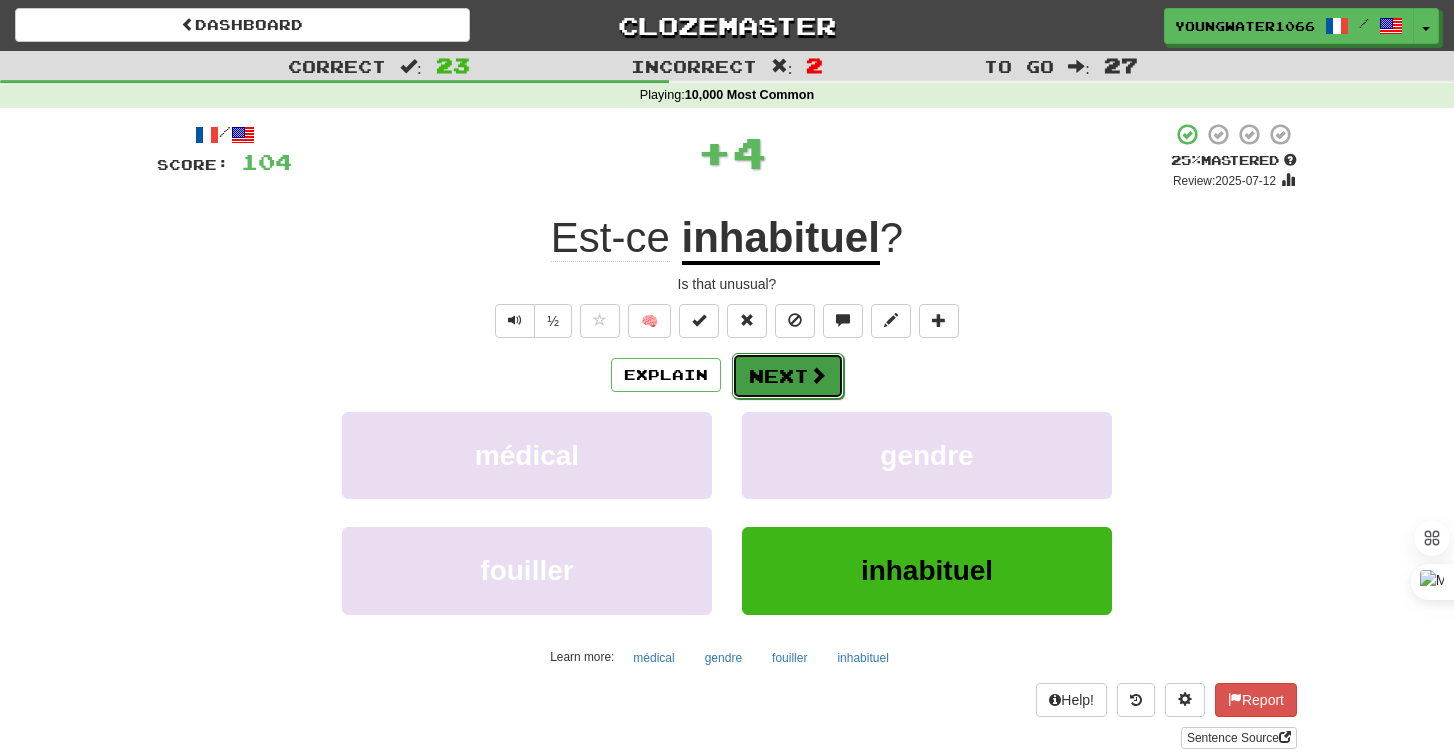 click on "Next" at bounding box center (788, 376) 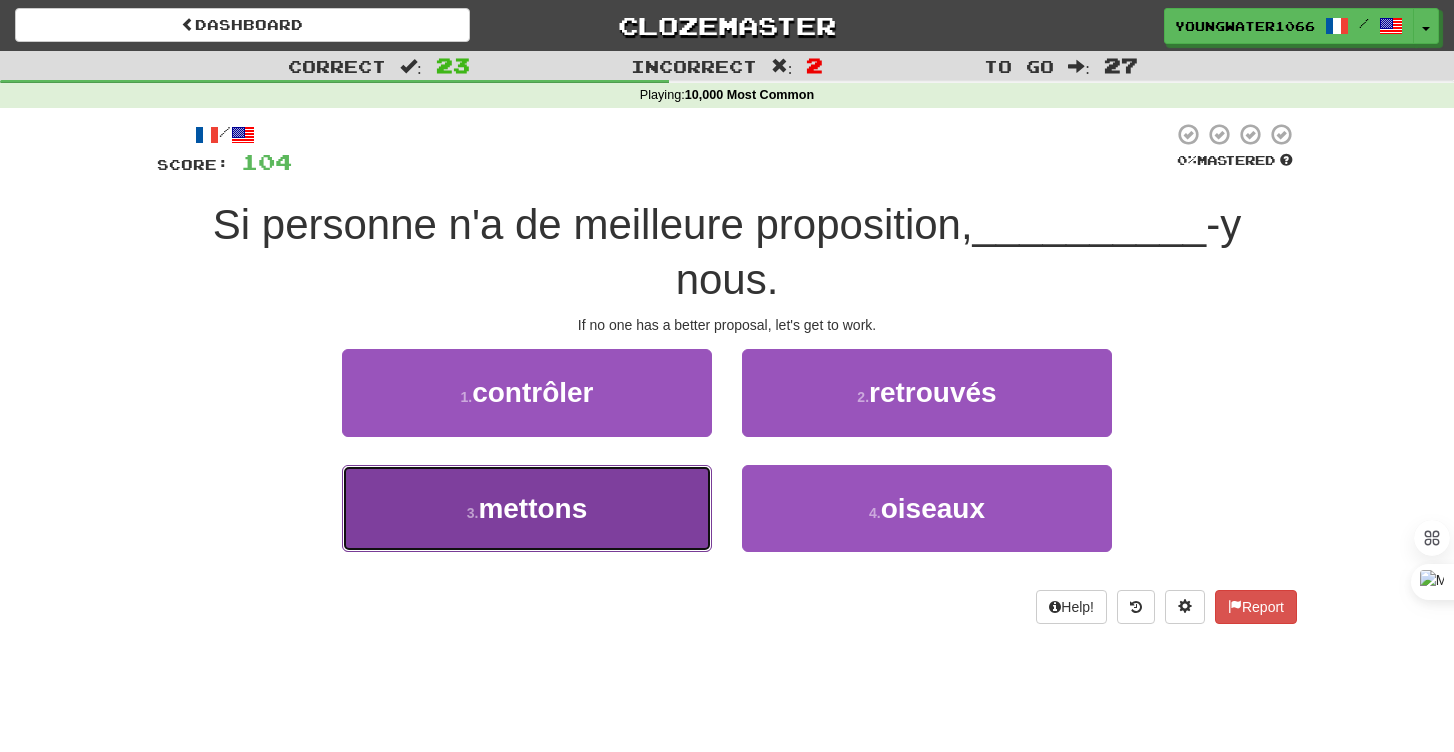 click on "3 .  mettons" at bounding box center (527, 508) 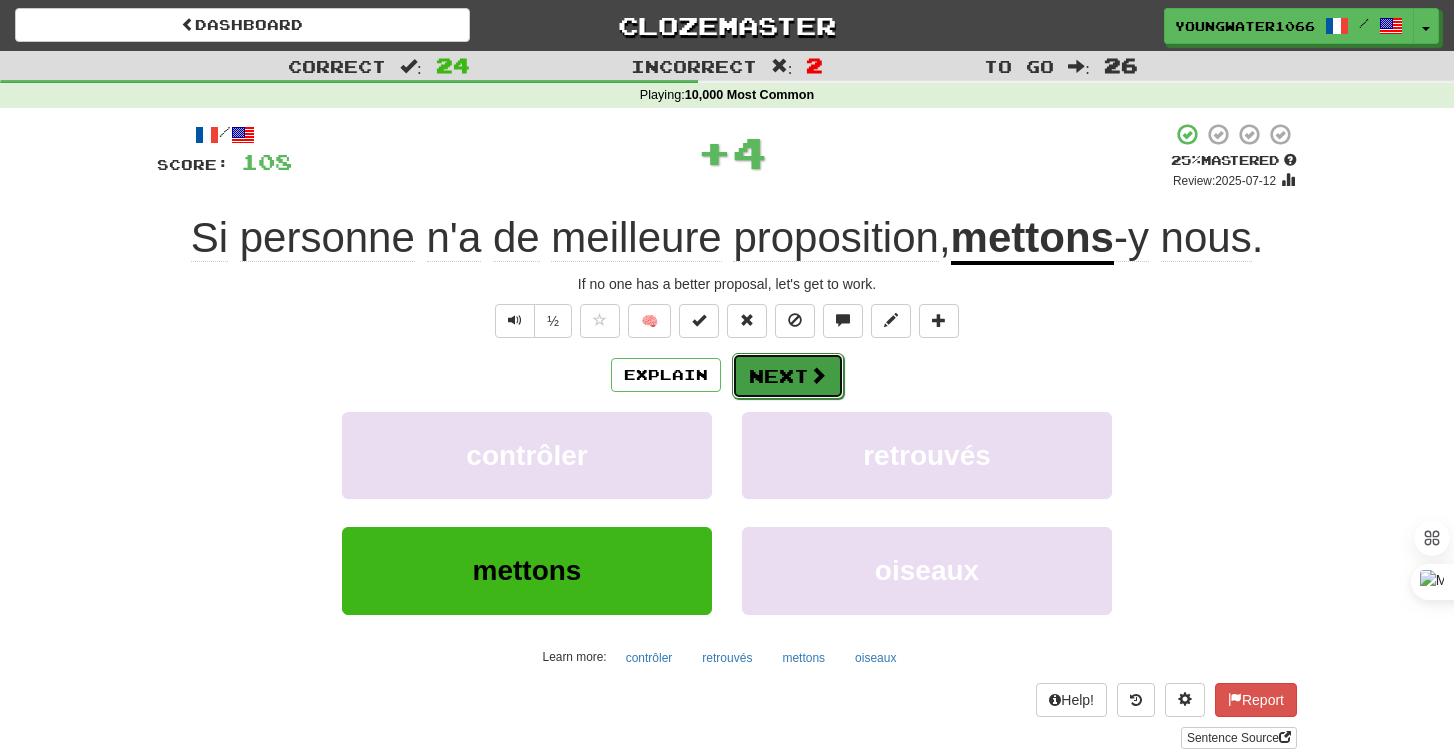 click at bounding box center [818, 375] 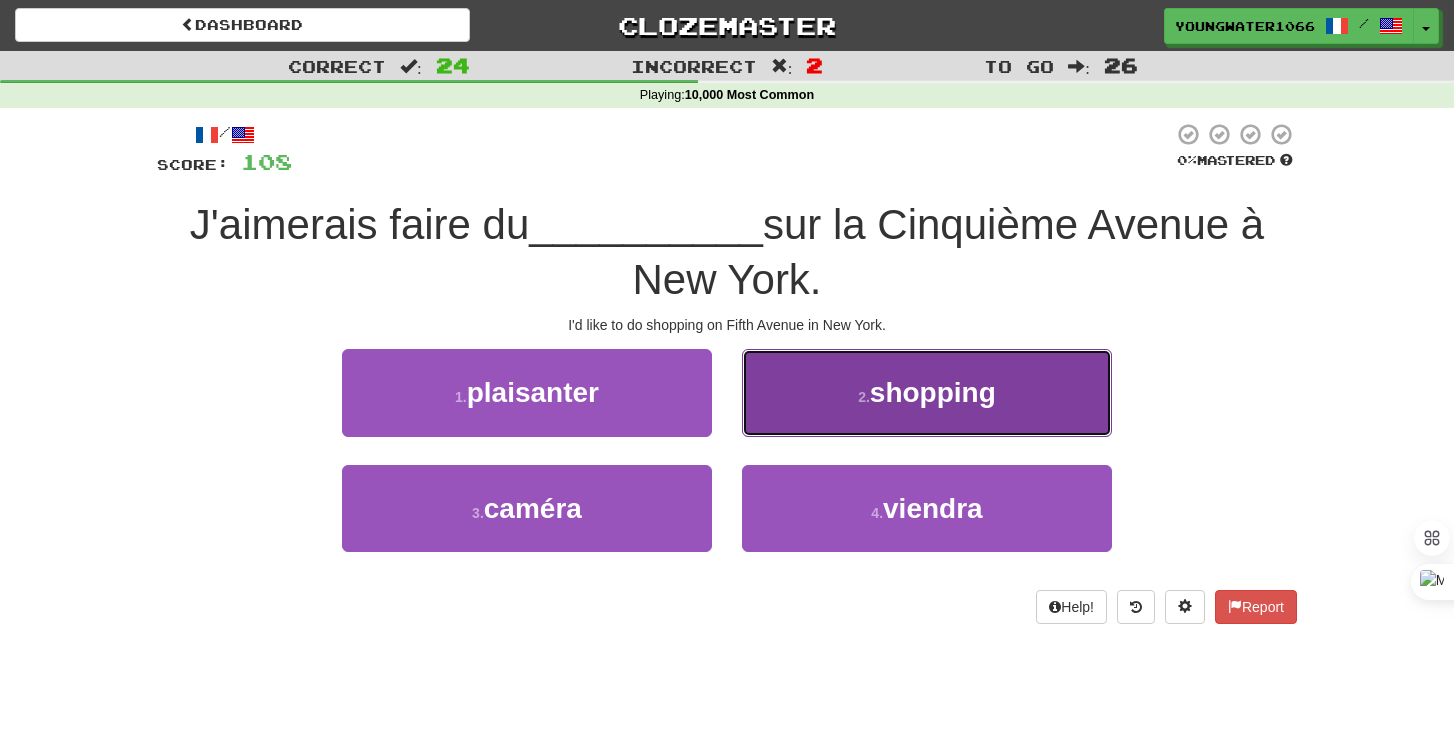 click on "2 .  shopping" at bounding box center [927, 392] 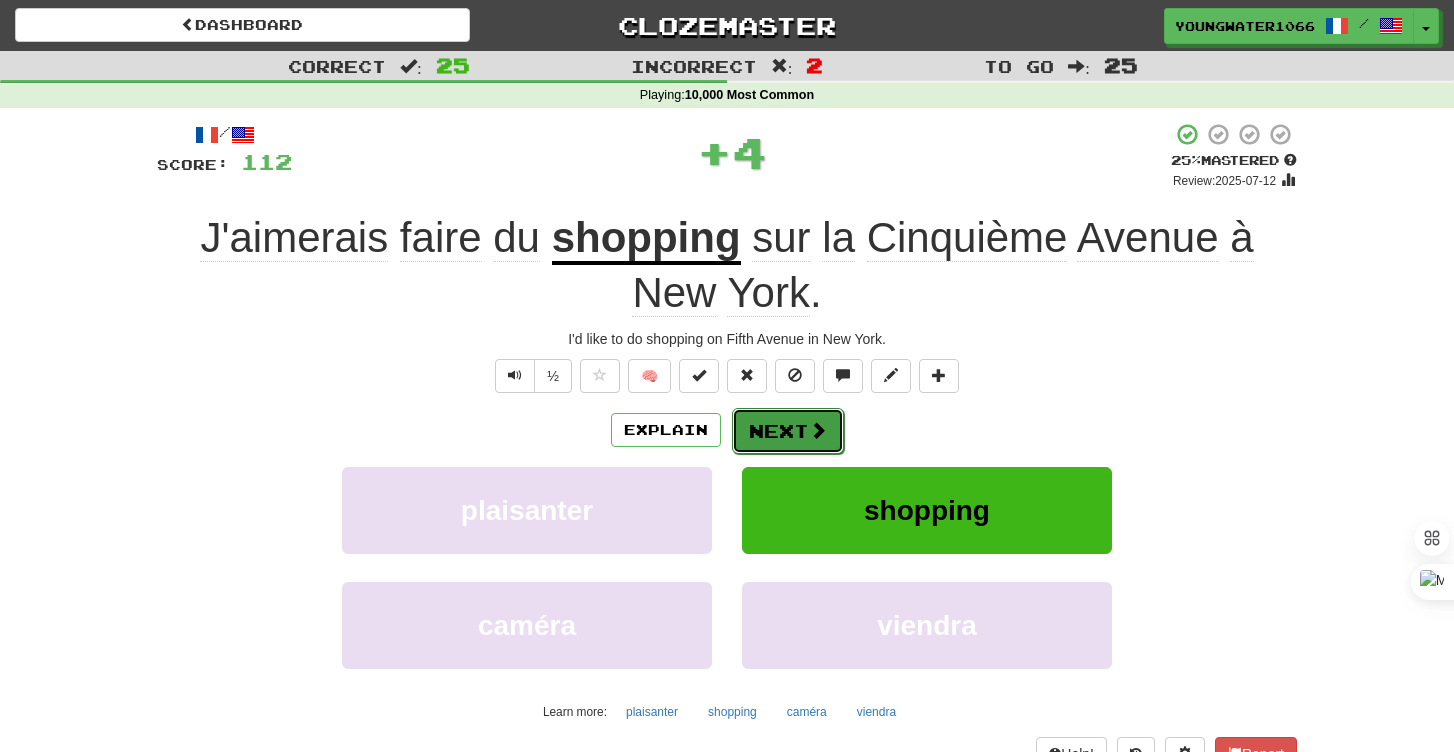 click on "Next" at bounding box center (788, 431) 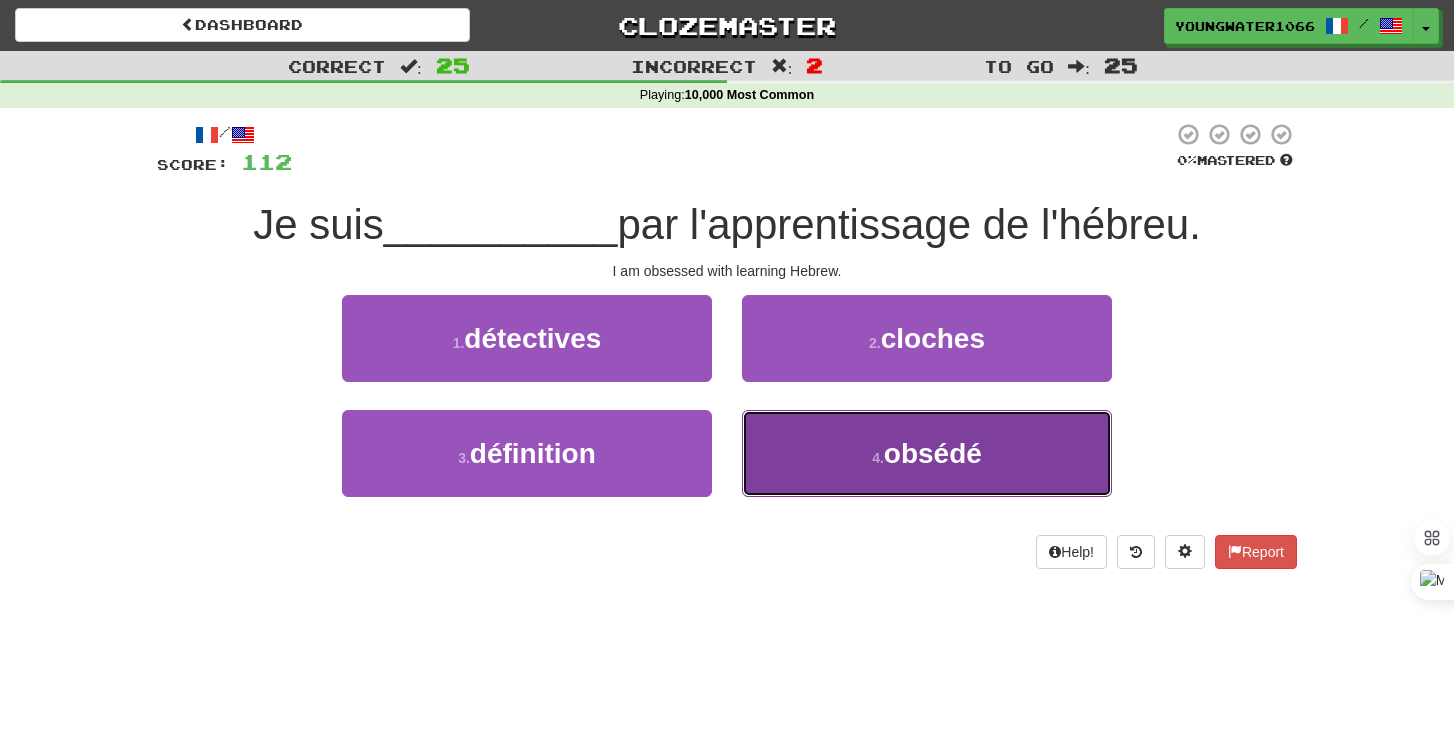 click on "4 .  obsédé" at bounding box center (927, 453) 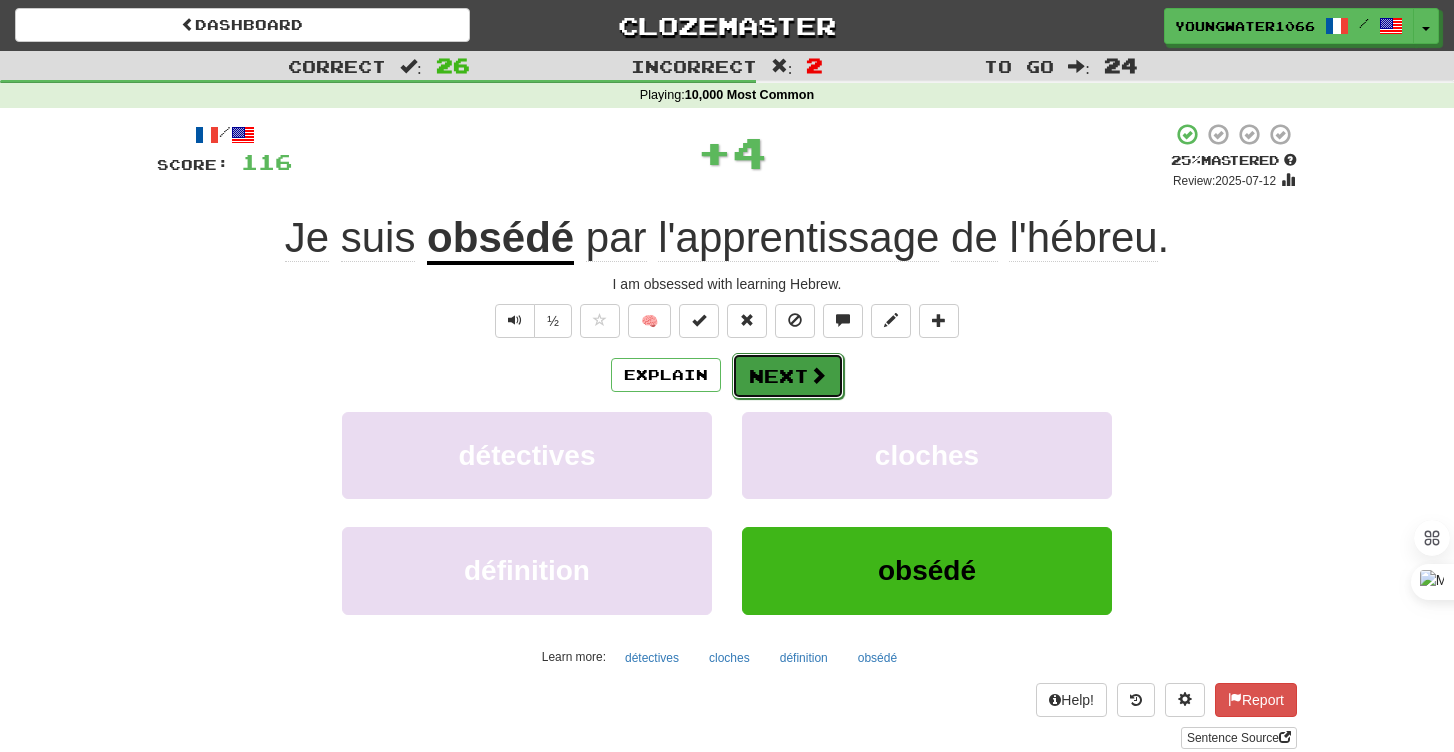 click on "Next" at bounding box center [788, 376] 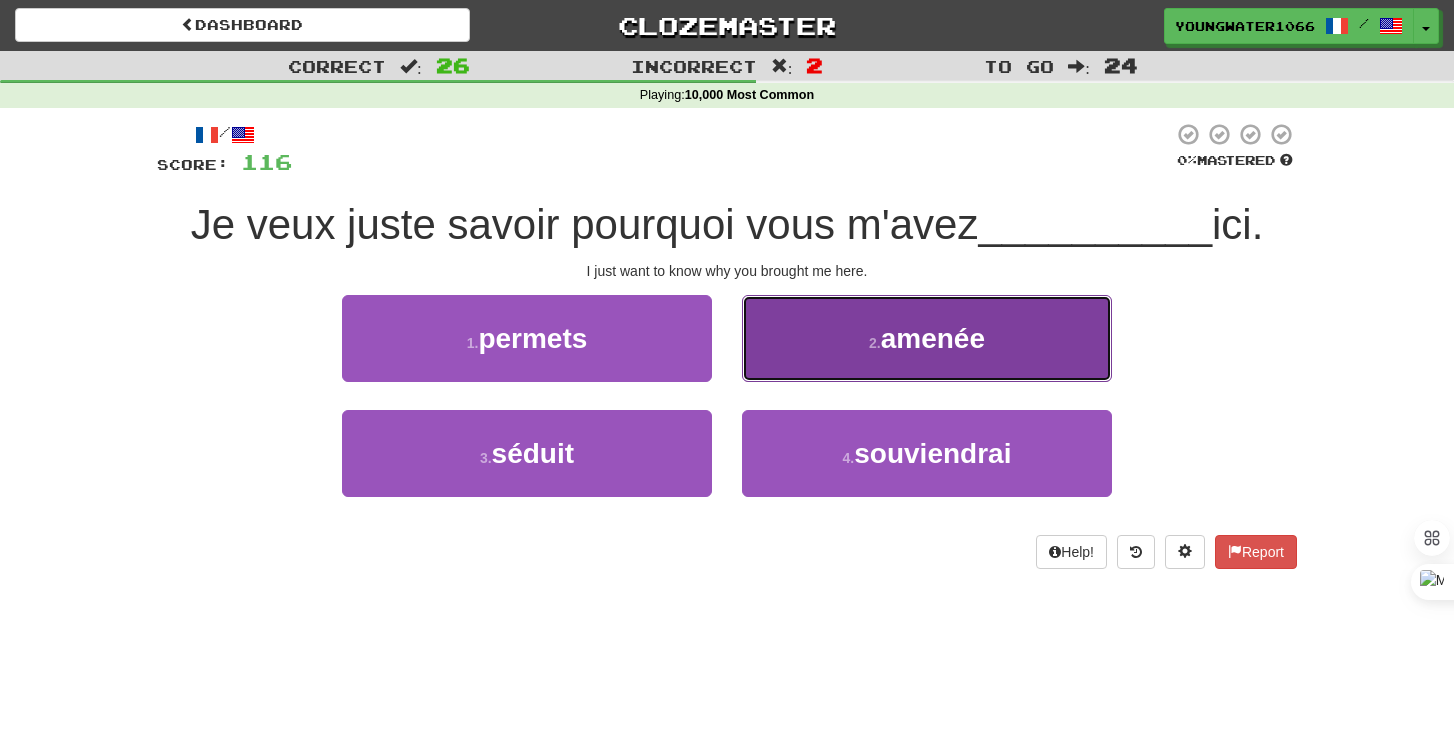 click on "2 .  amenée" at bounding box center (927, 338) 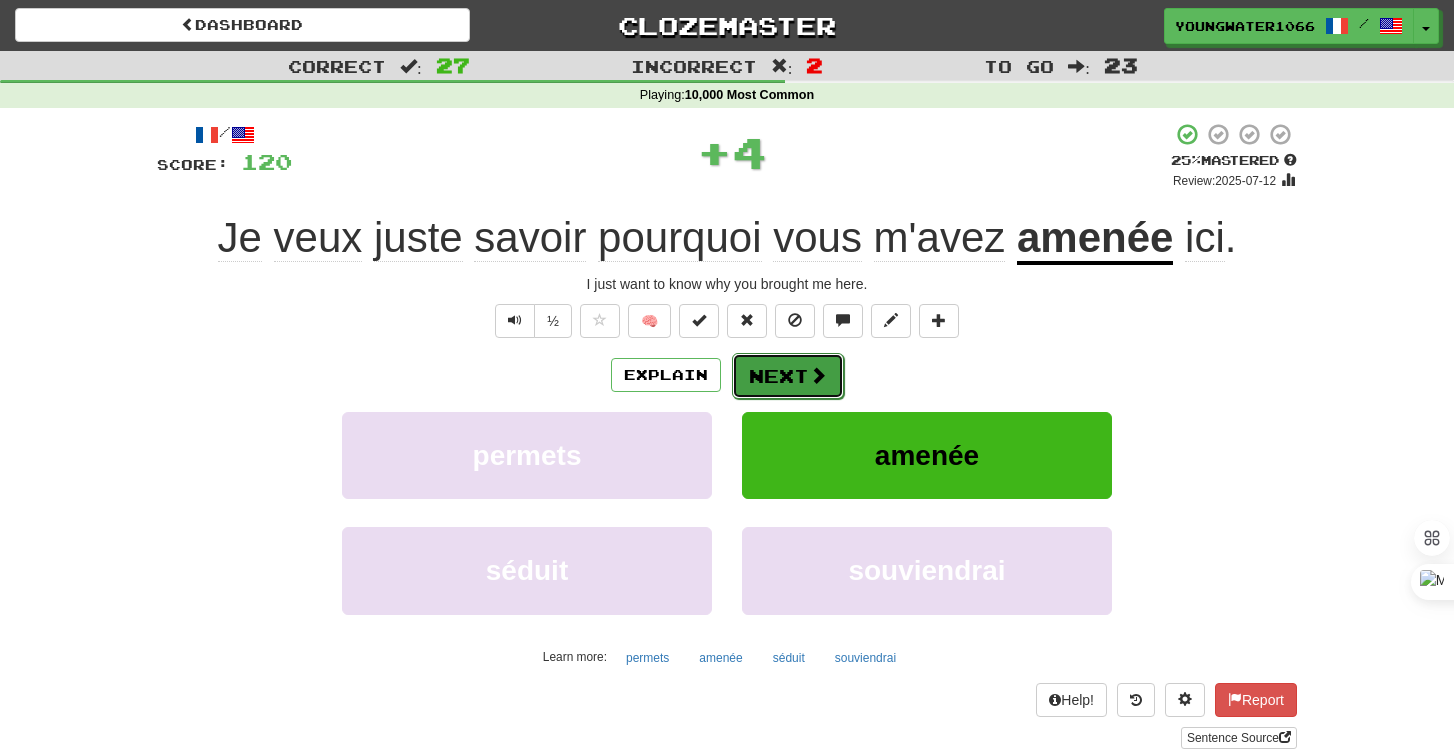 click on "Next" at bounding box center (788, 376) 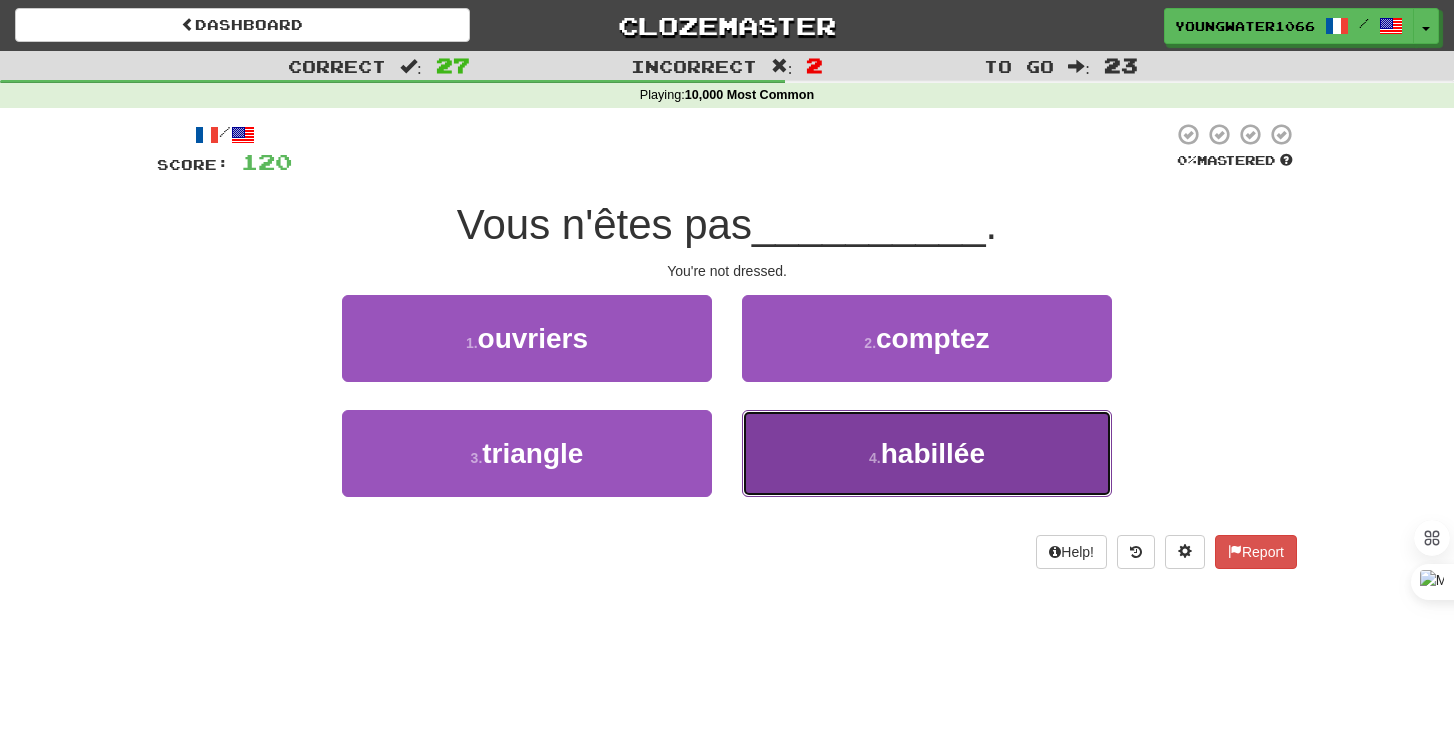 click on "4 .  habillée" at bounding box center [927, 453] 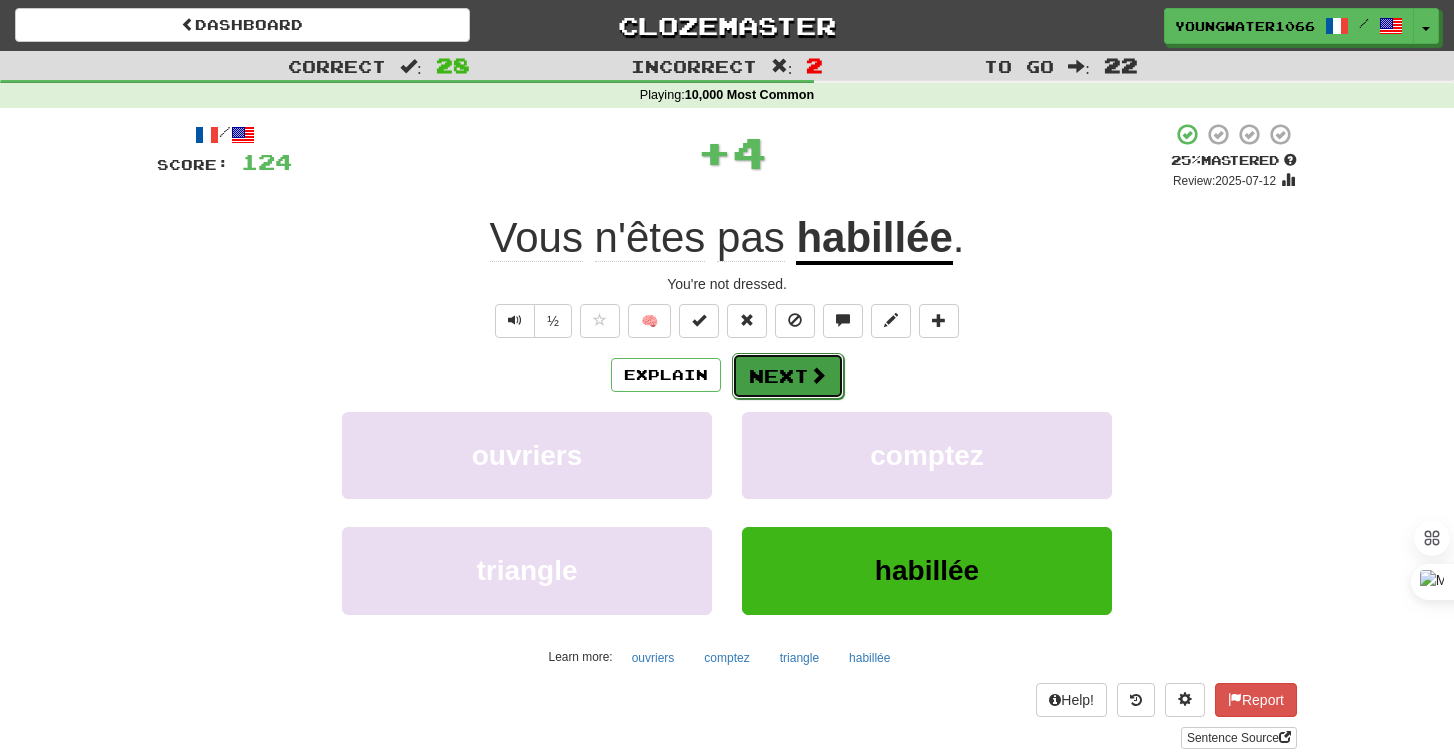 click on "Next" at bounding box center (788, 376) 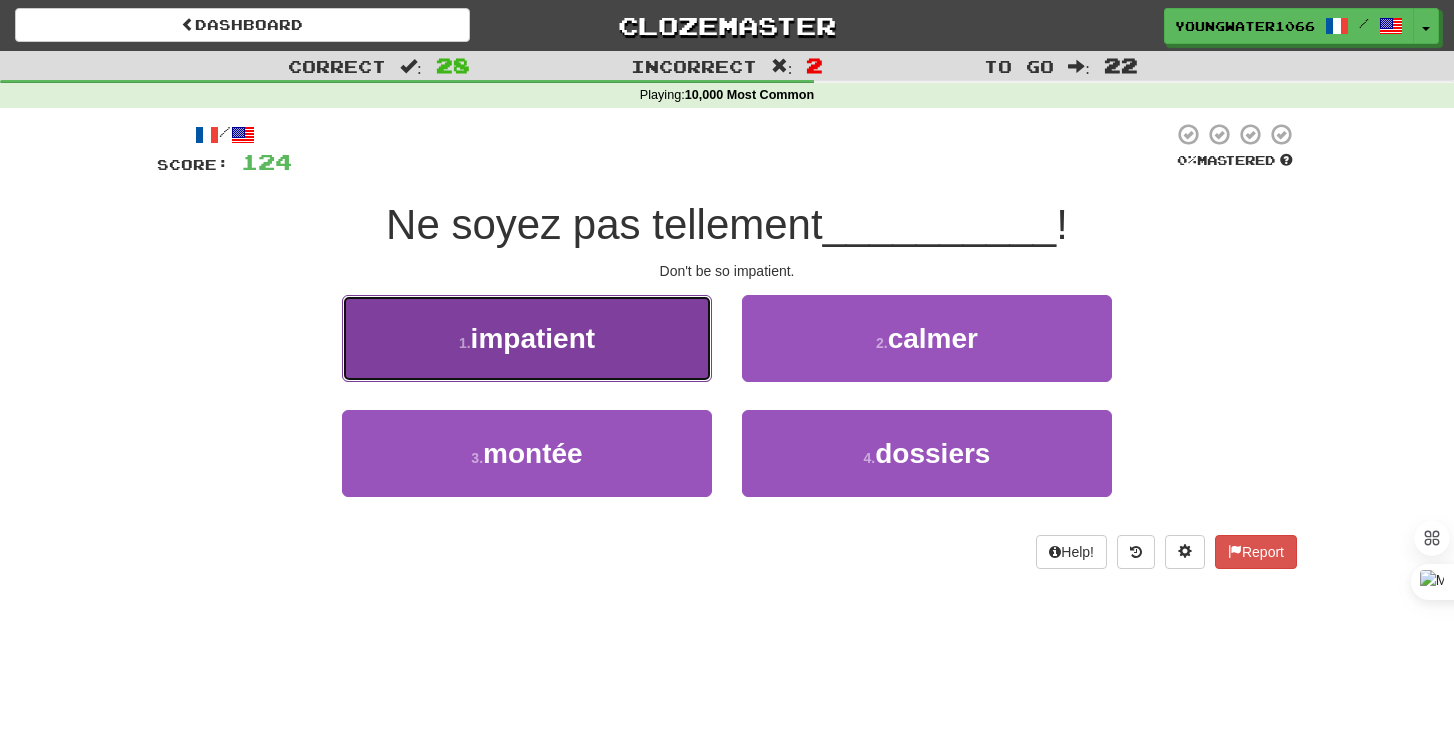 click on "1 .  impatient" at bounding box center [527, 338] 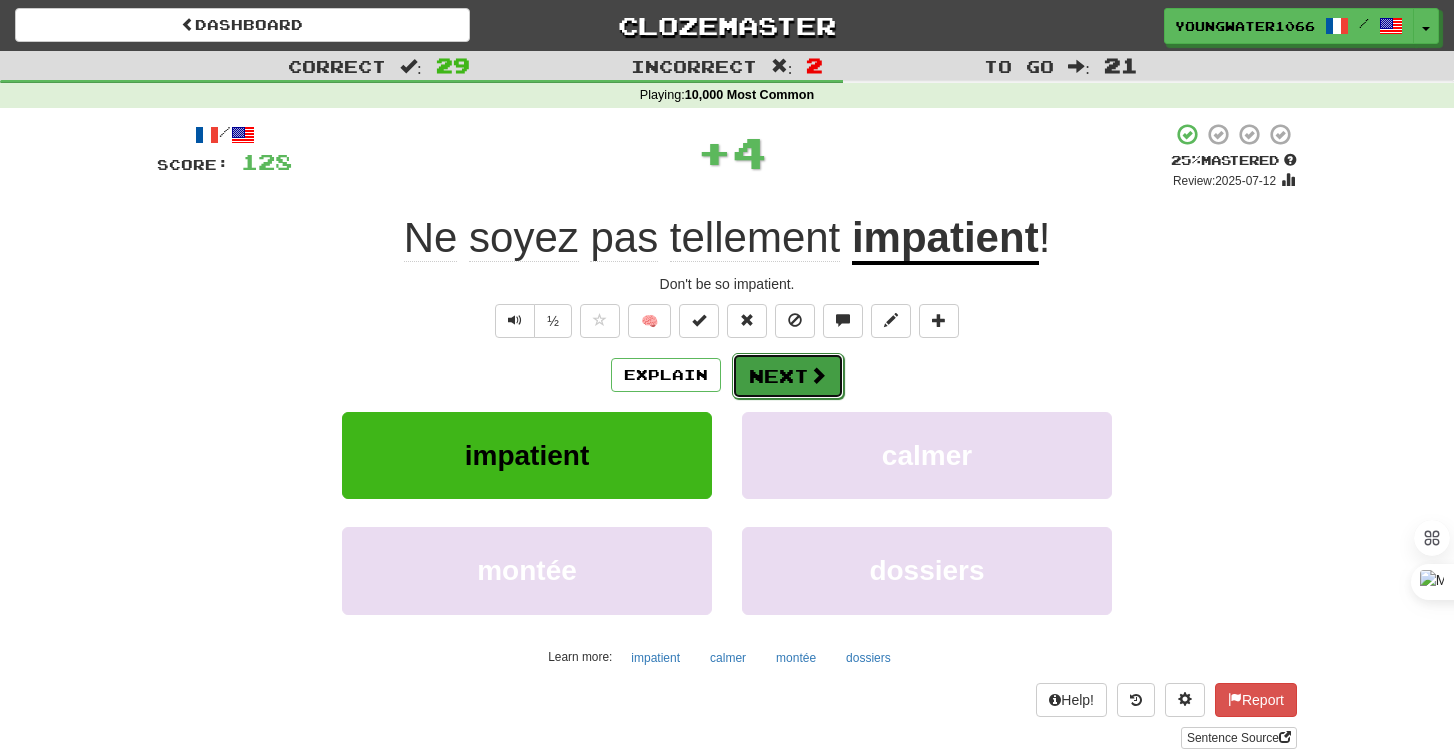 click on "Next" at bounding box center (788, 376) 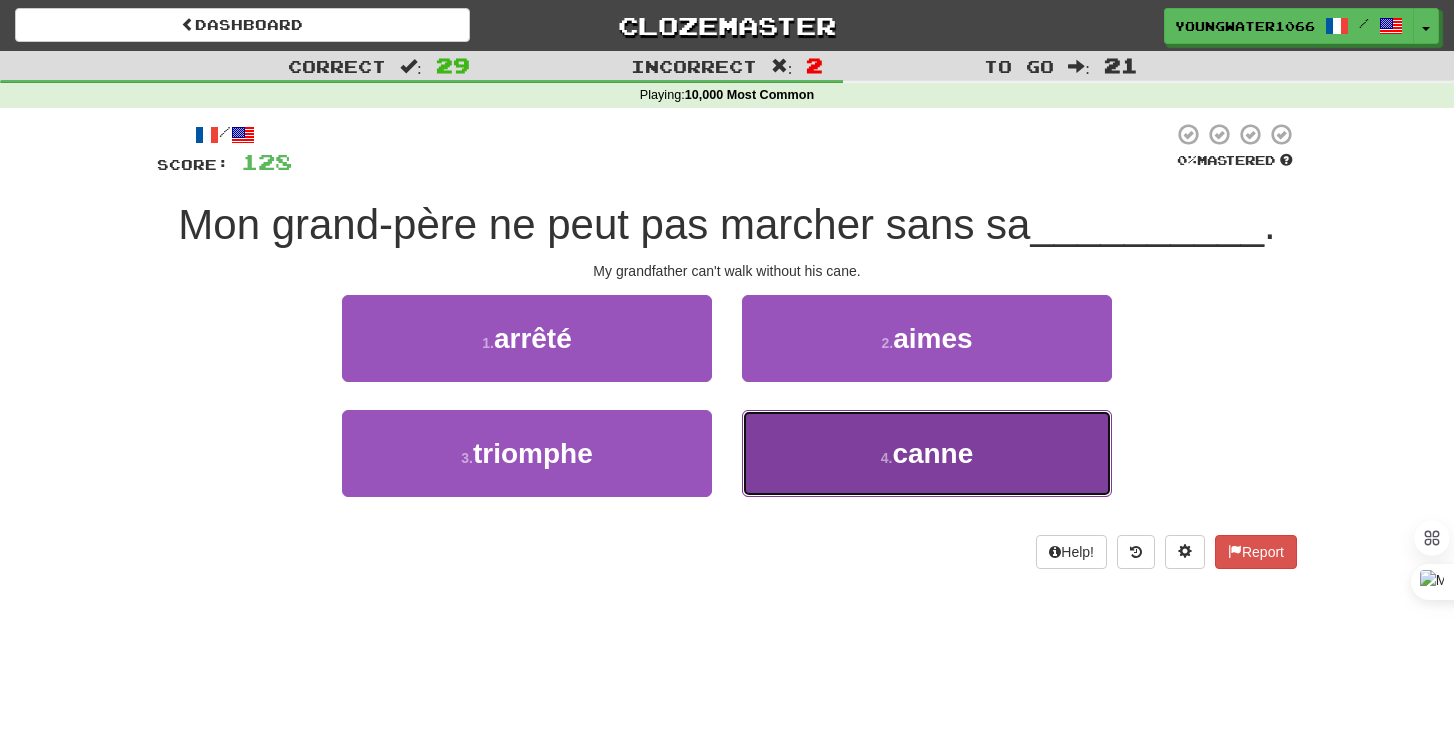click on "4 .  canne" at bounding box center (927, 453) 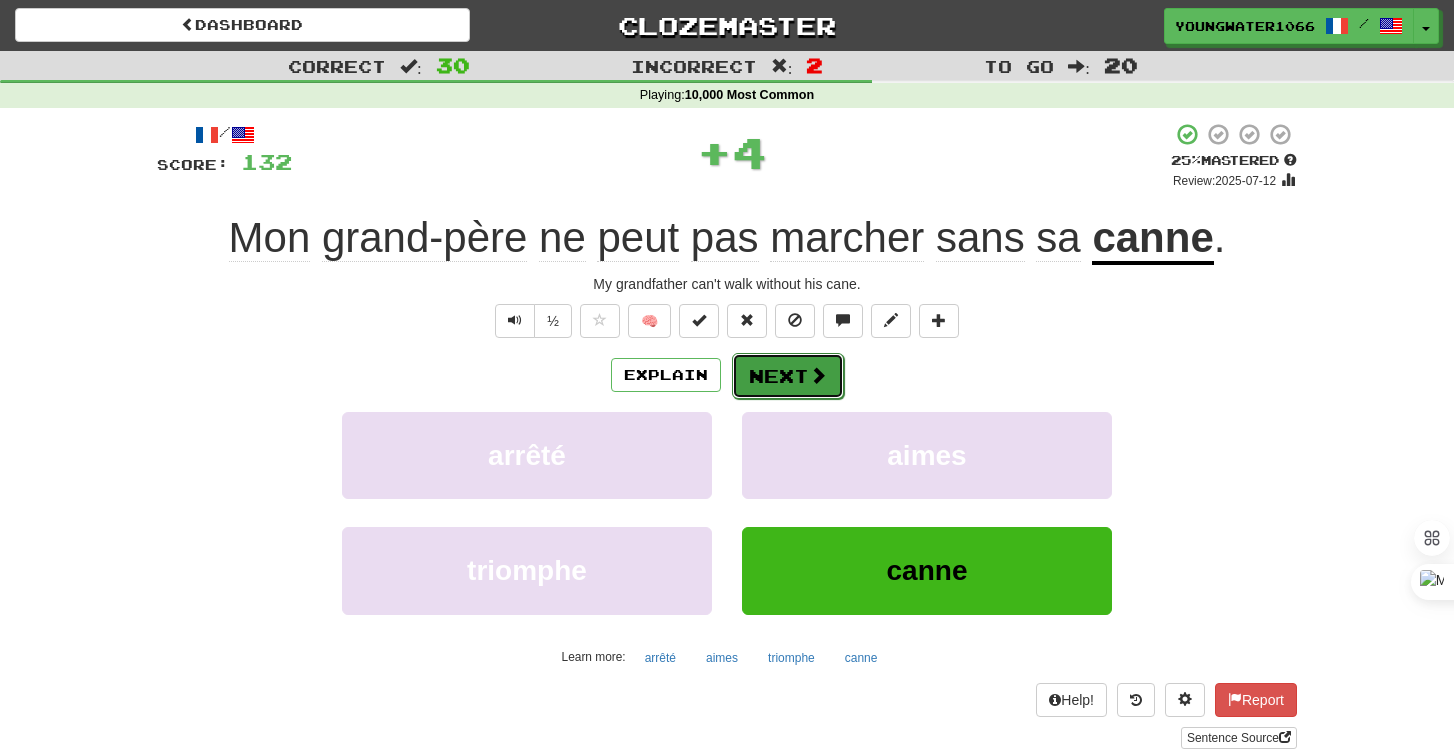 click on "Next" at bounding box center (788, 376) 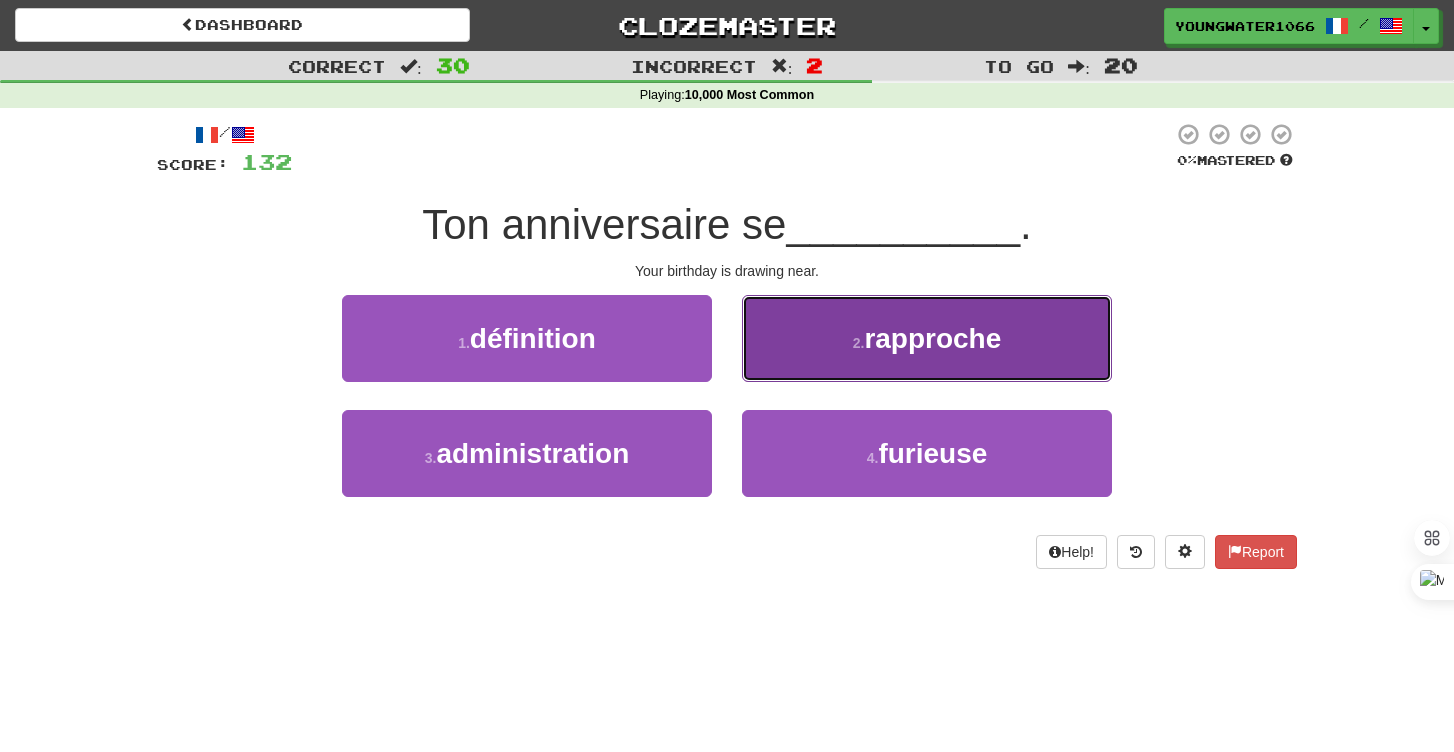 click on "2 .  rapproche" at bounding box center [927, 338] 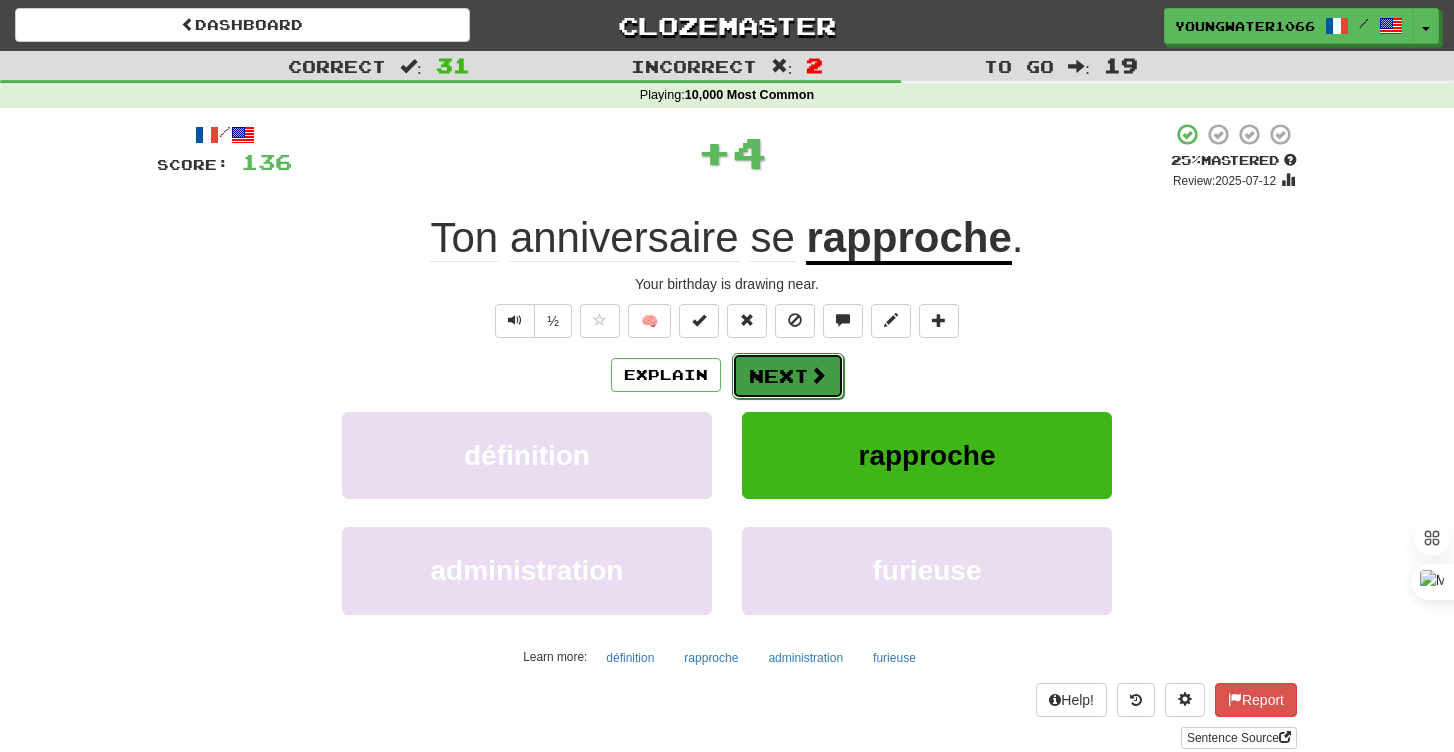 click on "Next" at bounding box center (788, 376) 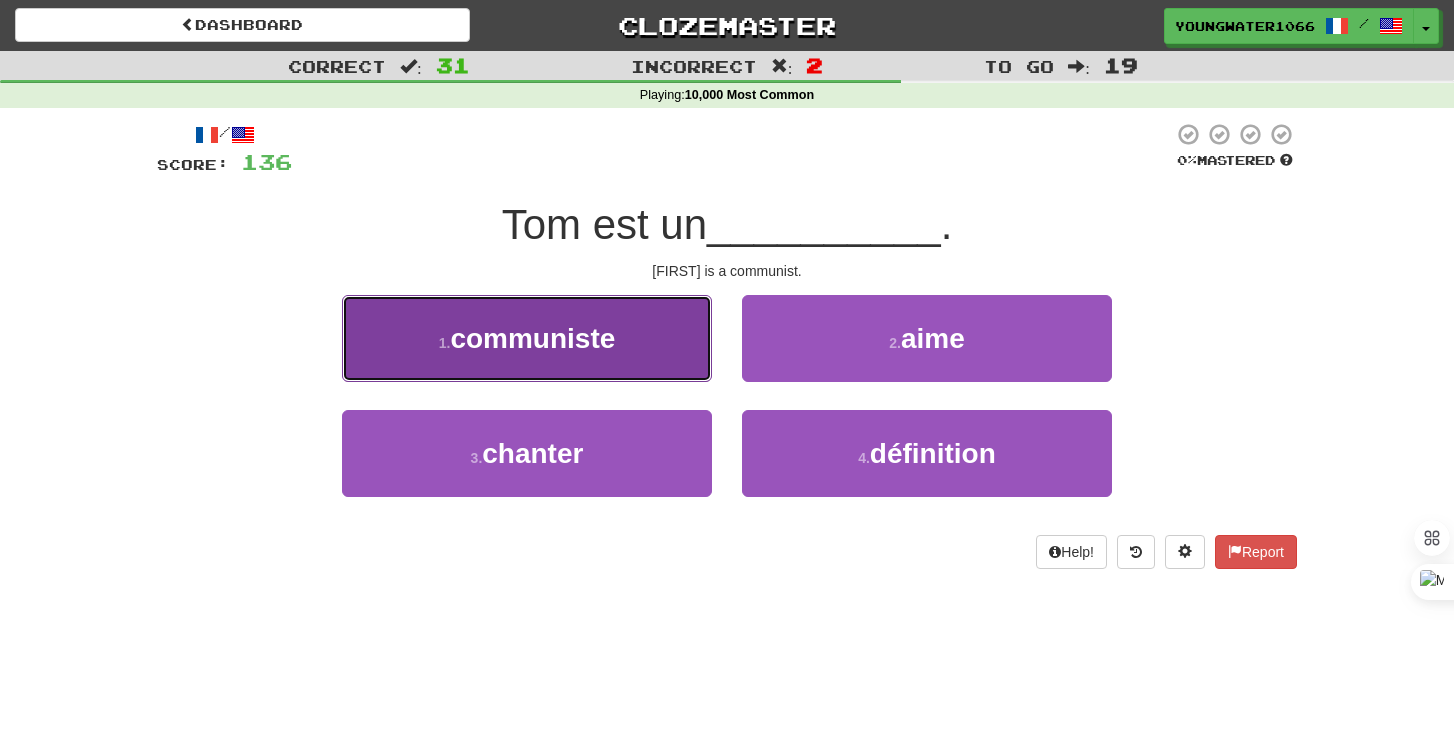 click on "1 .  communiste" at bounding box center (527, 338) 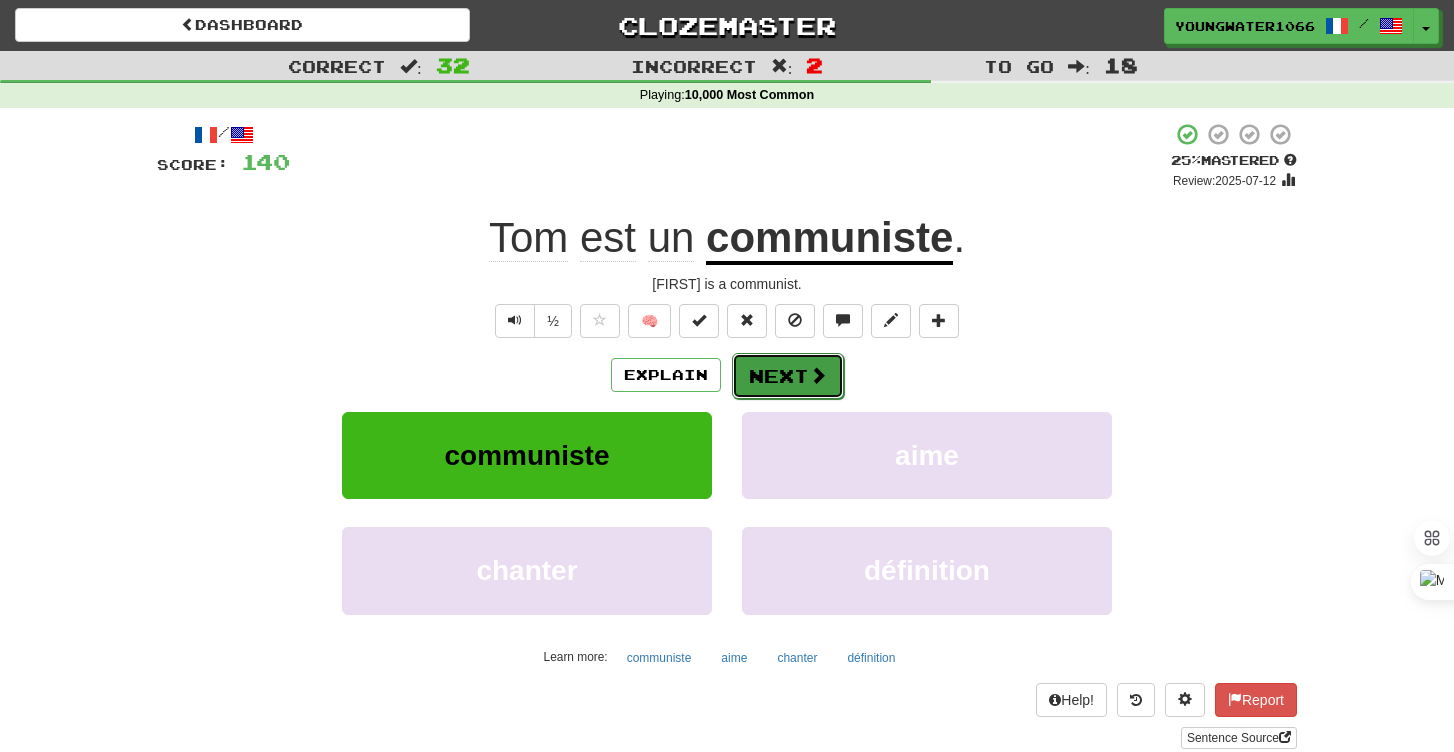 click on "Next" at bounding box center [788, 376] 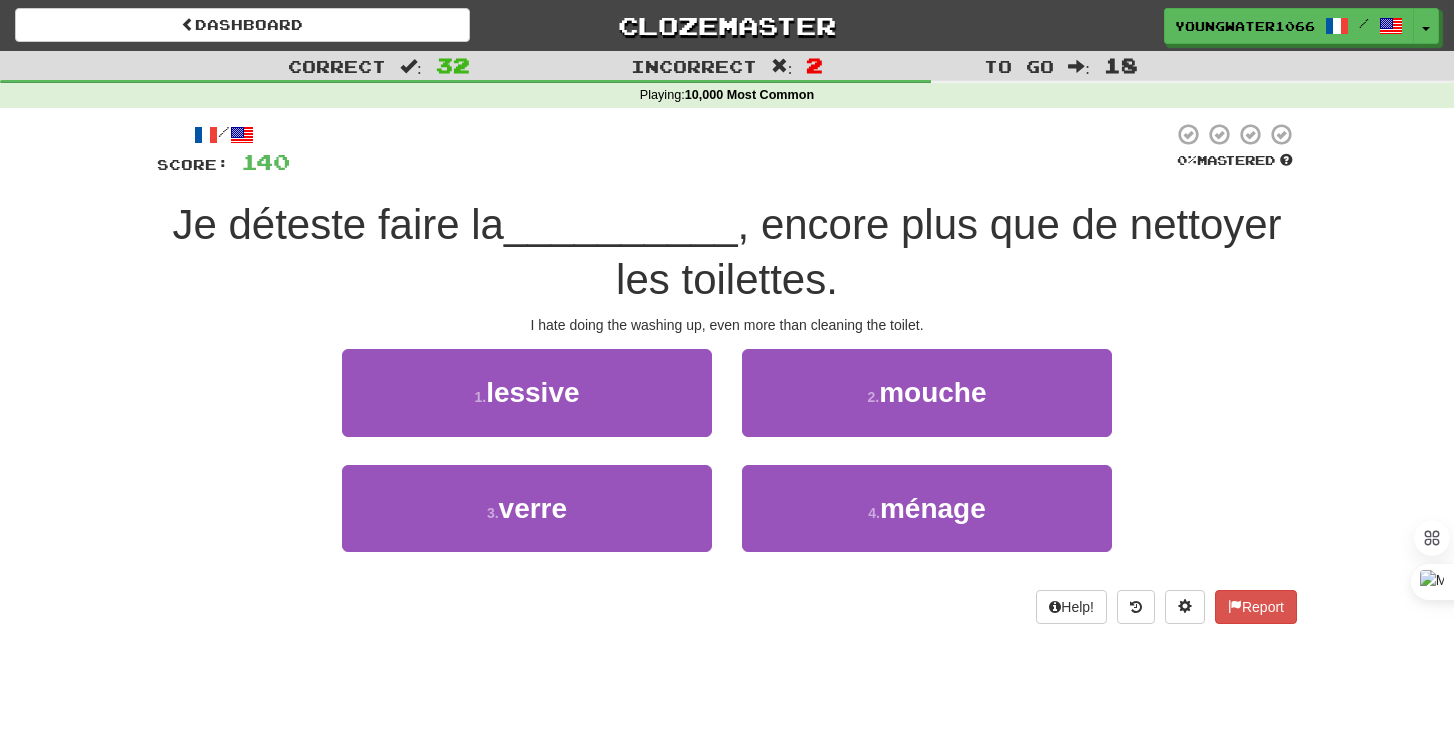 click on "1 .  lessive" at bounding box center [527, 406] 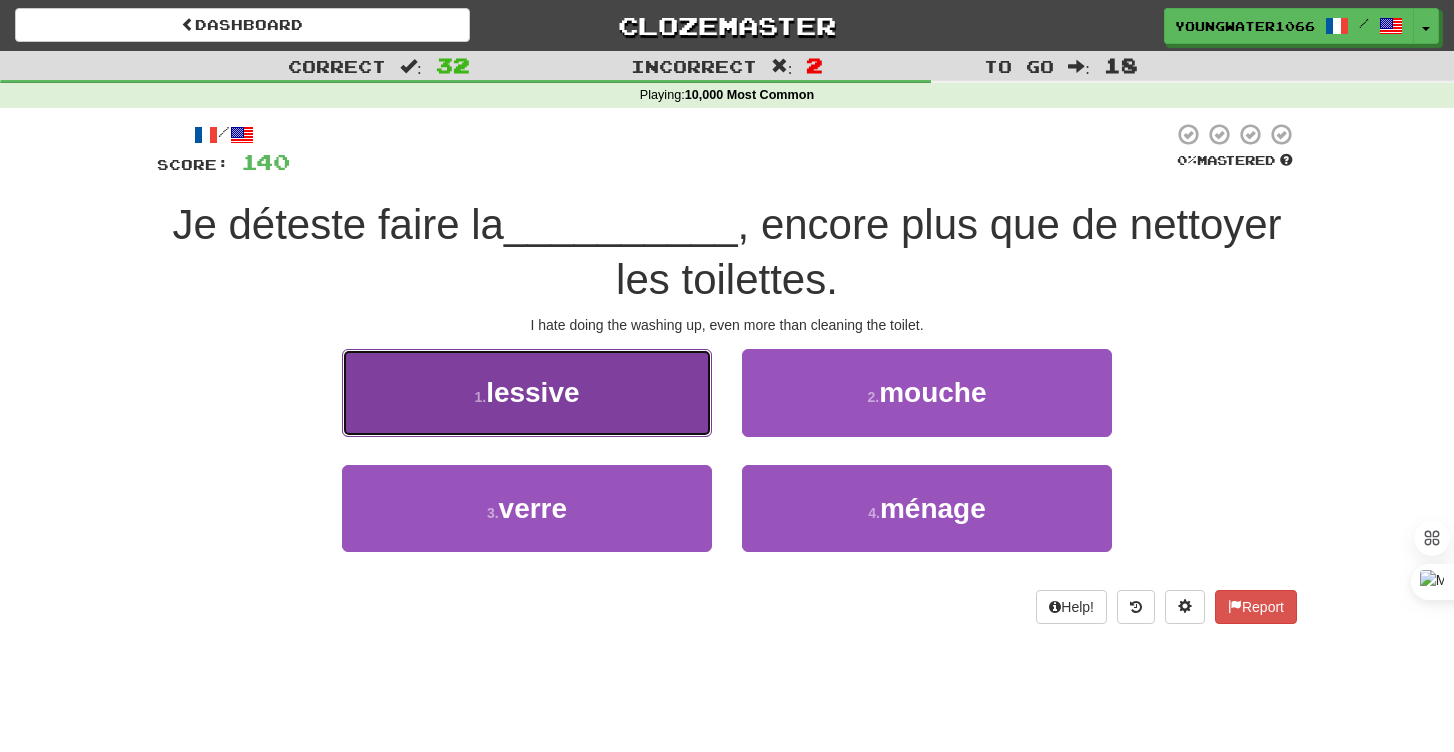 click on "1 .  lessive" at bounding box center (527, 392) 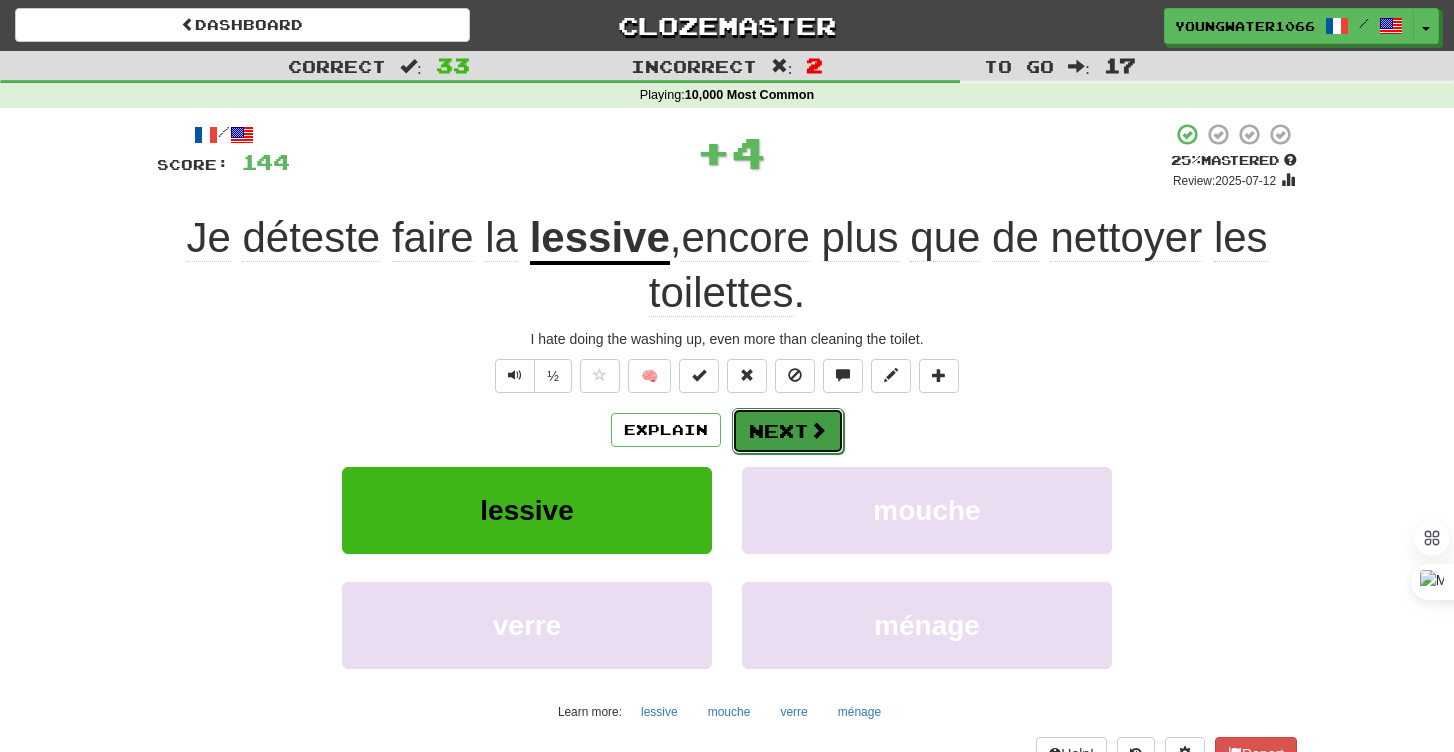 click on "Next" at bounding box center [788, 431] 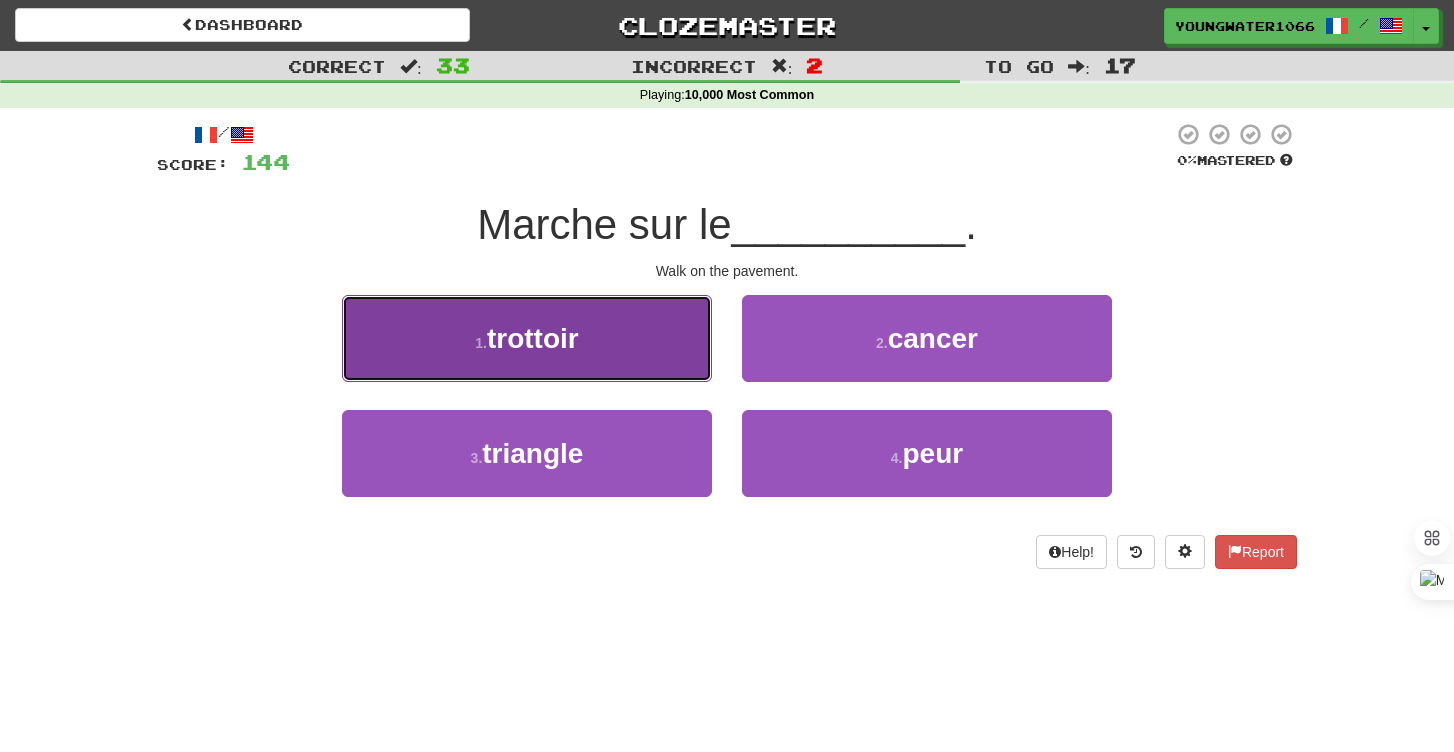 click on "1 .  trottoir" at bounding box center (527, 338) 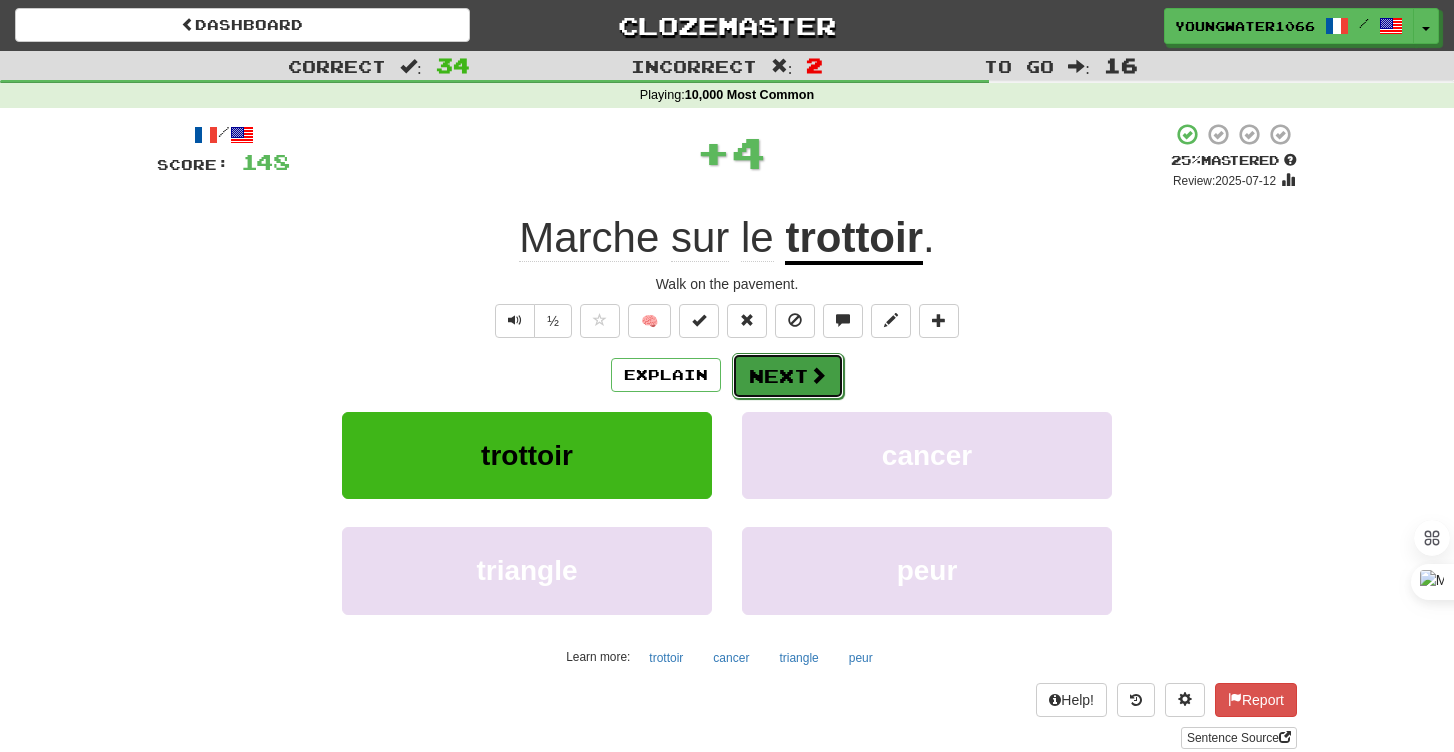 click on "Next" at bounding box center [788, 376] 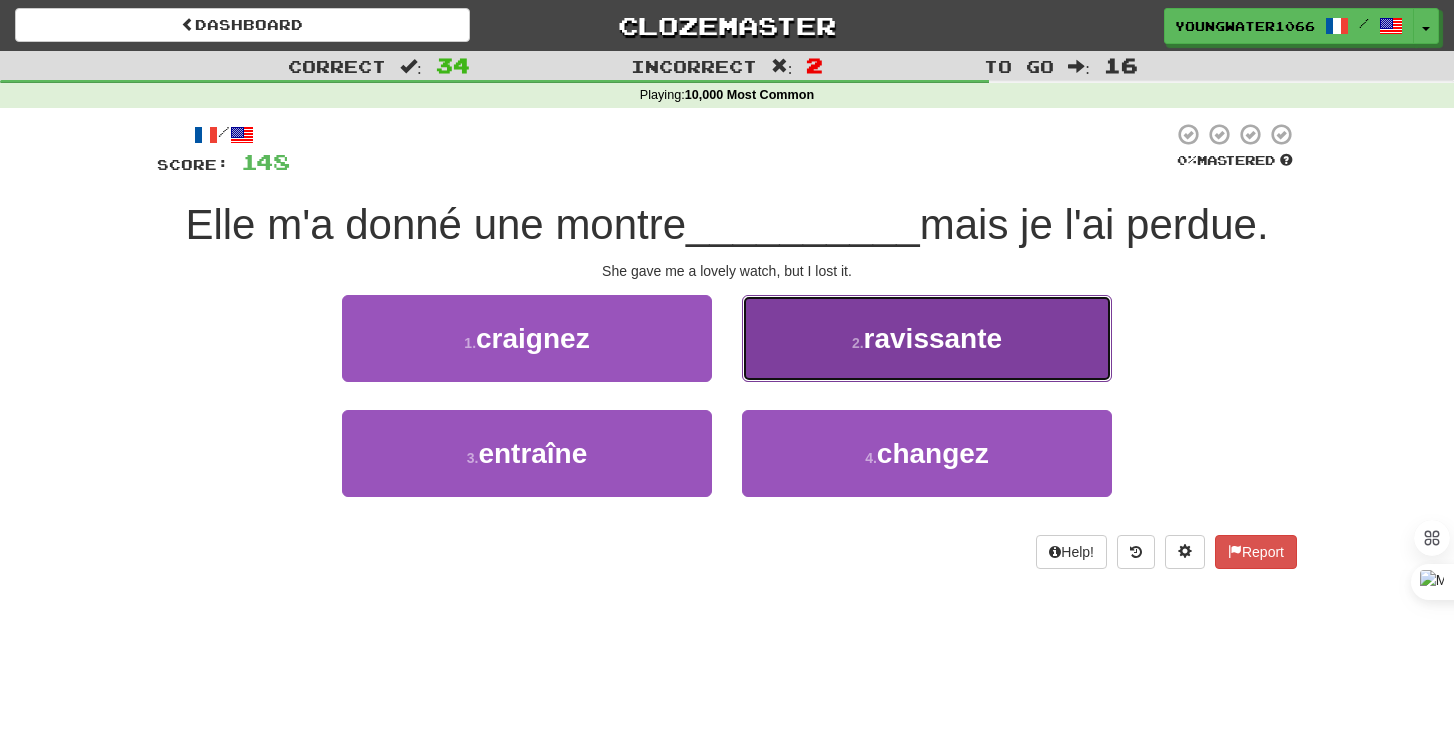 click on "2 .  ravissante" at bounding box center [927, 338] 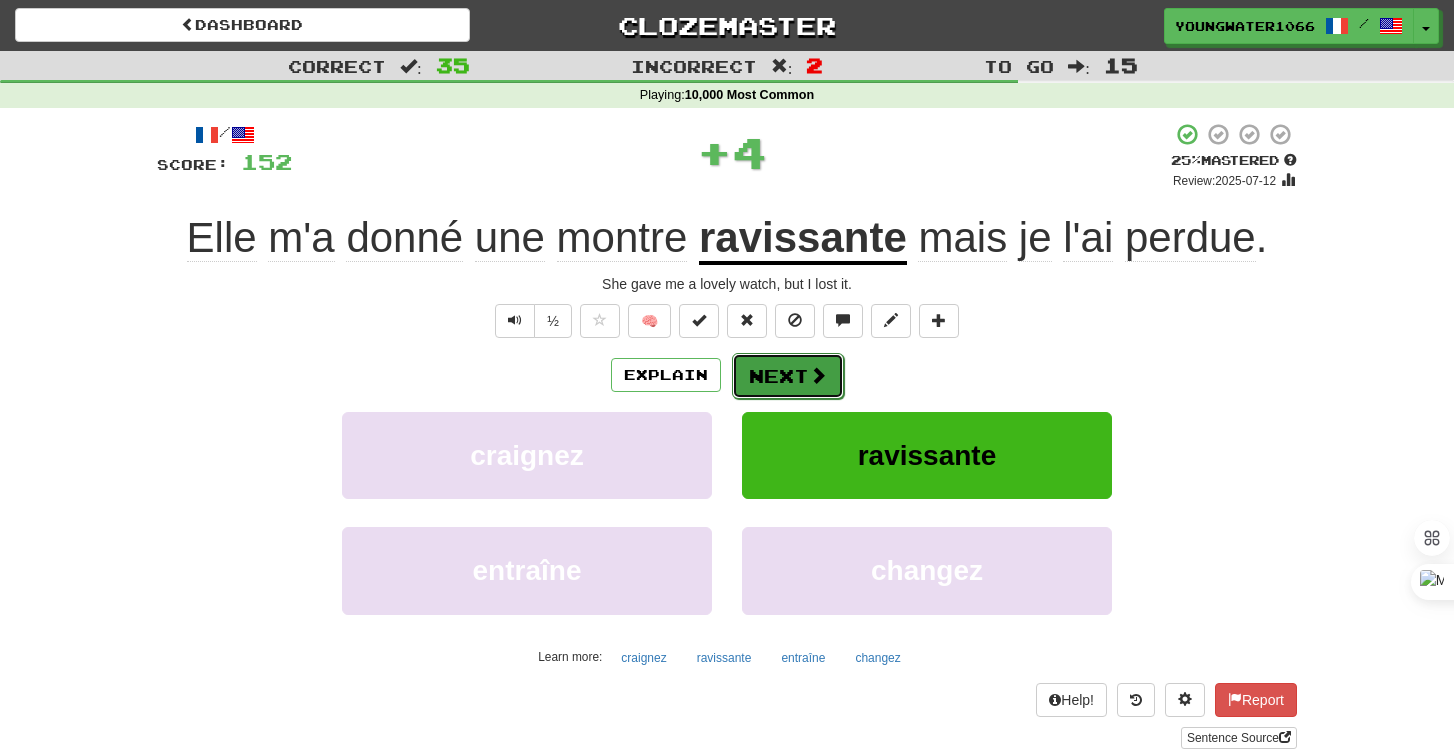 click on "Next" at bounding box center (788, 376) 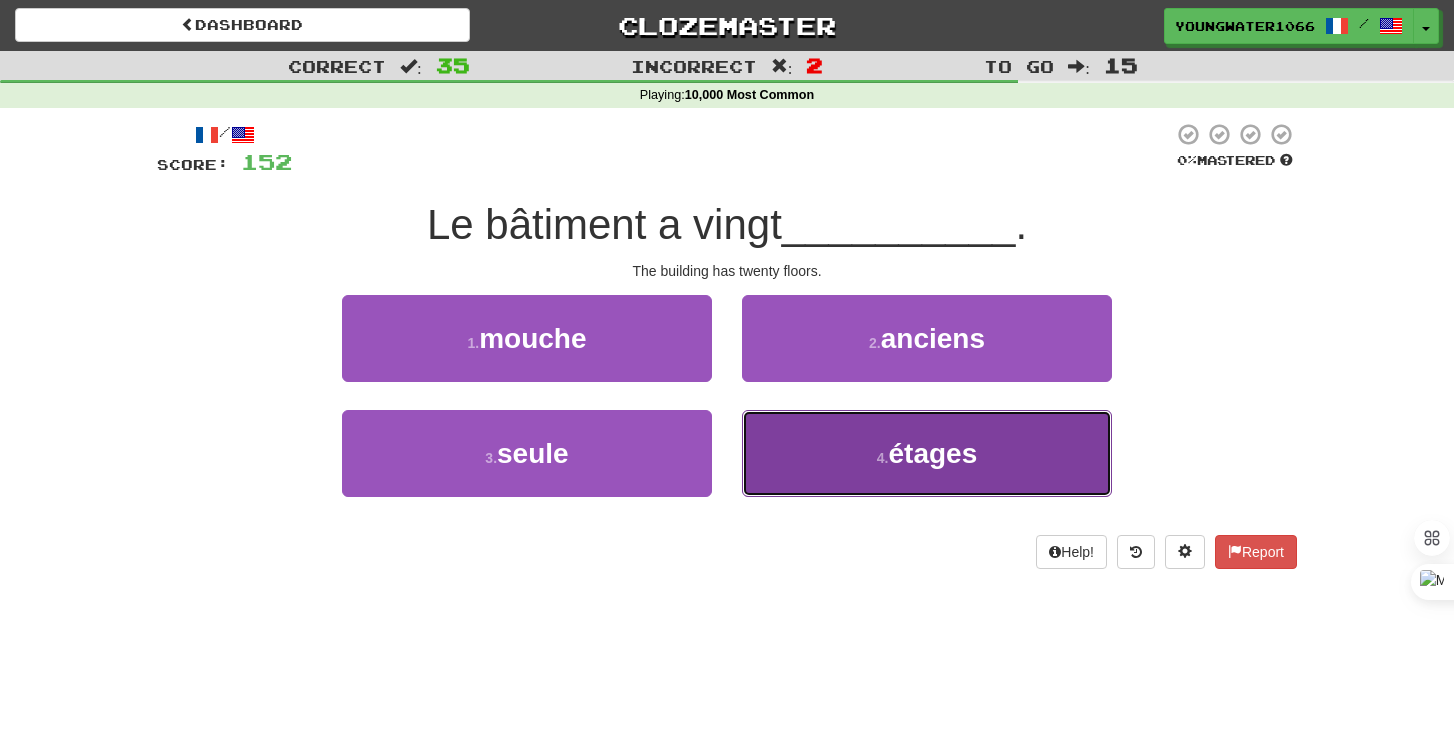 click on "4 .  étages" at bounding box center [927, 453] 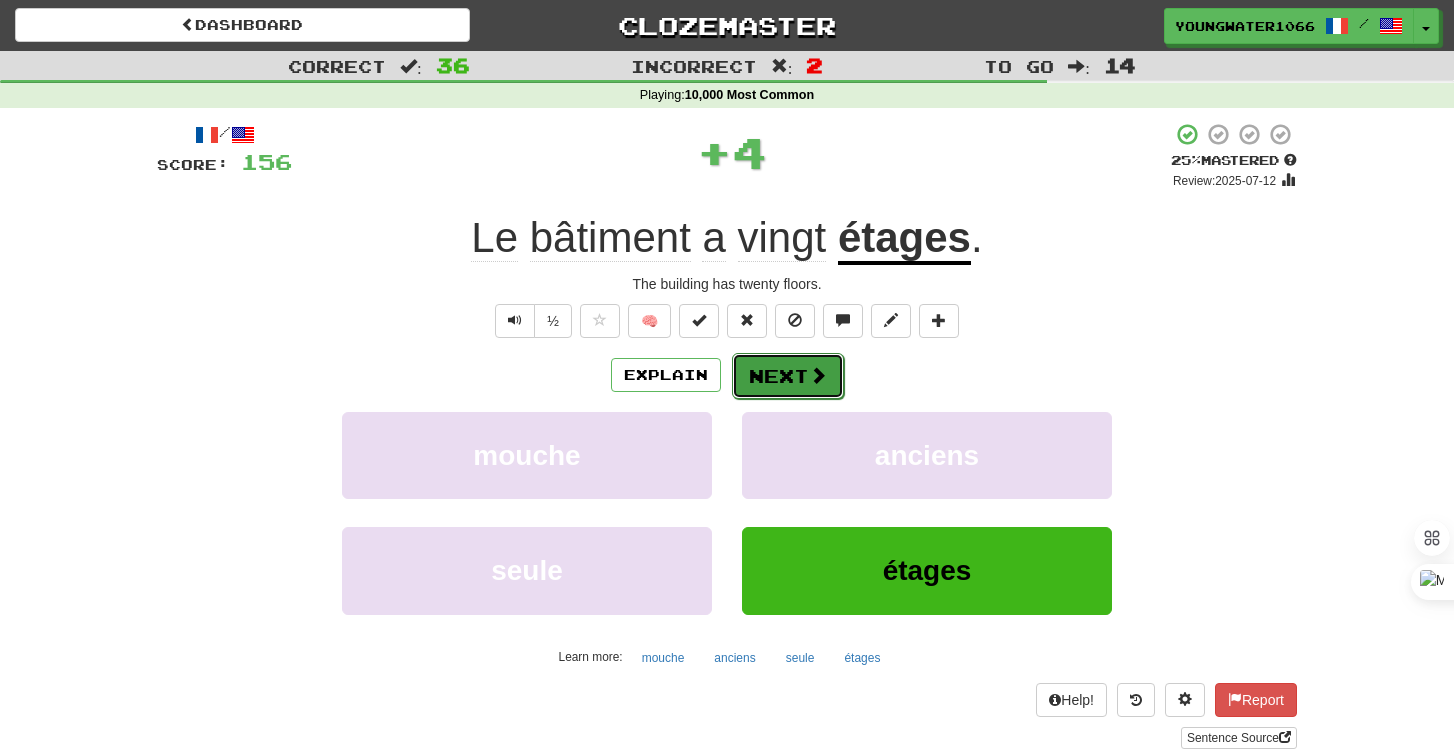 click on "Next" at bounding box center [788, 376] 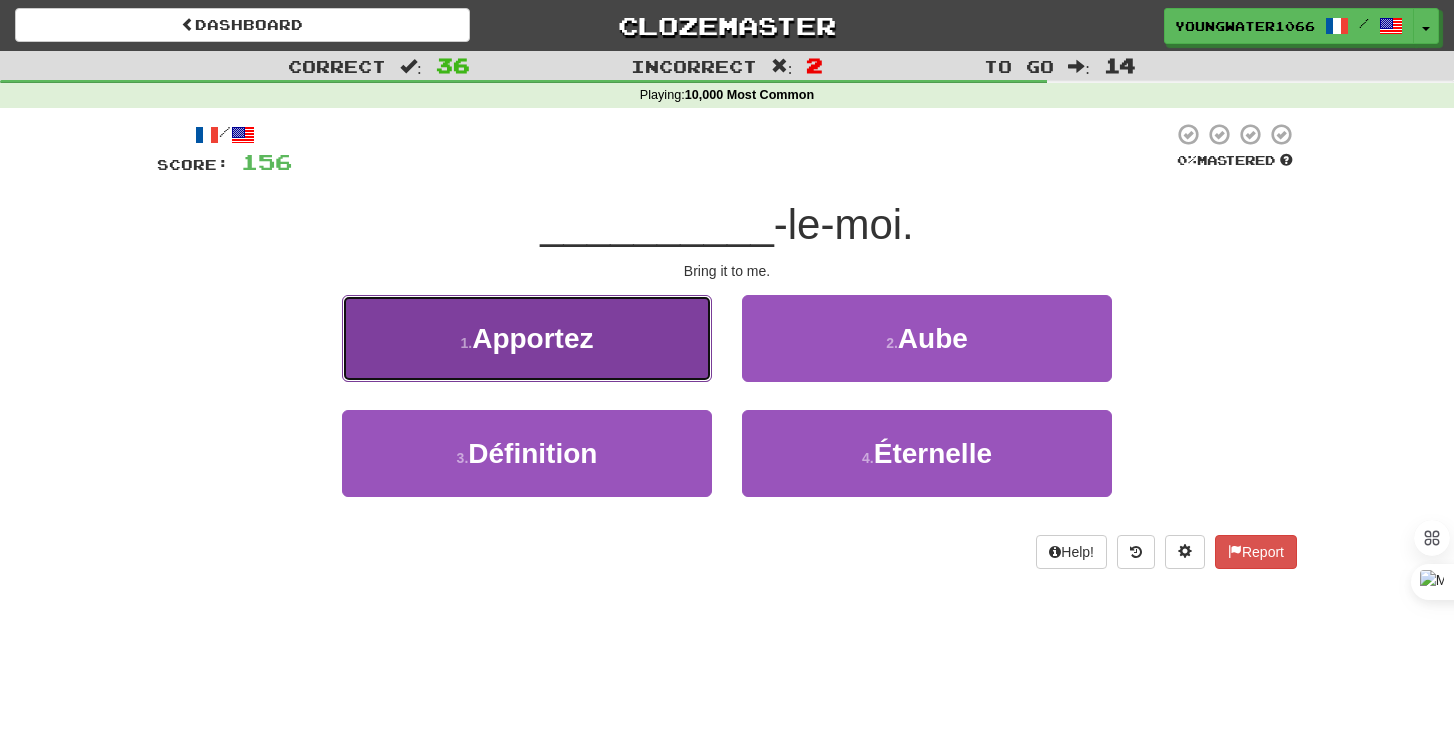 click on "1 .  Apportez" at bounding box center (527, 338) 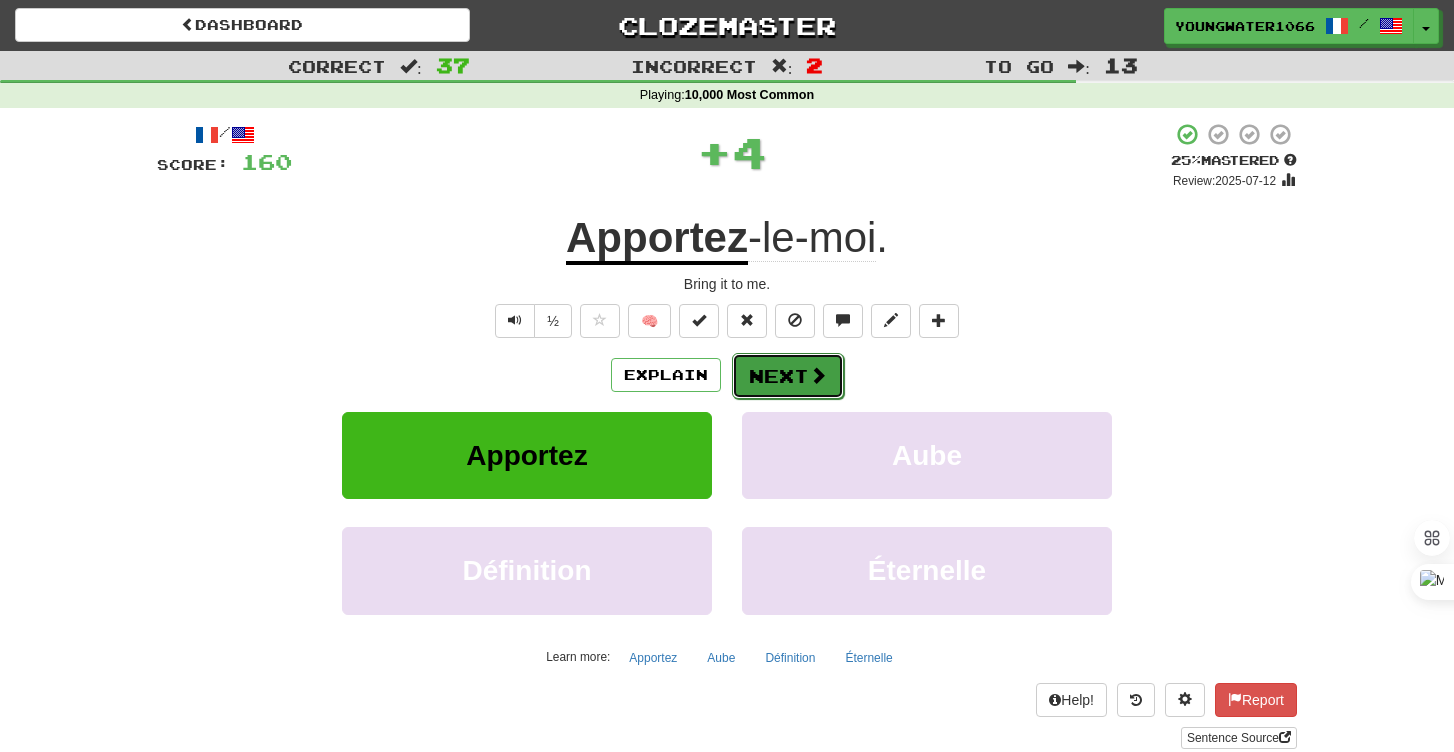 click on "Next" at bounding box center [788, 376] 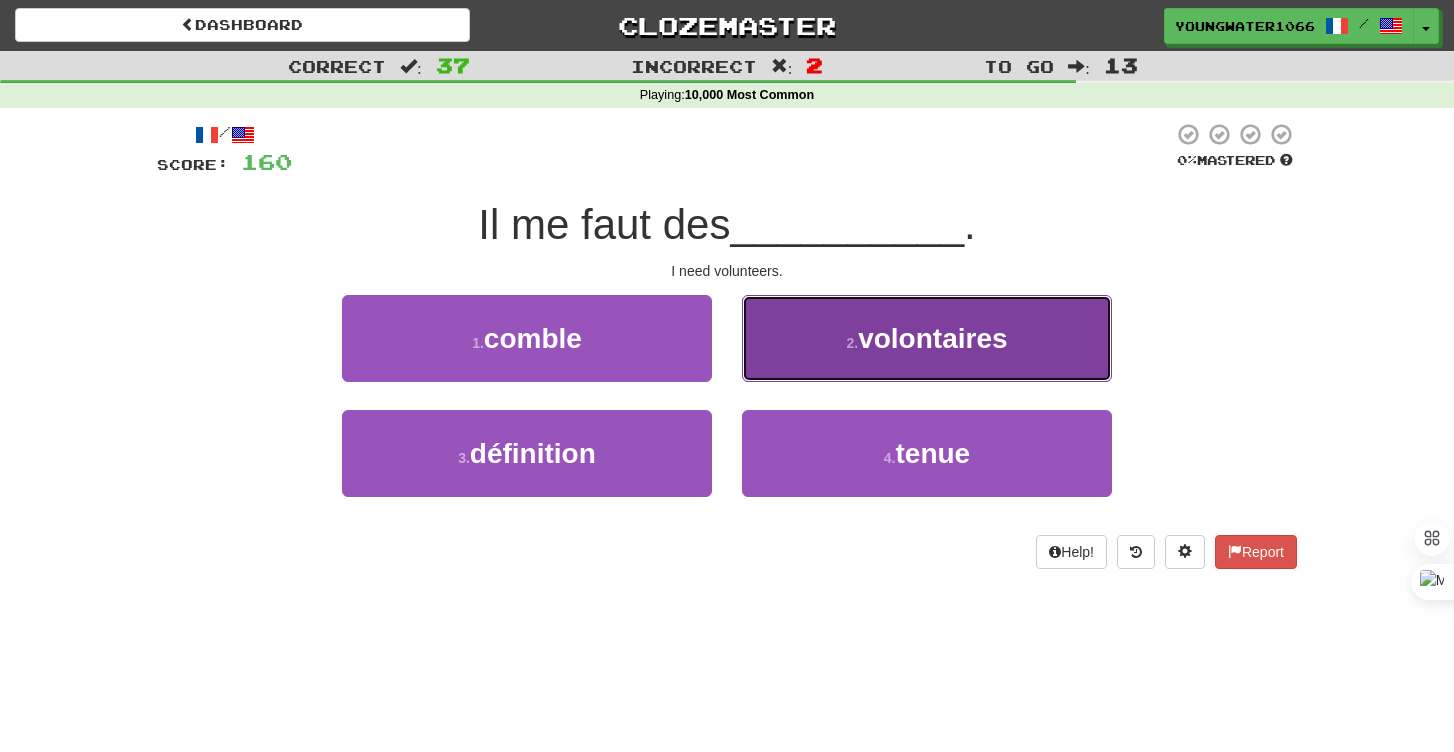 click on "2 .  volontaires" at bounding box center [927, 338] 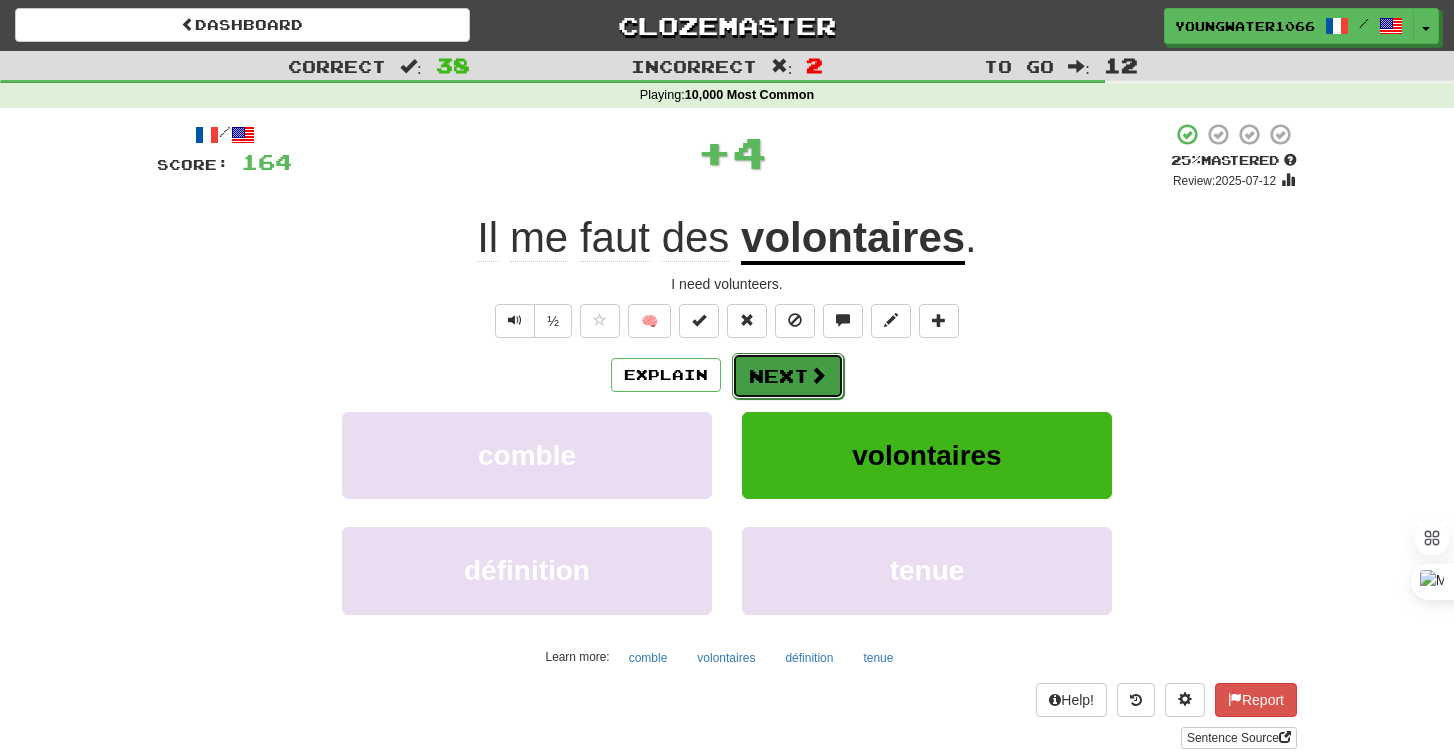 click on "Next" at bounding box center (788, 376) 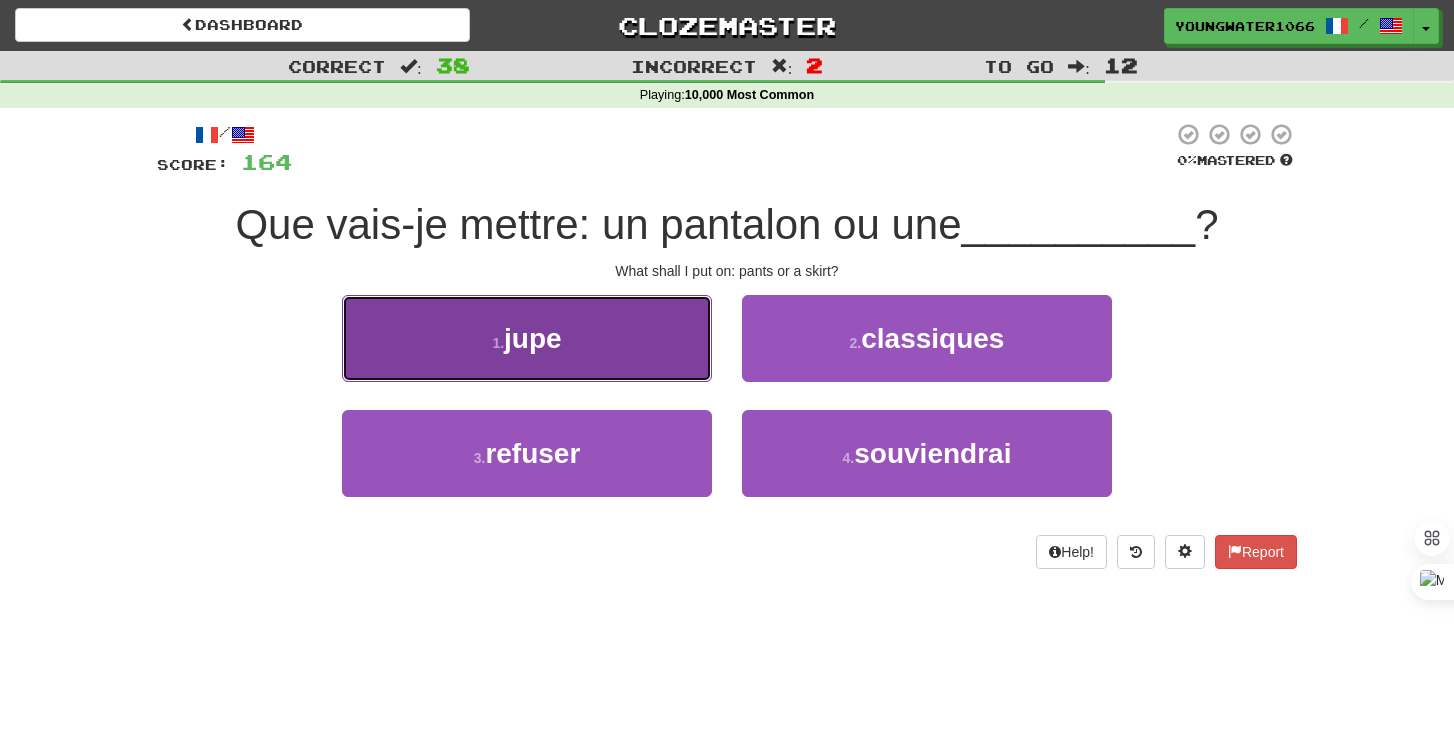 click on "1 .  jupe" at bounding box center (527, 338) 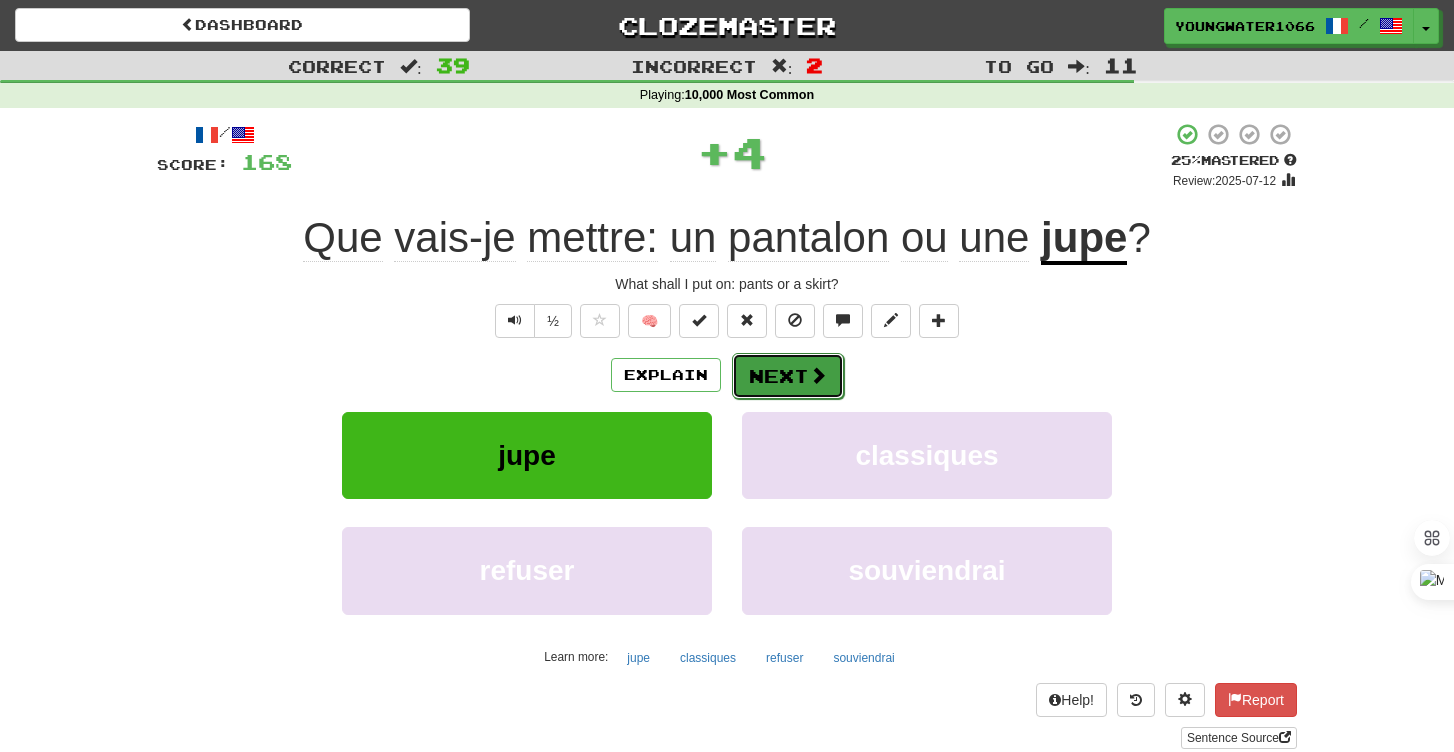 click on "Next" at bounding box center (788, 376) 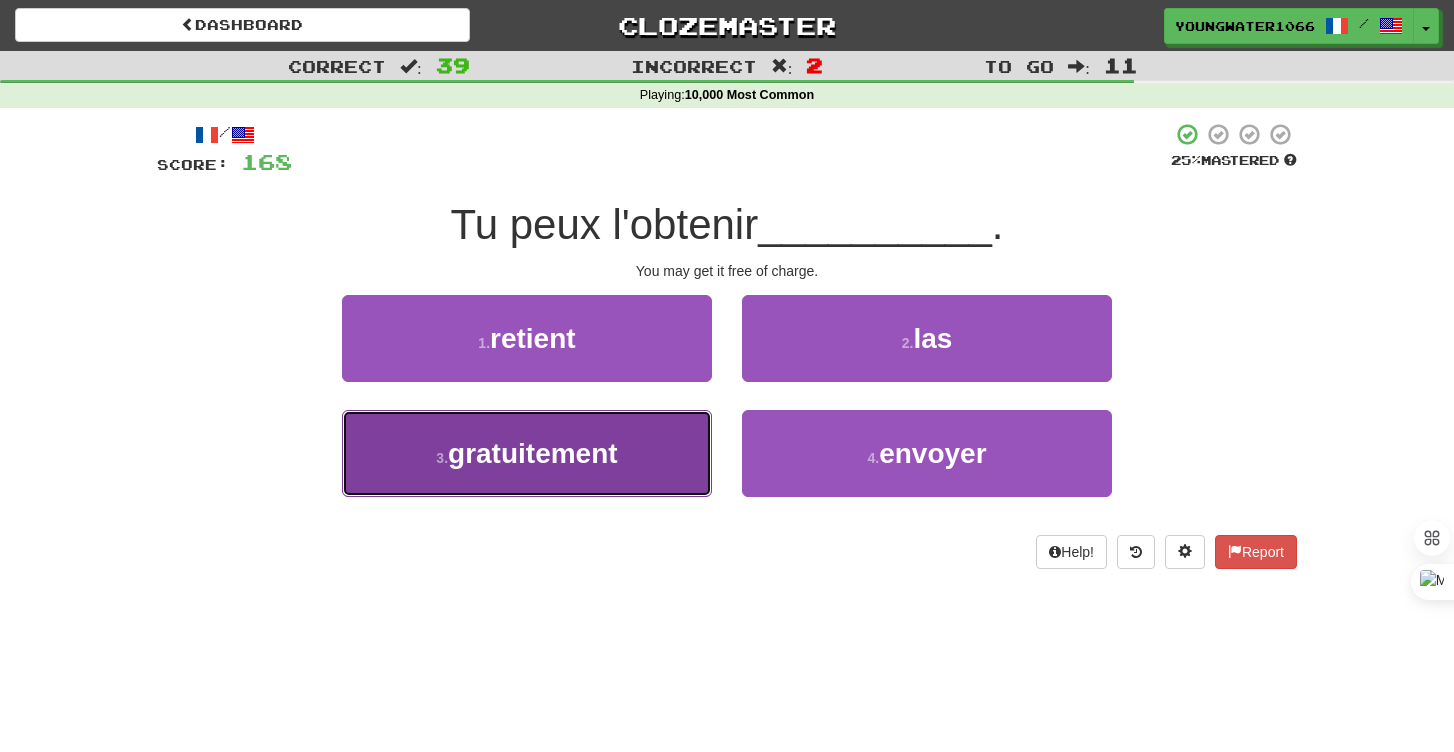 click on "3 .  gratuitement" at bounding box center (527, 453) 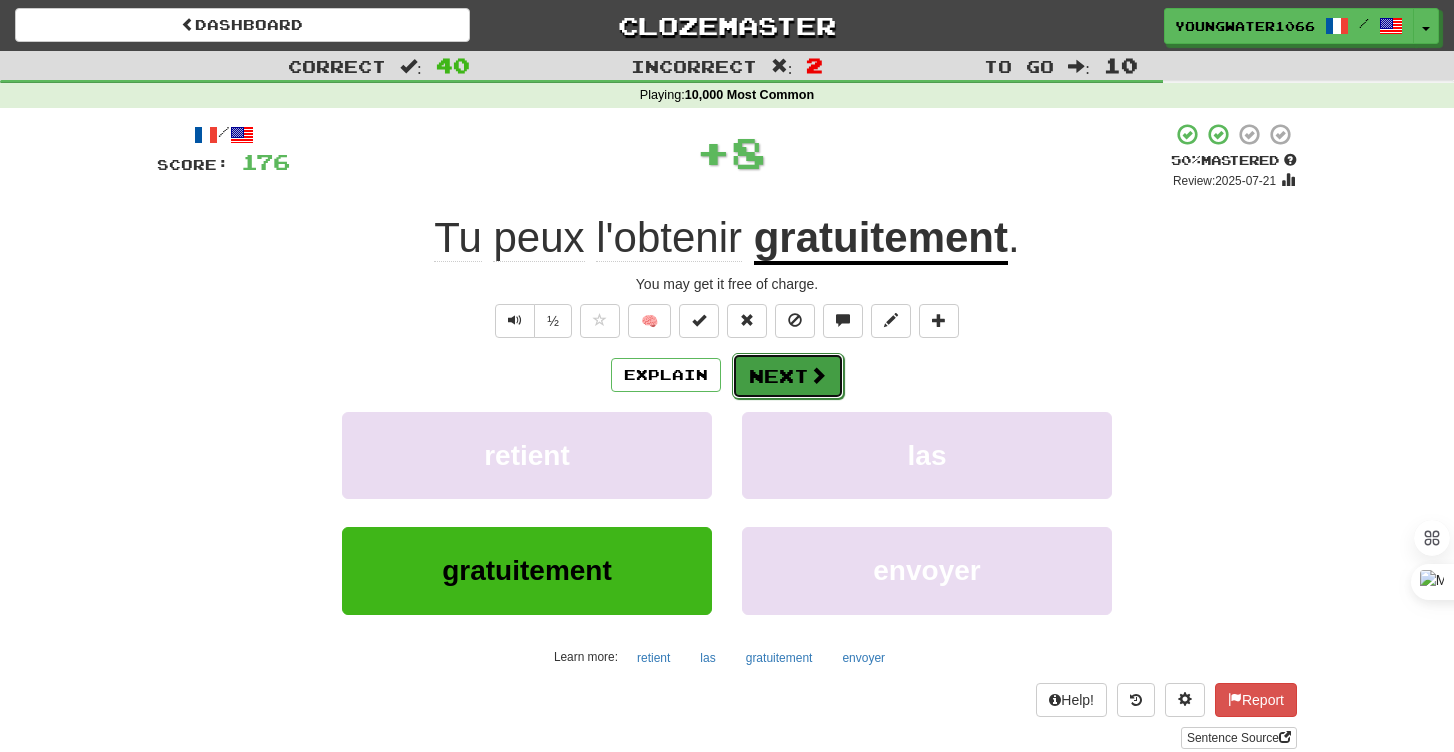 click on "Next" at bounding box center [788, 376] 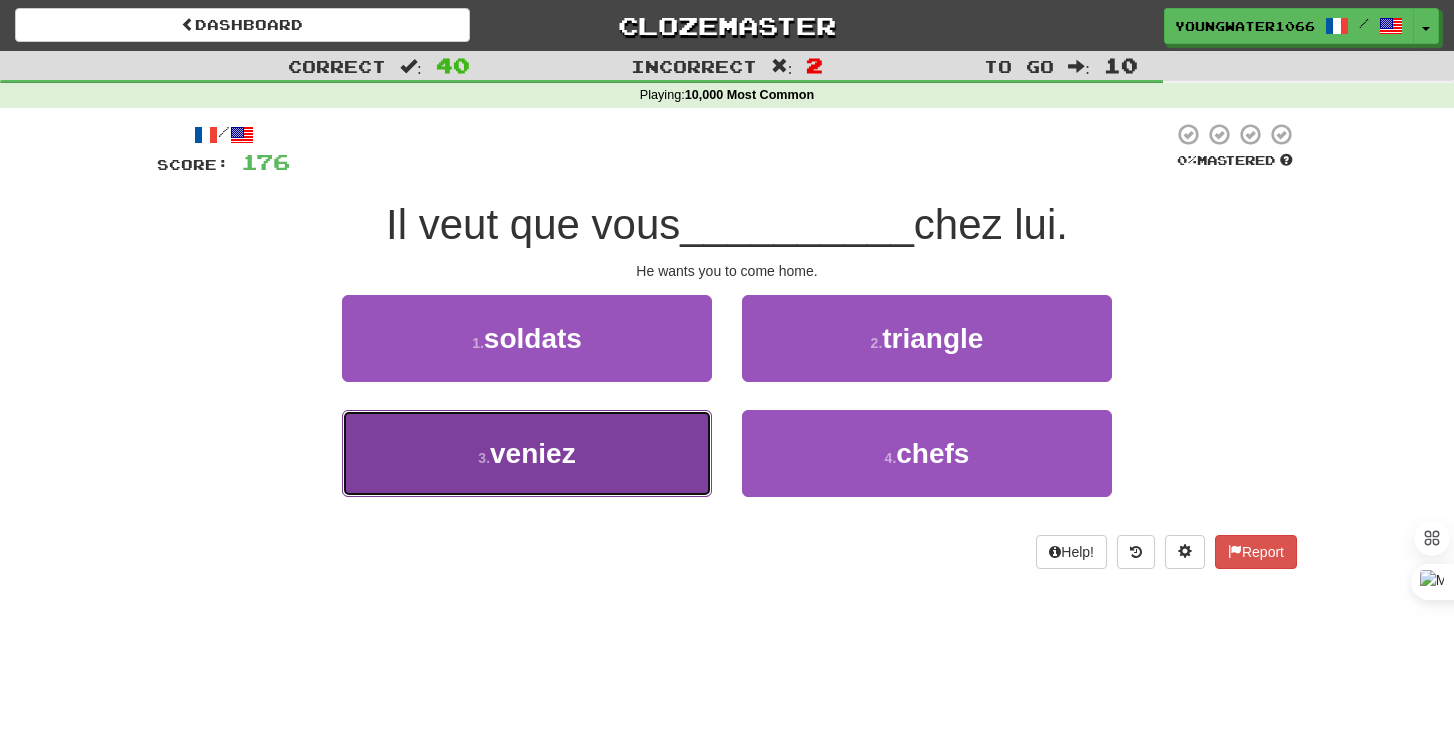 click on "3 .  veniez" at bounding box center [527, 453] 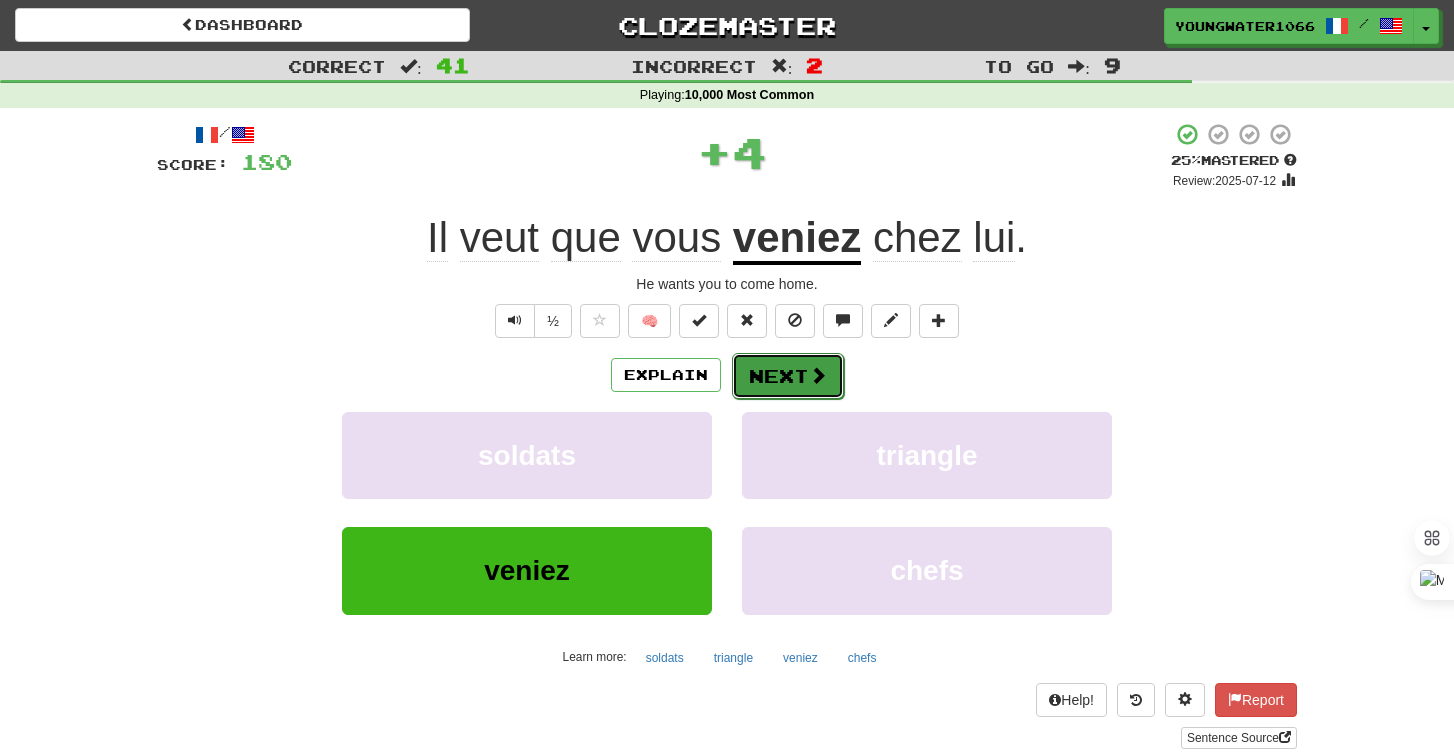 click on "Next" at bounding box center [788, 376] 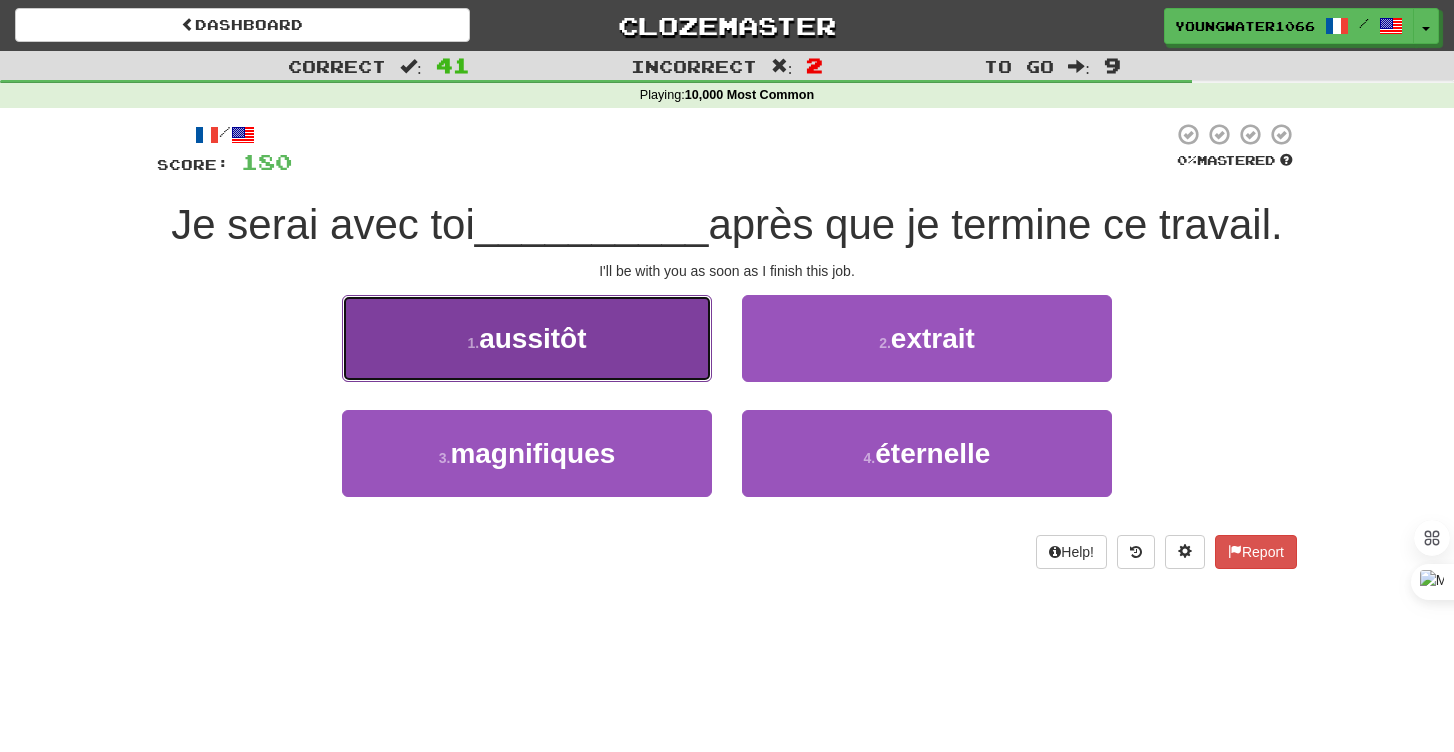 click on "1 .  aussitôt" at bounding box center (527, 338) 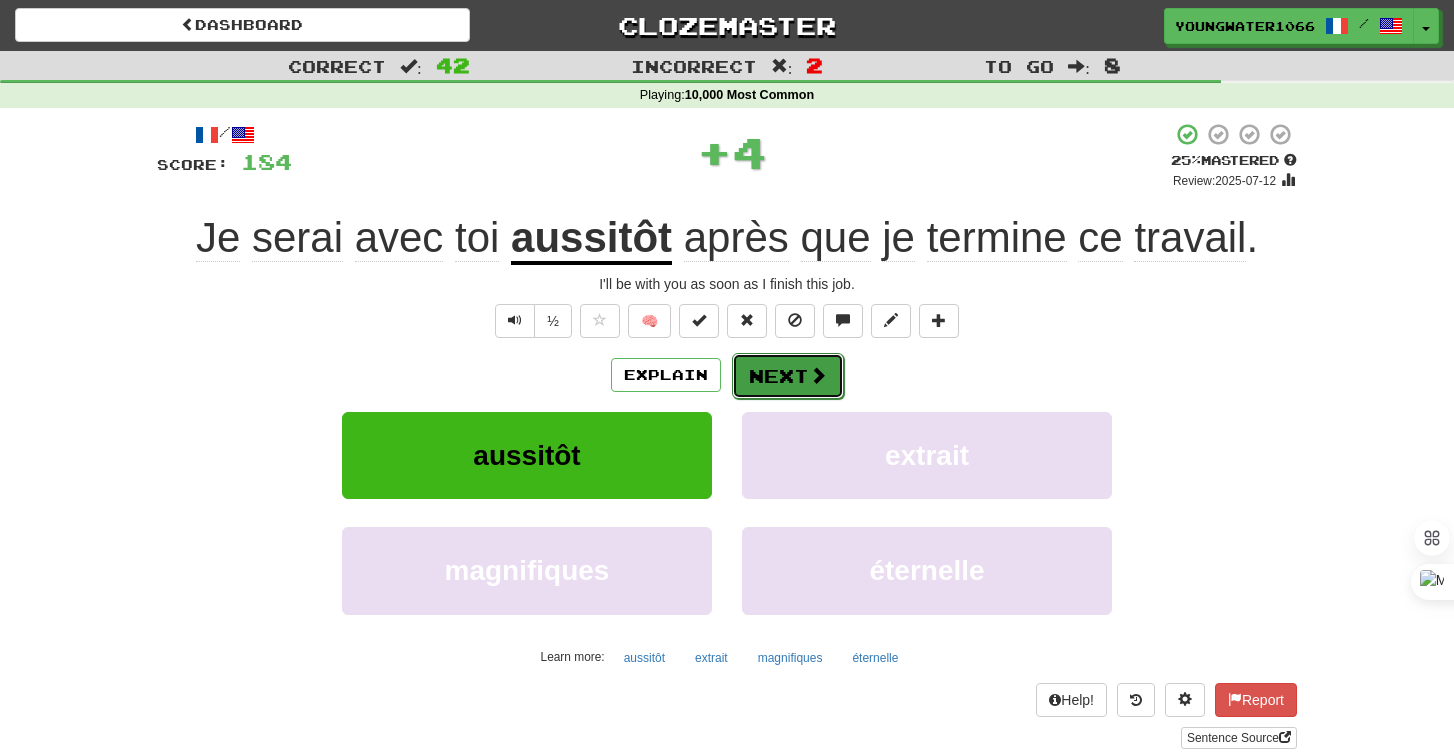 click on "Next" at bounding box center (788, 376) 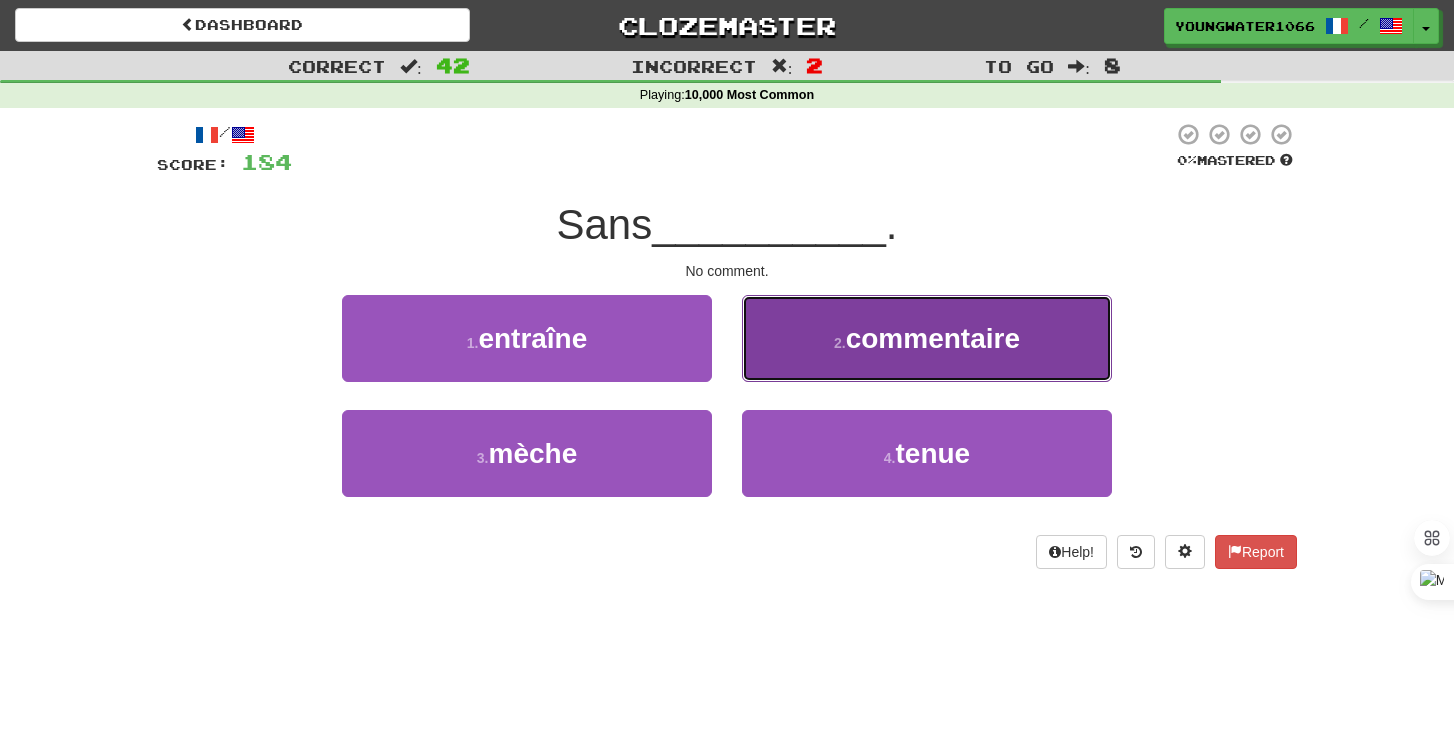 click on "2 .  commentaire" at bounding box center [927, 338] 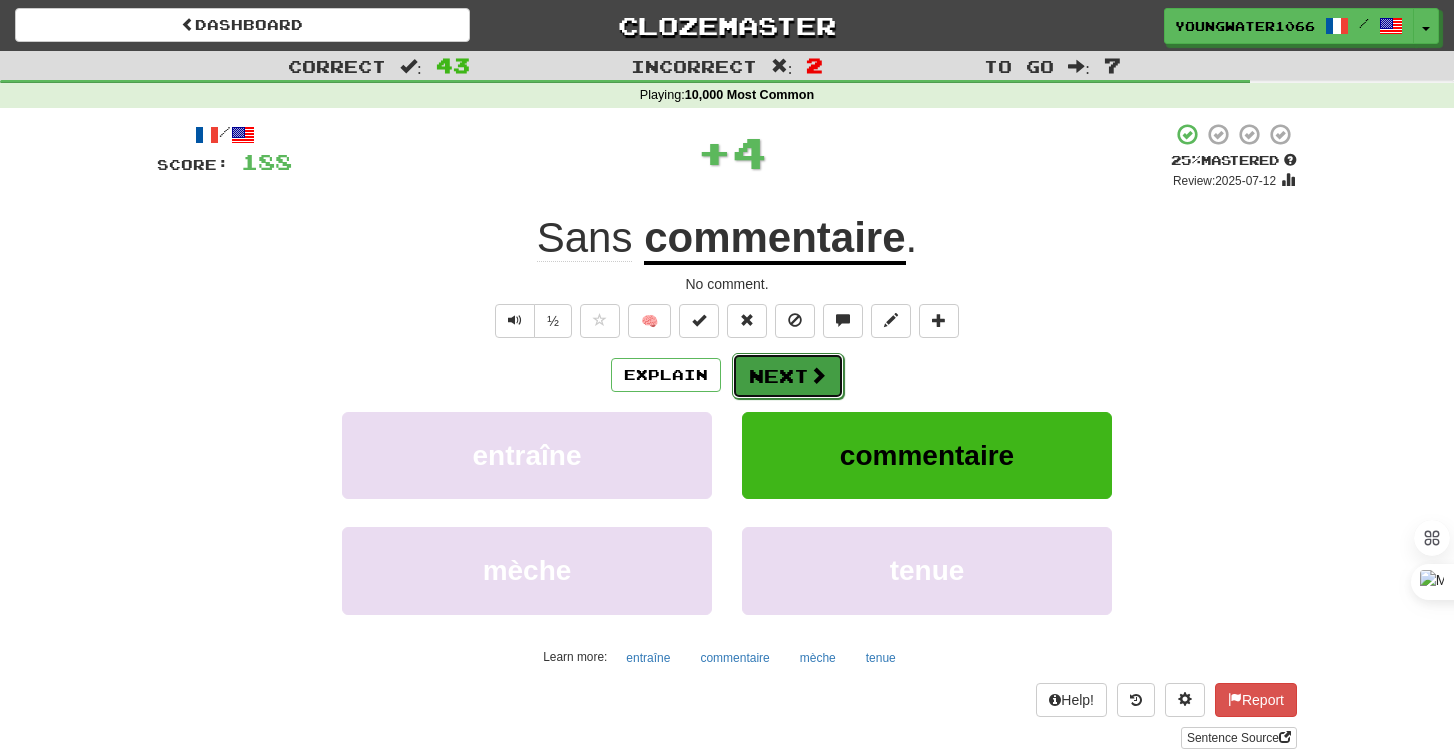 click on "Next" at bounding box center (788, 376) 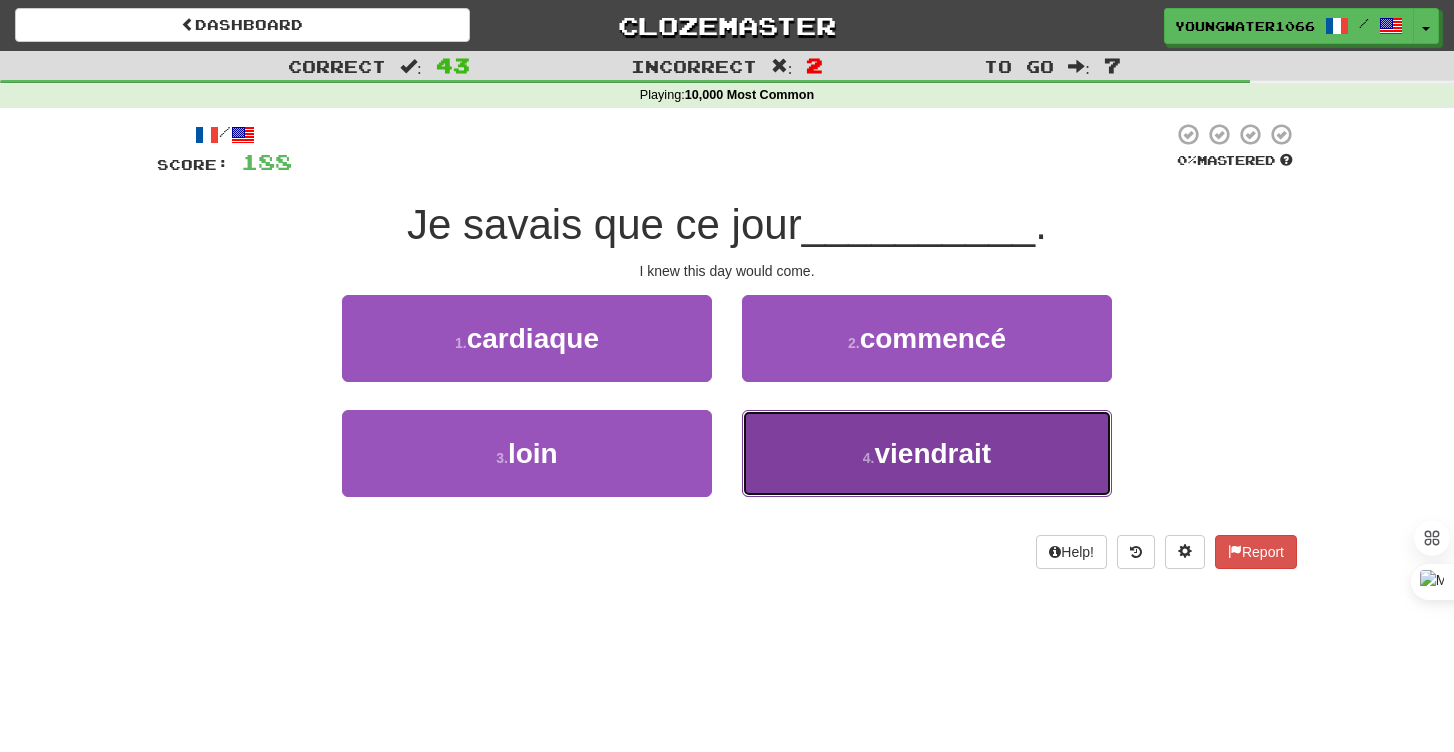 click on "4 .  viendrait" at bounding box center [927, 453] 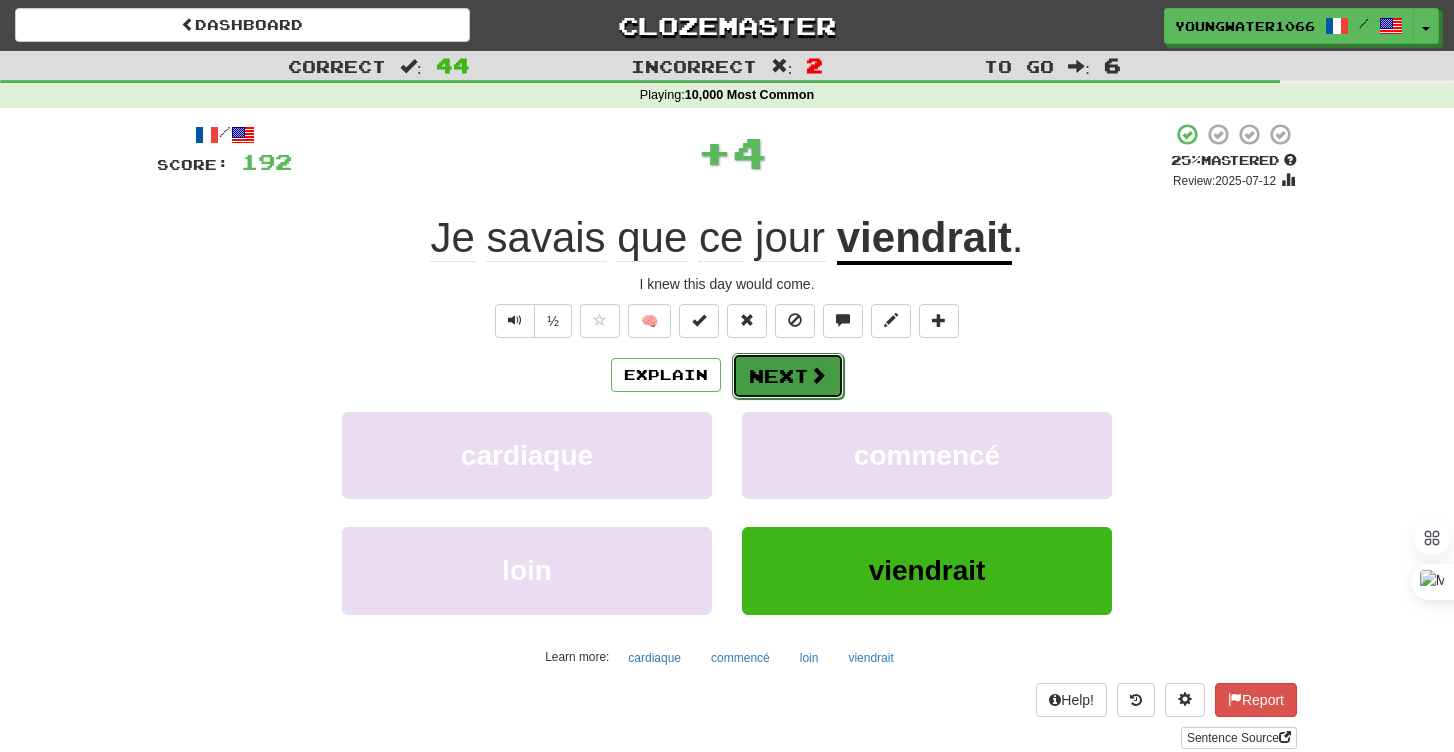 click on "Next" at bounding box center (788, 376) 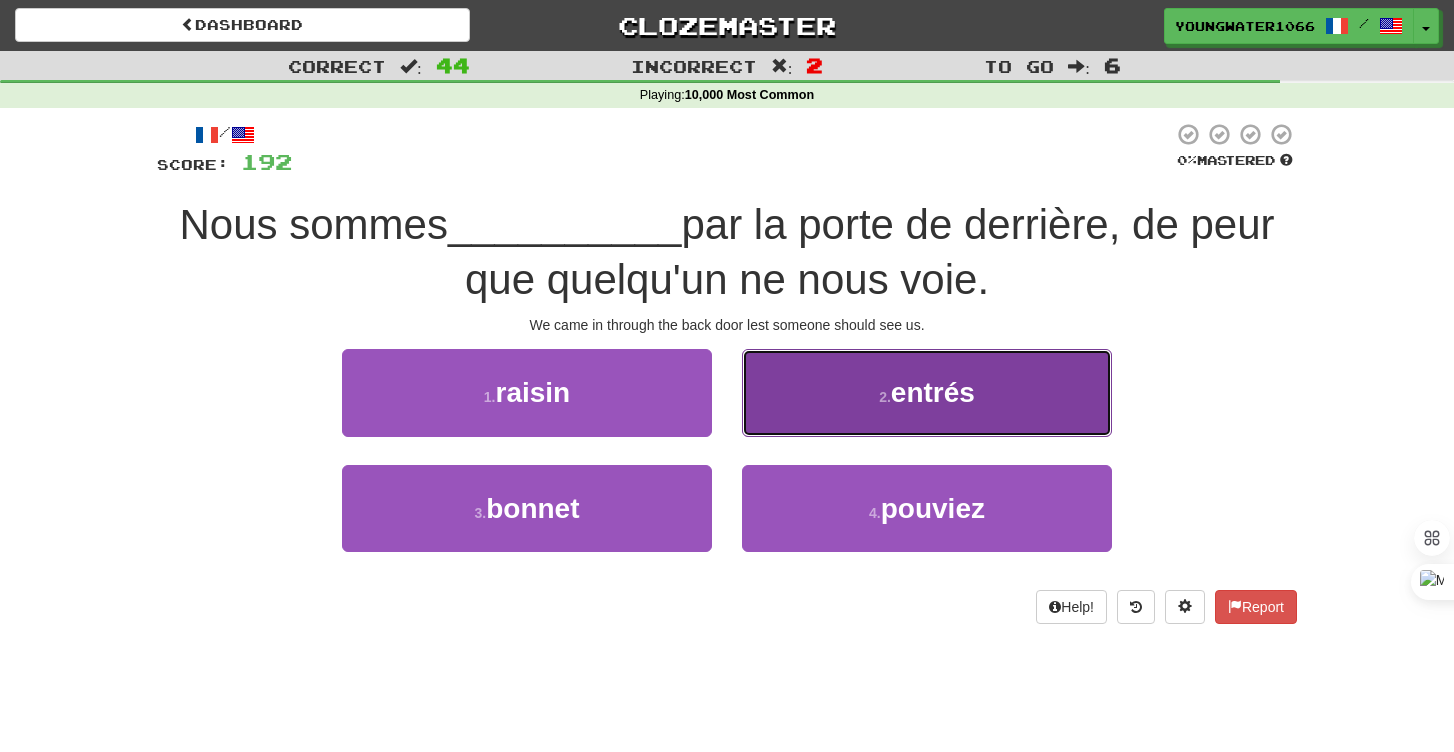 click on "2 .  entrés" at bounding box center (927, 392) 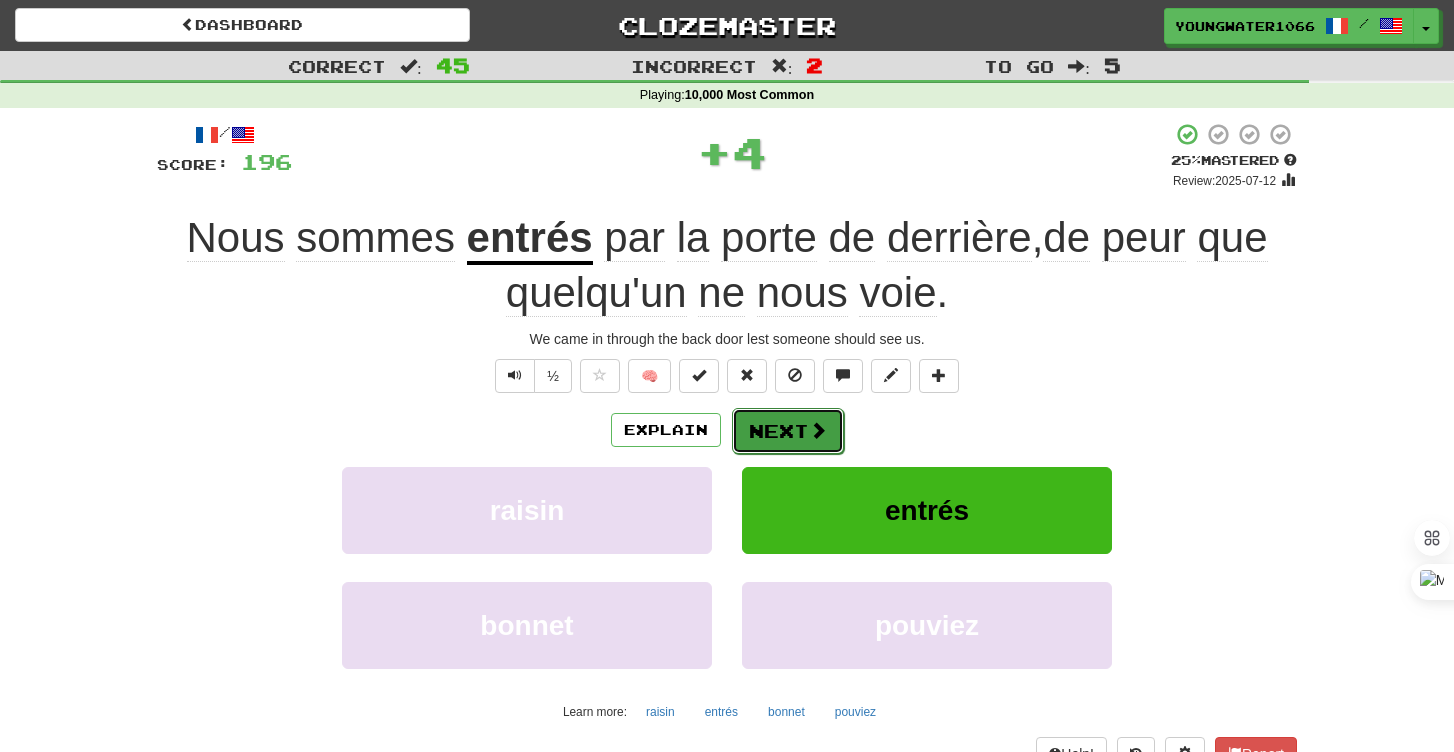 click on "Next" at bounding box center (788, 431) 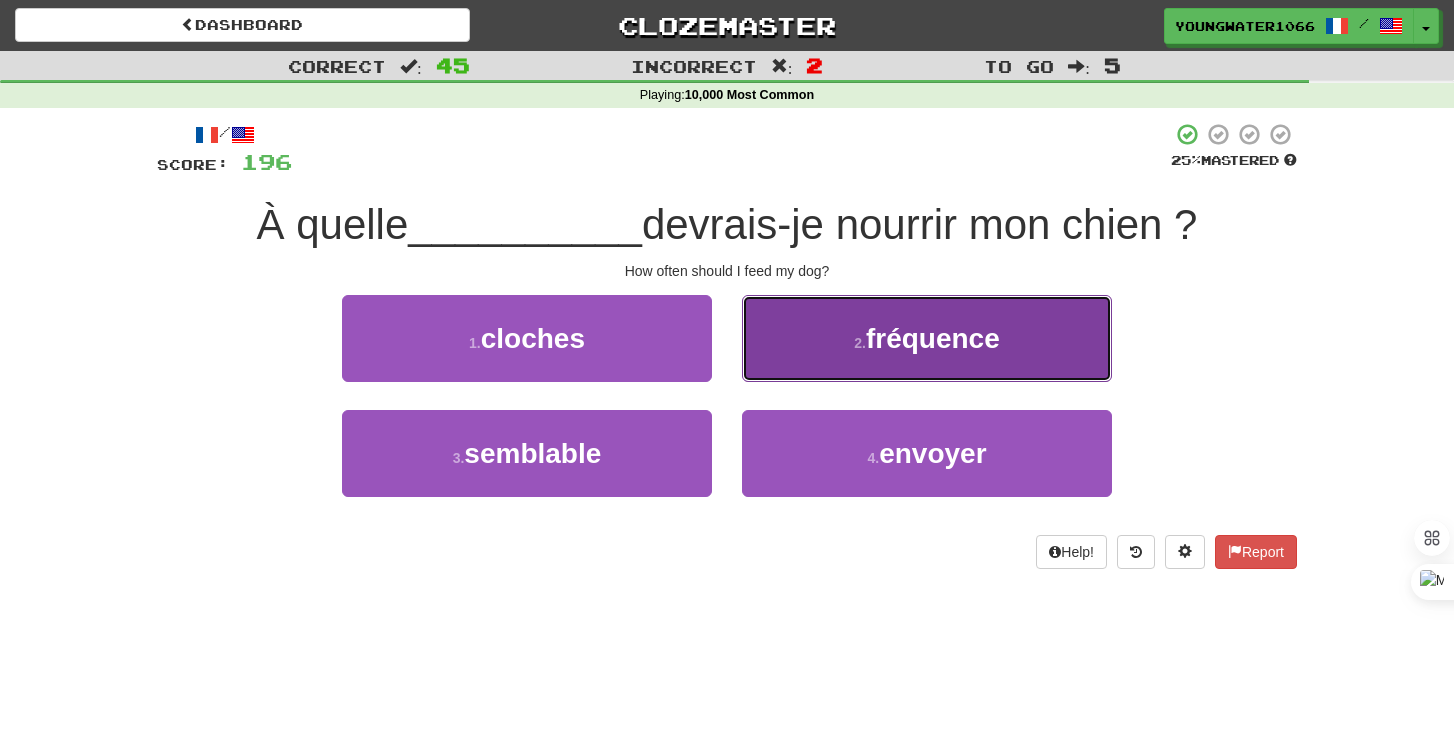 click on "2 .  fréquence" at bounding box center (927, 338) 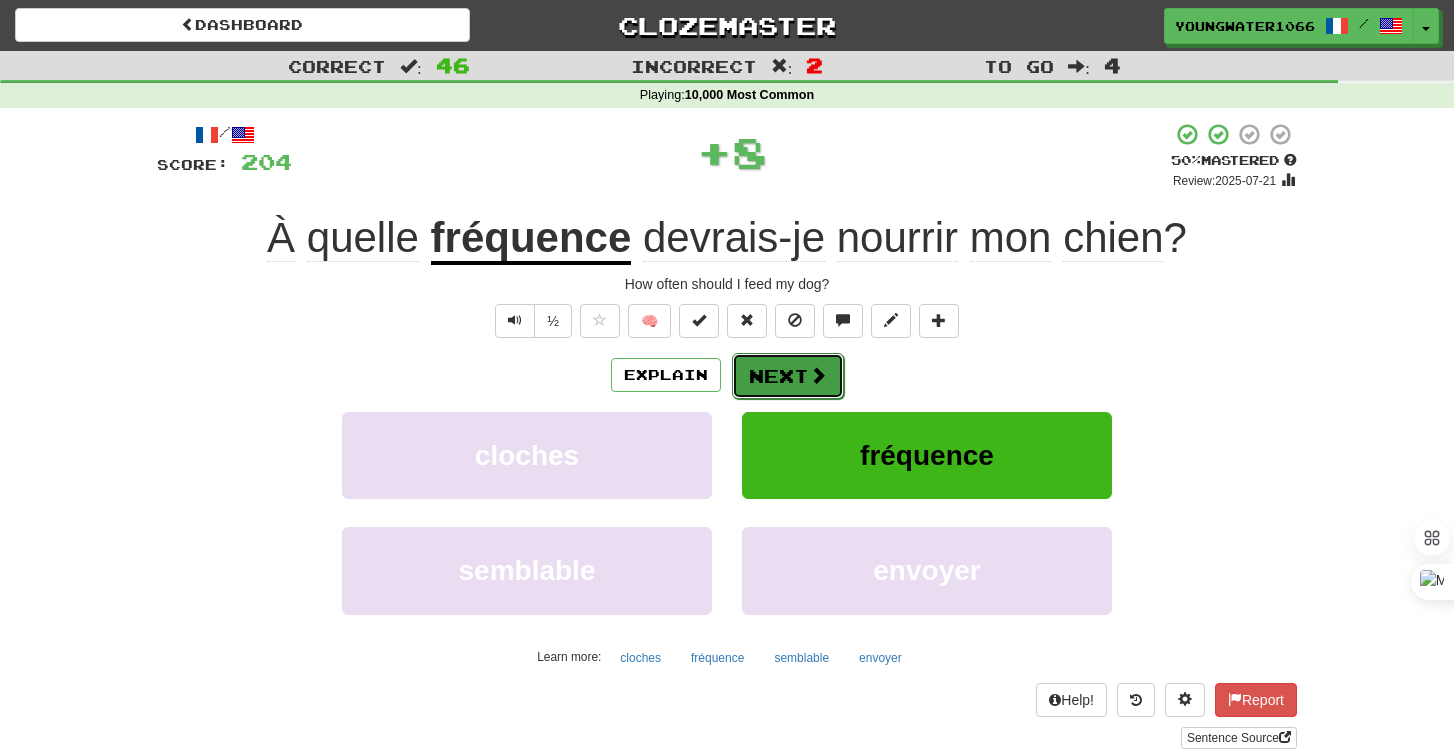 click on "Next" at bounding box center [788, 376] 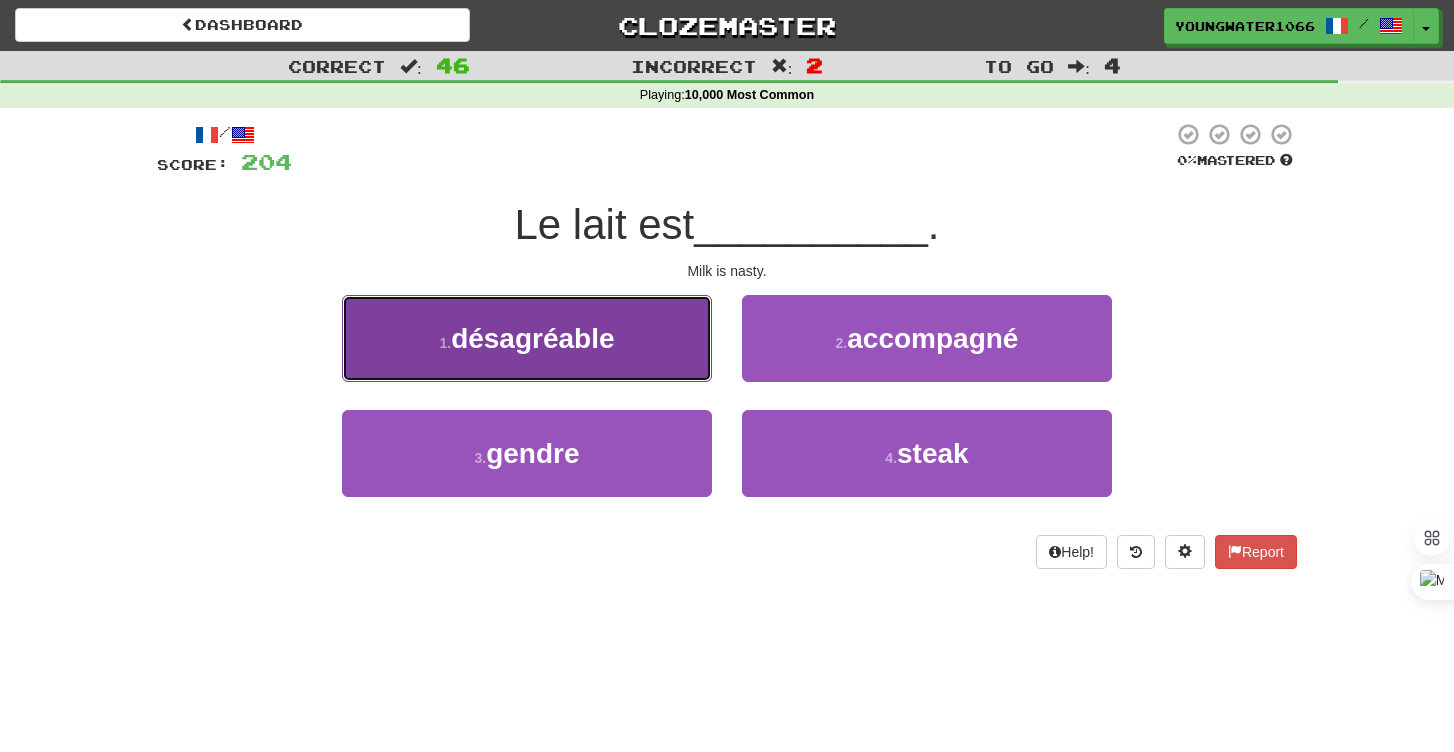 click on "1 .  désagréable" at bounding box center [527, 338] 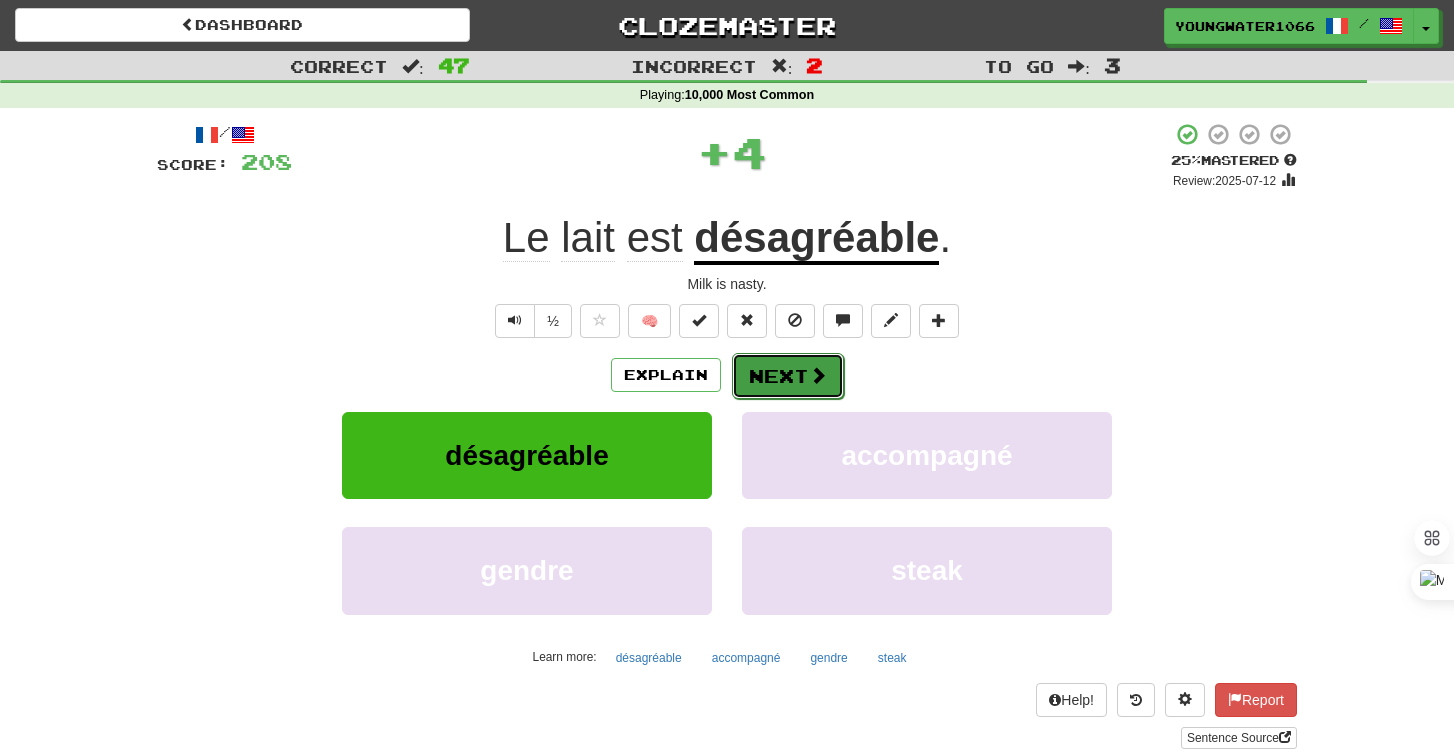click on "Next" at bounding box center [788, 376] 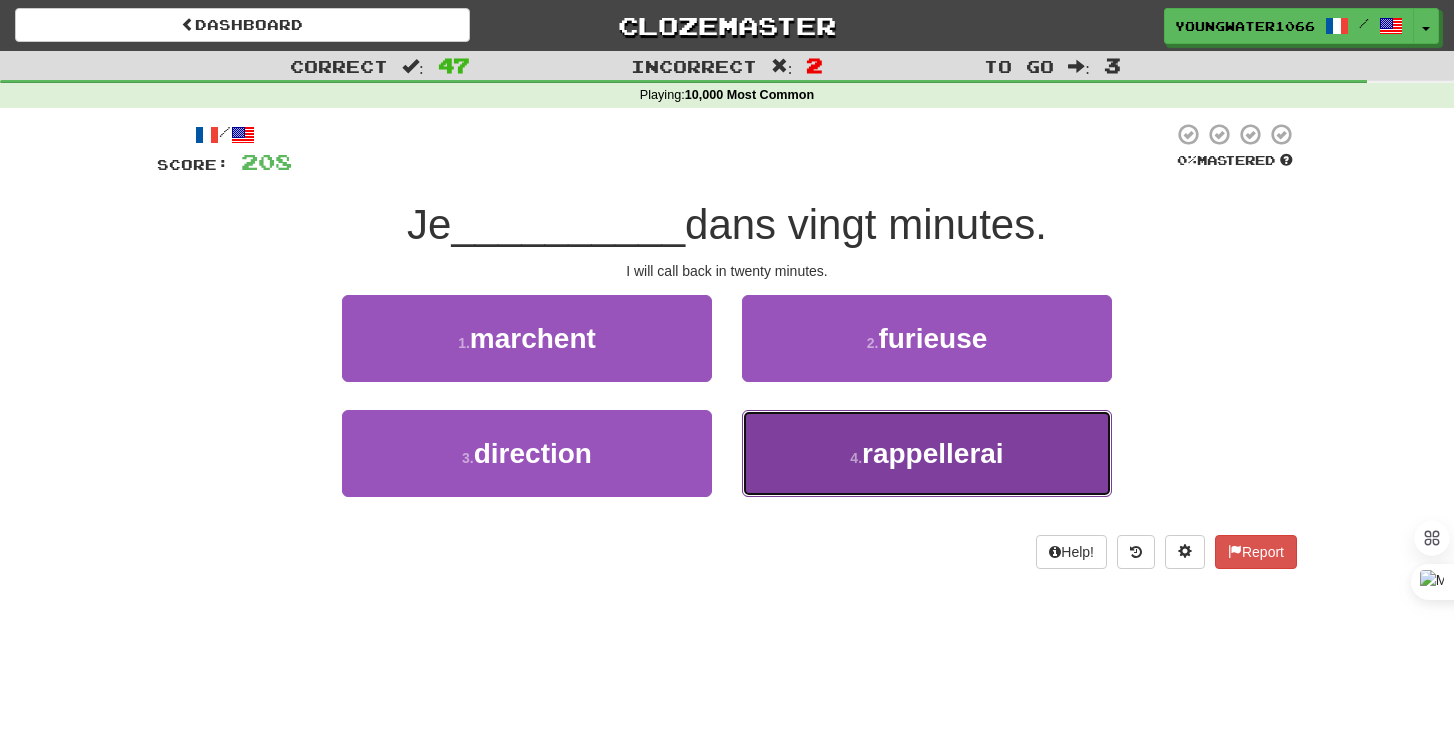 click on "4 .  rappellerai" at bounding box center (927, 453) 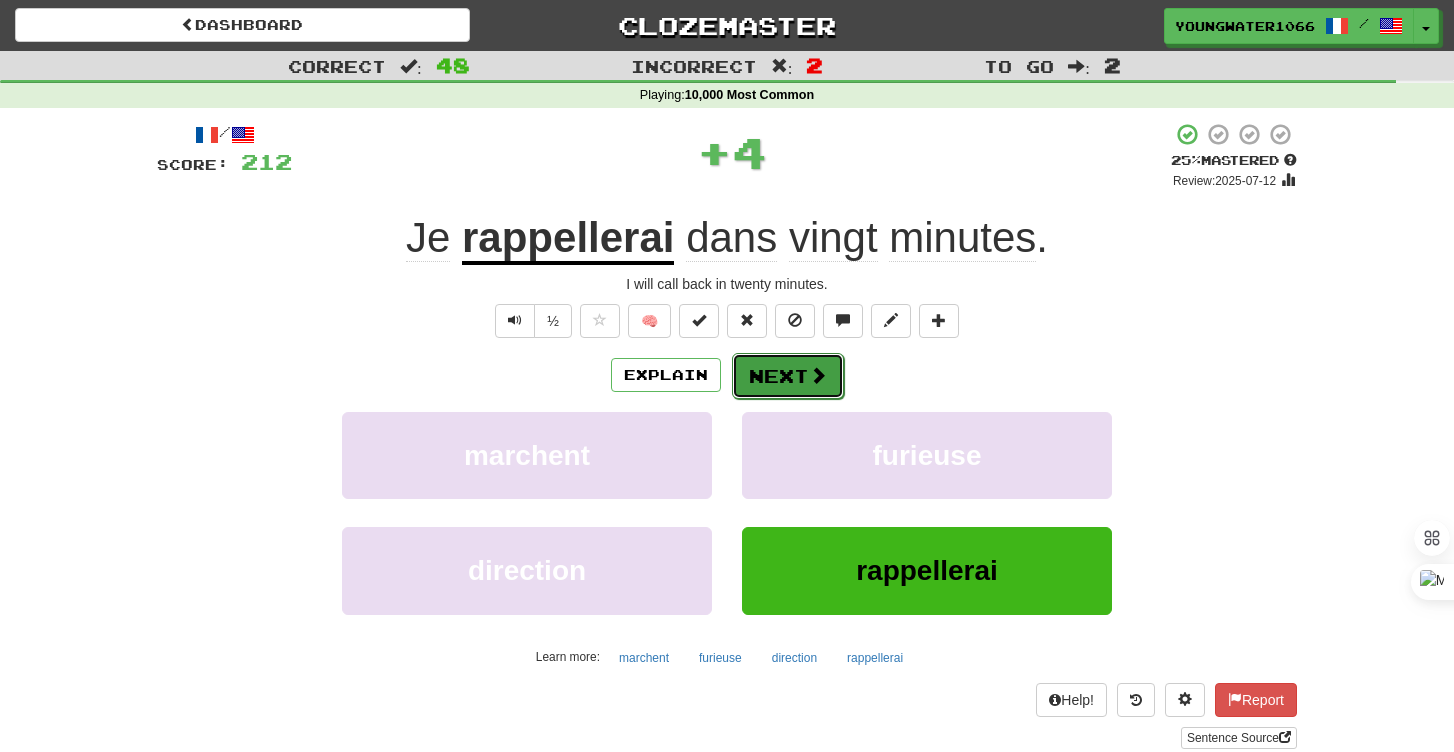 click on "Next" at bounding box center (788, 376) 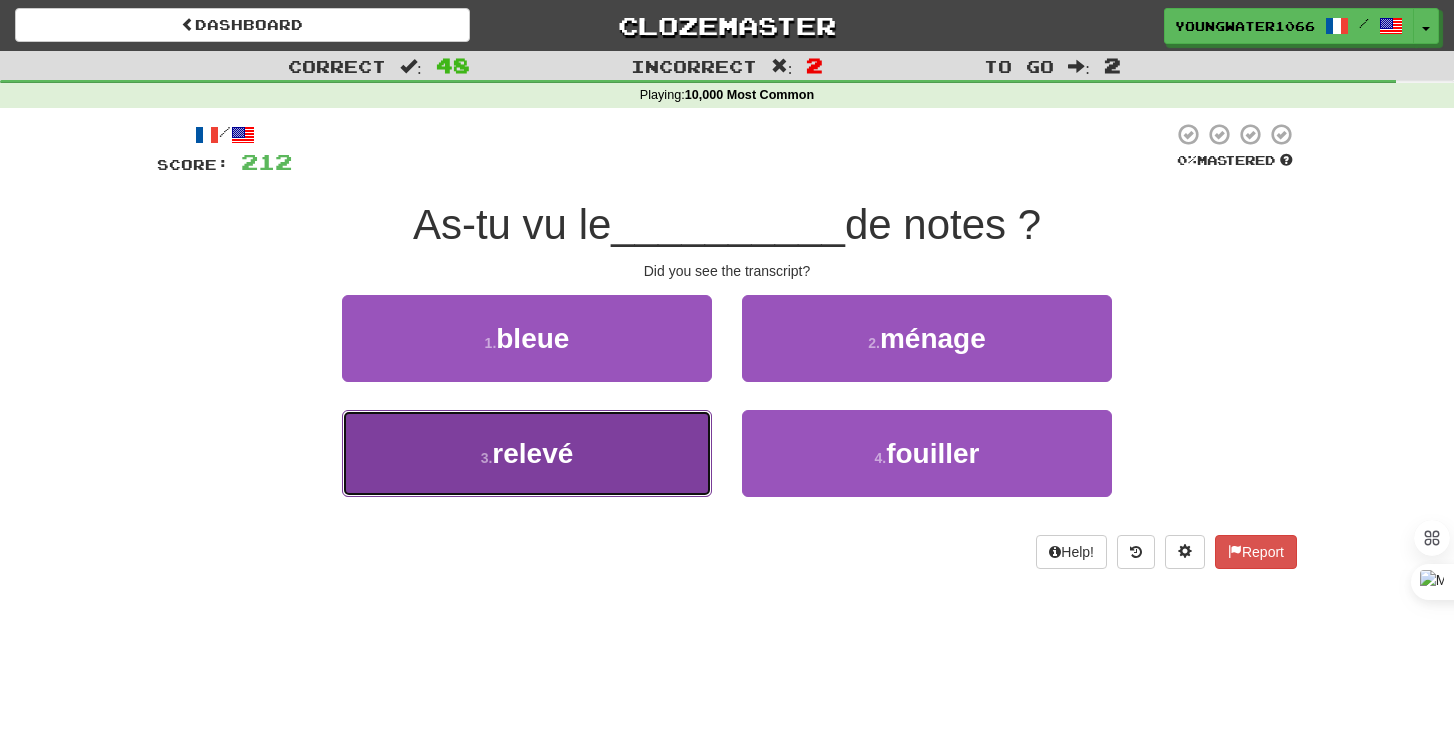 click on "3 .  relevé" at bounding box center (527, 453) 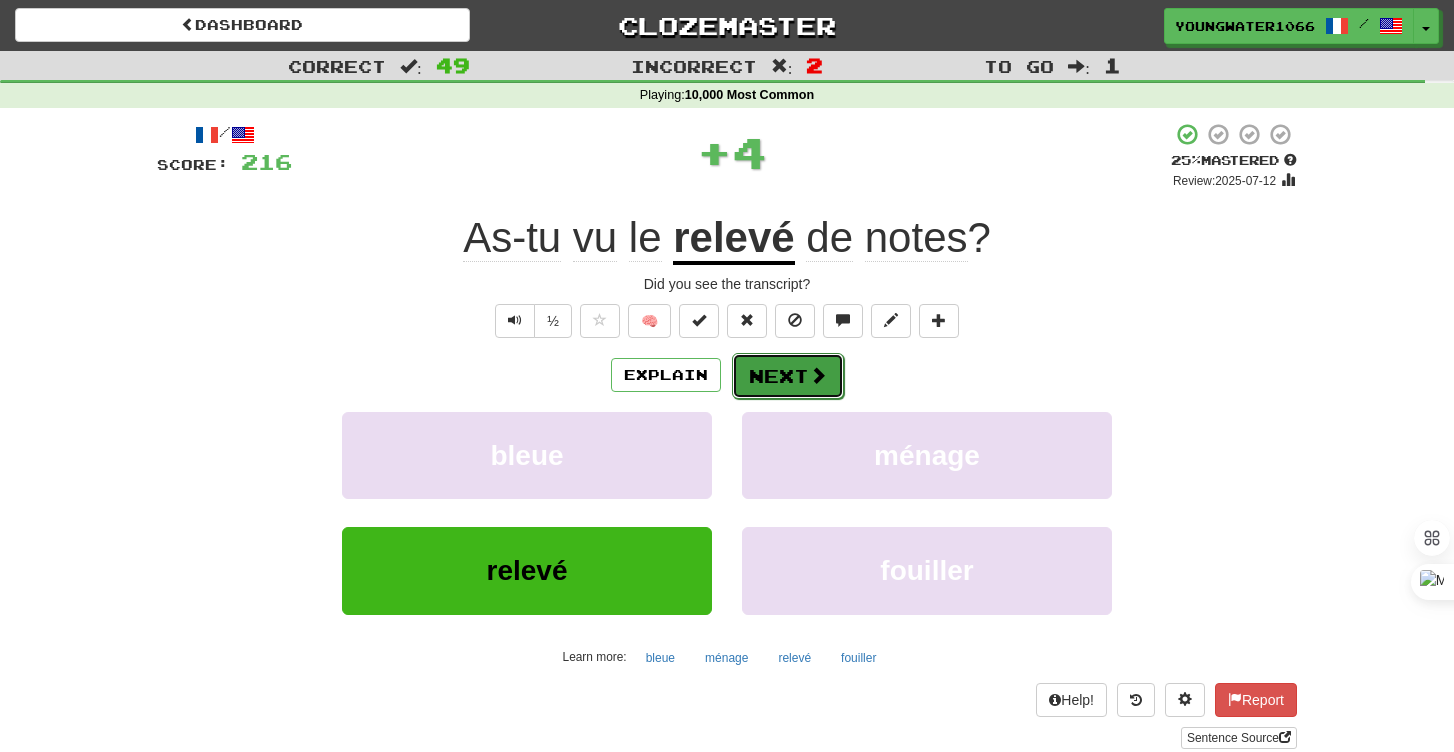 click on "Next" at bounding box center [788, 376] 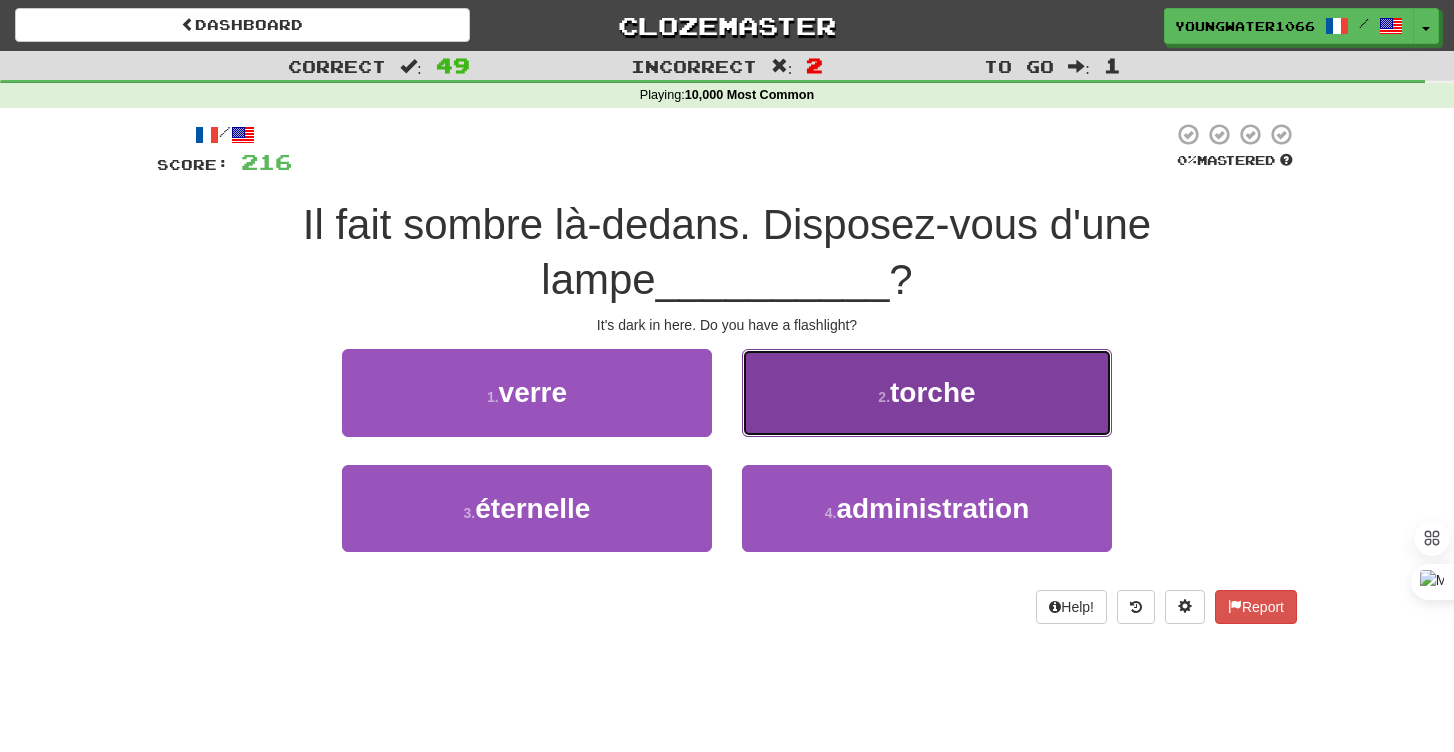 click on "2 .  torche" at bounding box center [927, 392] 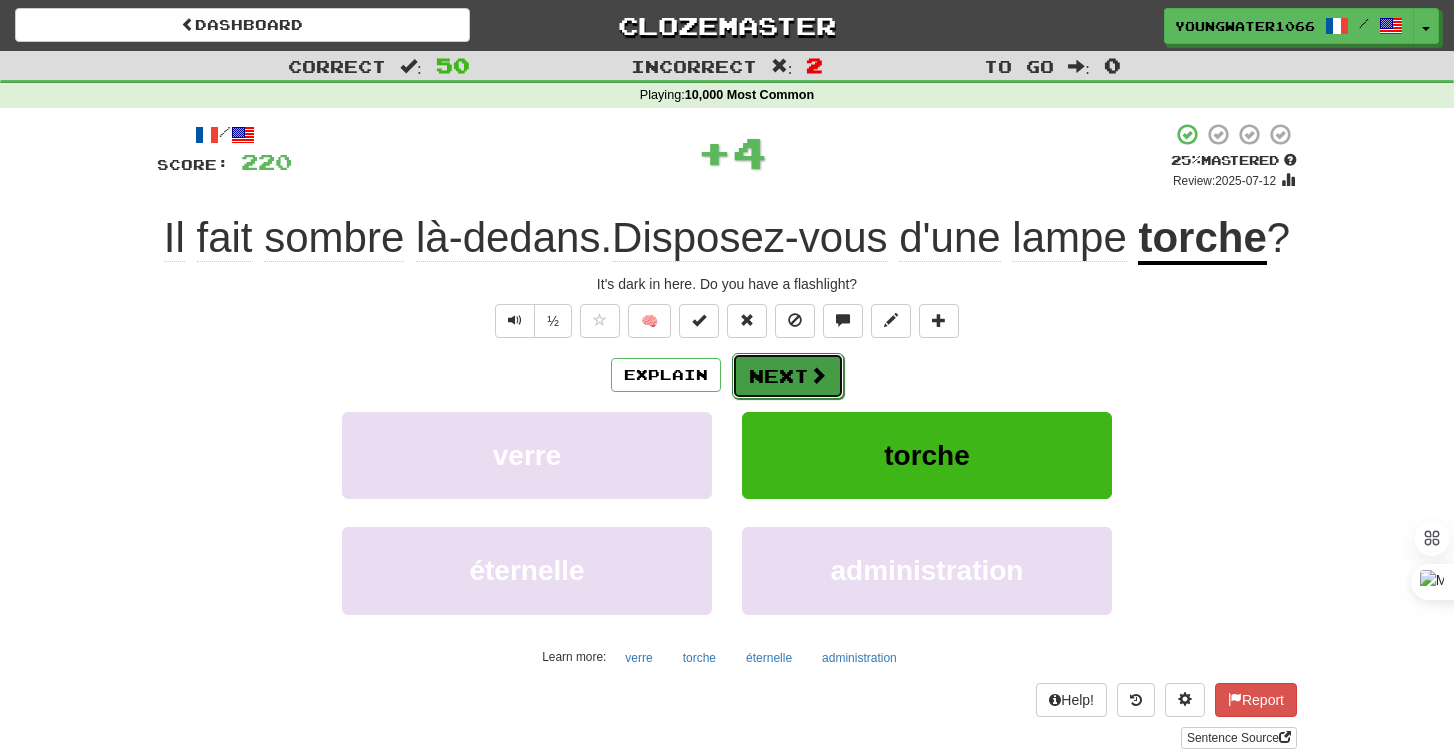 click on "Next" at bounding box center (788, 376) 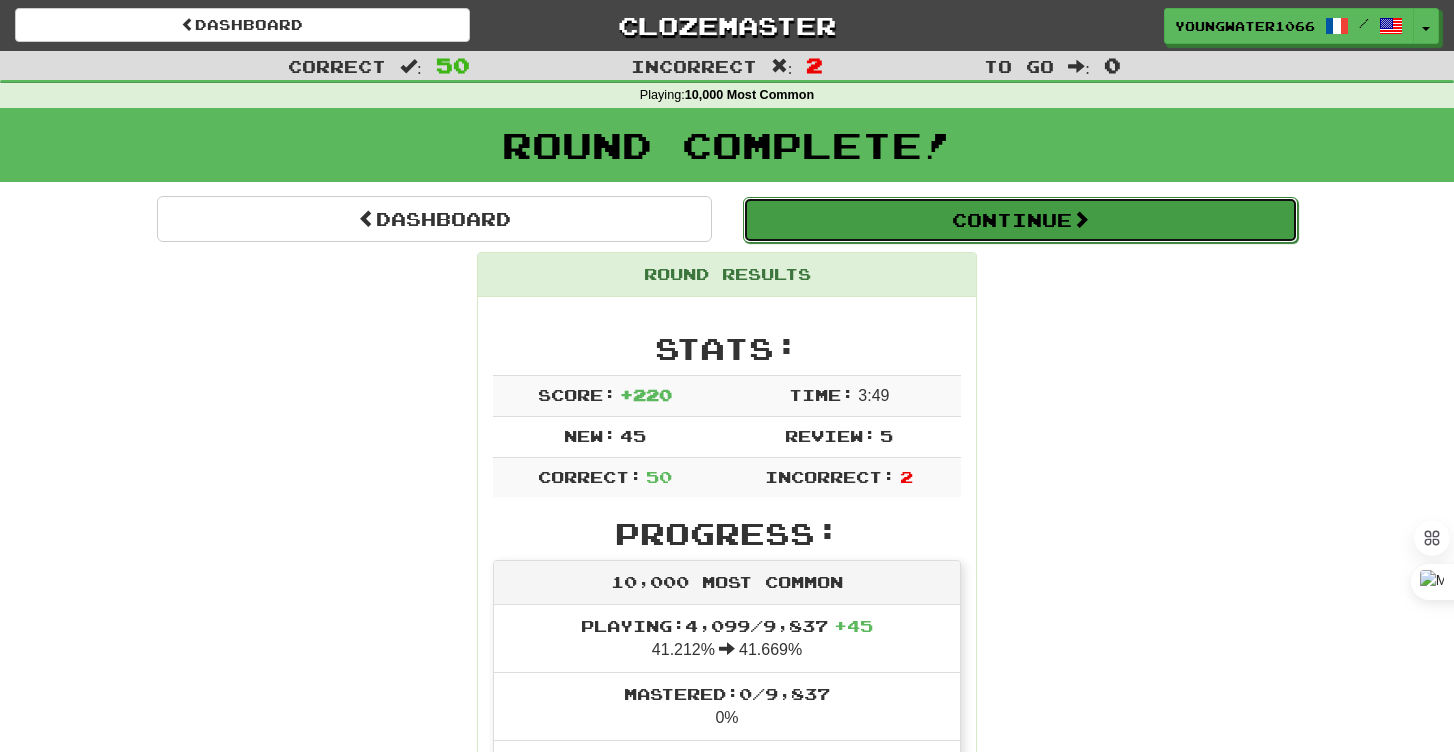 click on "Continue" at bounding box center [1020, 220] 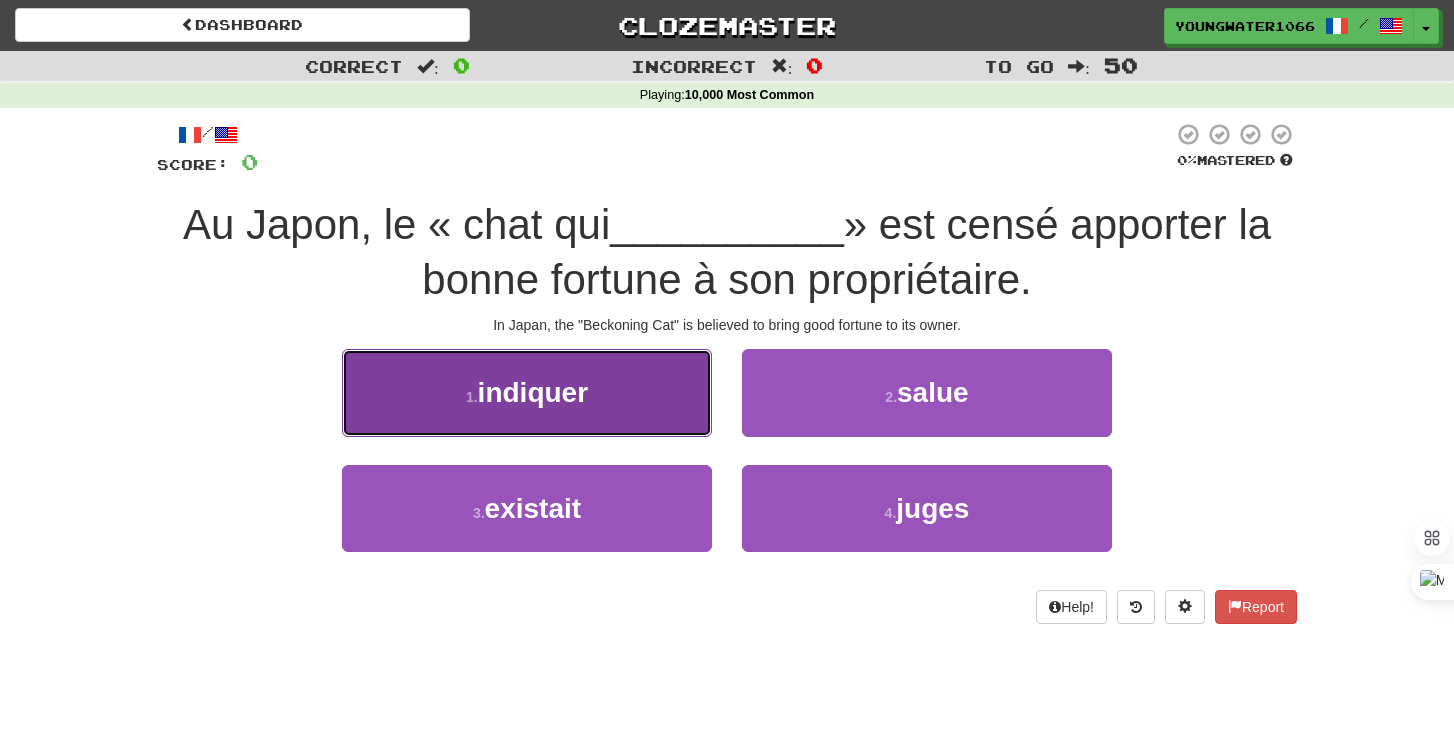 click on "1 .  indiquer" at bounding box center (527, 392) 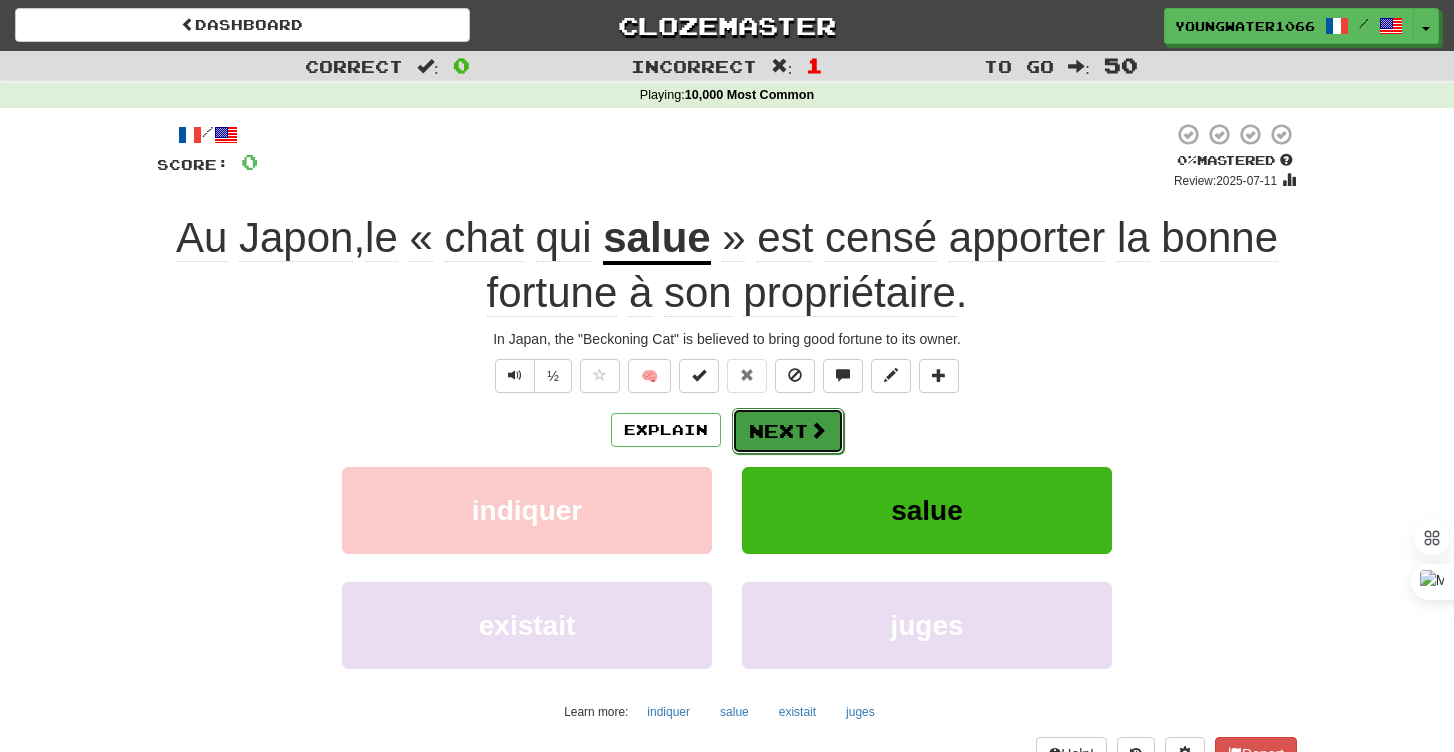 click on "Next" at bounding box center [788, 431] 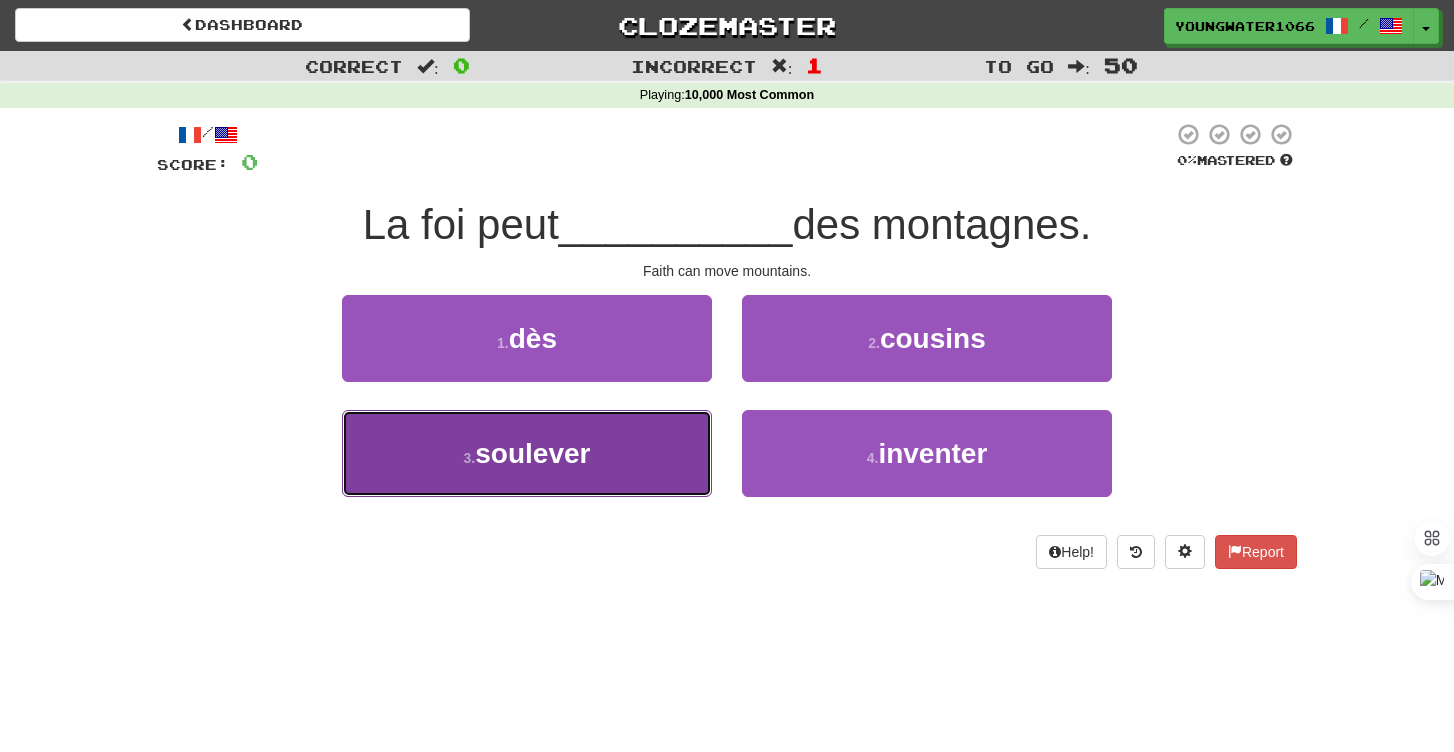 click on "3 .  soulever" at bounding box center [527, 453] 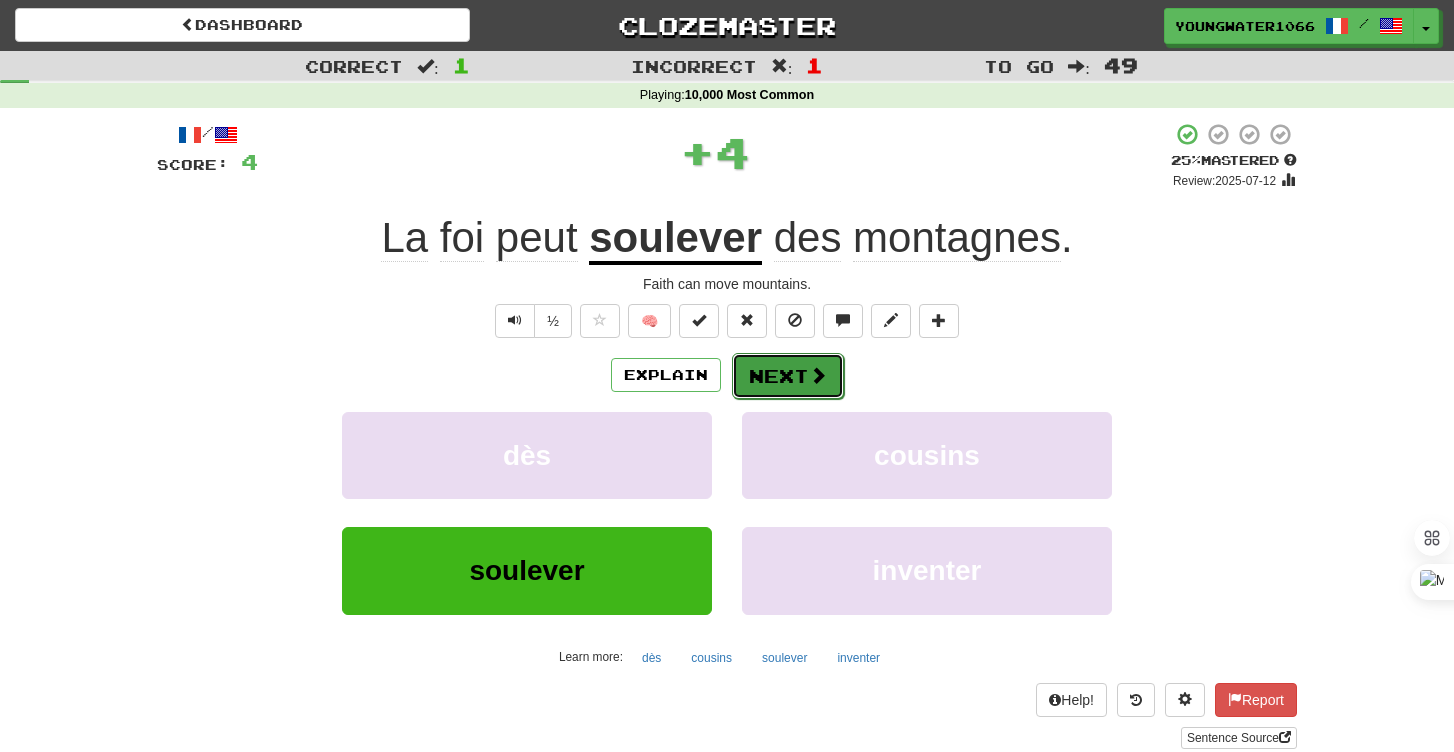 click on "Next" at bounding box center [788, 376] 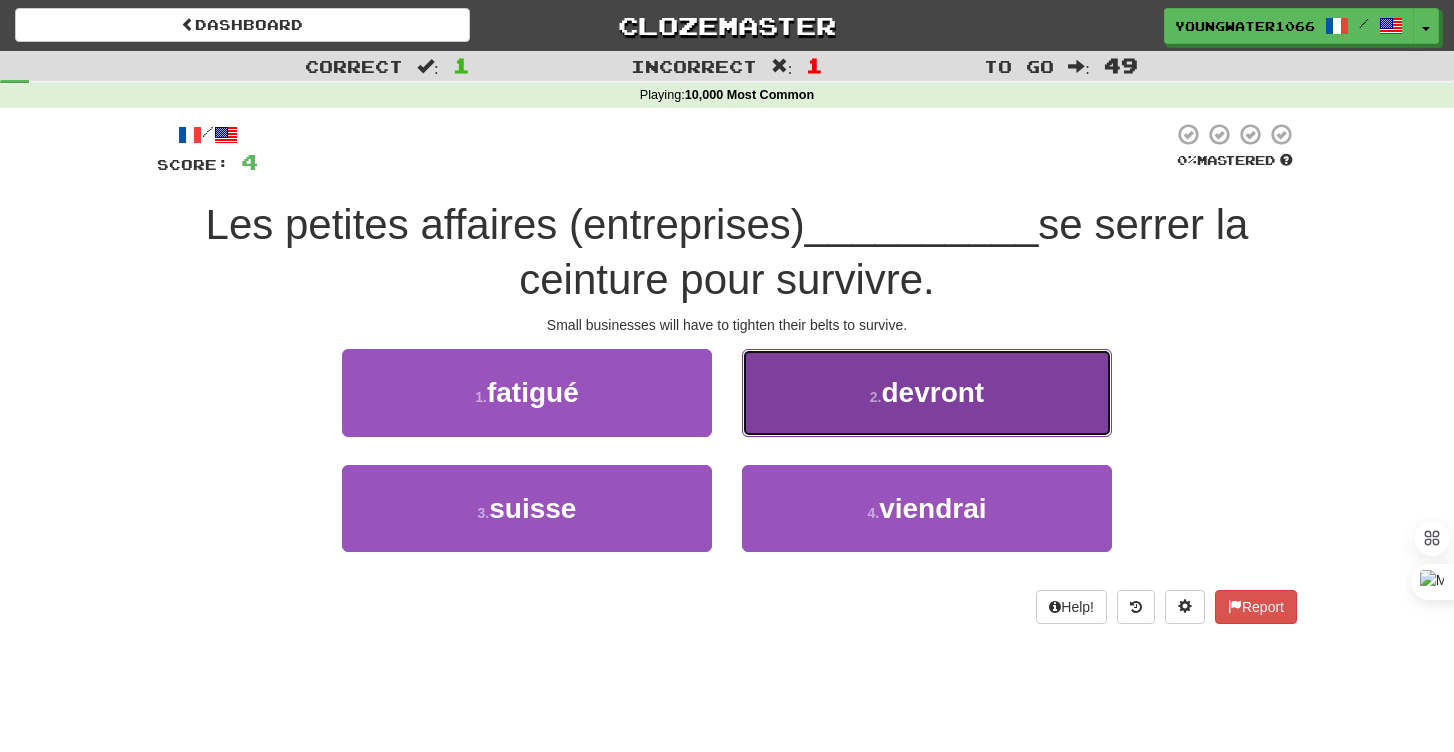 click on "2 .  devront" at bounding box center (927, 392) 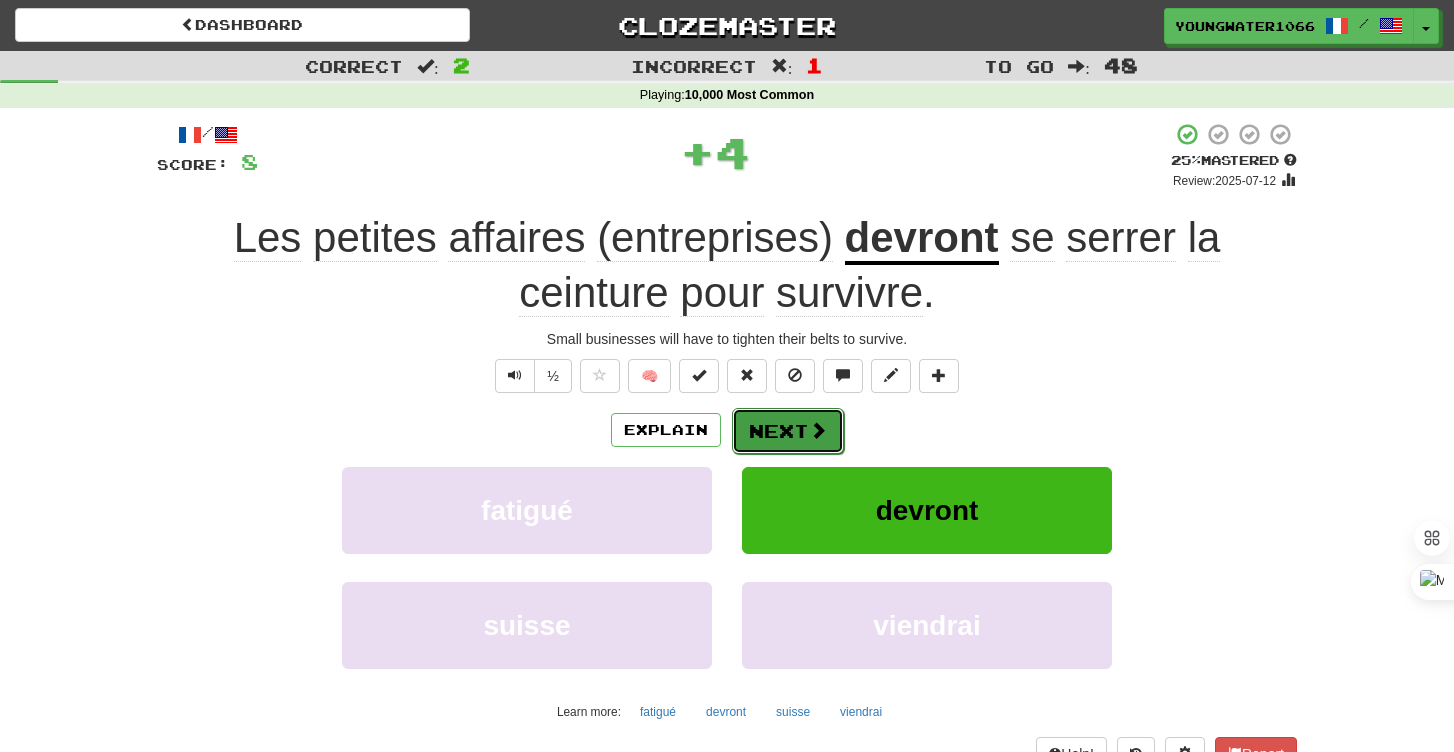 click on "Next" at bounding box center [788, 431] 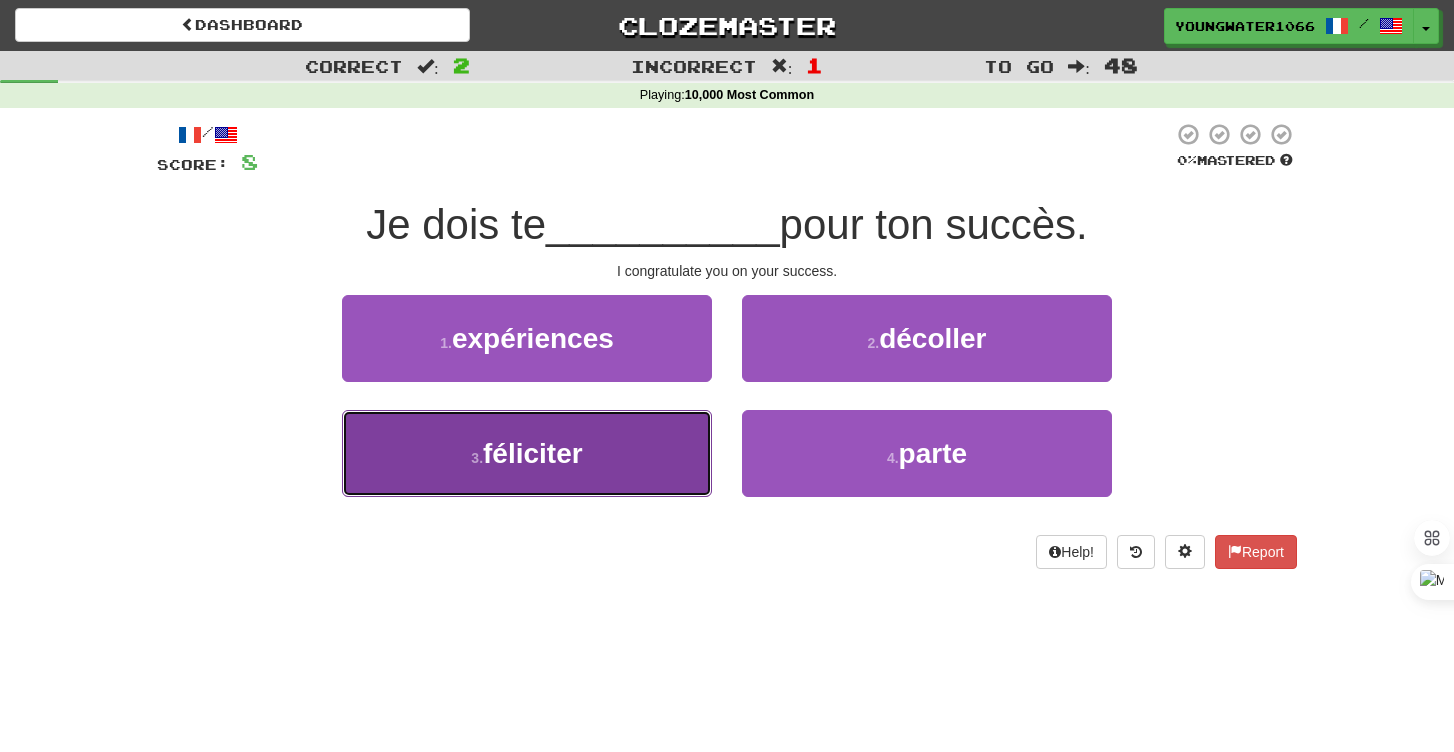 click on "3 .  féliciter" at bounding box center (527, 453) 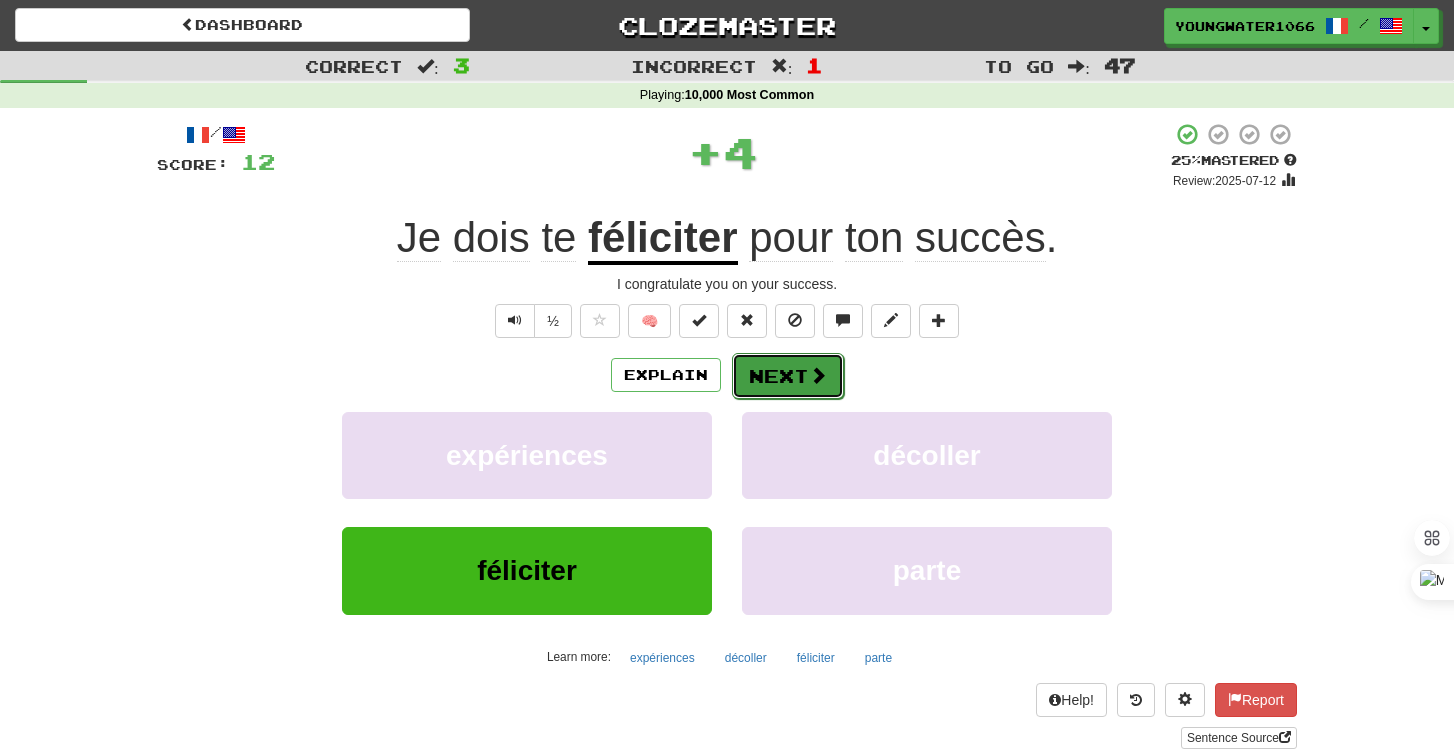 click on "Next" at bounding box center [788, 376] 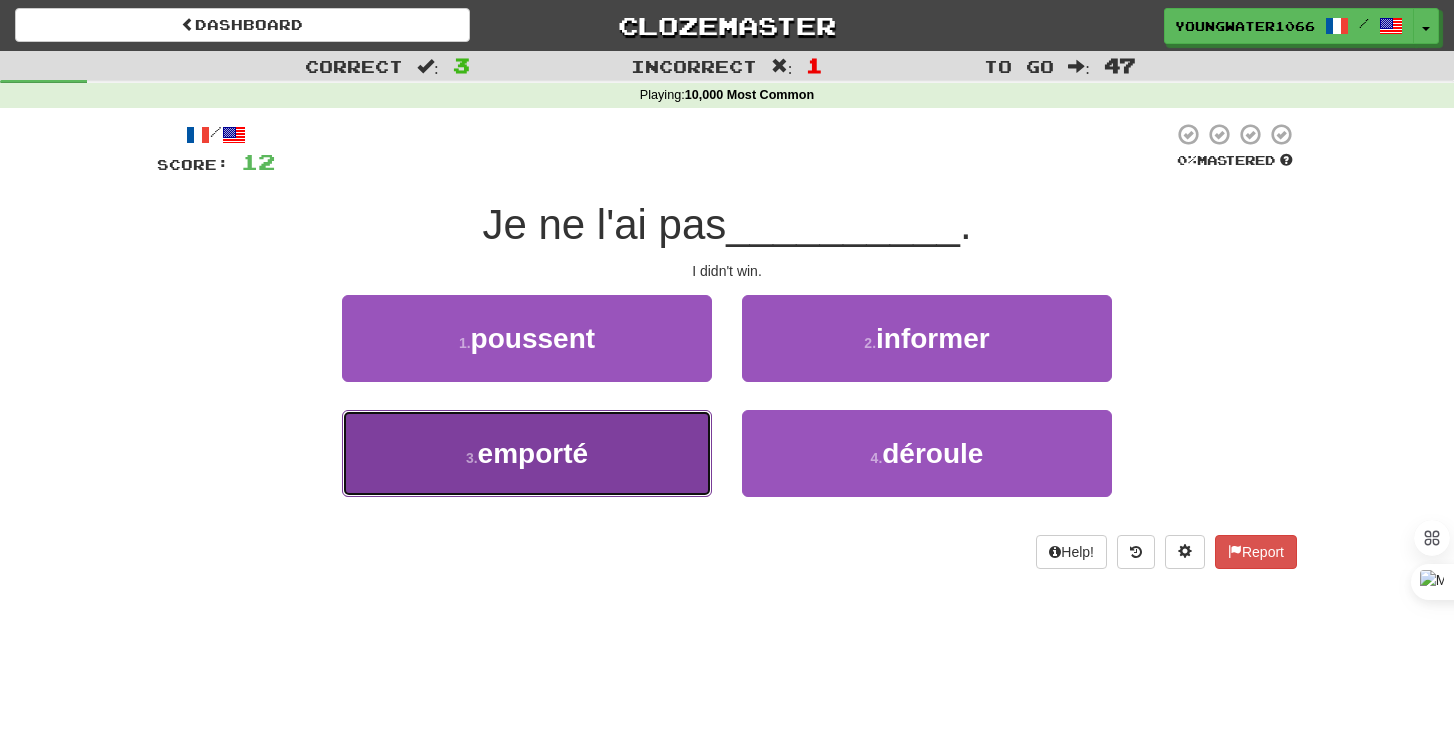 click on "3 .  emporté" at bounding box center (527, 453) 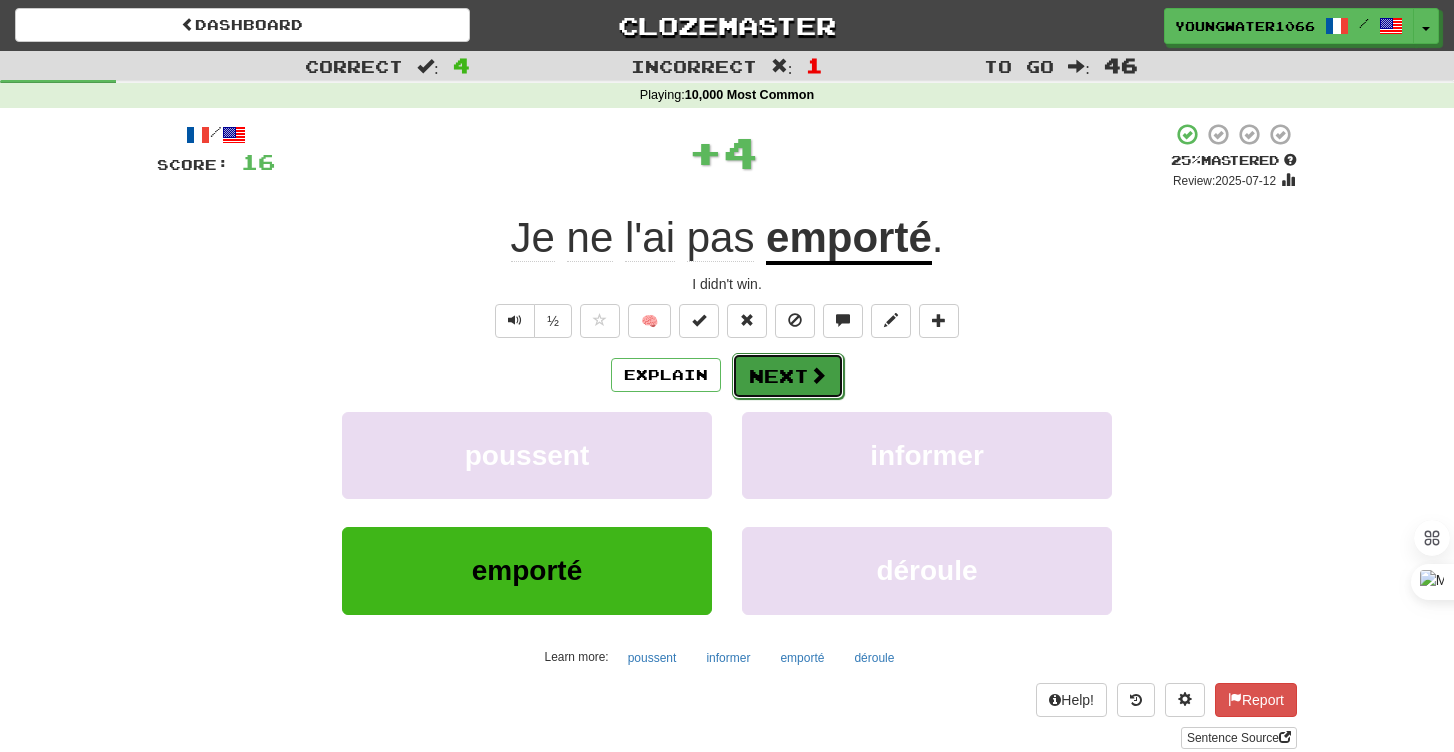 click on "Next" at bounding box center (788, 376) 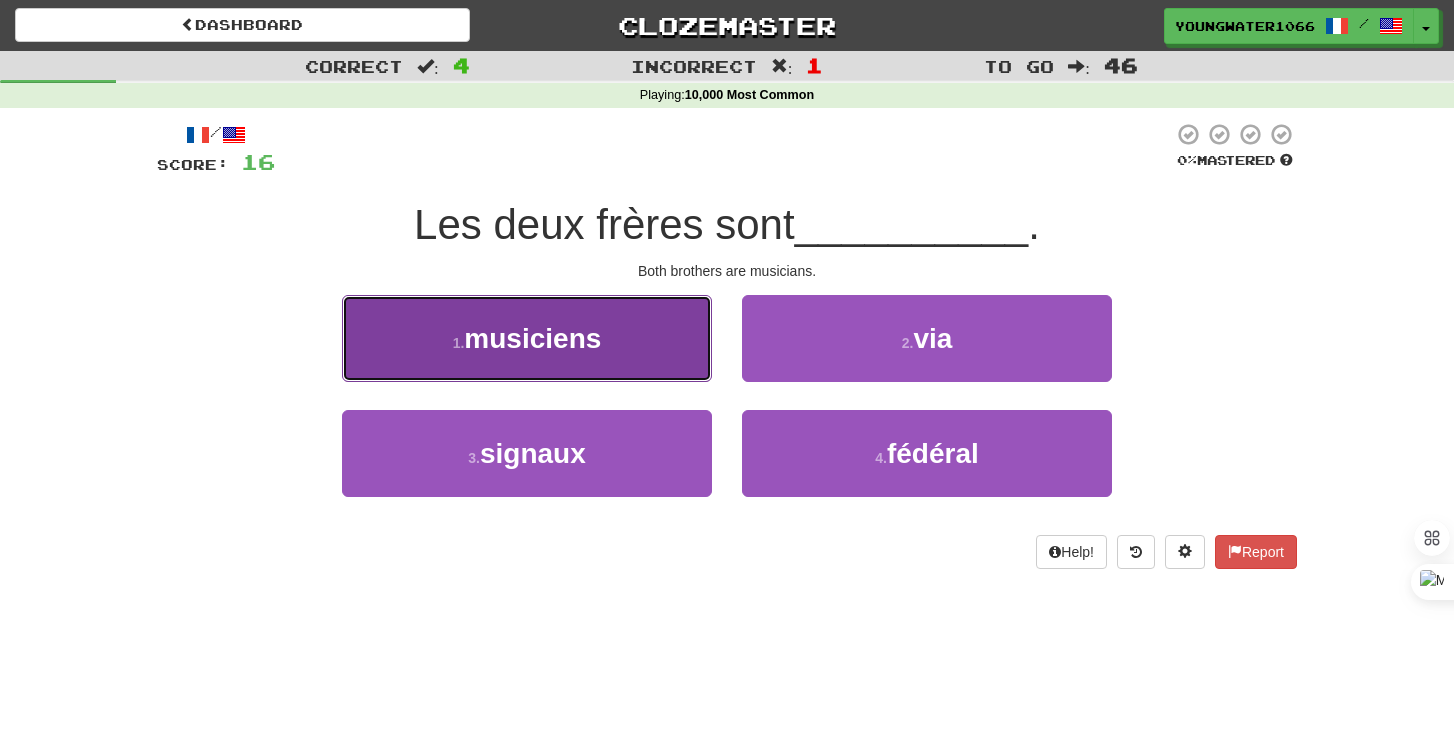 click on "1 .  musiciens" at bounding box center [527, 338] 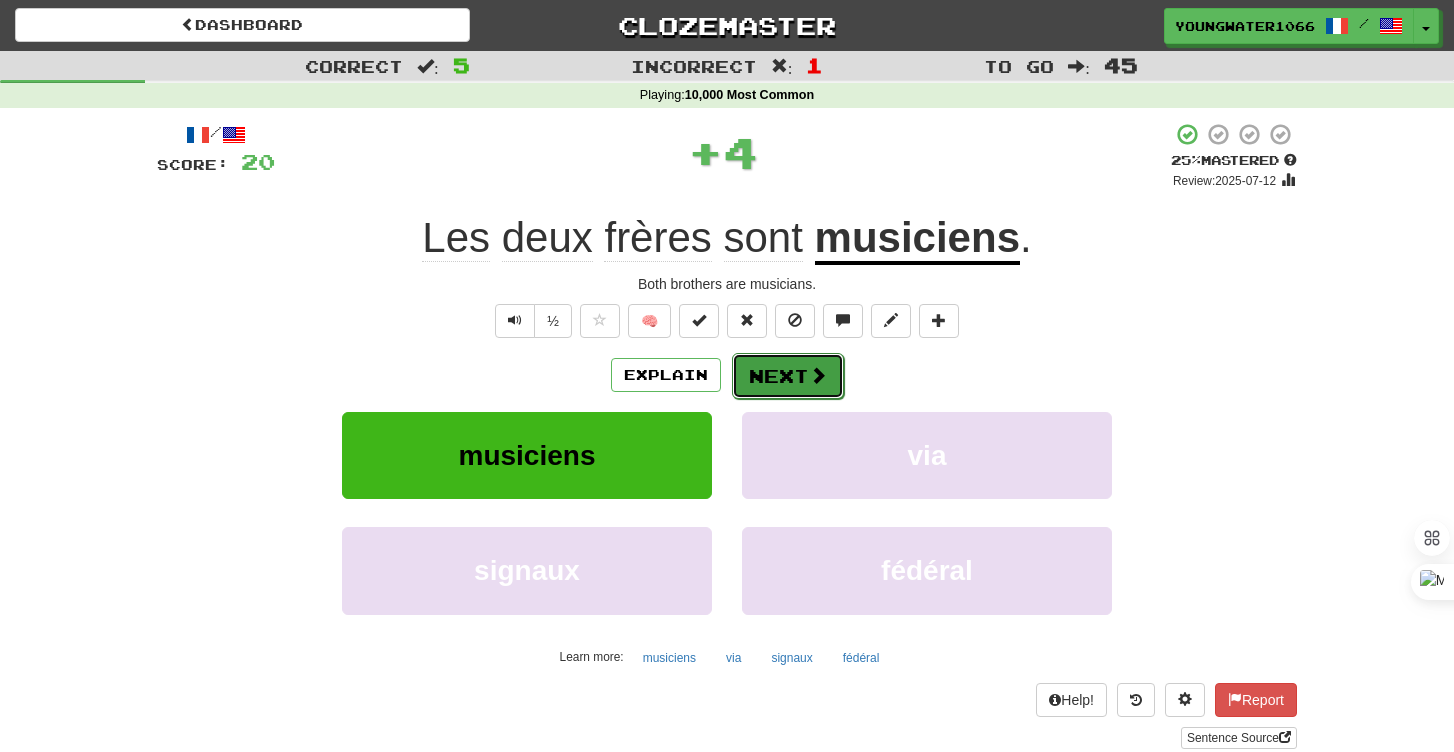 click on "Next" at bounding box center (788, 376) 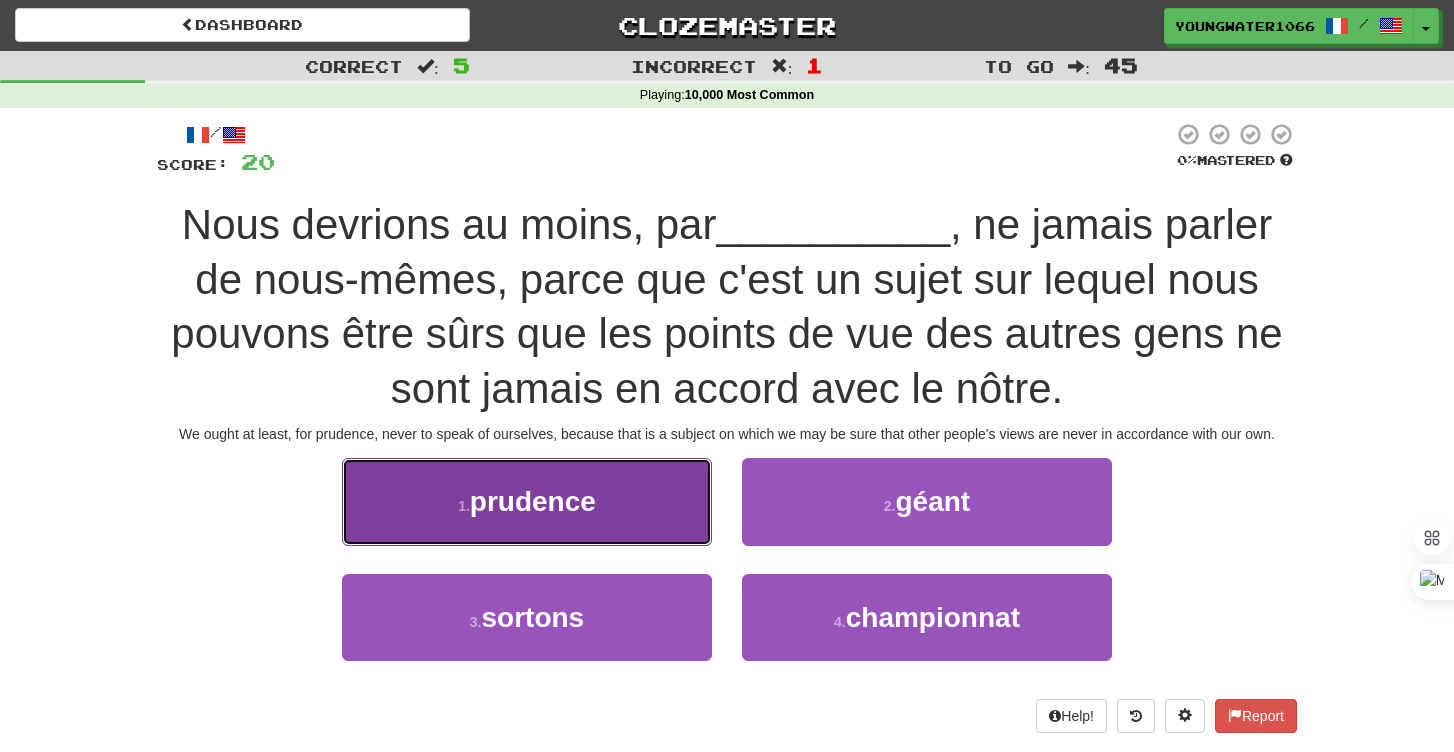 click on "1 .  prudence" at bounding box center [527, 501] 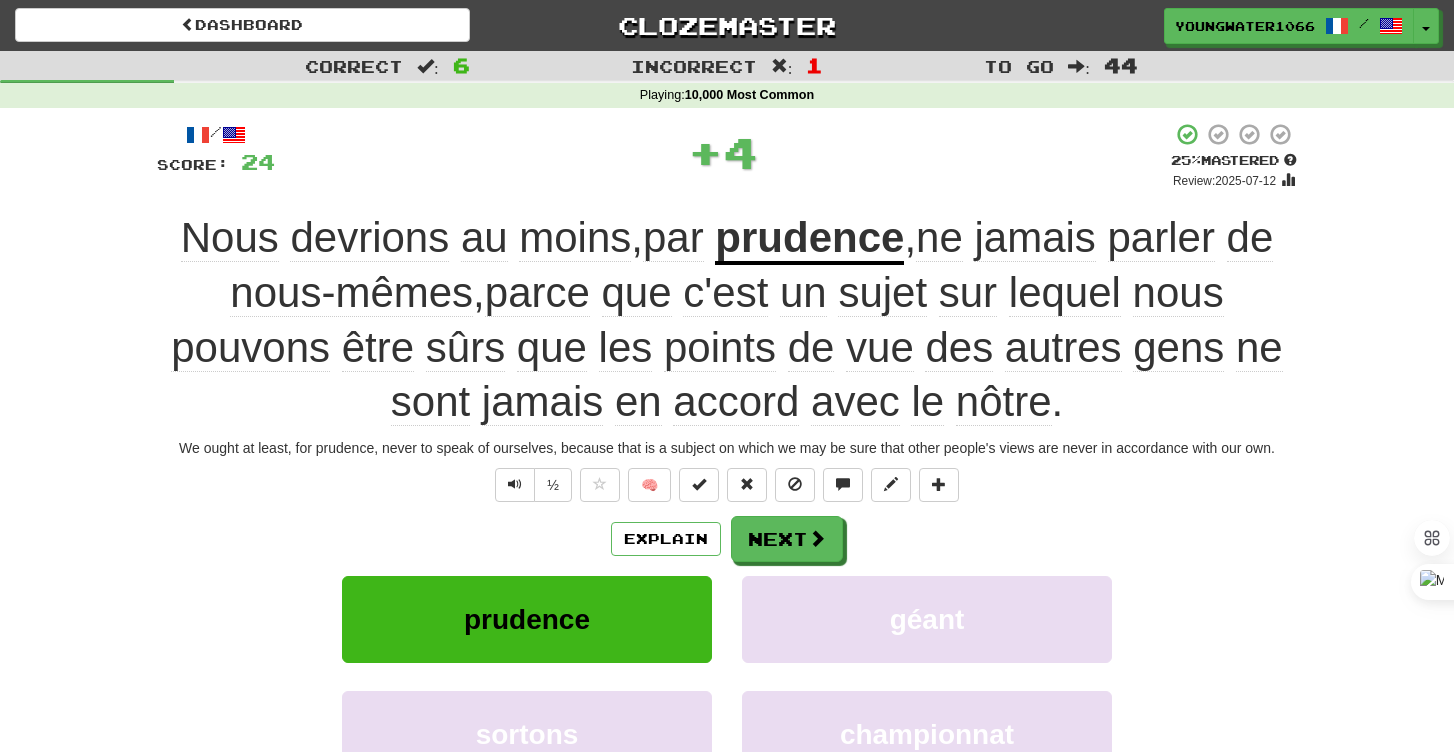 click on "We ought at least, for prudence, never to speak of ourselves, because that is a subject on which we may be sure that other people's views are never in accordance with our own." at bounding box center (727, 517) 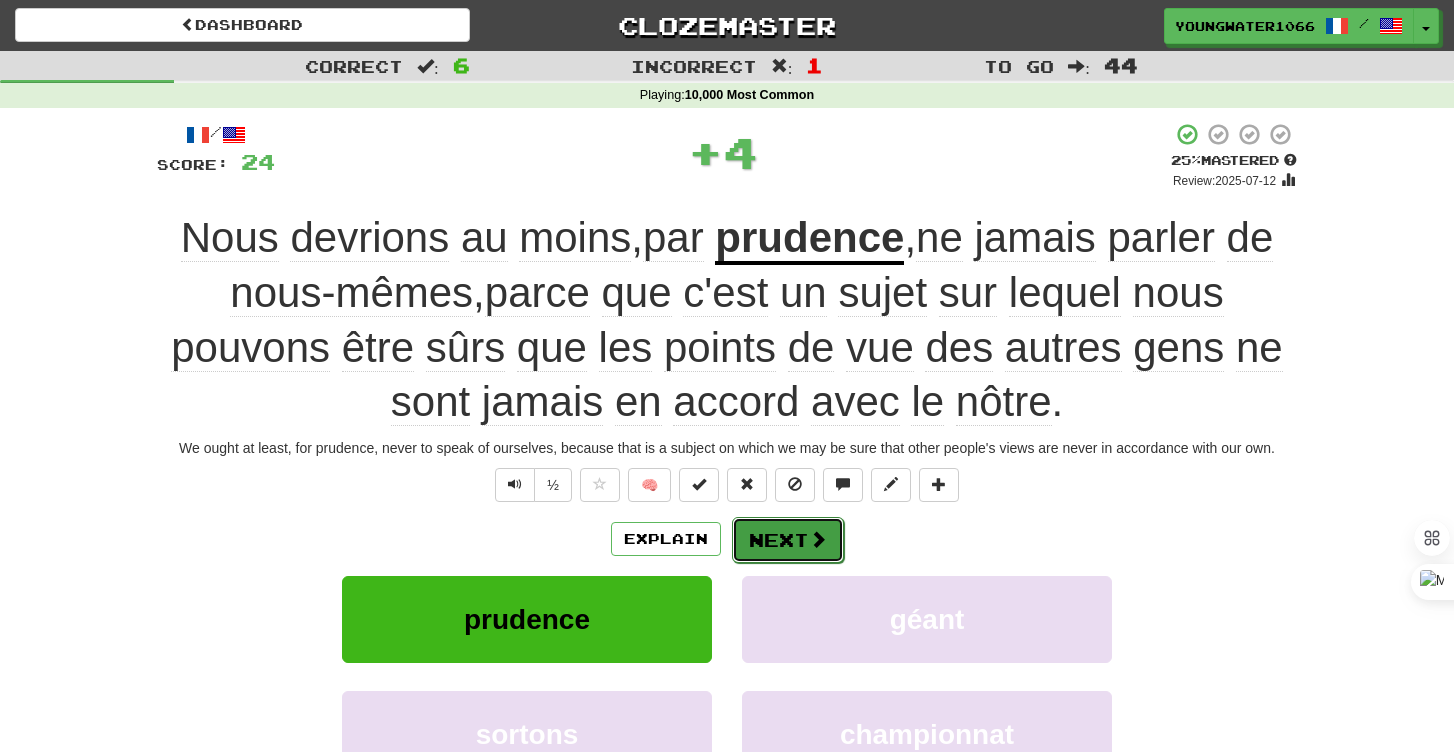 click on "Next" at bounding box center [788, 540] 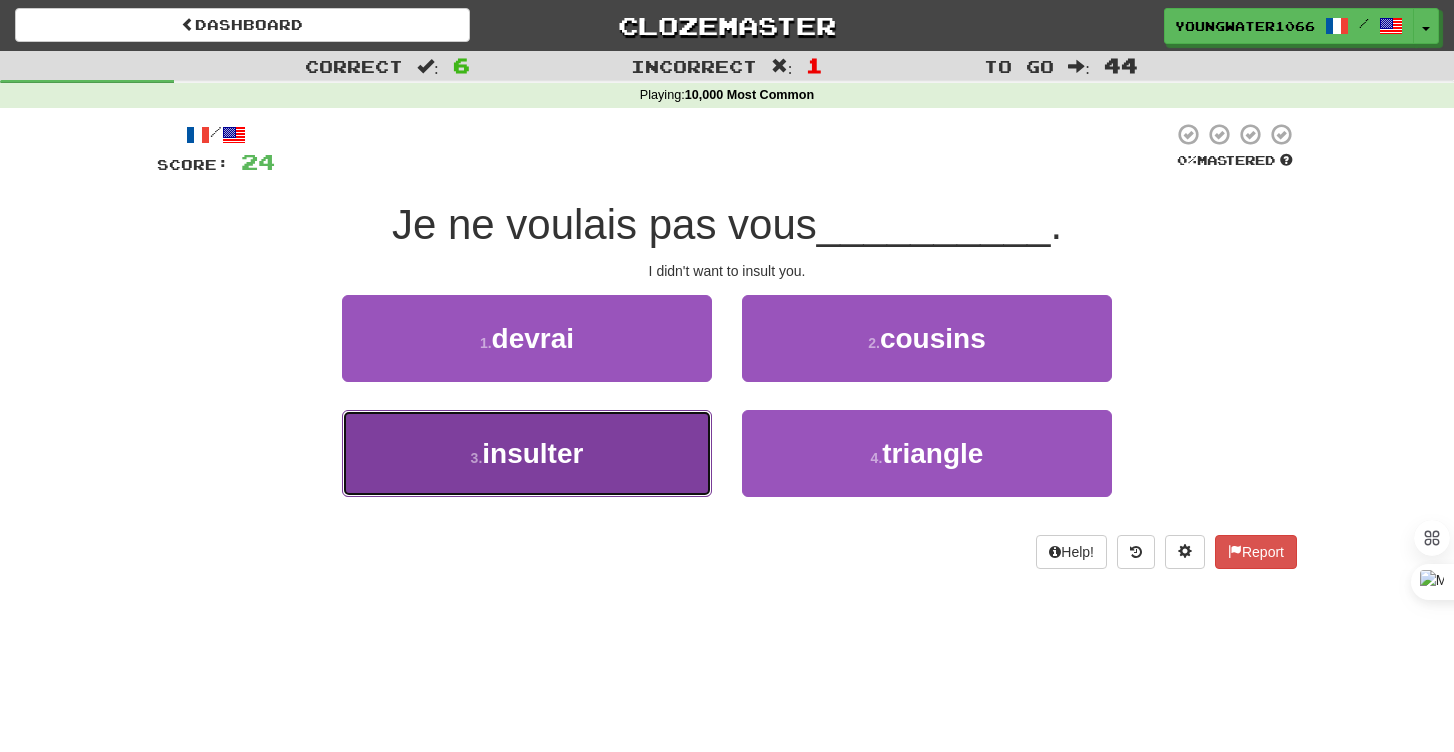 click on "3 .  insulter" at bounding box center (527, 453) 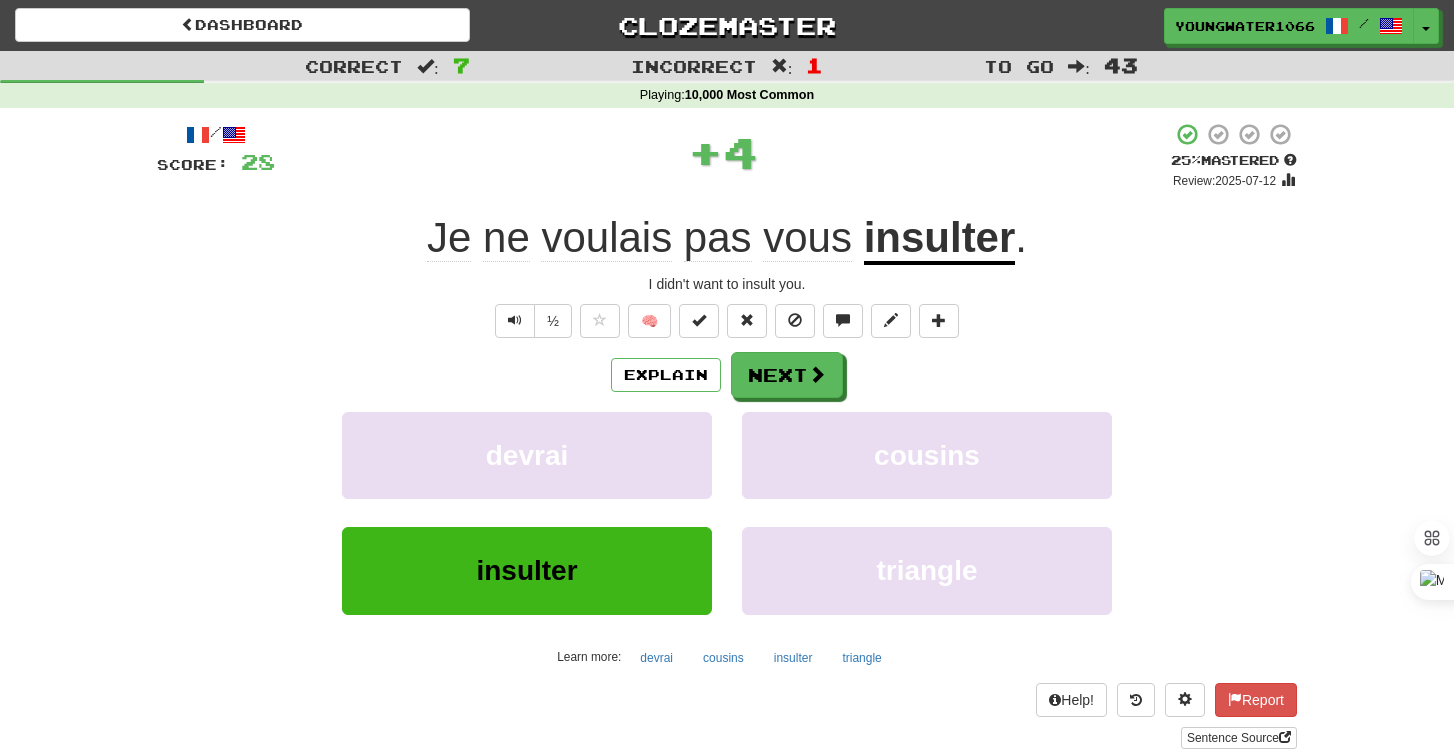 click on "Explain Next devrai cousins insulter triangle Learn more: devrai cousins insulter triangle" at bounding box center [727, 512] 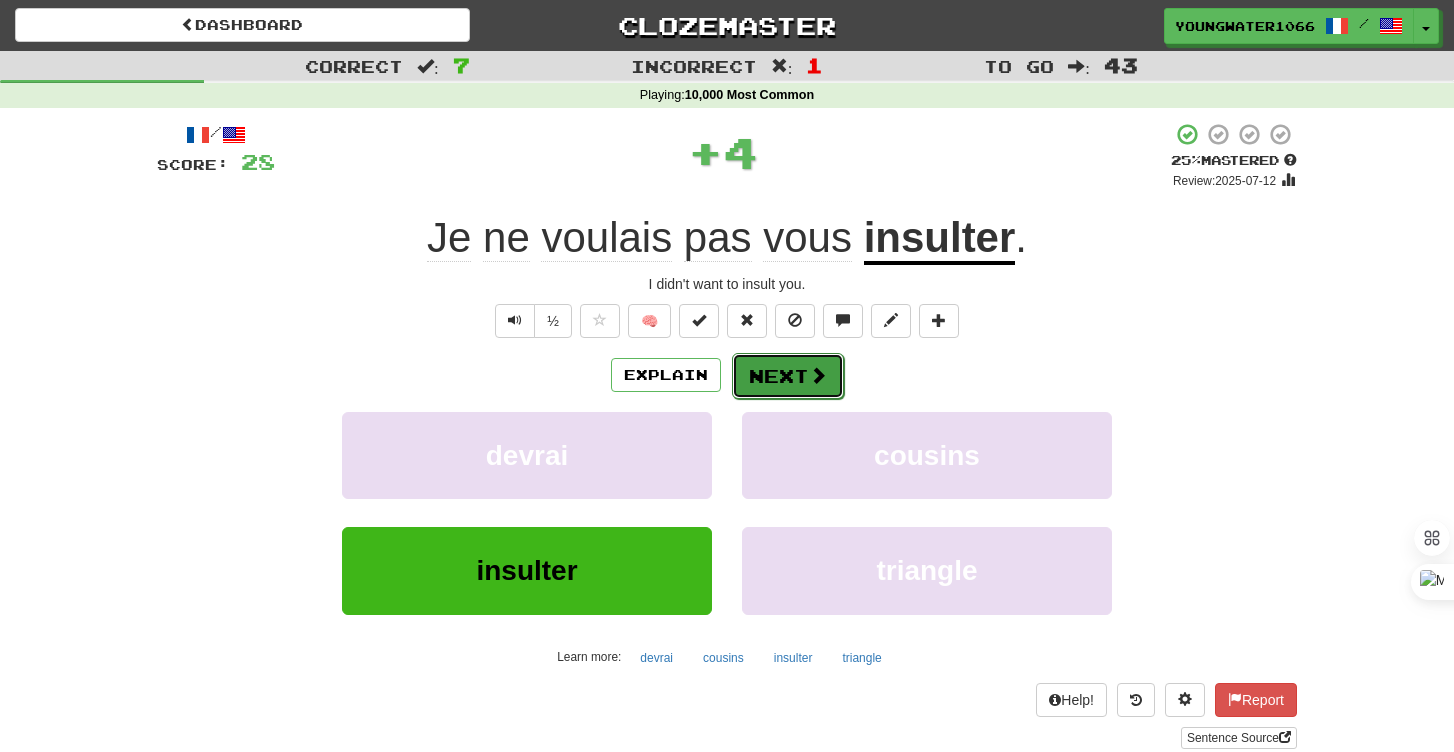 click on "Next" at bounding box center [788, 376] 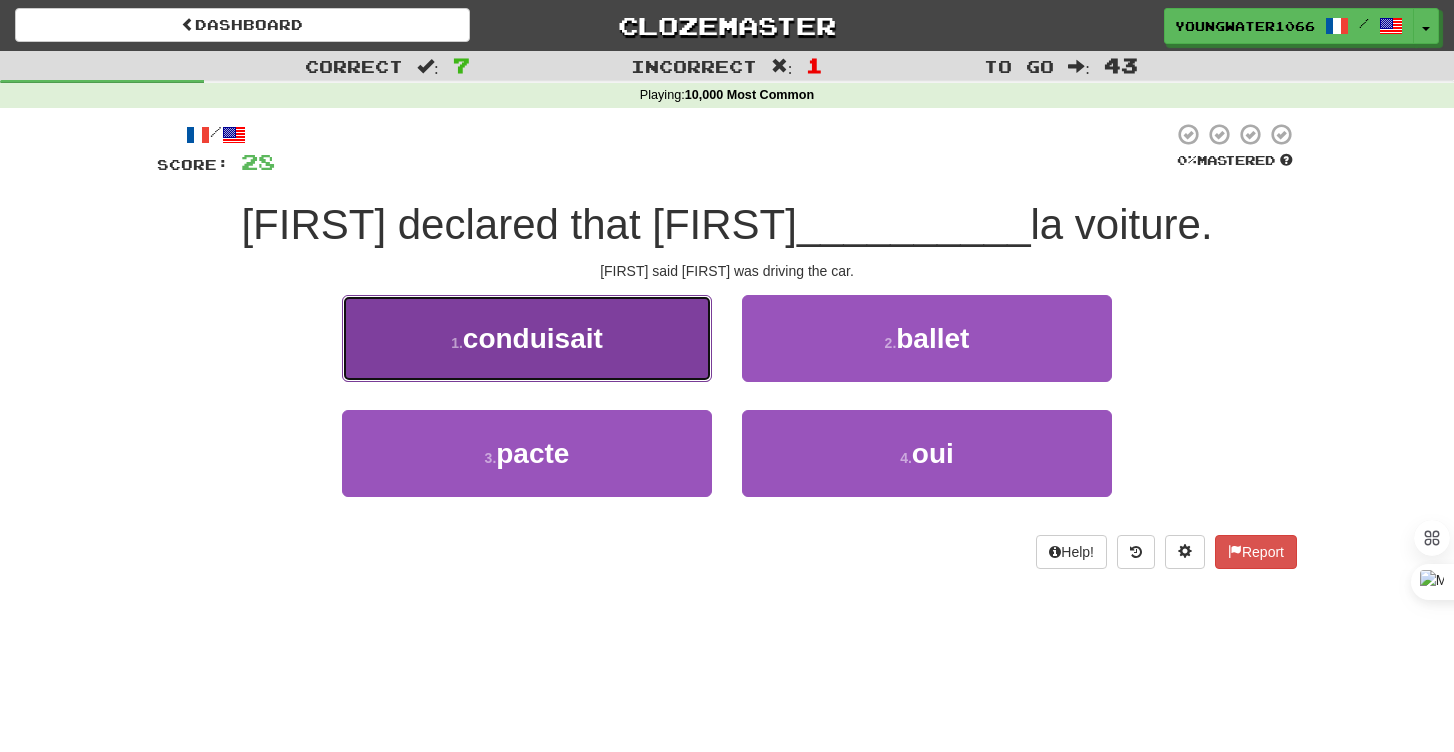 click on "1 .  conduisait" at bounding box center [527, 338] 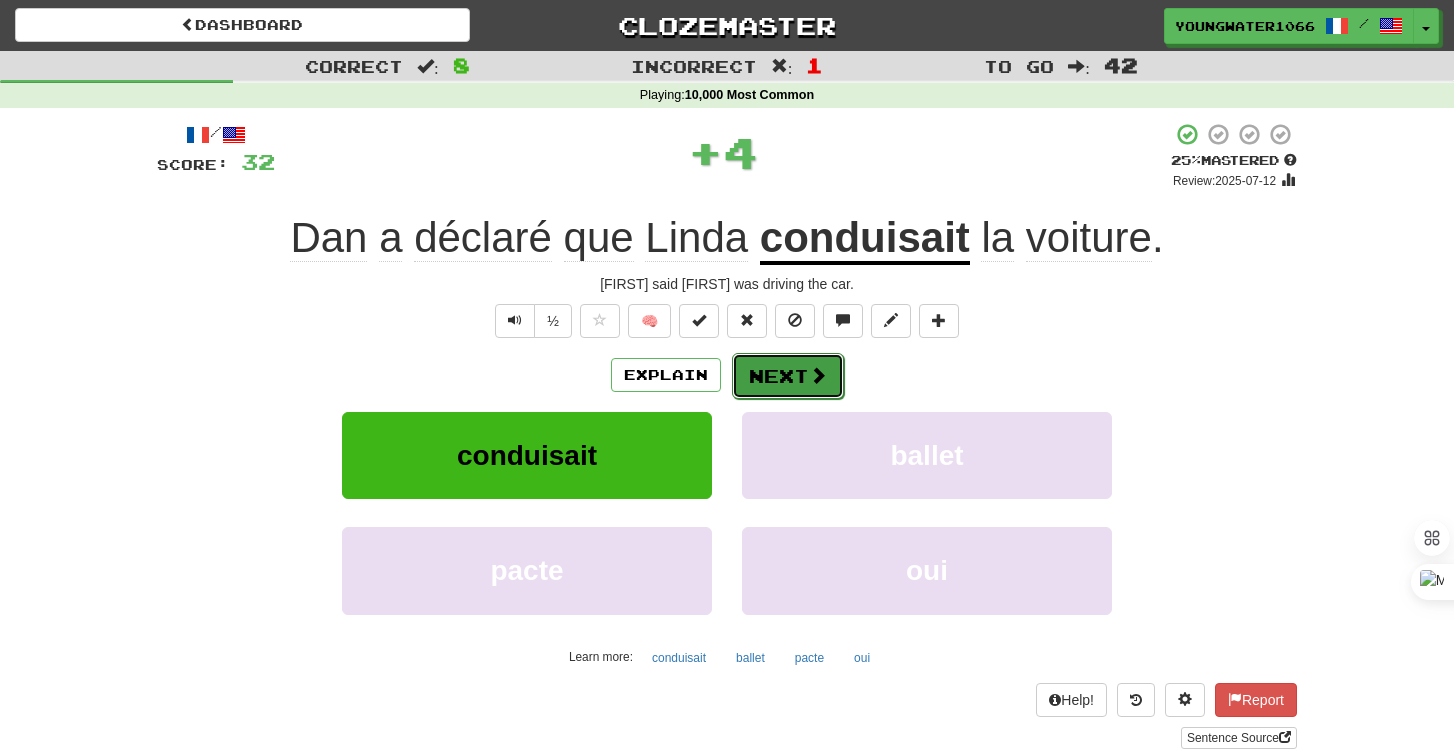 click on "Next" at bounding box center [788, 376] 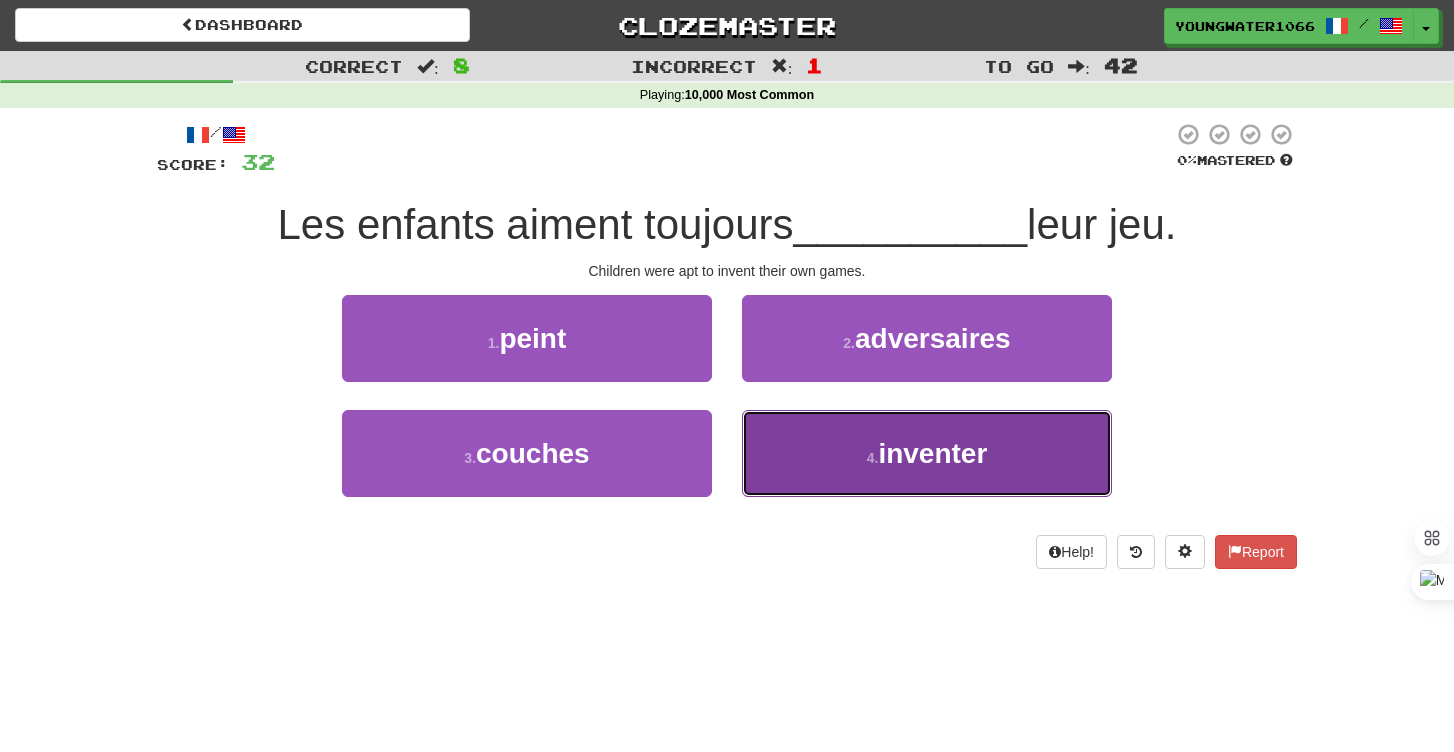 click on "4 .  inventer" at bounding box center (927, 453) 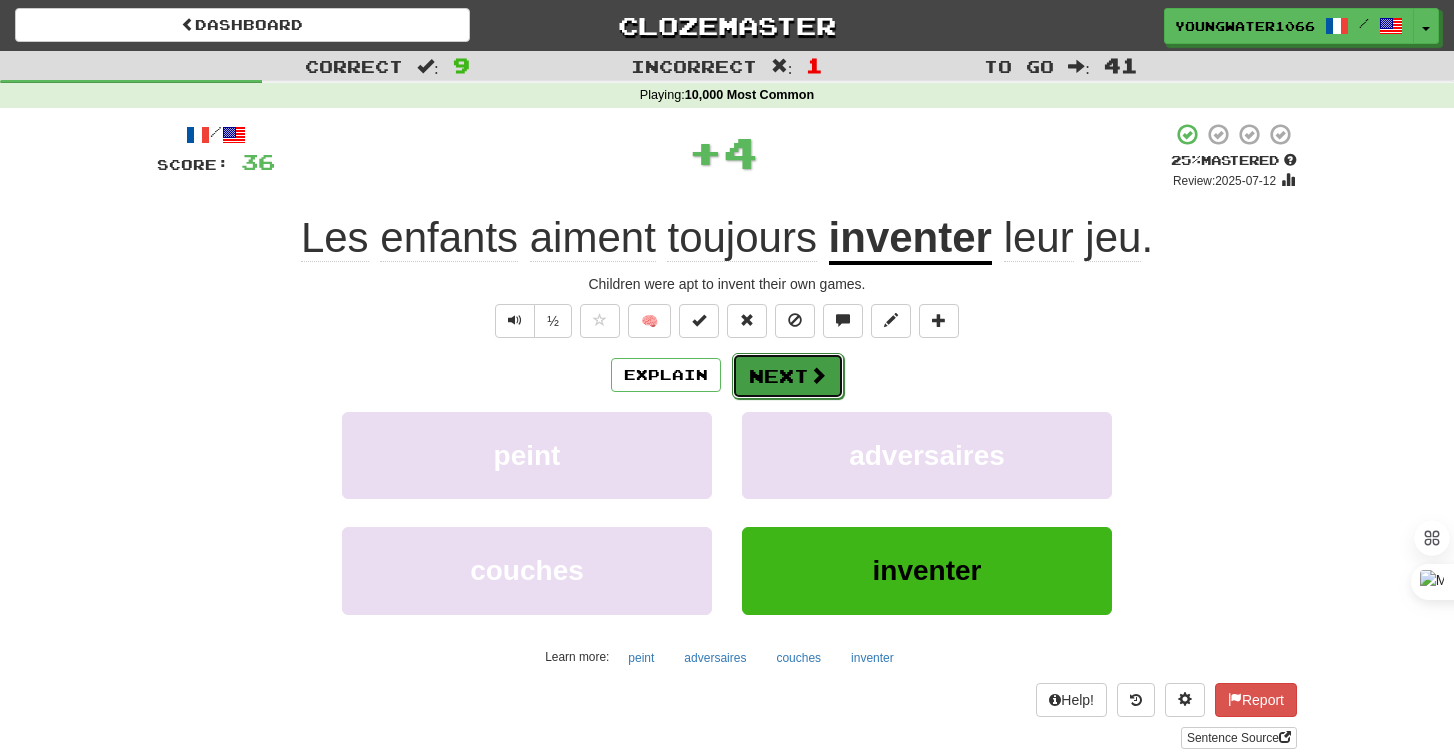 click on "Next" at bounding box center [788, 376] 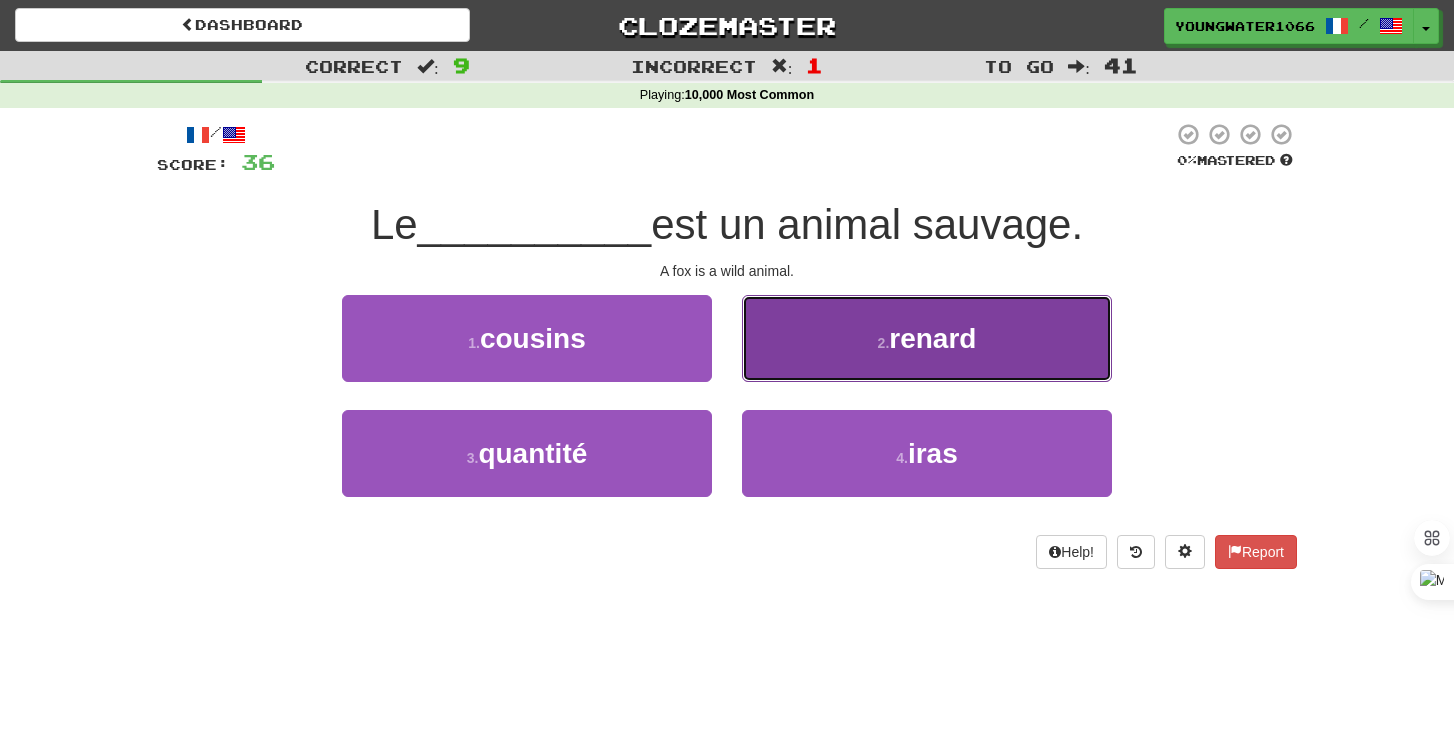click on "2 .  renard" at bounding box center [927, 338] 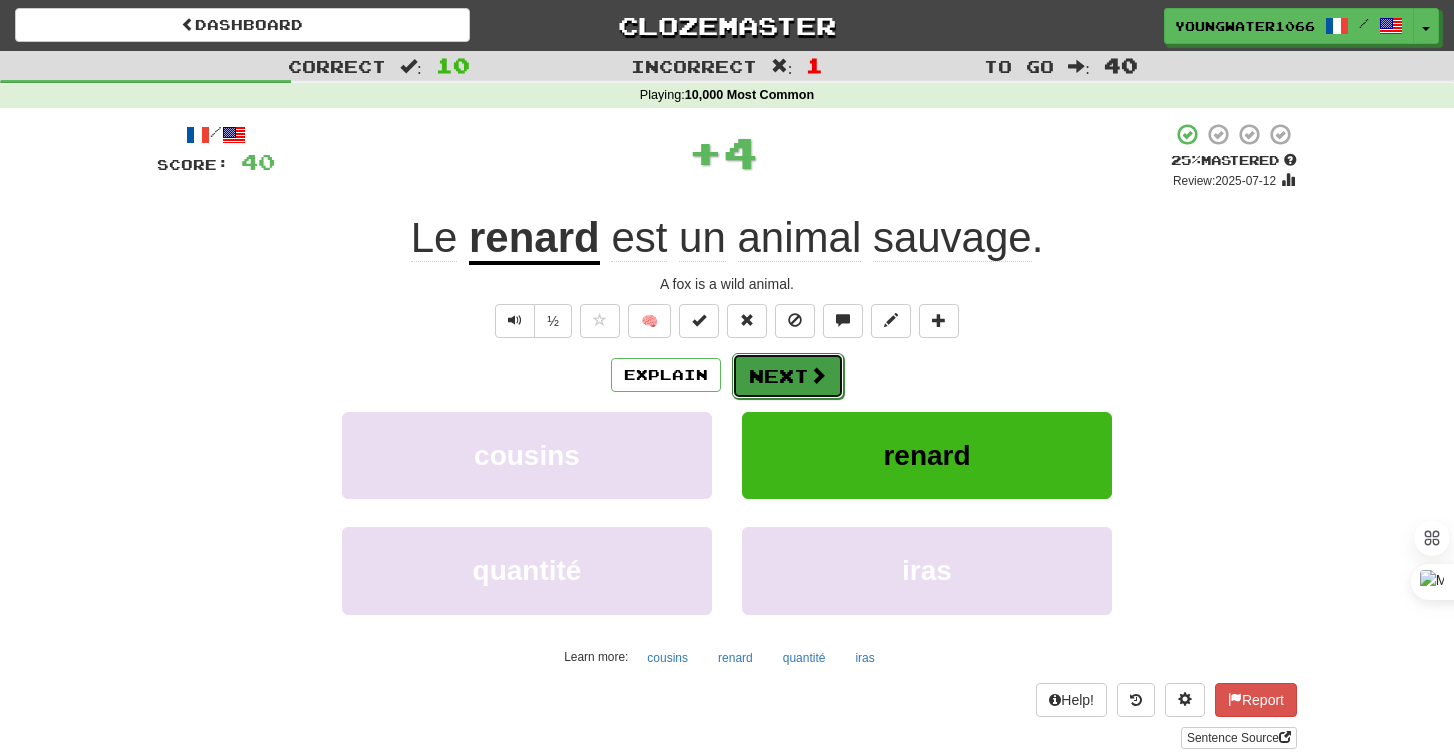 click on "Next" at bounding box center (788, 376) 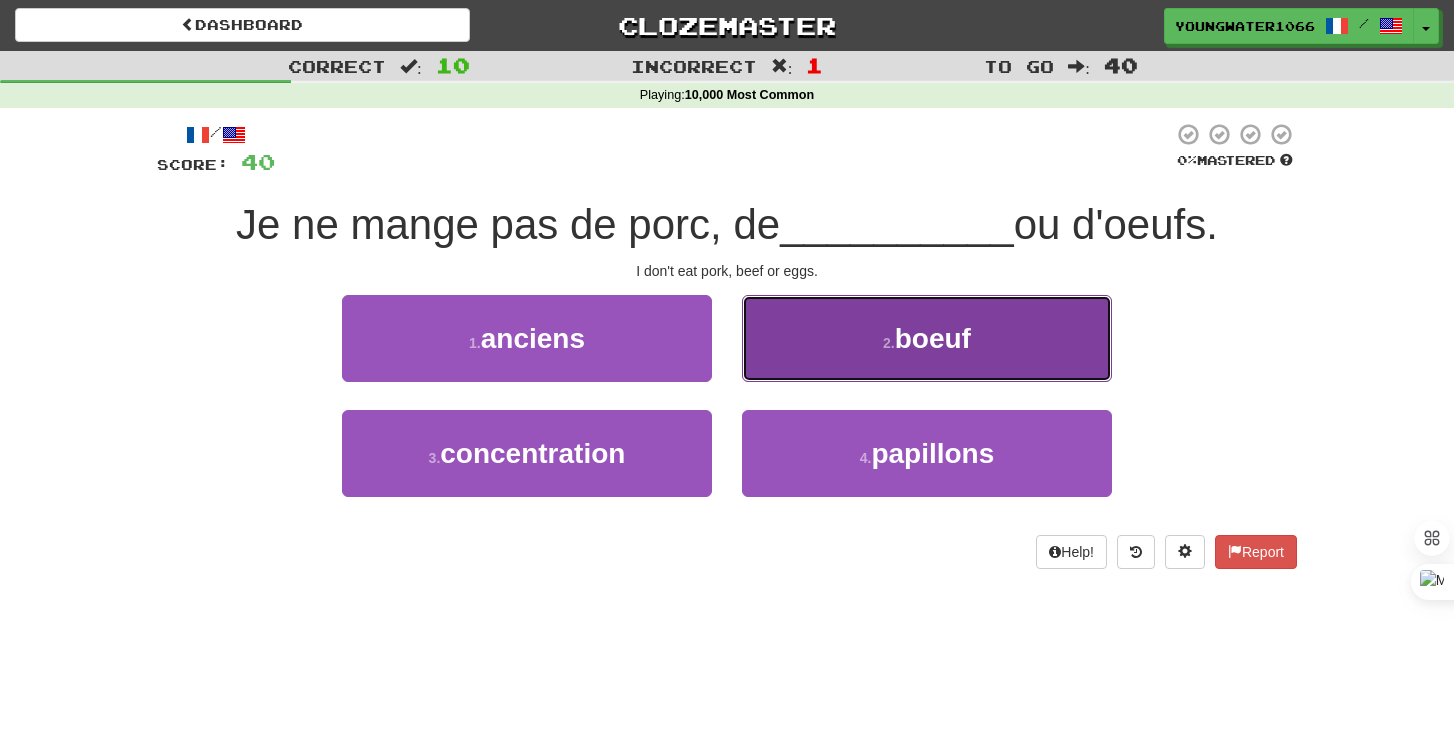 click on "2 .  boeuf" at bounding box center (927, 338) 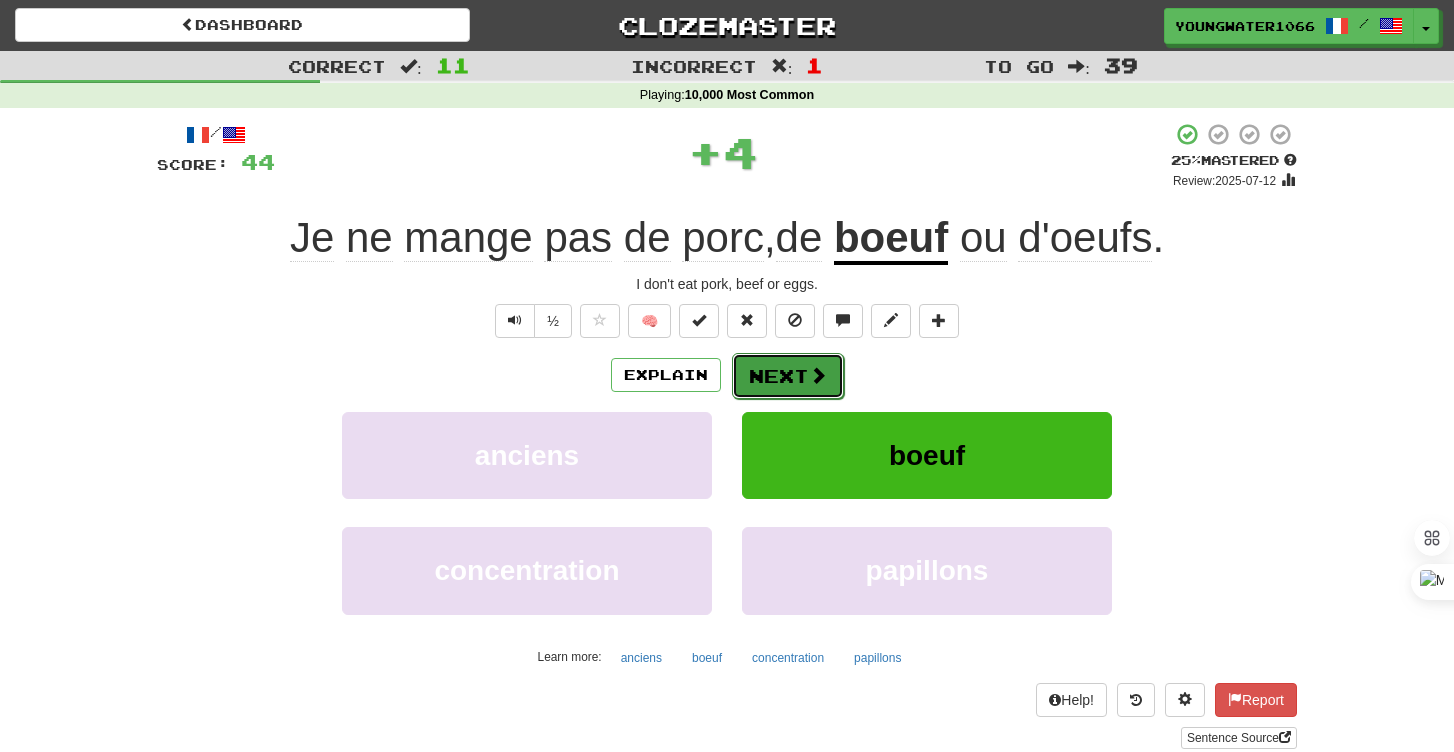 click on "Next" at bounding box center (788, 376) 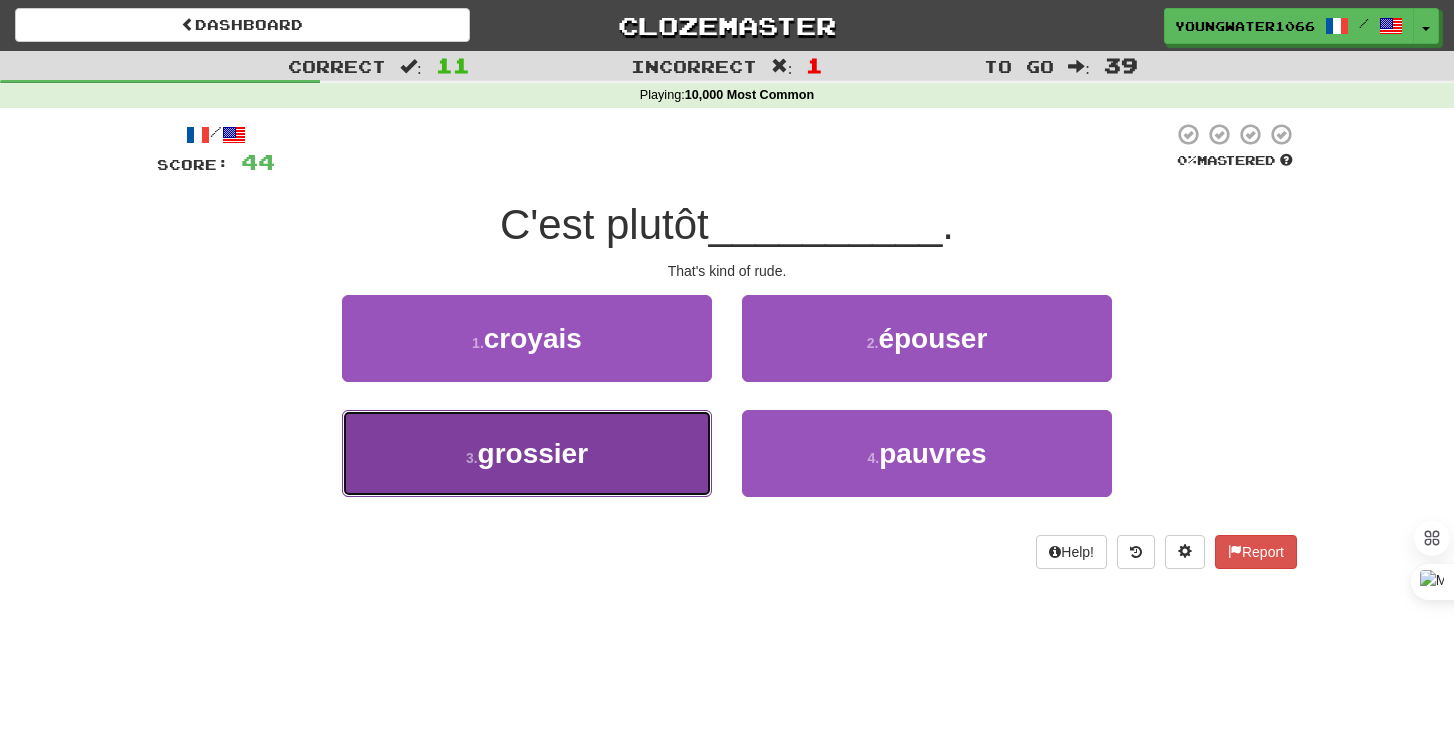 click on "3 .  grossier" at bounding box center [527, 453] 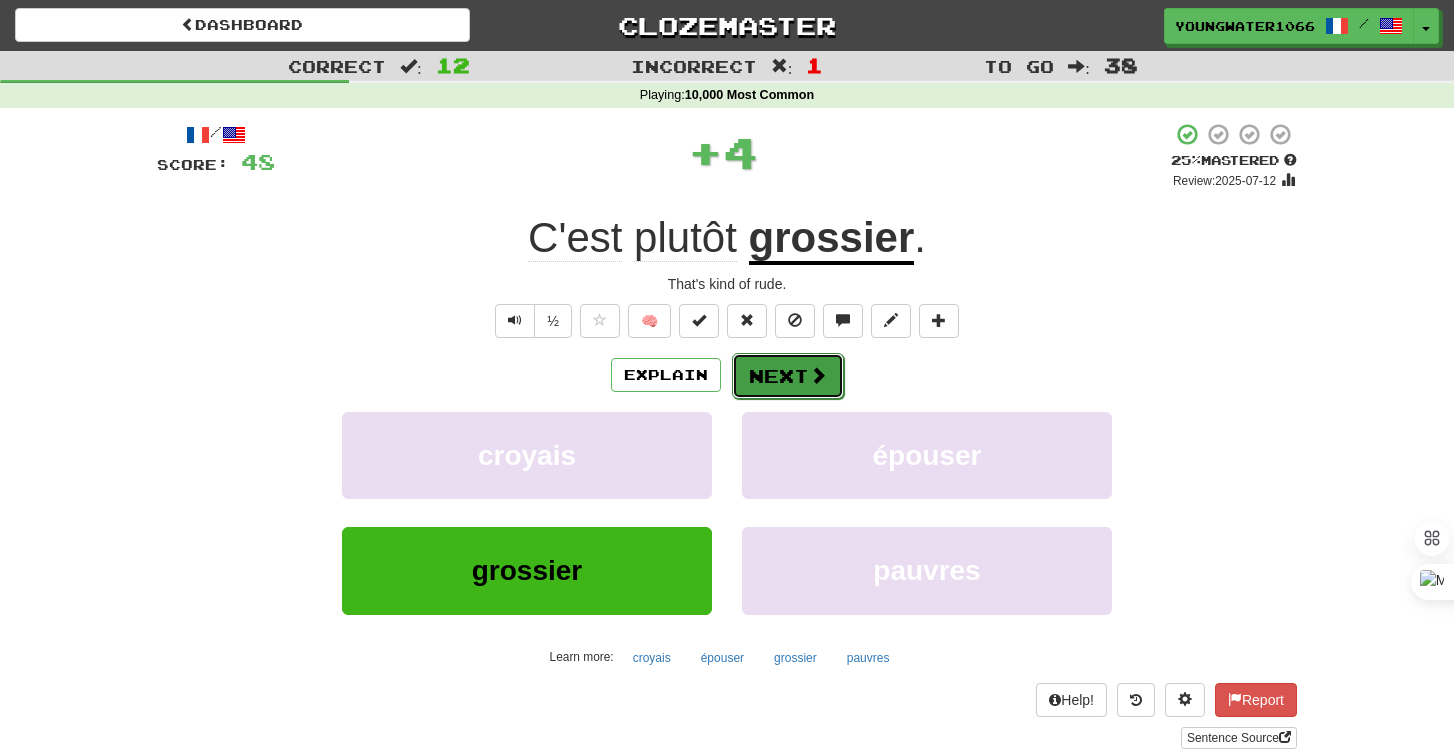 click on "Next" at bounding box center (788, 376) 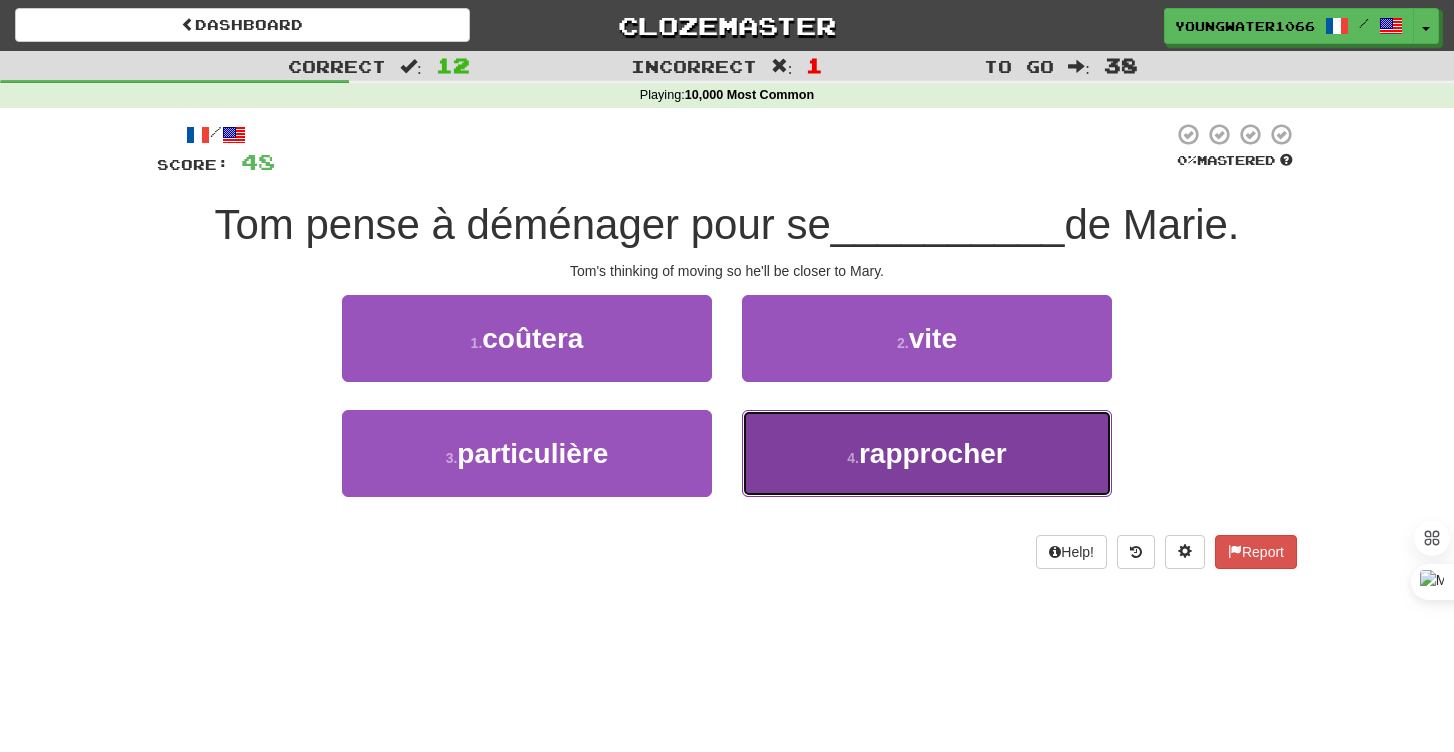 click on "4 .  rapprocher" at bounding box center (927, 453) 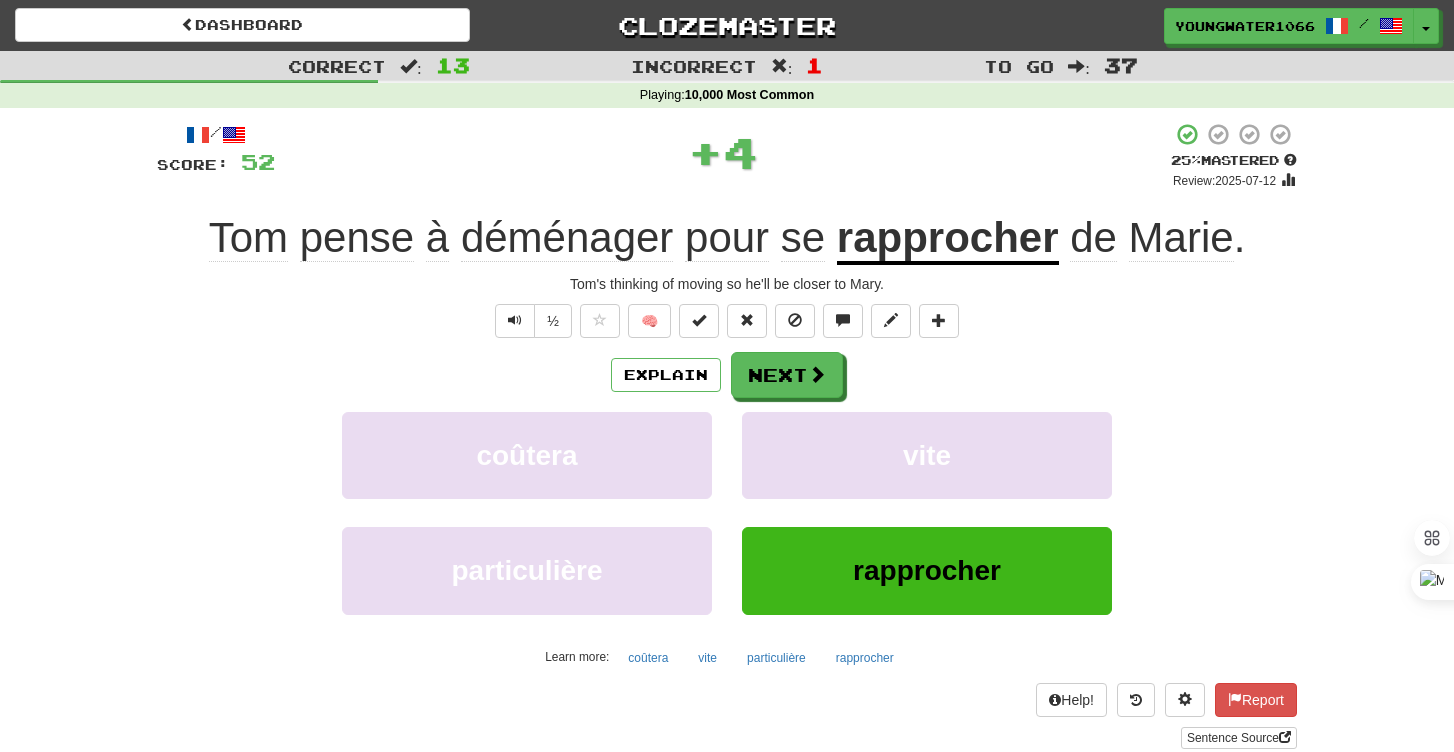click on "Explain Next coûtera vite particulière rapprocher Learn more: coûtera vite particulière rapprocher" at bounding box center [727, 512] 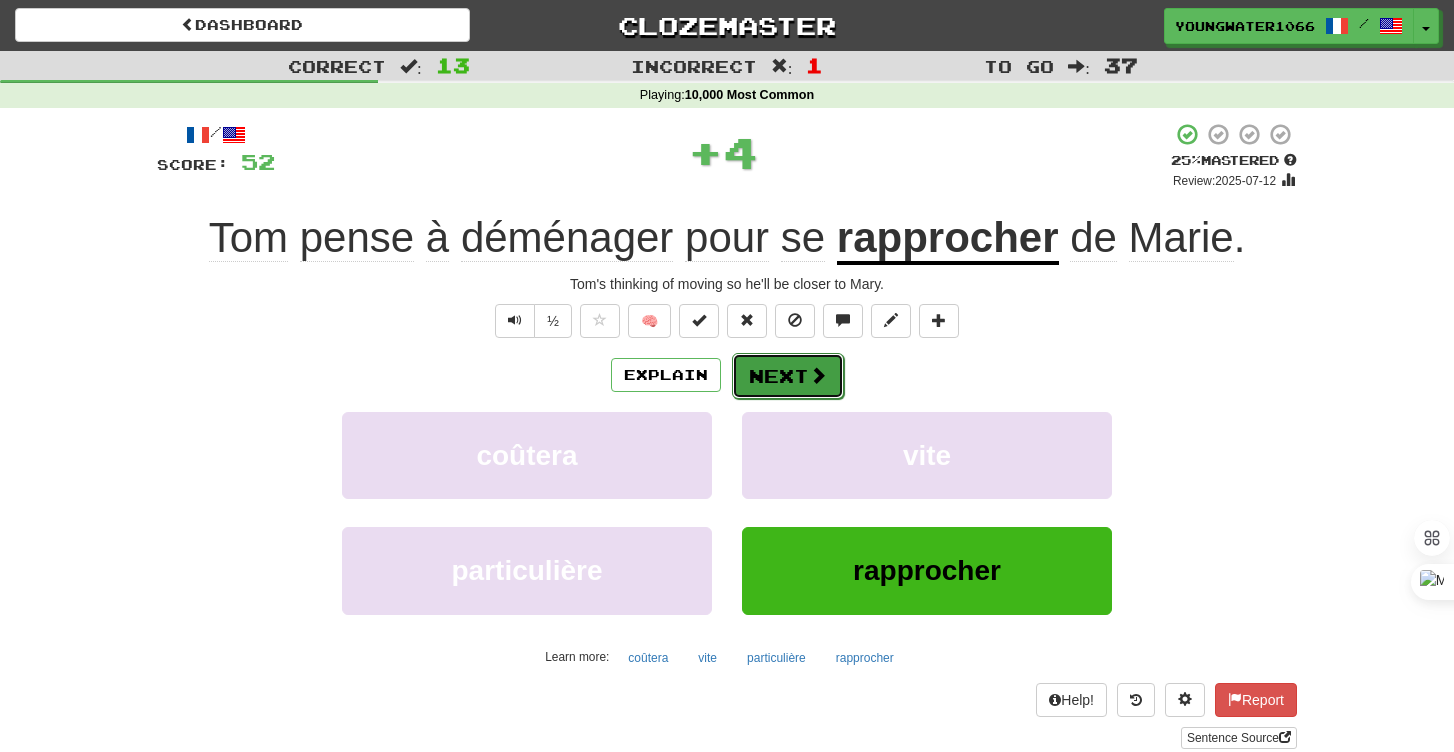 click on "Next" at bounding box center [788, 376] 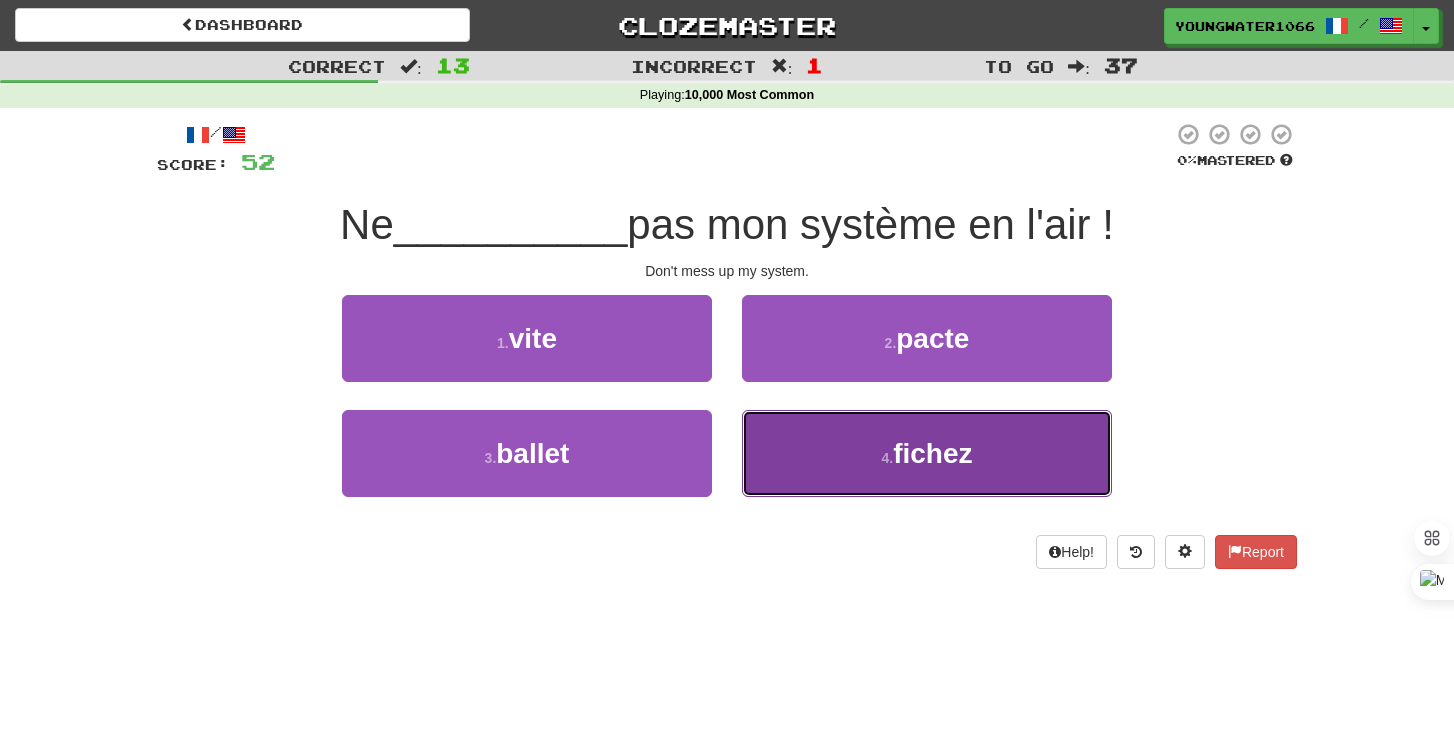 click on "4 .  fichez" at bounding box center (927, 453) 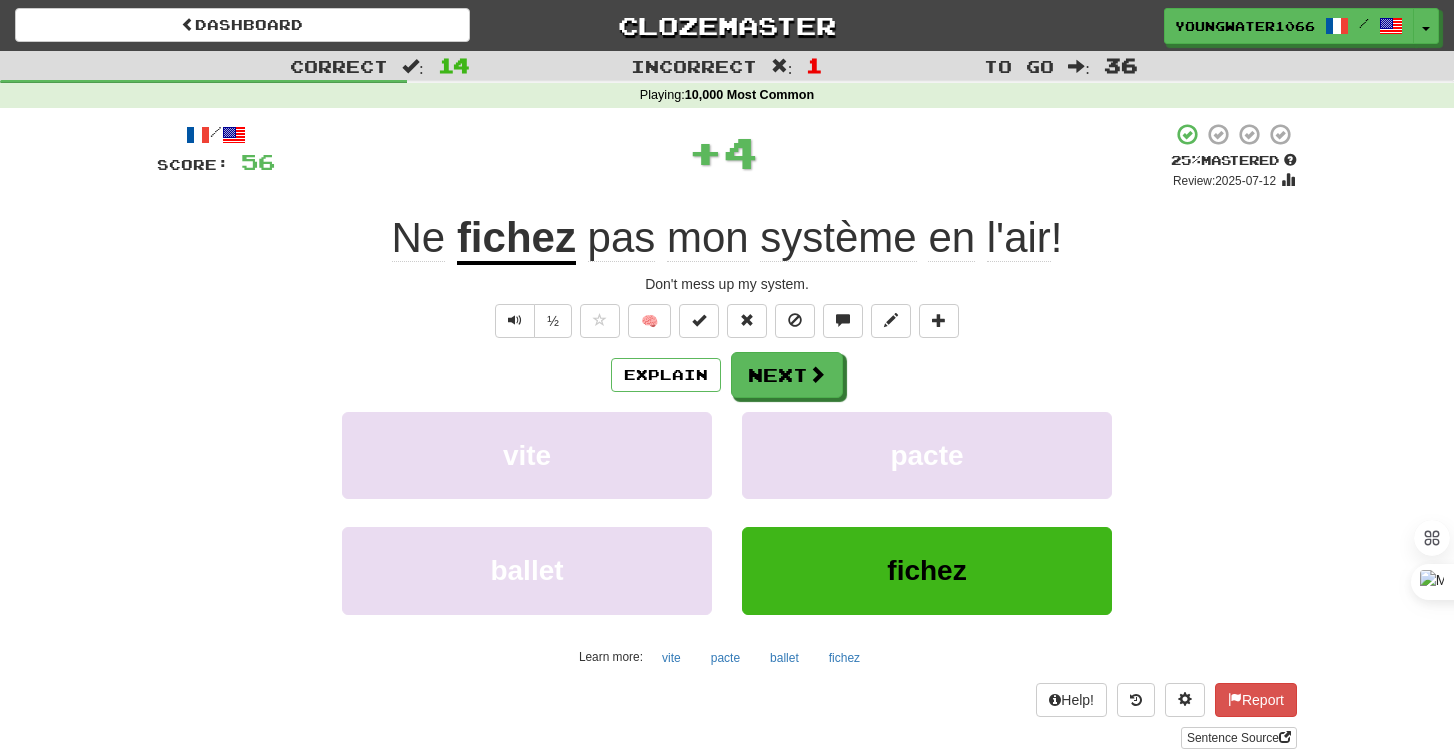click on "Explain Next vite pacte ballet fichez Learn more: vite pacte ballet fichez" at bounding box center (727, 512) 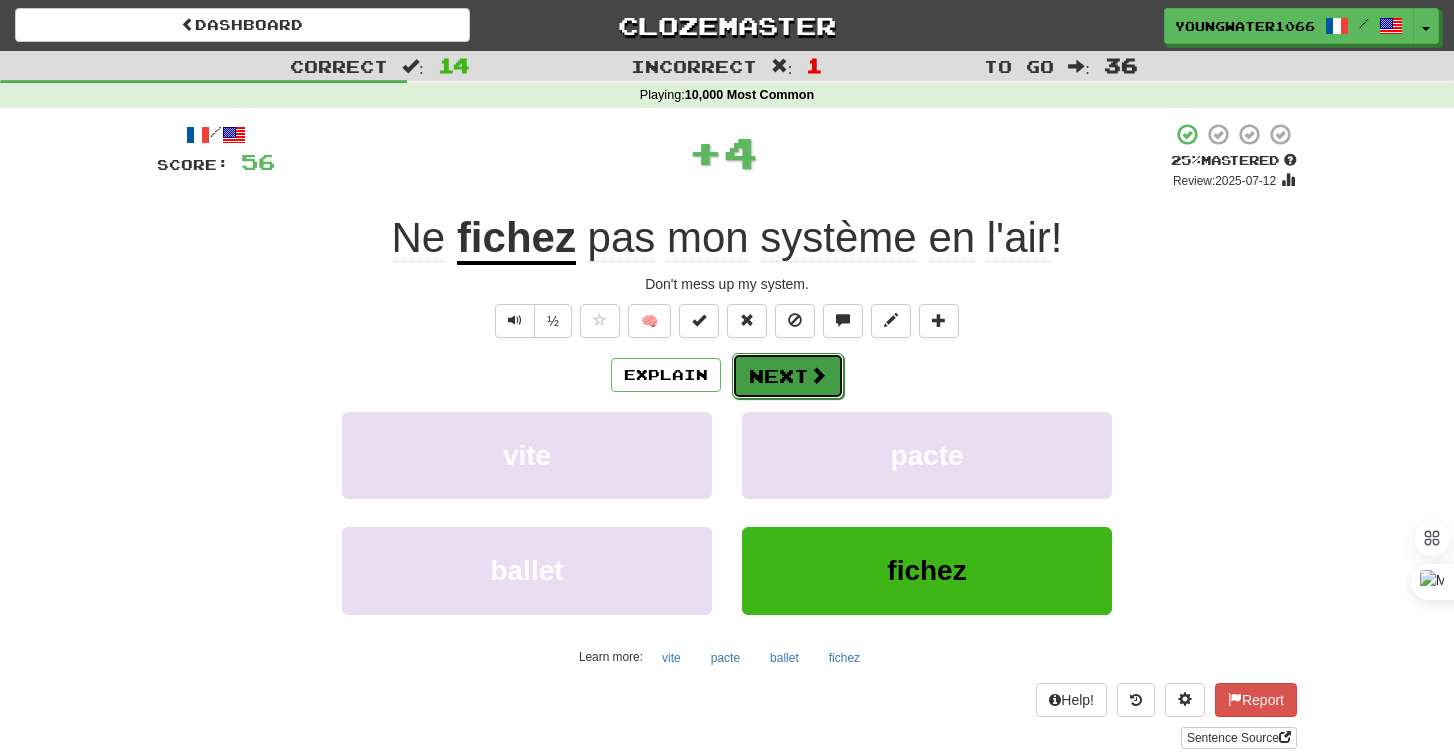 click on "Next" at bounding box center [788, 376] 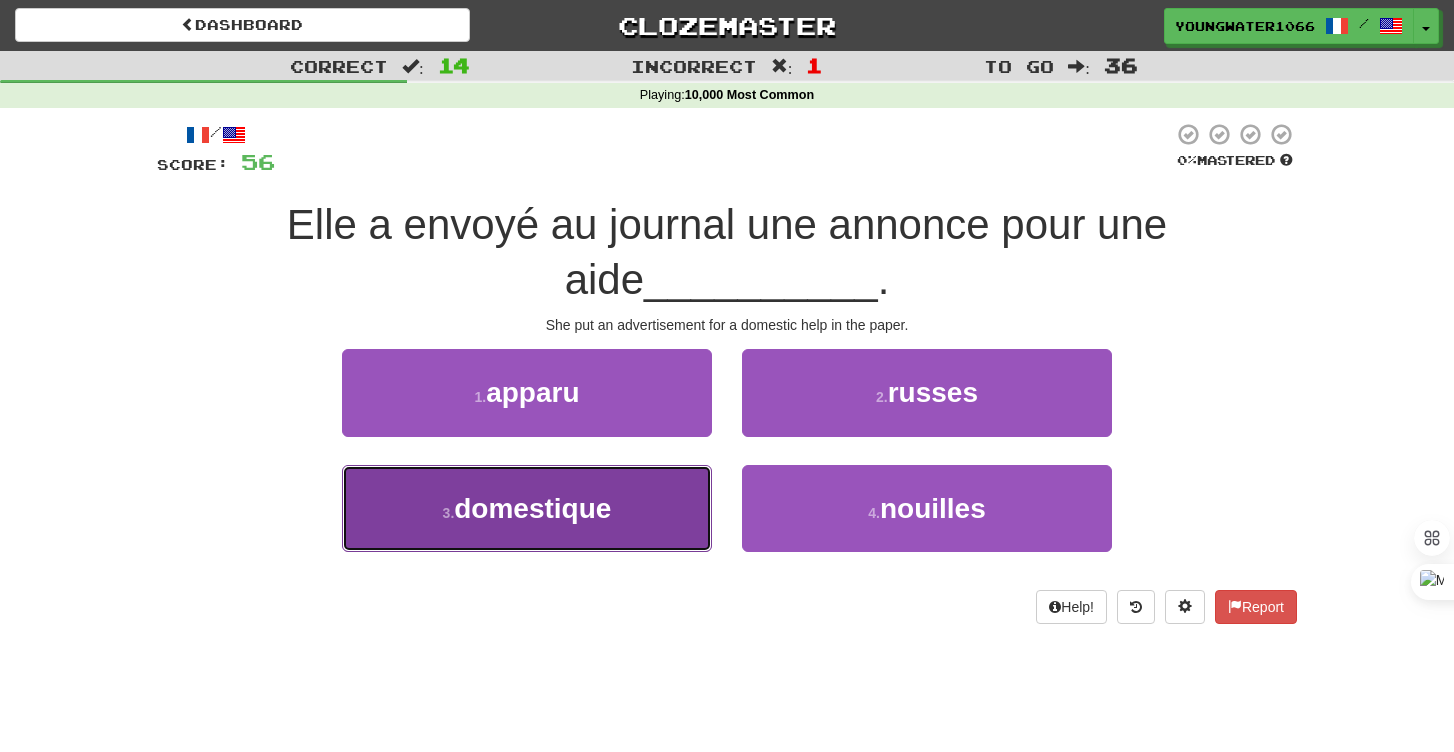 click on "3 .  domestique" at bounding box center (527, 508) 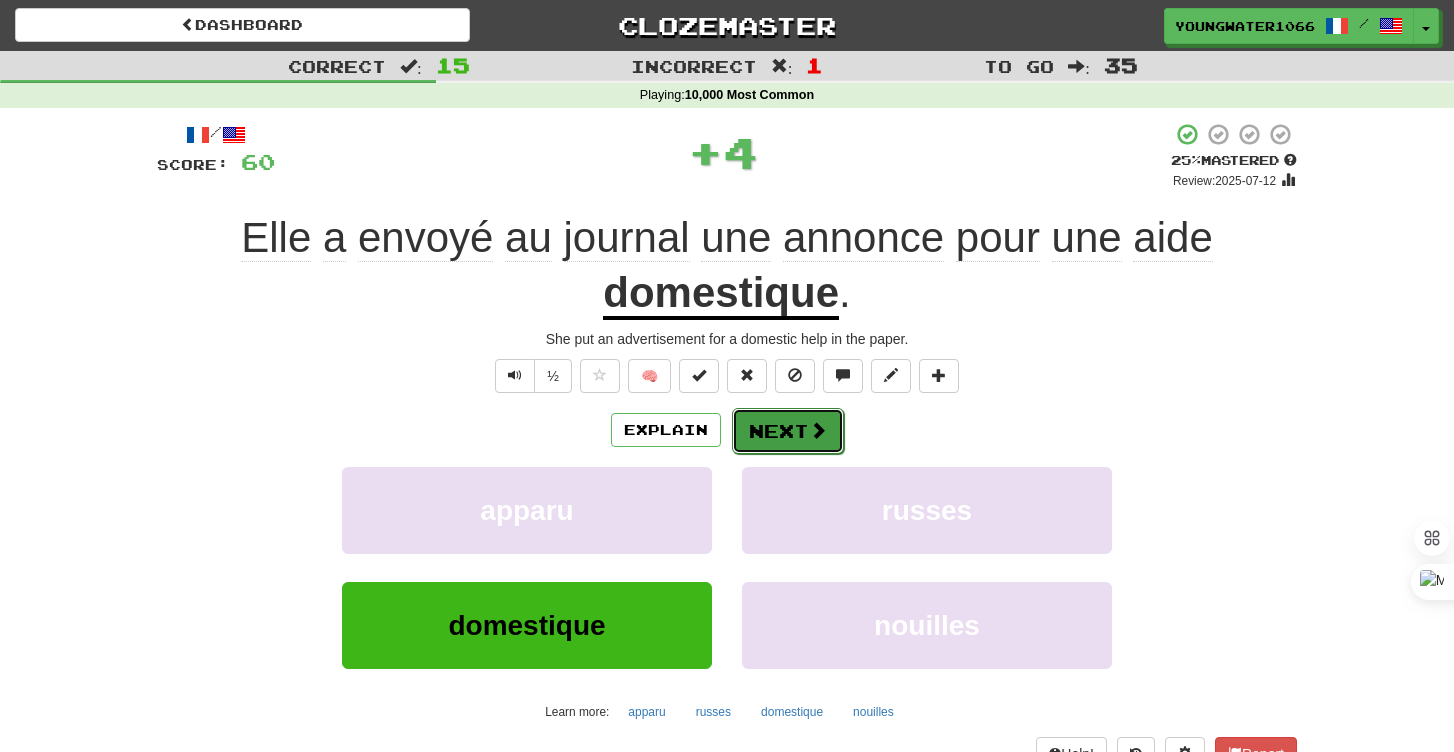 click on "Next" at bounding box center (788, 431) 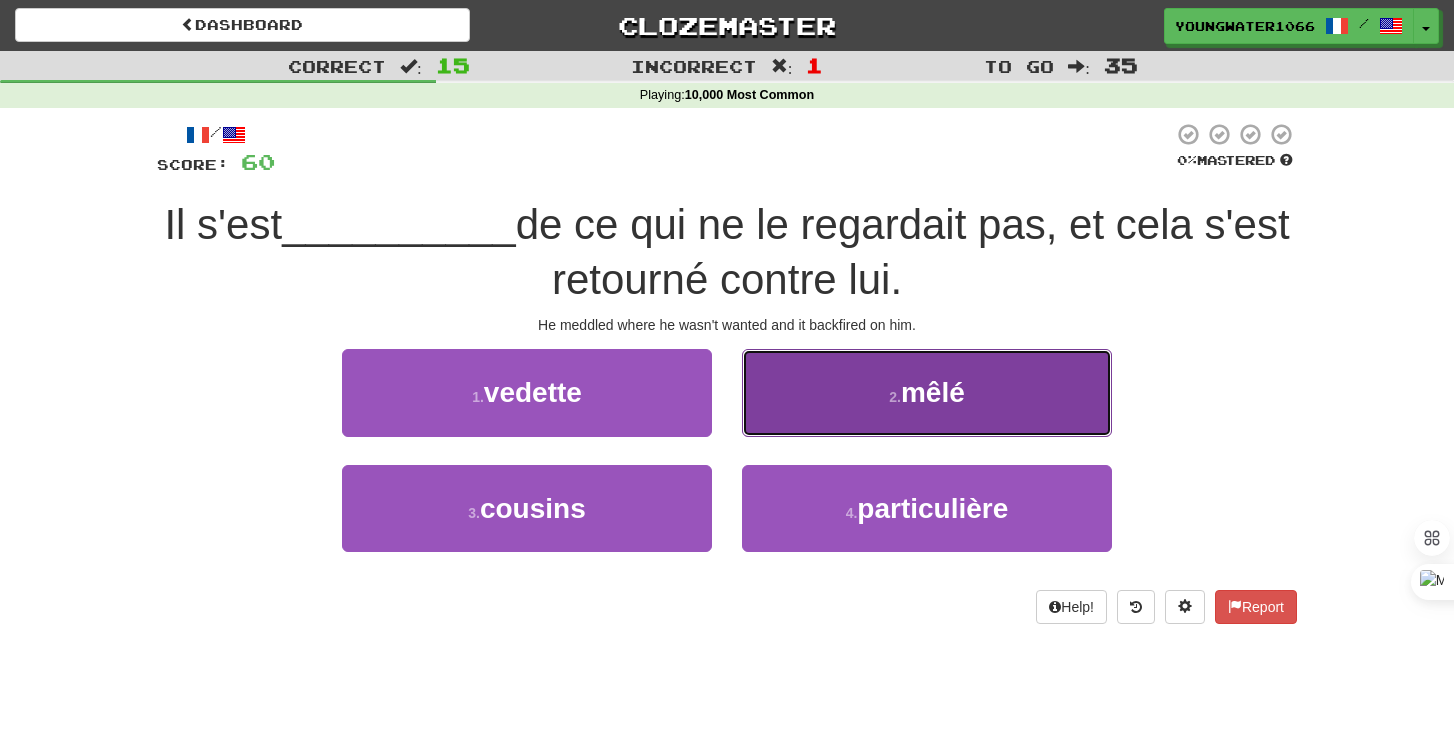 click on "2 .  mêlé" at bounding box center (927, 392) 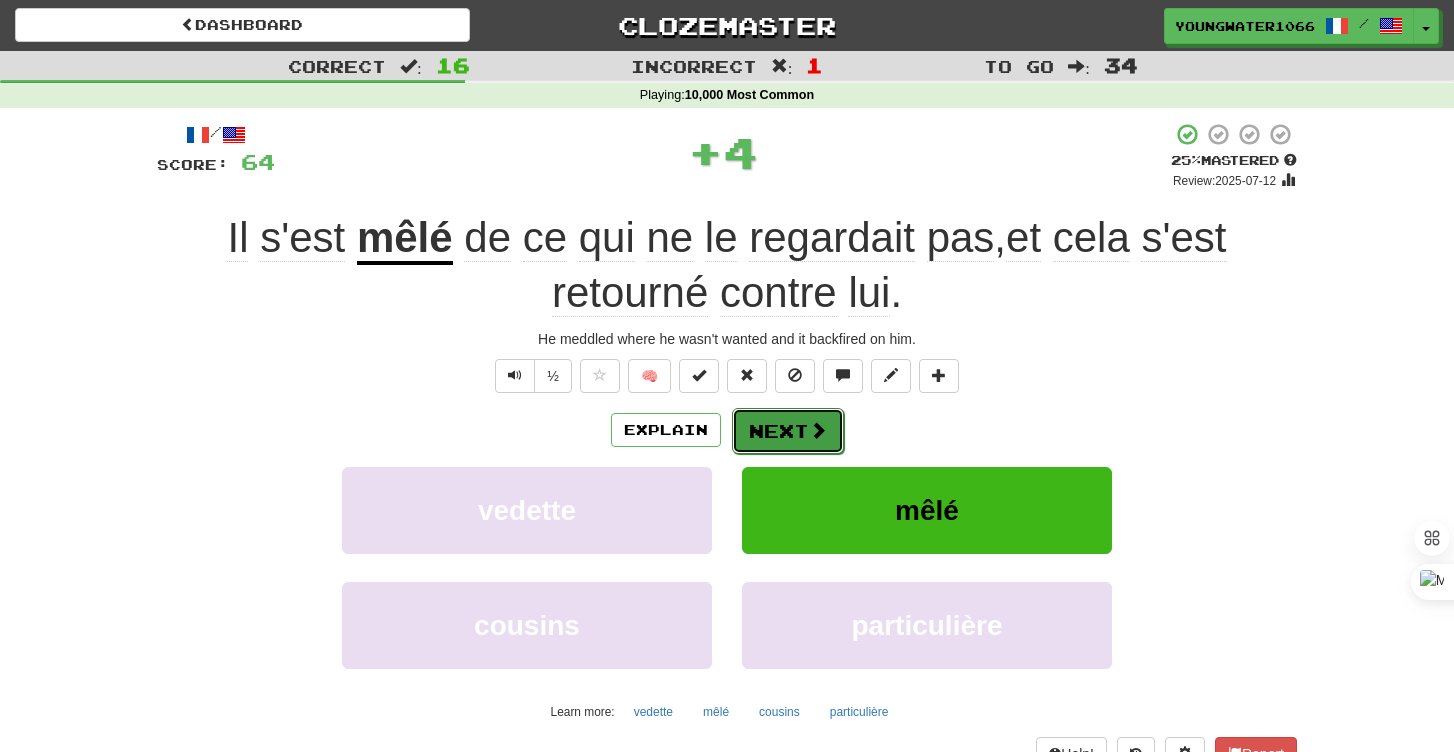click on "Next" at bounding box center (788, 431) 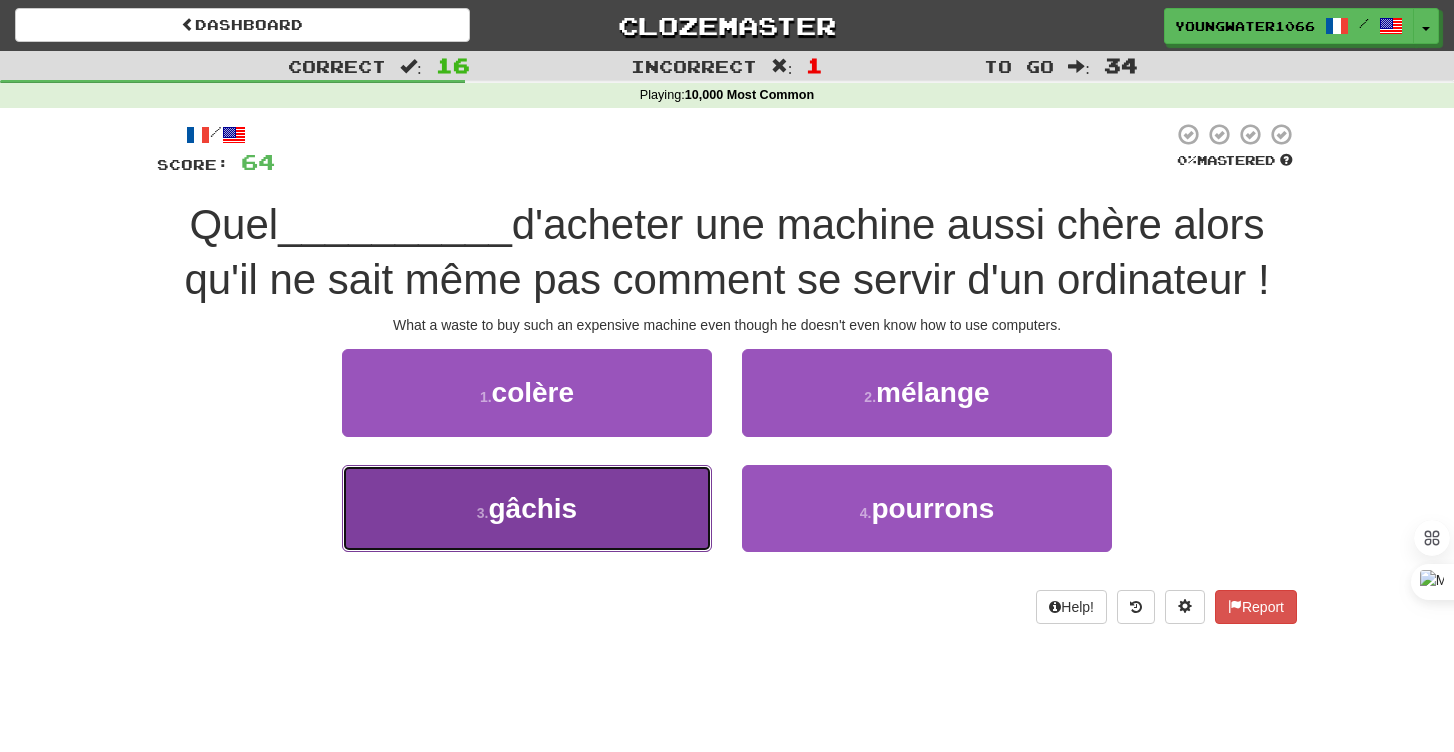 click on "3 .  gâchis" at bounding box center (527, 508) 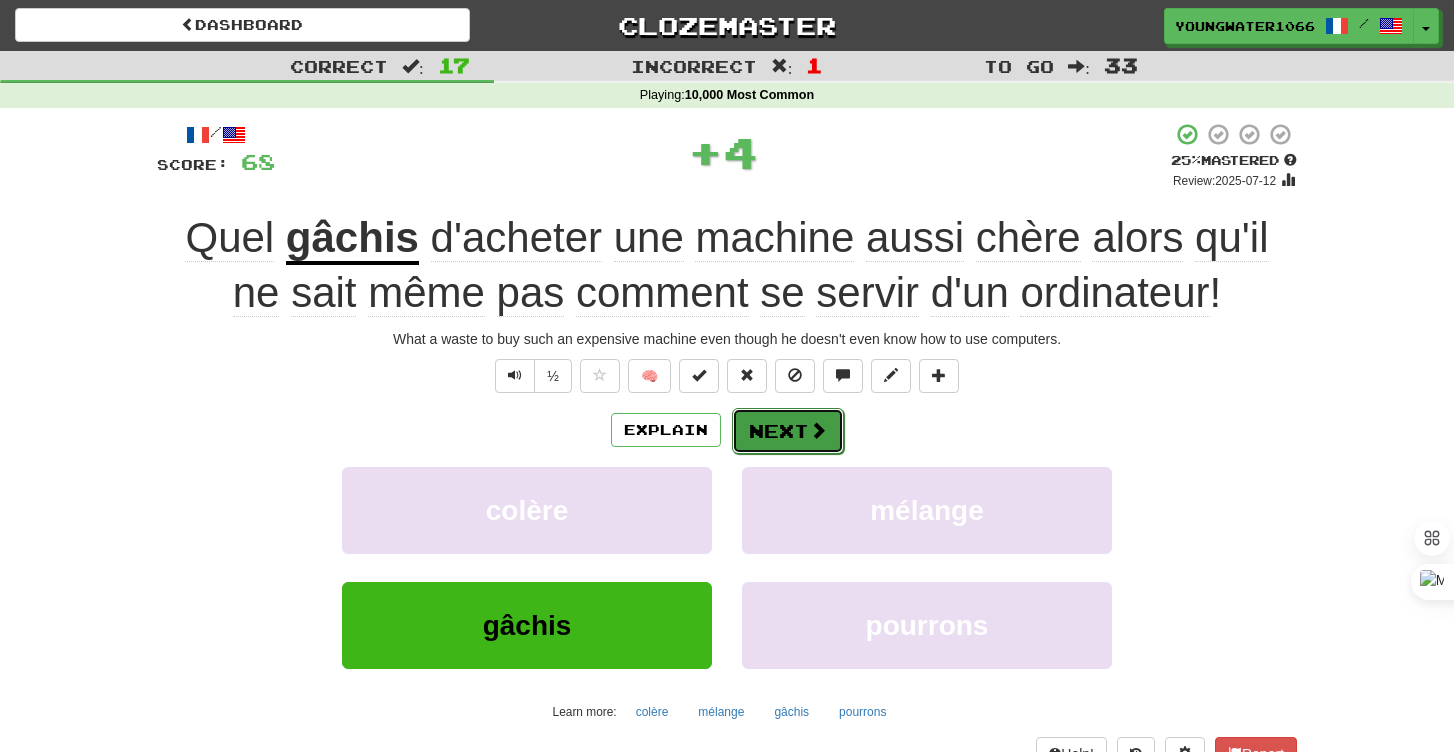 click on "Next" at bounding box center [788, 431] 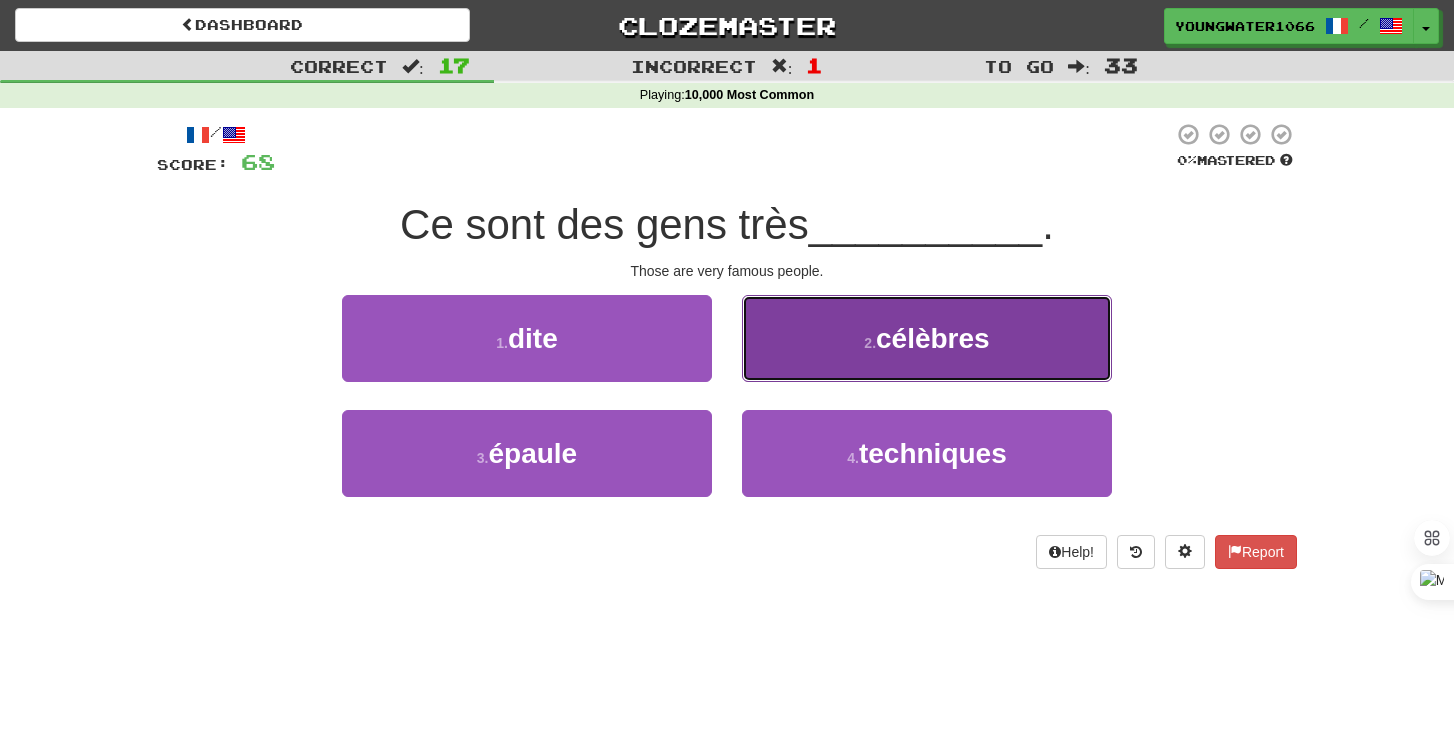 click on "2 .  célèbres" at bounding box center (927, 338) 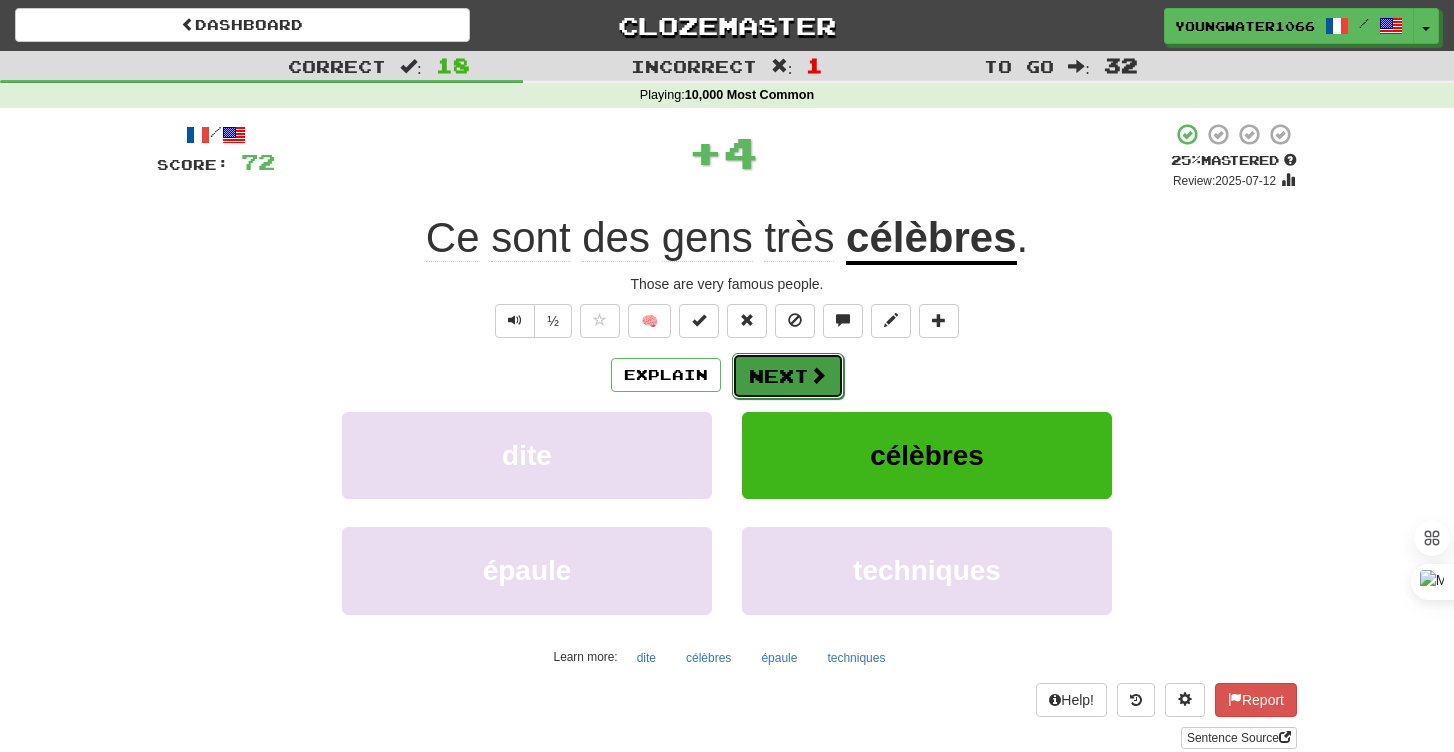 click on "Next" at bounding box center [788, 376] 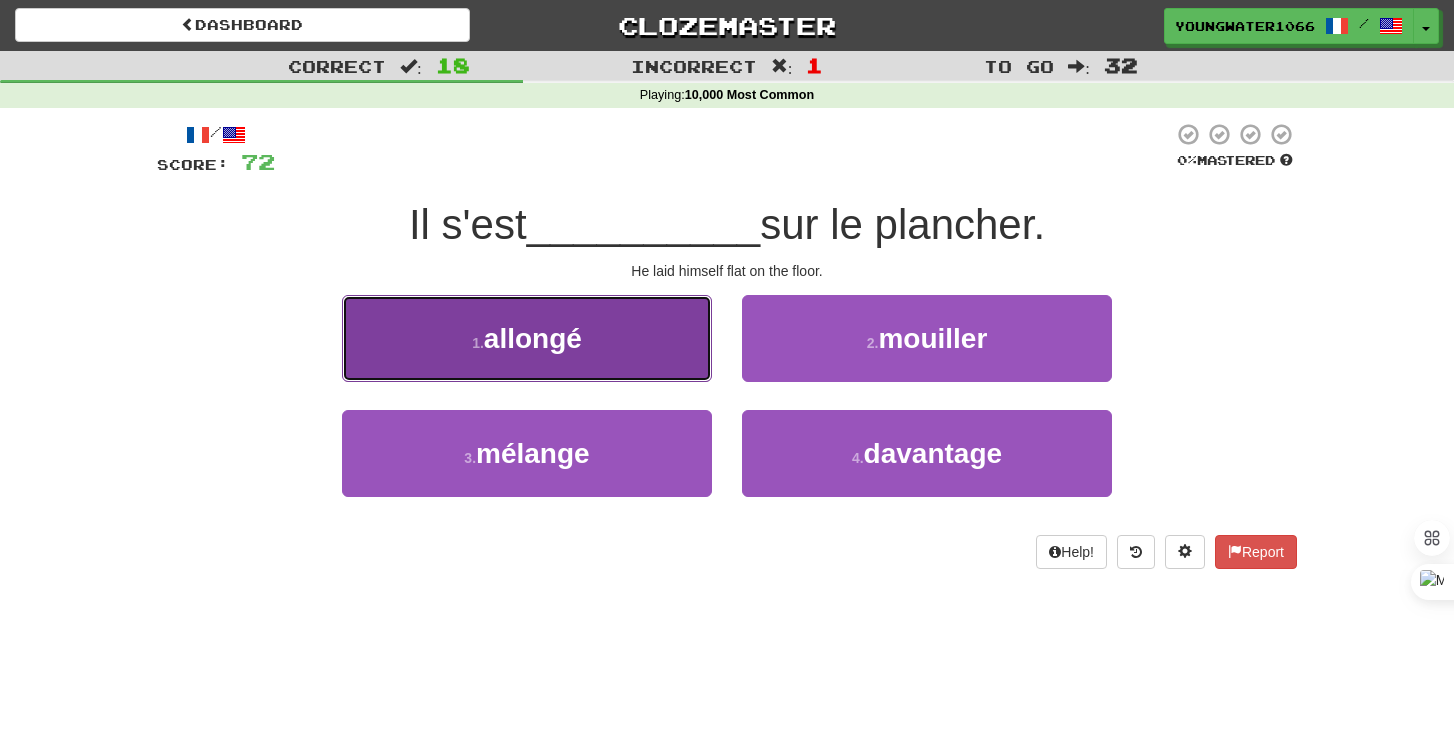 click on "1 .  allongé" at bounding box center (527, 338) 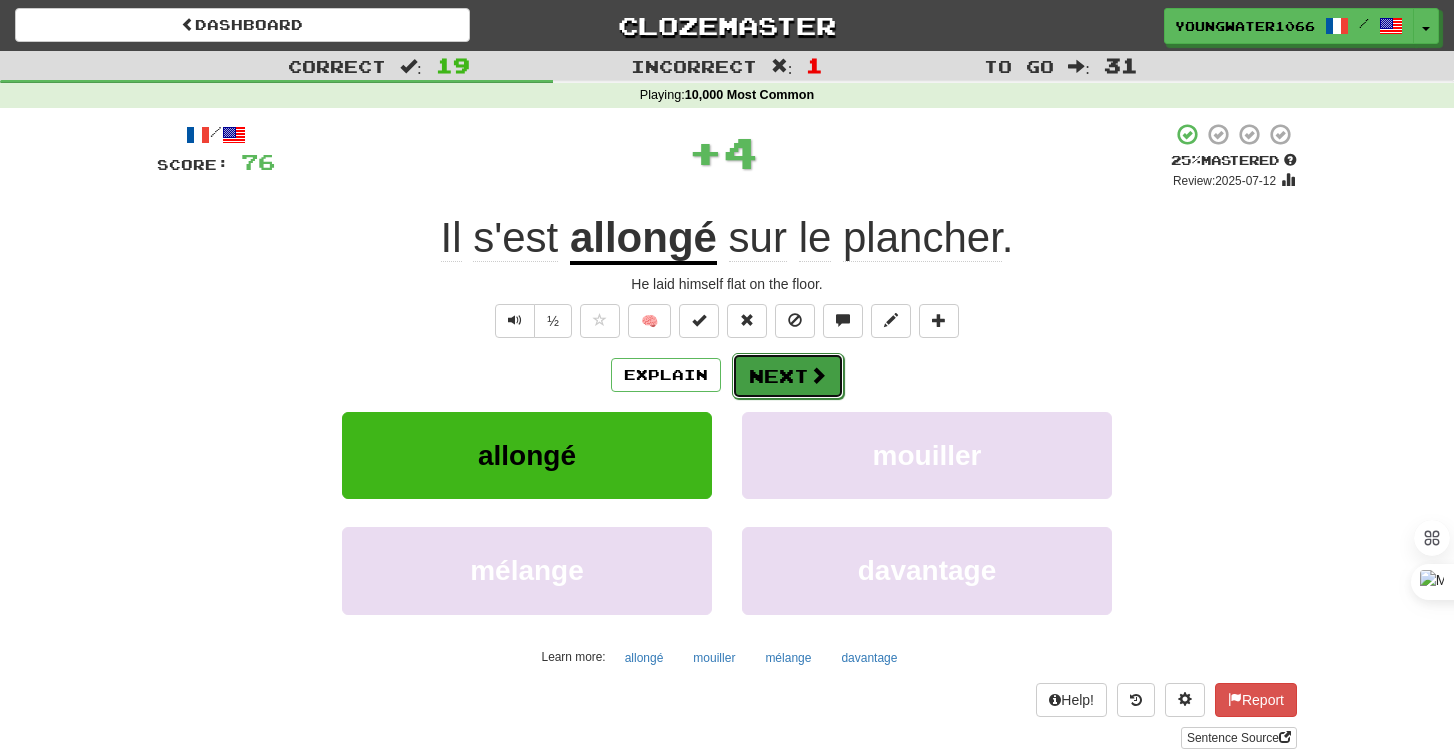 click on "Next" at bounding box center [788, 376] 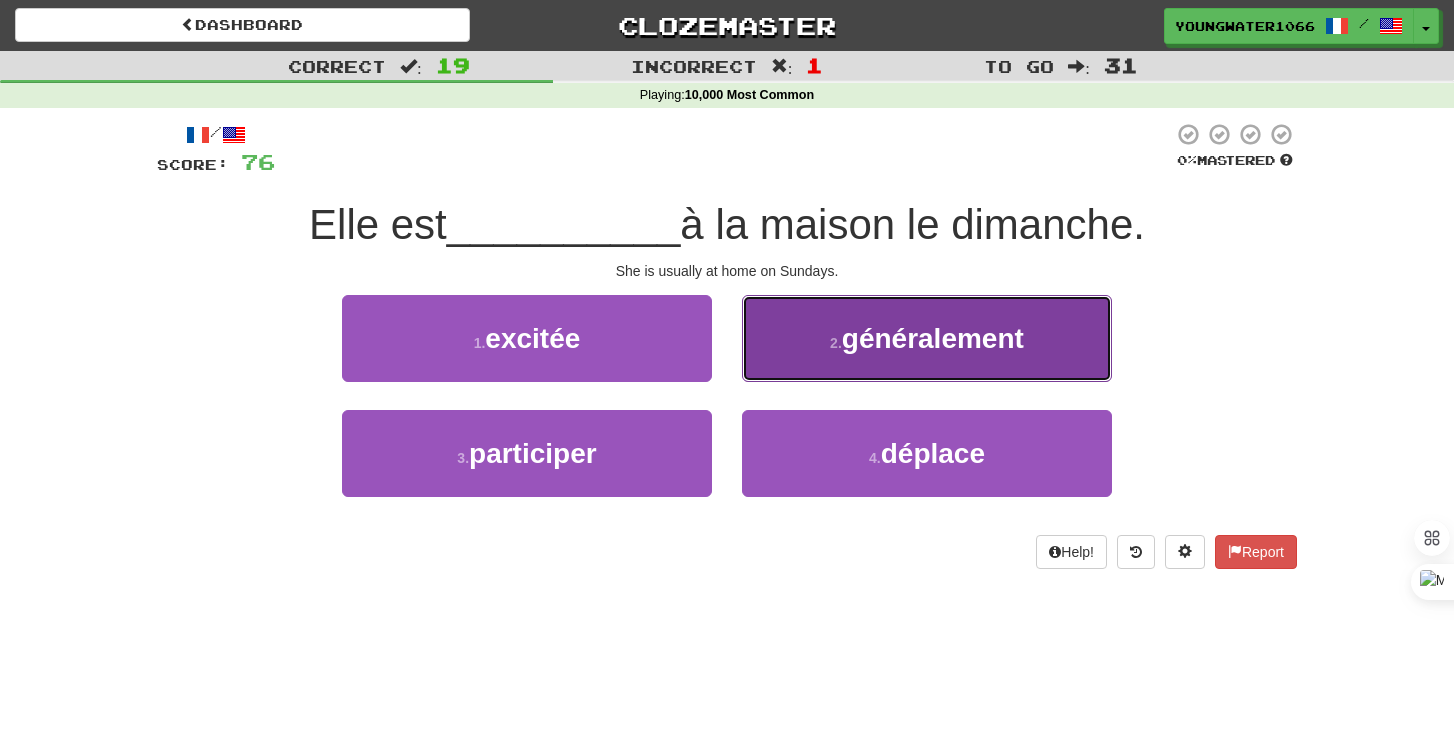 click on "2 .  généralement" at bounding box center (927, 338) 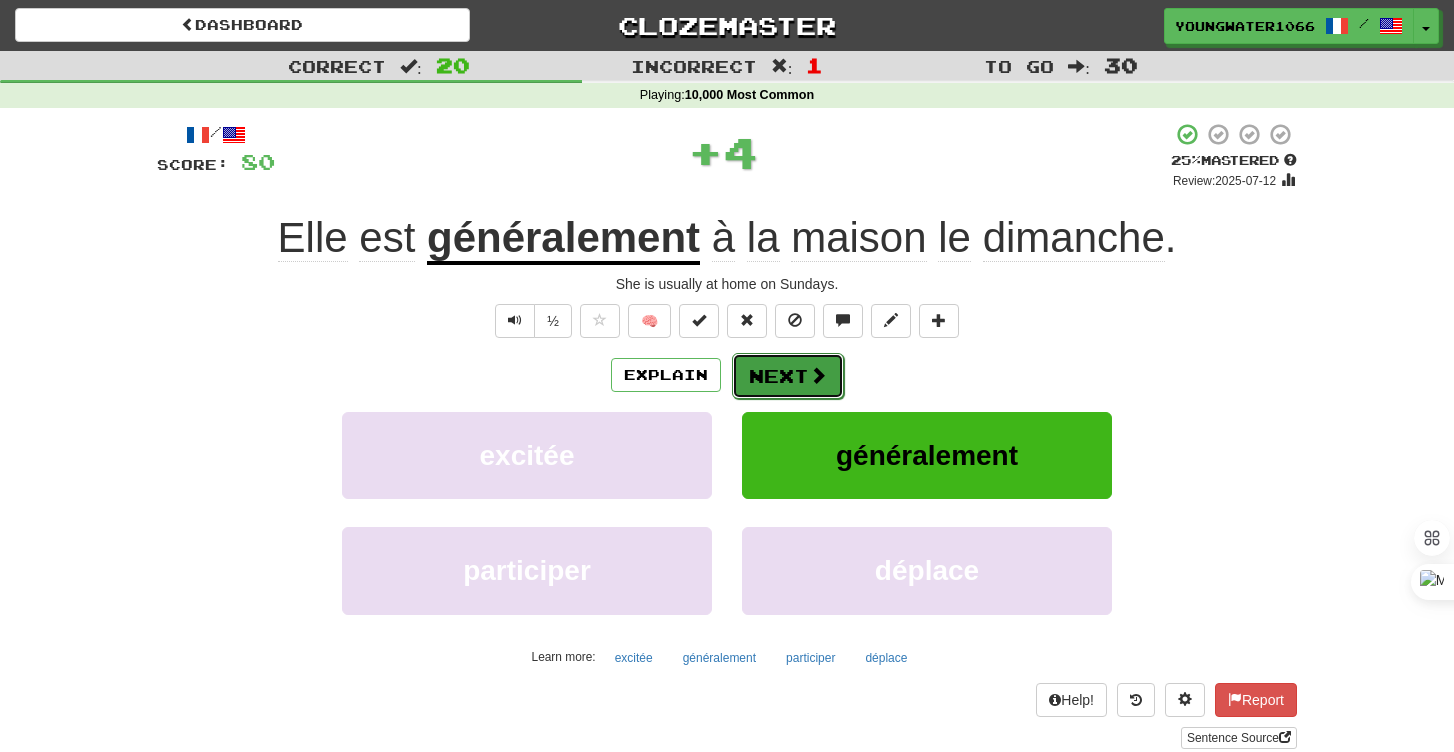click on "Next" at bounding box center [788, 376] 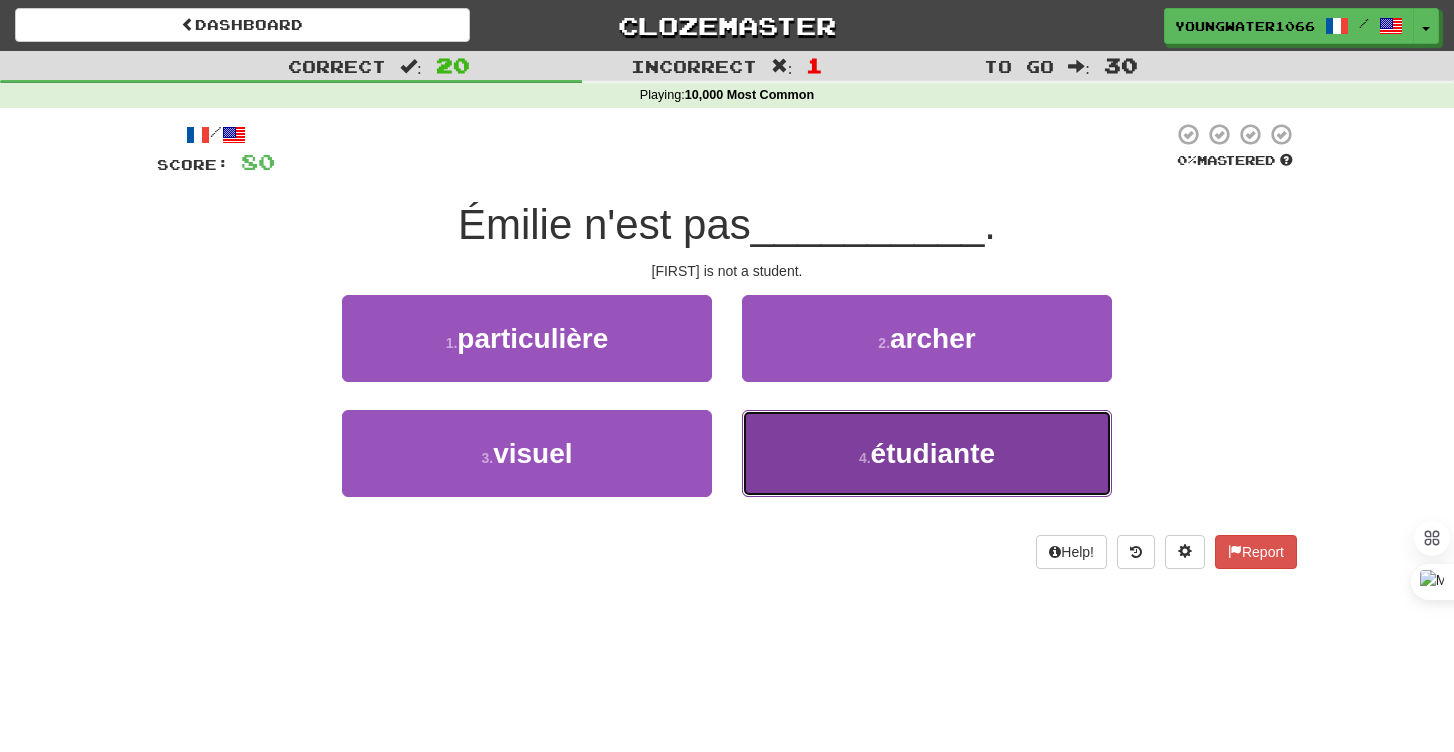 click on "4 .  étudiante" at bounding box center [927, 453] 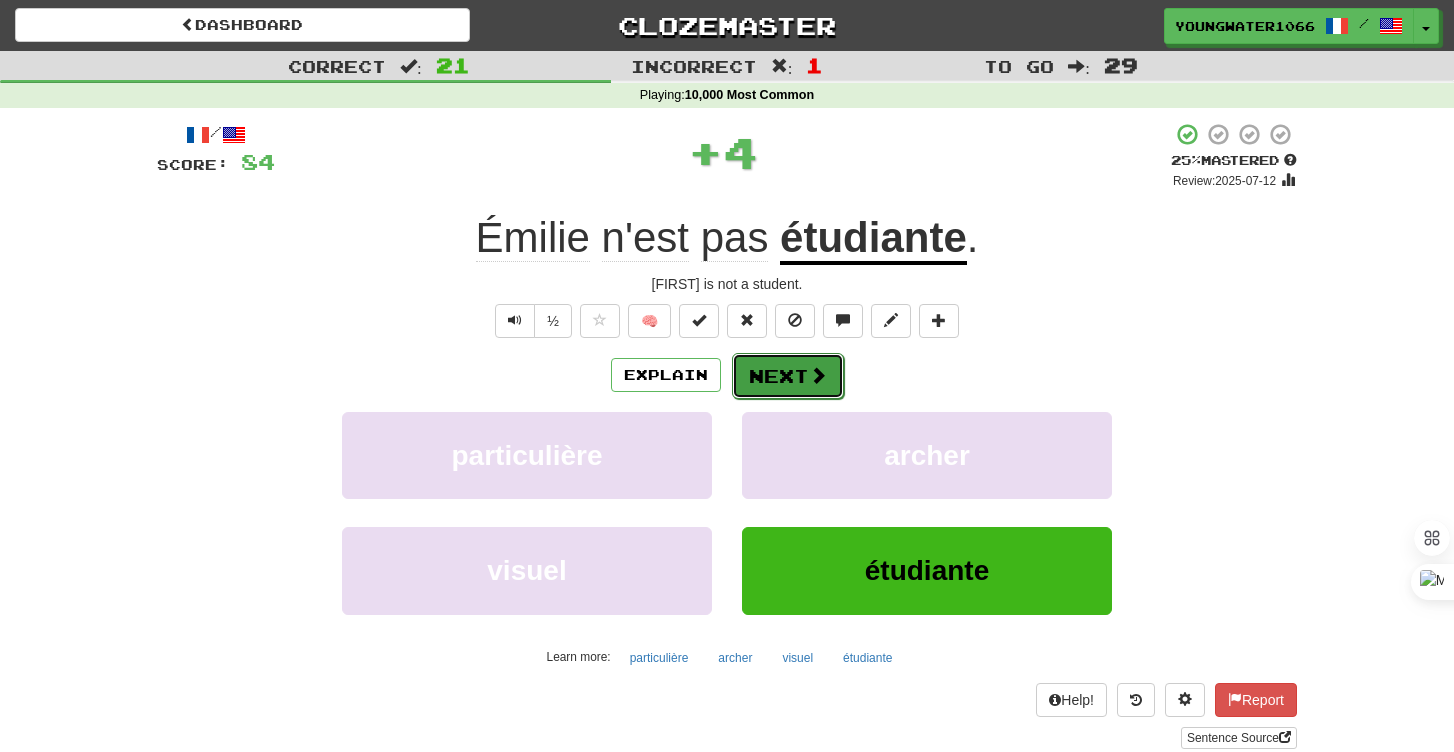 click on "Next" at bounding box center (788, 376) 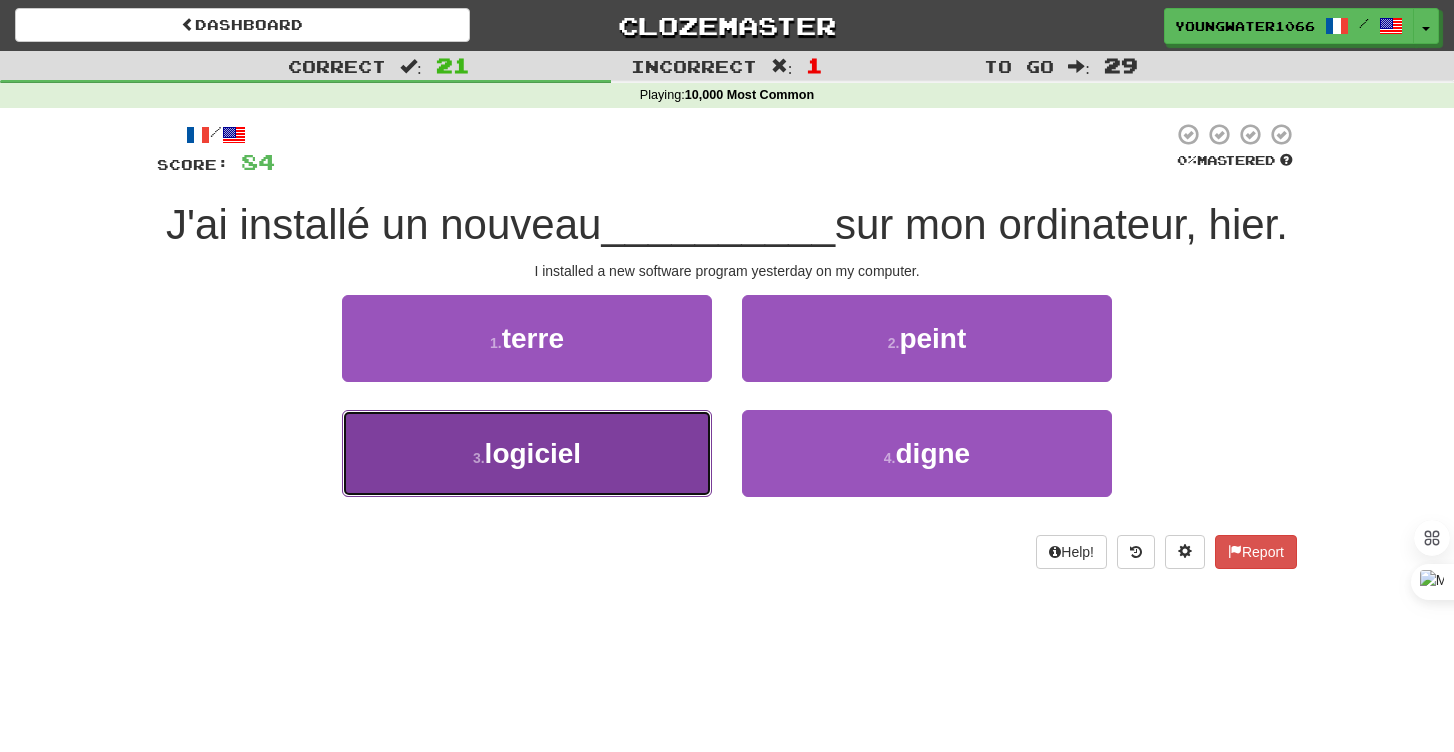 click on "3 .  logiciel" at bounding box center [527, 453] 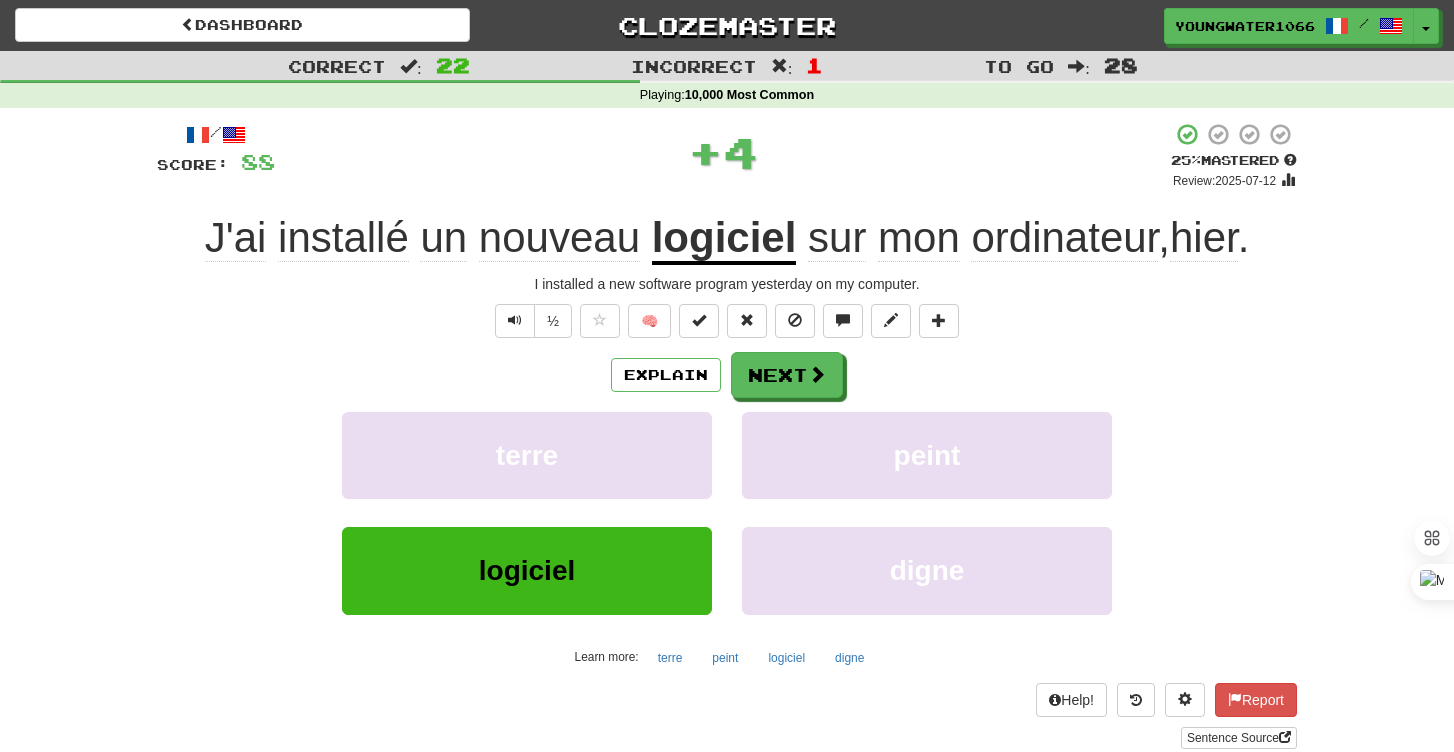 click on "Explain Next terre peint logiciel digne Learn more: terre peint logiciel digne" at bounding box center (727, 512) 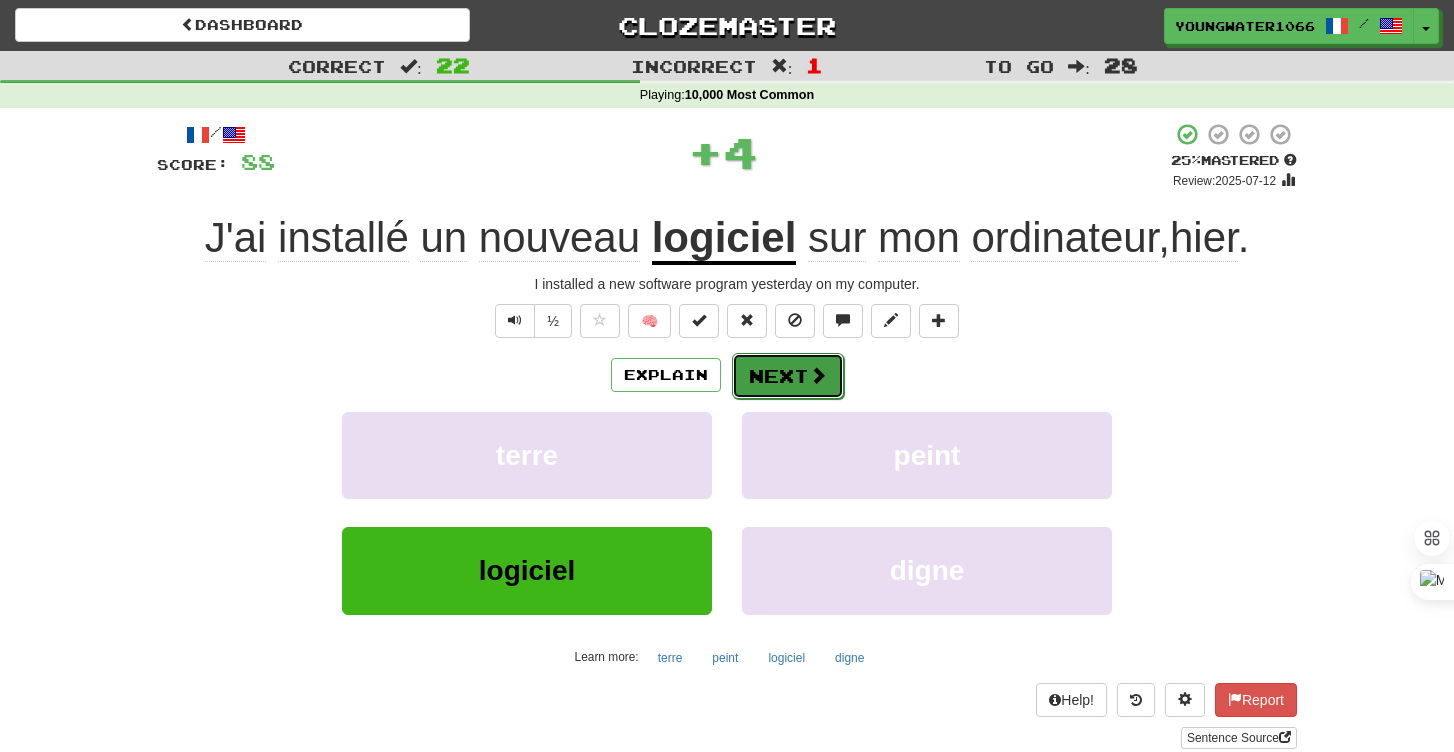 click on "Next" at bounding box center (788, 376) 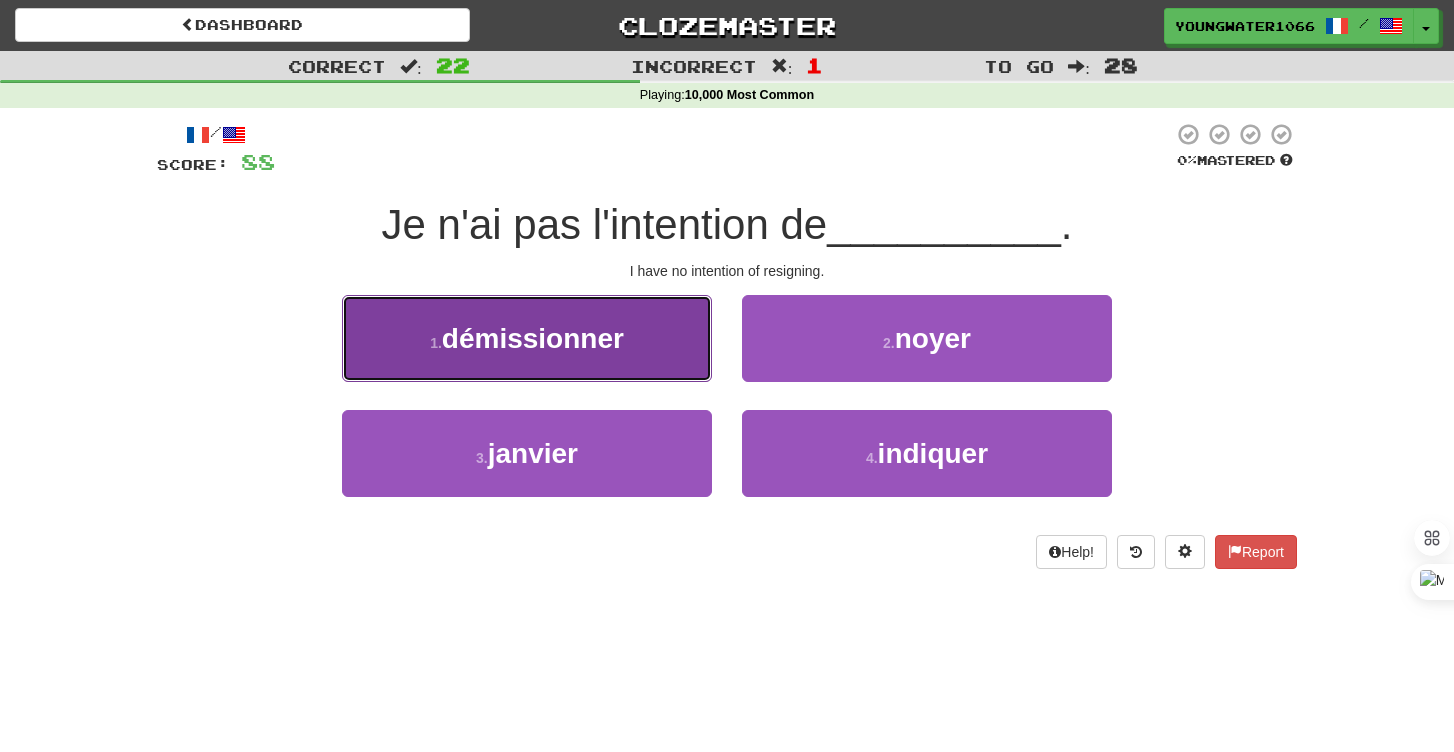 click on "1 .  démissionner" at bounding box center [527, 338] 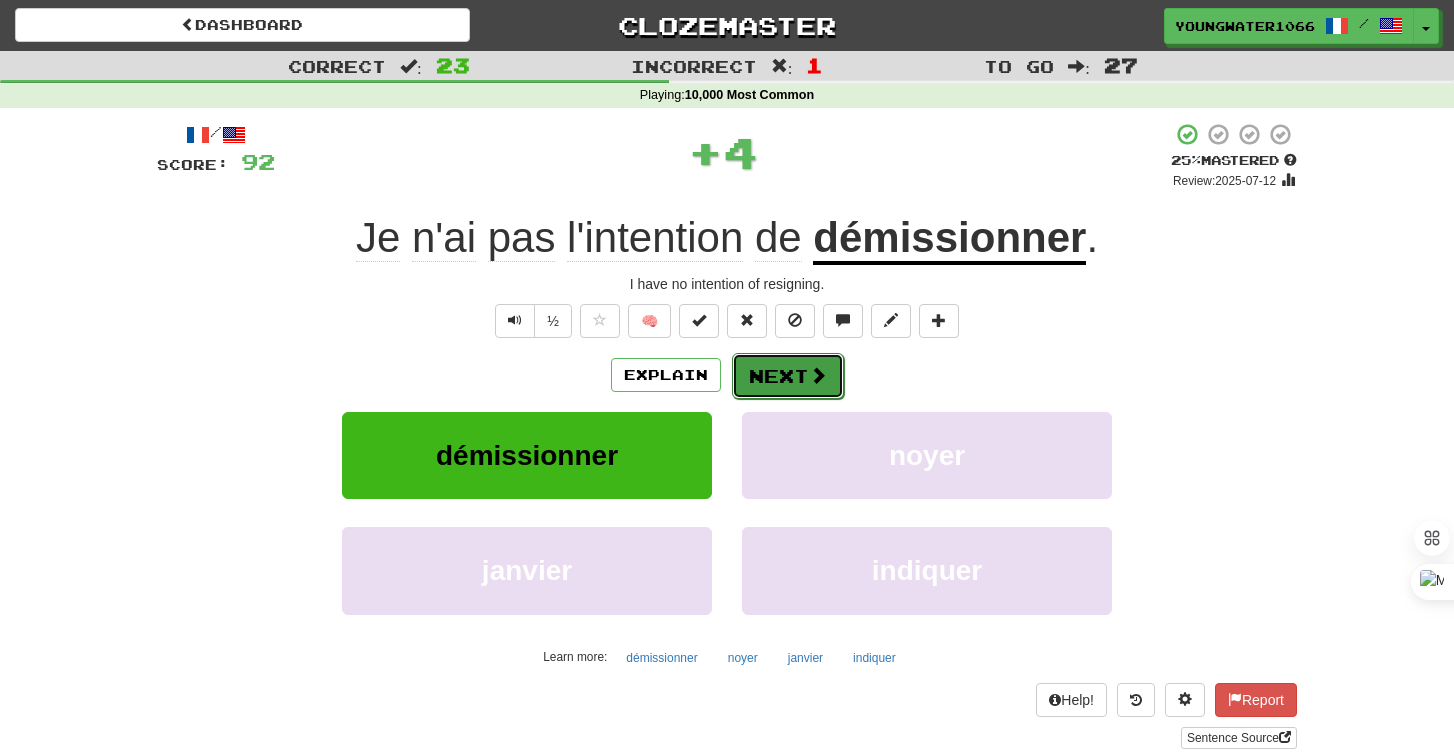 click on "Next" at bounding box center (788, 376) 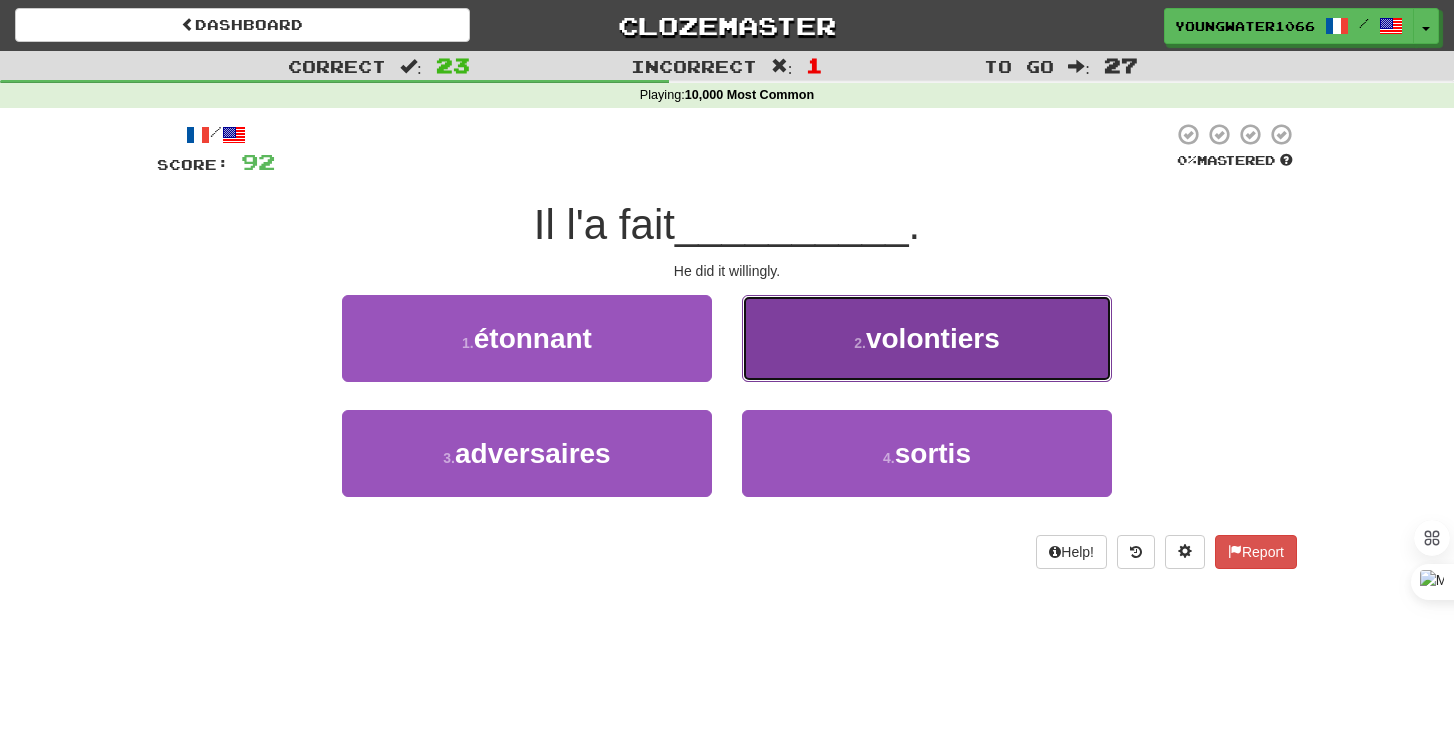click on "2 .  volontiers" at bounding box center [927, 338] 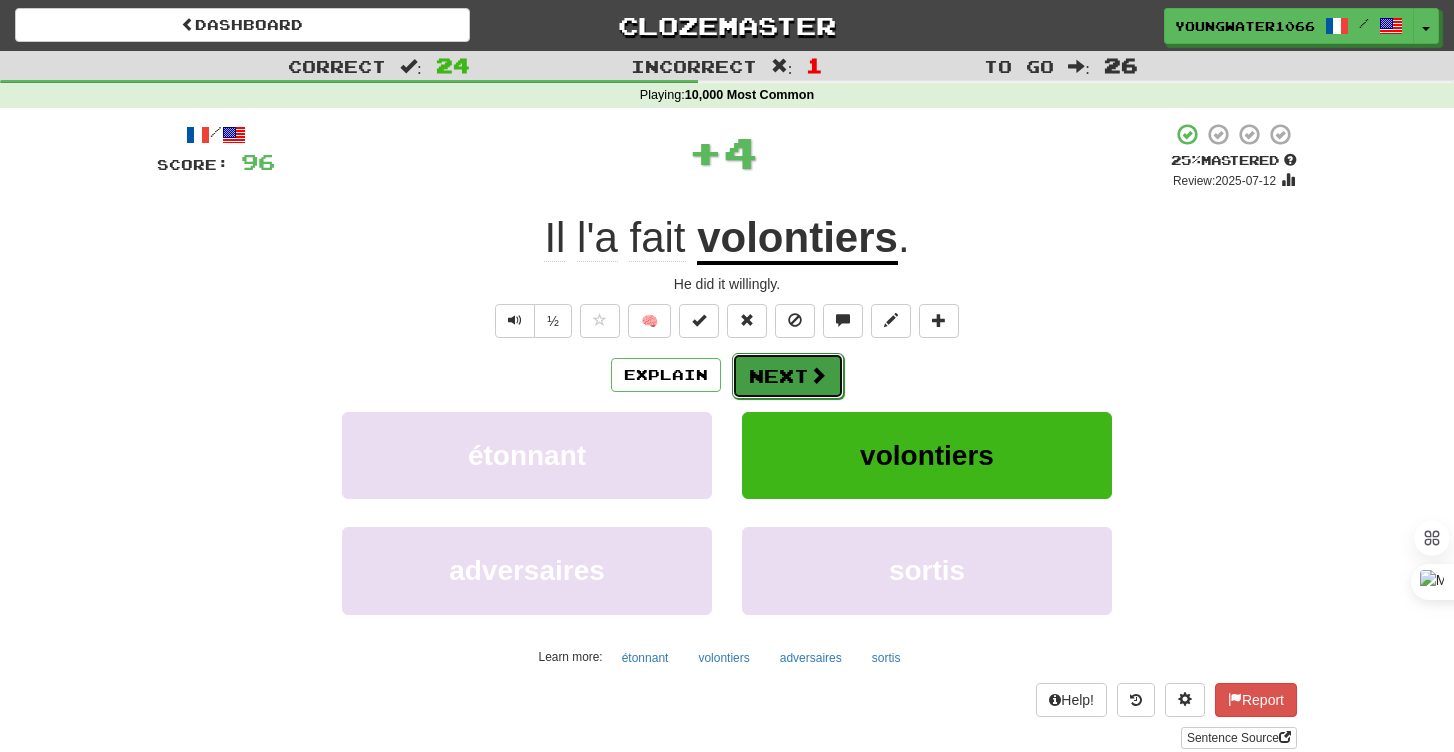 click on "Next" at bounding box center [788, 376] 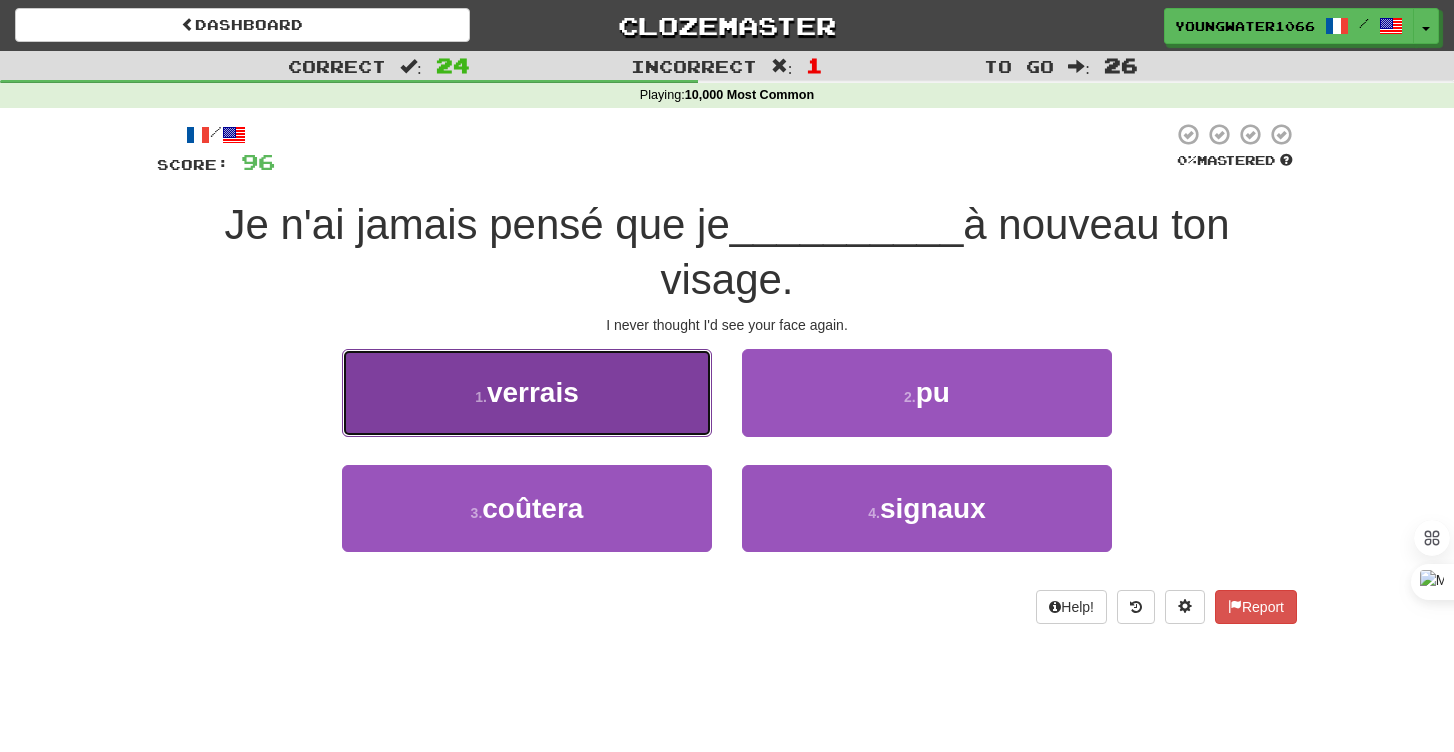 click on "1 .  verrais" at bounding box center (527, 392) 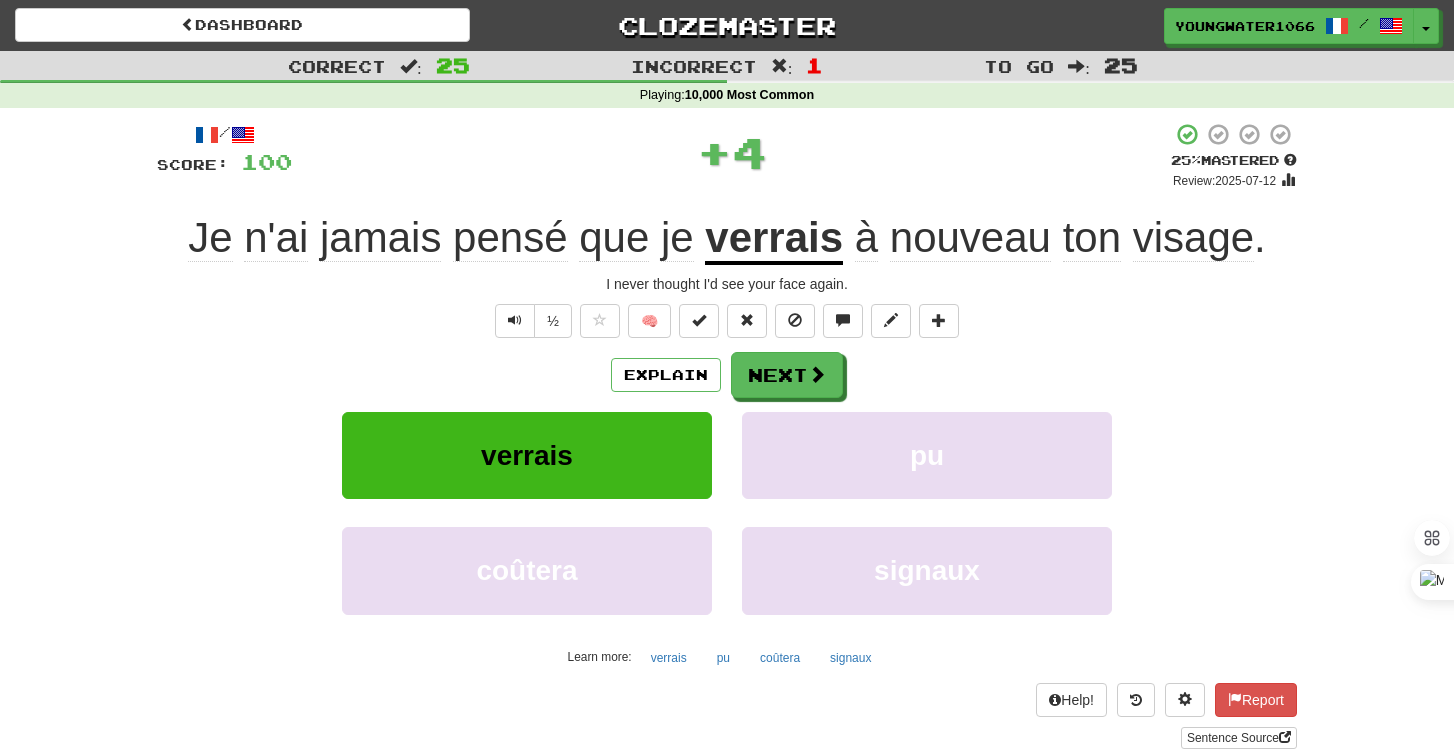 click on "pu" at bounding box center [927, 469] 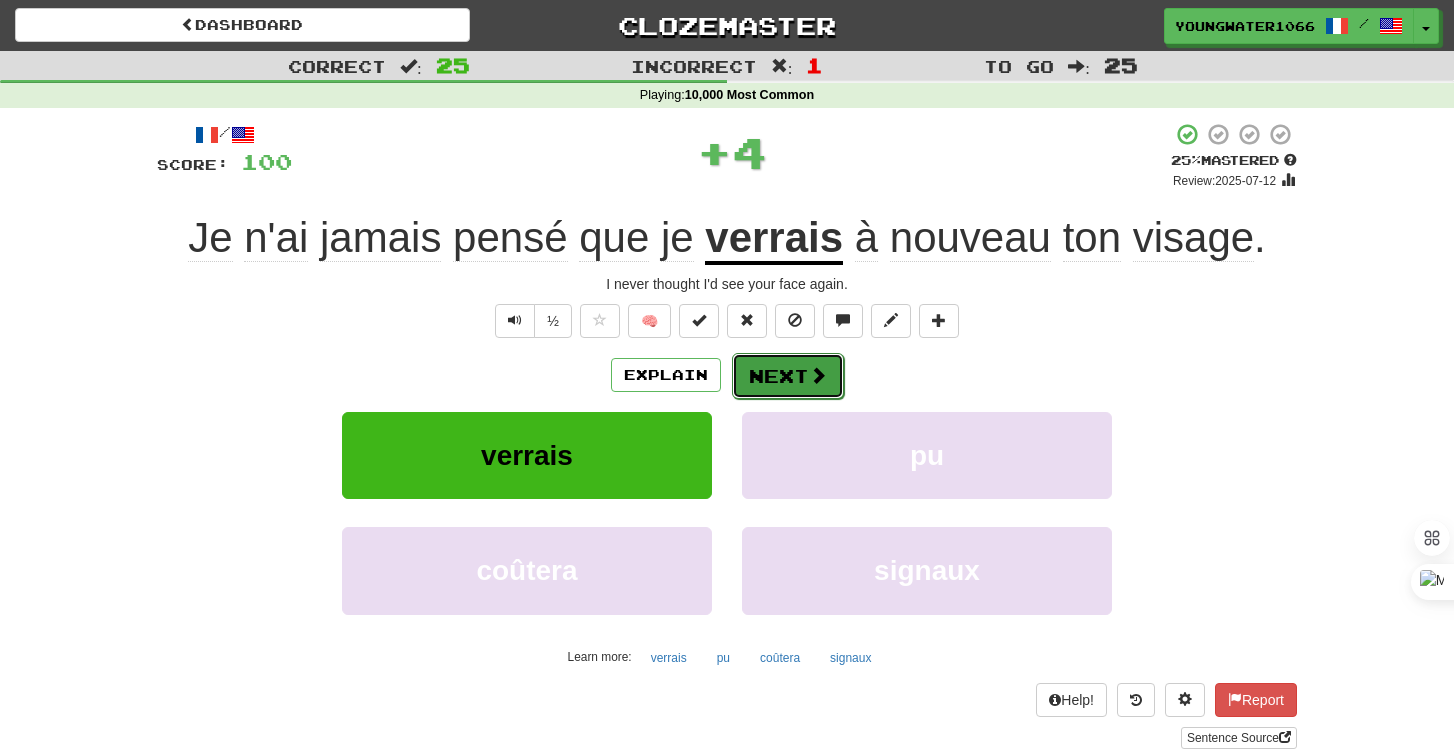 click on "Next" at bounding box center (788, 376) 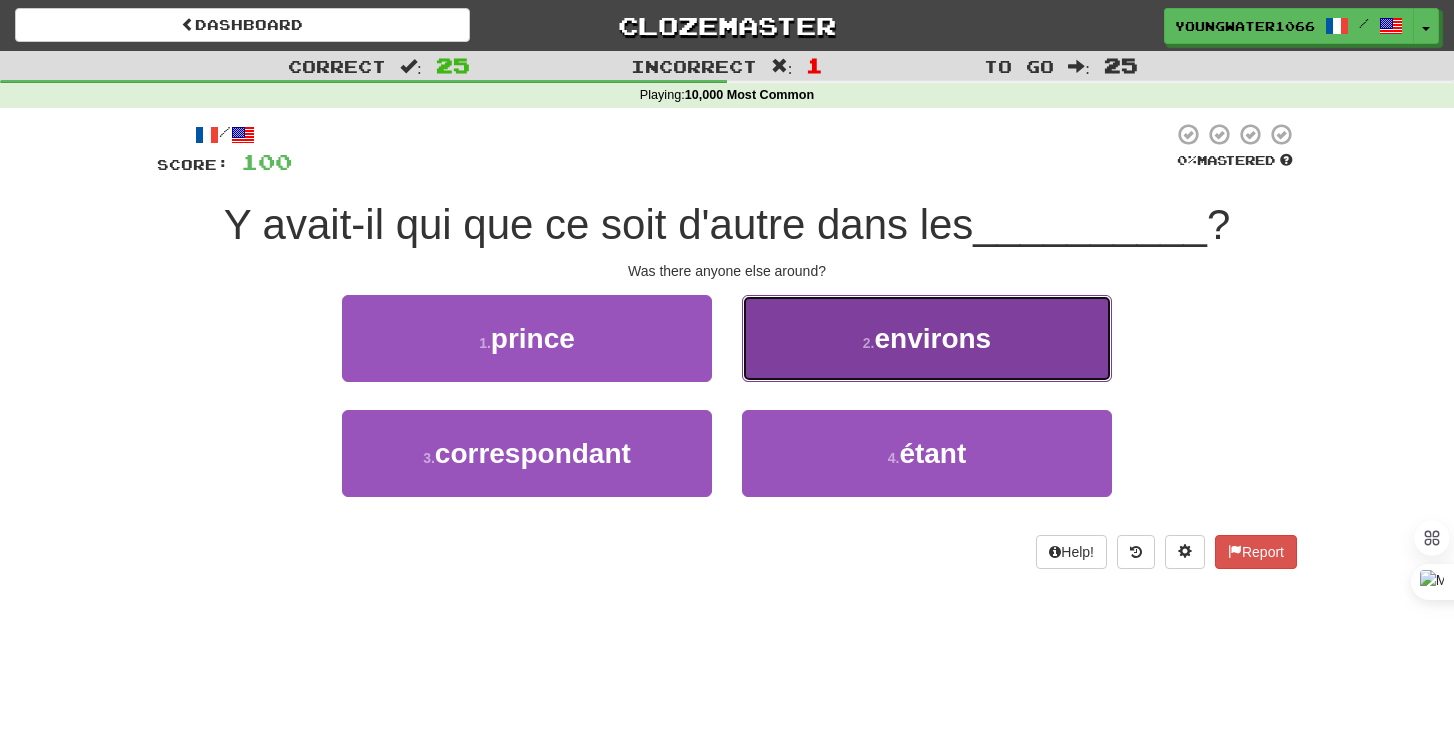 click on "2 .  environs" at bounding box center [927, 338] 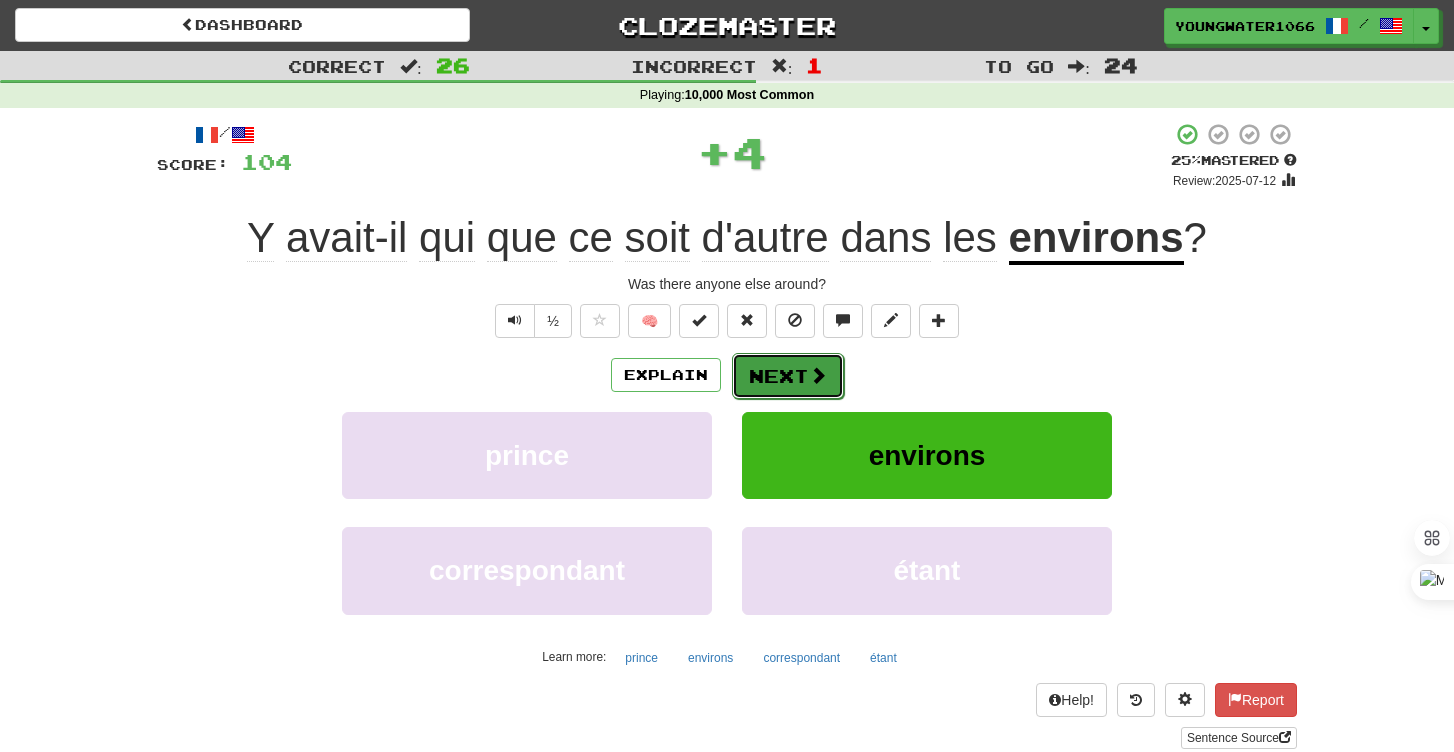 click on "Next" at bounding box center (788, 376) 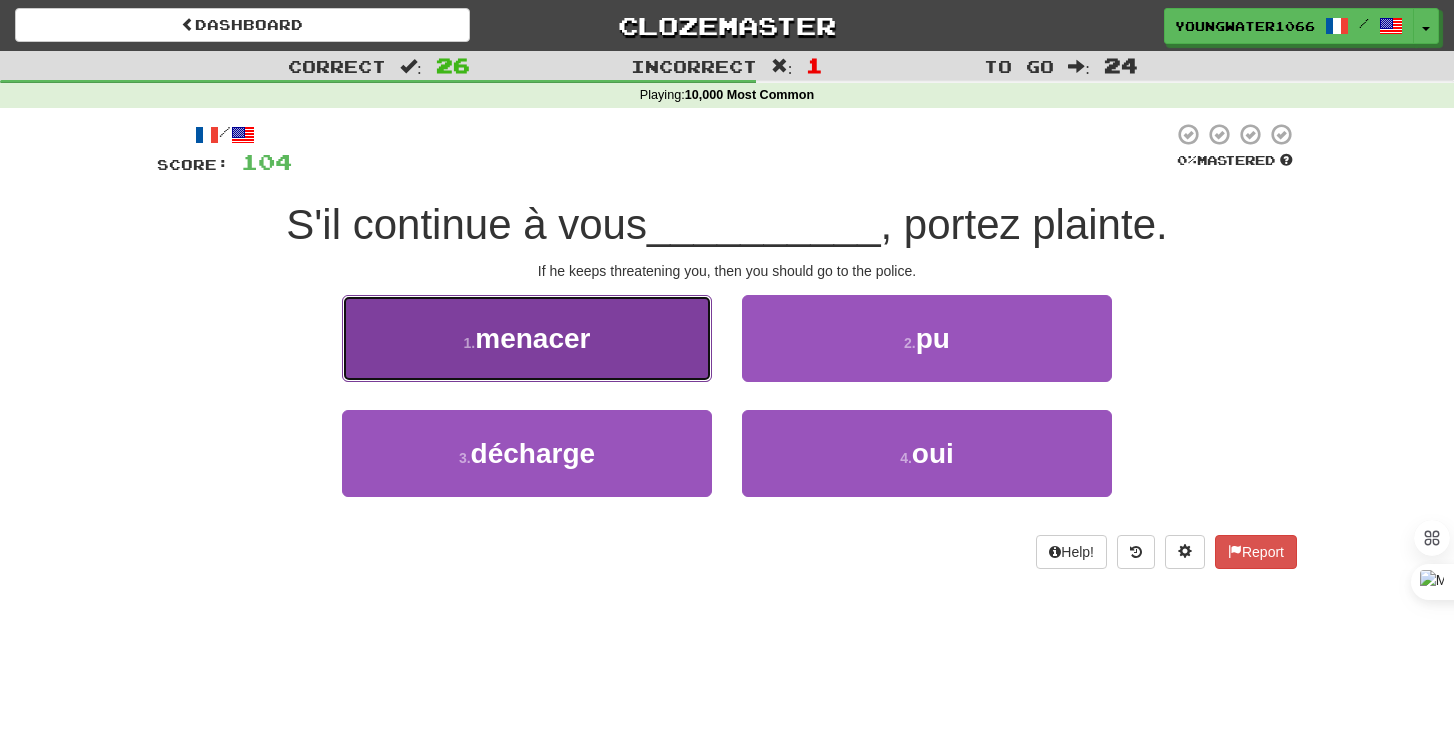 click on "1 .  menacer" at bounding box center (527, 338) 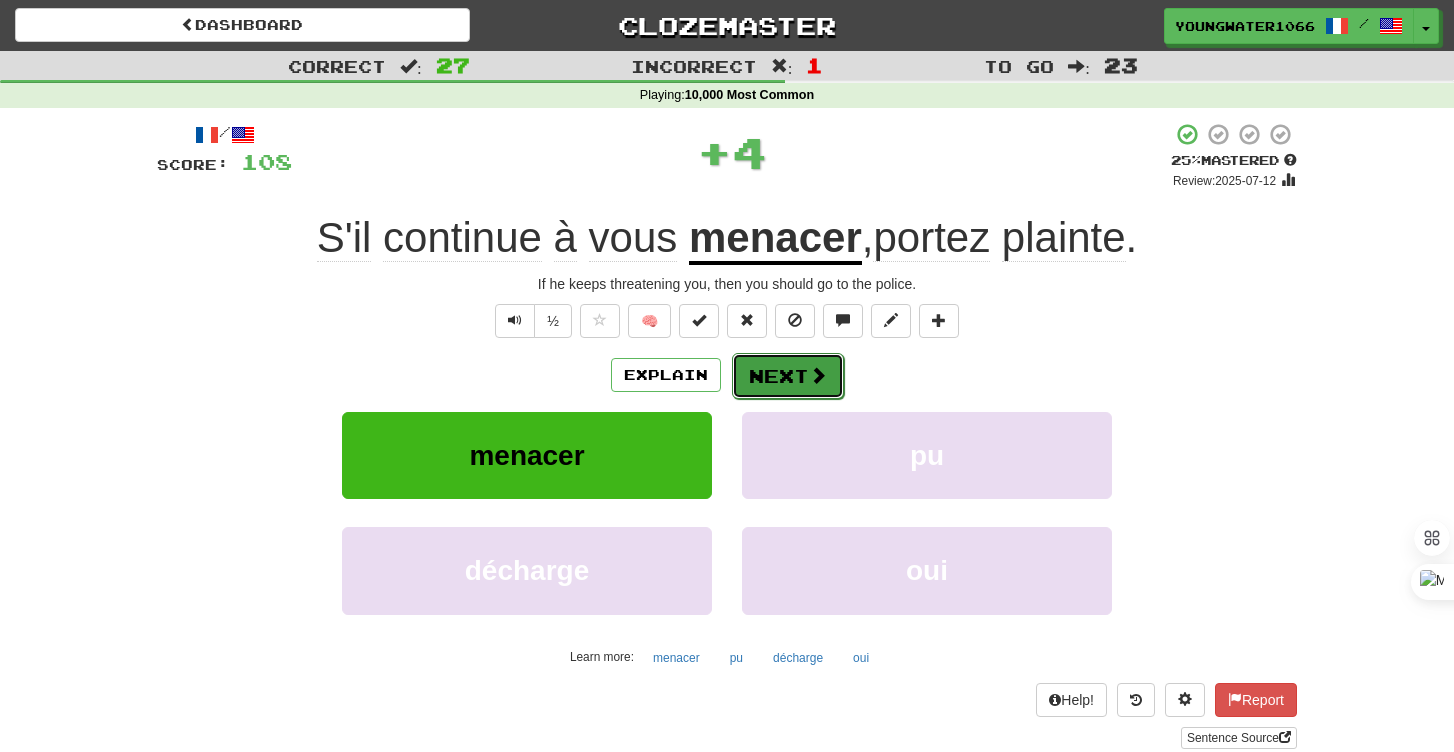 click on "Next" at bounding box center (788, 376) 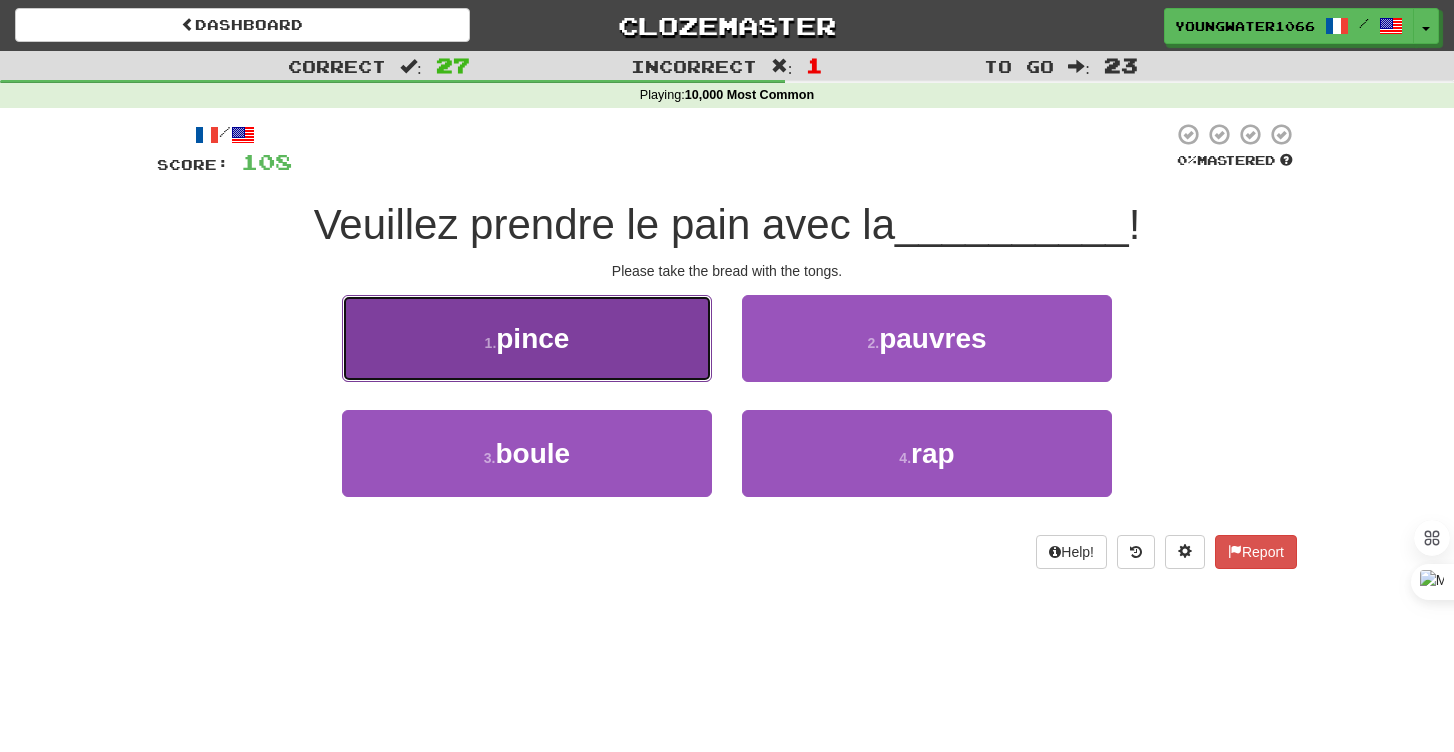 click on "1 .  pince" at bounding box center (527, 338) 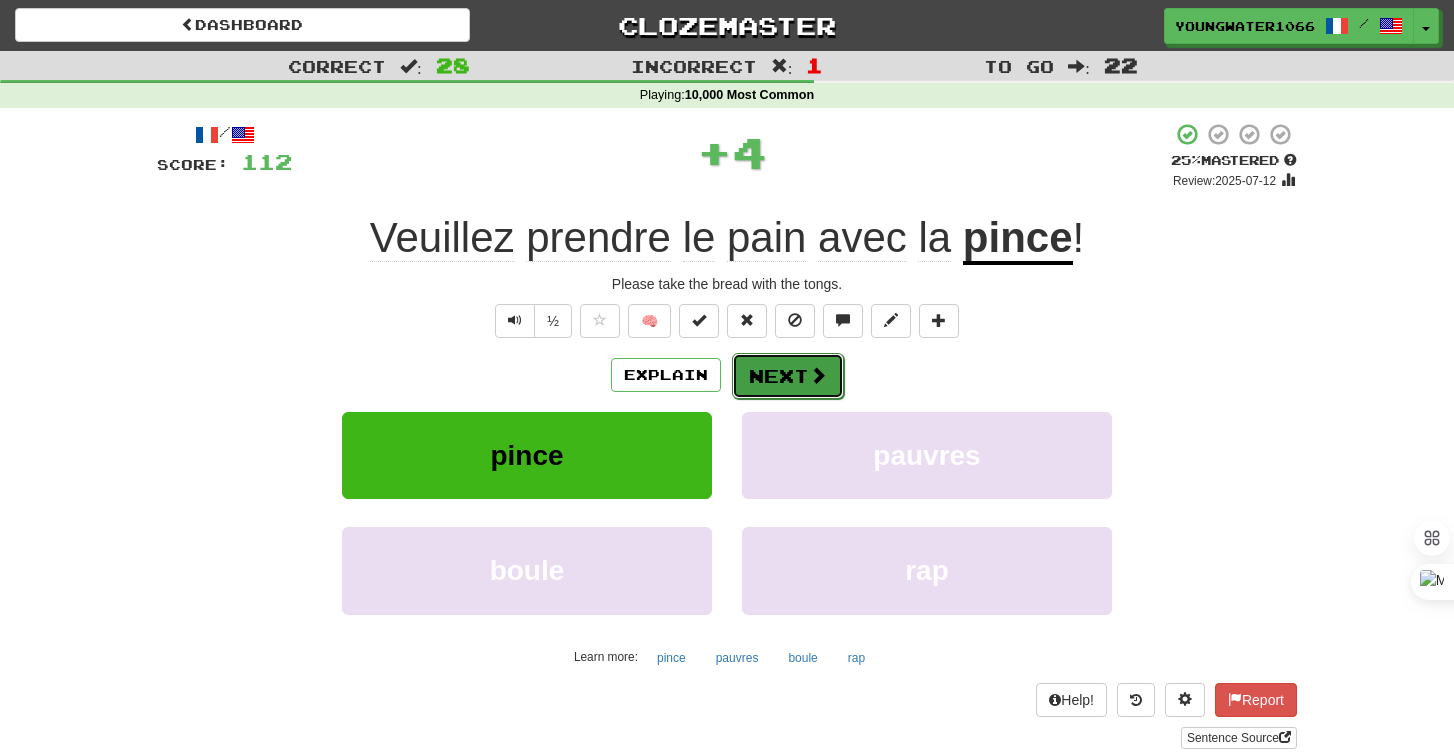 click on "Next" at bounding box center [788, 376] 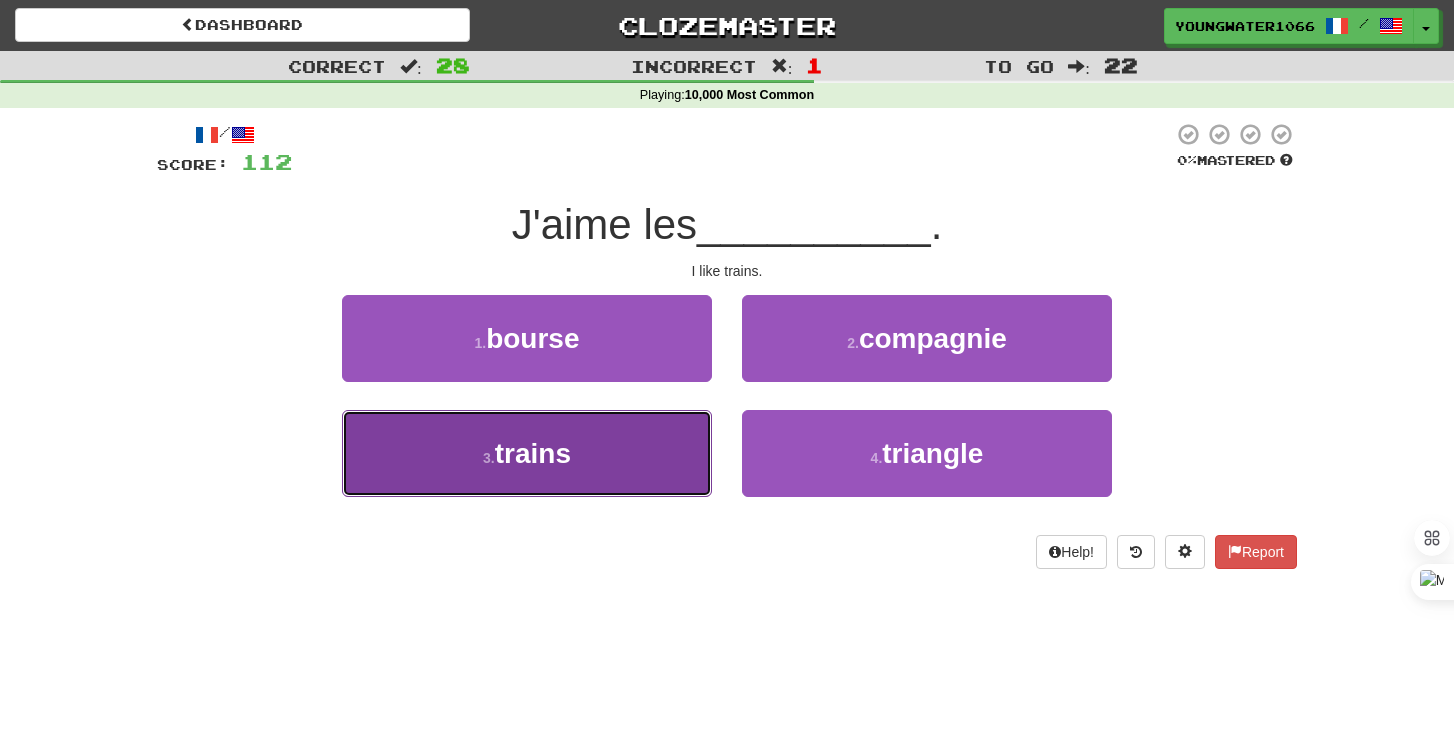 click on "3 .  trains" at bounding box center [527, 453] 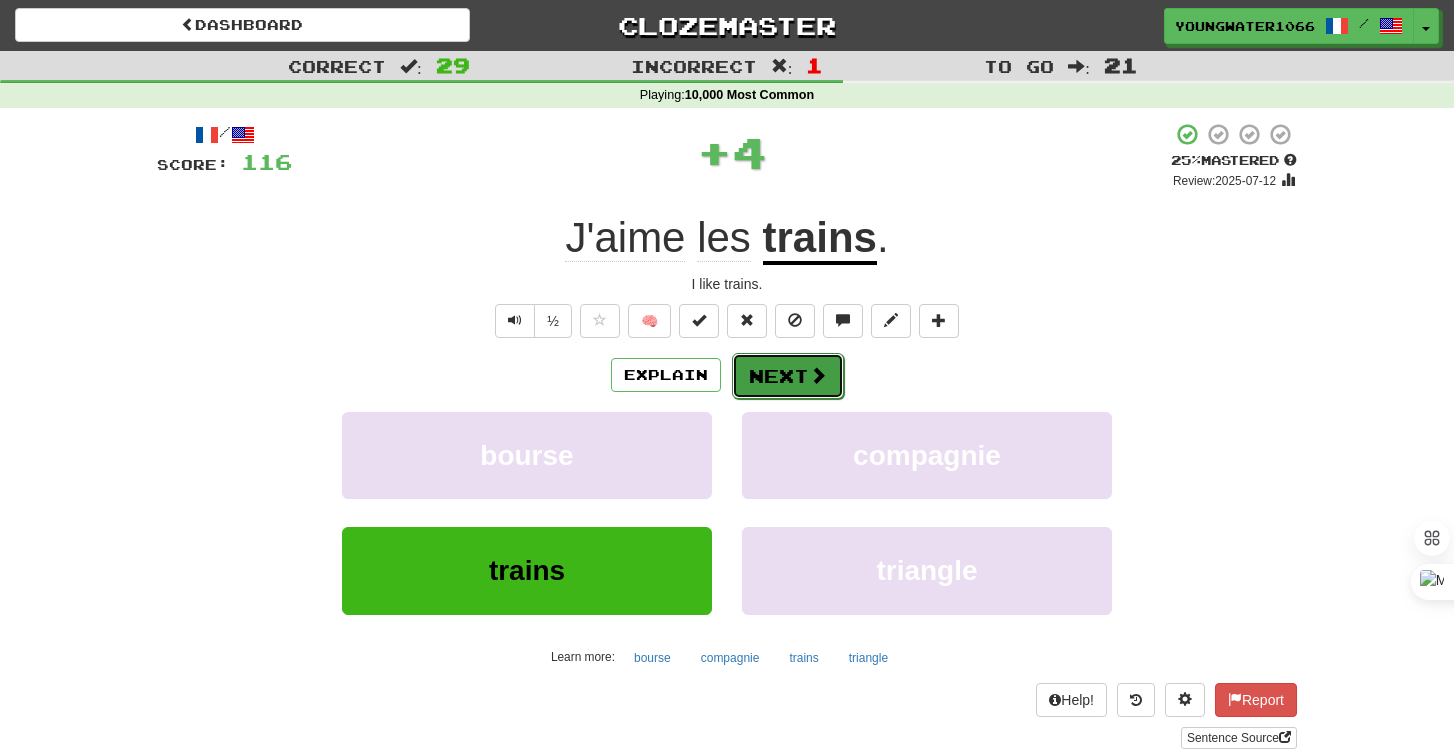 click on "Next" at bounding box center (788, 376) 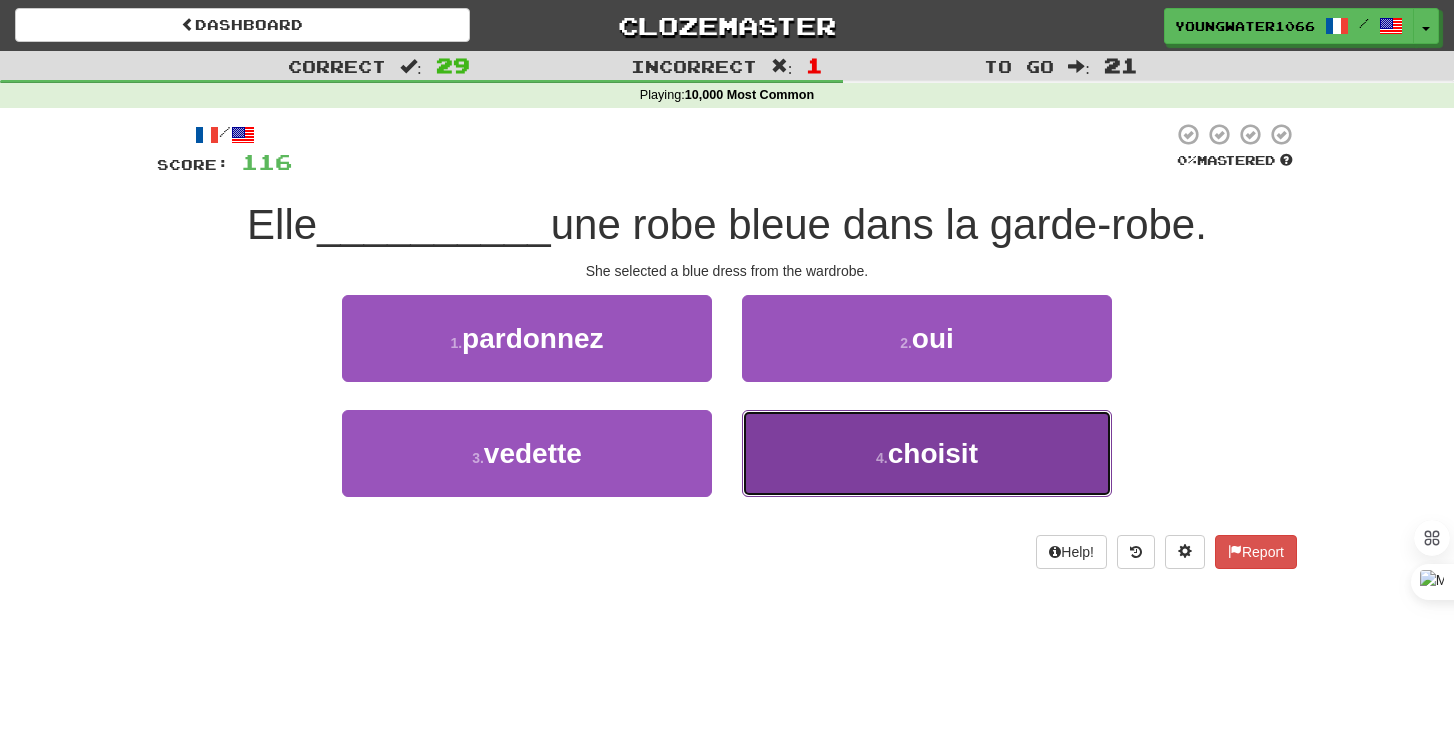click on "4 .  choisit" at bounding box center [927, 453] 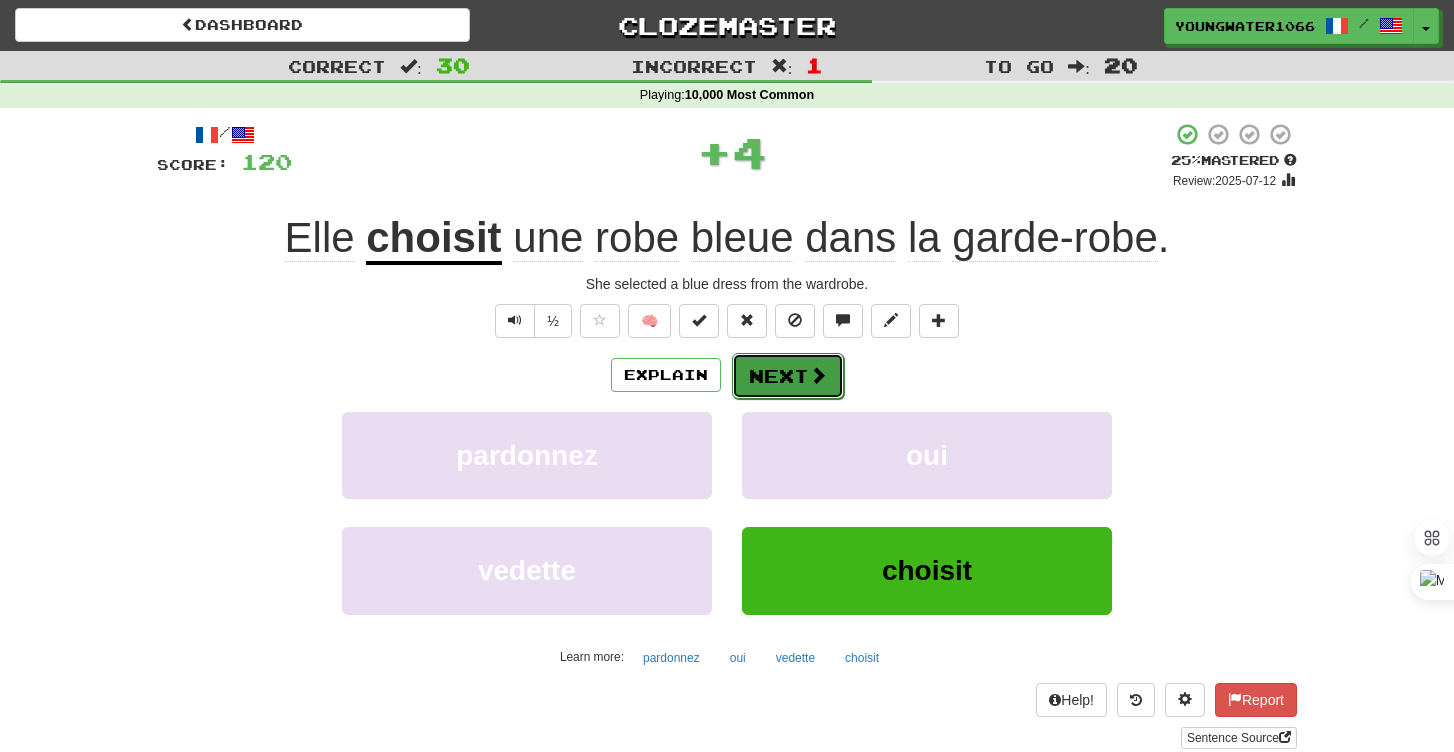 click on "Next" at bounding box center (788, 376) 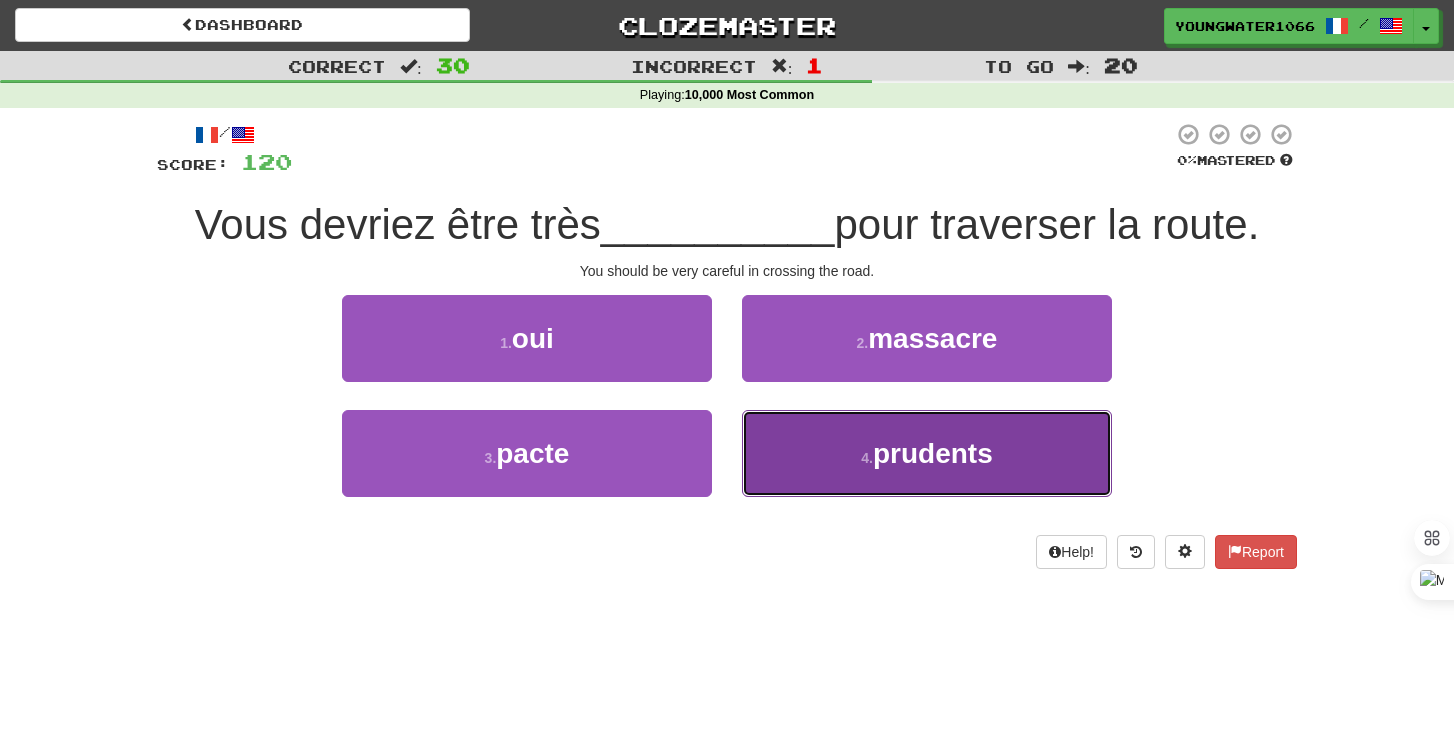 click on "4 .  prudents" at bounding box center (927, 453) 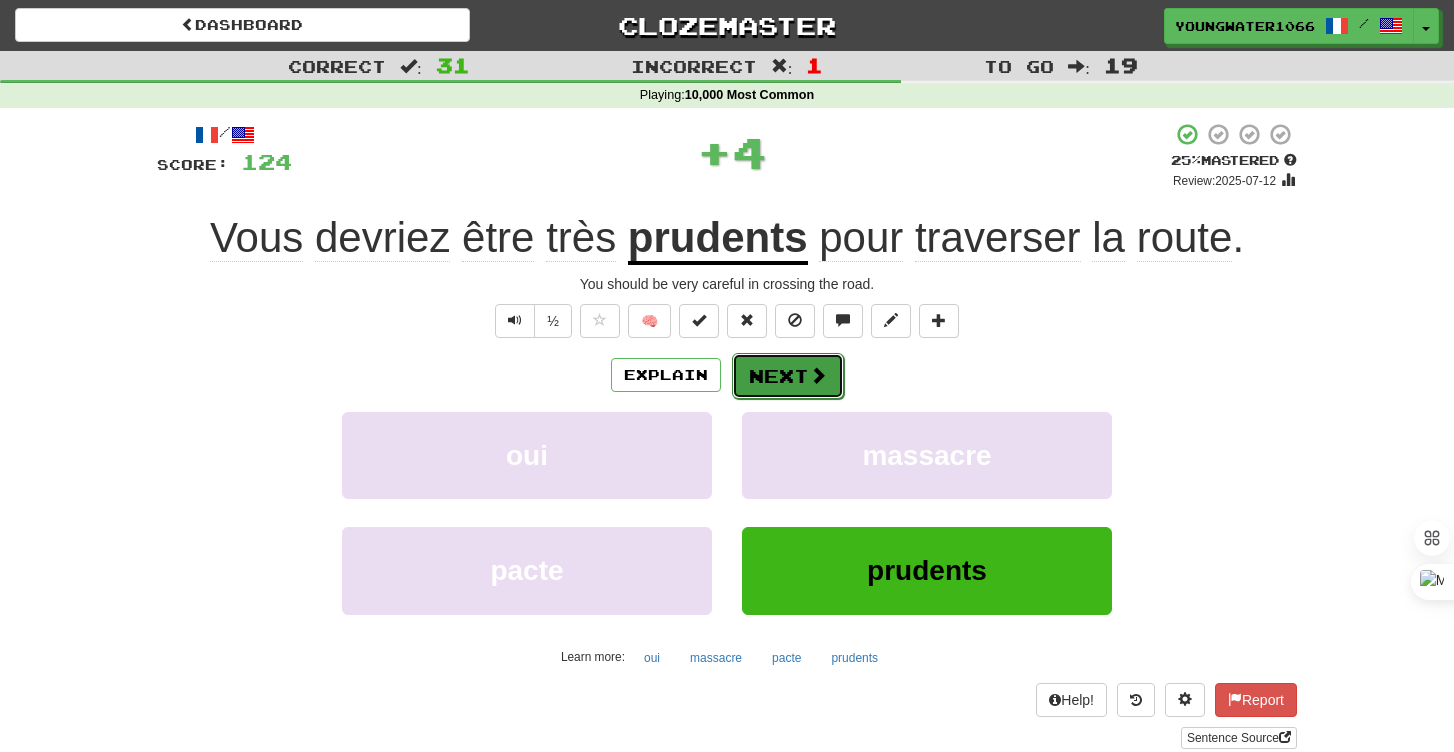 click on "Next" at bounding box center [788, 376] 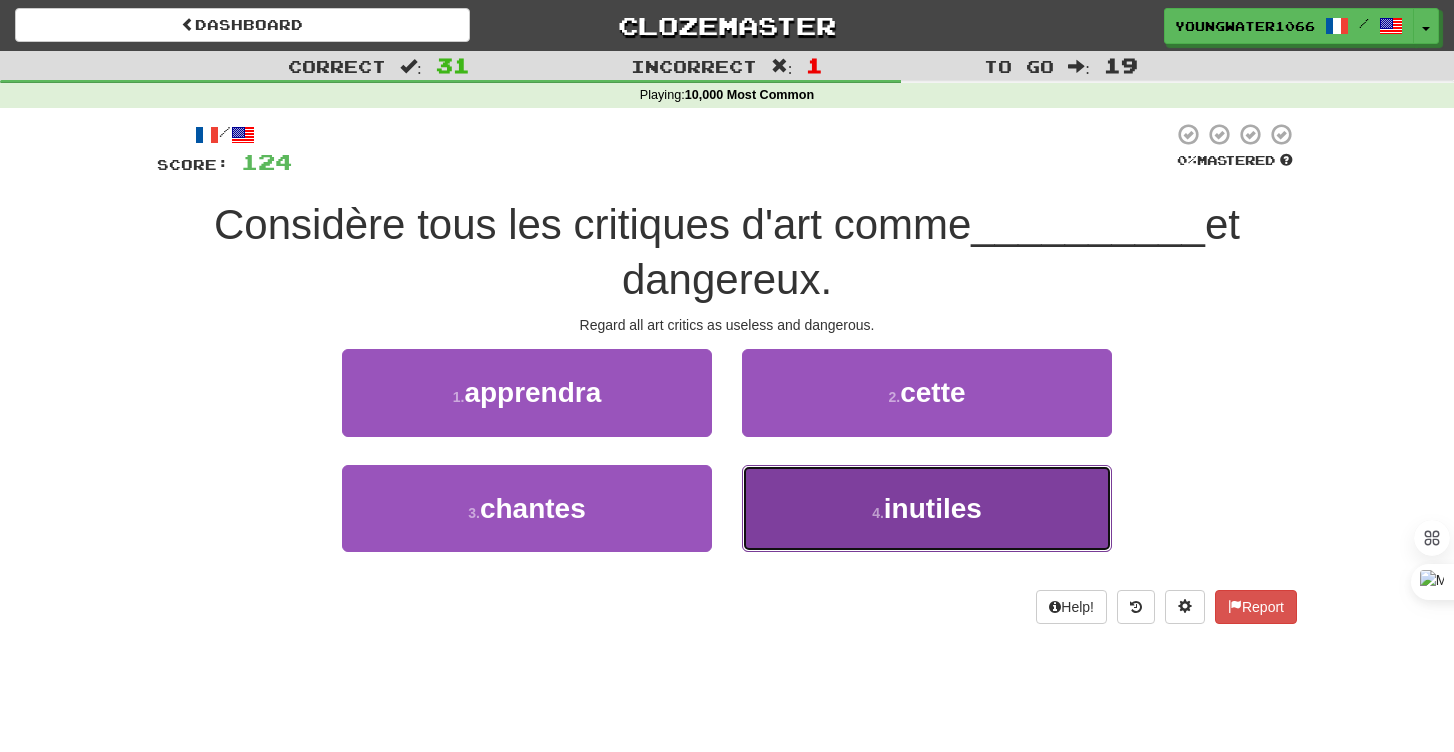 click on "4 .  inutiles" at bounding box center [927, 508] 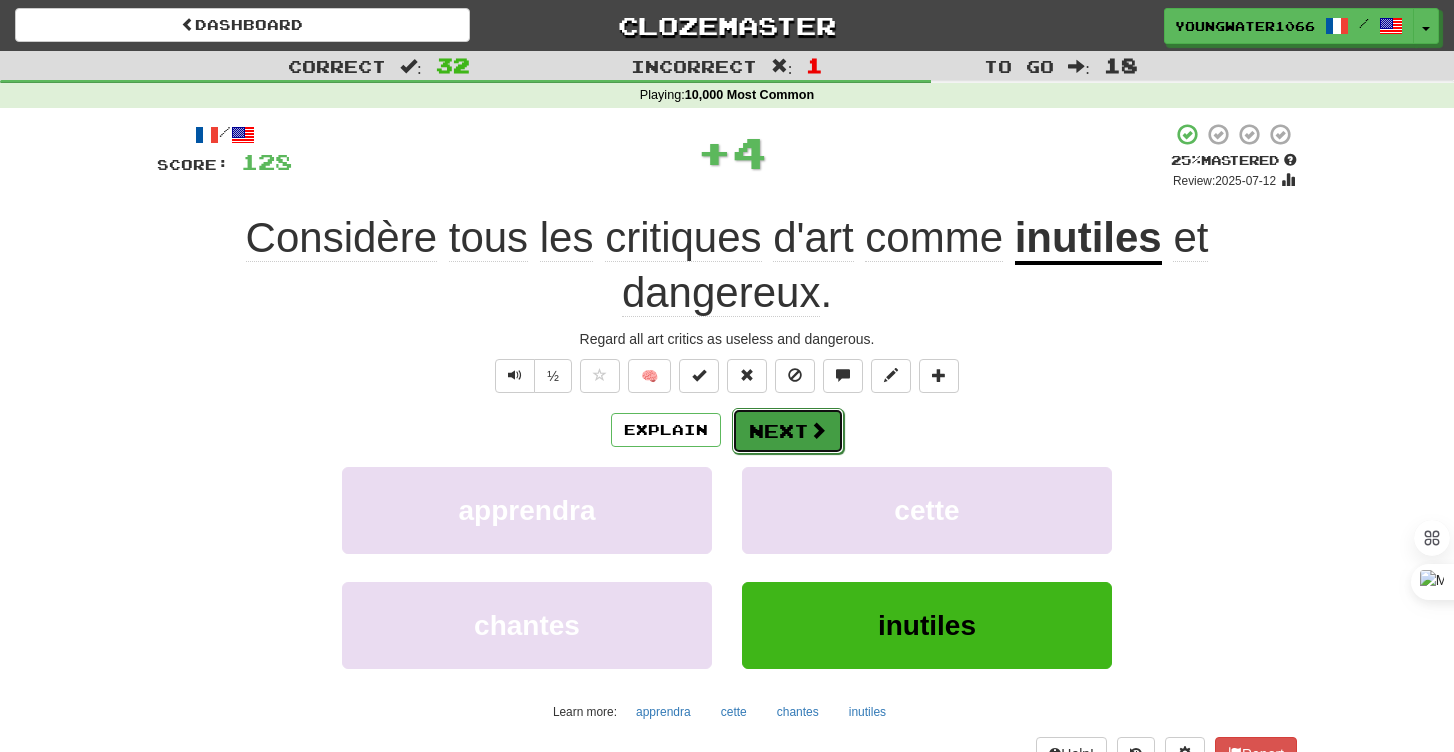 click on "Next" at bounding box center [788, 431] 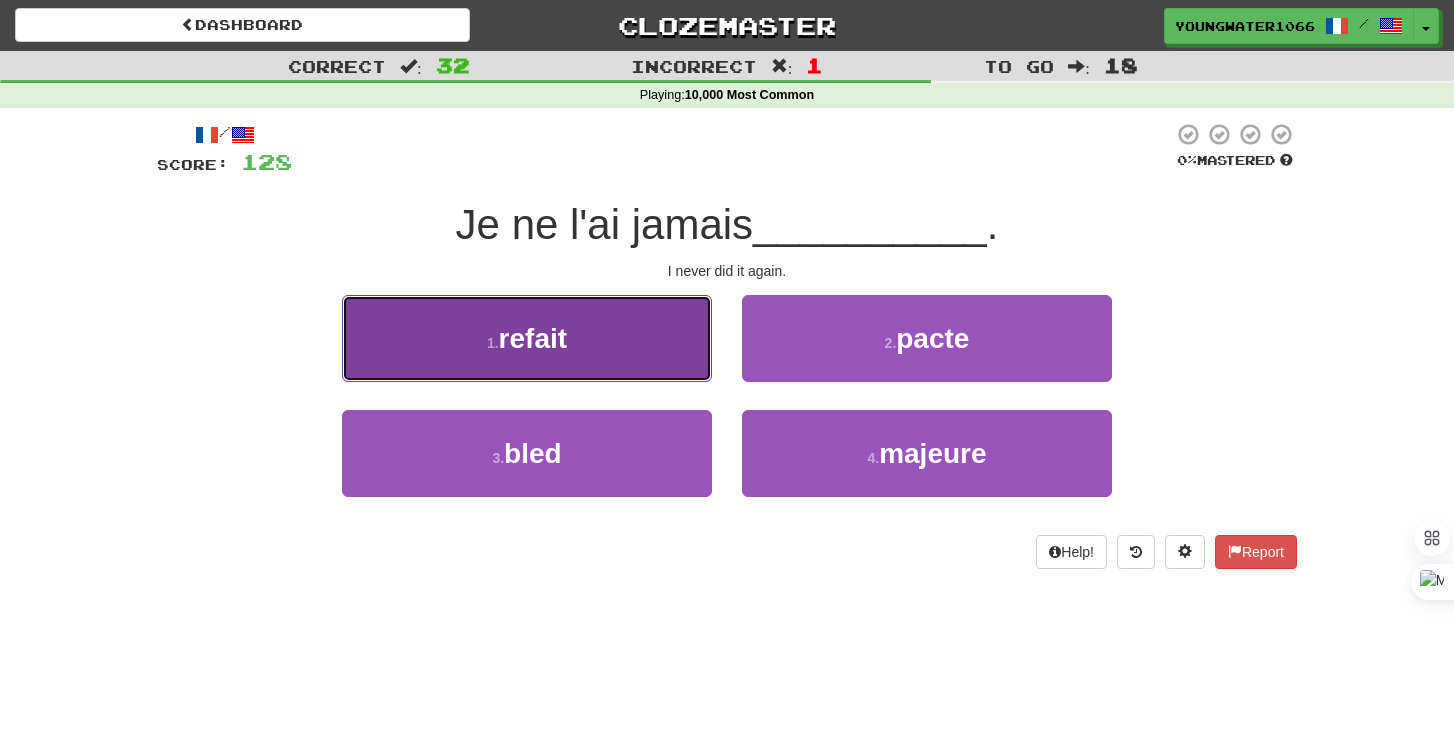 click on "1 .  refait" at bounding box center [527, 338] 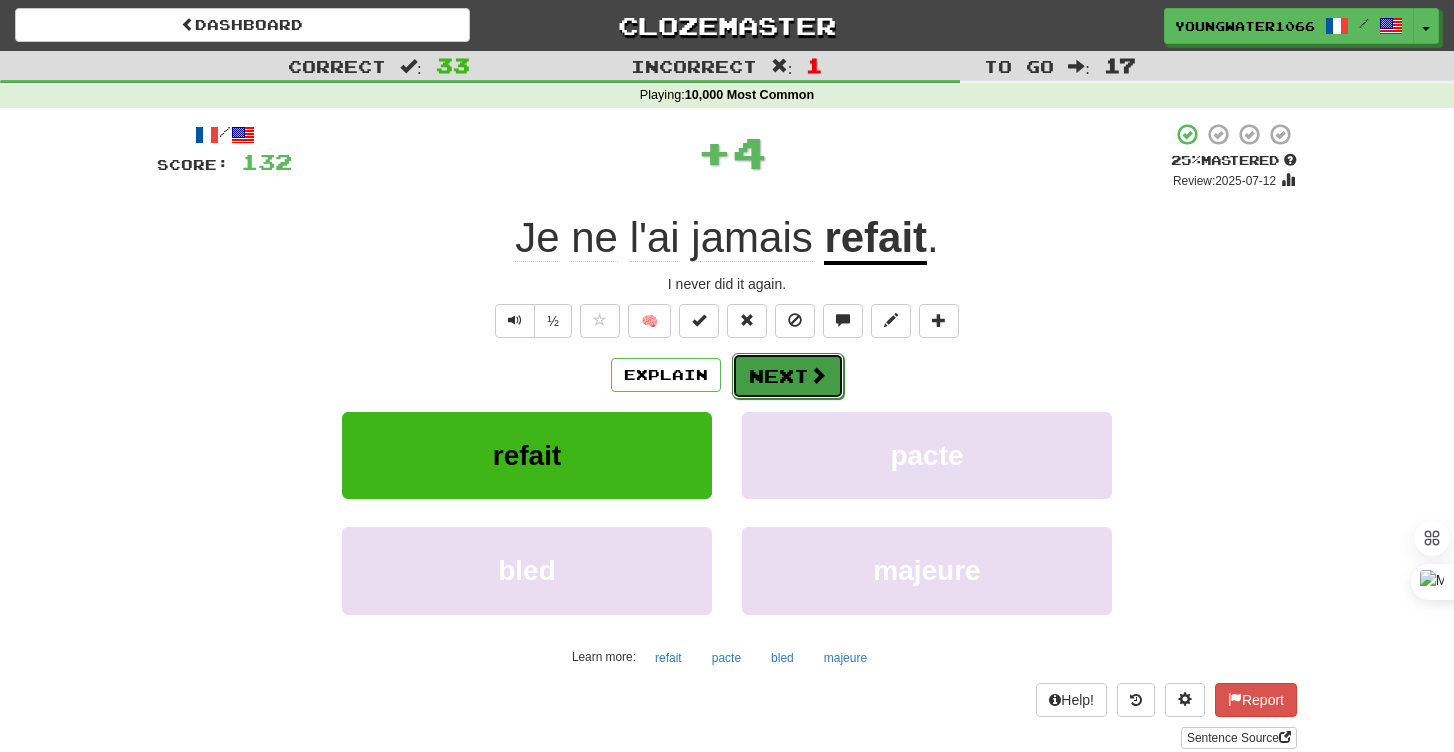 click on "Next" at bounding box center [788, 376] 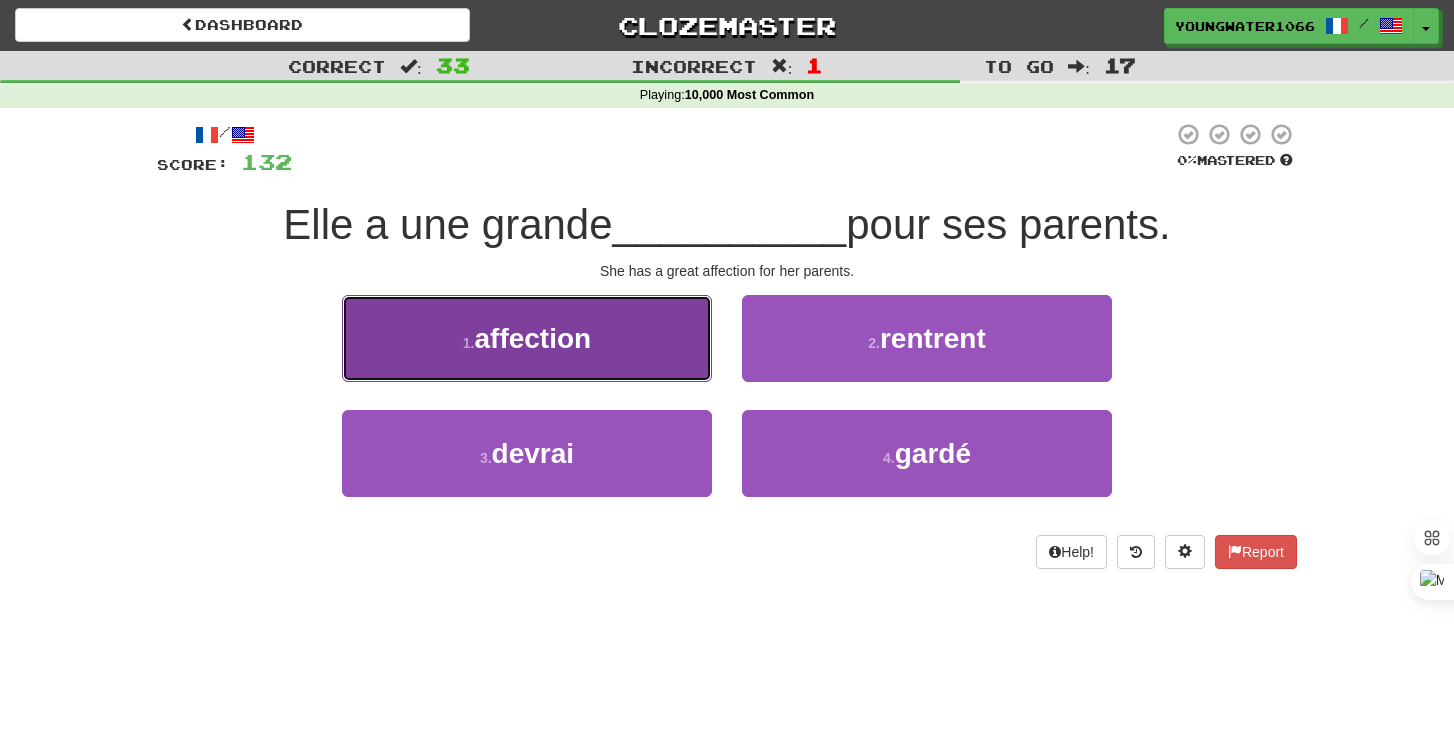 click on "1 .  affection" at bounding box center [527, 338] 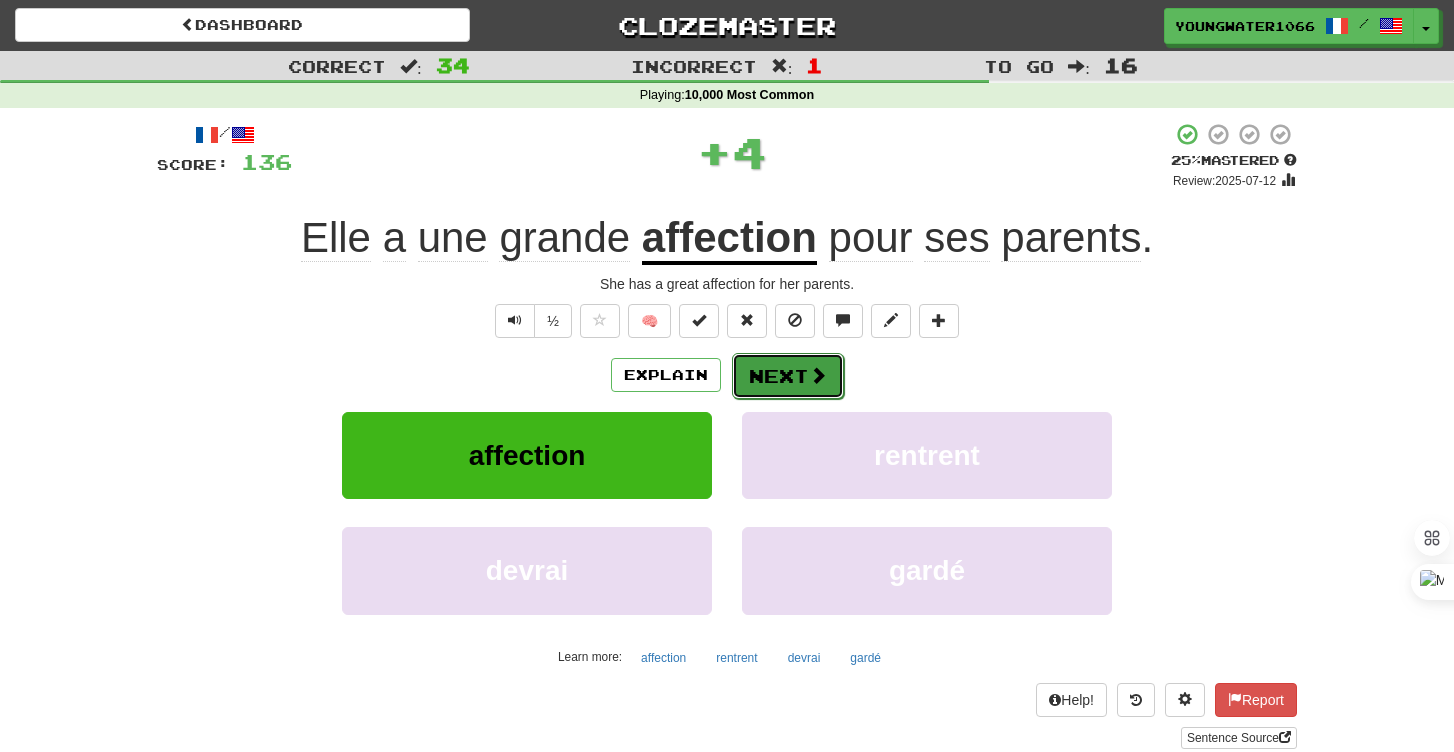 click on "Next" at bounding box center [788, 376] 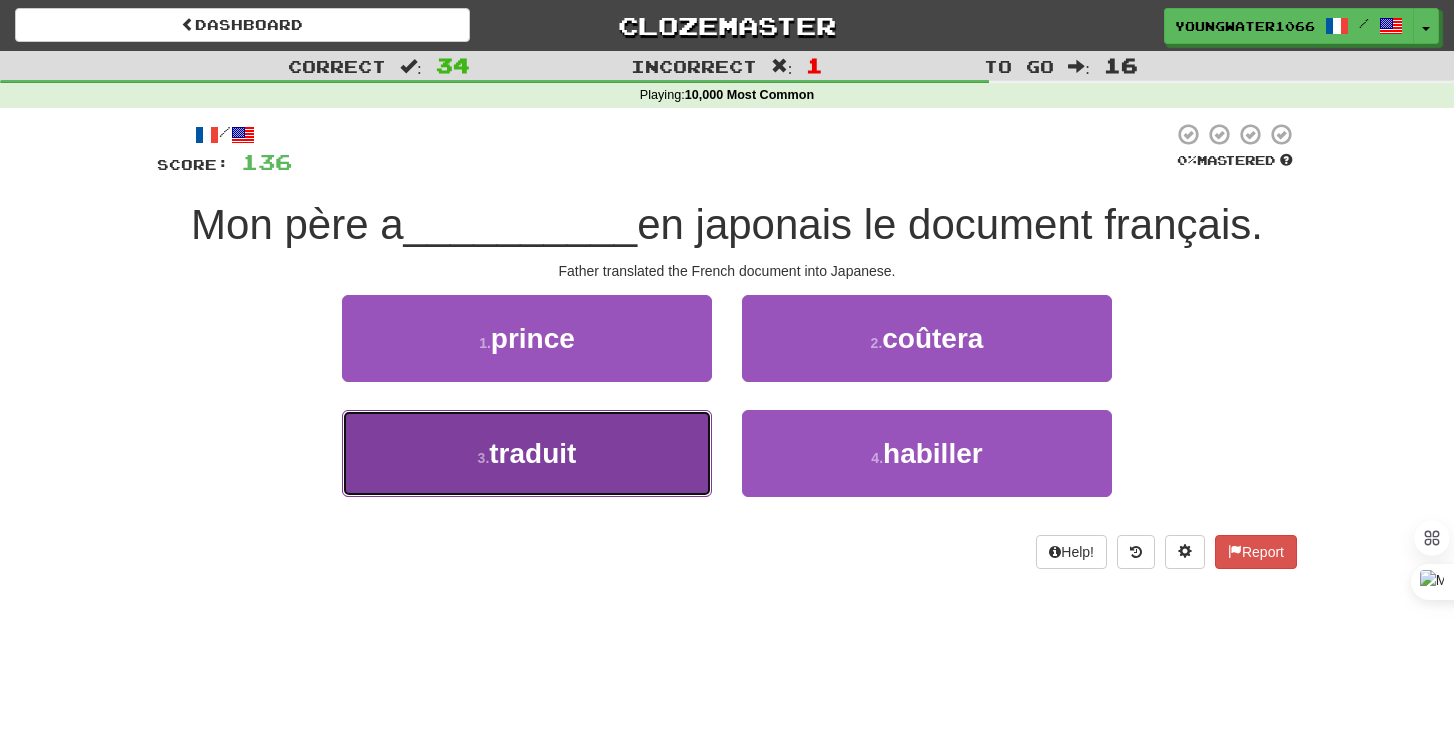 click on "3 .  traduit" at bounding box center (527, 453) 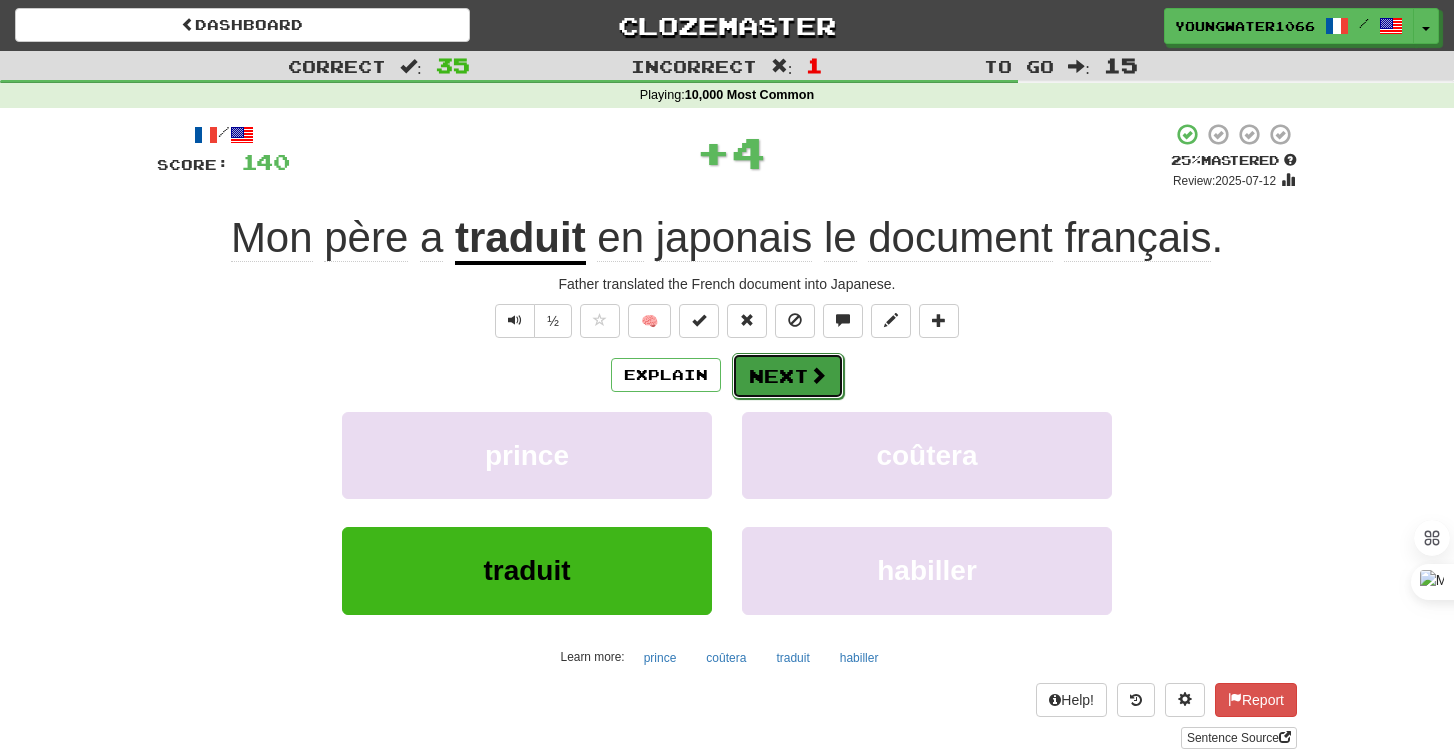 click on "Next" at bounding box center [788, 376] 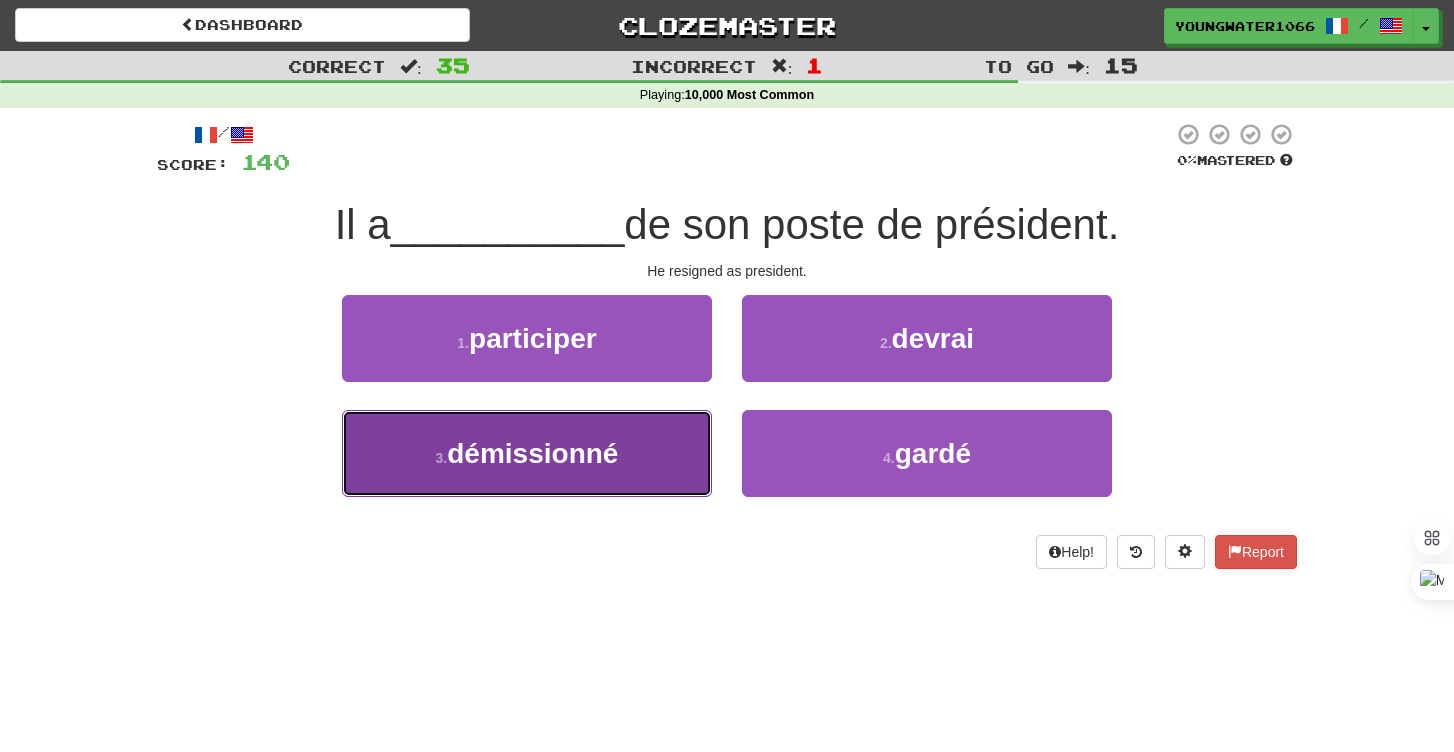 click on "3 .  démissionné" at bounding box center [527, 453] 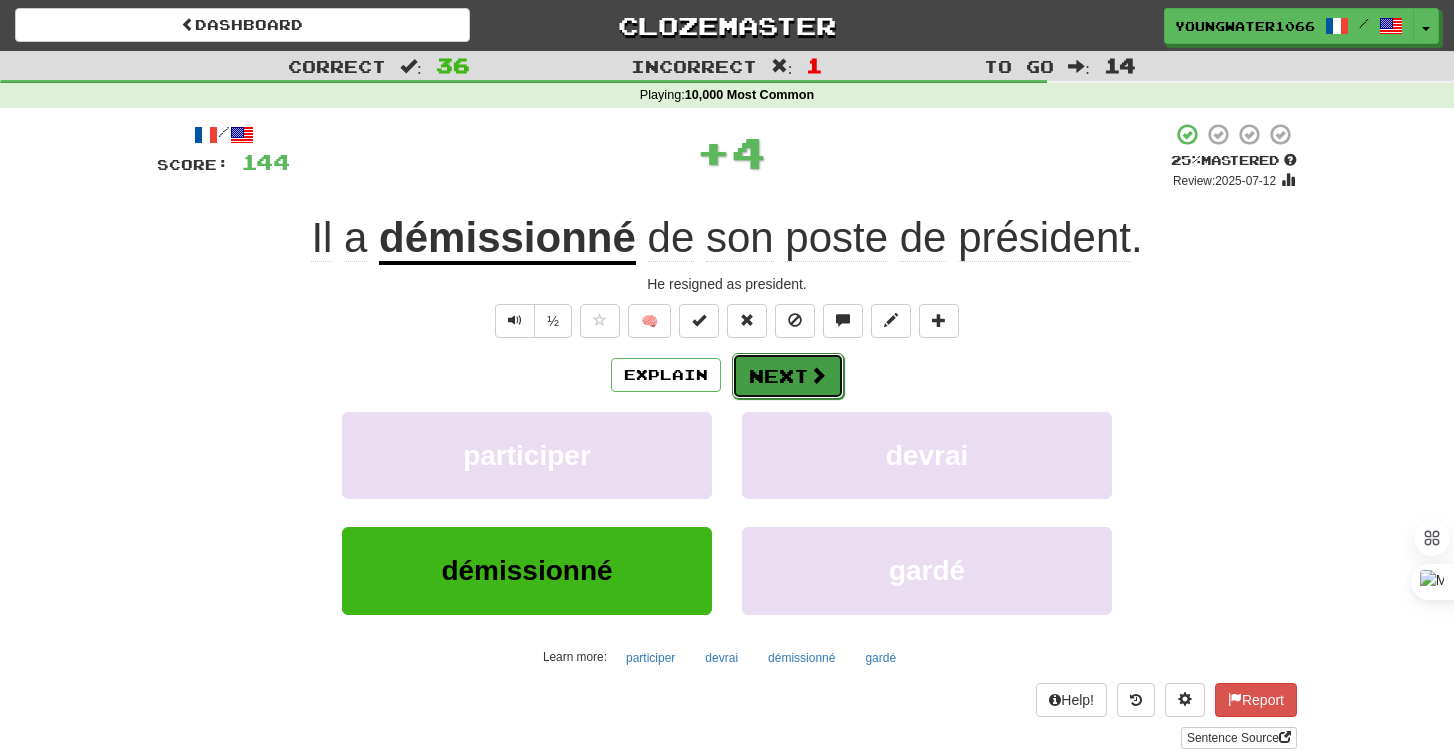 click on "Next" at bounding box center [788, 376] 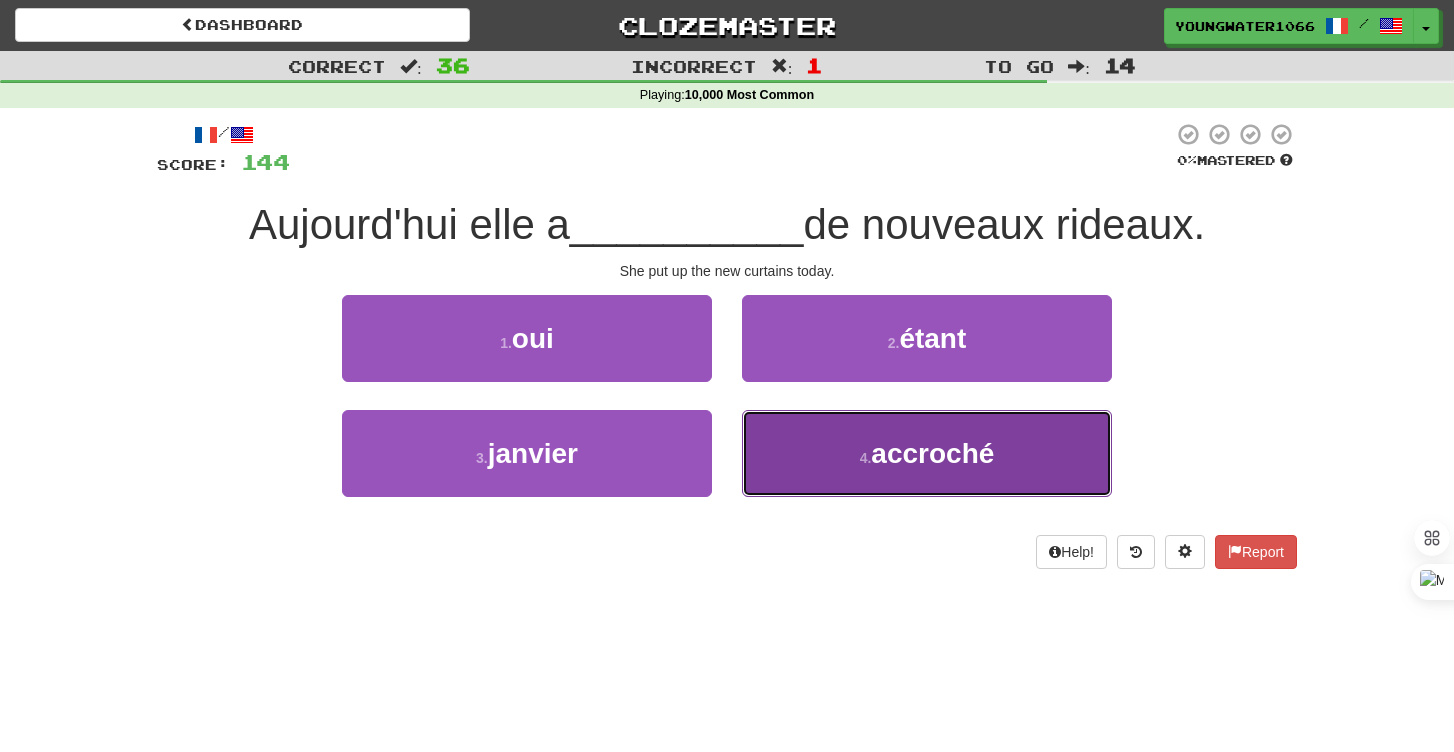 click on "4 .  accroché" at bounding box center (927, 453) 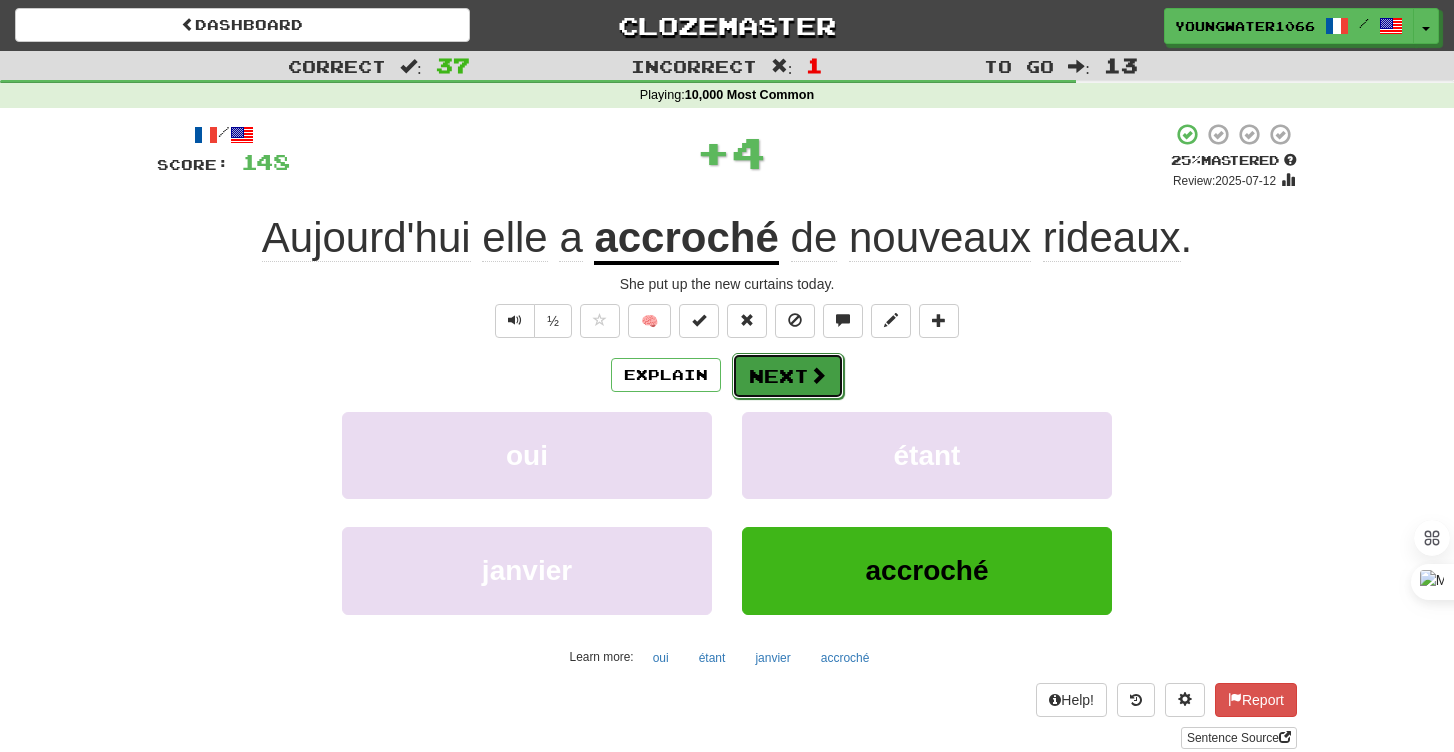 click on "Next" at bounding box center [788, 376] 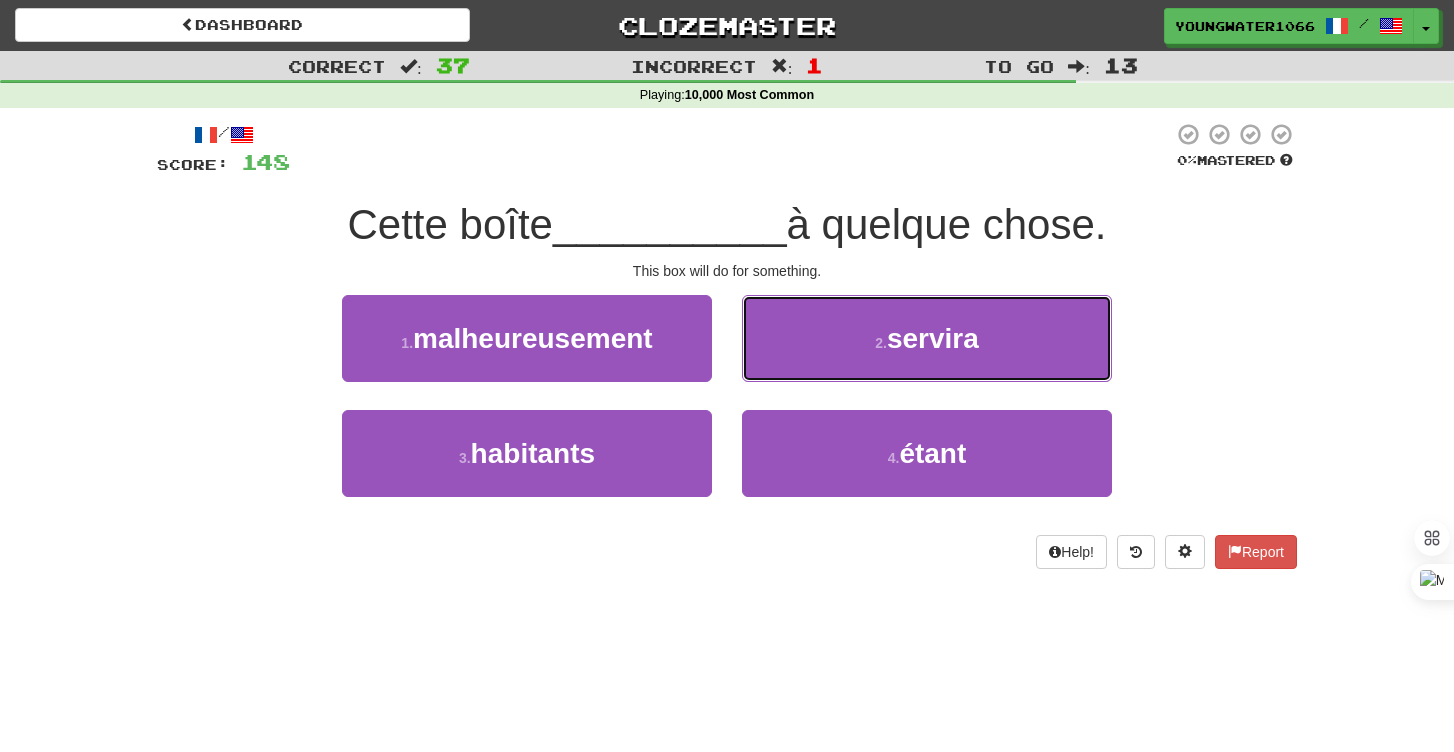 click on "2 .  servira" at bounding box center (927, 338) 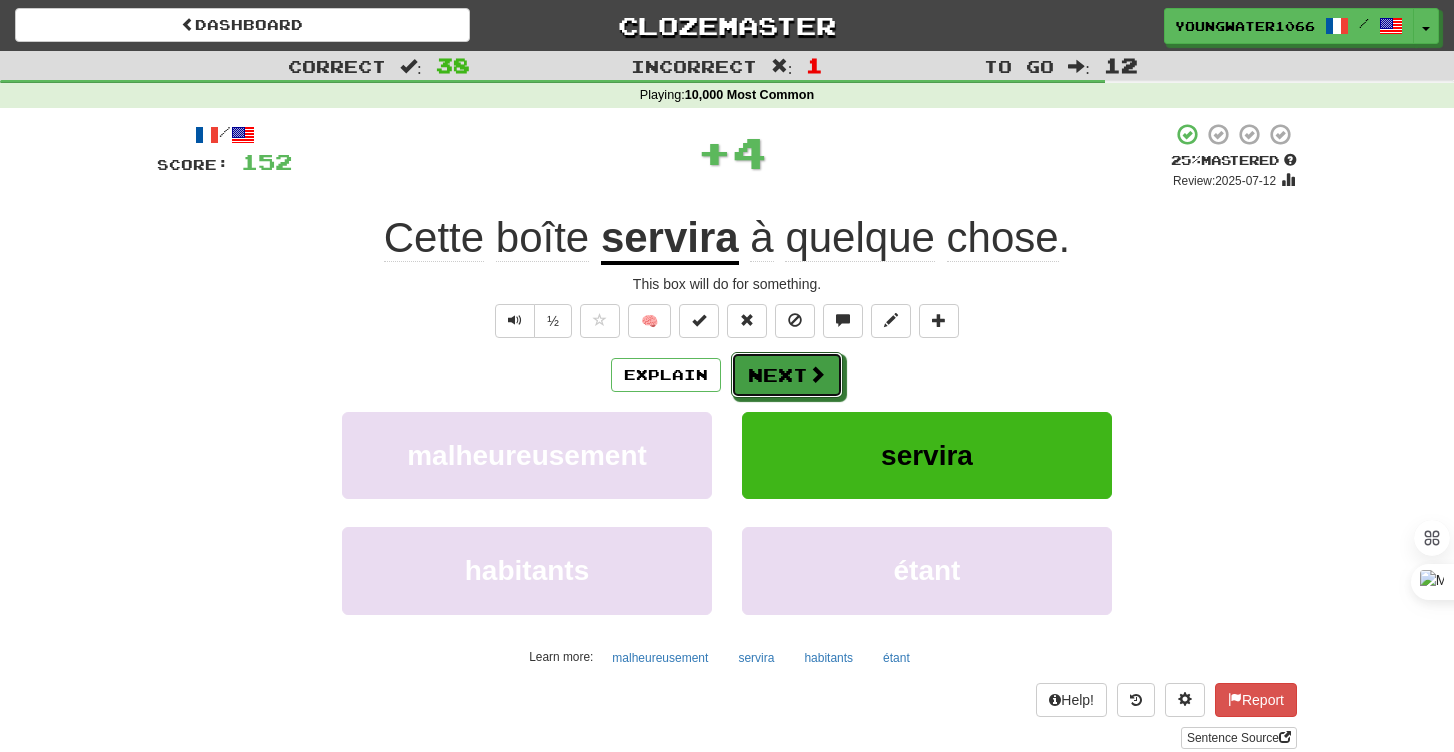 click on "Next" at bounding box center [787, 375] 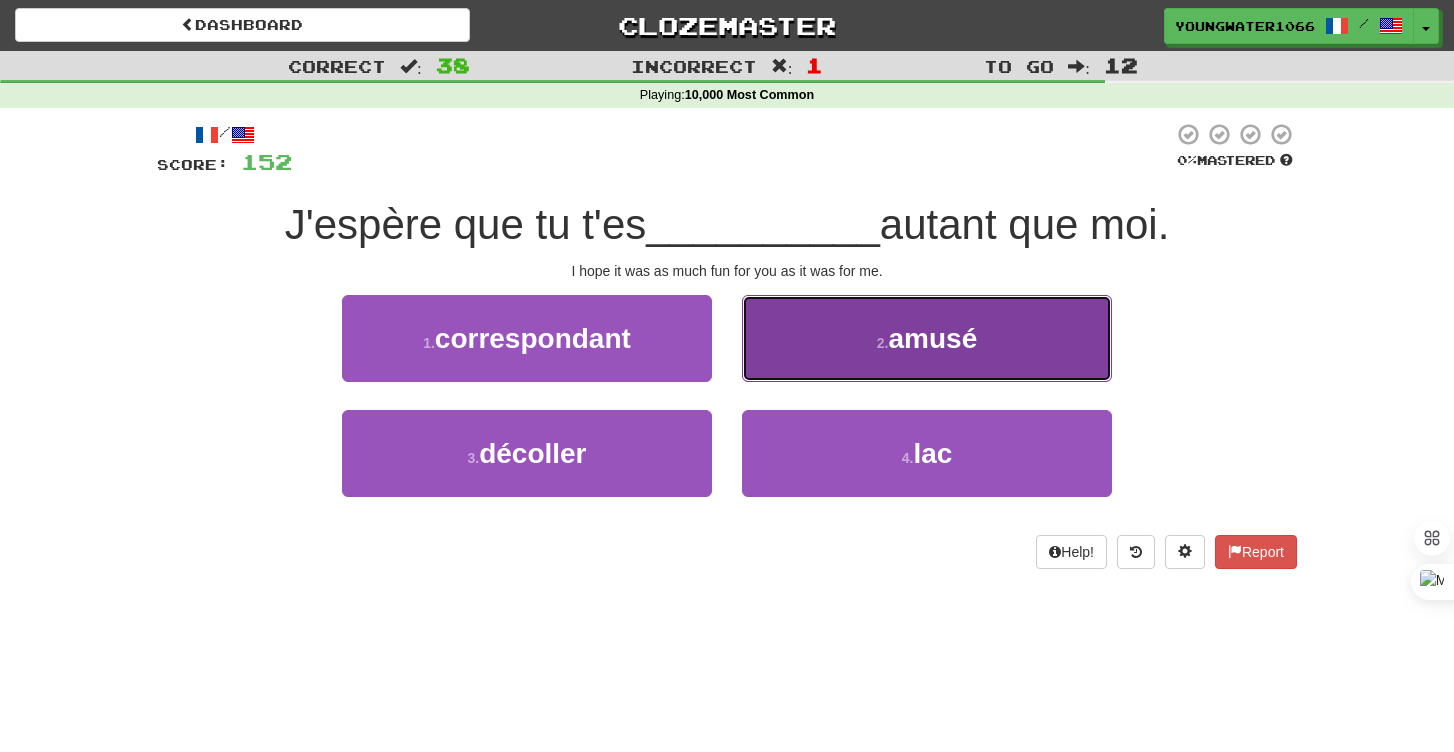 click on "2 .  amusé" at bounding box center (927, 338) 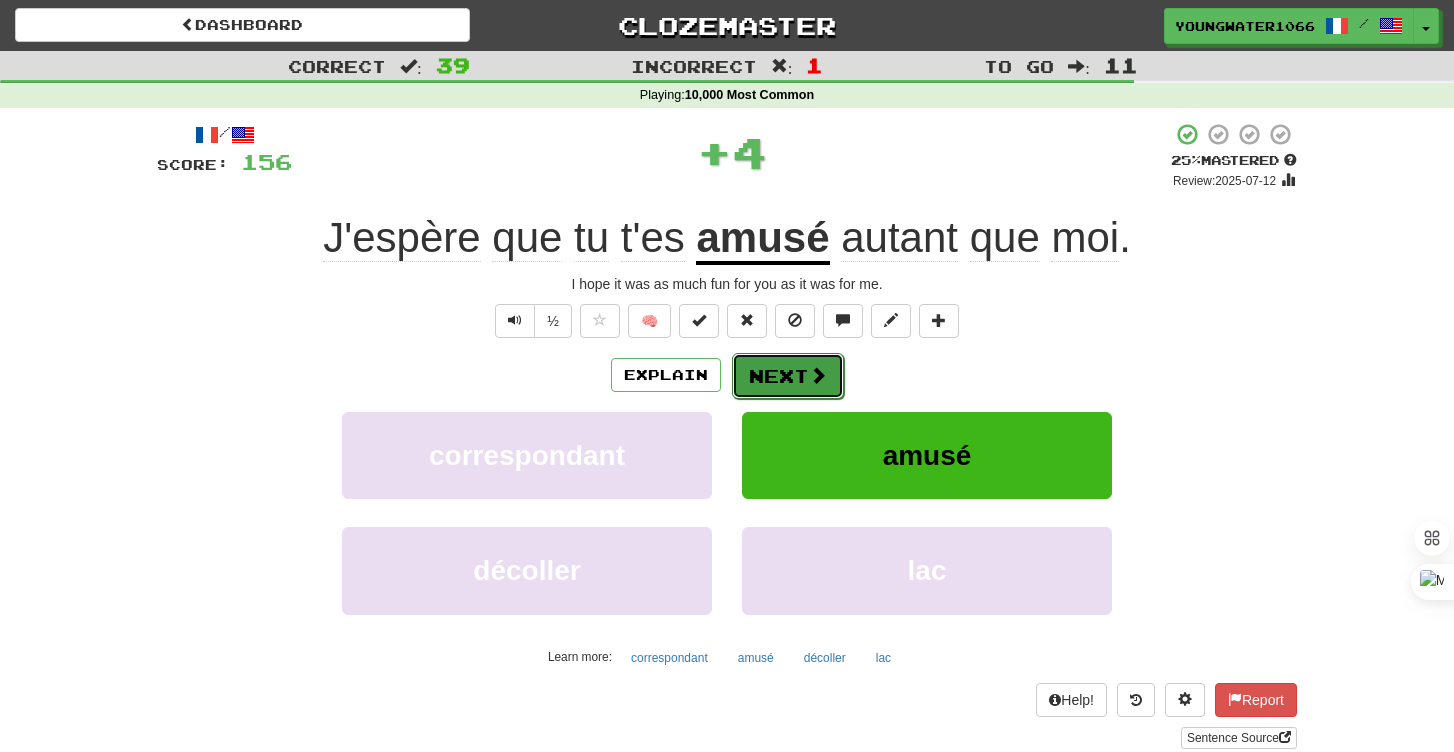 click on "Next" at bounding box center (788, 376) 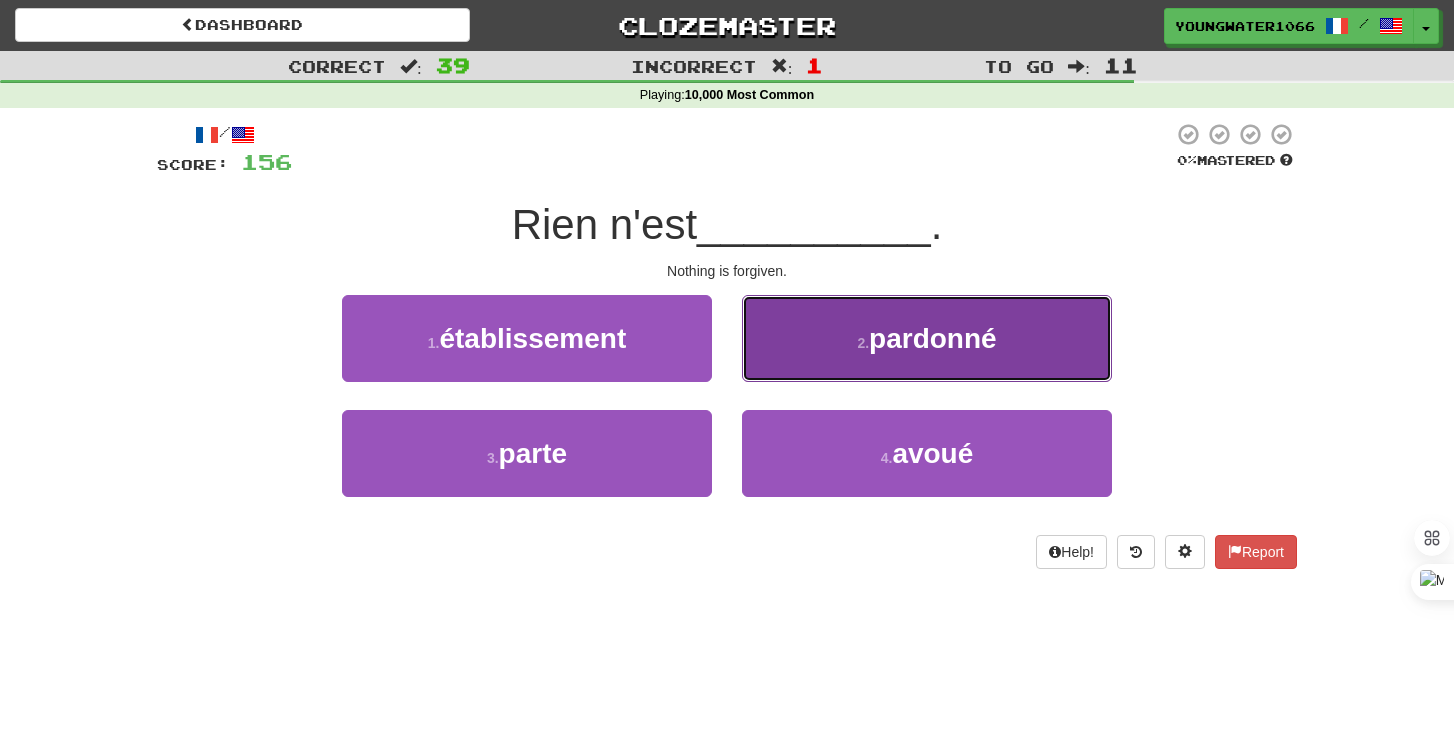 click on "2 .  pardonné" at bounding box center (927, 338) 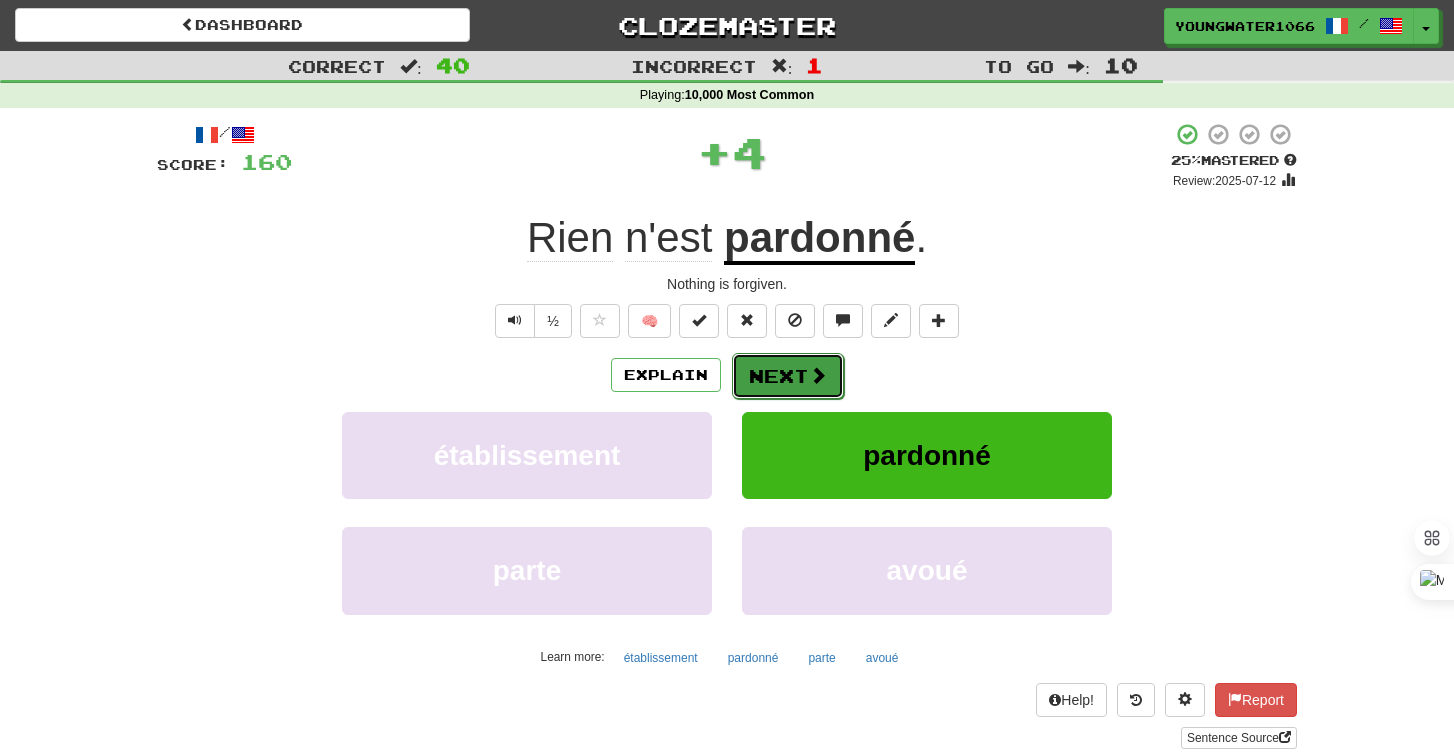 click on "Next" at bounding box center [788, 376] 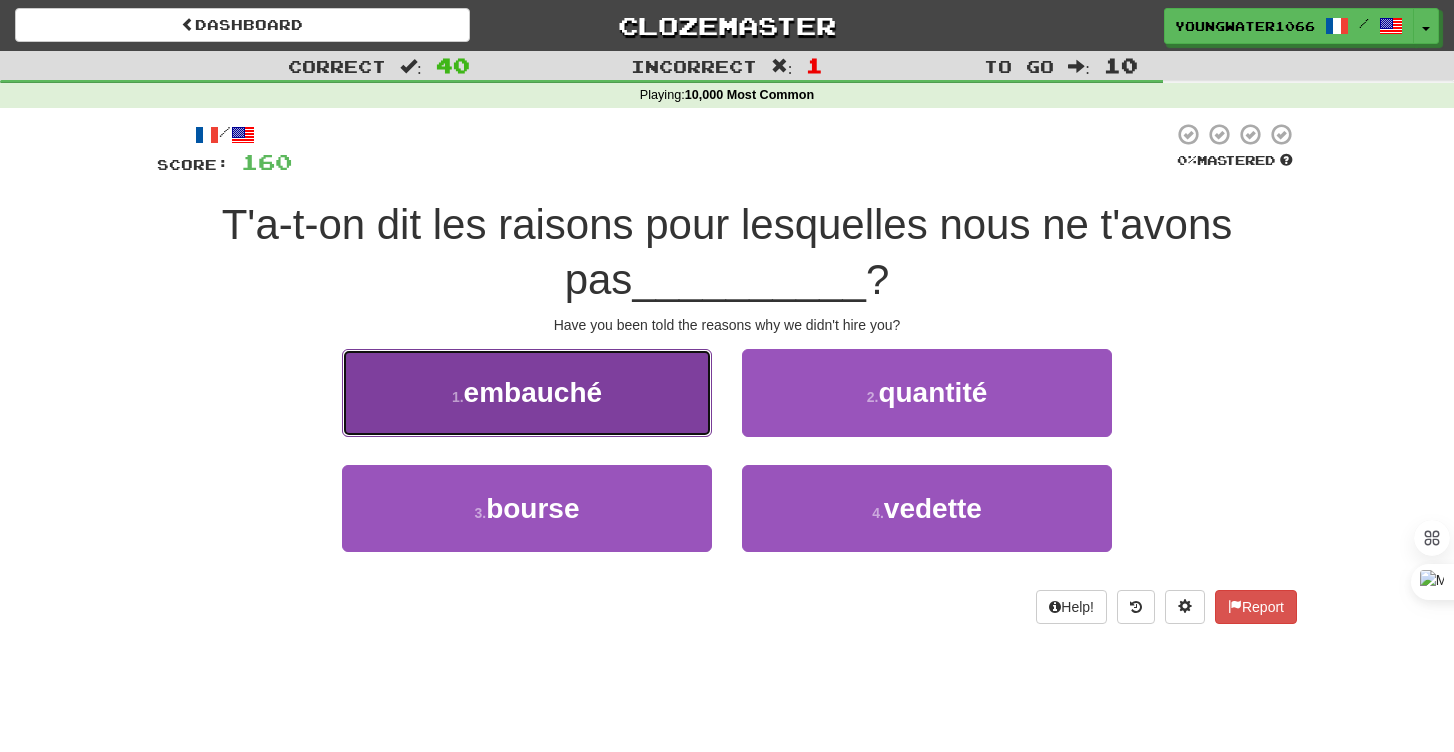 click on "1 .  embauché" at bounding box center [527, 392] 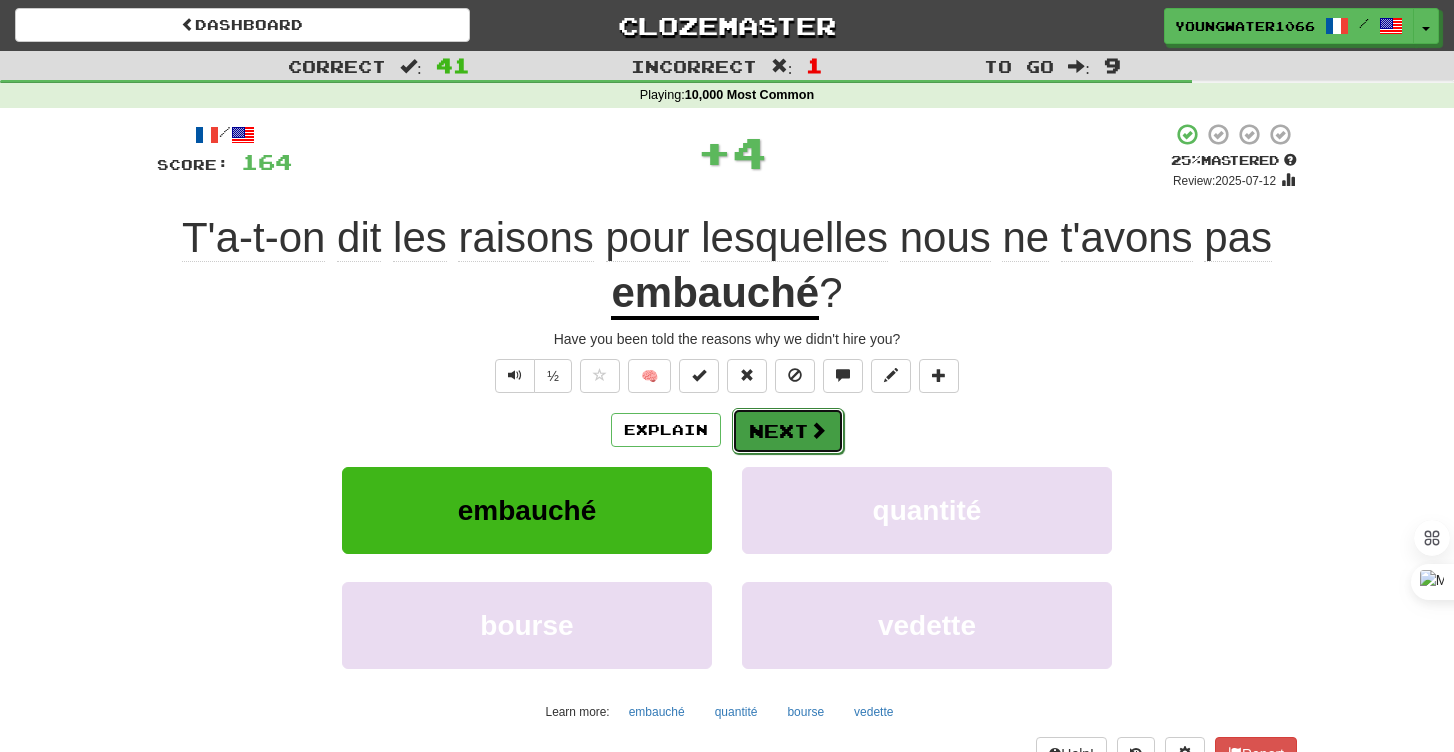 click on "Next" at bounding box center [788, 431] 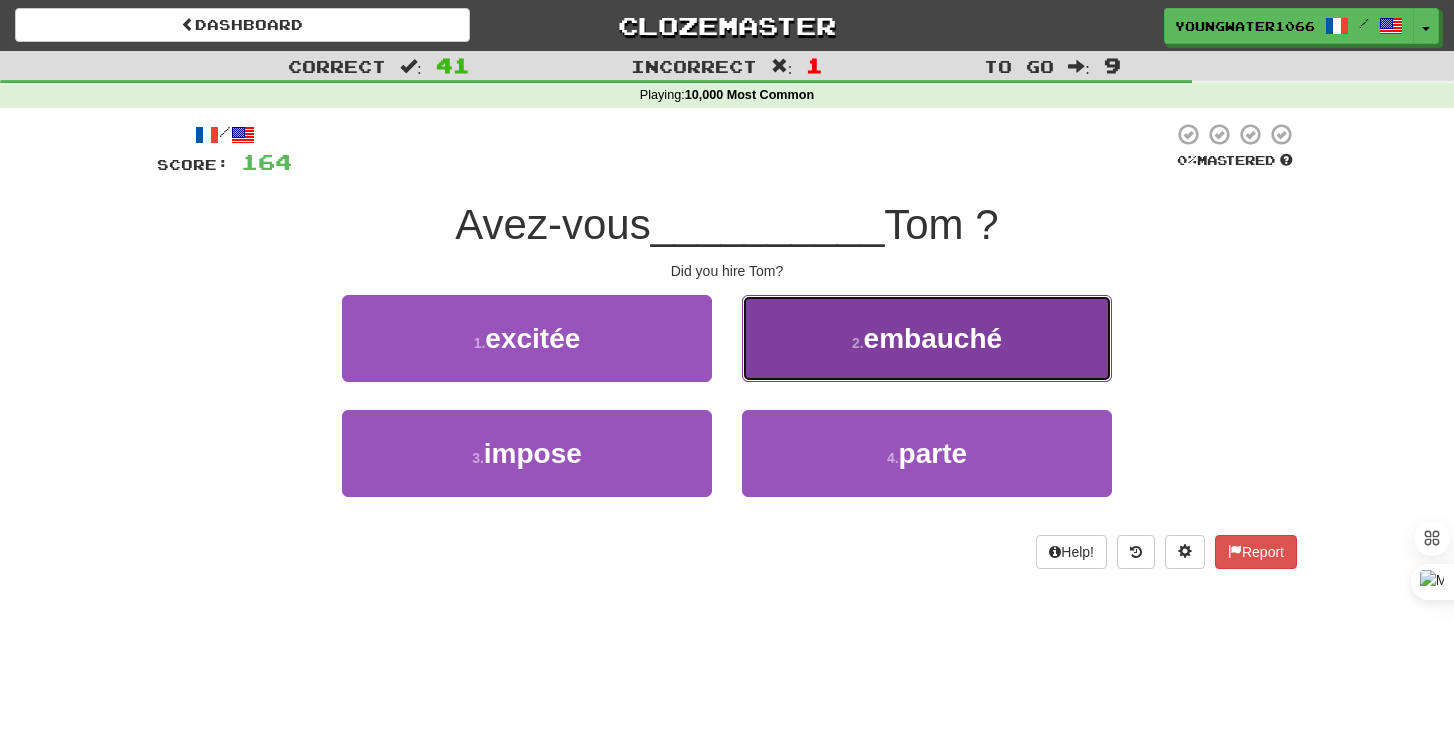 click on "2 .  embauché" at bounding box center [927, 338] 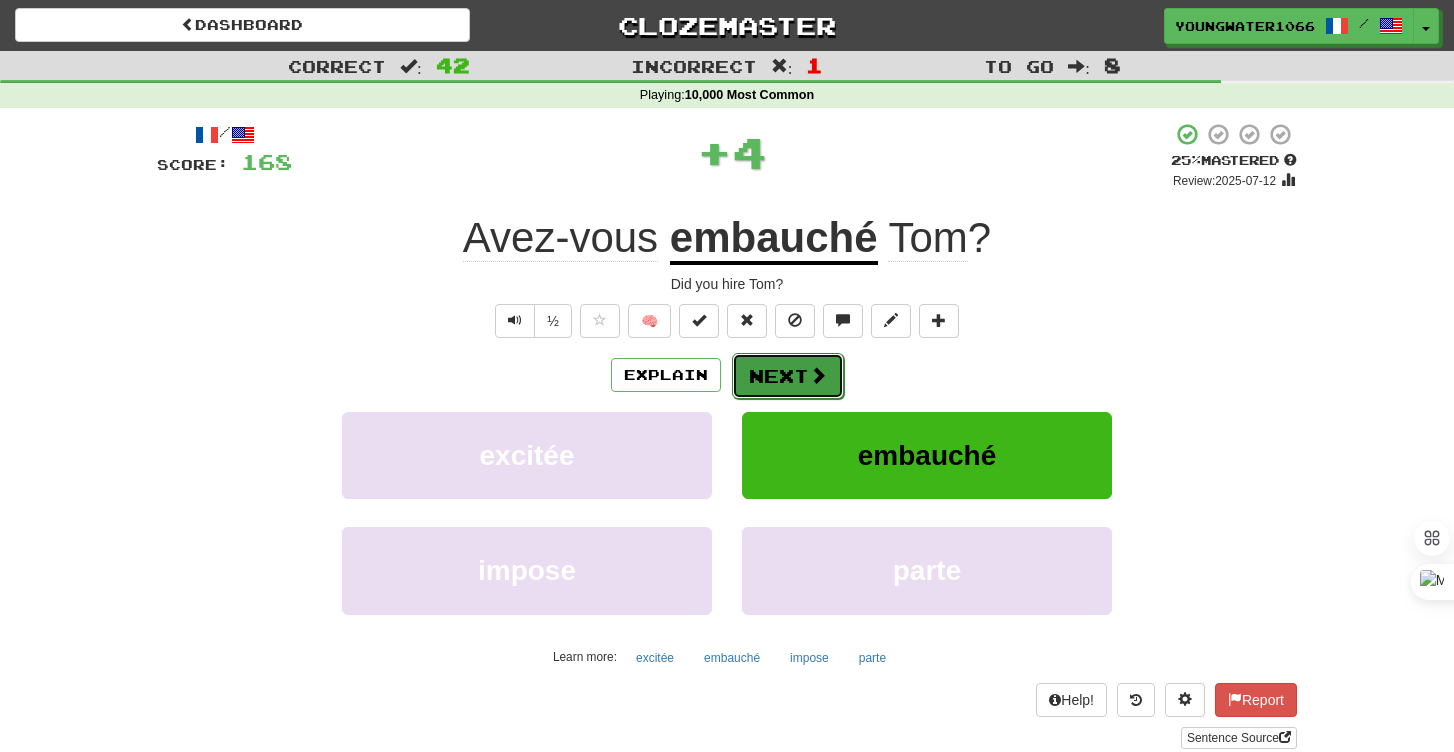 click on "Next" at bounding box center (788, 376) 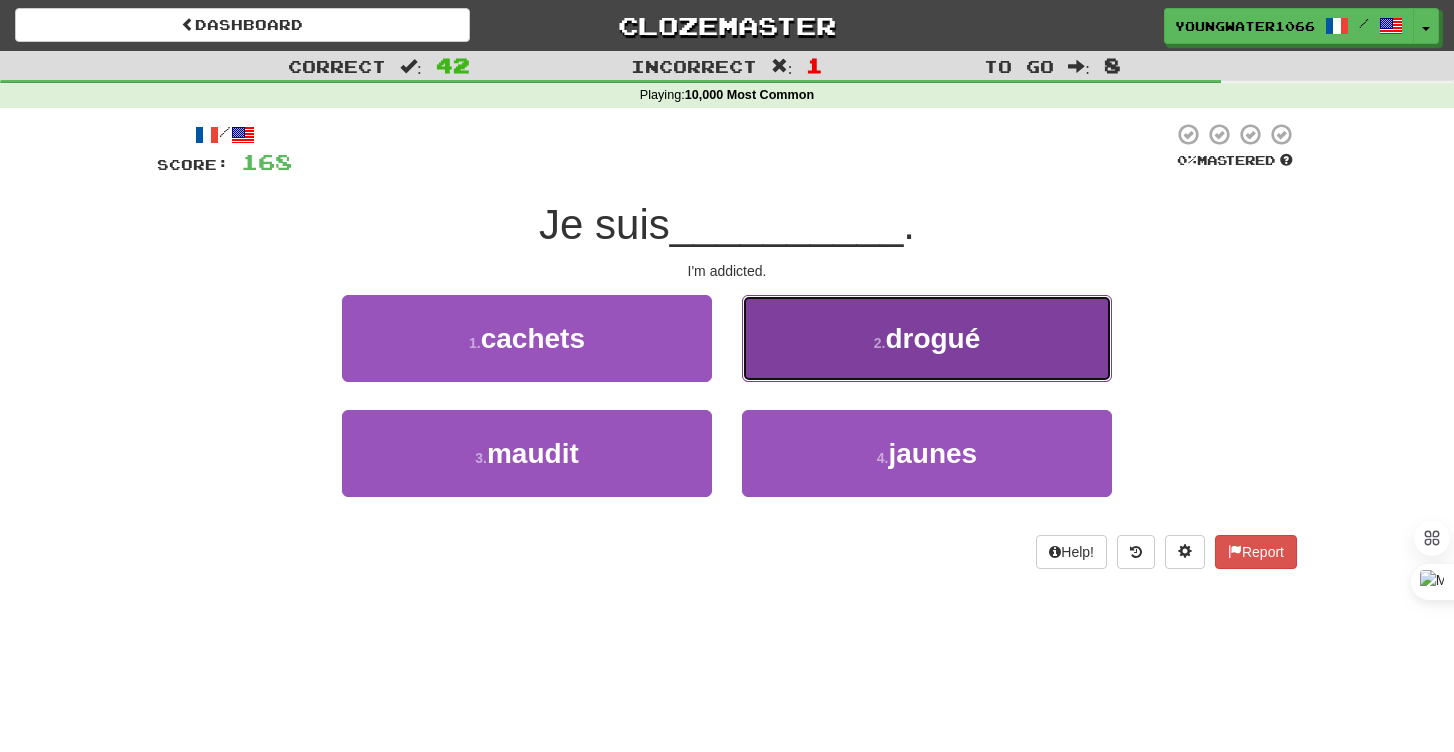click on "2 .  drogué" at bounding box center [927, 338] 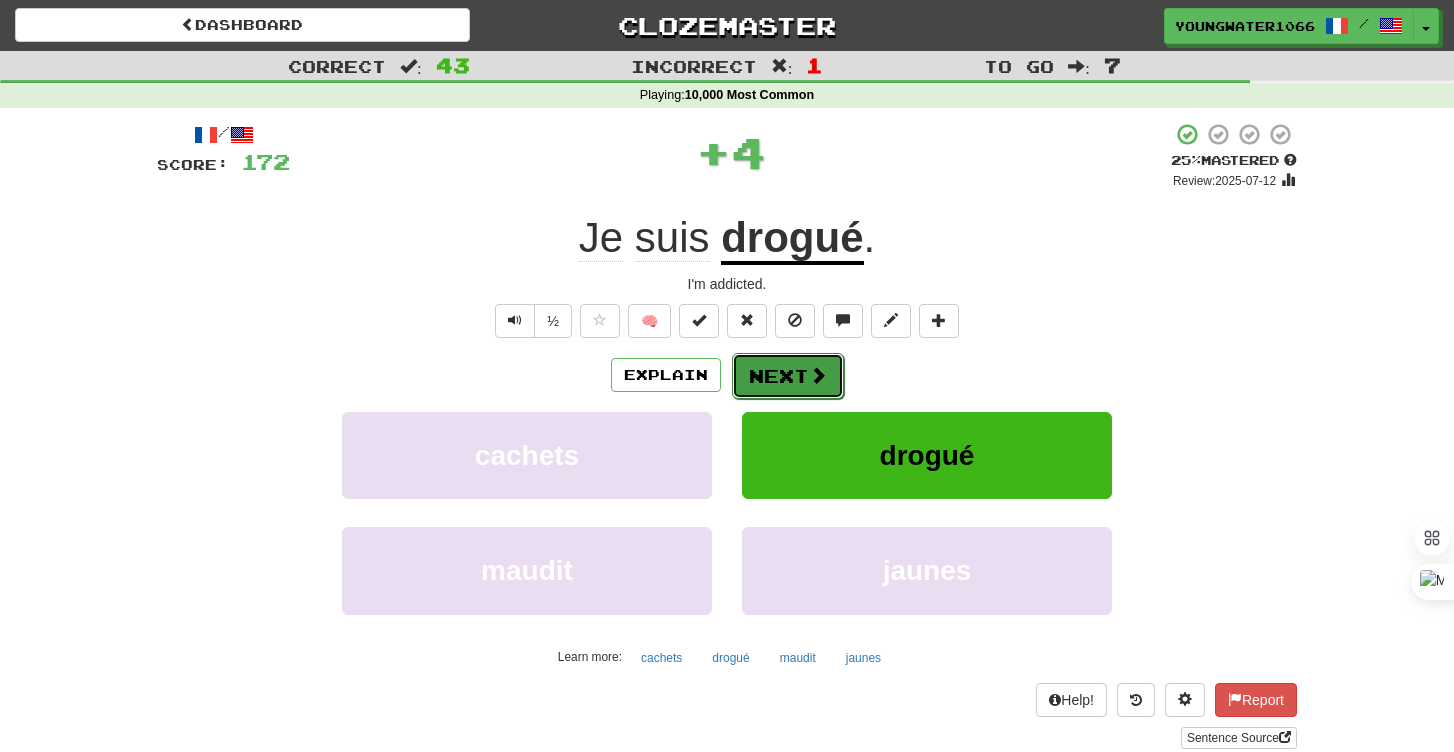 click on "Next" at bounding box center (788, 376) 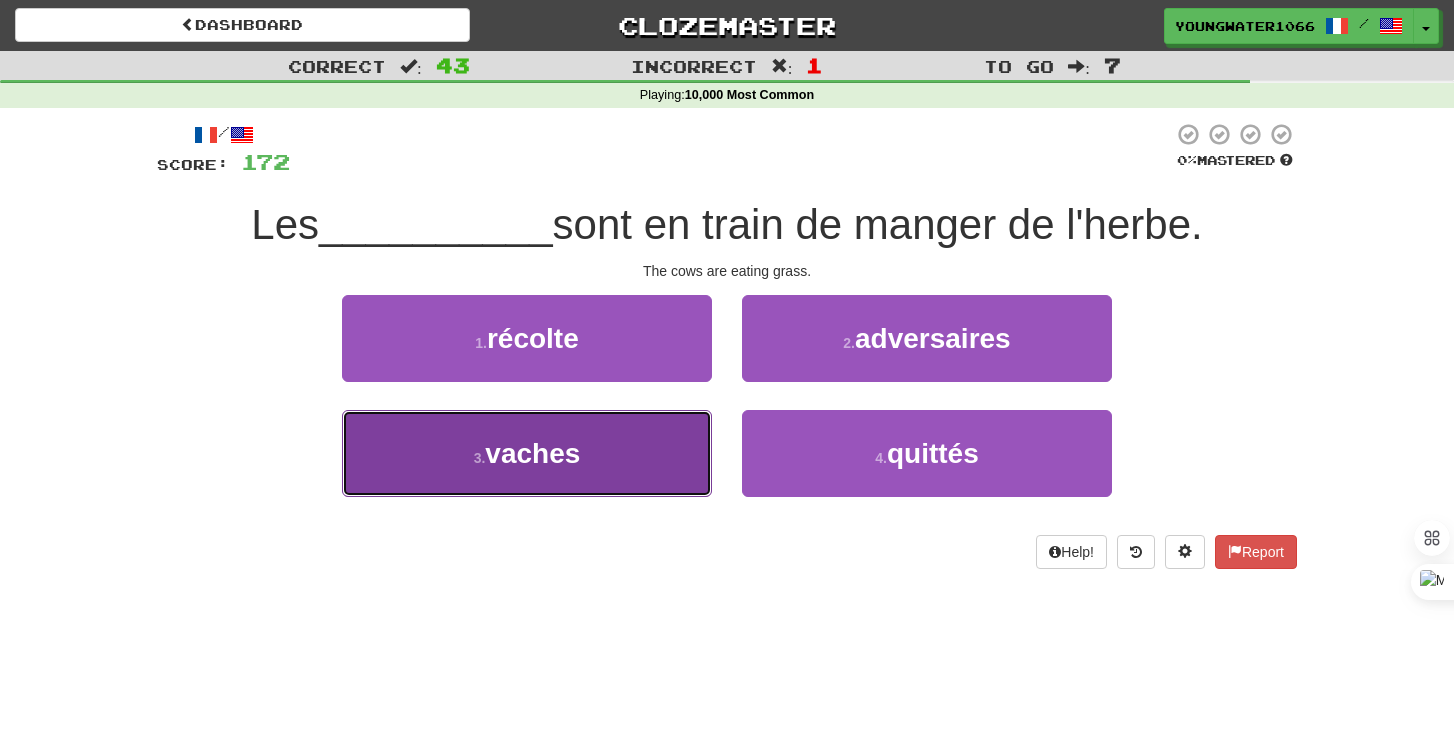 click on "3 .  vaches" at bounding box center [527, 453] 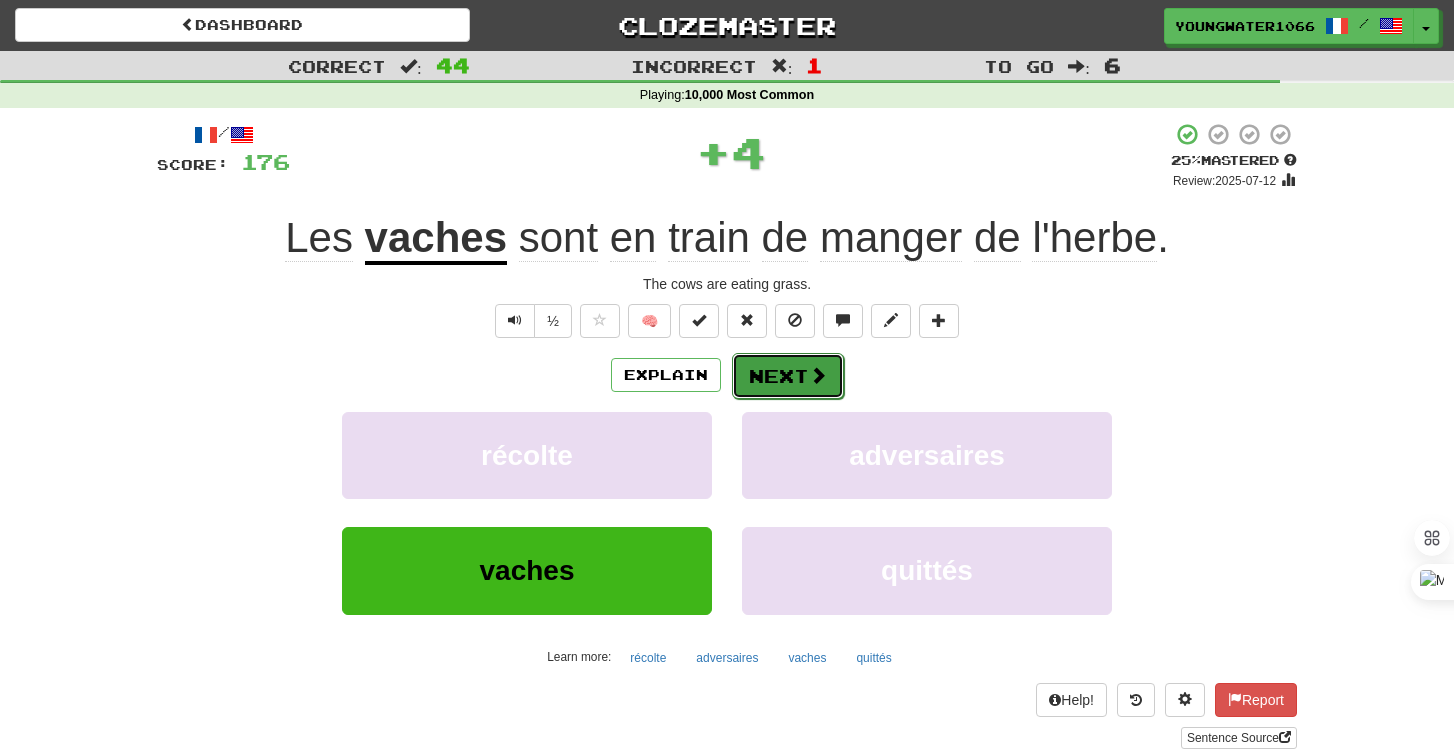 click on "Next" at bounding box center [788, 376] 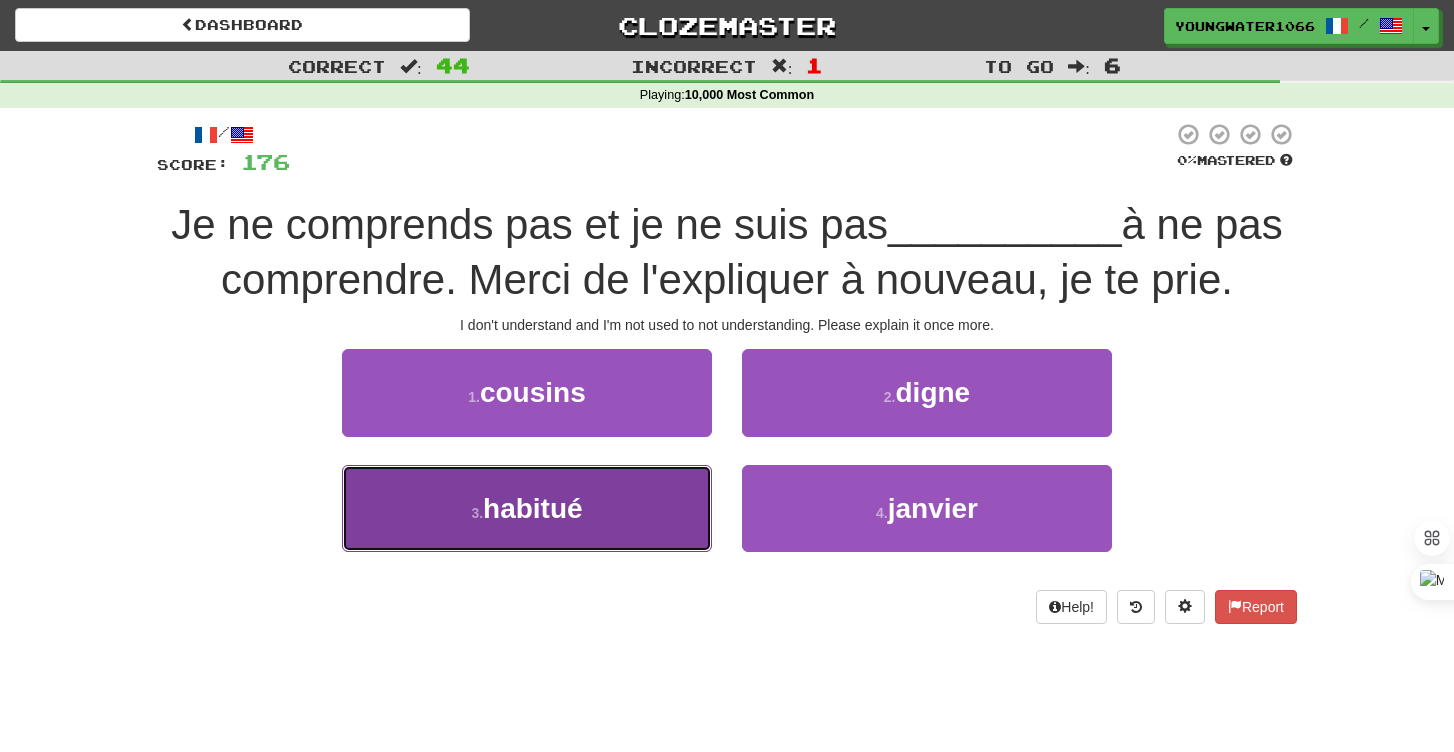 click on "3 .  habitué" at bounding box center (527, 508) 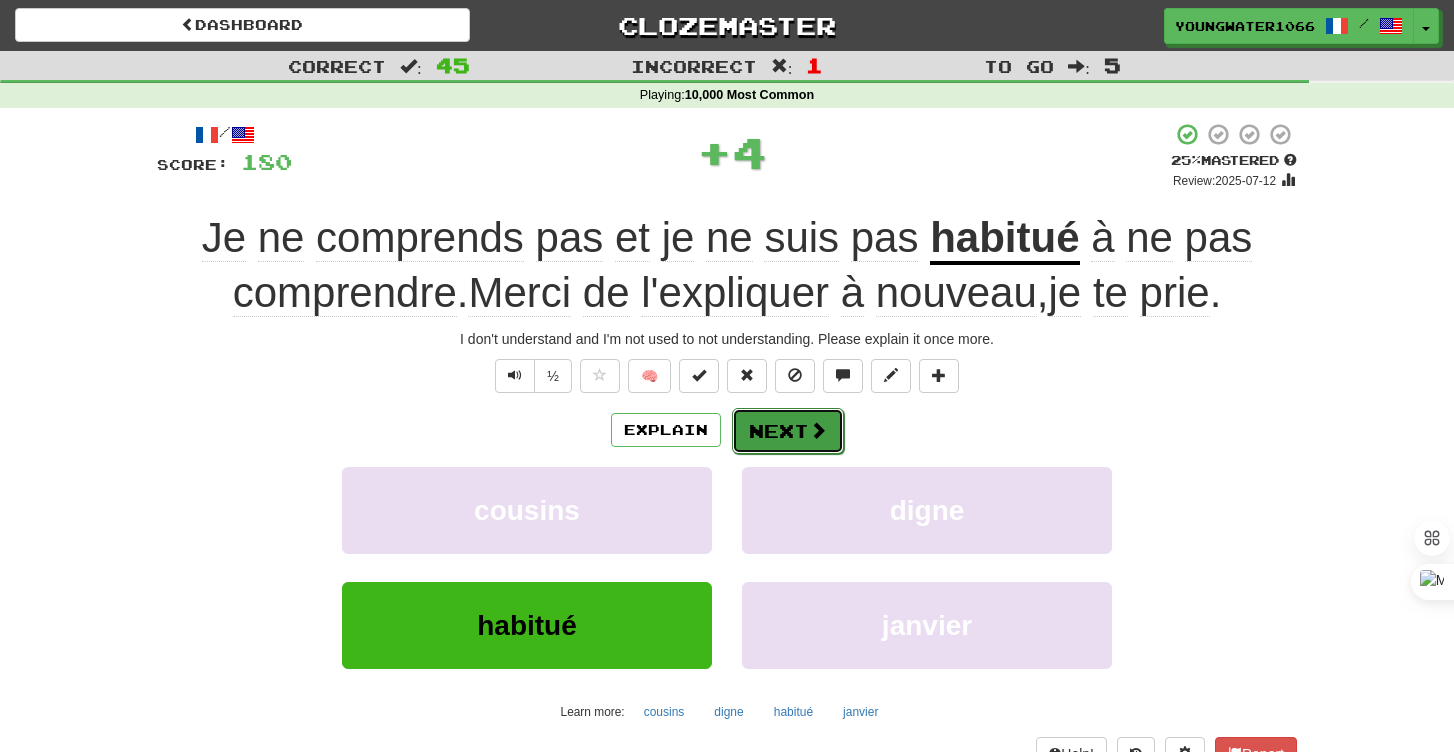 click on "Next" at bounding box center (788, 431) 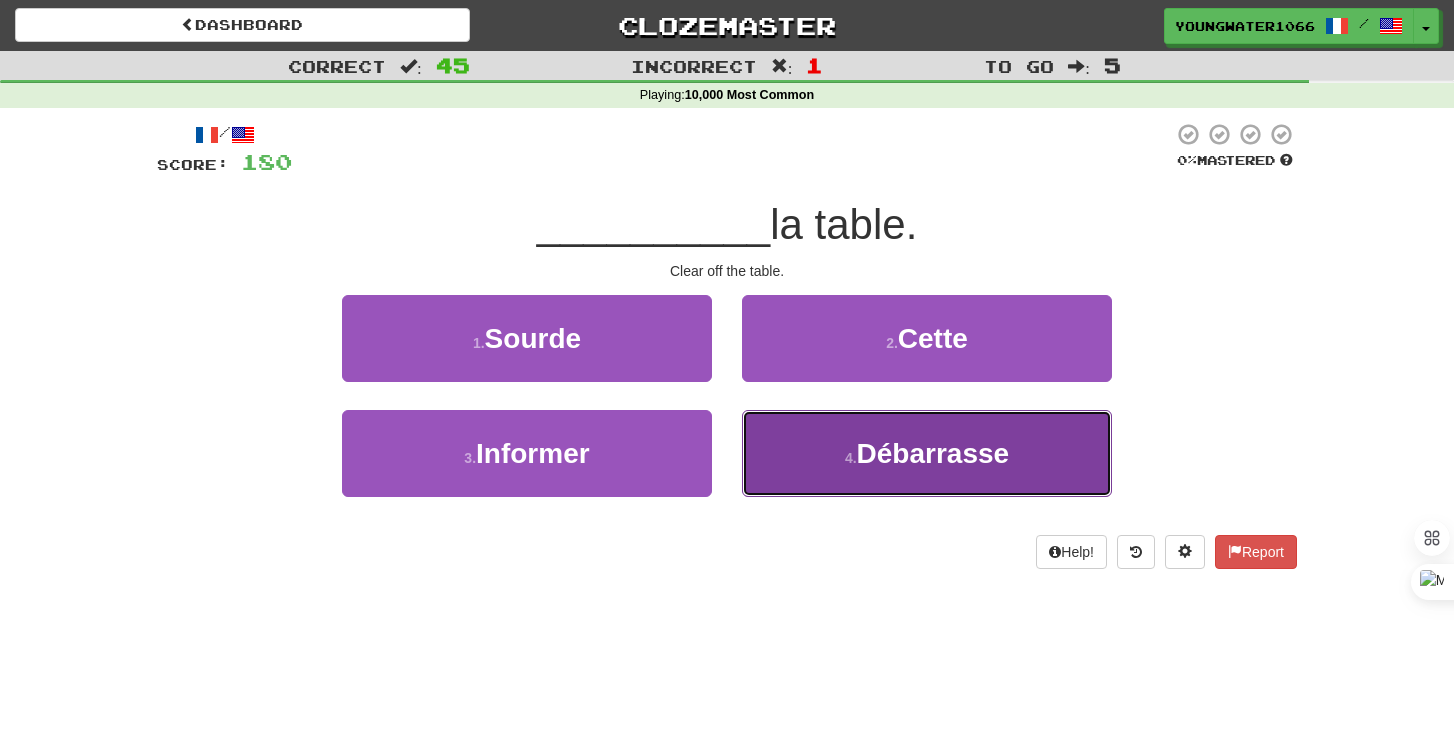 click on "4 .  Débarrasse" at bounding box center (927, 453) 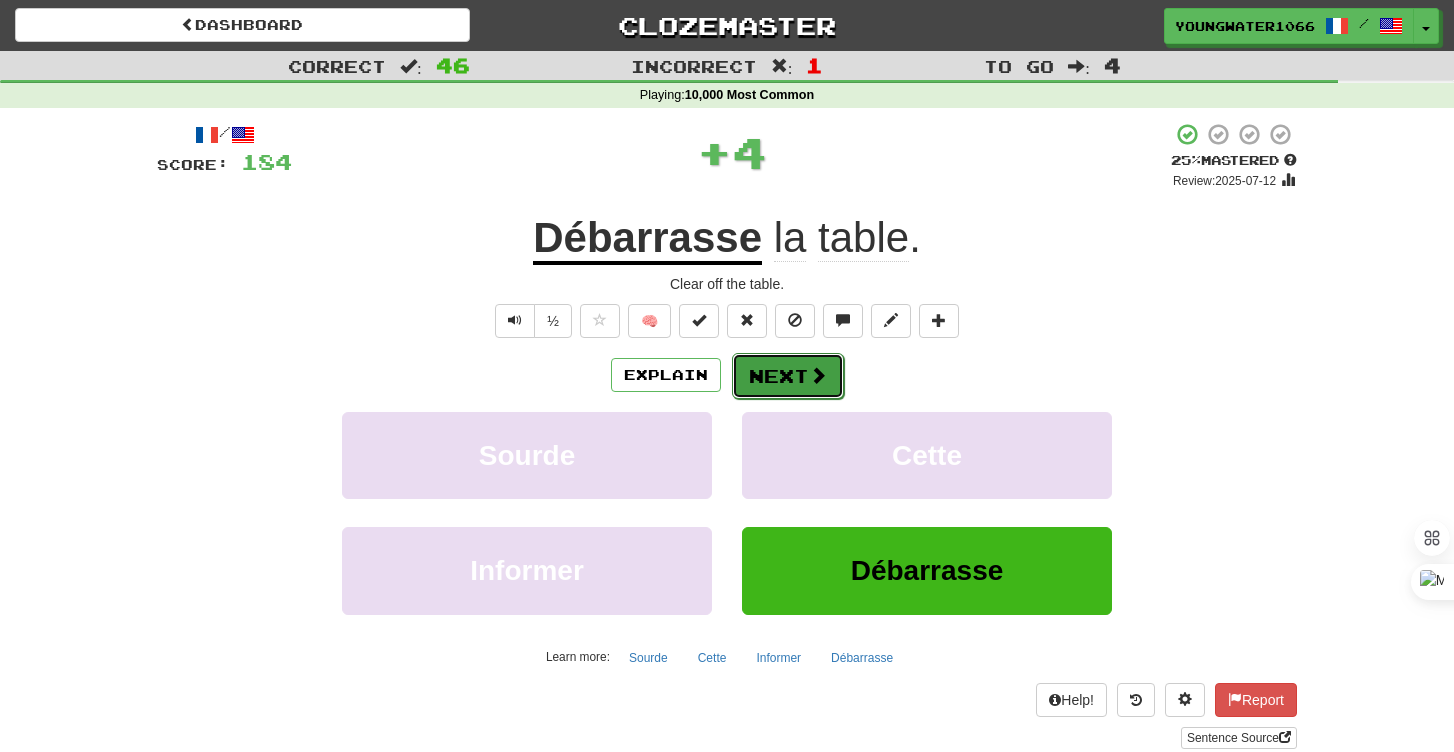 click on "Next" at bounding box center [788, 376] 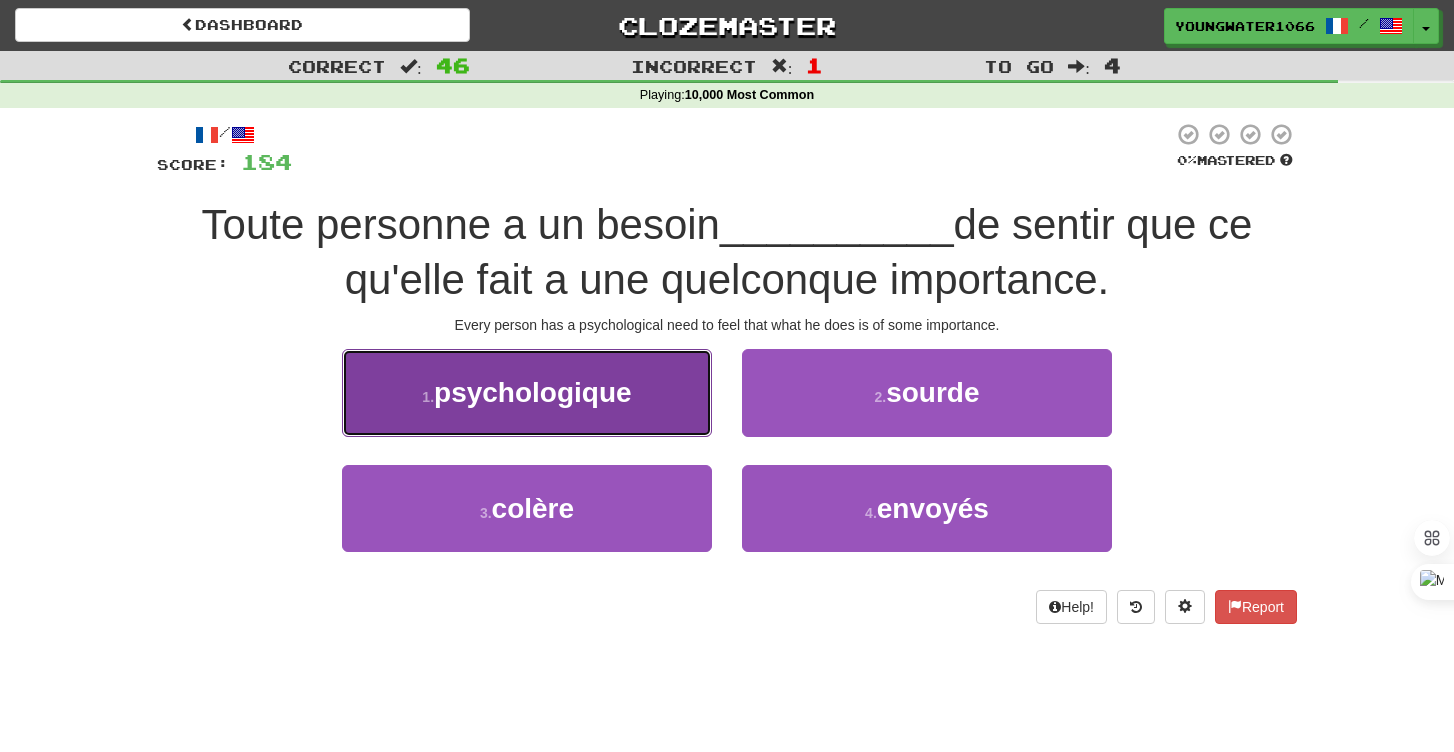 click on "1 .  psychologique" at bounding box center [527, 392] 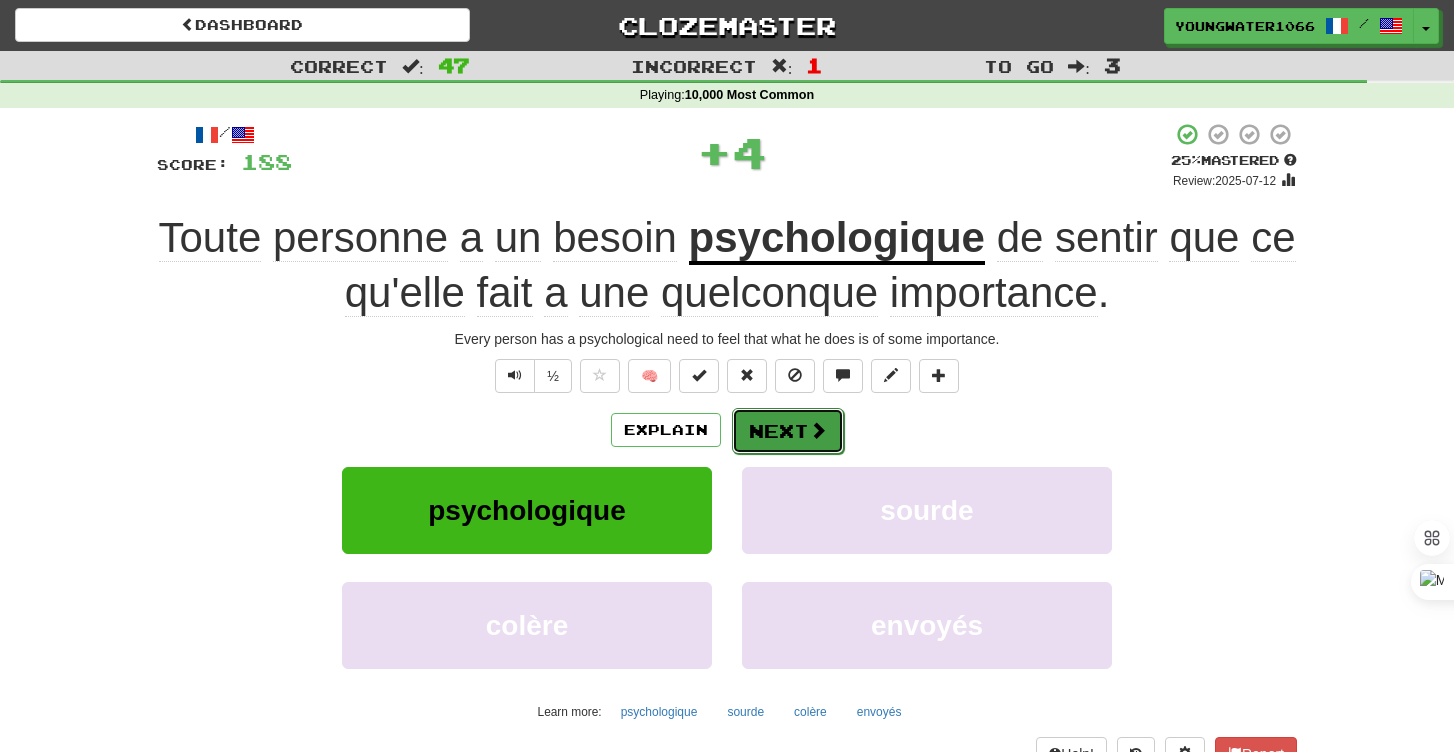 click on "Next" at bounding box center [788, 431] 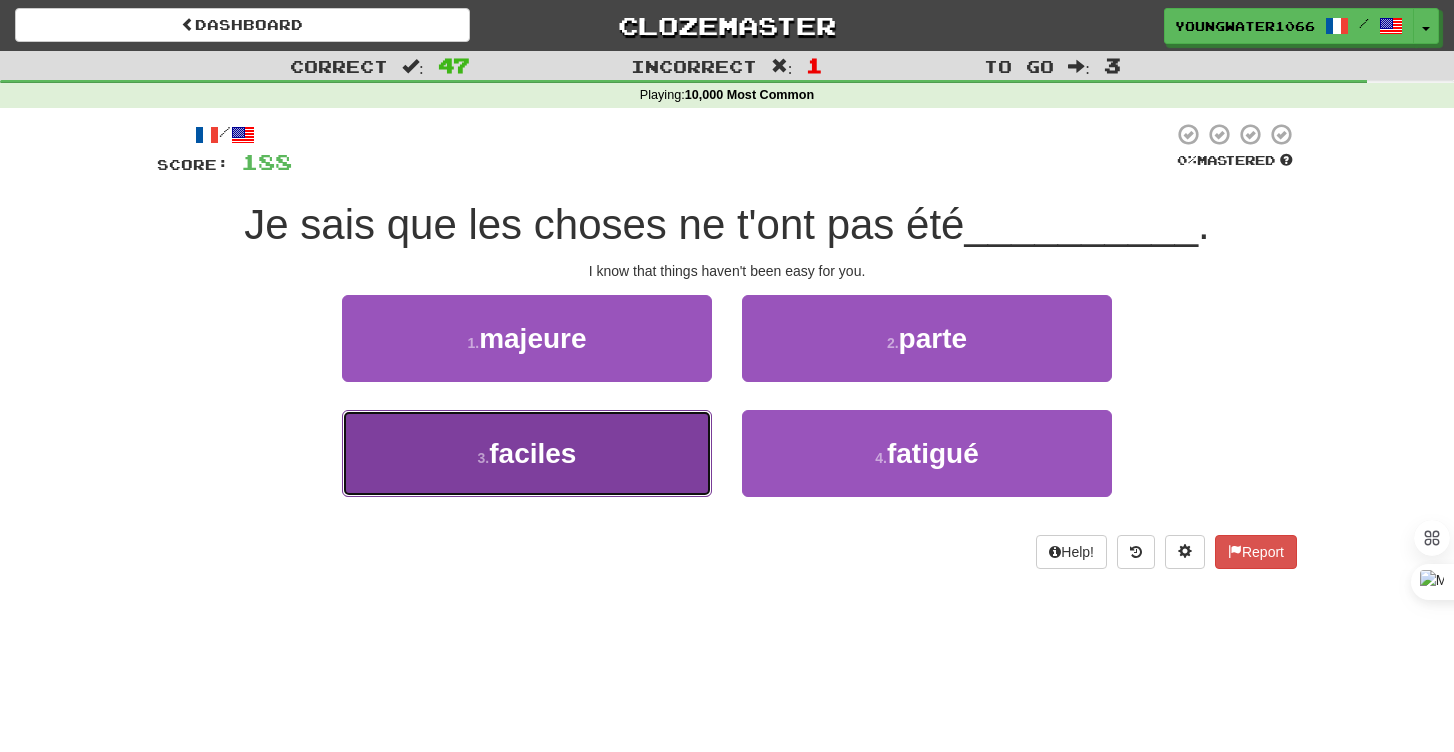 click on "3 .  faciles" at bounding box center (527, 453) 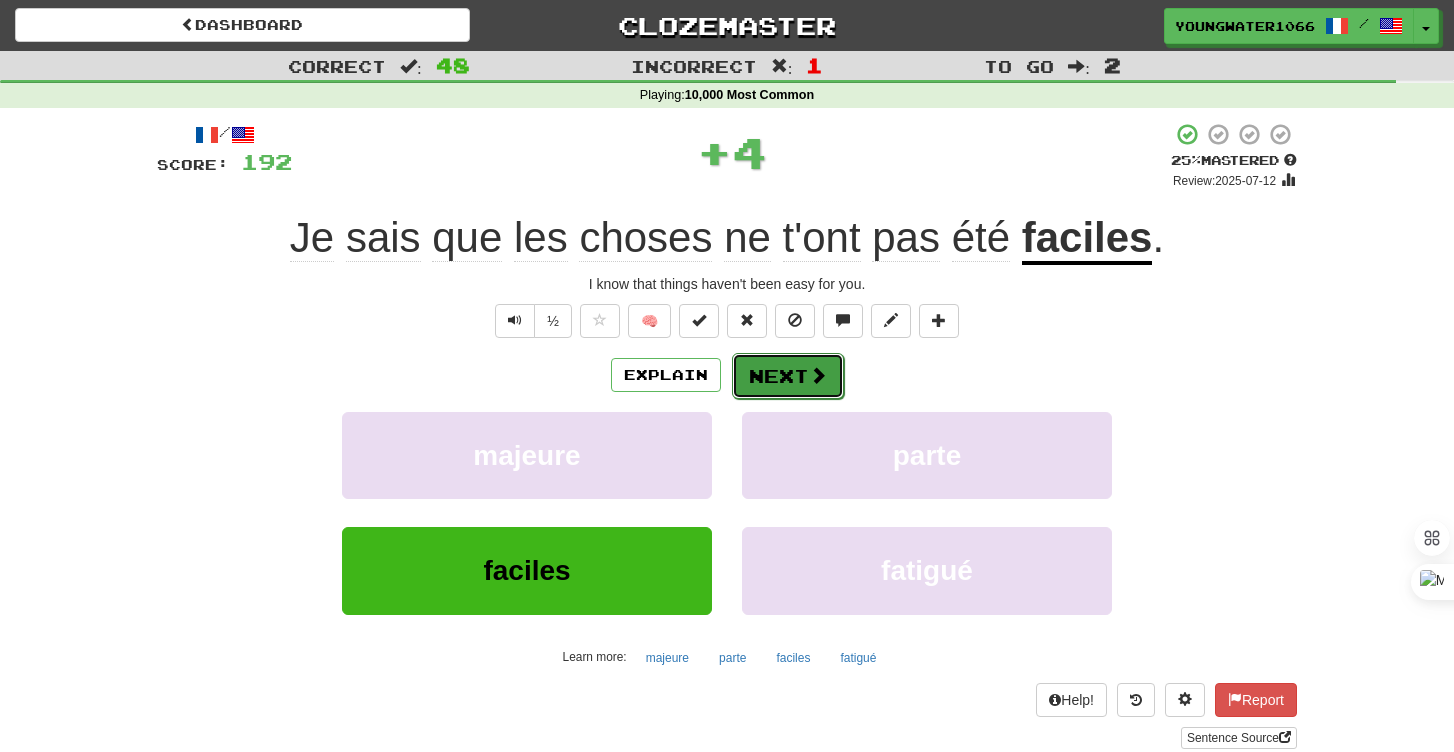 click on "Next" at bounding box center (788, 376) 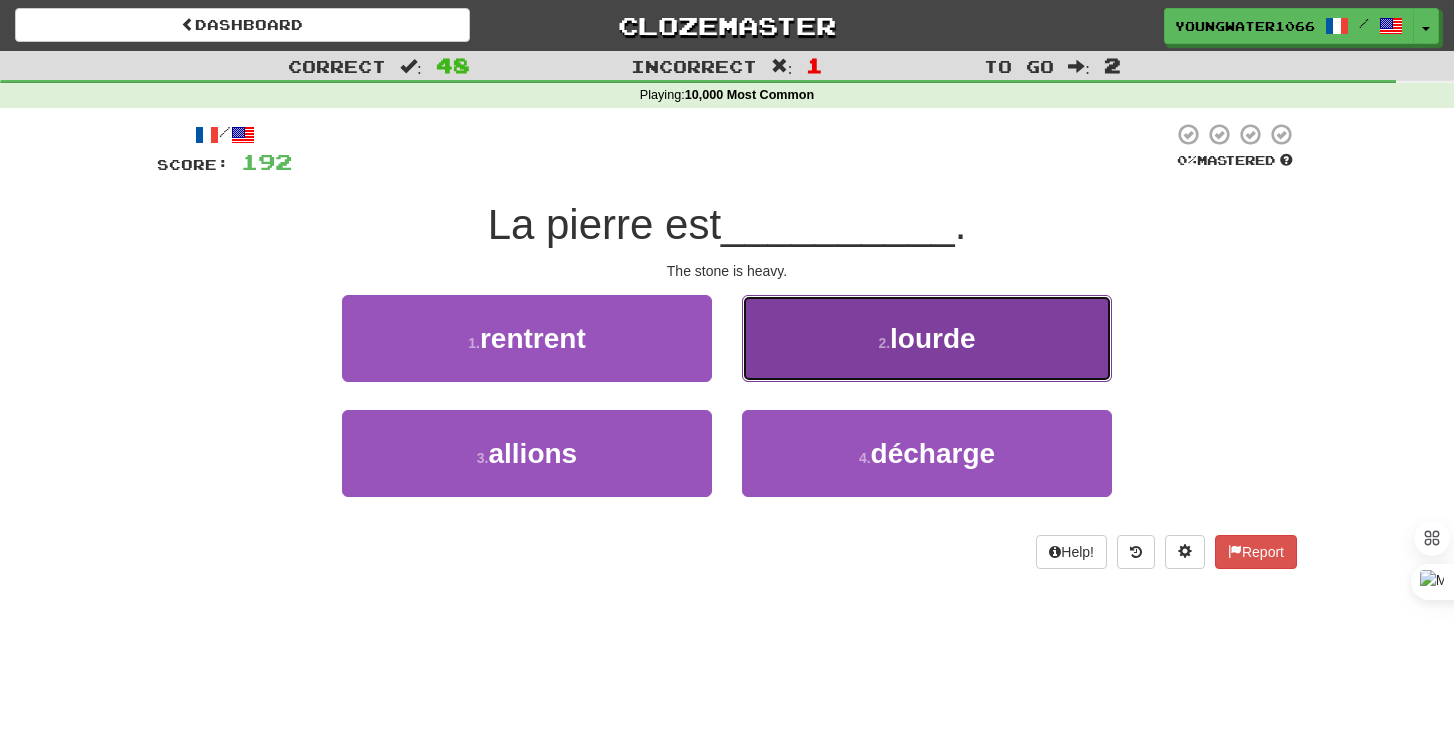 click on "2 .  lourde" at bounding box center [927, 338] 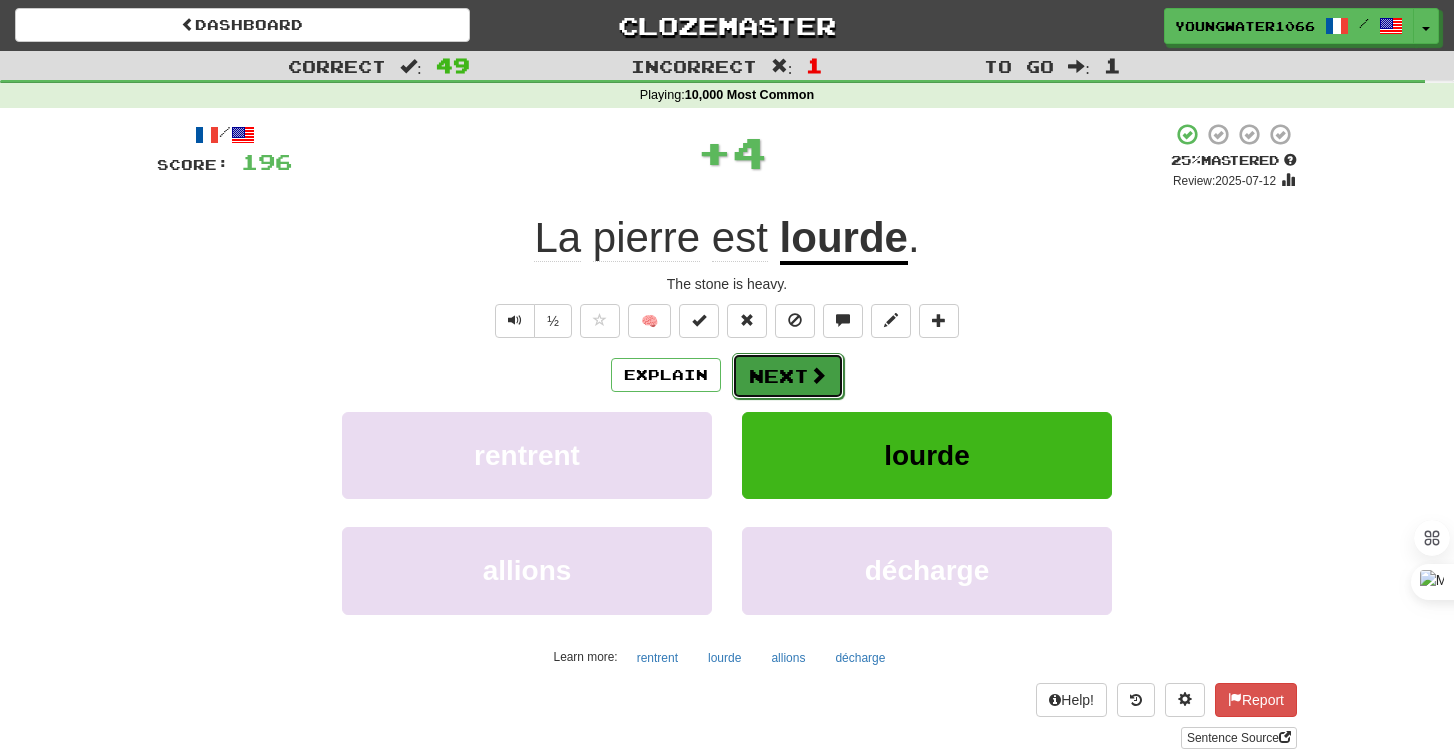 click on "Next" at bounding box center [788, 376] 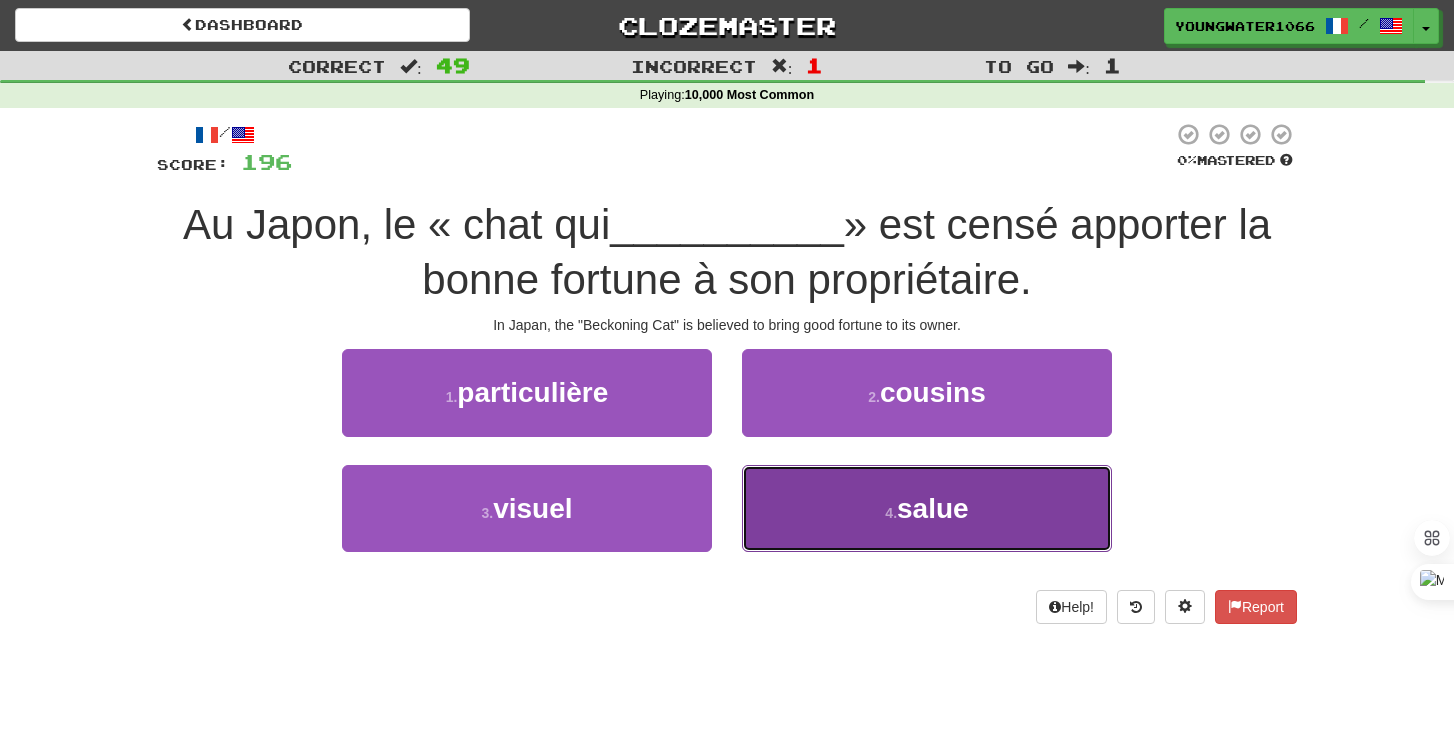 click on "4 .  salue" at bounding box center (927, 508) 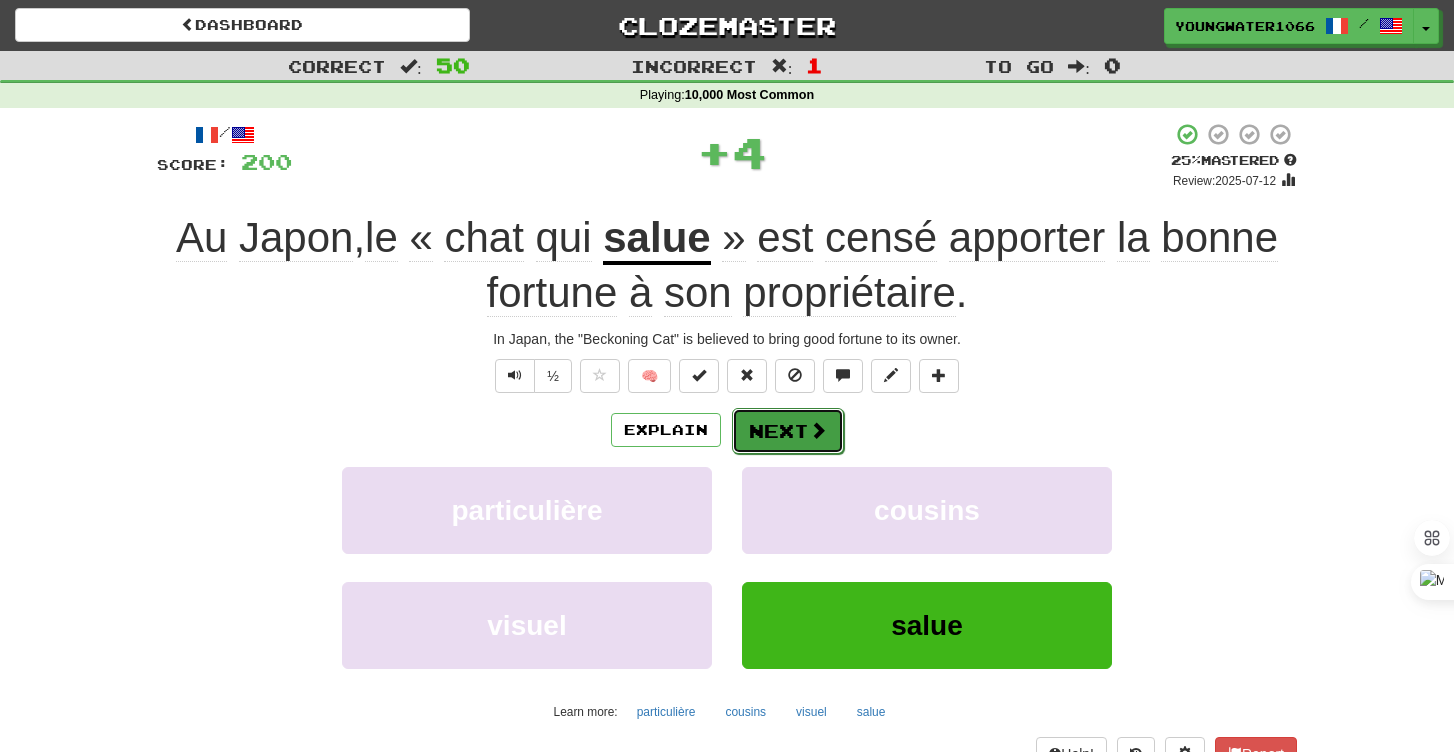 click on "Next" at bounding box center [788, 431] 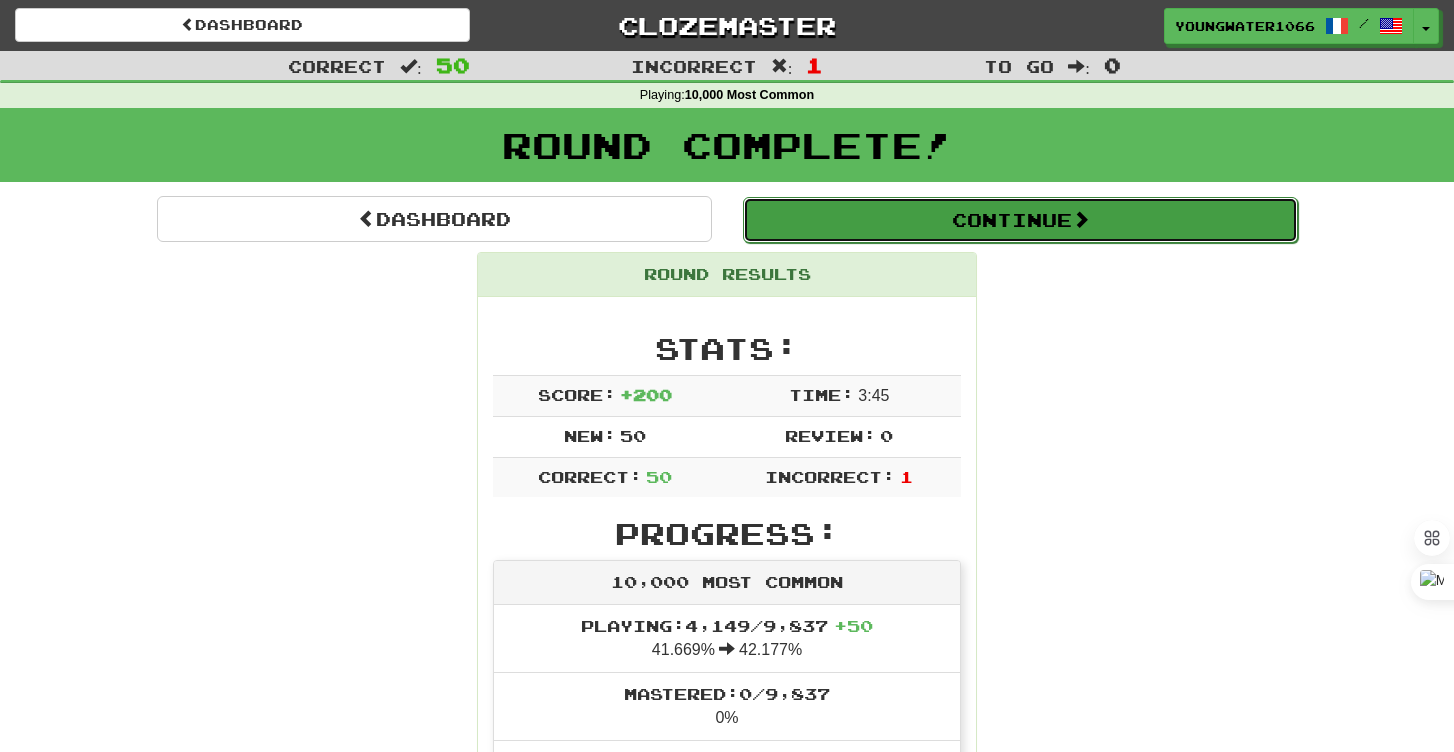 click on "Continue" at bounding box center [1020, 220] 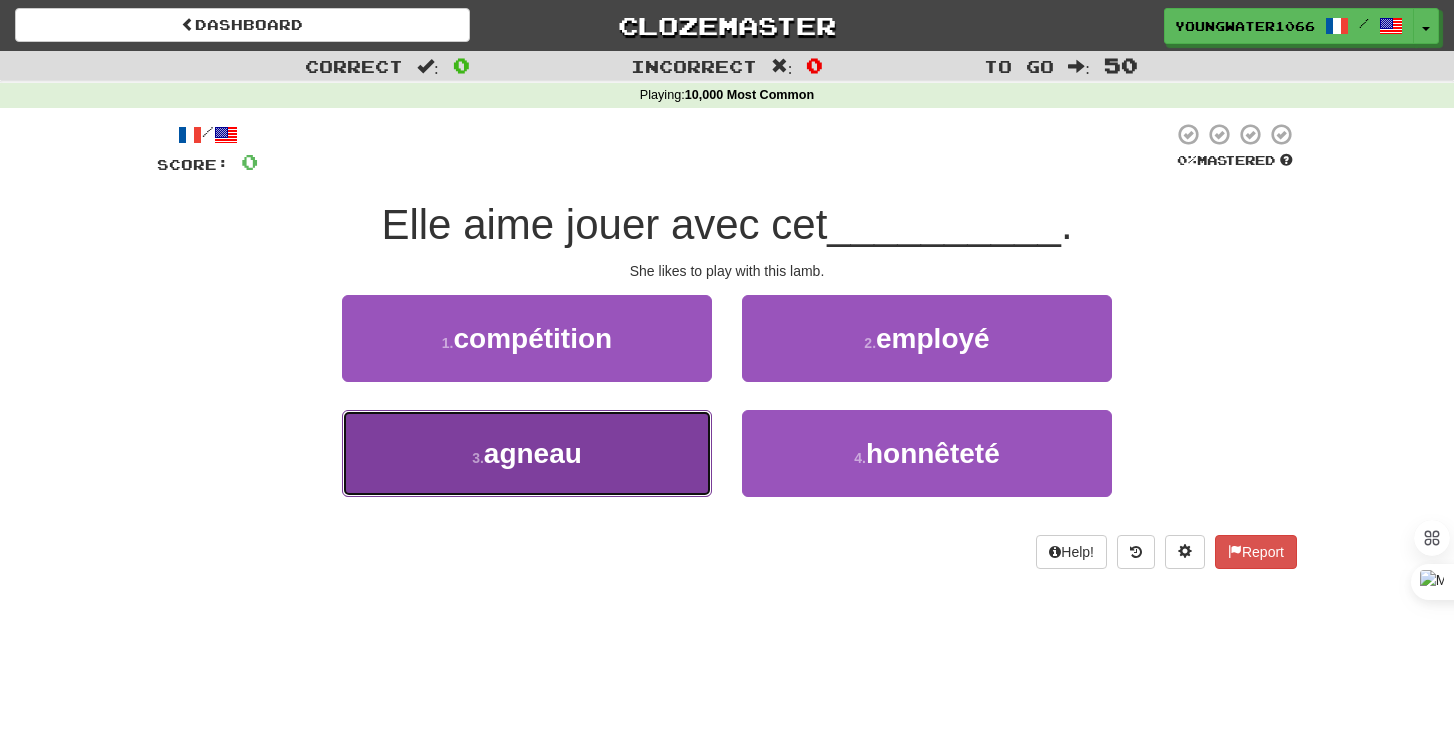 click on "3 .  agneau" at bounding box center [527, 453] 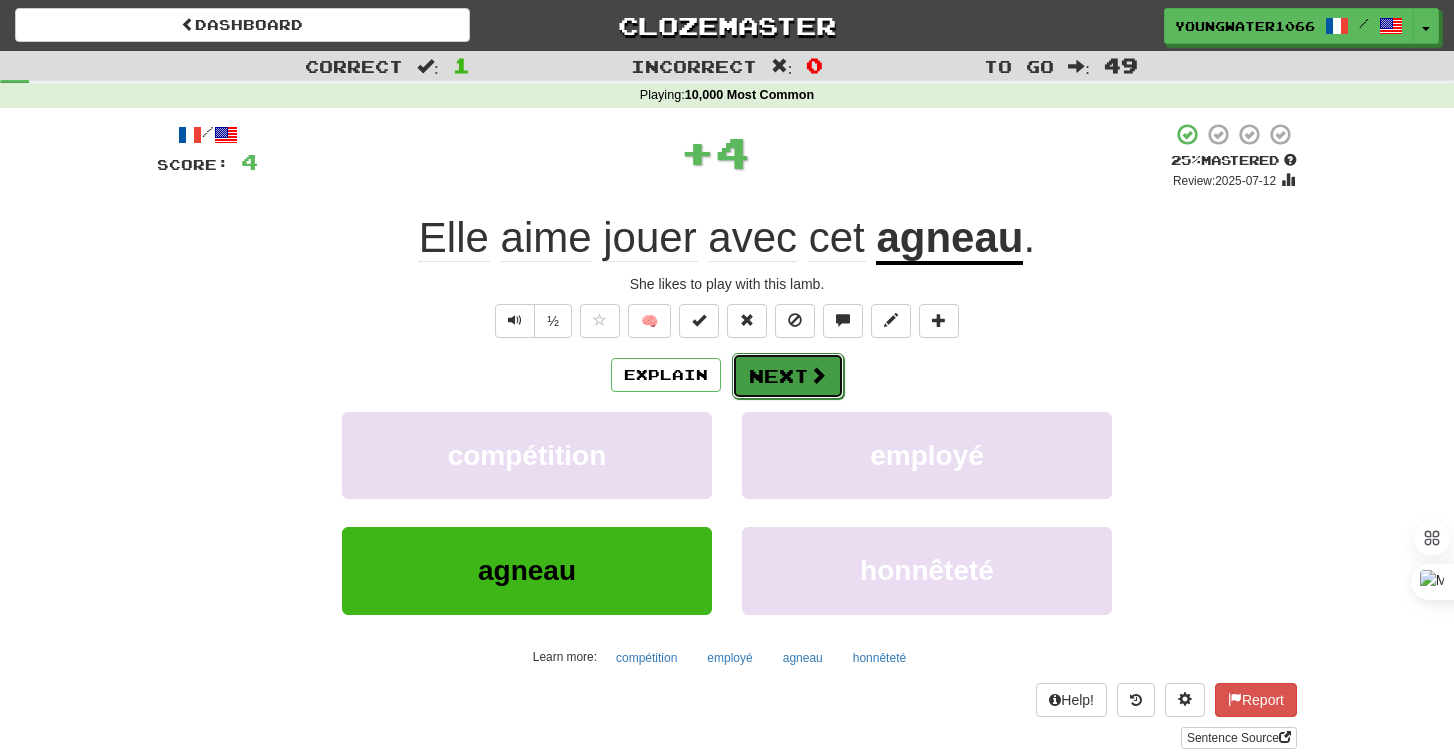 click on "Next" at bounding box center (788, 376) 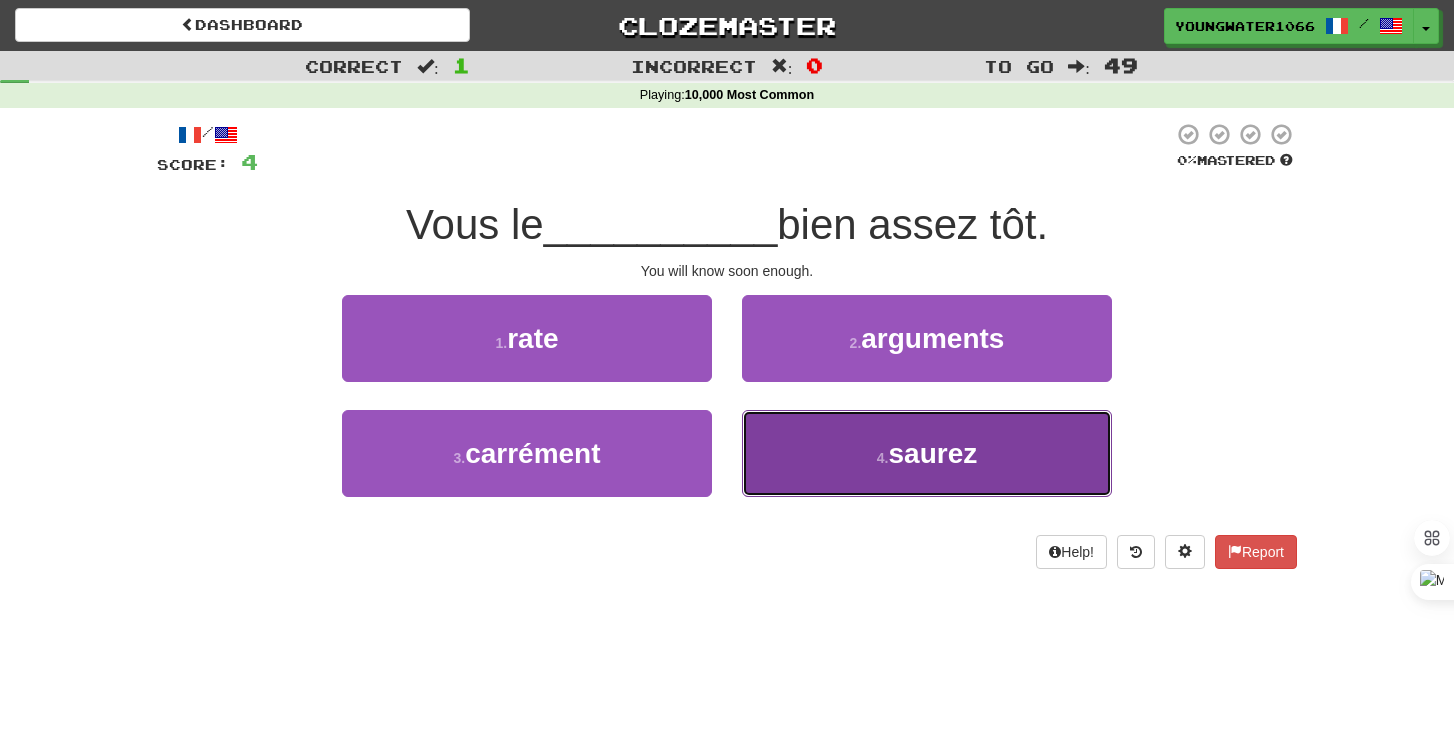 click on "4 .  saurez" at bounding box center (927, 453) 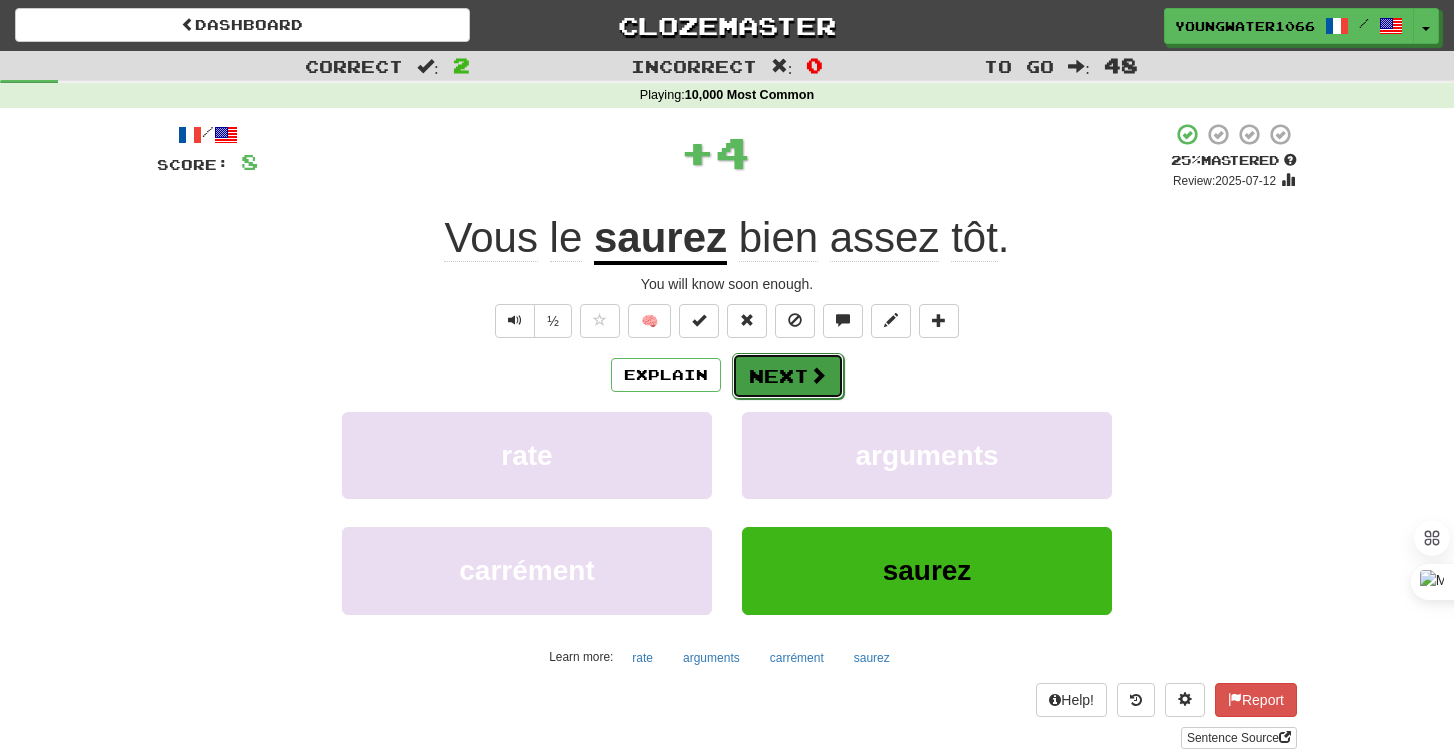 click on "Next" at bounding box center (788, 376) 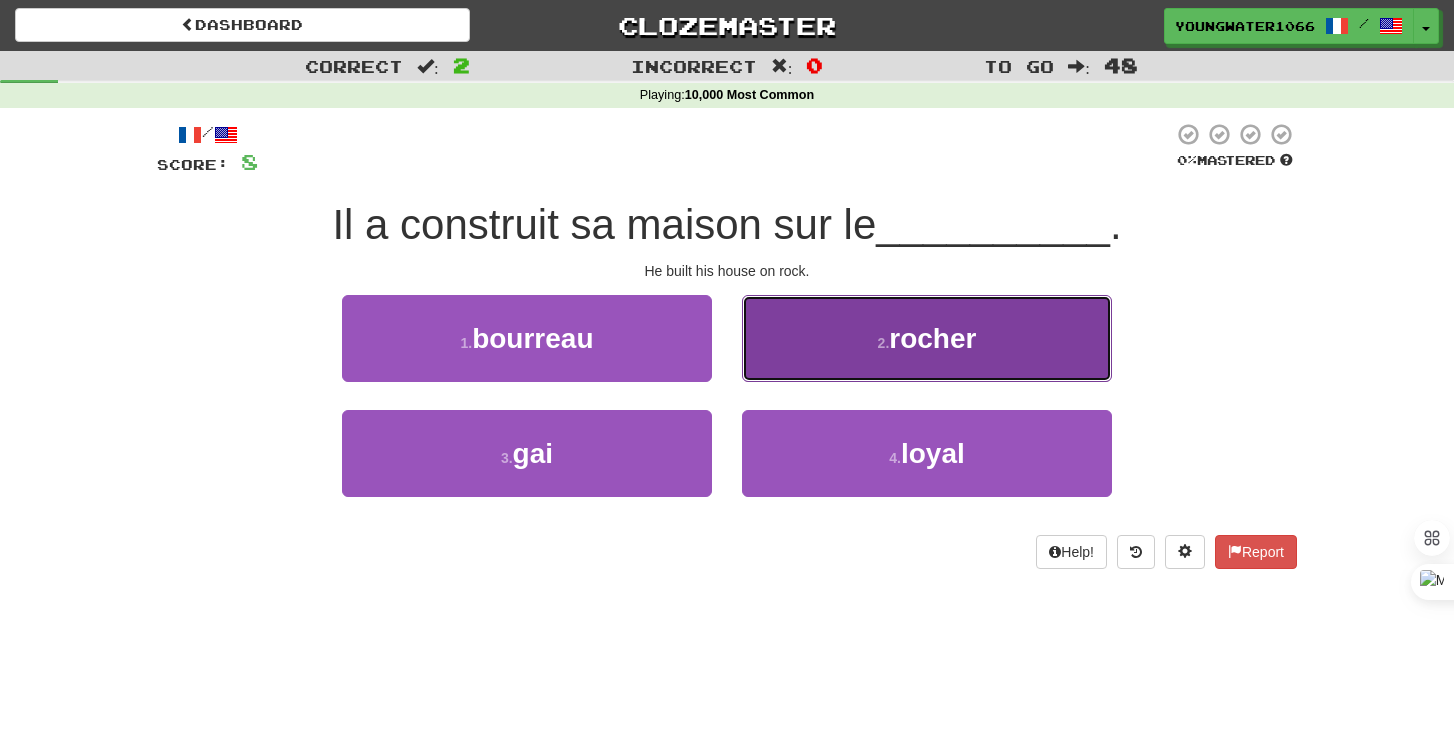 click on "2 .  rocher" at bounding box center (927, 338) 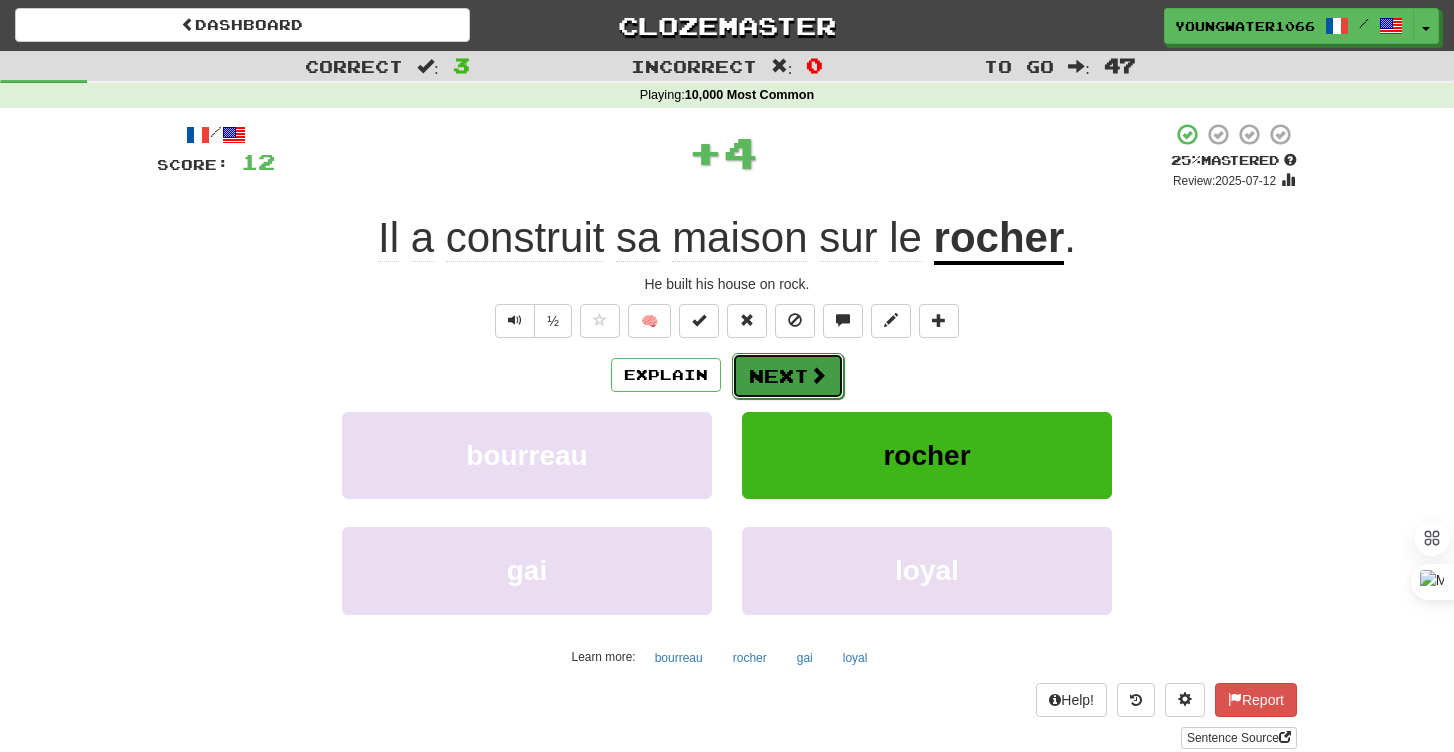 click on "Next" at bounding box center (788, 376) 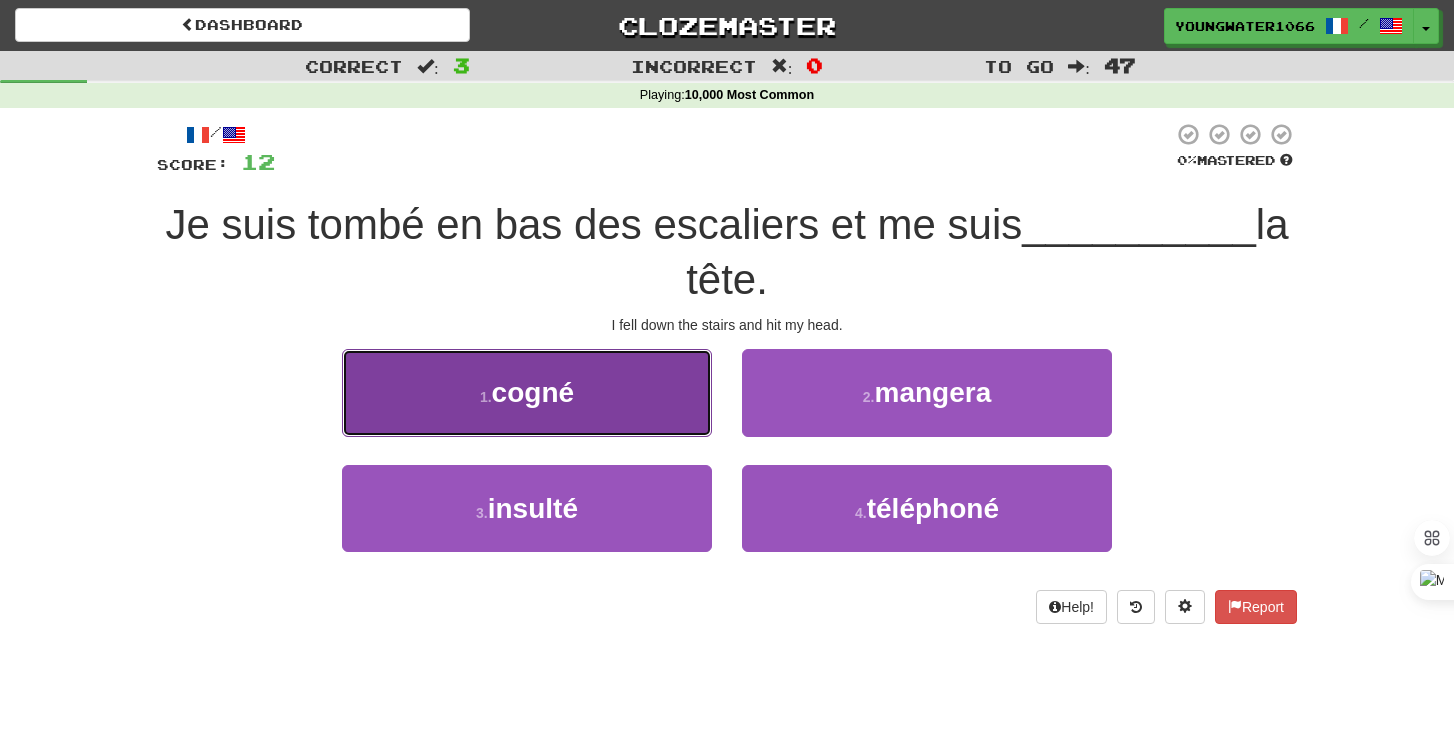 click on "1 .  cogné" at bounding box center [527, 392] 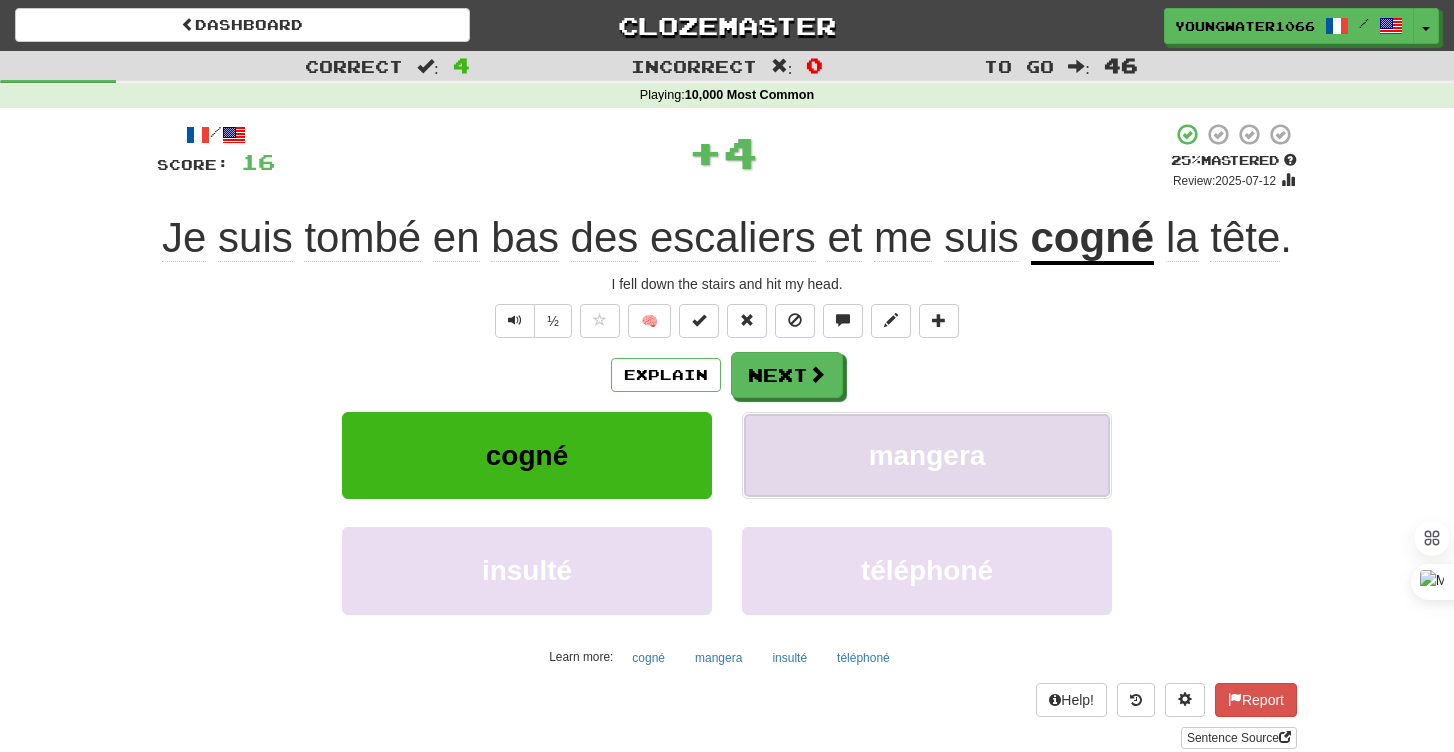 click on "mangera" at bounding box center [927, 455] 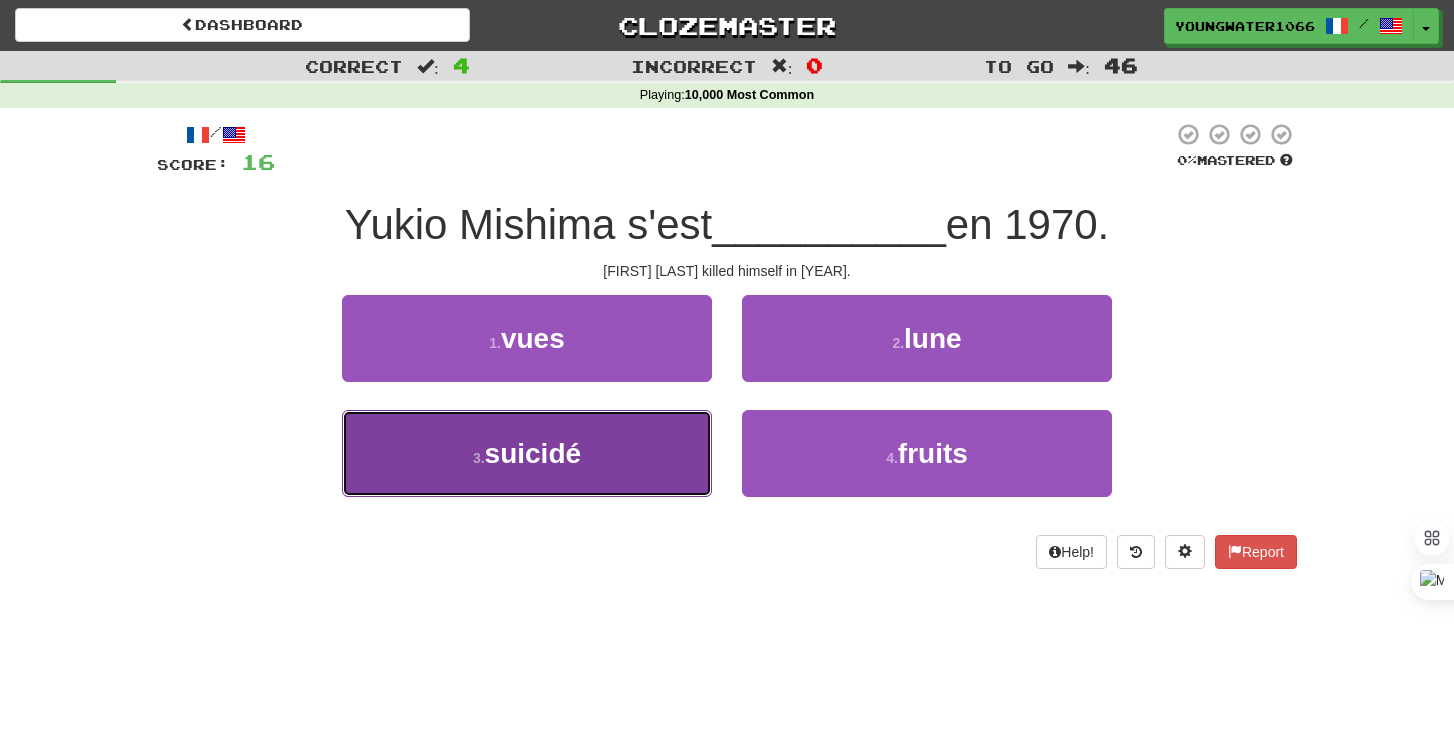 click on "3 .  suicidé" at bounding box center [527, 453] 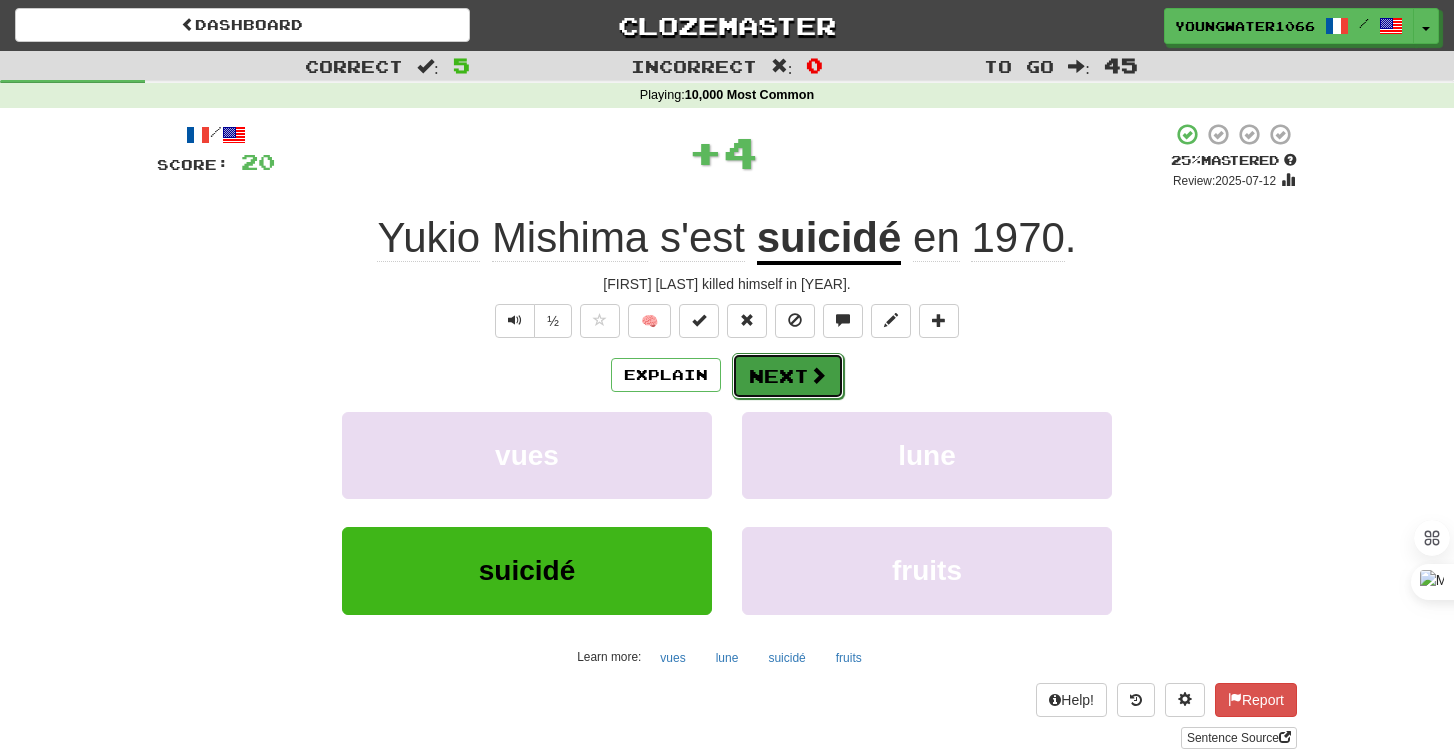 click on "Next" at bounding box center (788, 376) 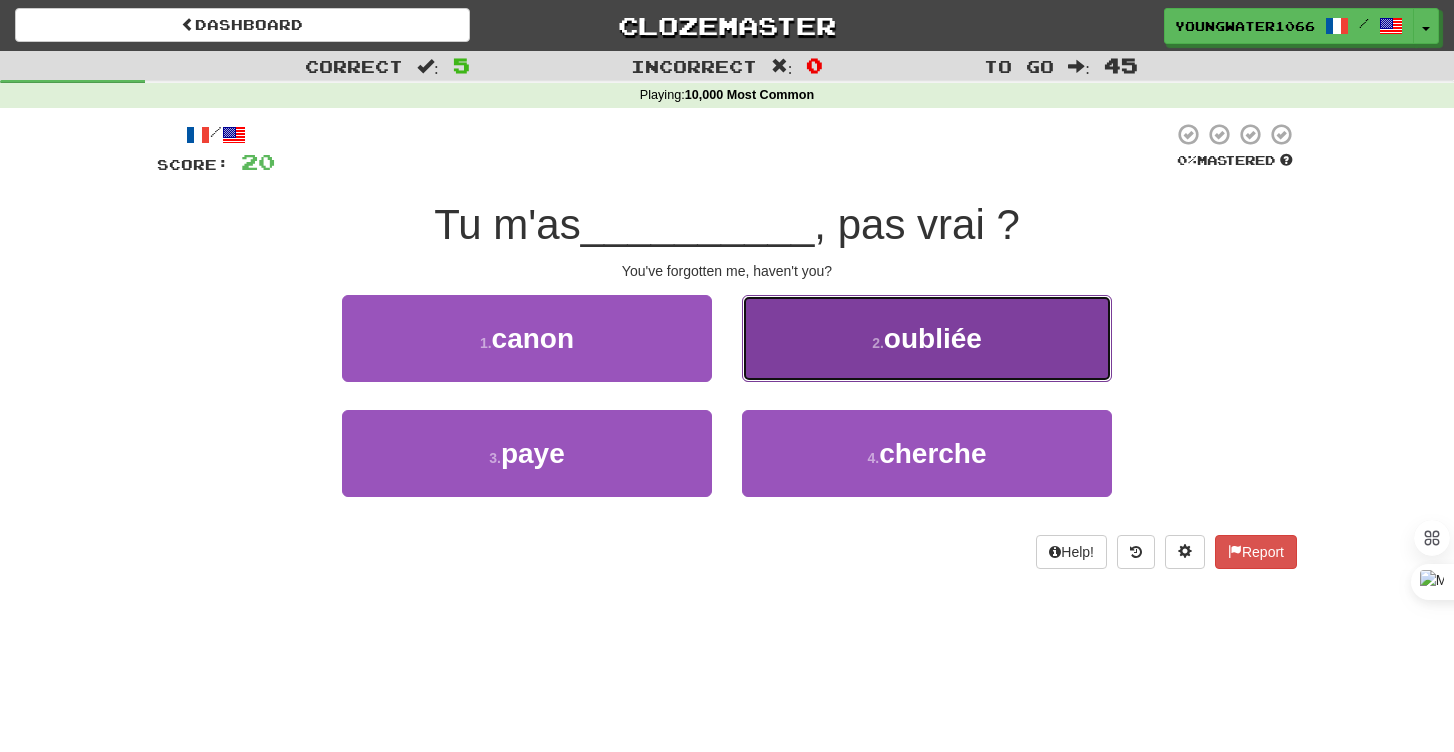 click on "2 .  oubliée" at bounding box center [927, 338] 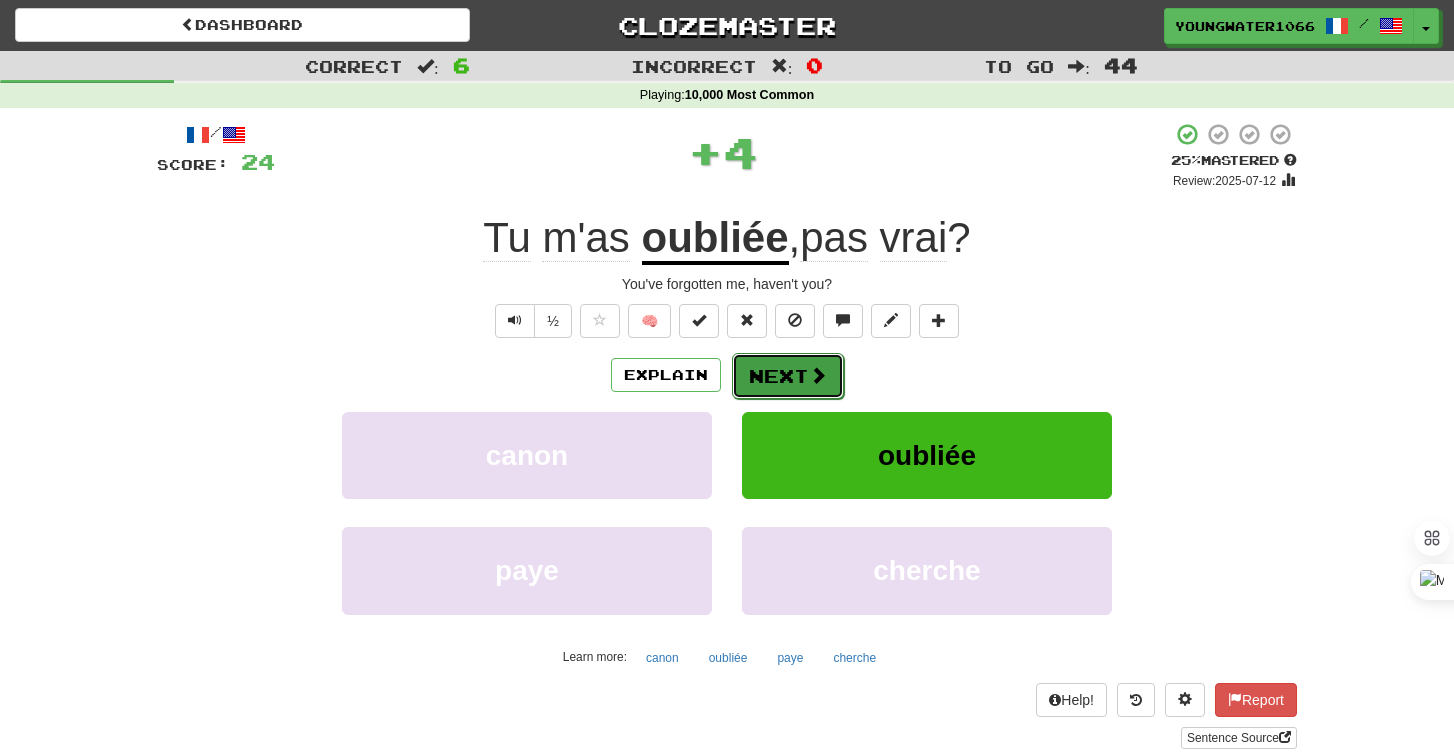click on "Next" at bounding box center [788, 376] 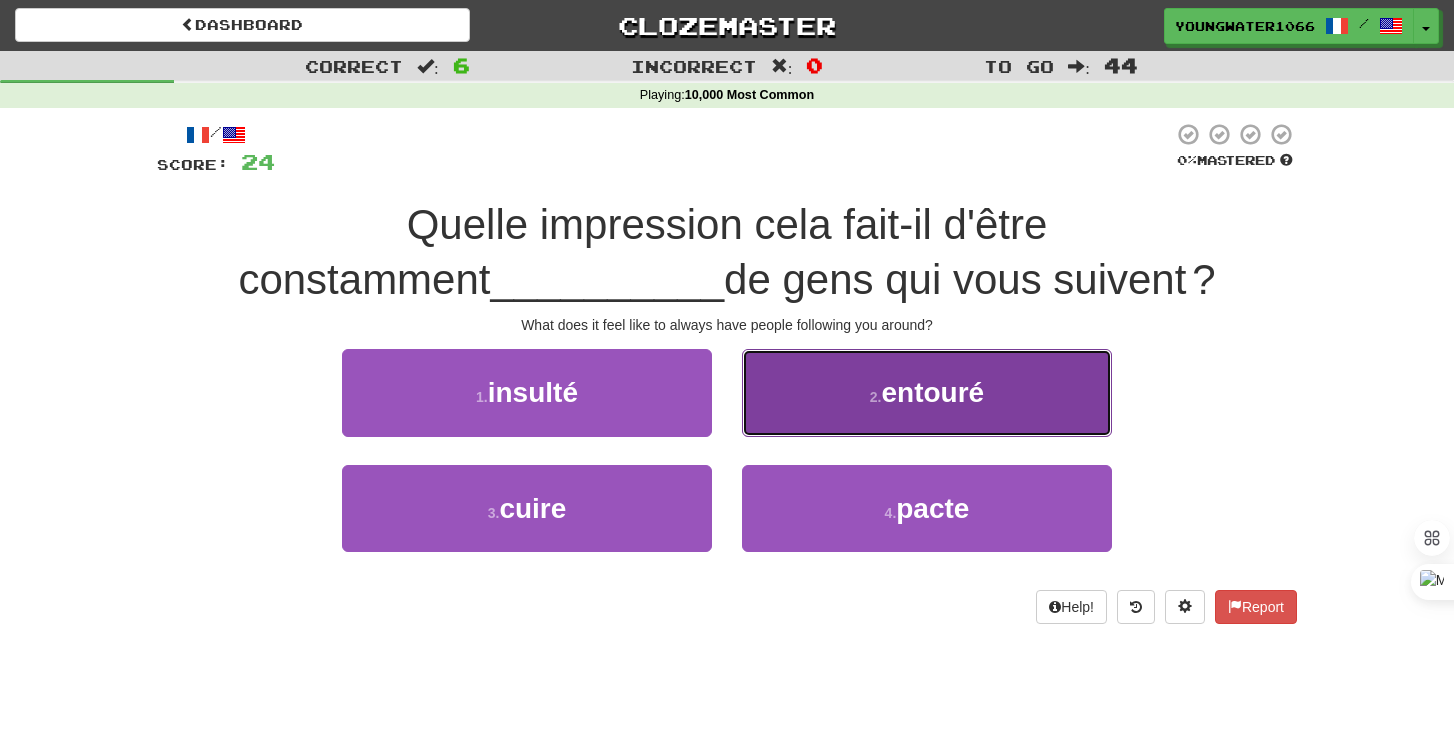 click on "2 .  entouré" at bounding box center (927, 392) 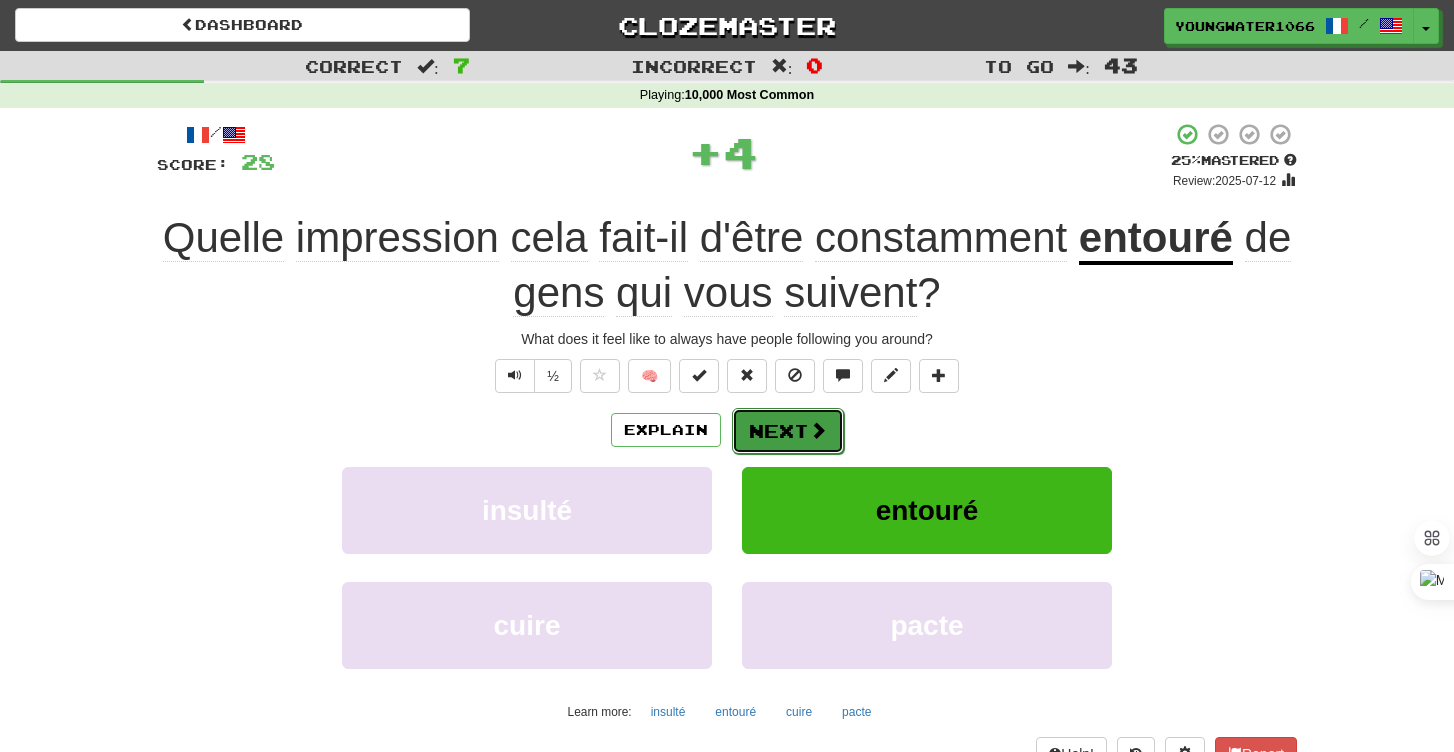 click on "Next" at bounding box center [788, 431] 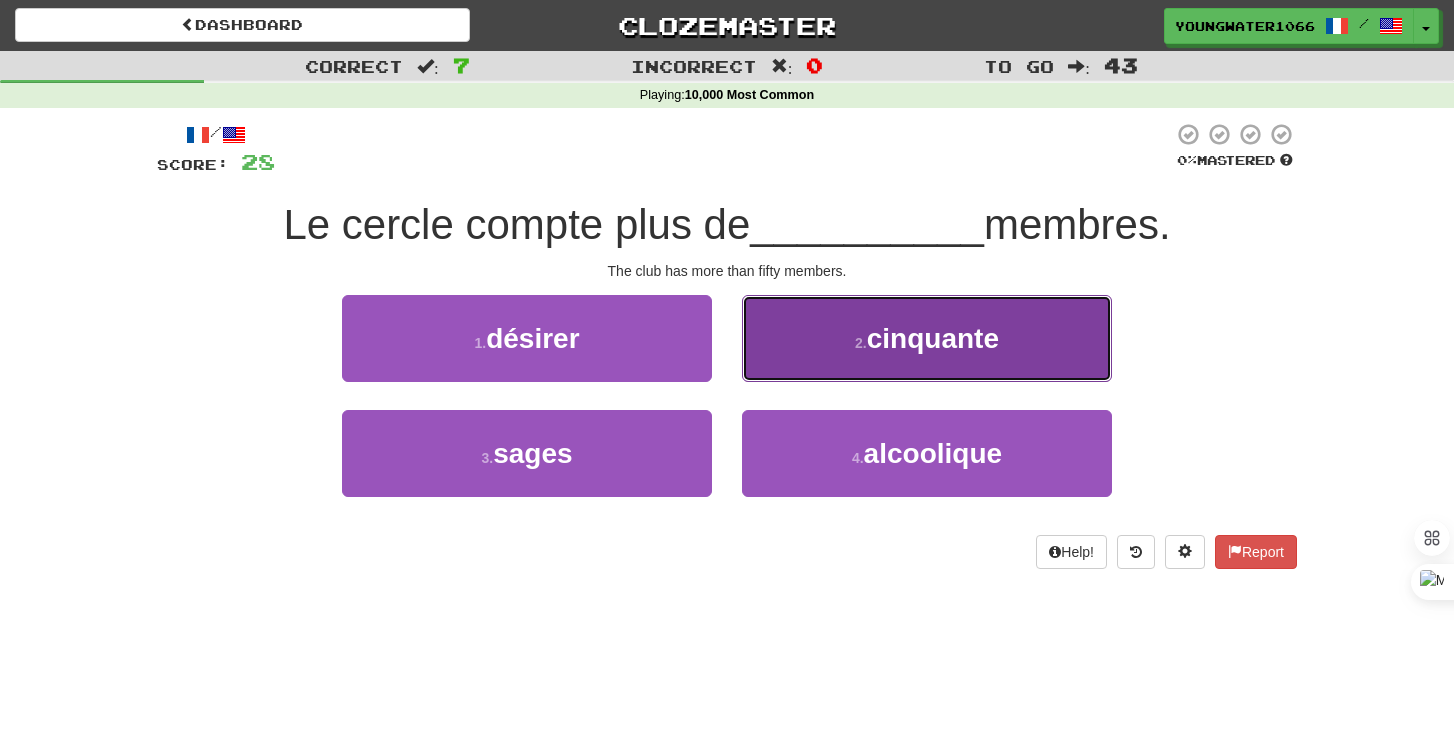click on "2 .  cinquante" at bounding box center (927, 338) 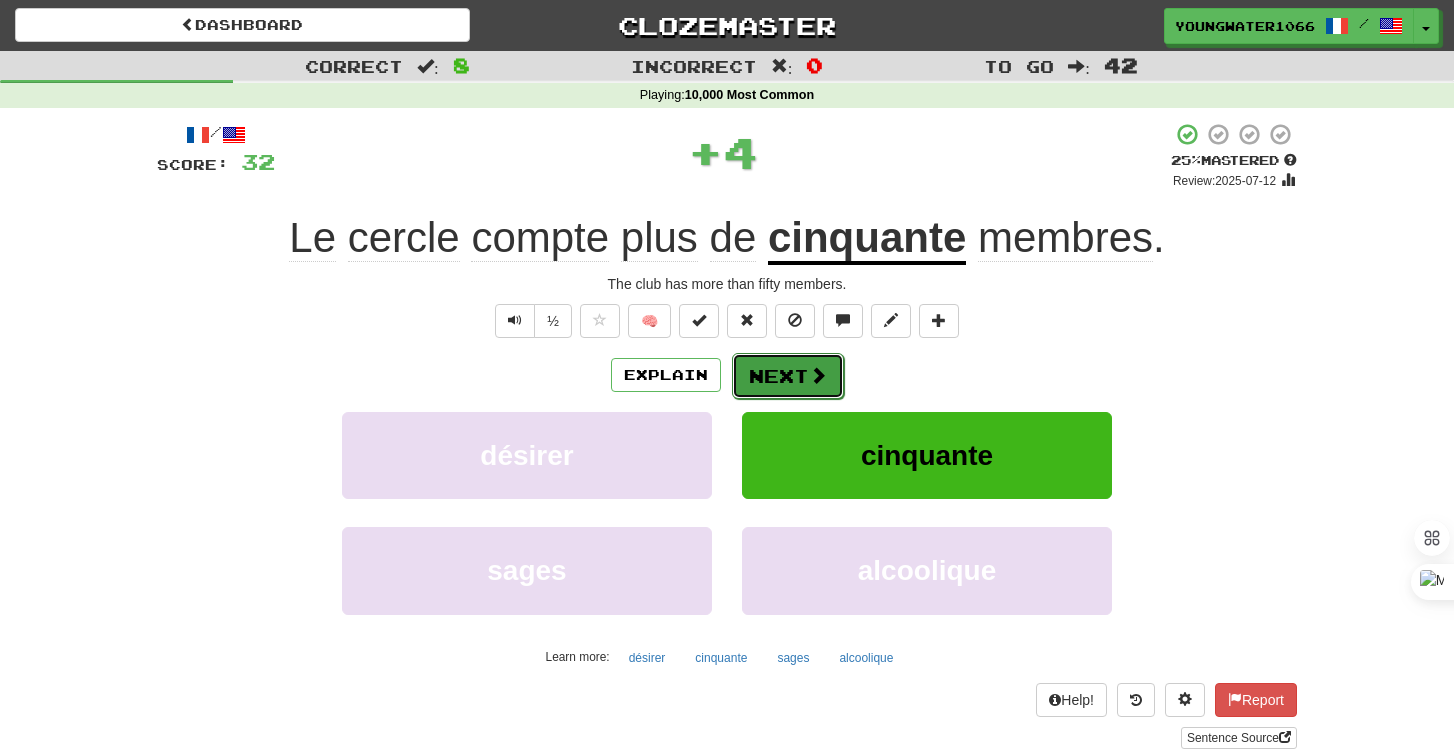 click on "Next" at bounding box center (788, 376) 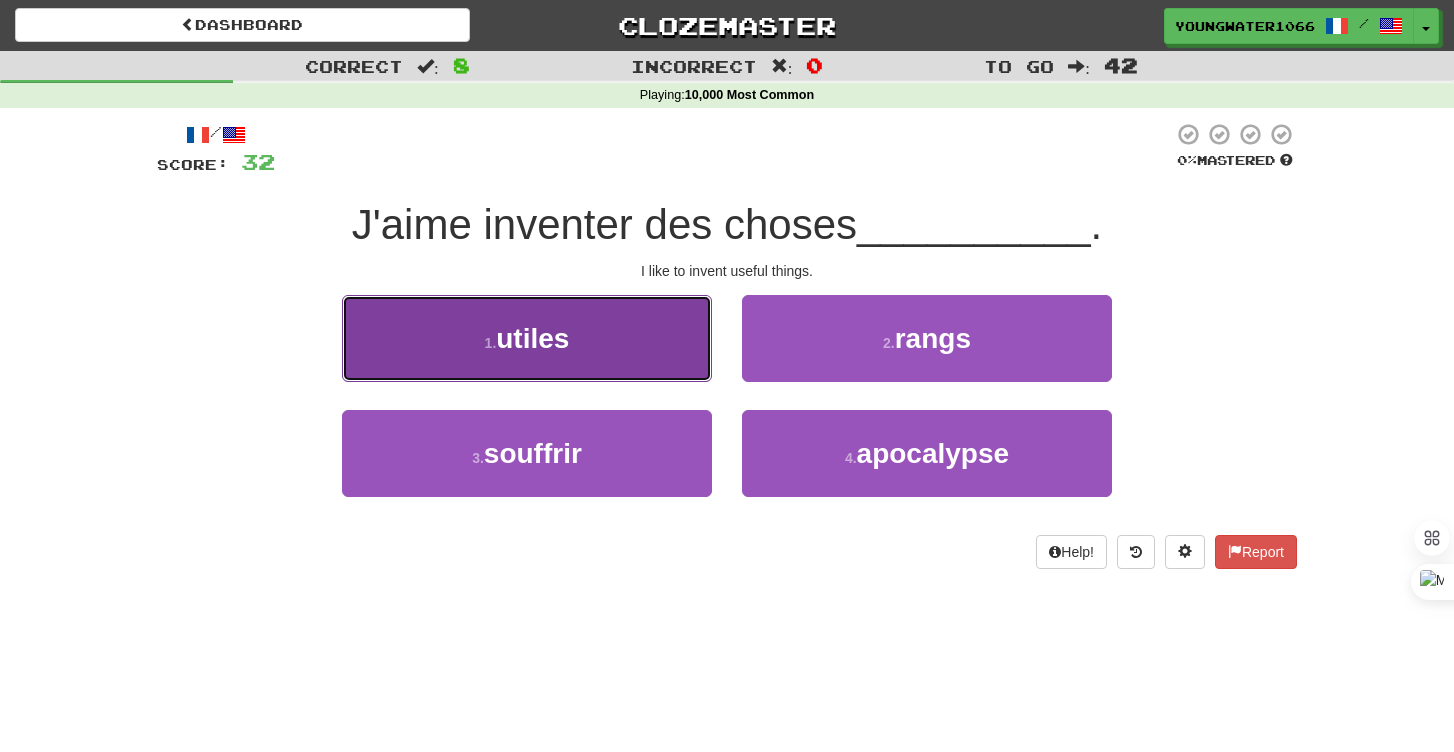 click on "1 .  utiles" at bounding box center (527, 338) 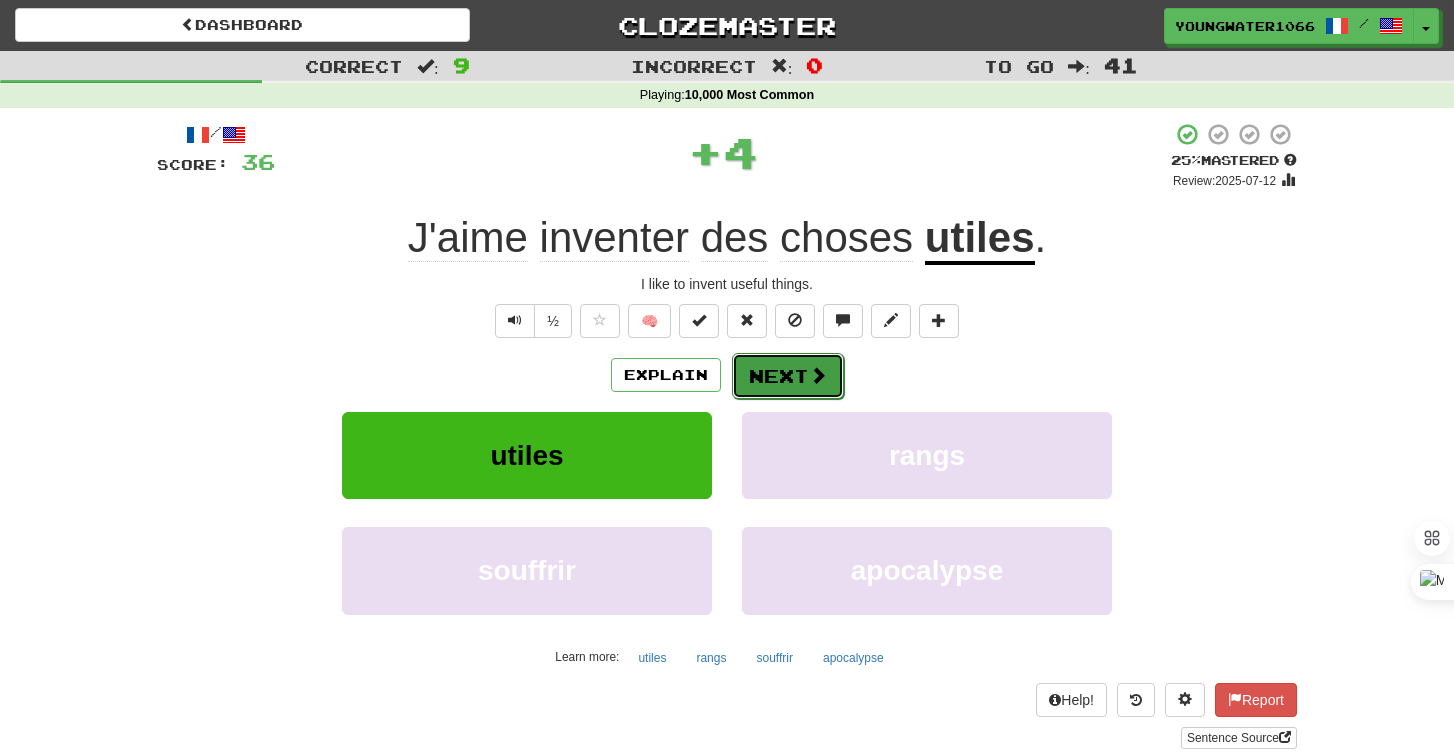 click on "Next" at bounding box center (788, 376) 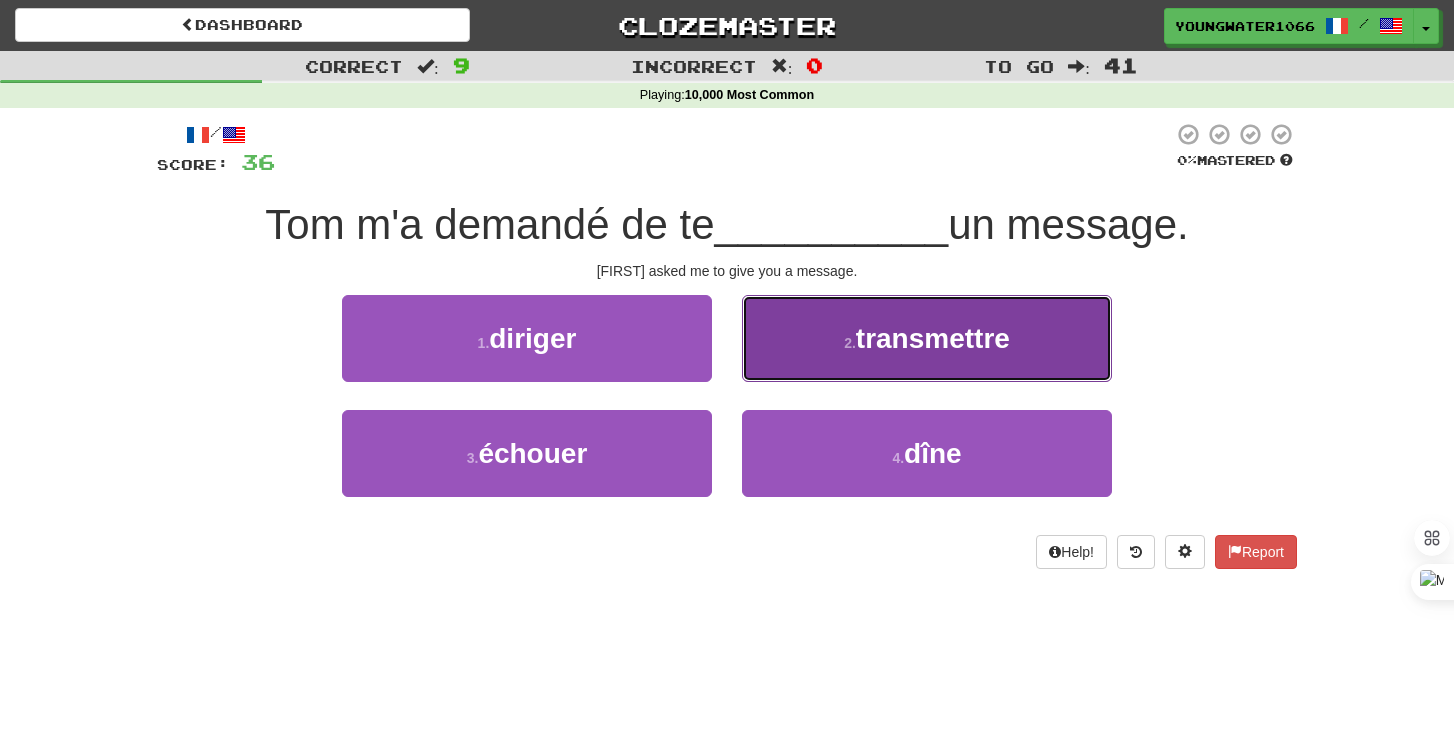 click on "2 .  transmettre" at bounding box center (927, 338) 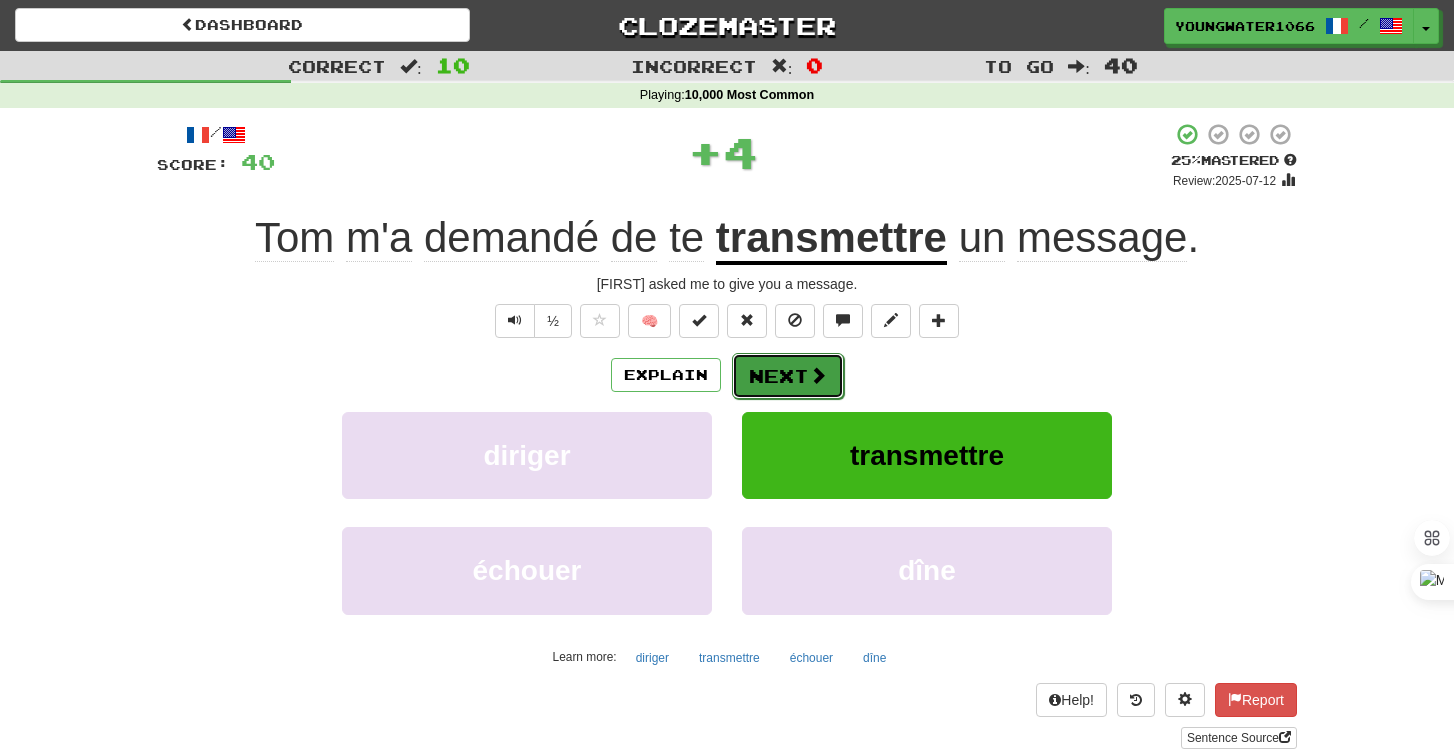 click on "Next" at bounding box center [788, 376] 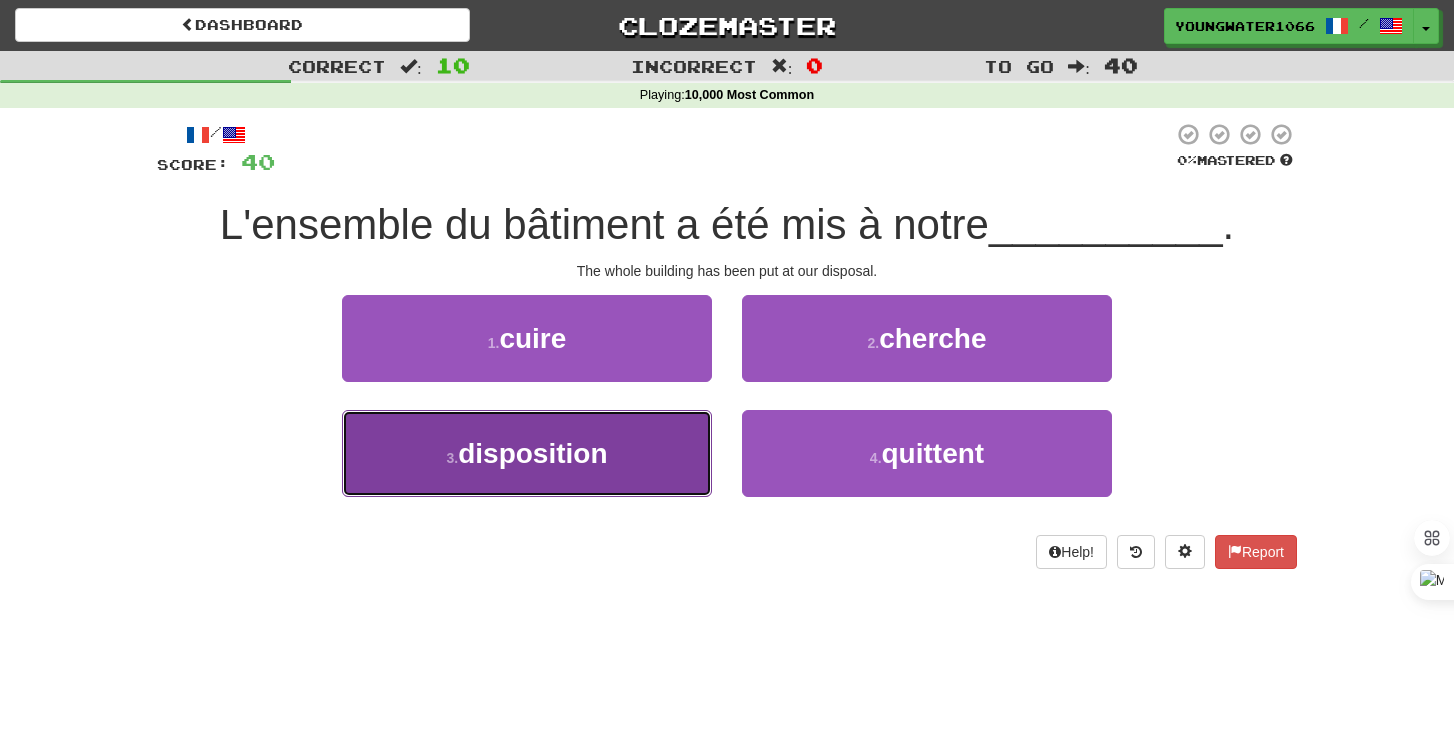 click on "3 .  disposition" at bounding box center [527, 453] 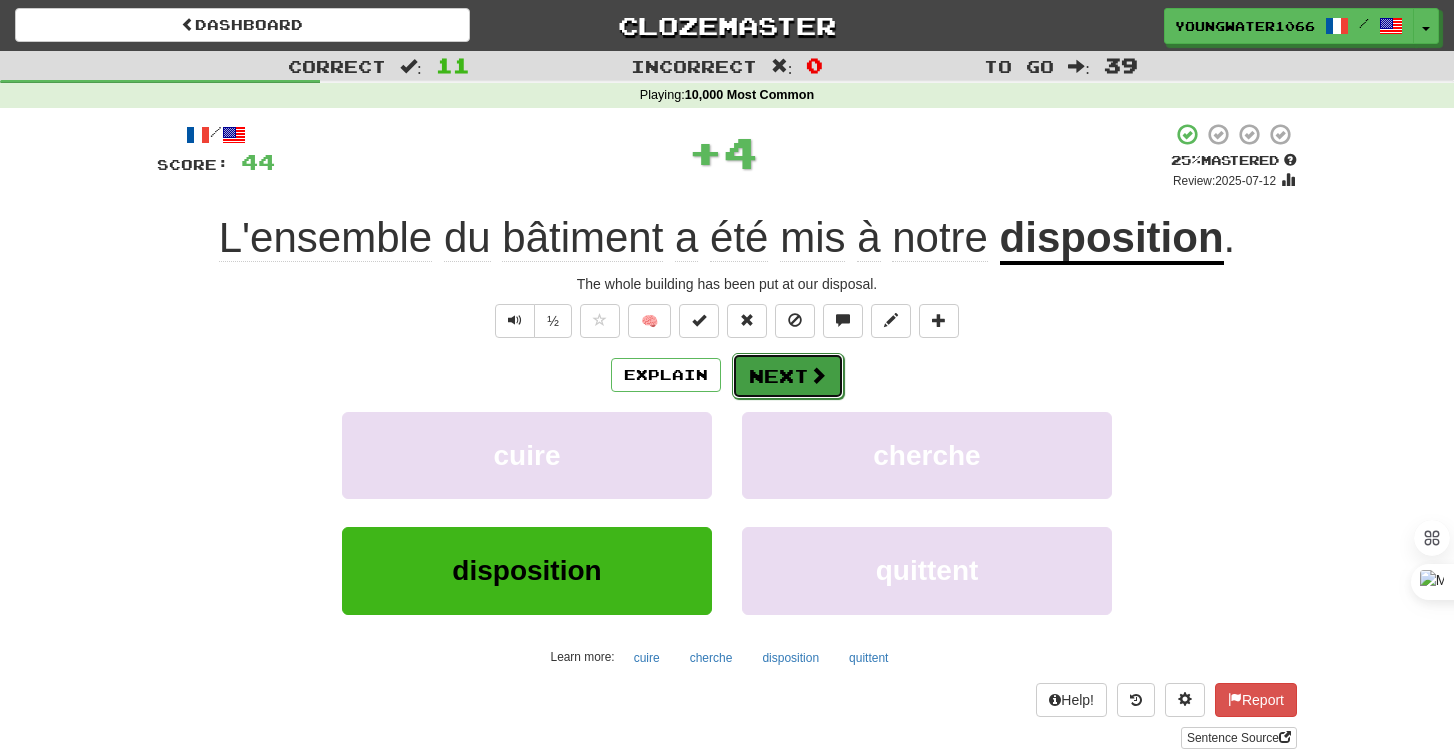 click on "Next" at bounding box center [788, 376] 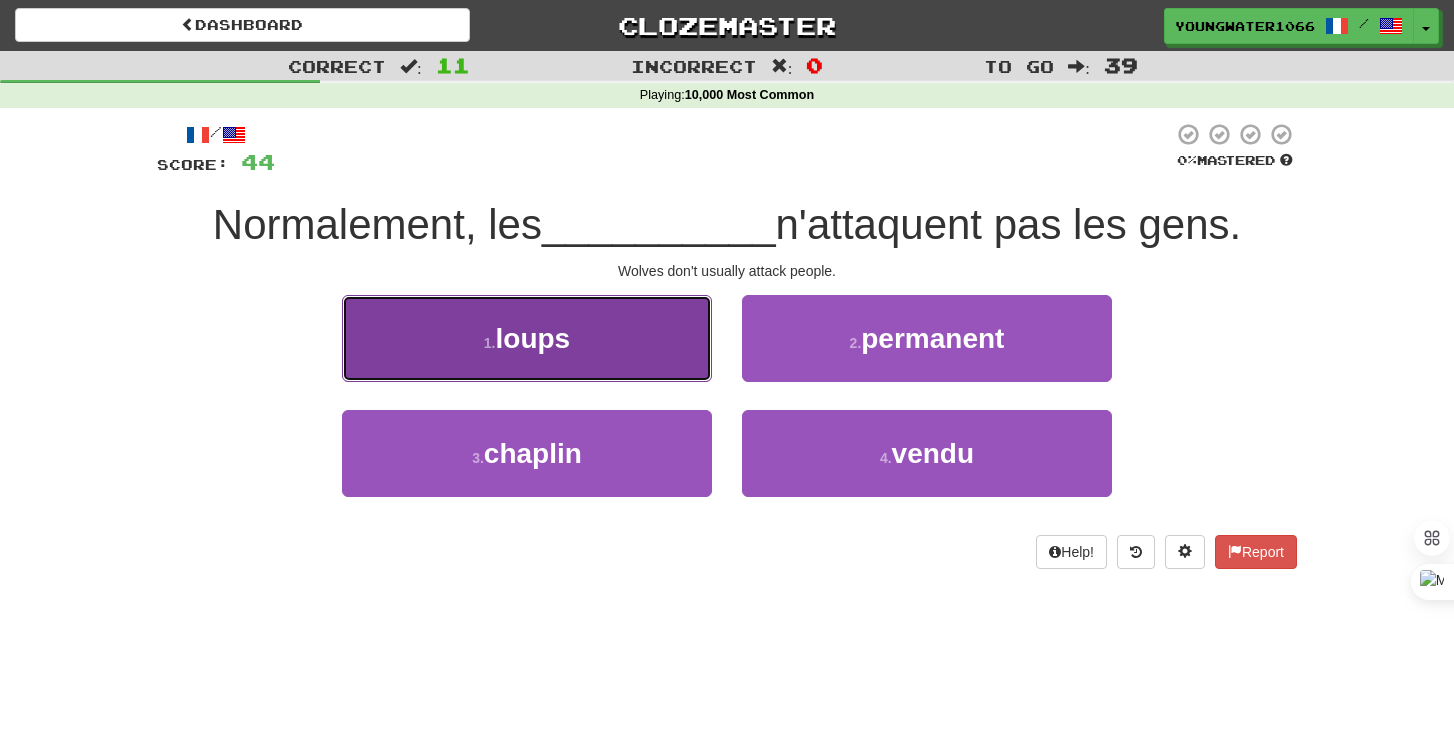 click on "1 .  loups" at bounding box center (527, 338) 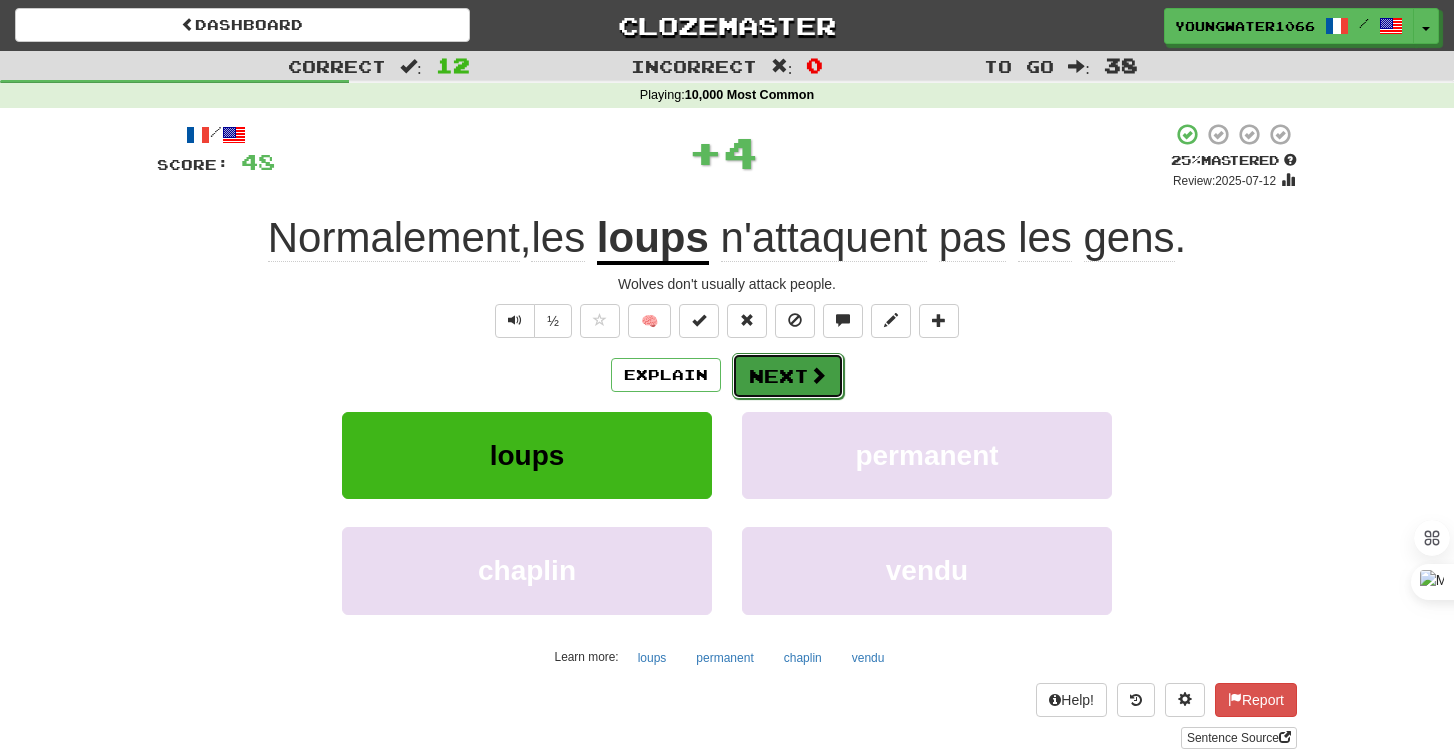 click on "Next" at bounding box center [788, 376] 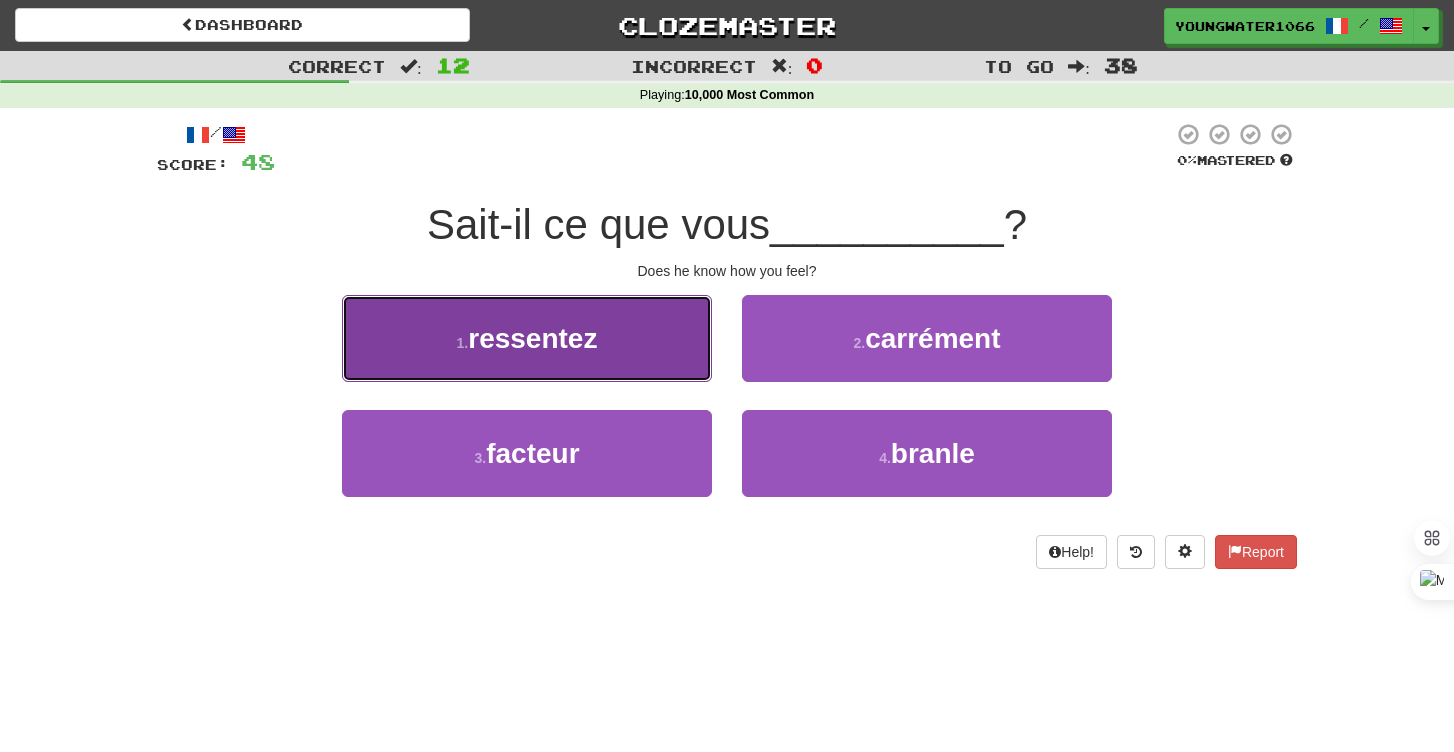 click on "1 .  ressentez" at bounding box center [527, 338] 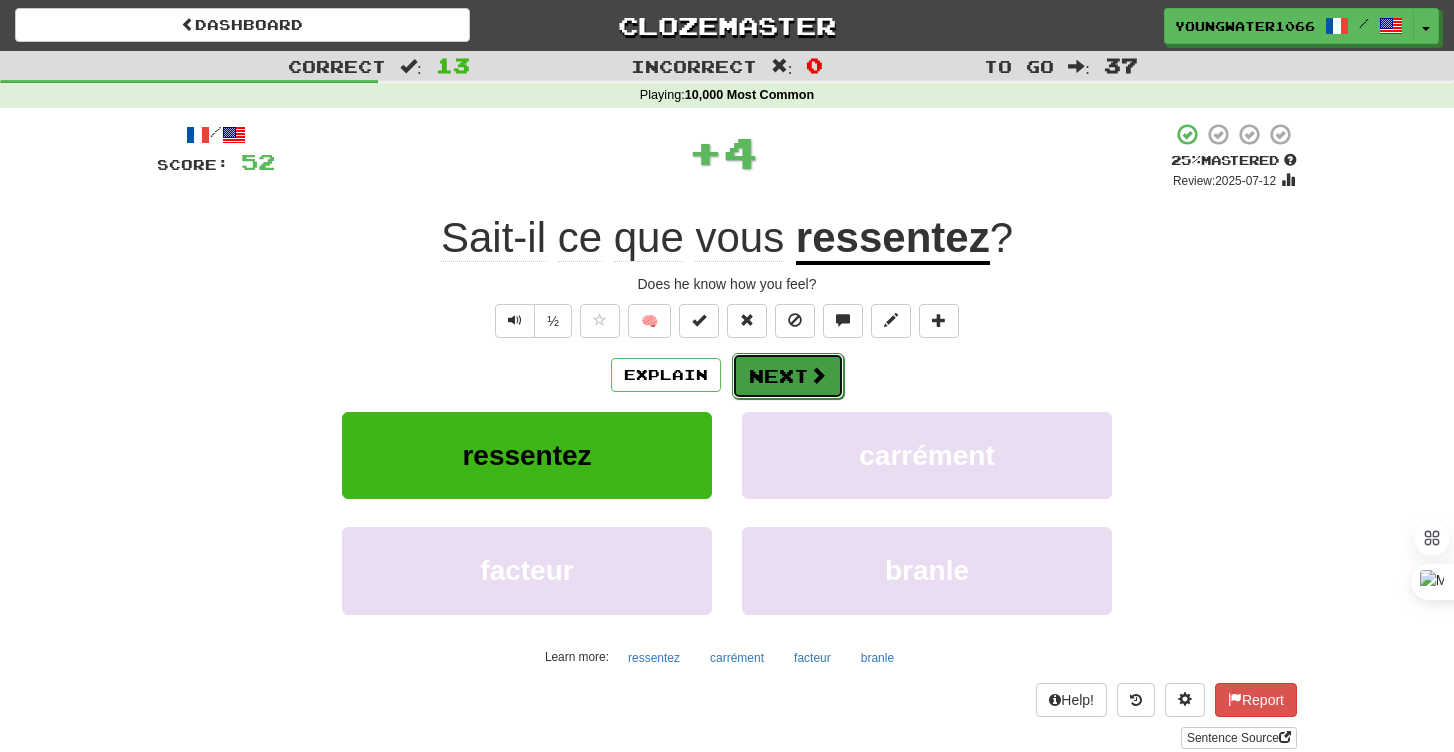click on "Next" at bounding box center [788, 376] 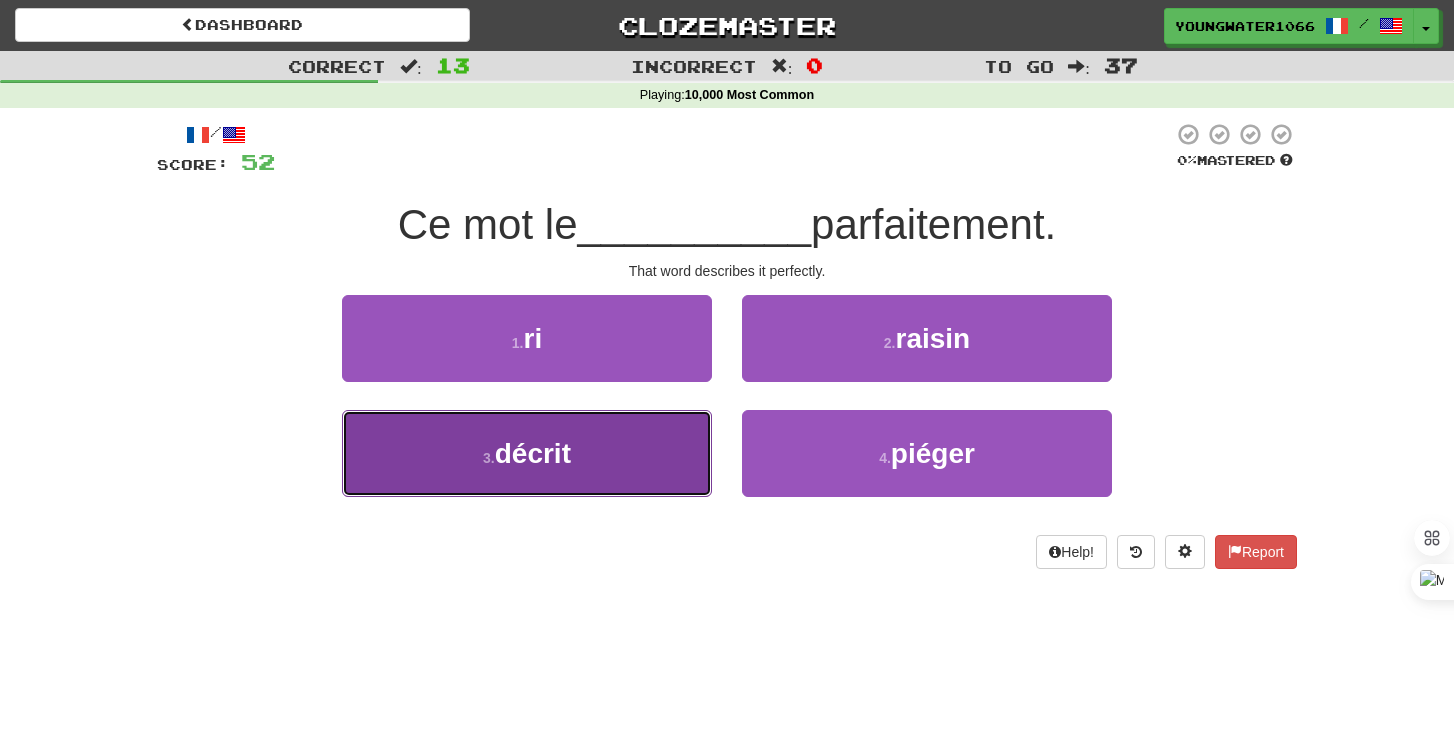 click on "3 .  décrit" at bounding box center [527, 453] 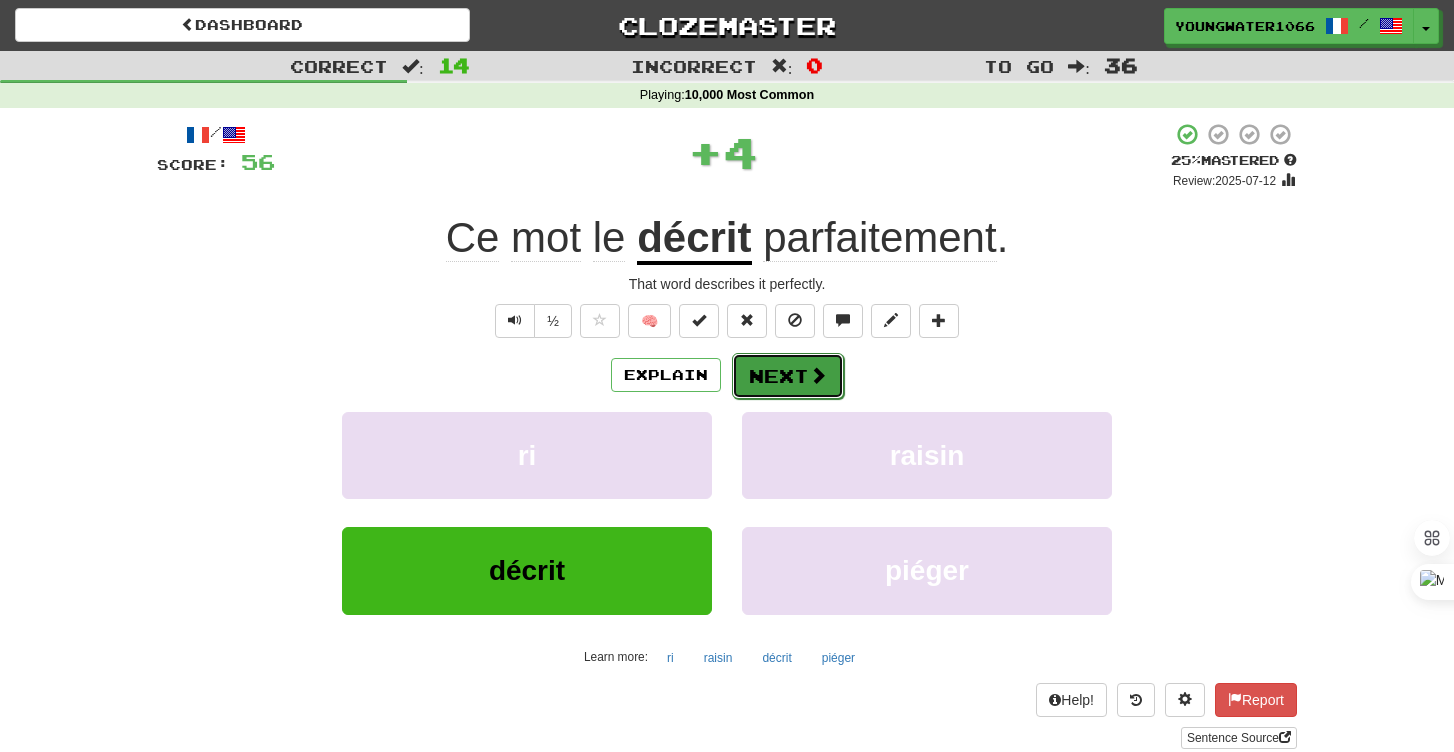 click on "Next" at bounding box center (788, 376) 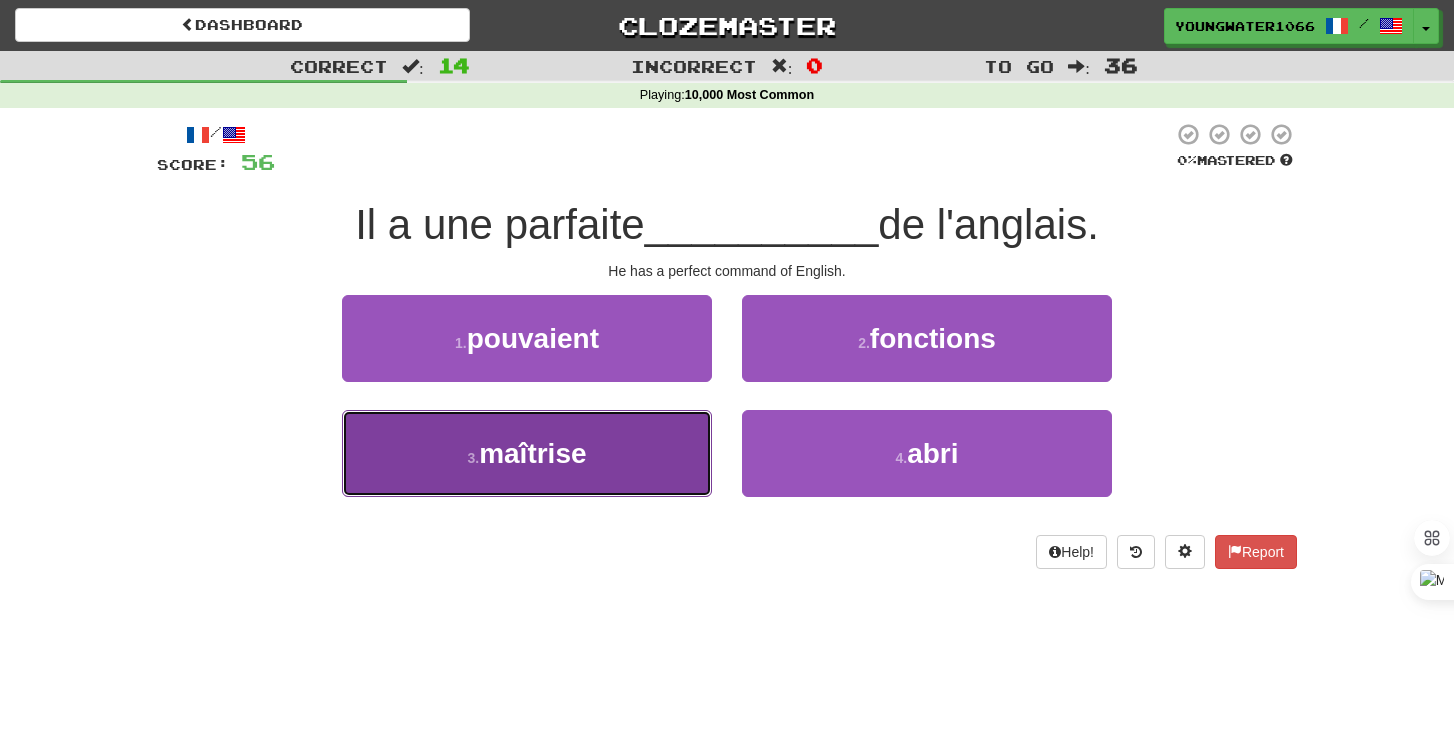 click on "3 .  maîtrise" at bounding box center (527, 453) 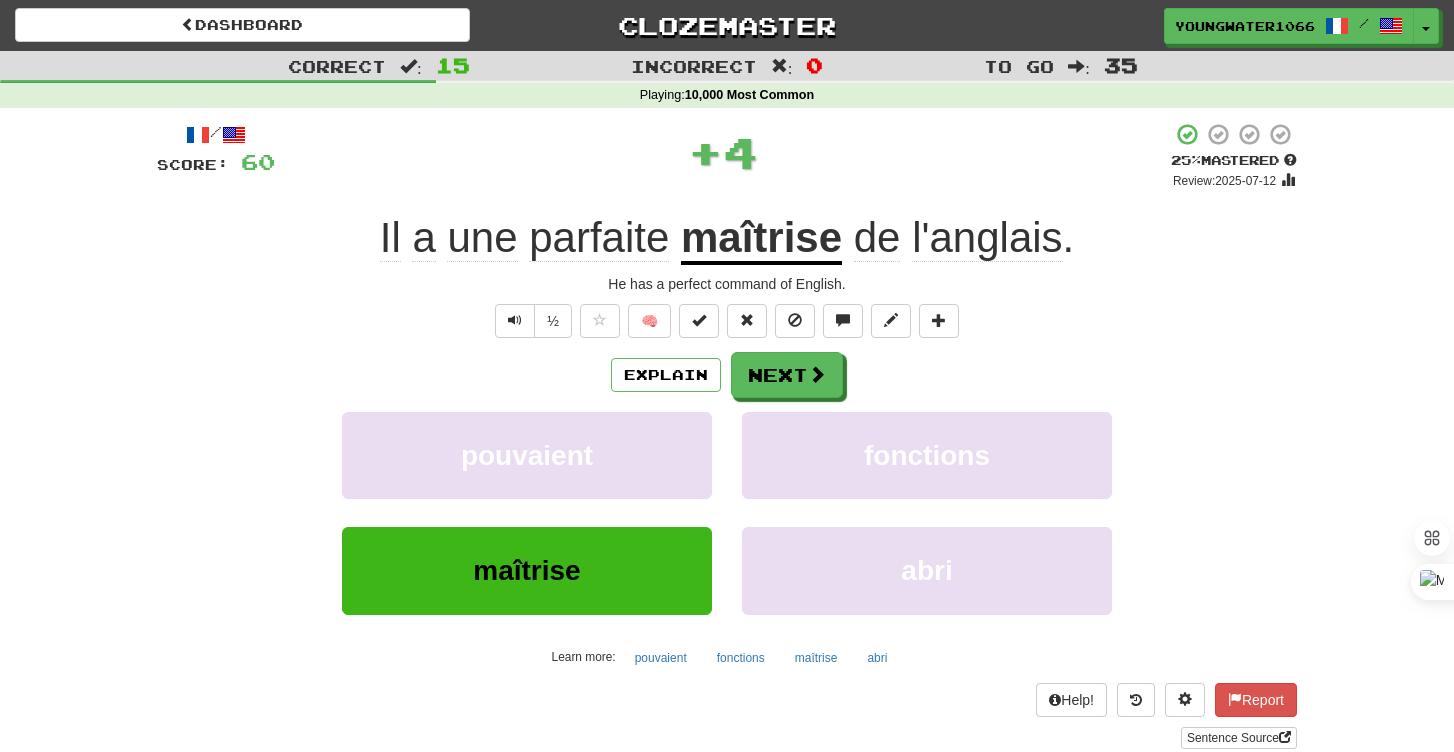 click on "Explain Next pouvaient fonctions maîtrise abri Learn more: pouvaient fonctions maîtrise abri" at bounding box center (727, 512) 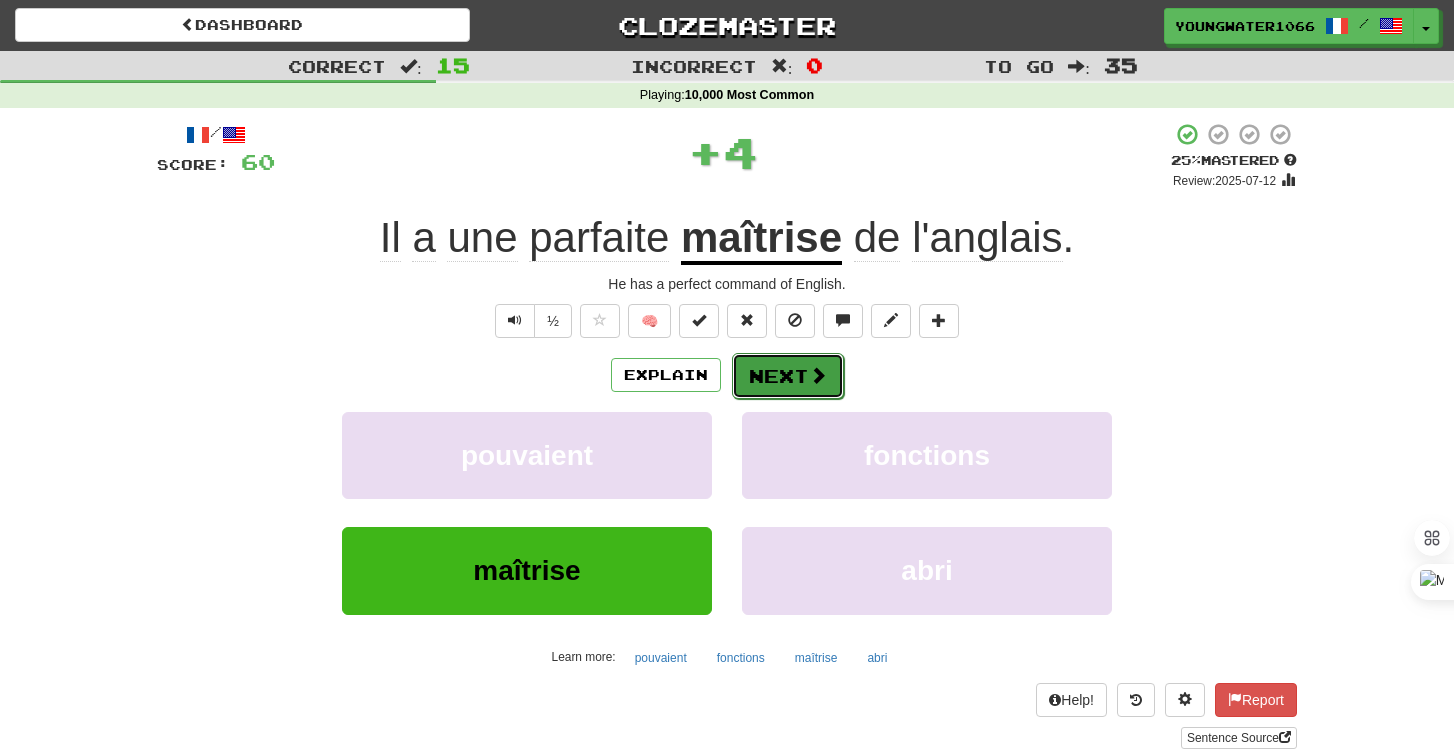 click on "Next" at bounding box center (788, 376) 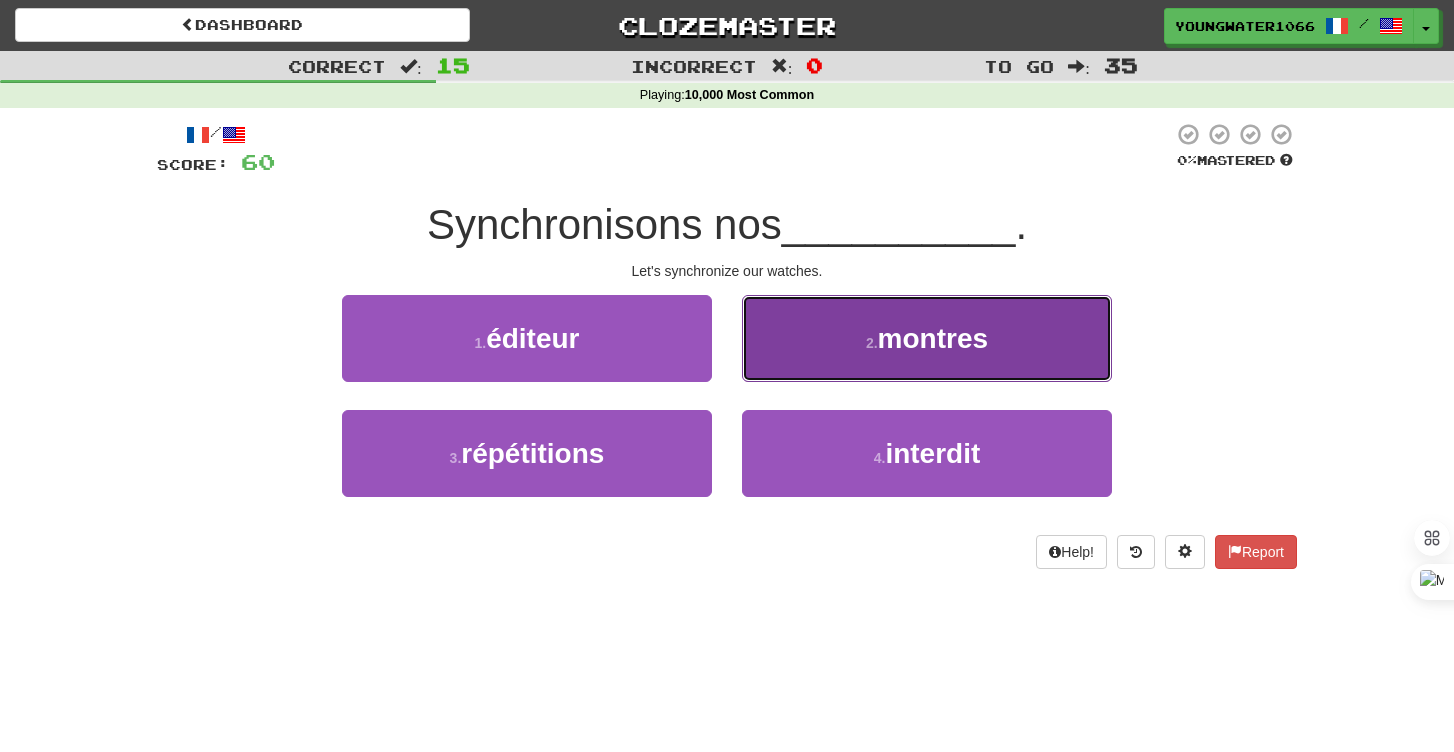 click on "2 .  montres" at bounding box center [927, 338] 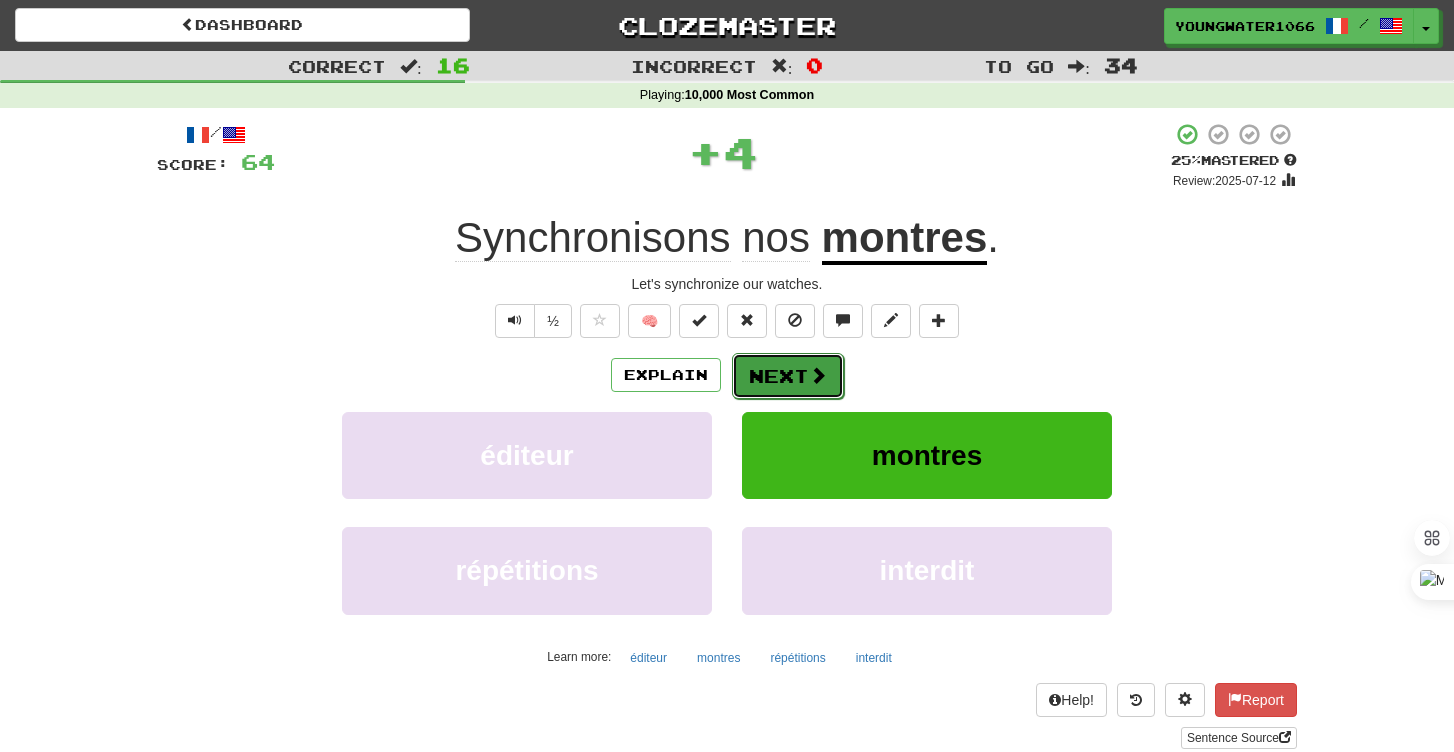 click on "Next" at bounding box center [788, 376] 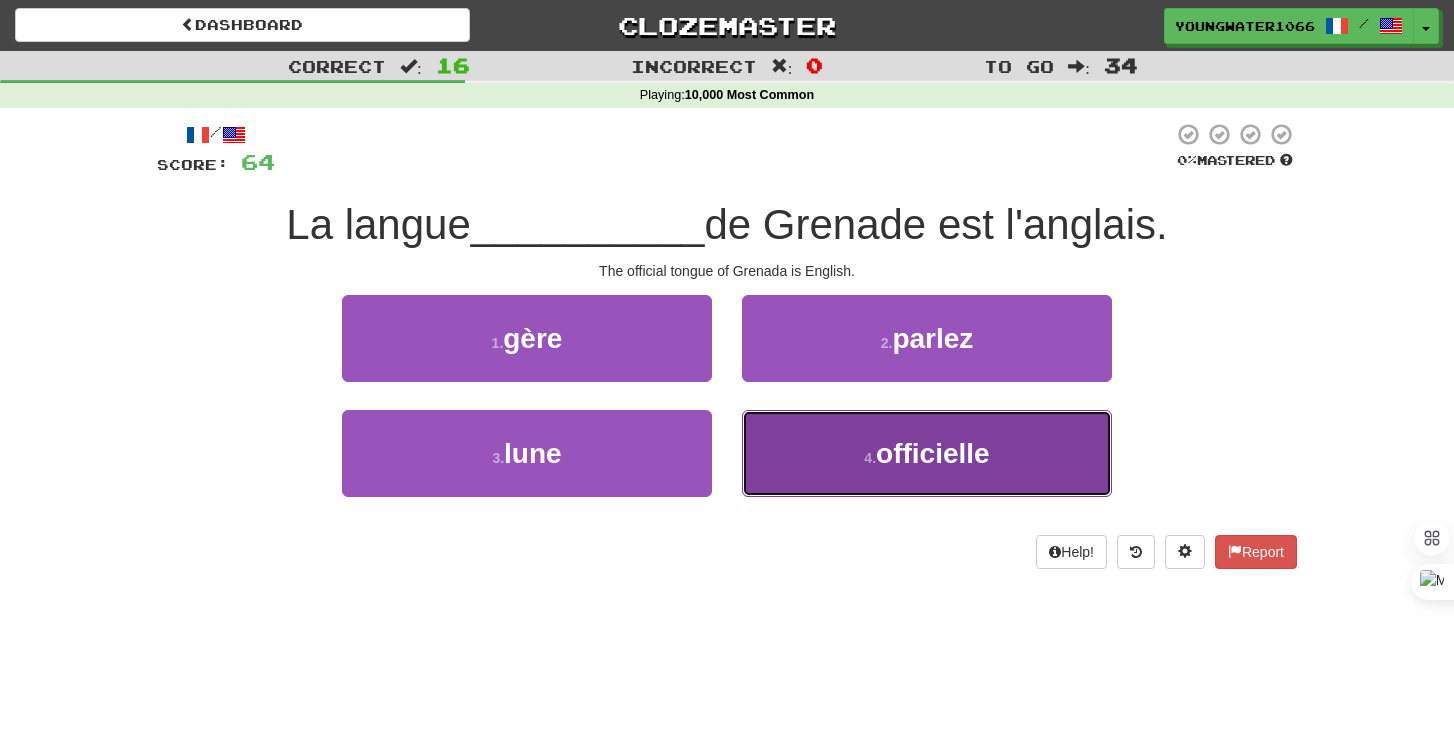 click on "4 .  officielle" at bounding box center (927, 453) 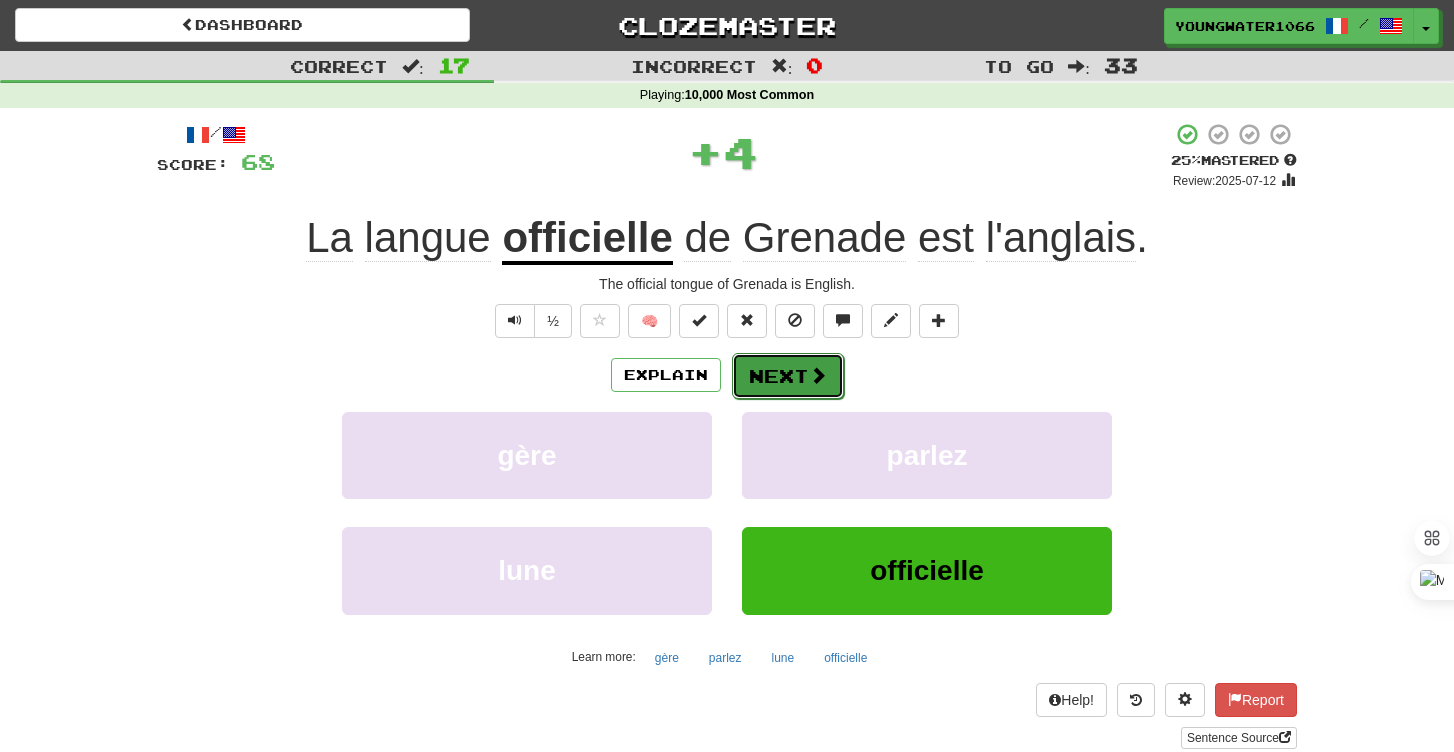 click on "Next" at bounding box center (788, 376) 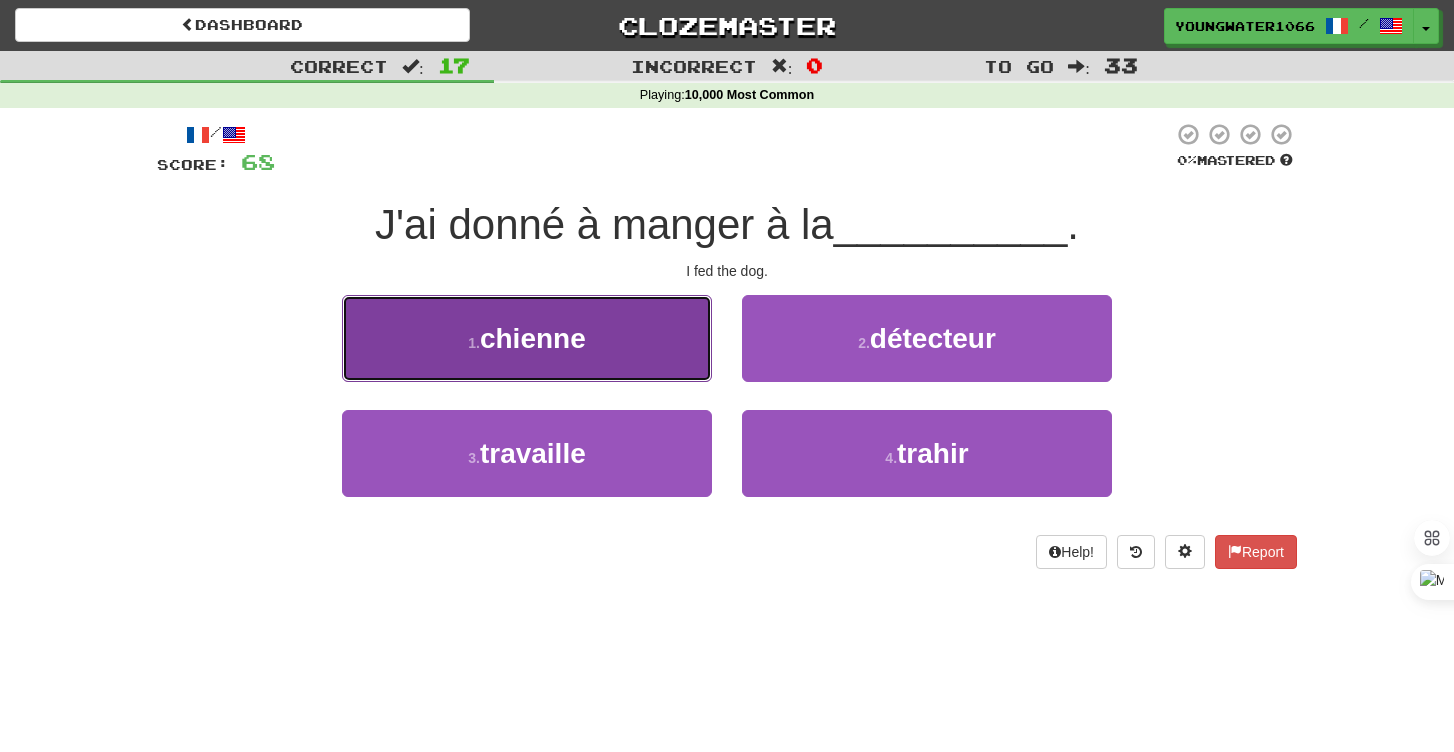 click on "1 .  chienne" at bounding box center [527, 338] 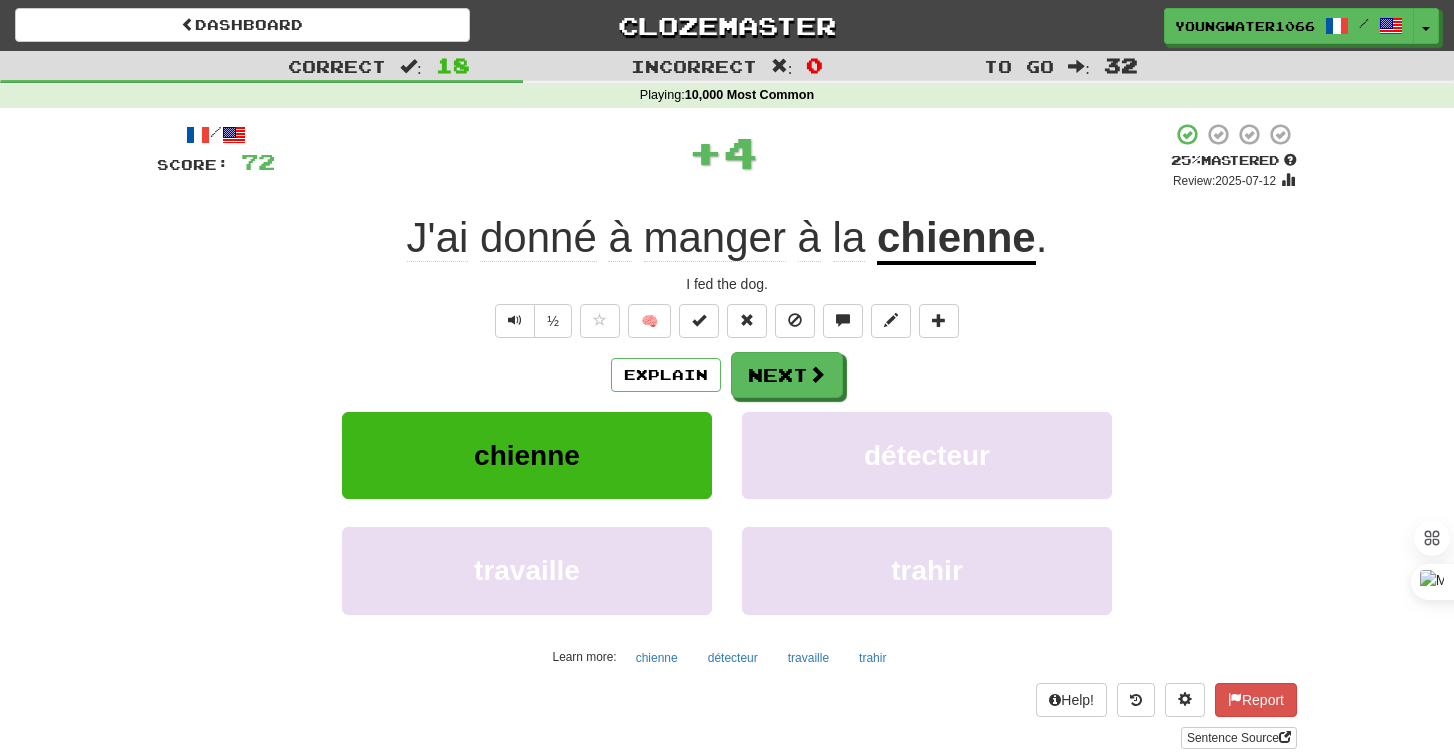 click on "Explain Next chienne détecteur travaille trahir Learn more: chienne détecteur travaille trahir" at bounding box center (727, 512) 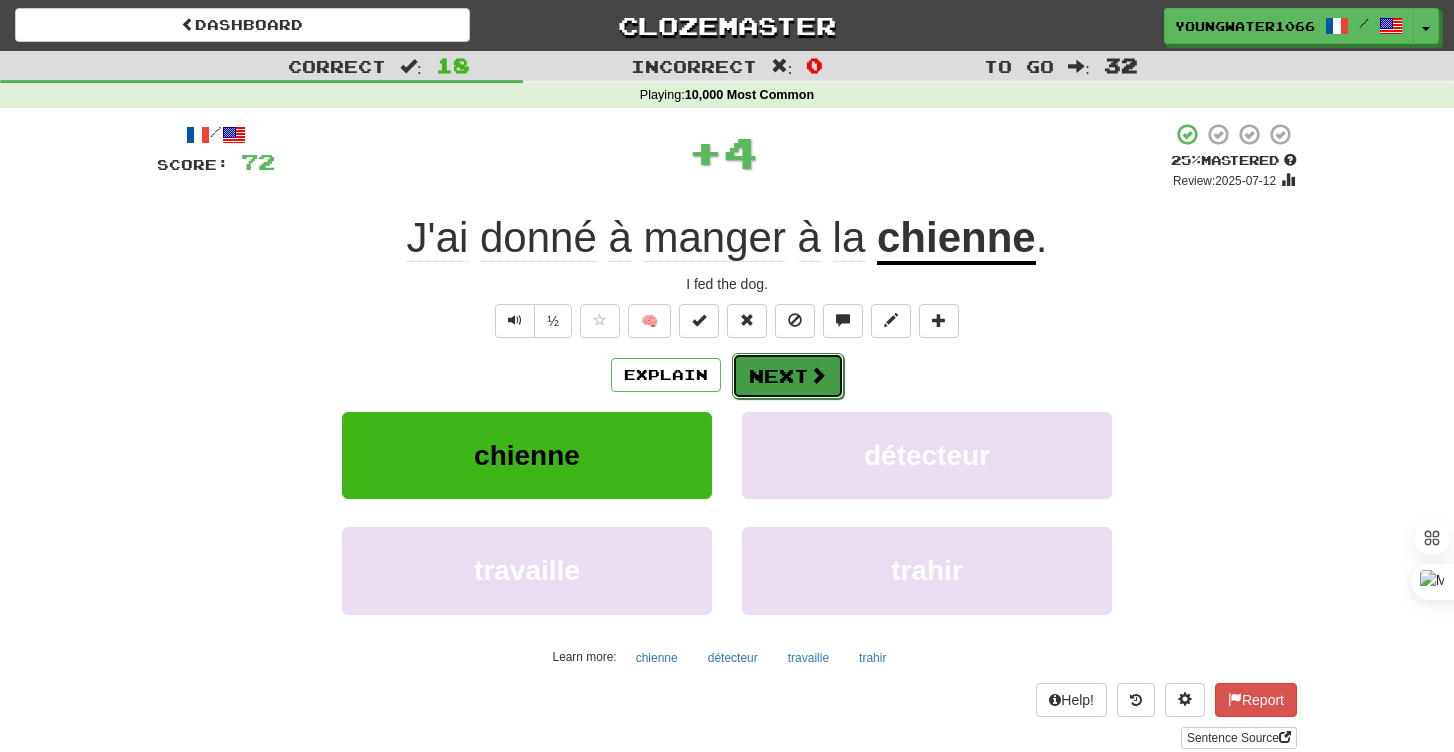 click on "Next" at bounding box center [788, 376] 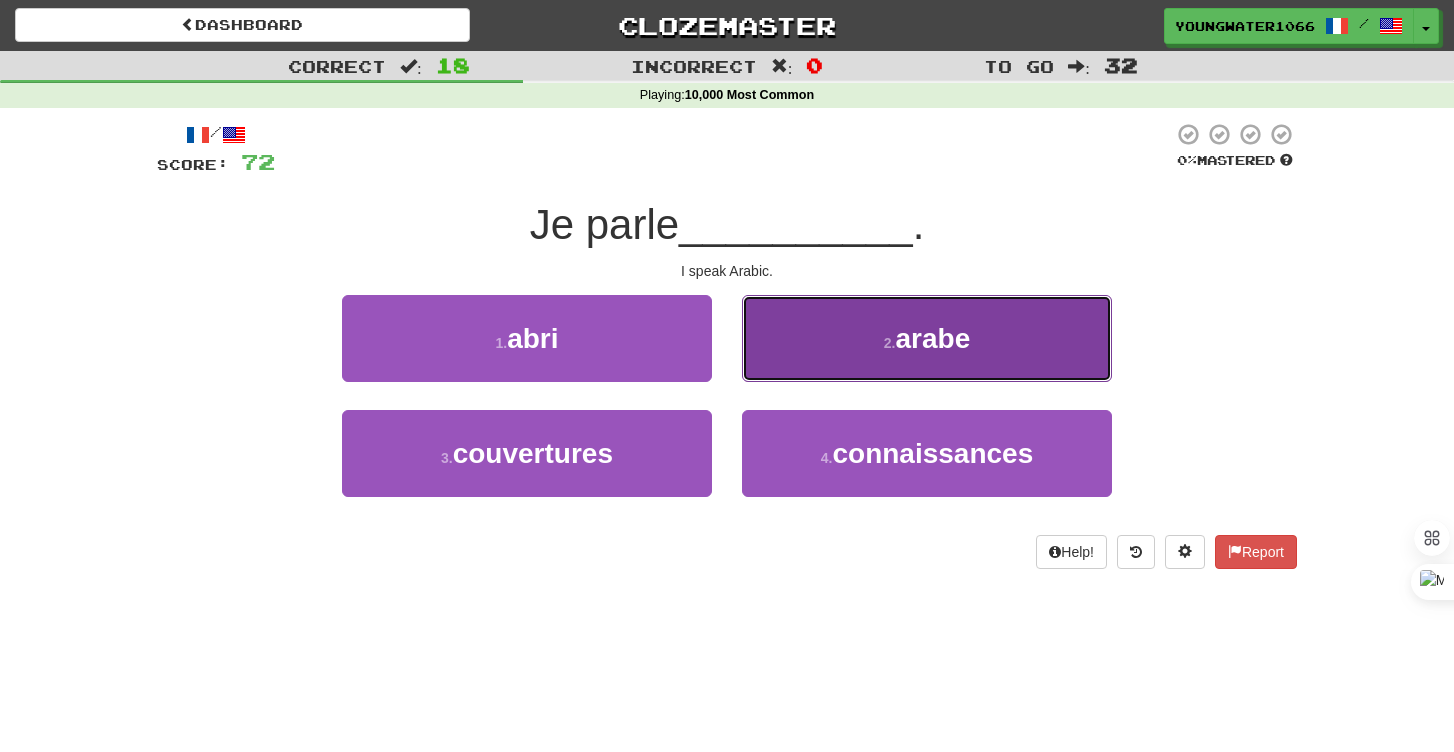click on "2 .  arabe" at bounding box center [927, 338] 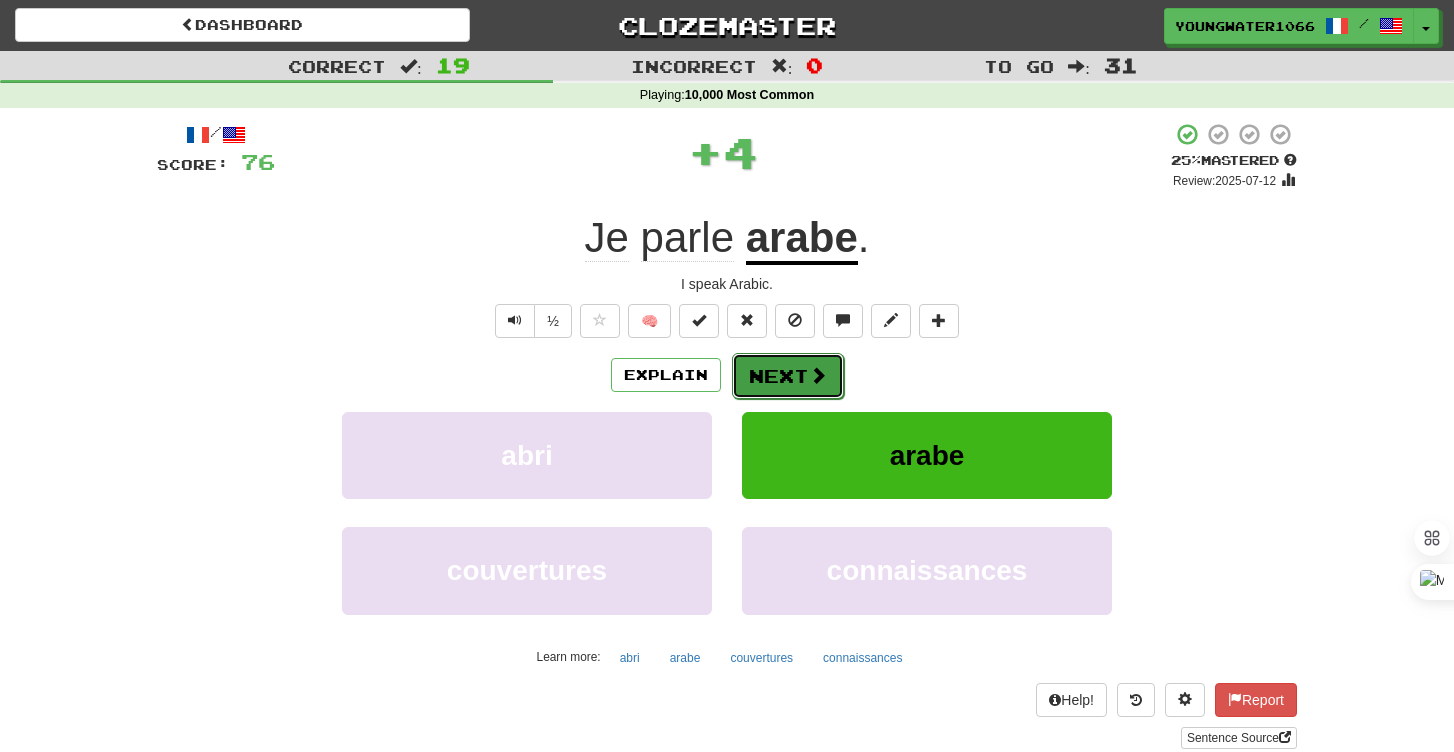click on "Next" at bounding box center [788, 376] 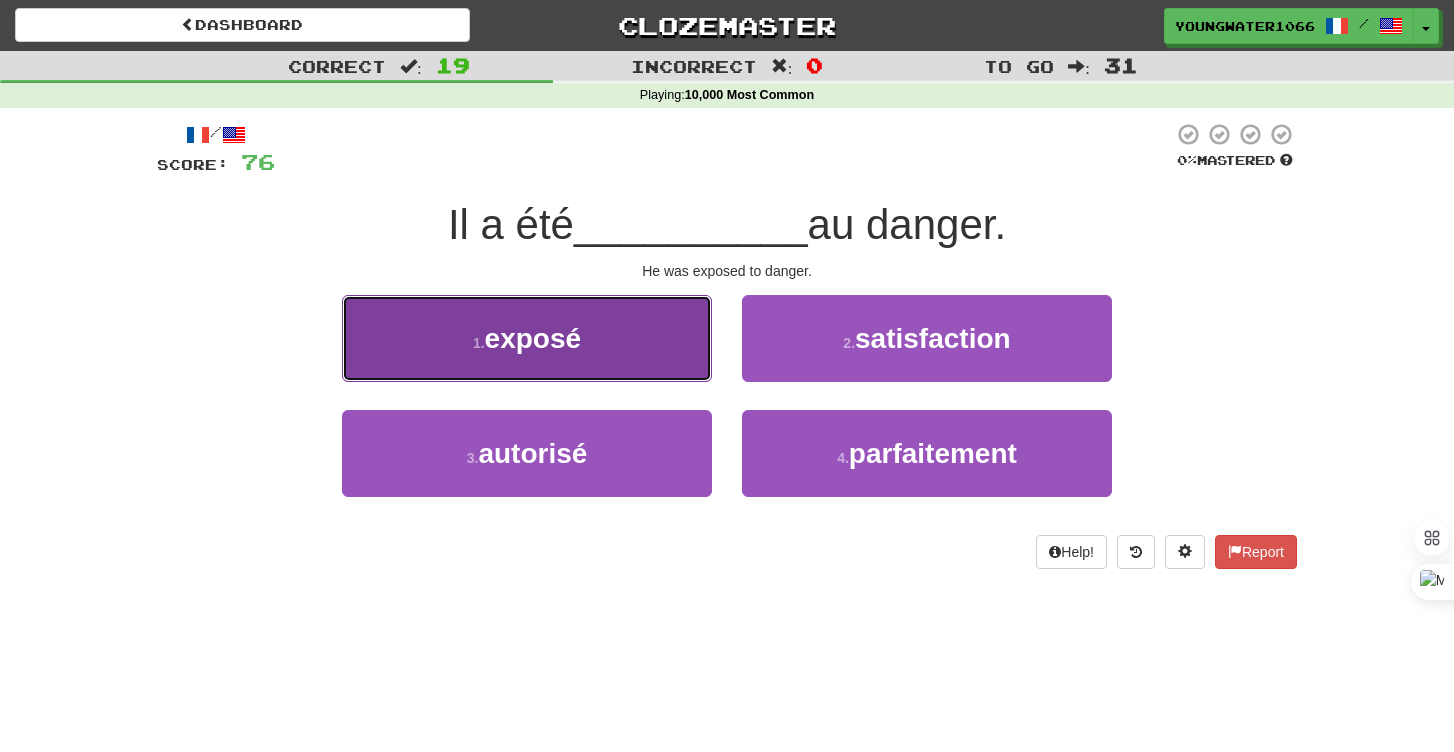 click on "1 .  exposé" at bounding box center (527, 338) 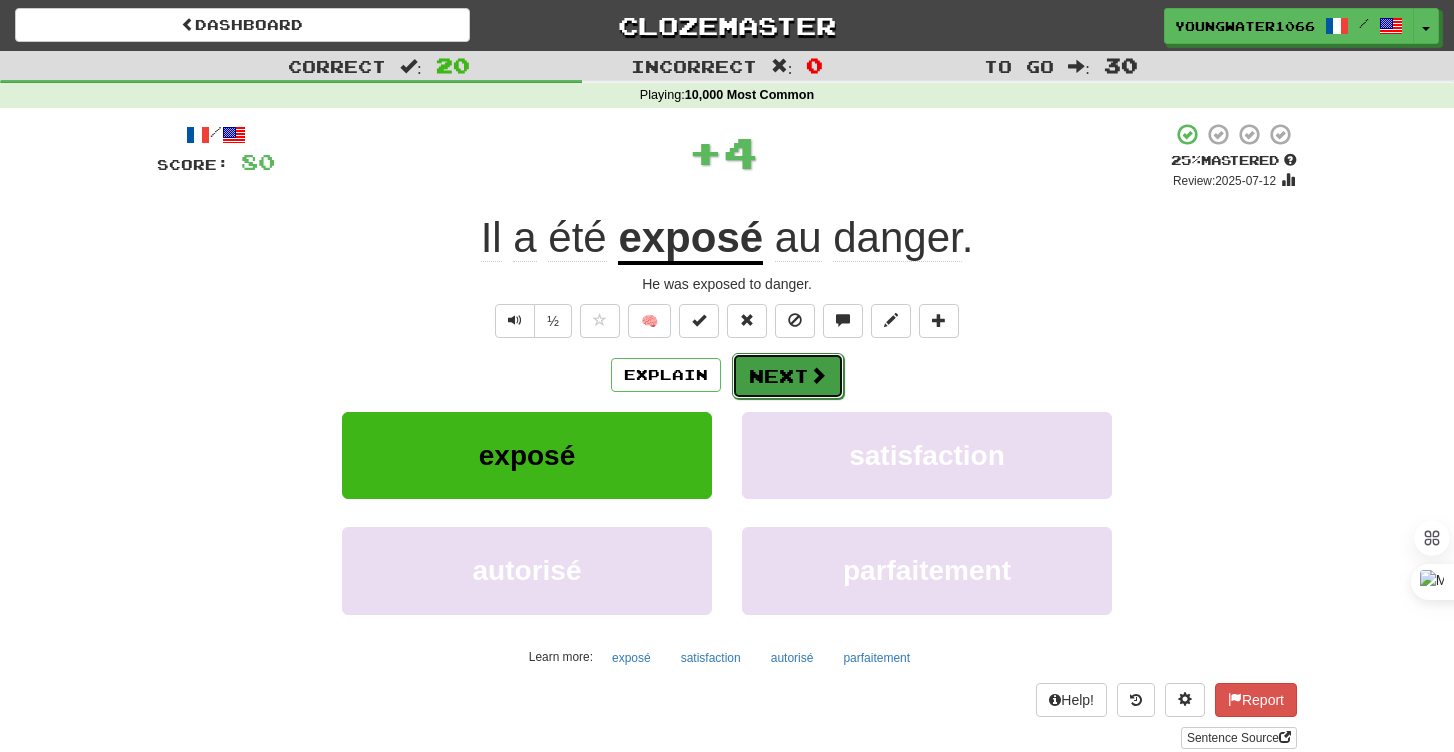 click on "Next" at bounding box center (788, 376) 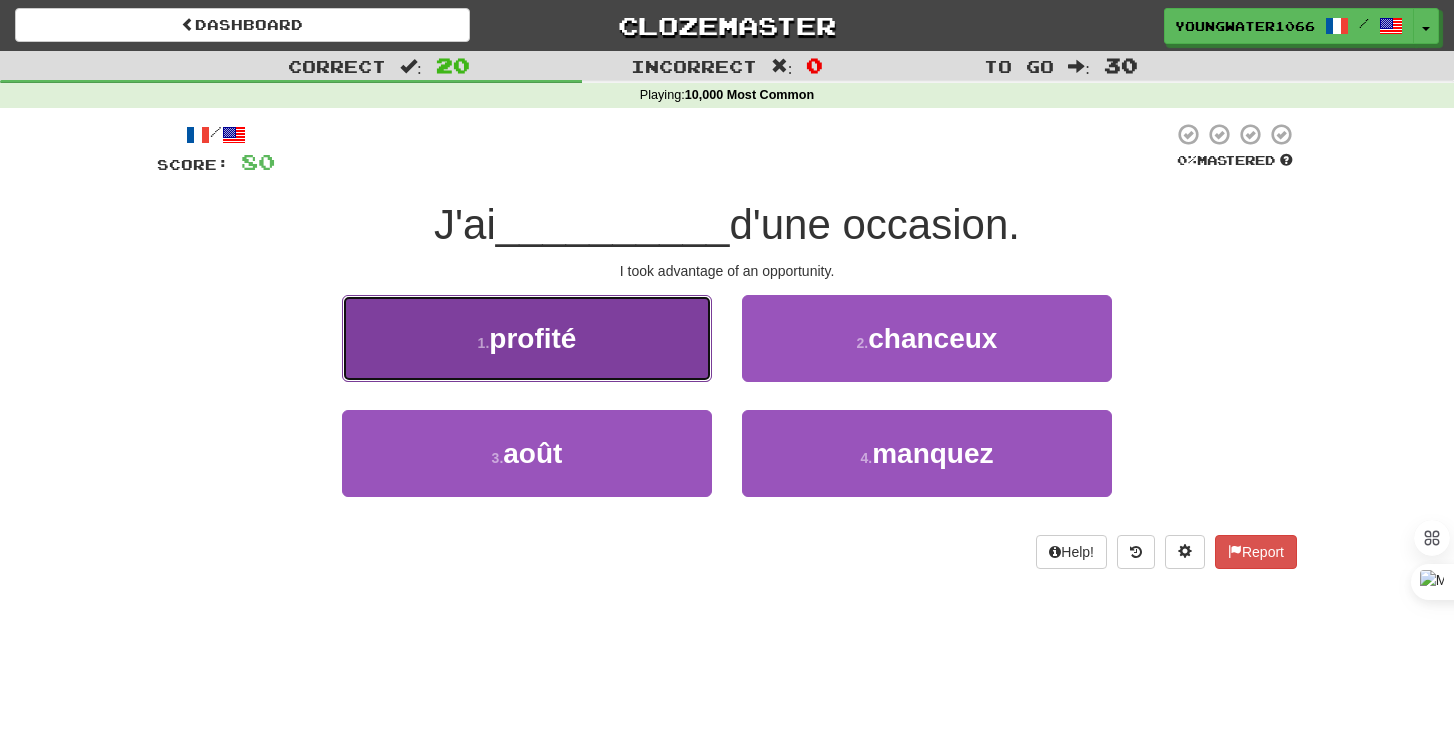 click on "1 .  profité" at bounding box center [527, 338] 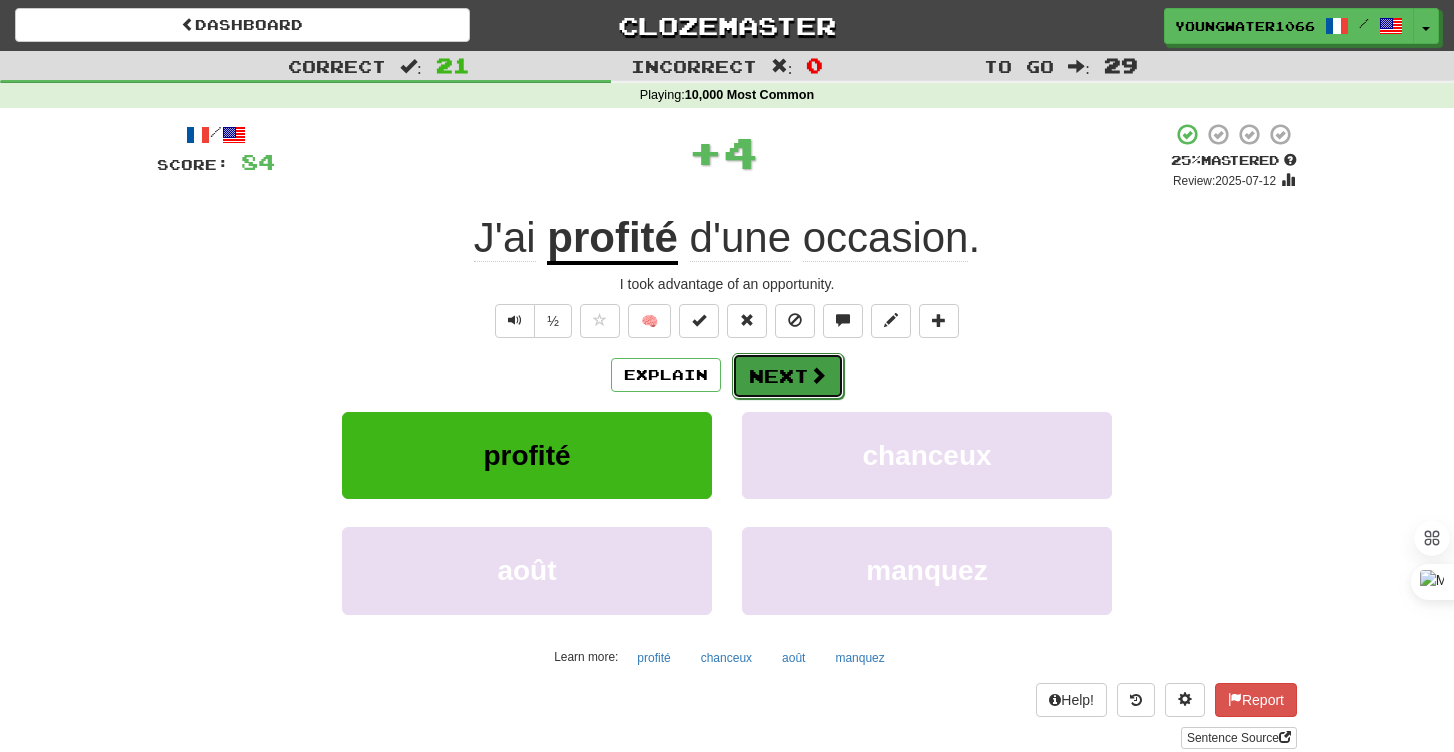 click on "Next" at bounding box center [788, 376] 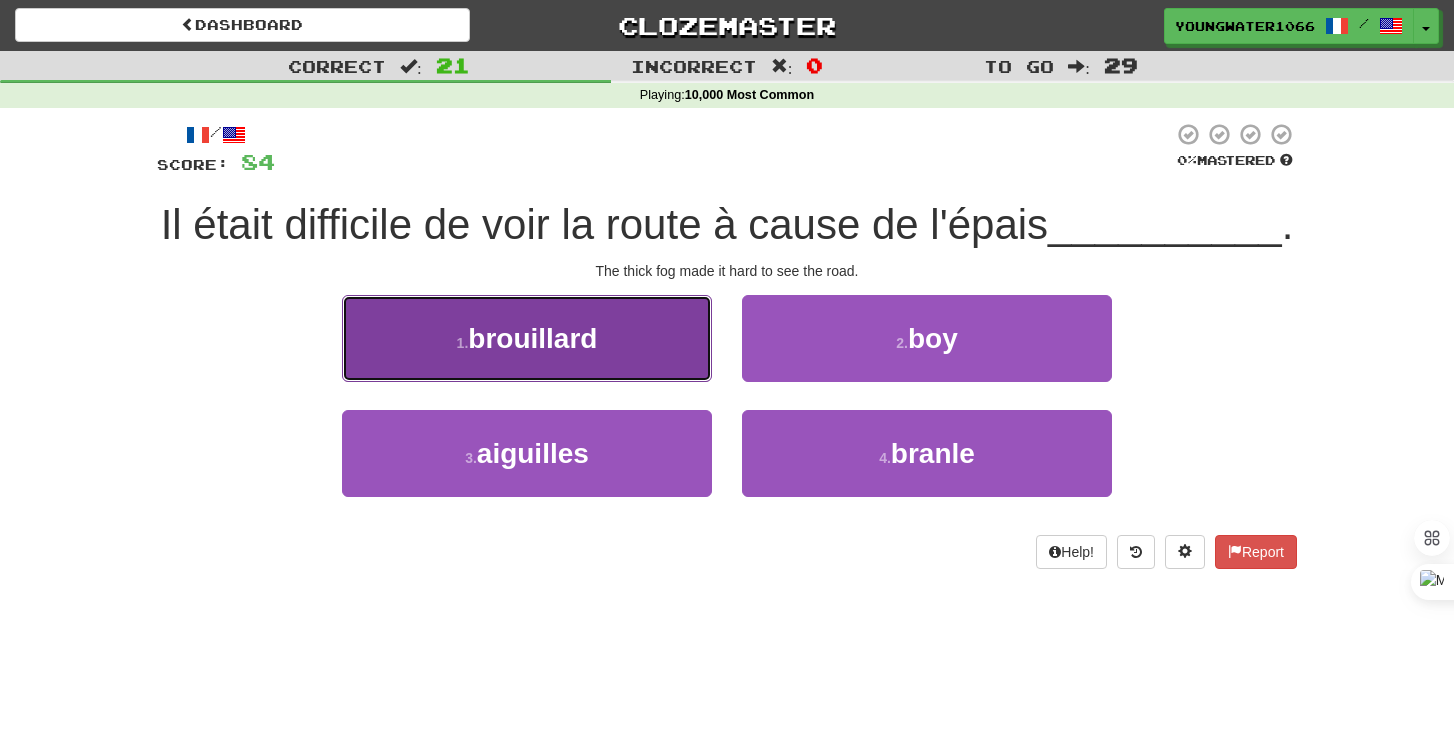 click on "1 .  brouillard" at bounding box center (527, 338) 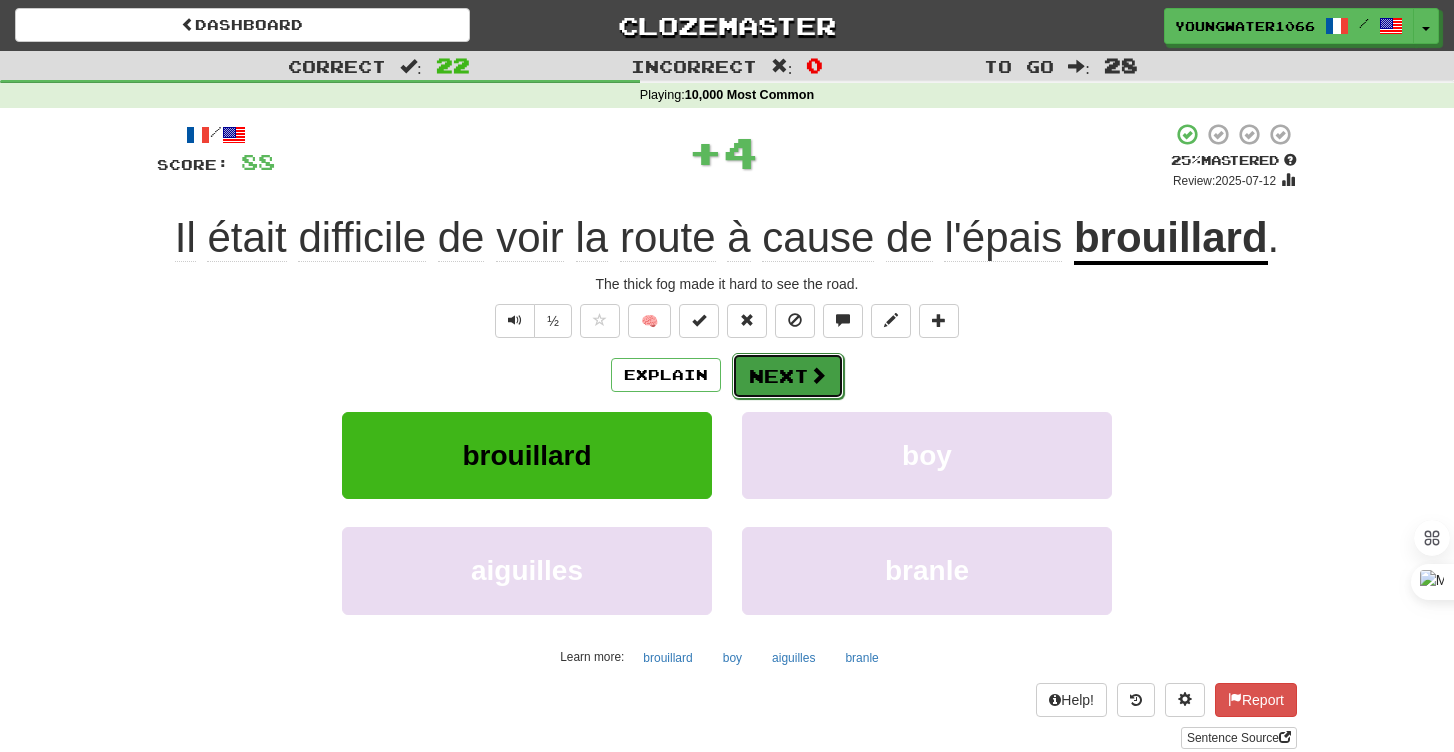 click on "Next" at bounding box center [788, 376] 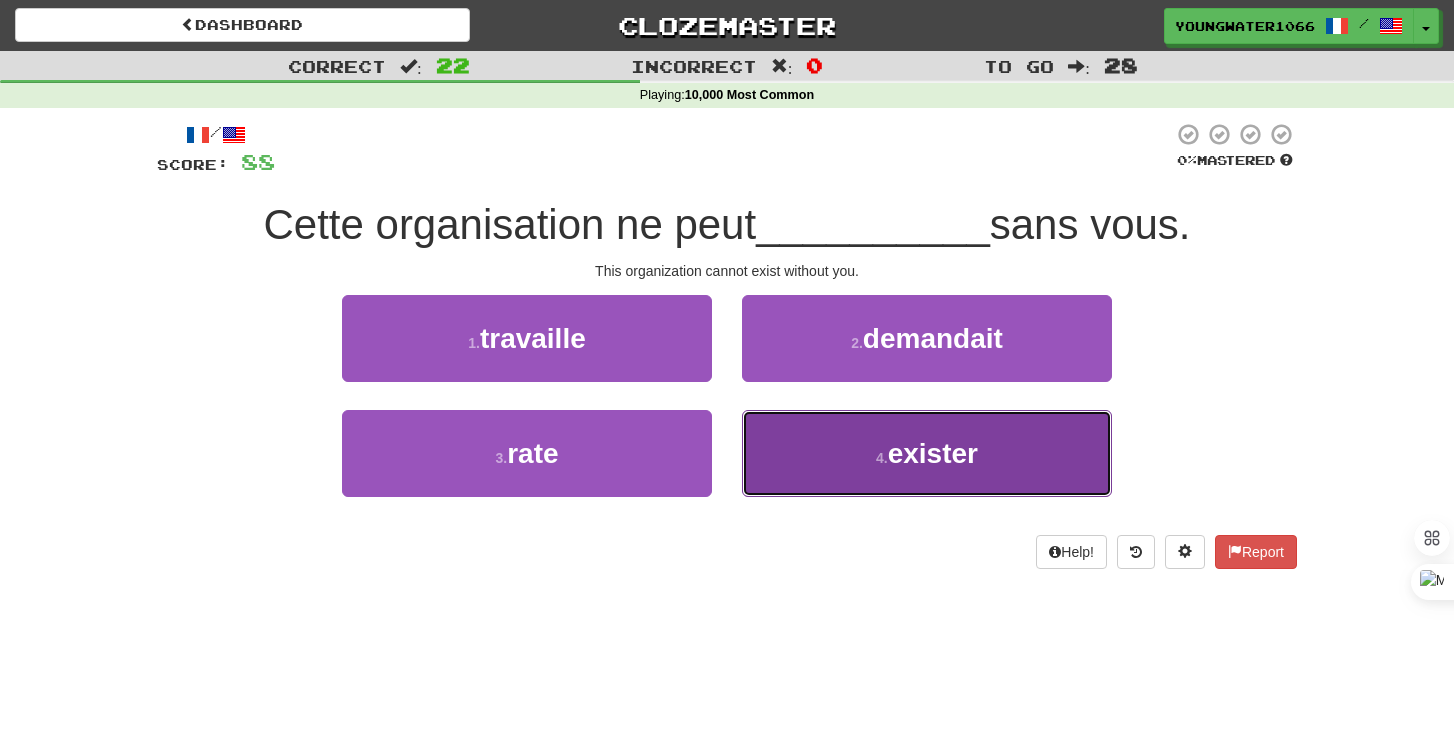 click on "4 .  exister" at bounding box center (927, 453) 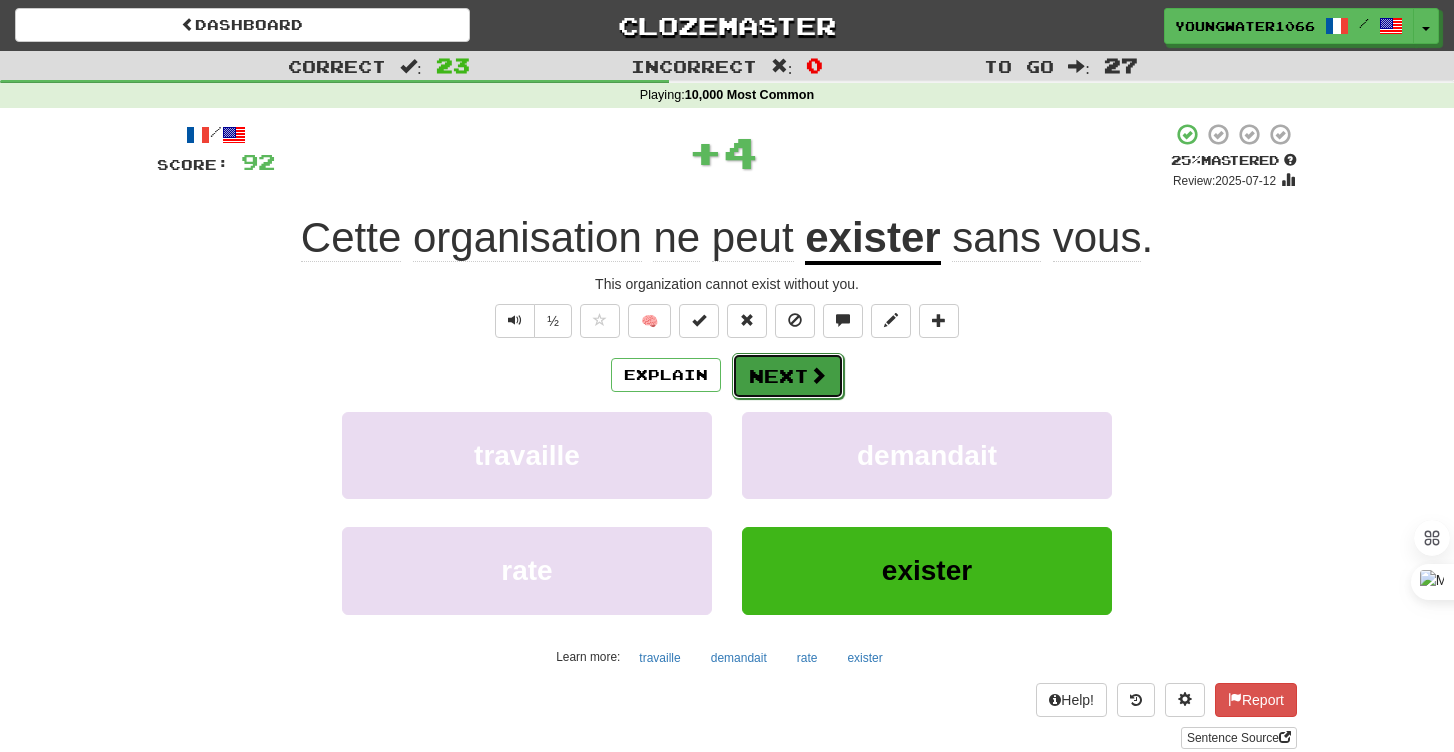 click on "Next" at bounding box center [788, 376] 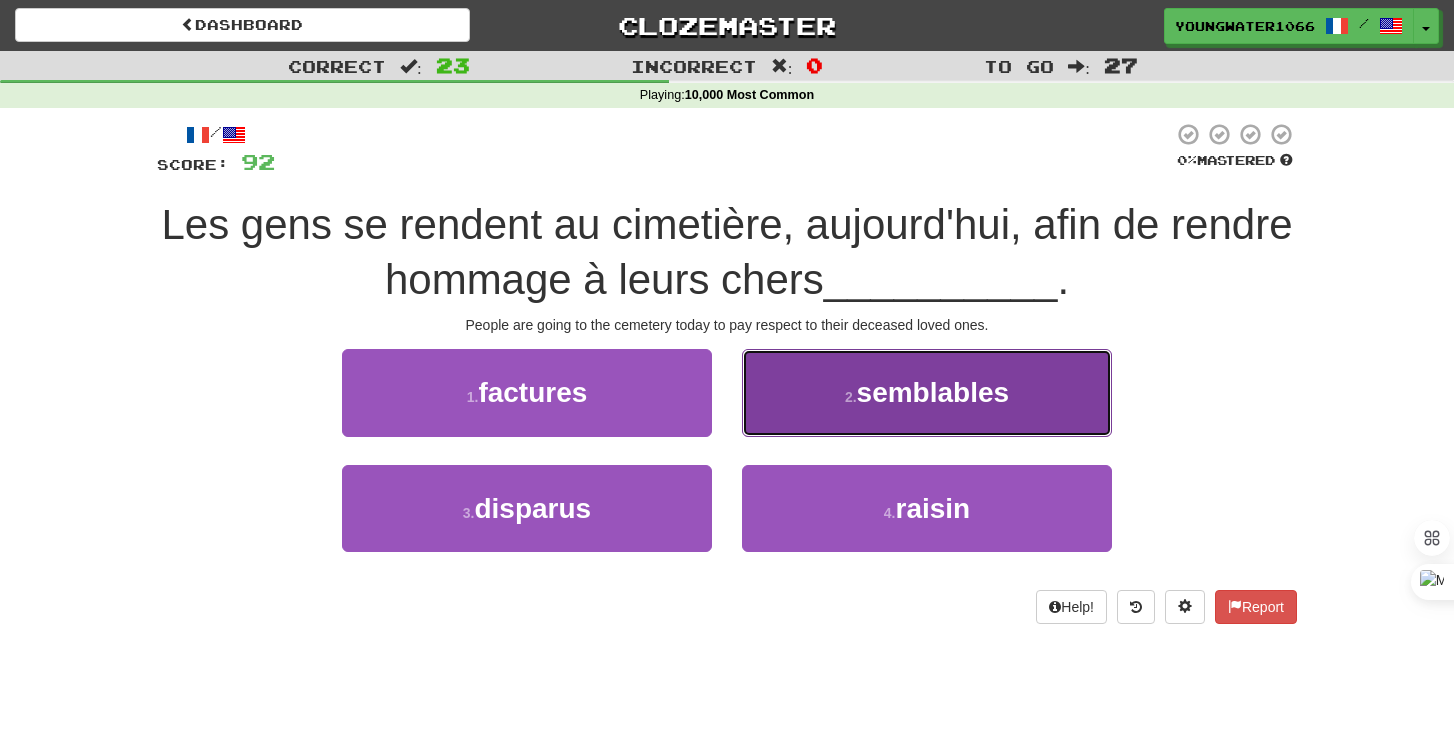 click on "2 .  semblables" at bounding box center (927, 392) 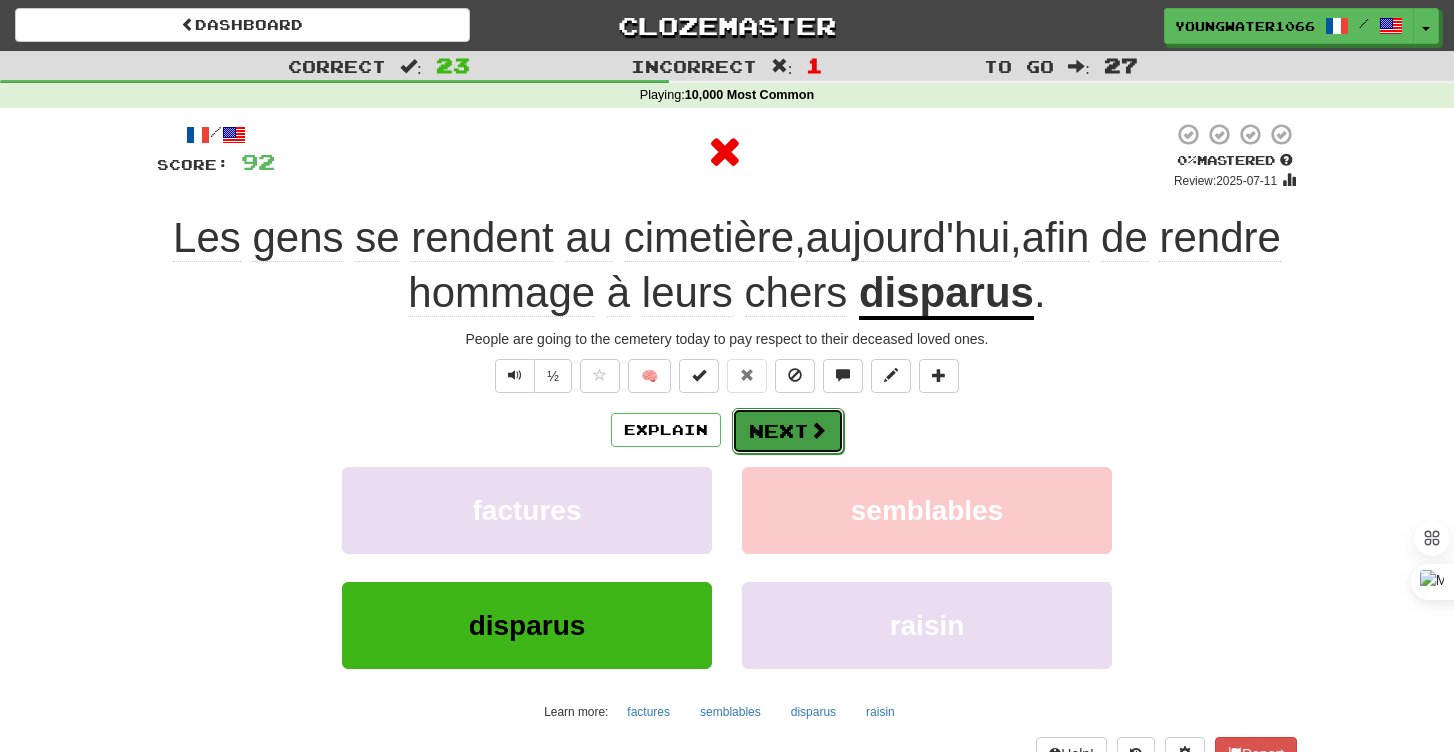 click on "Next" at bounding box center [788, 431] 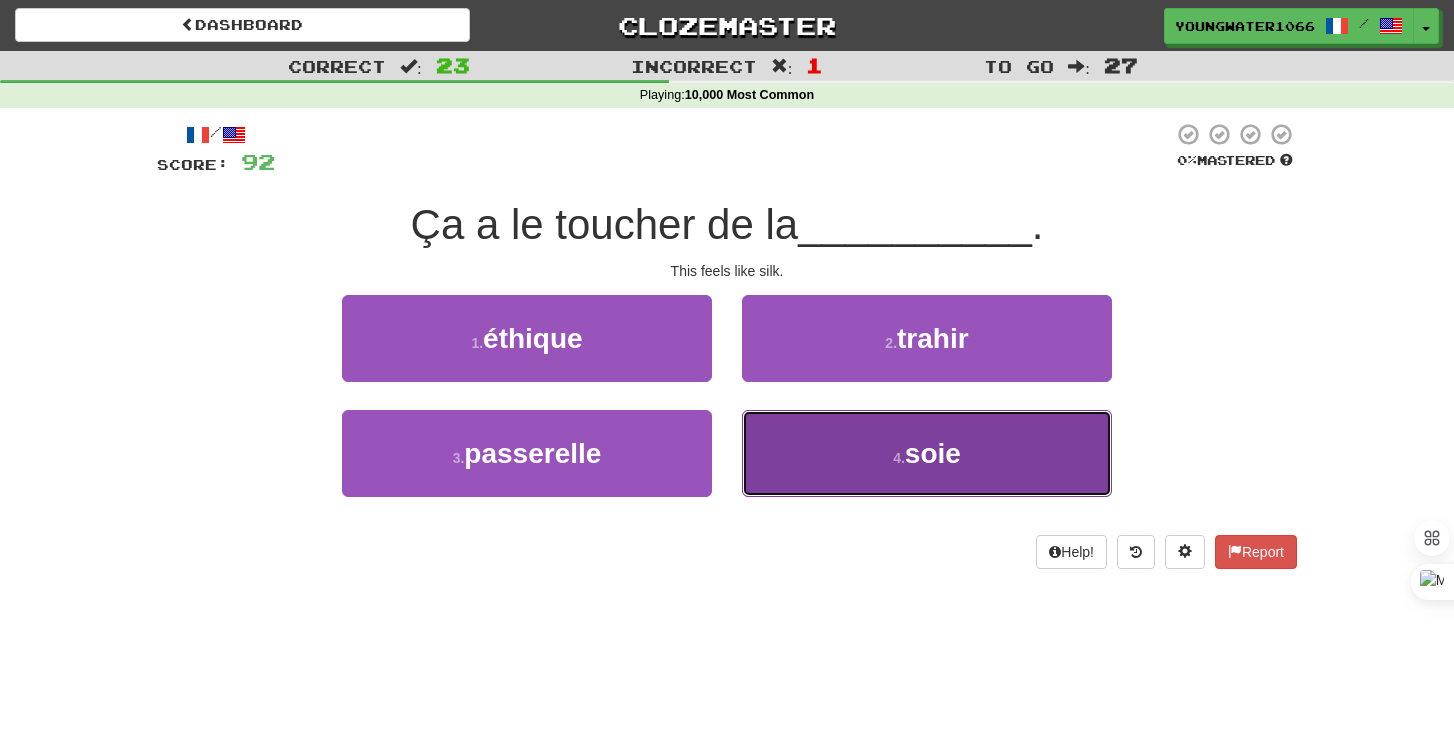 click on "4 .  soie" at bounding box center (927, 453) 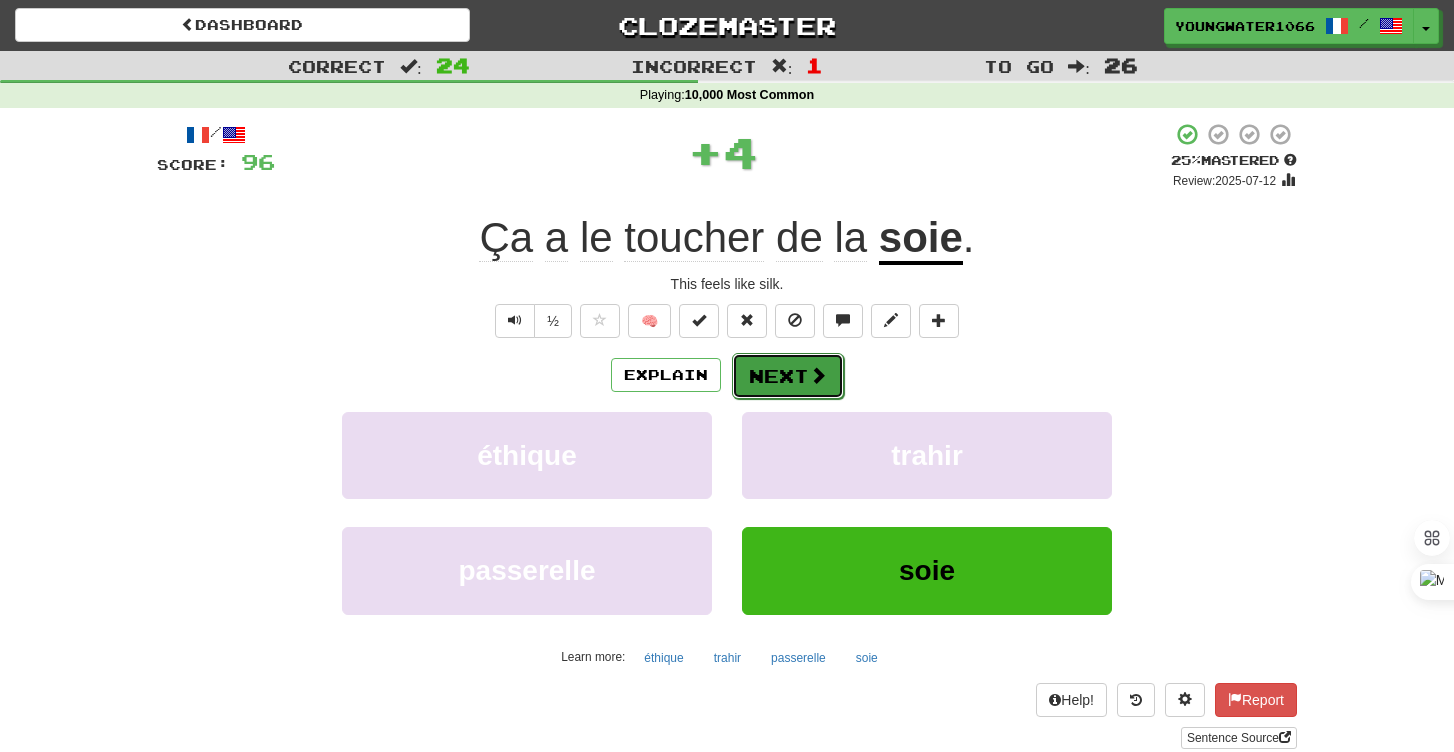 click on "Next" at bounding box center (788, 376) 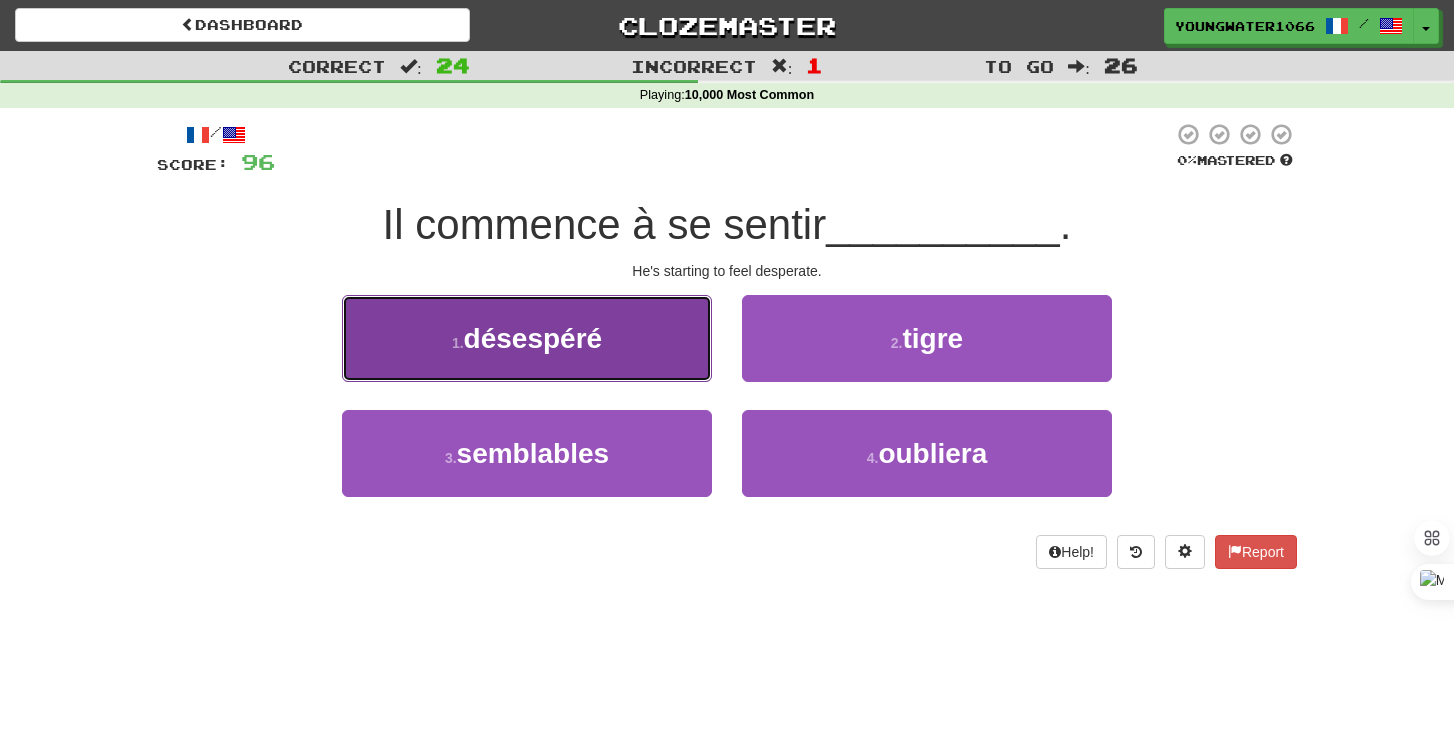 click on "1 .  désespéré" at bounding box center [527, 338] 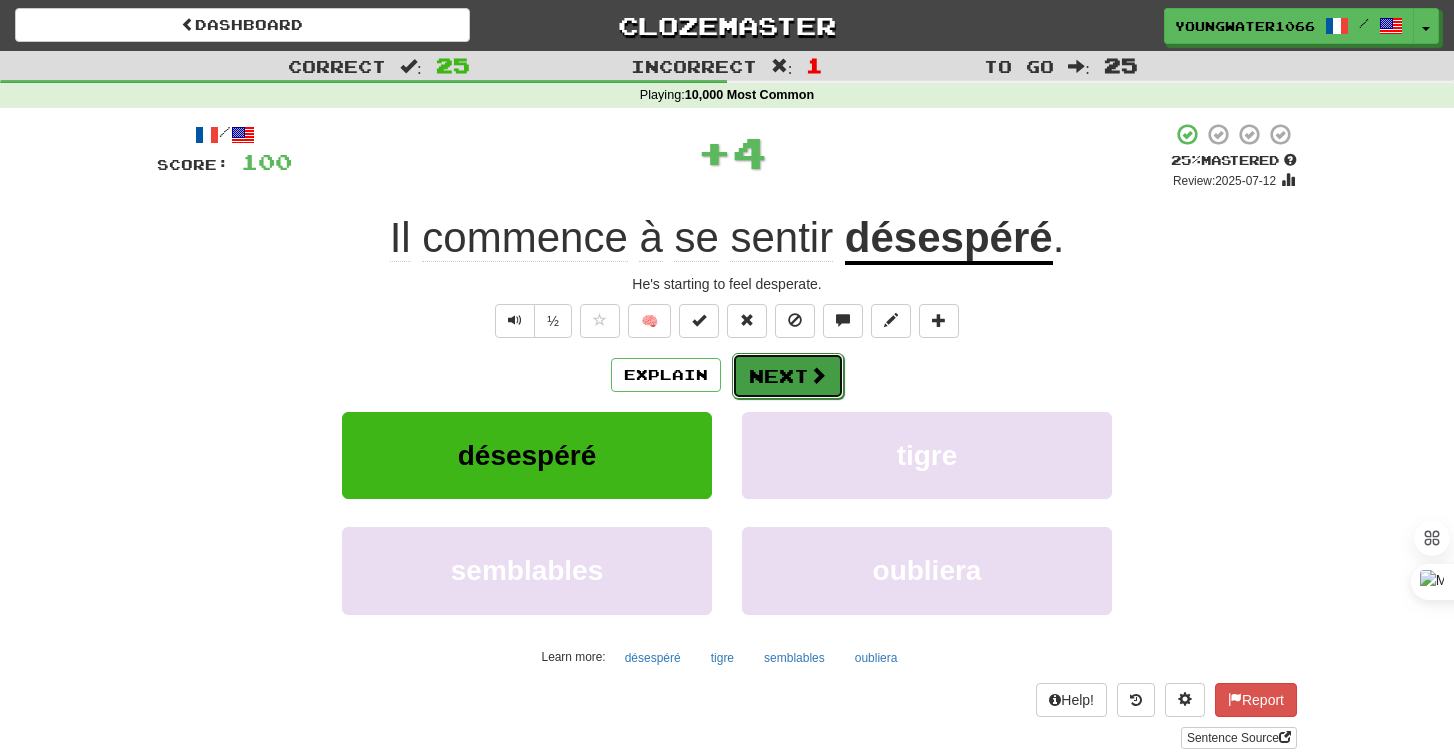 click on "Next" at bounding box center [788, 376] 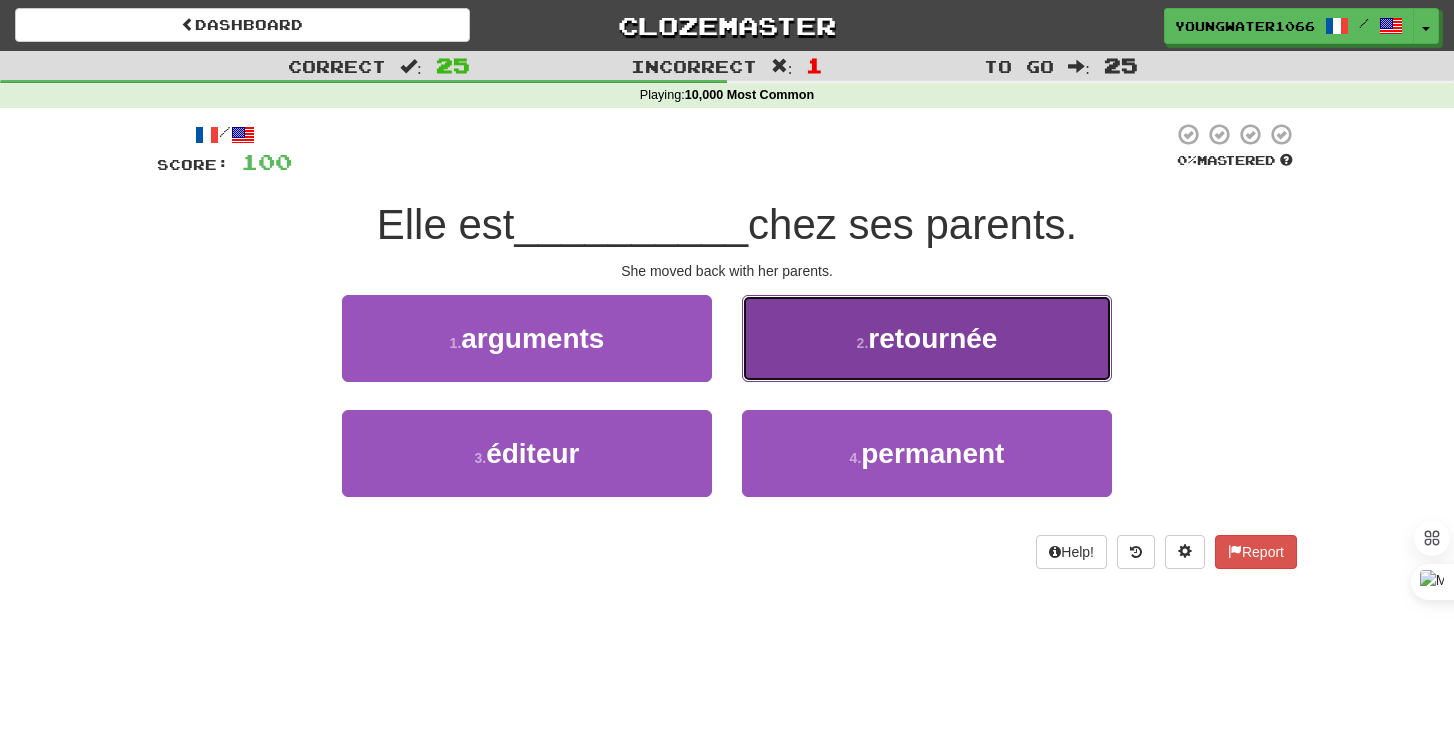 click on "2 .  retournée" at bounding box center (927, 338) 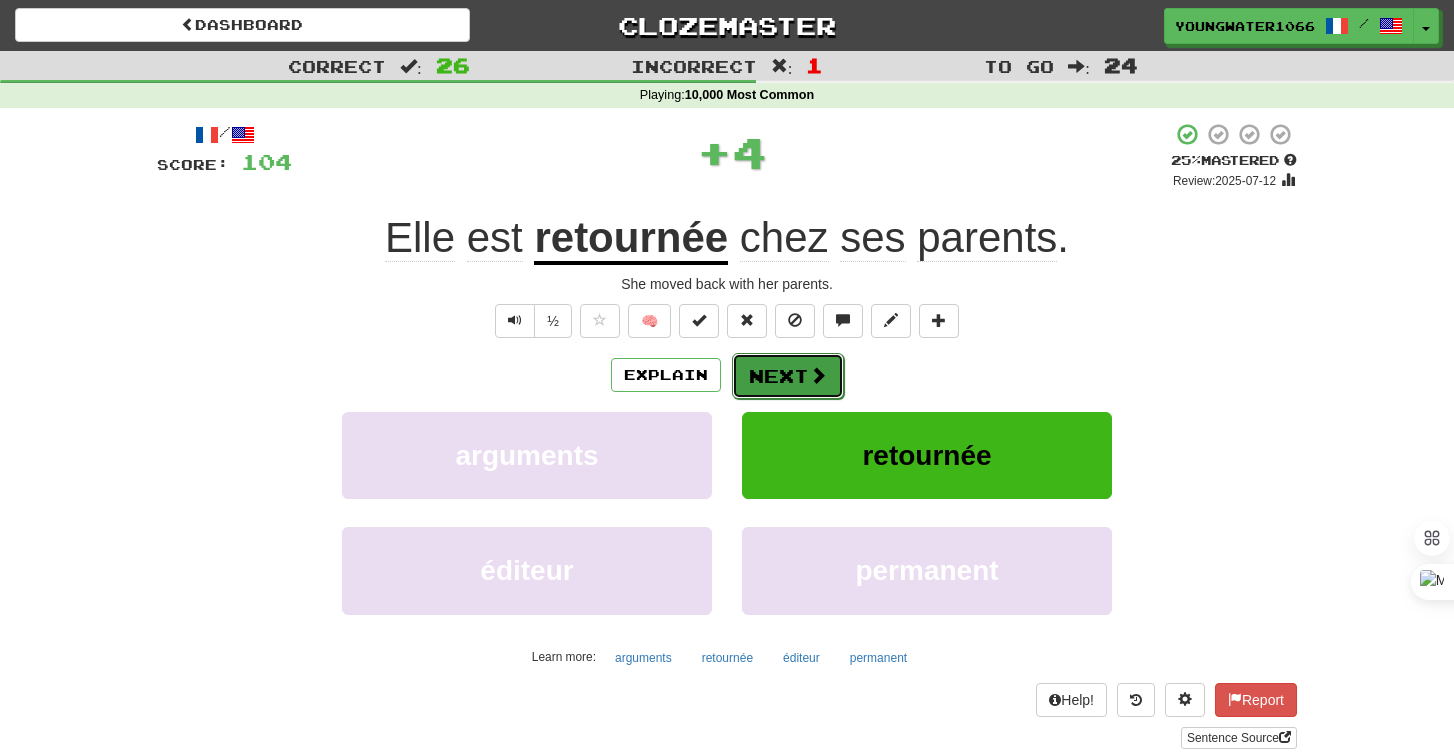 click on "Next" at bounding box center [788, 376] 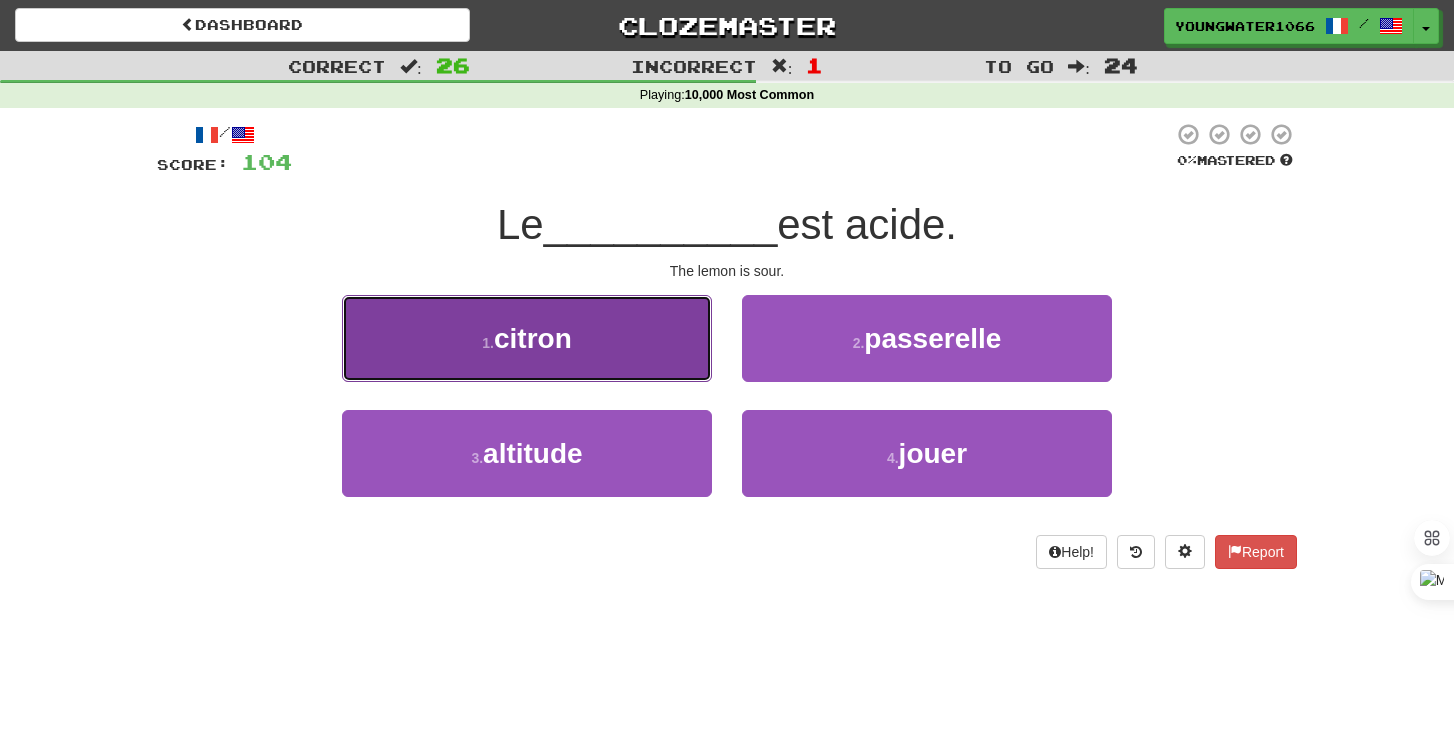 click on "1 .  citron" at bounding box center (527, 338) 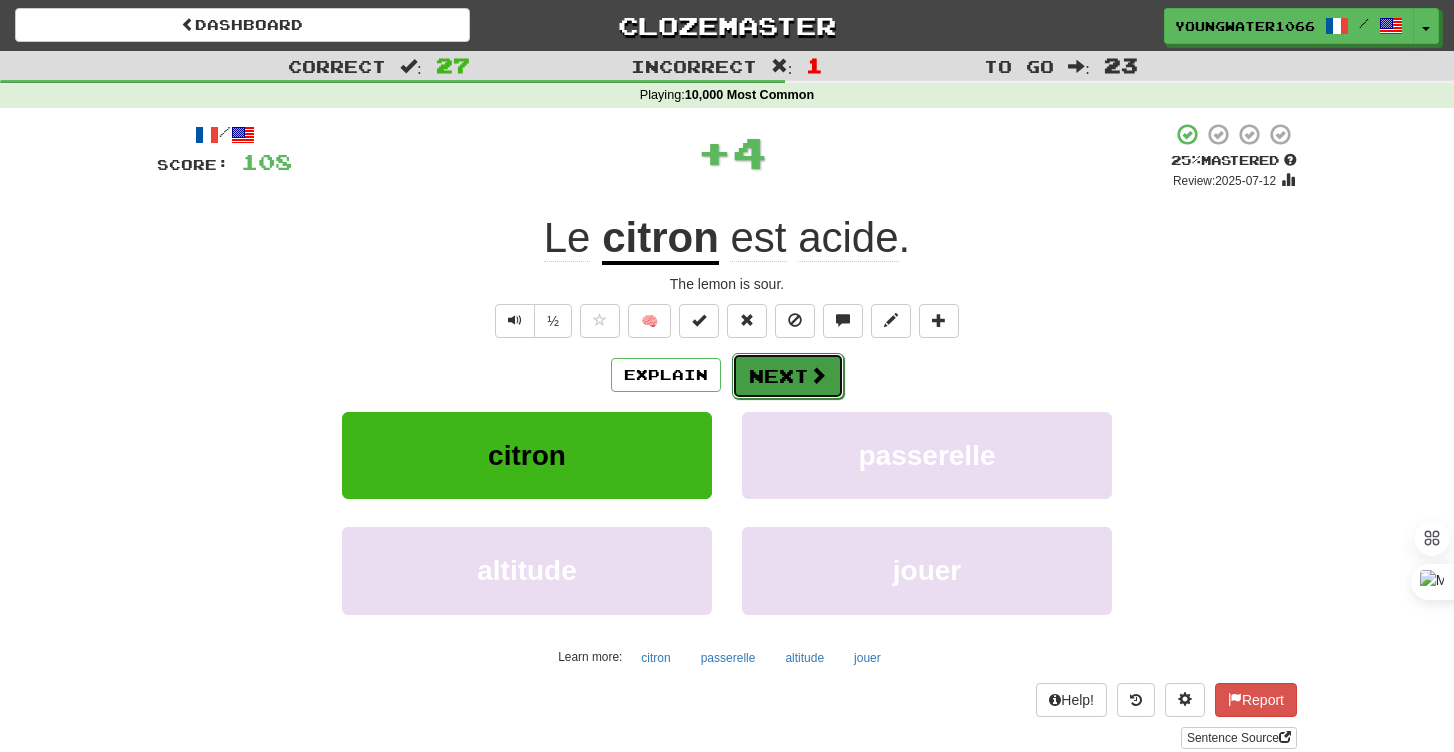 click on "Next" at bounding box center [788, 376] 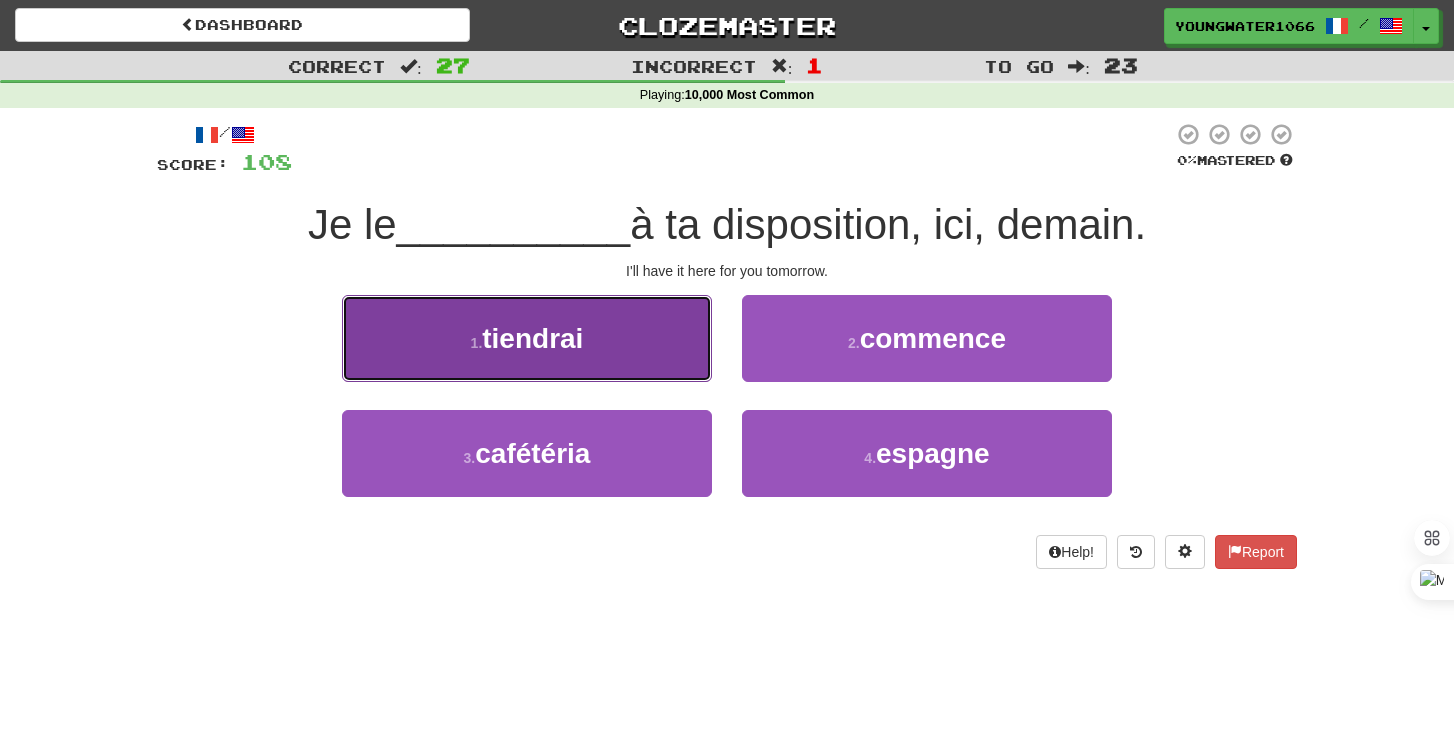 click on "1 .  tiendrai" at bounding box center [527, 338] 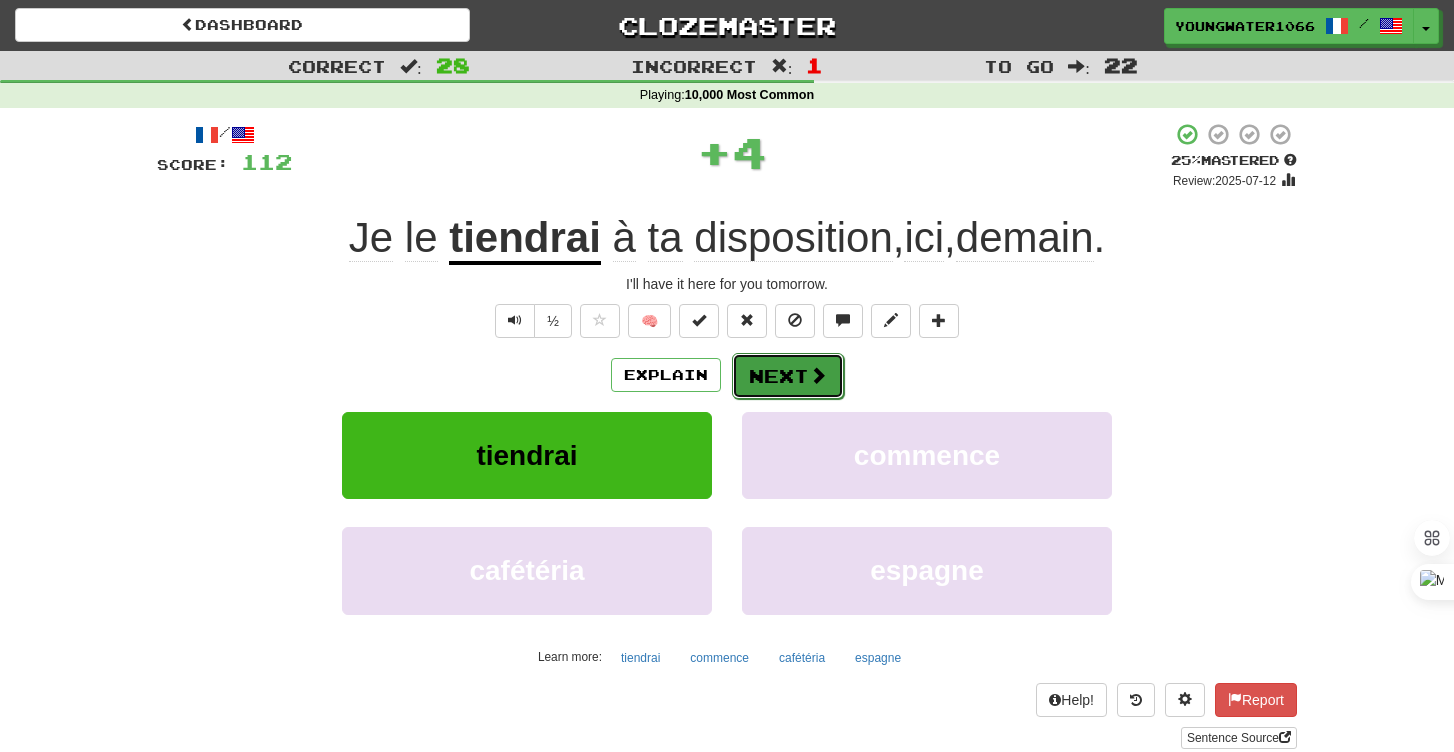 click on "Next" at bounding box center [788, 376] 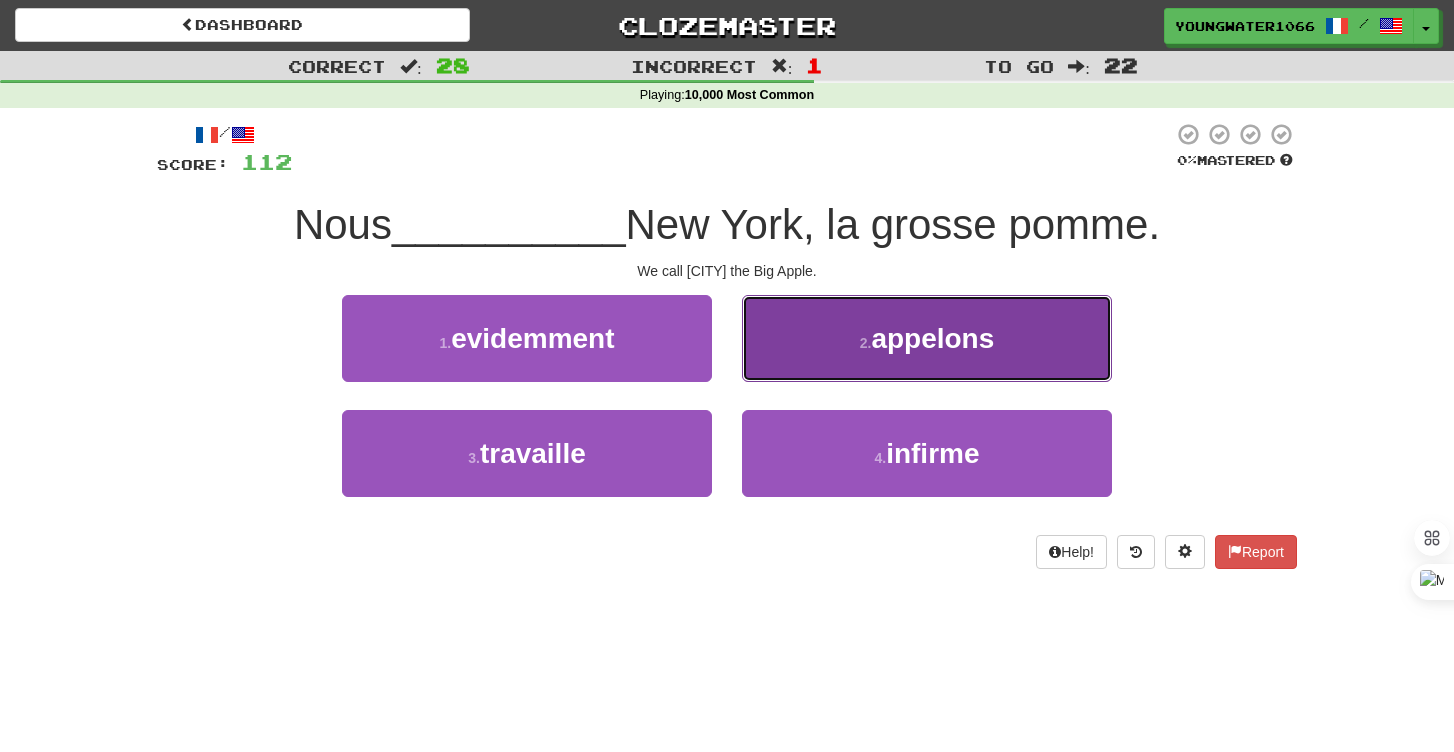 click on "2 .  appelons" at bounding box center [927, 338] 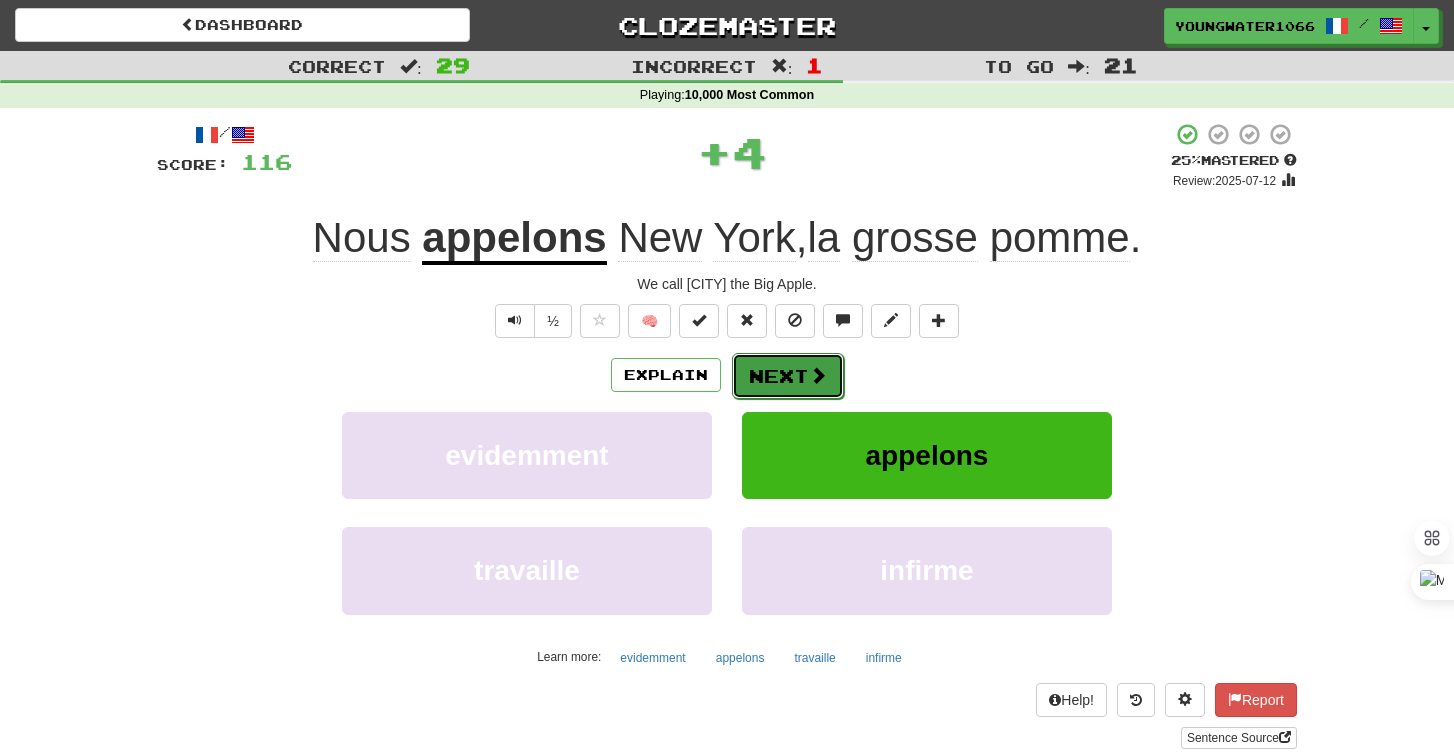 click on "Next" at bounding box center [788, 376] 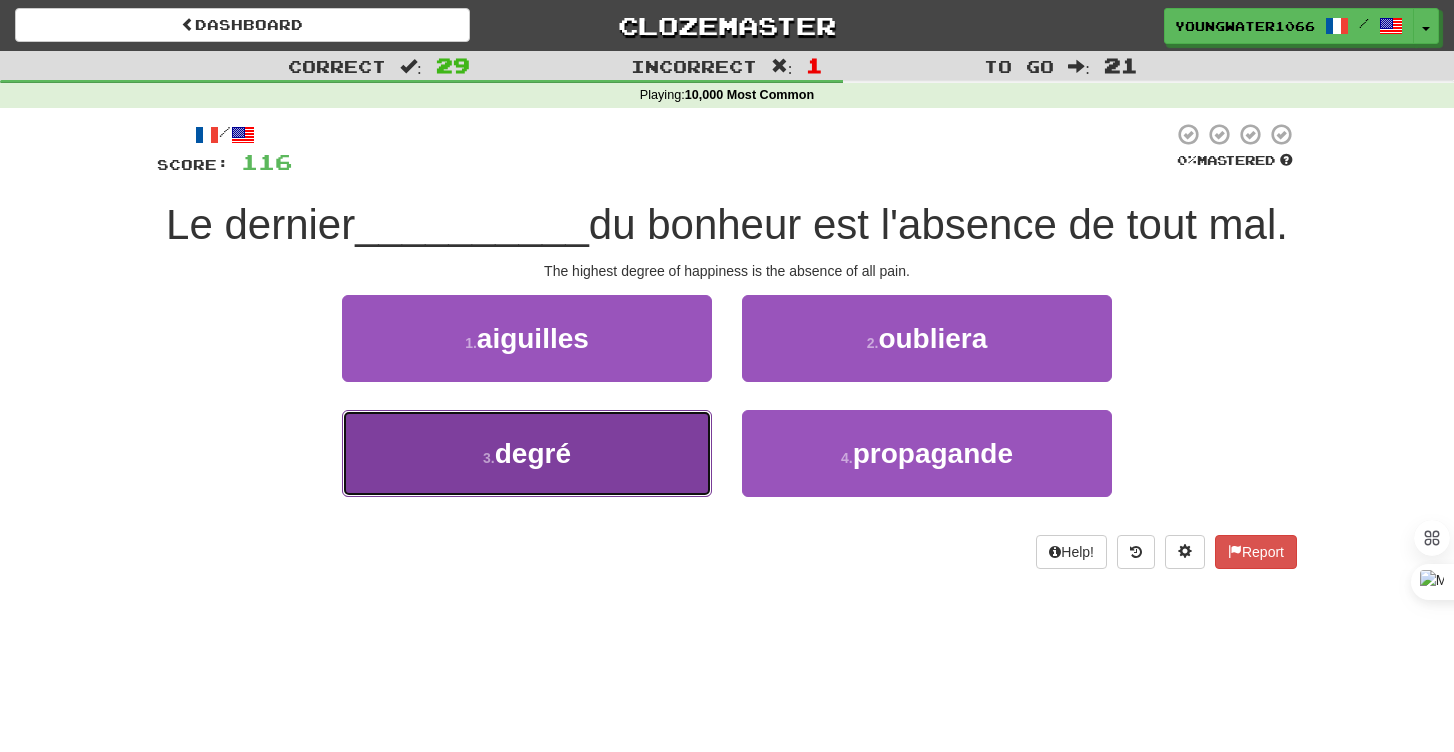 click on "3 .  degré" at bounding box center [527, 453] 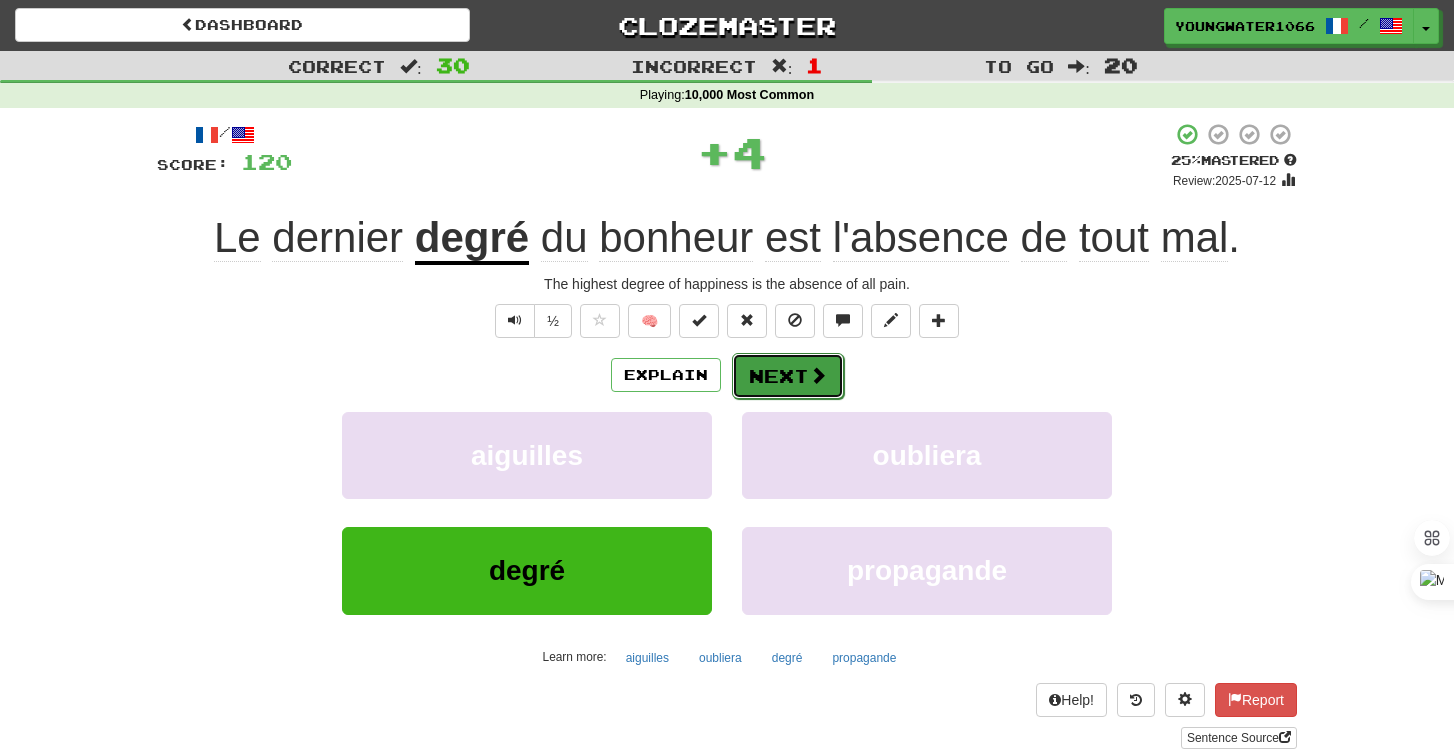 click on "Next" at bounding box center (788, 376) 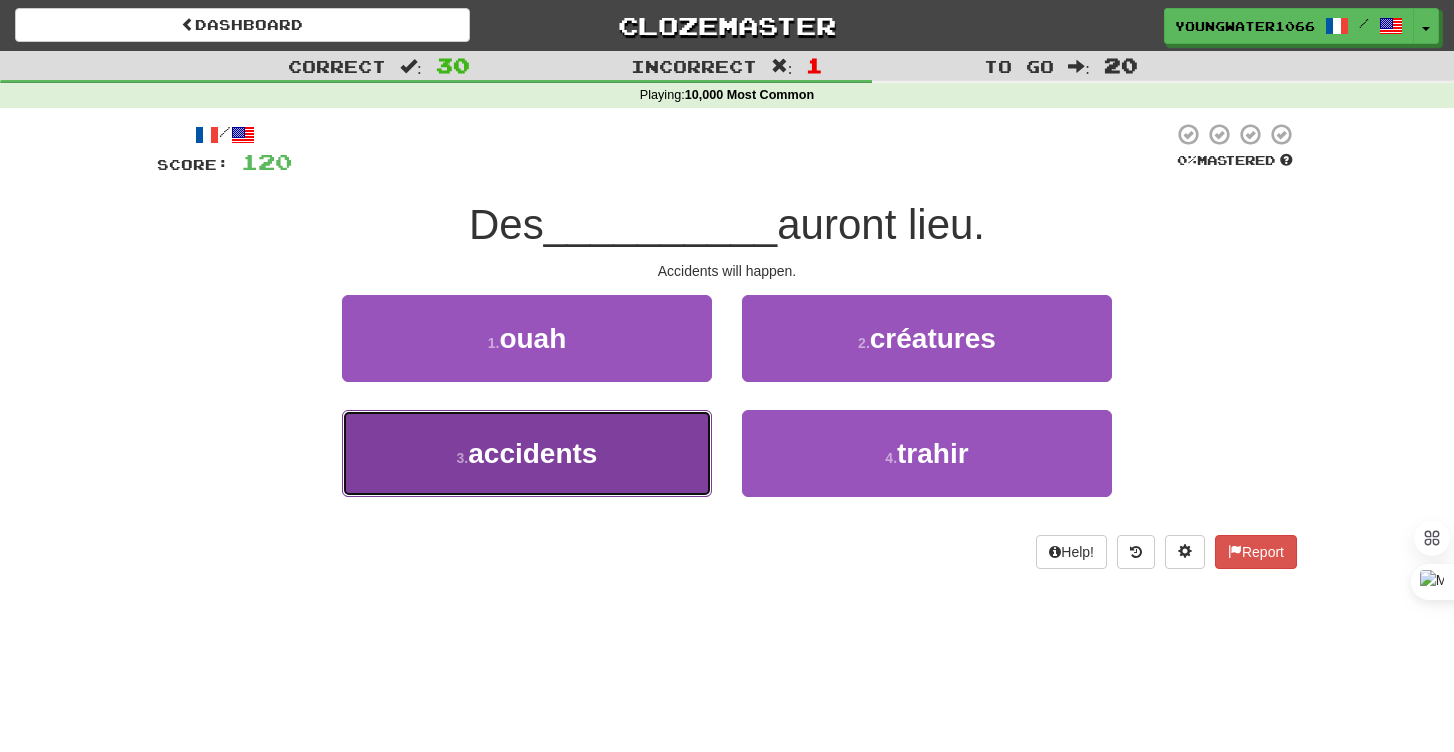 click on "3 .  accidents" at bounding box center [527, 453] 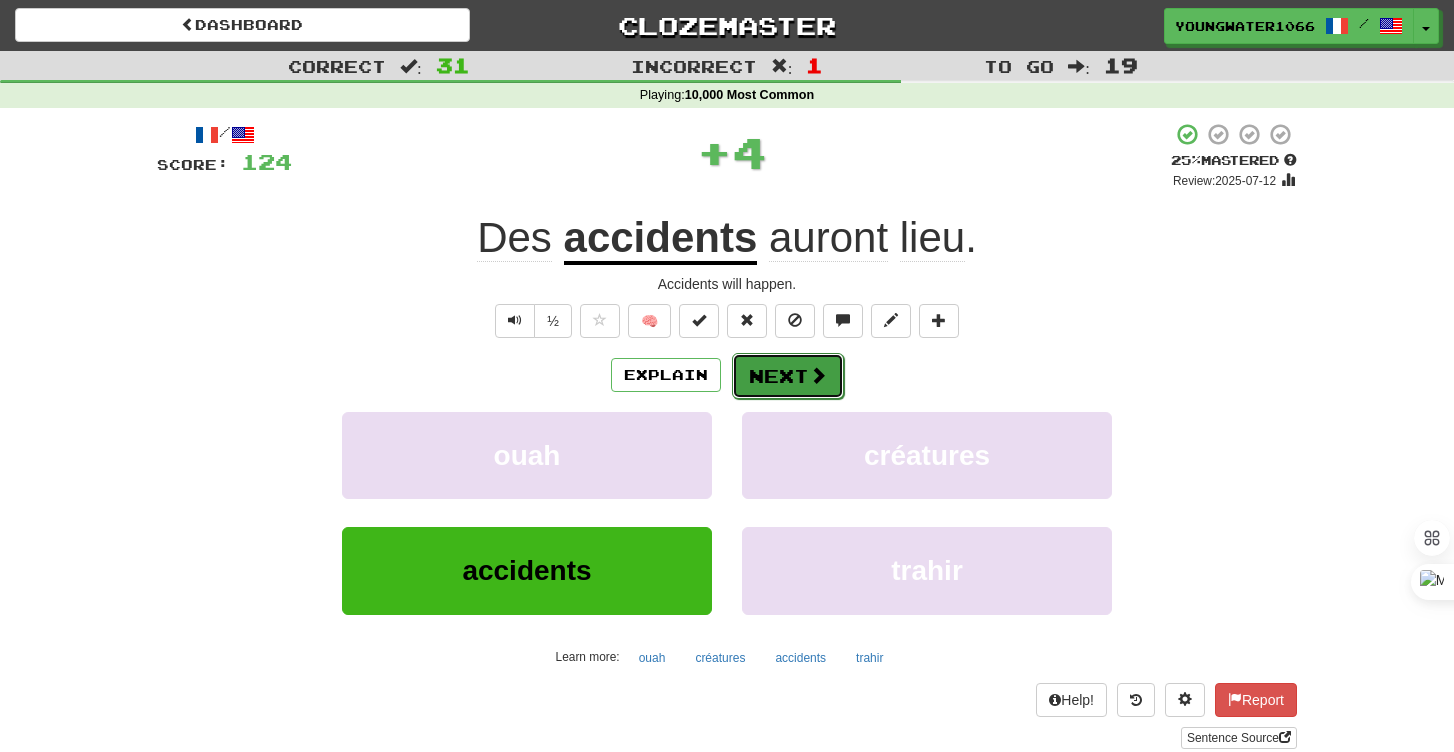 click on "Next" at bounding box center (788, 376) 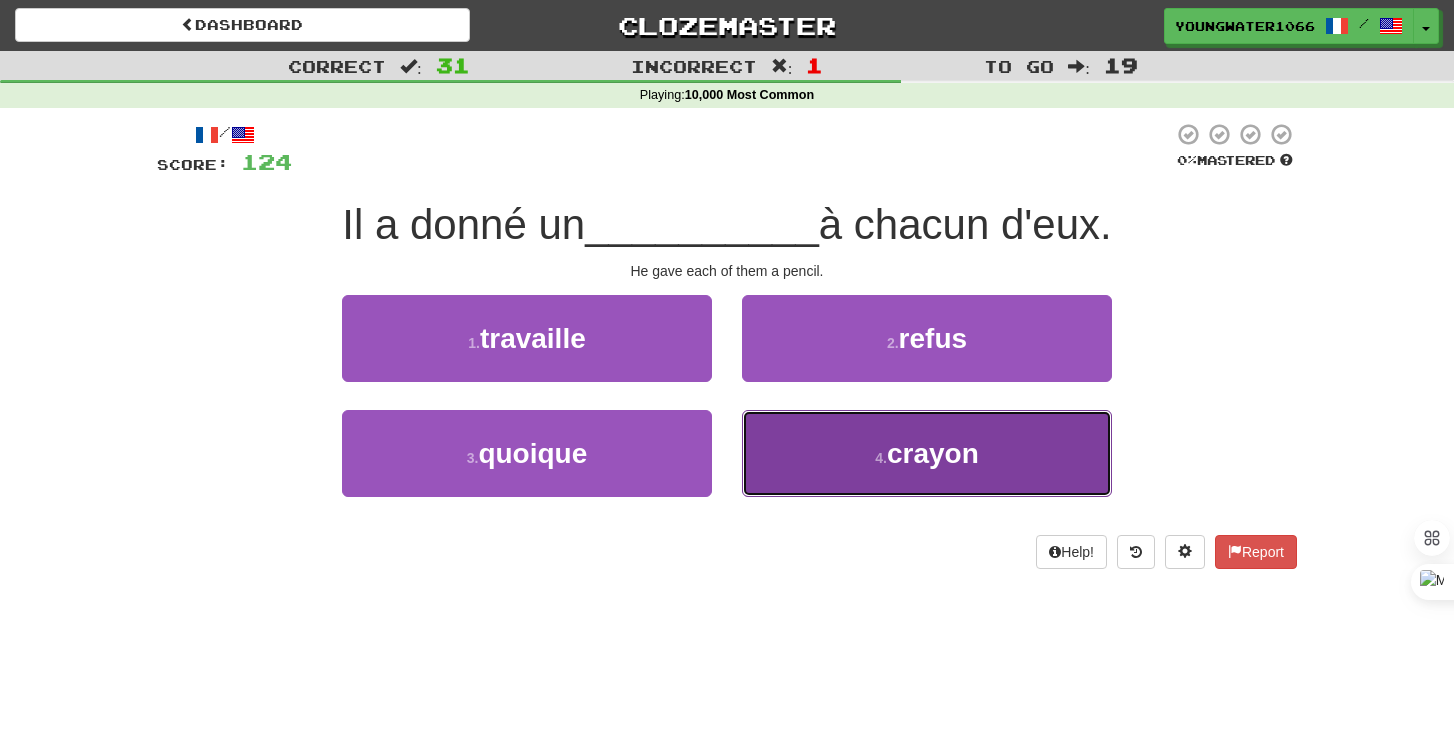 click on "4 .  crayon" at bounding box center [927, 453] 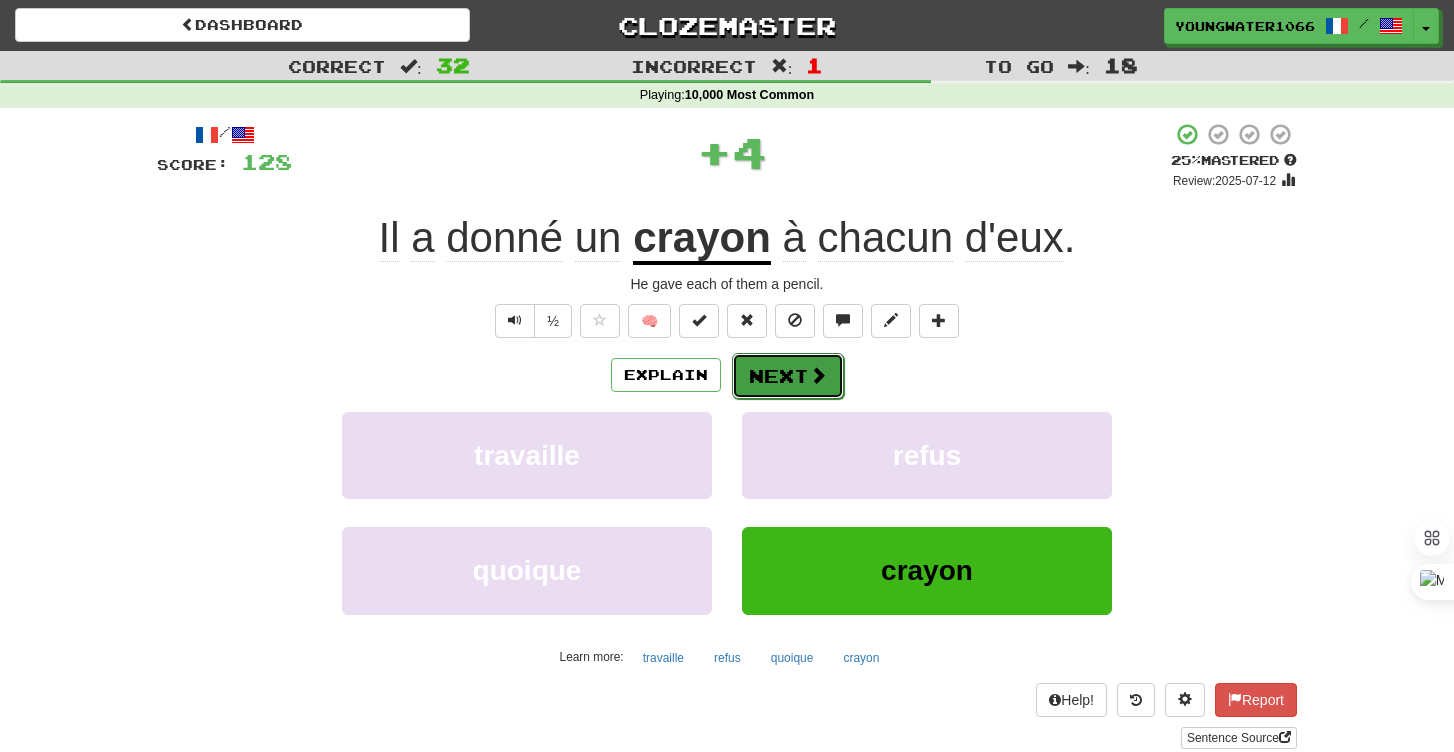 click on "Next" at bounding box center (788, 376) 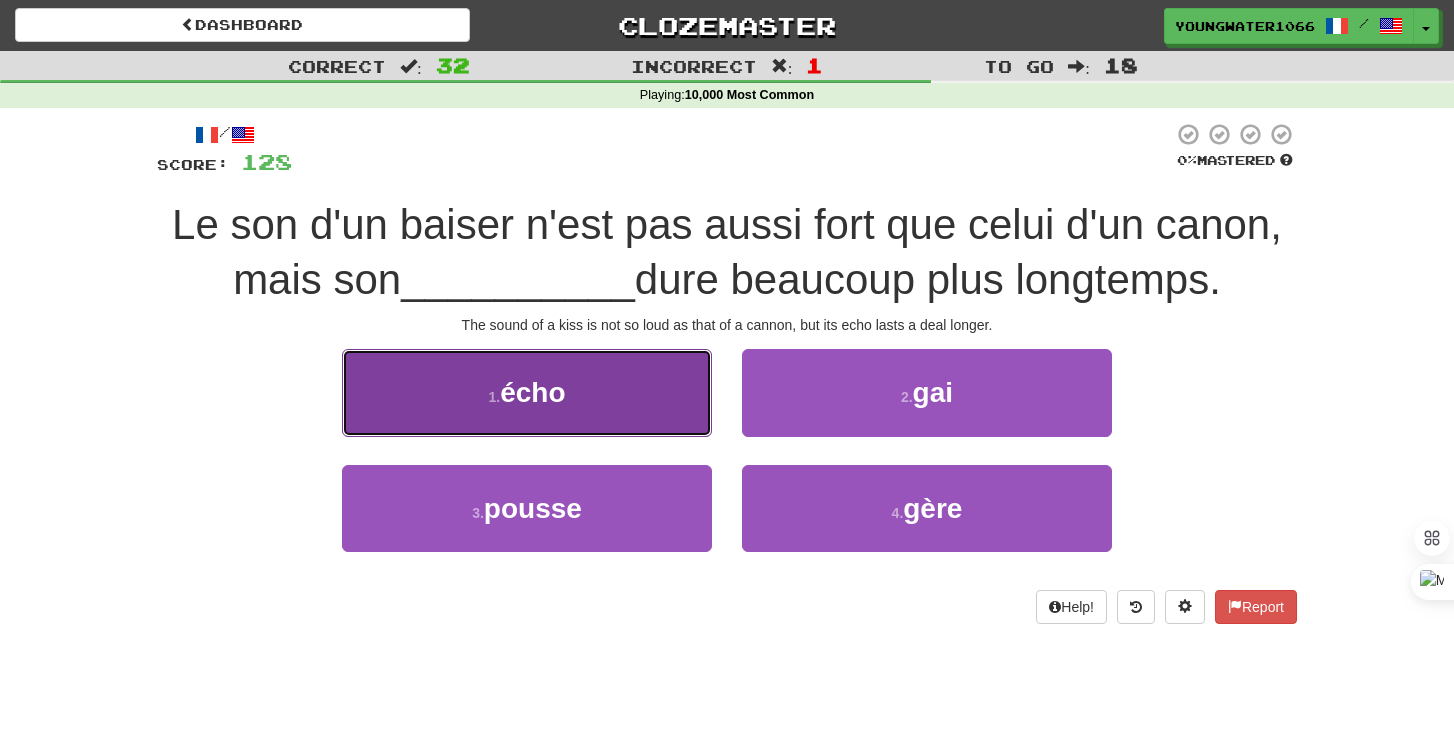 click on "1 .  écho" at bounding box center (527, 392) 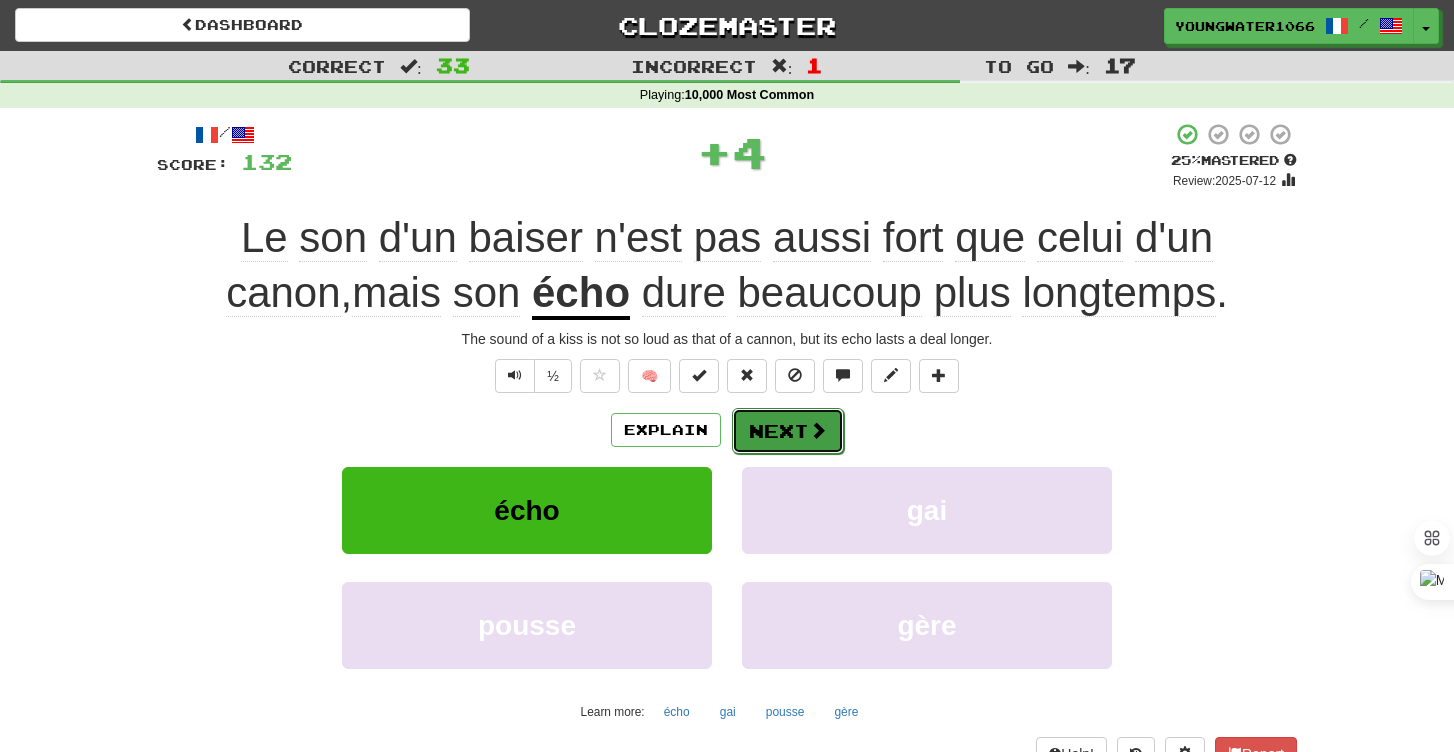 click on "Next" at bounding box center [788, 431] 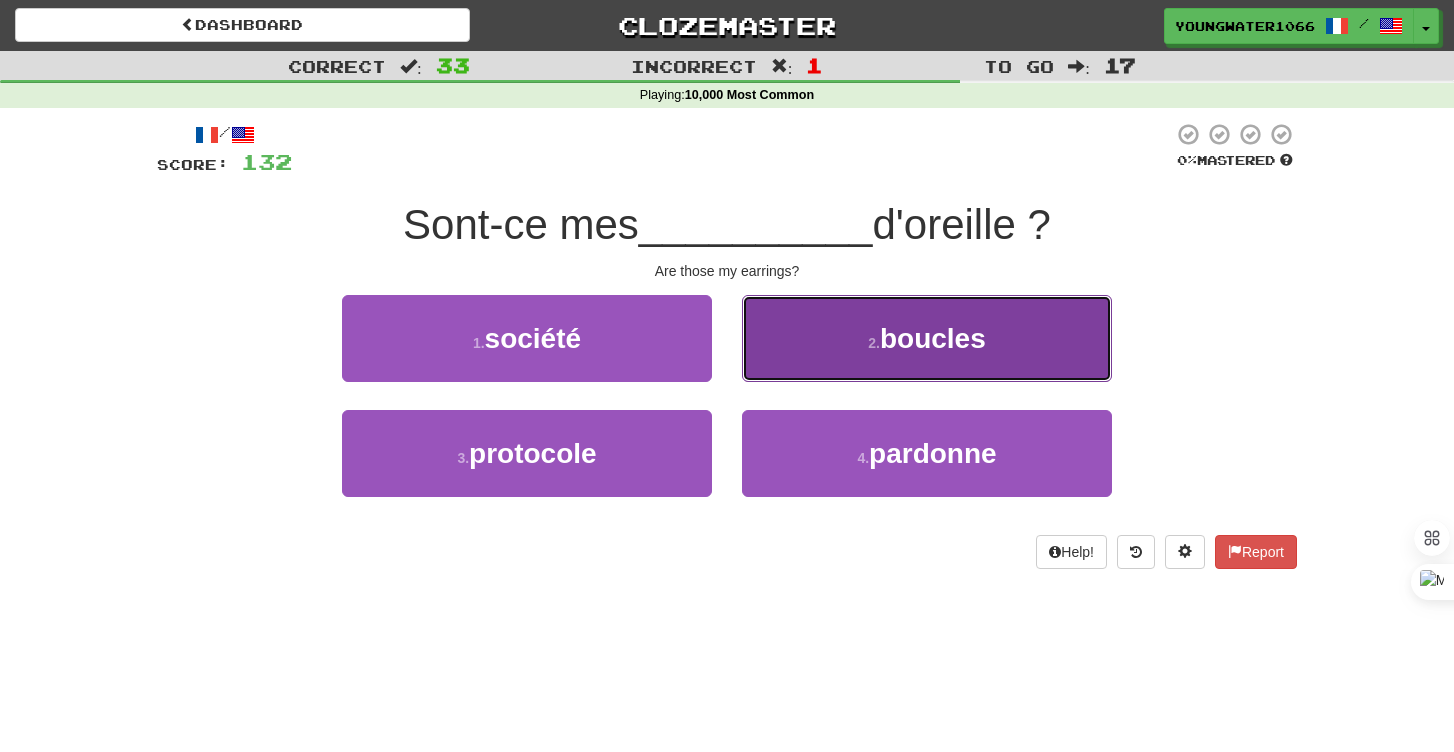 click on "2 .  boucles" at bounding box center [927, 338] 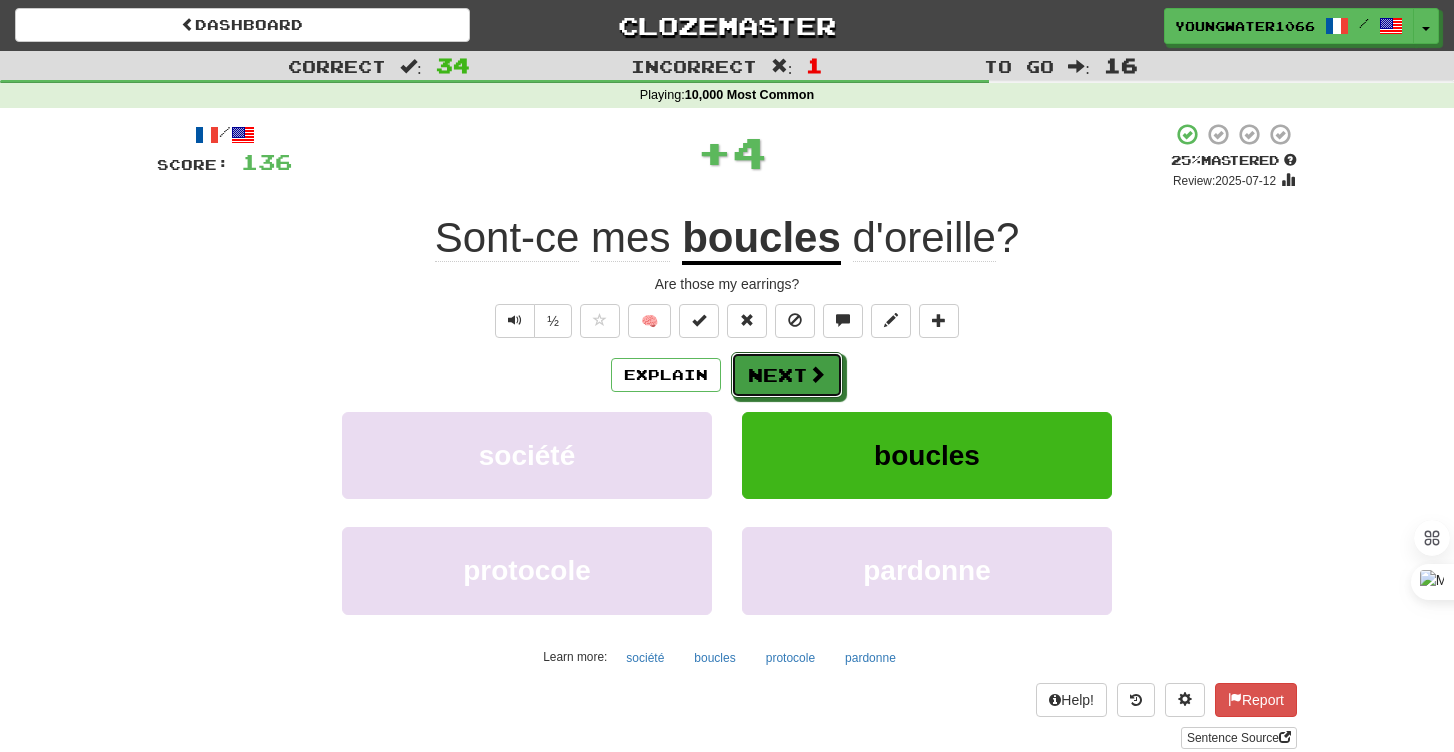 click on "Next" at bounding box center [787, 375] 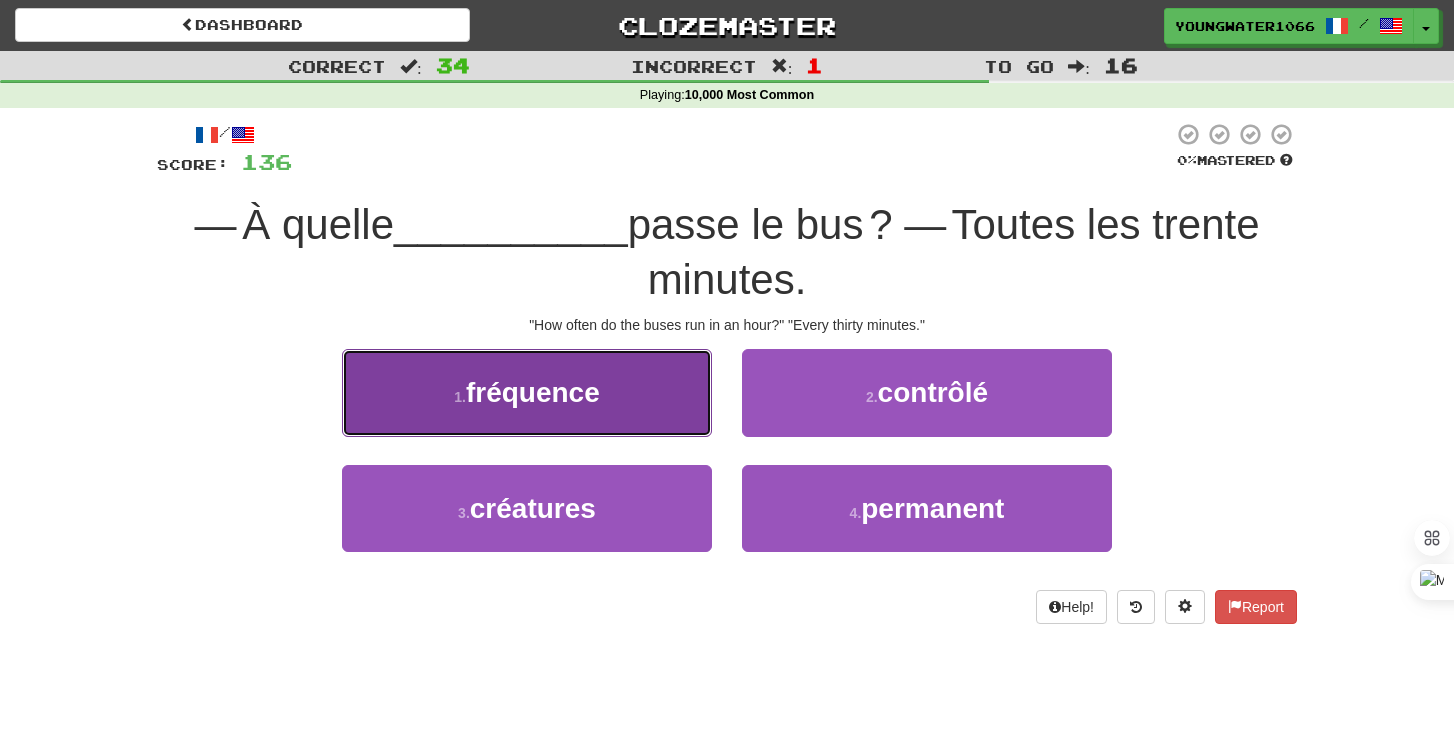 click on "1 .  fréquence" at bounding box center (527, 392) 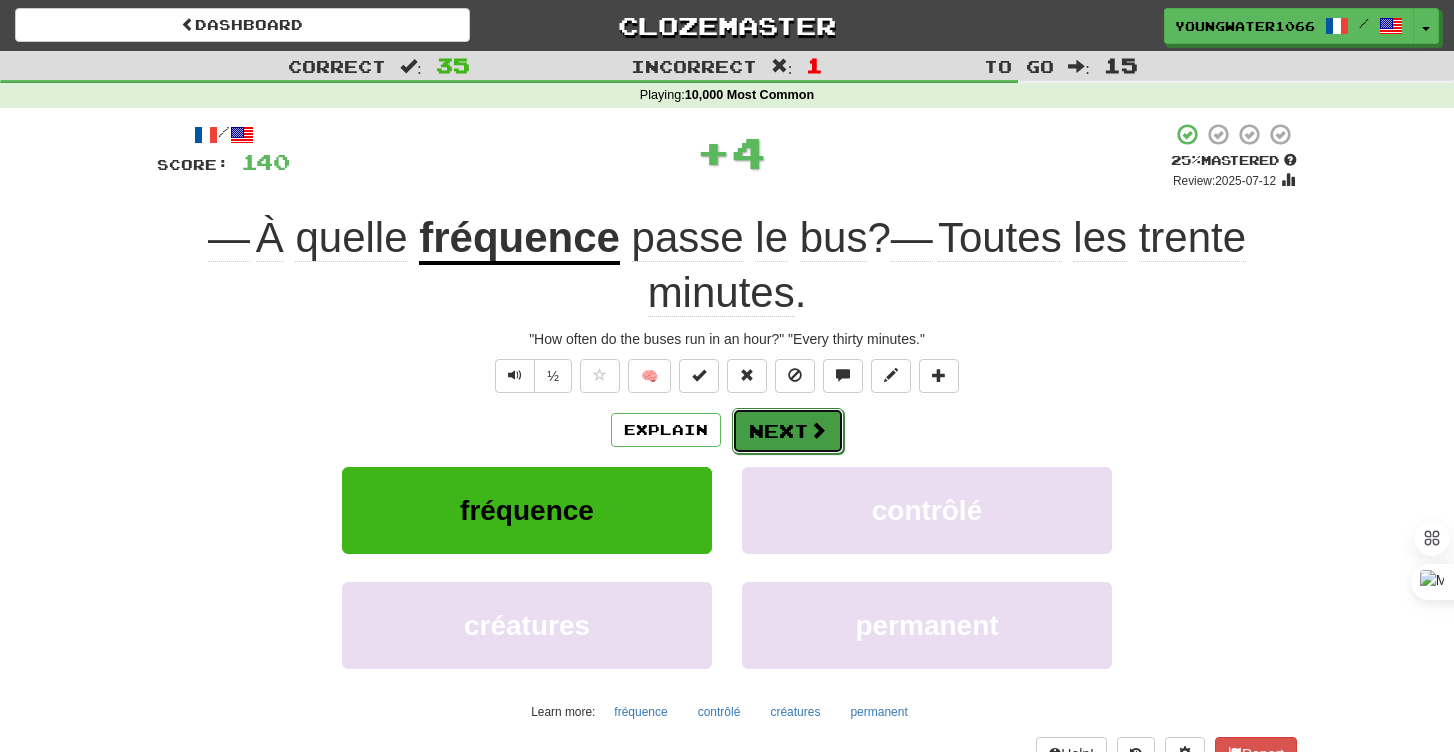 click on "Next" at bounding box center [788, 431] 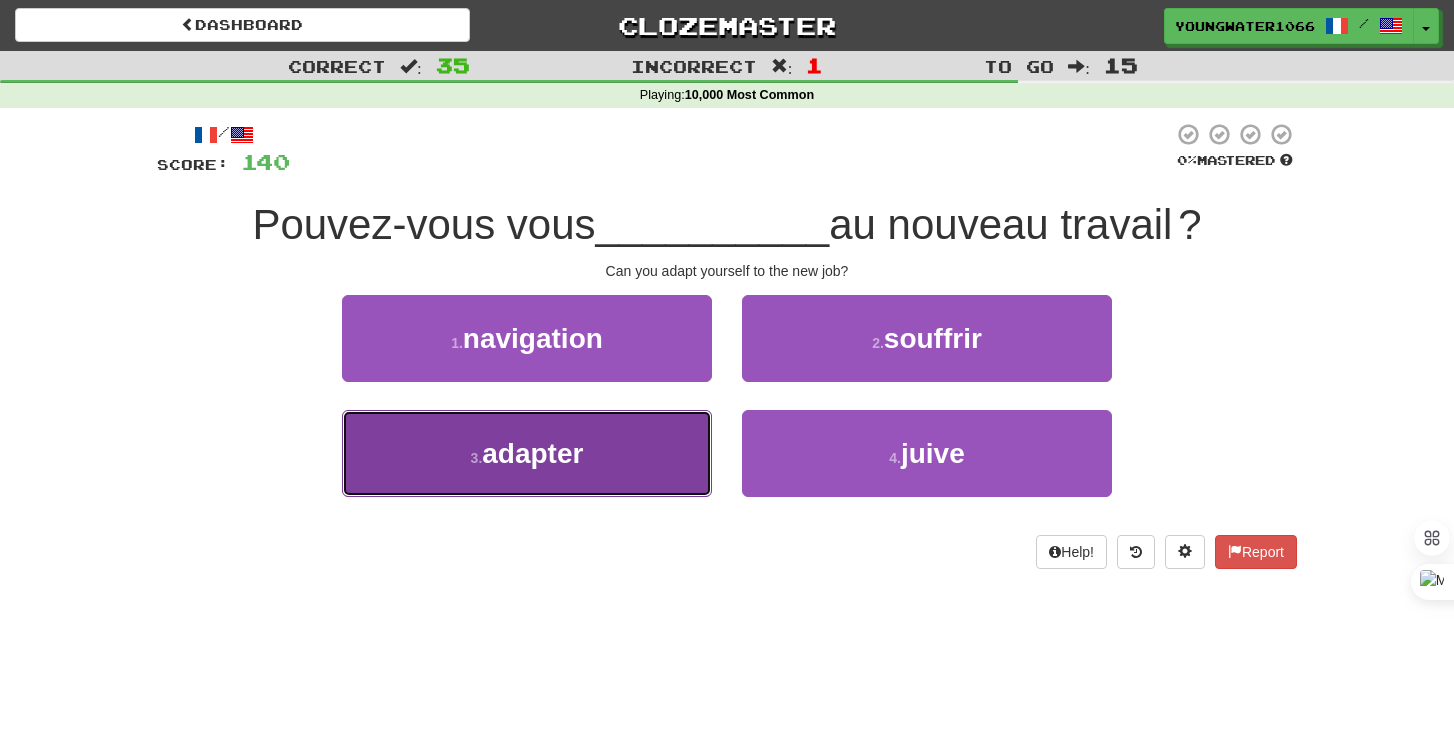 click on "3 .  adapter" at bounding box center [527, 453] 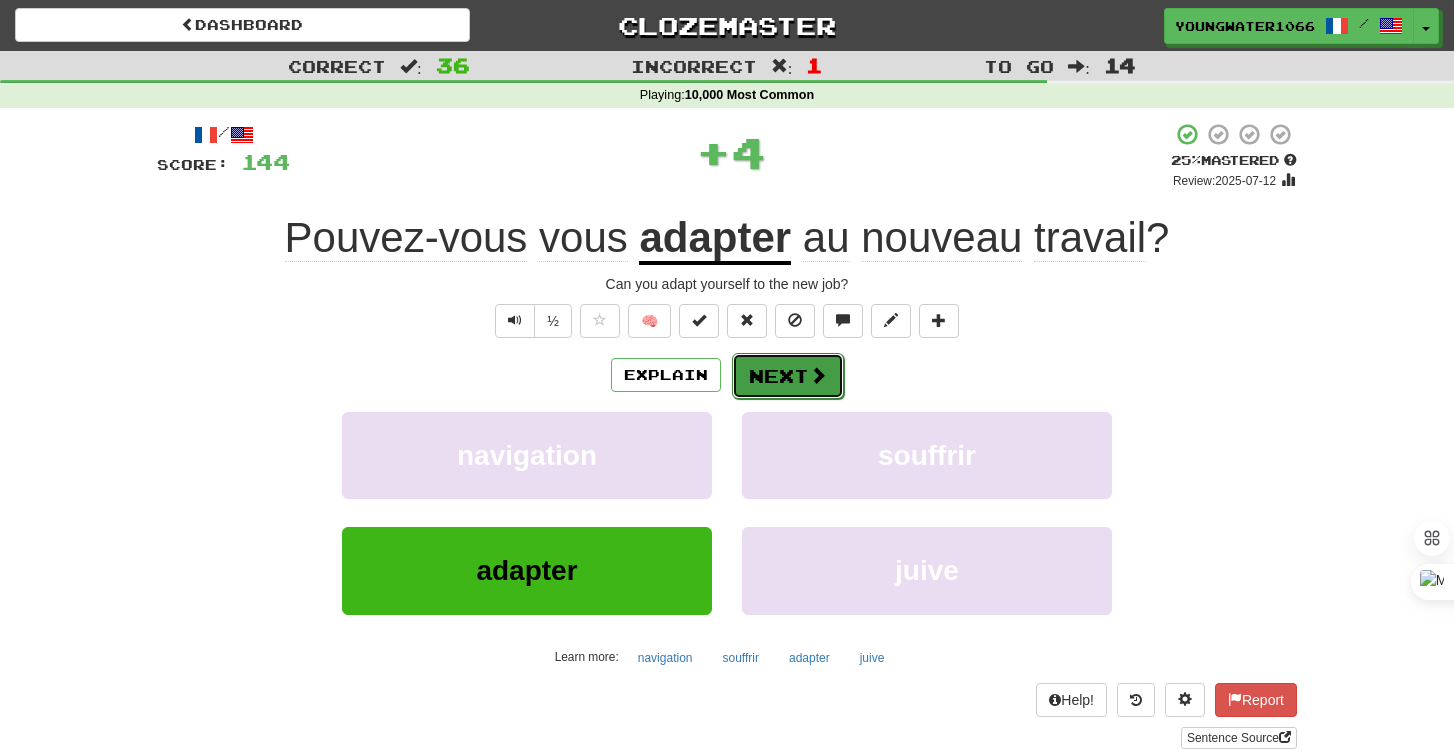 click on "Next" at bounding box center [788, 376] 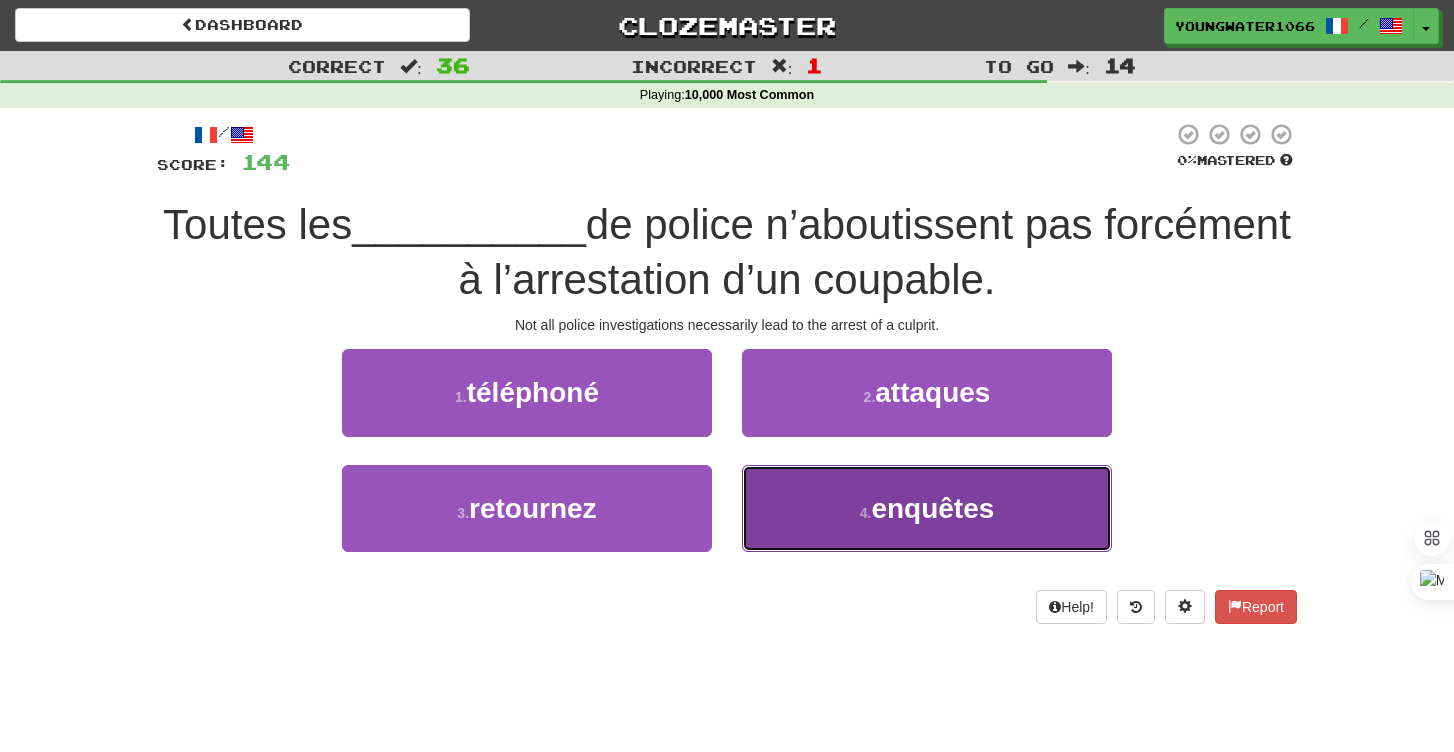click on "4 .  enquêtes" at bounding box center (927, 508) 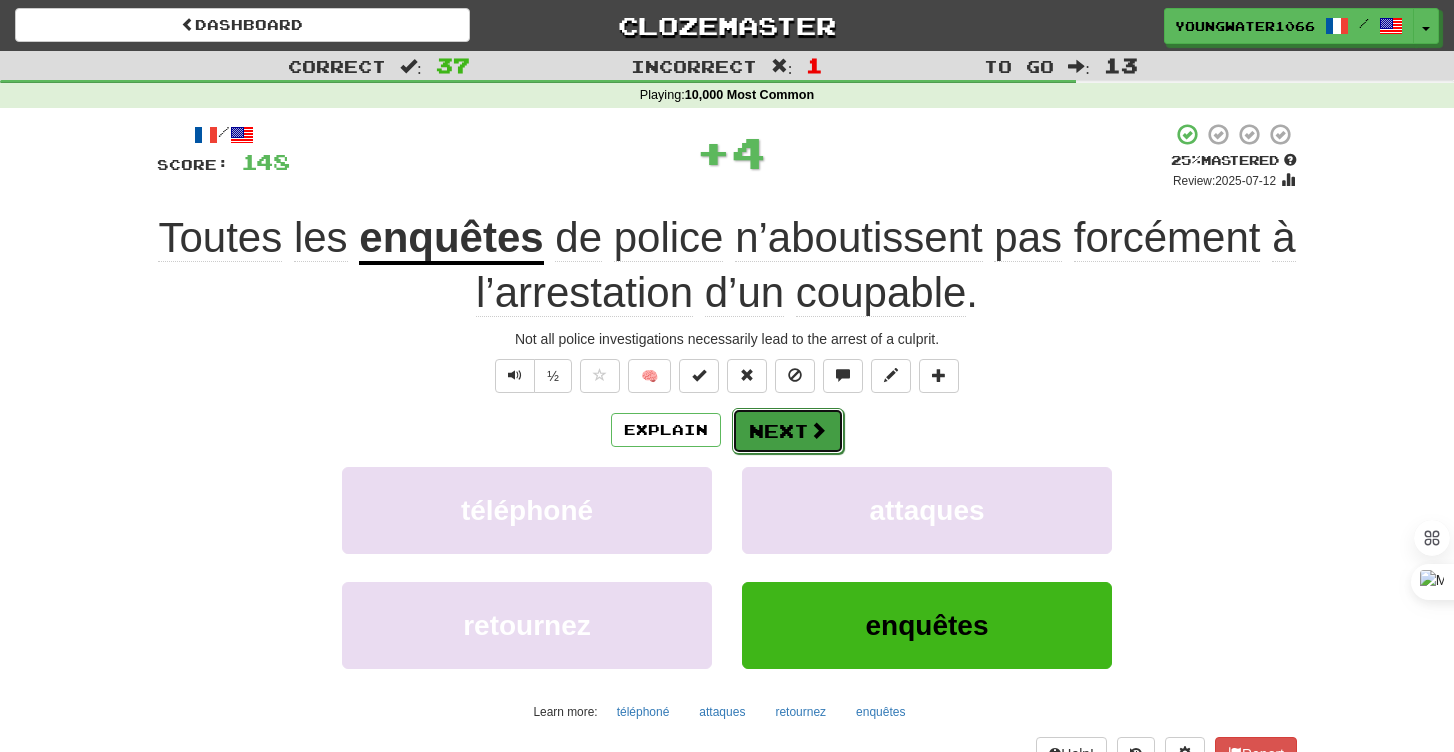 click on "Next" at bounding box center [788, 431] 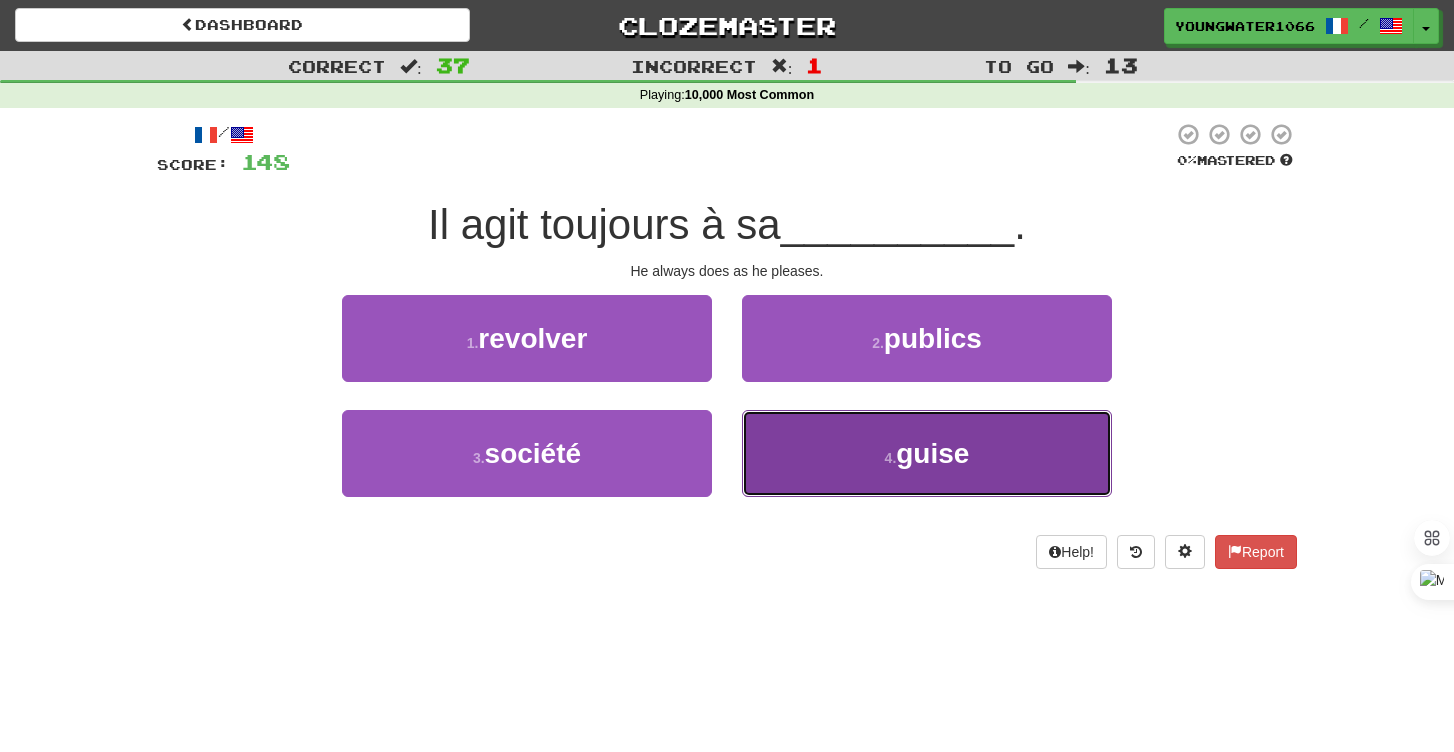 click on "4 .  guise" at bounding box center (927, 453) 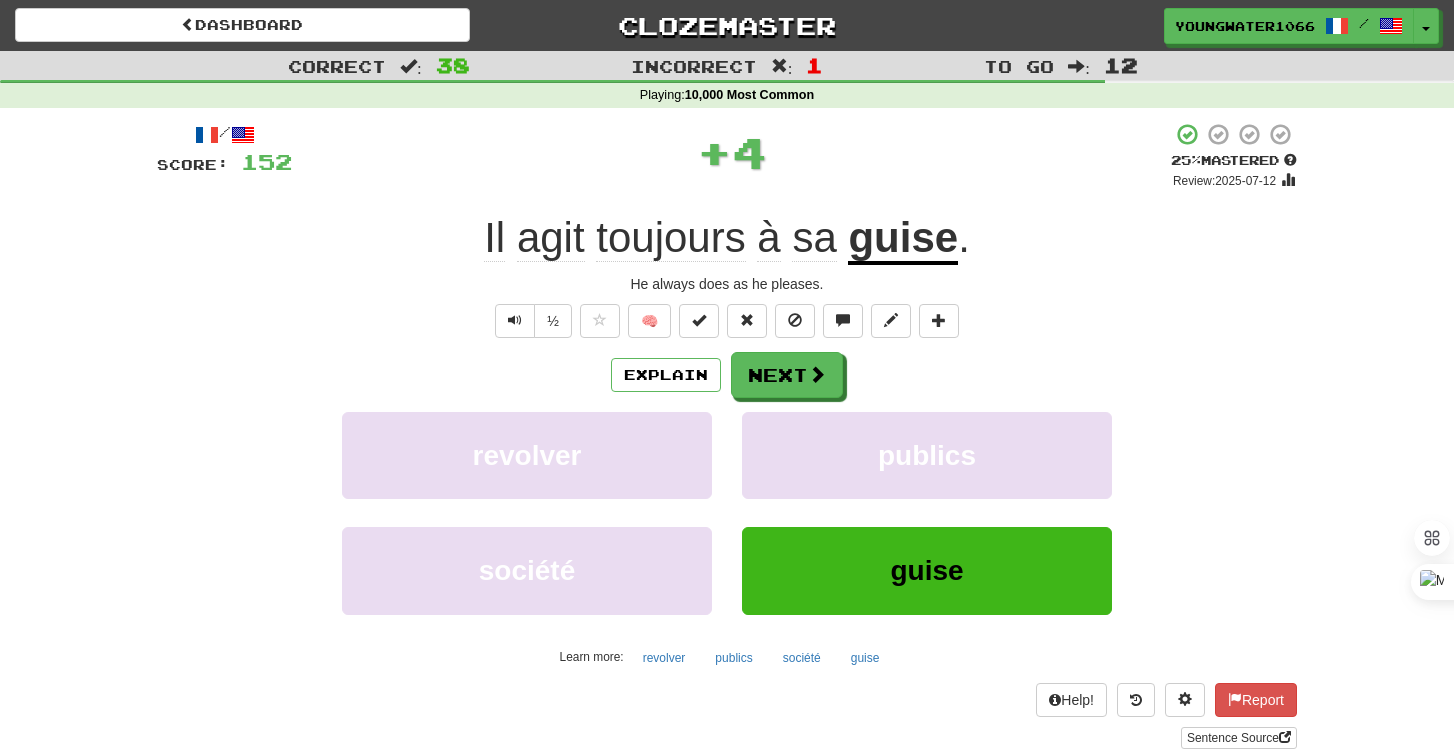 click on "Explain Next revolver publics société guise Learn more: revolver publics société guise" at bounding box center (727, 512) 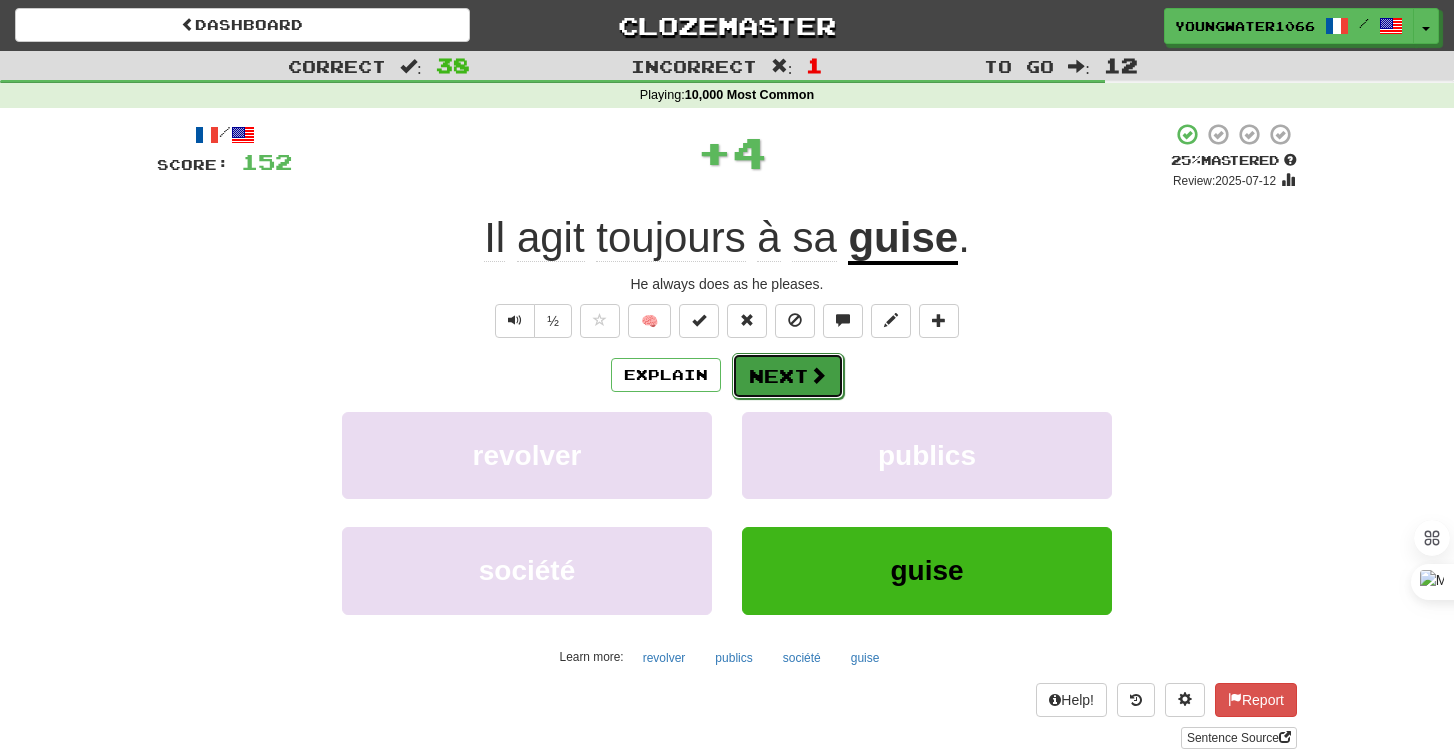 click on "Next" at bounding box center [788, 376] 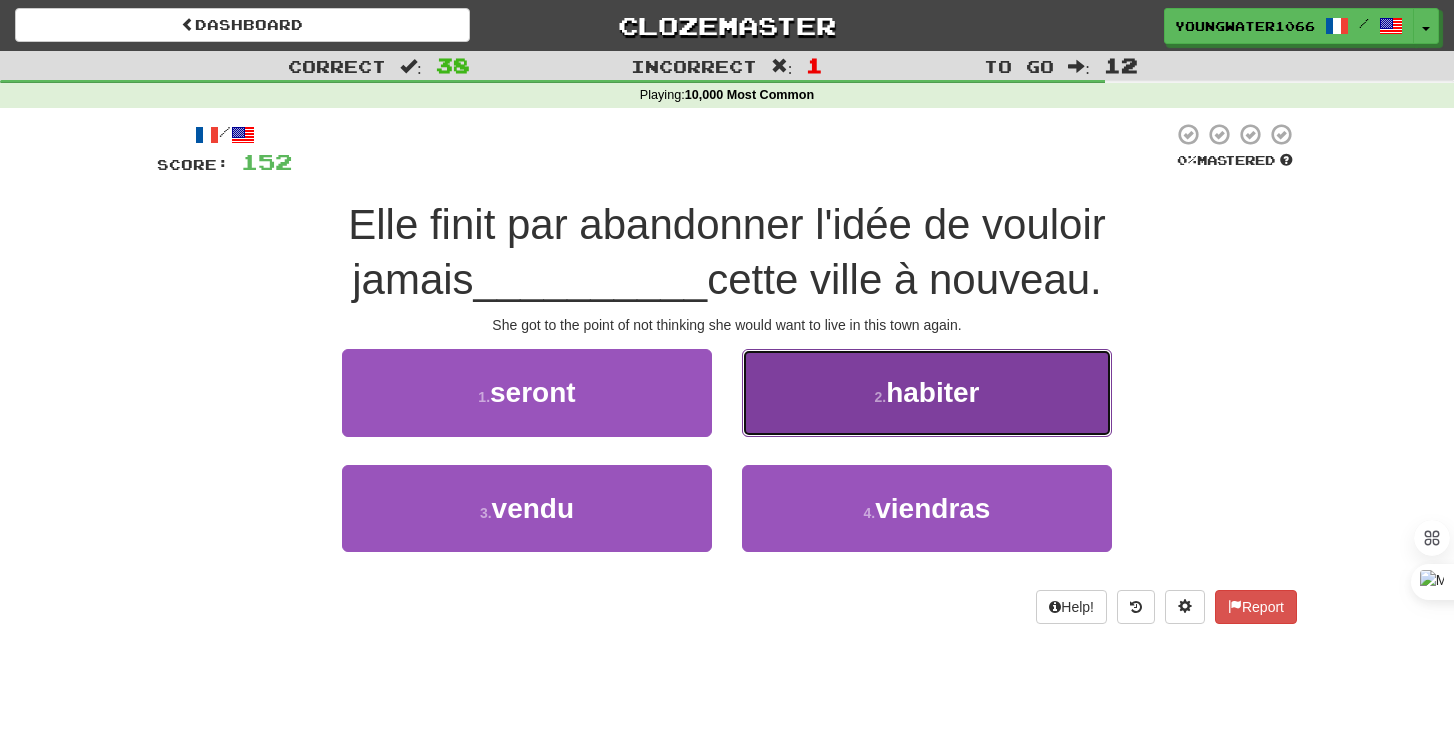 click on "2 .  habiter" at bounding box center [927, 392] 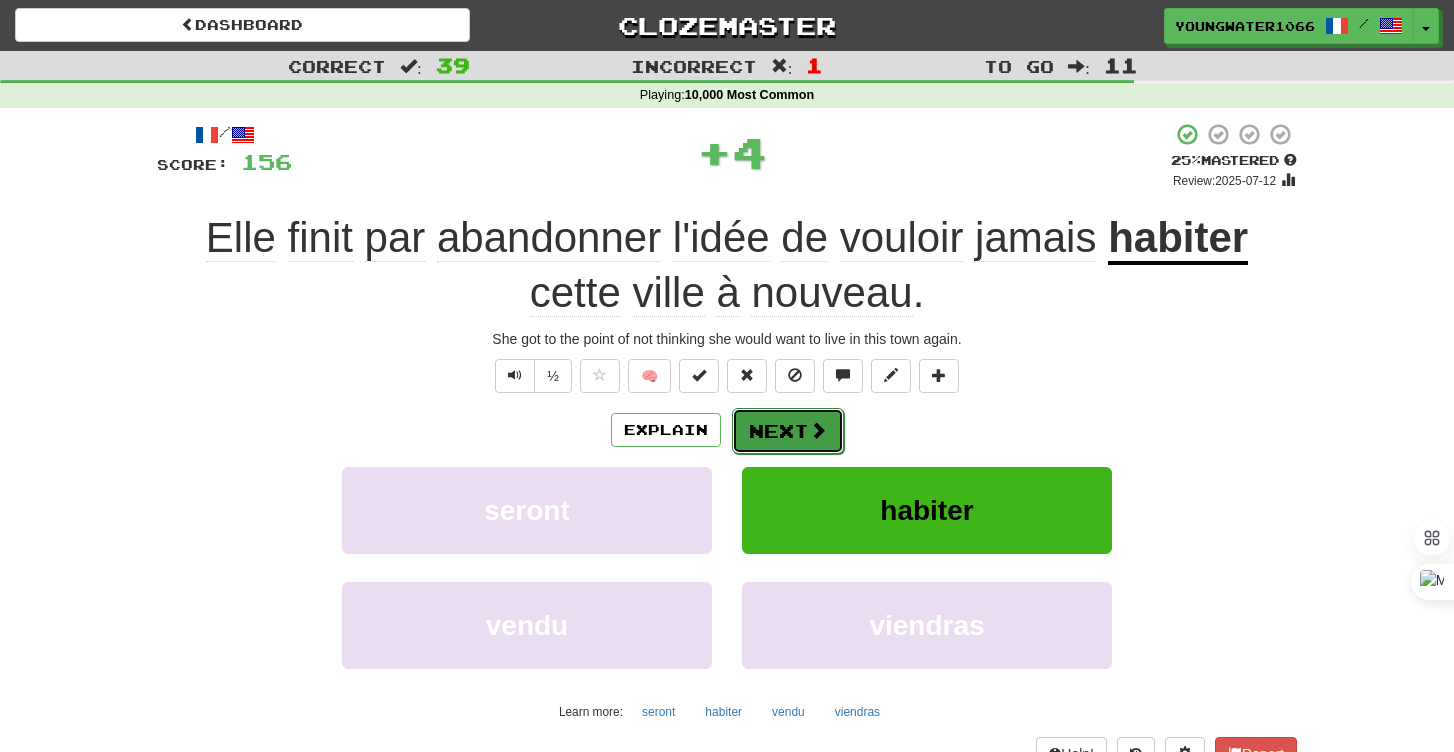 click on "Next" at bounding box center [788, 431] 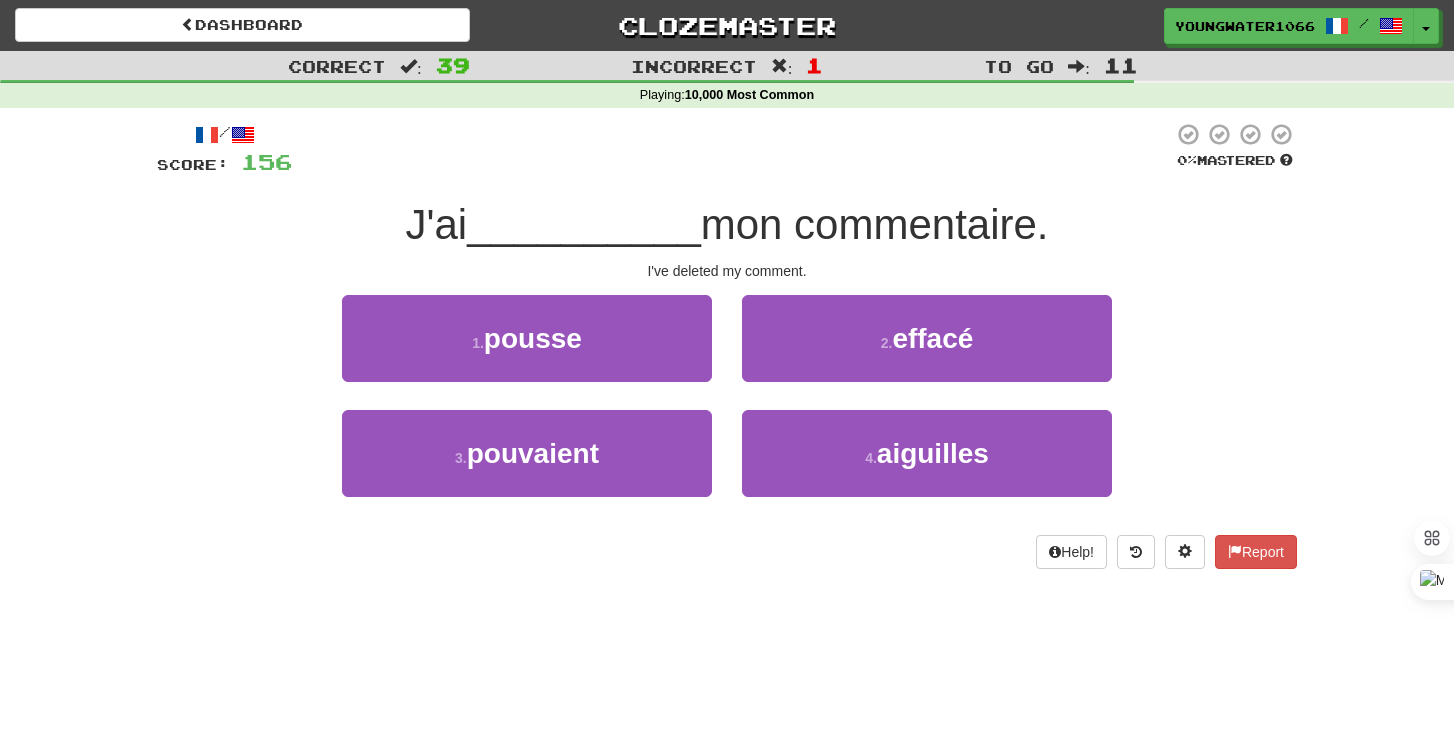click on "2 .  effacé" at bounding box center [927, 352] 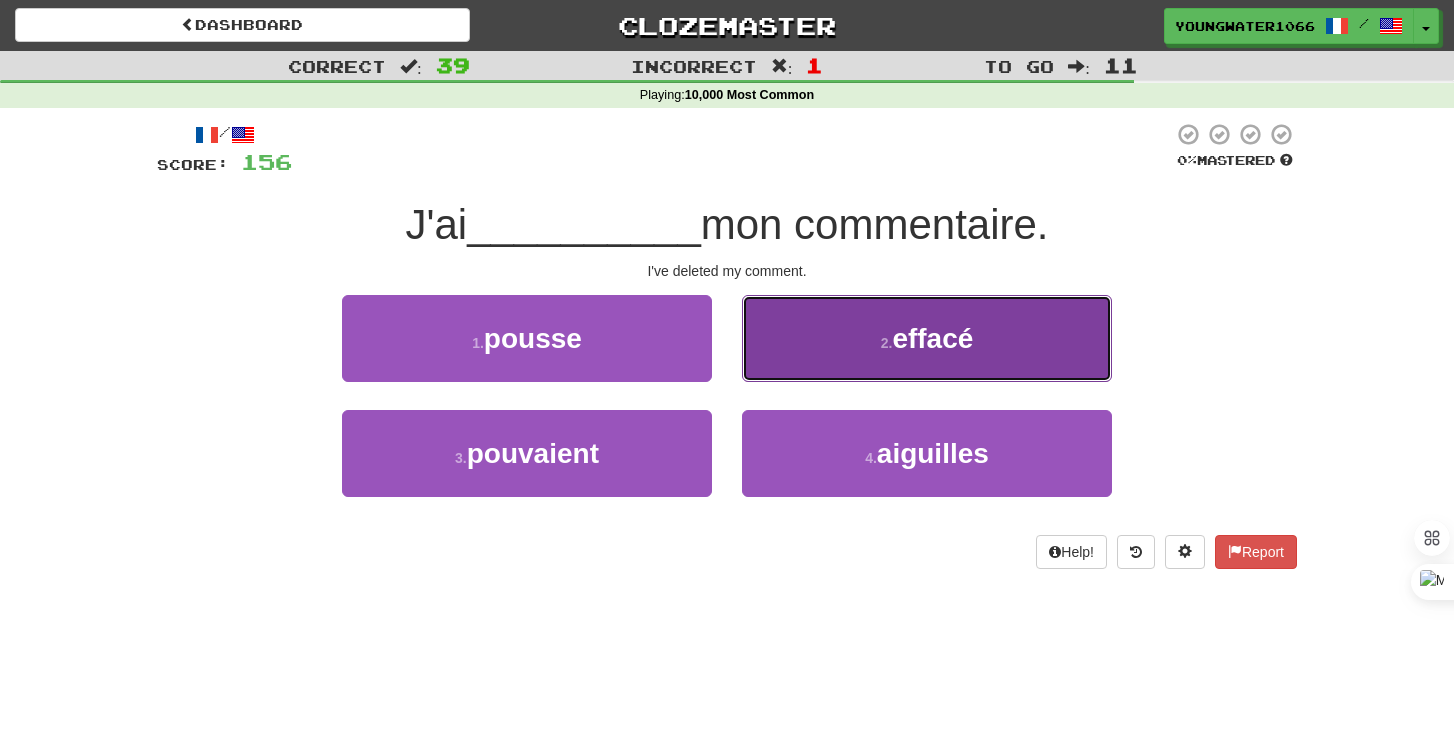 click on "2 .  effacé" at bounding box center [927, 338] 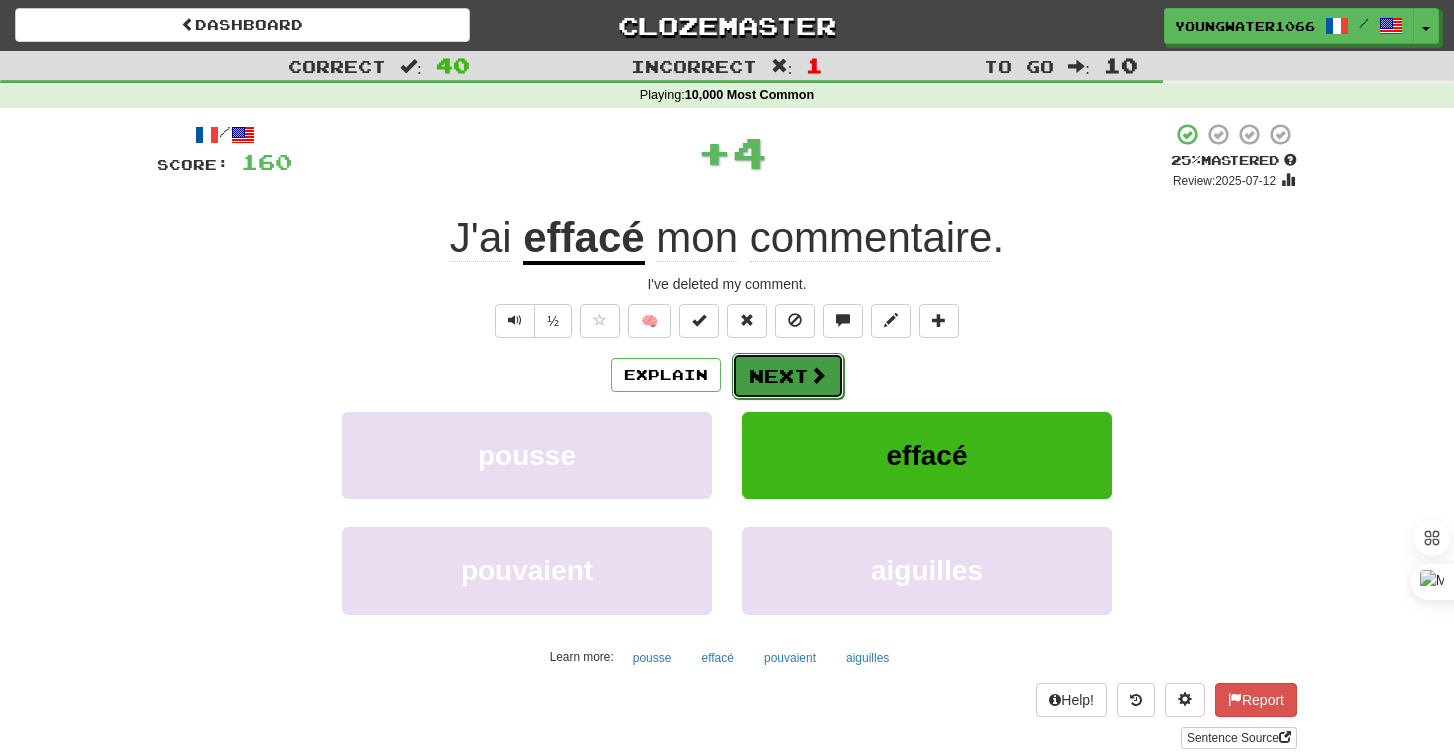 click on "Next" at bounding box center (788, 376) 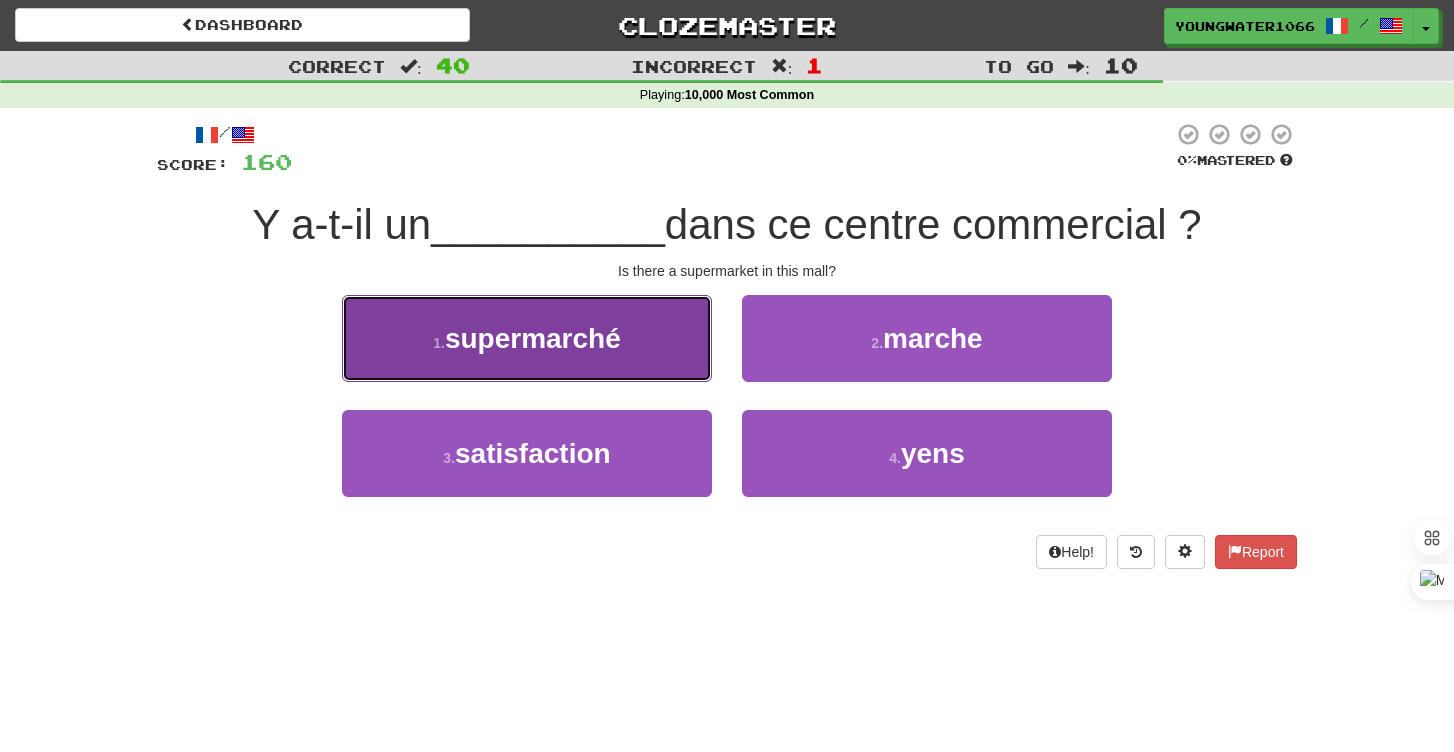 click on "1 .  supermarché" at bounding box center (527, 338) 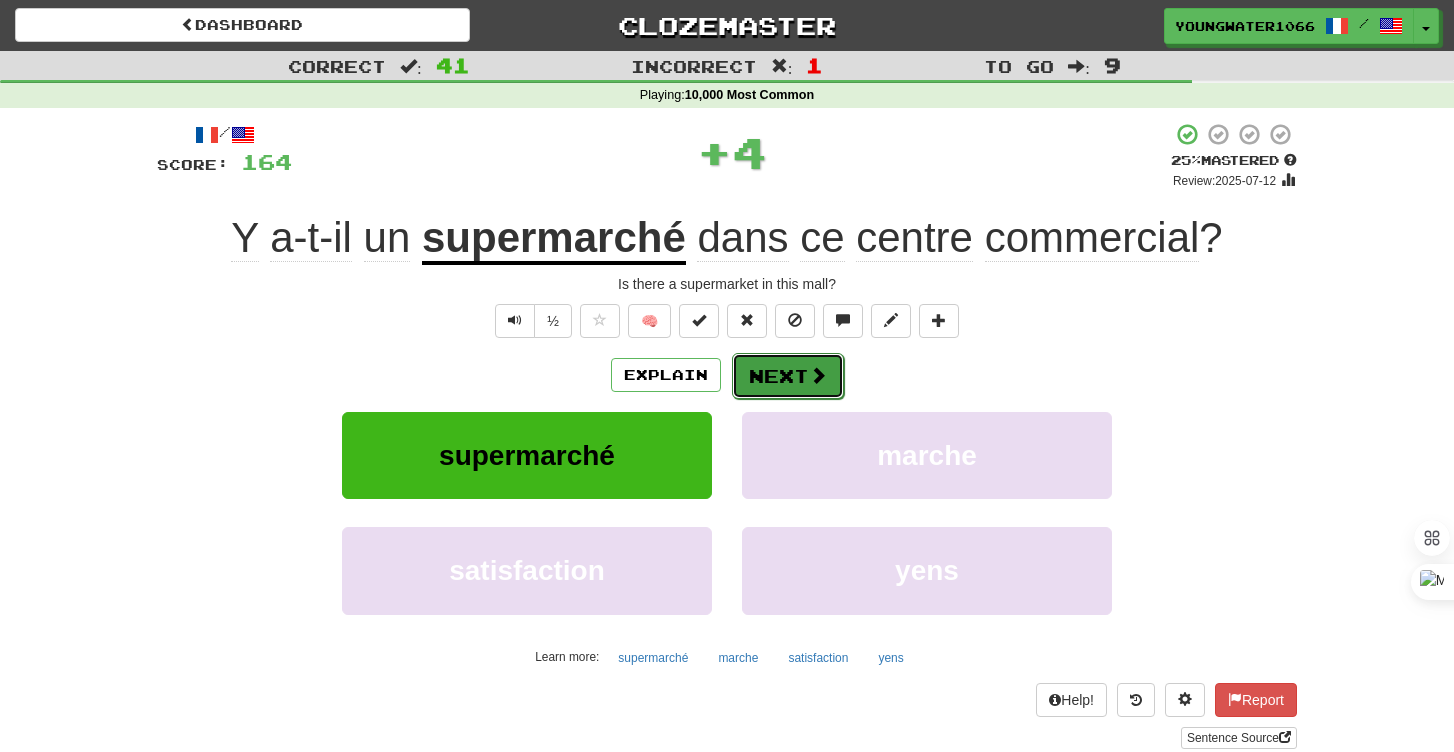 click on "Next" at bounding box center (788, 376) 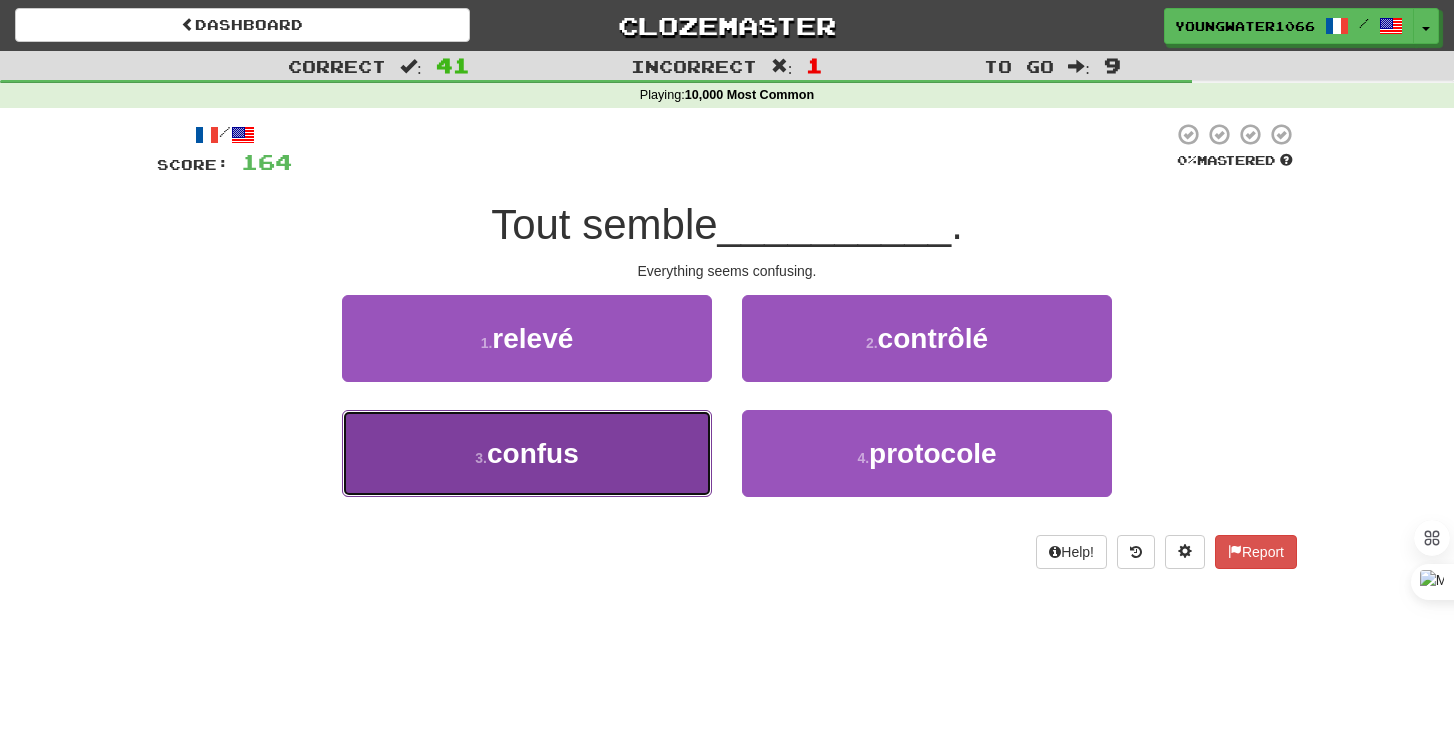 click on "3 .  confus" at bounding box center [527, 453] 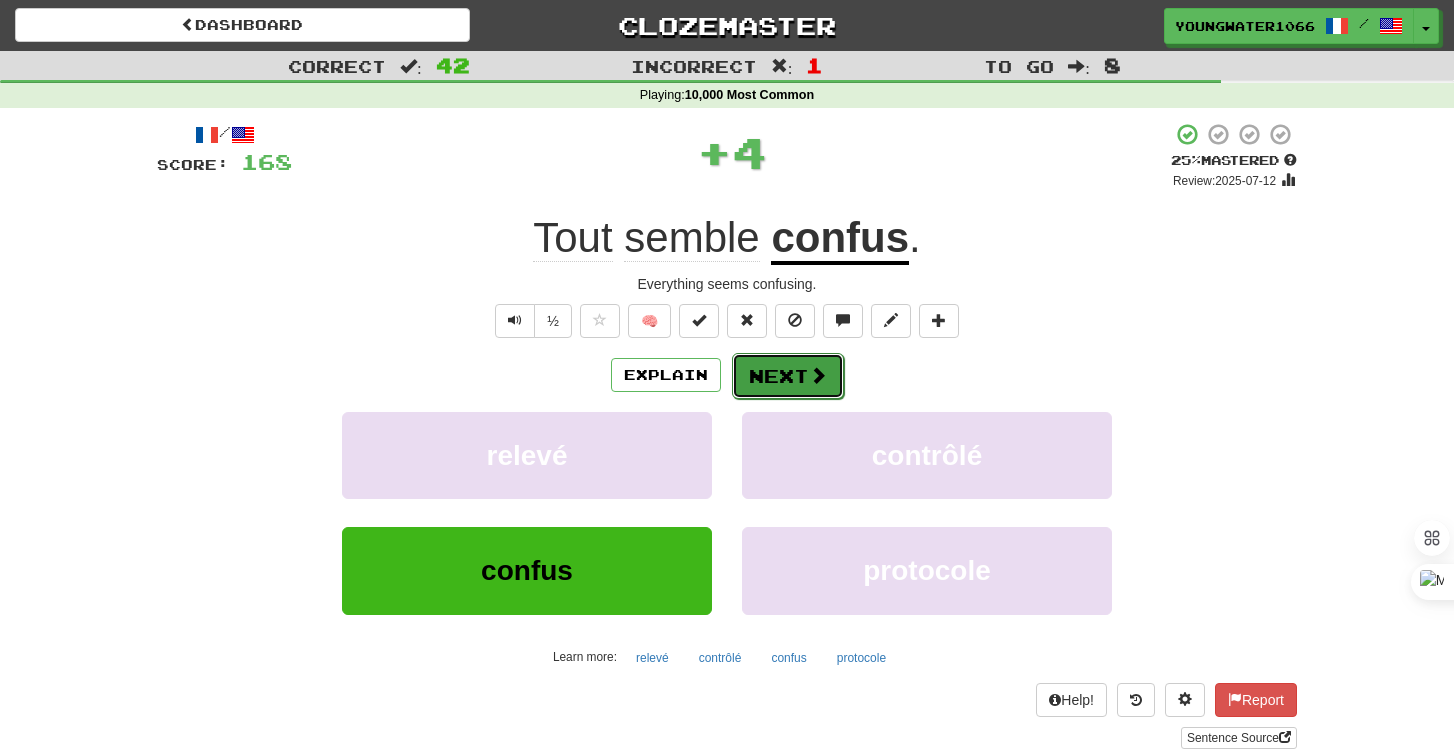 click on "Next" at bounding box center (788, 376) 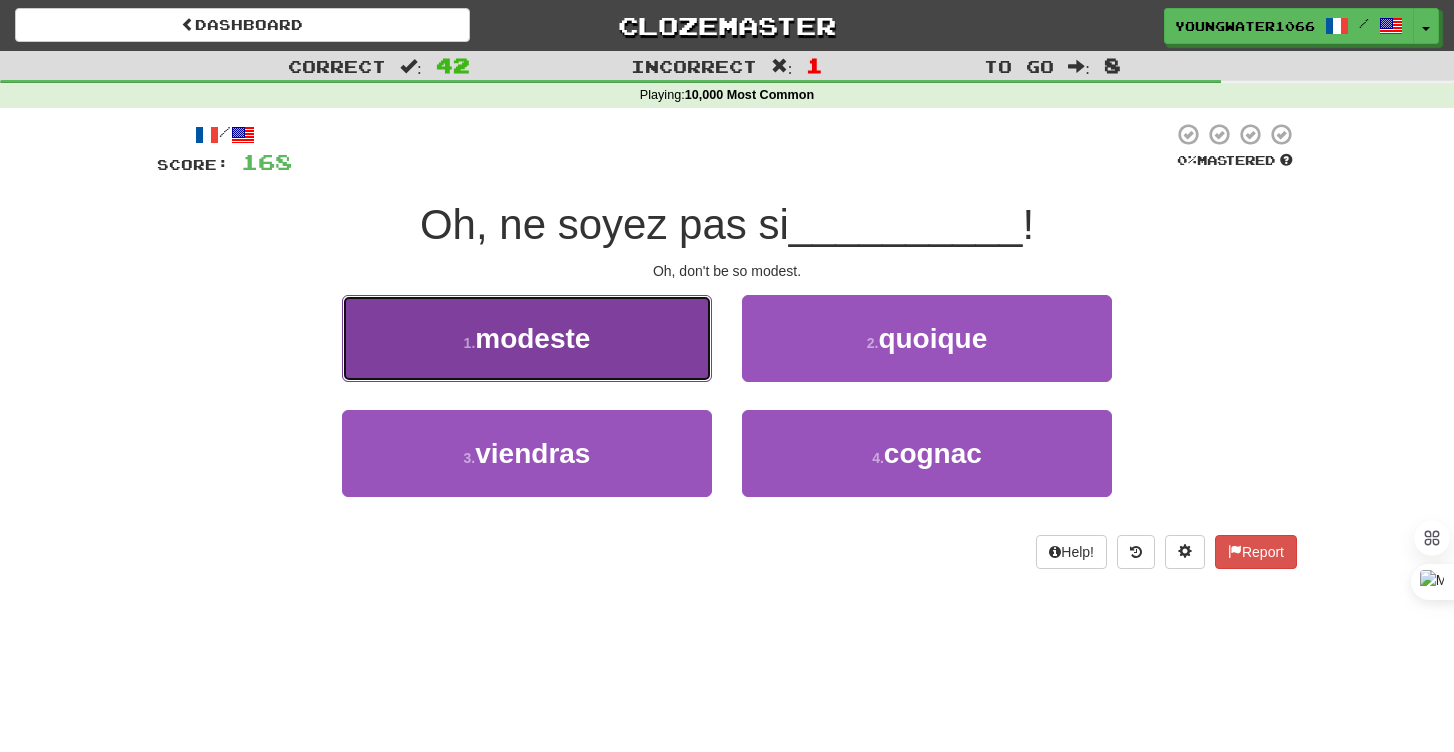 click on "1 .  modeste" at bounding box center [527, 338] 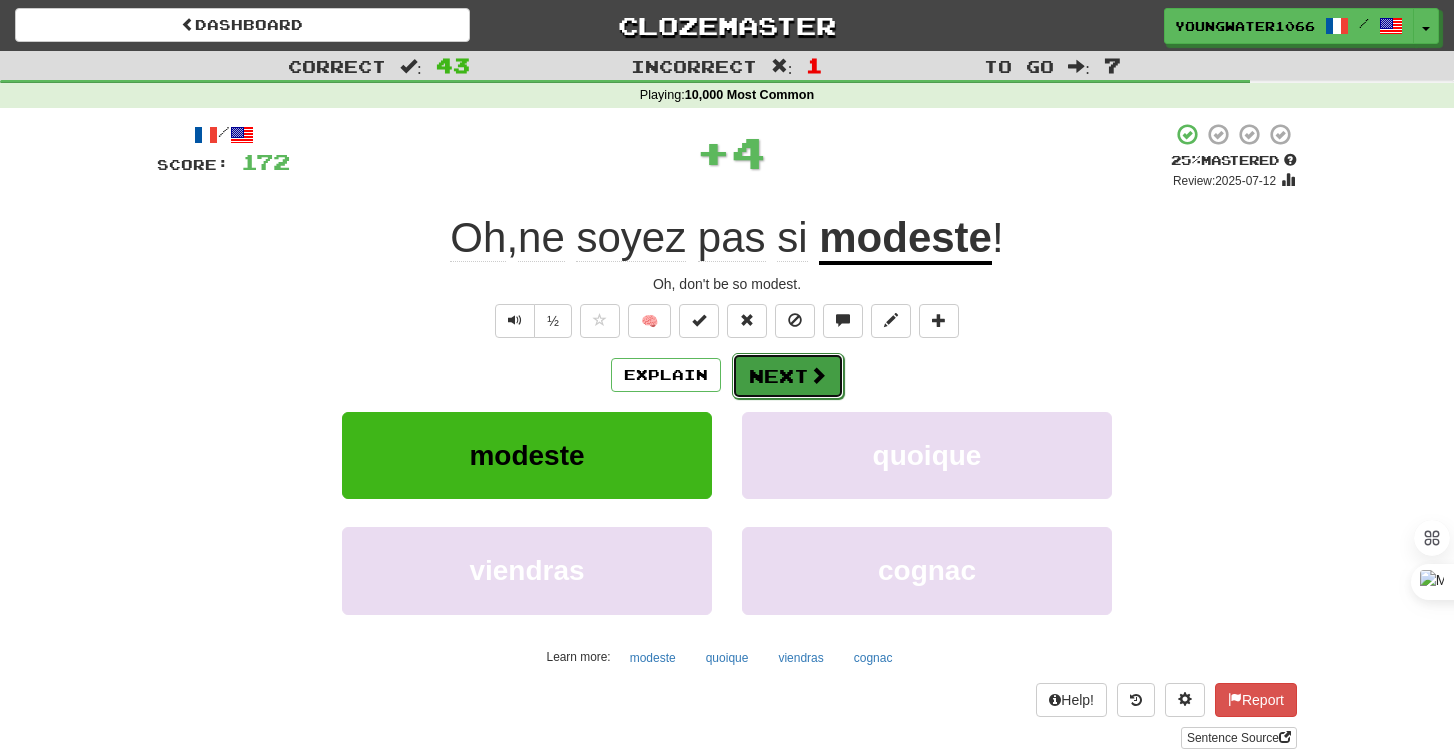 click on "Next" at bounding box center [788, 376] 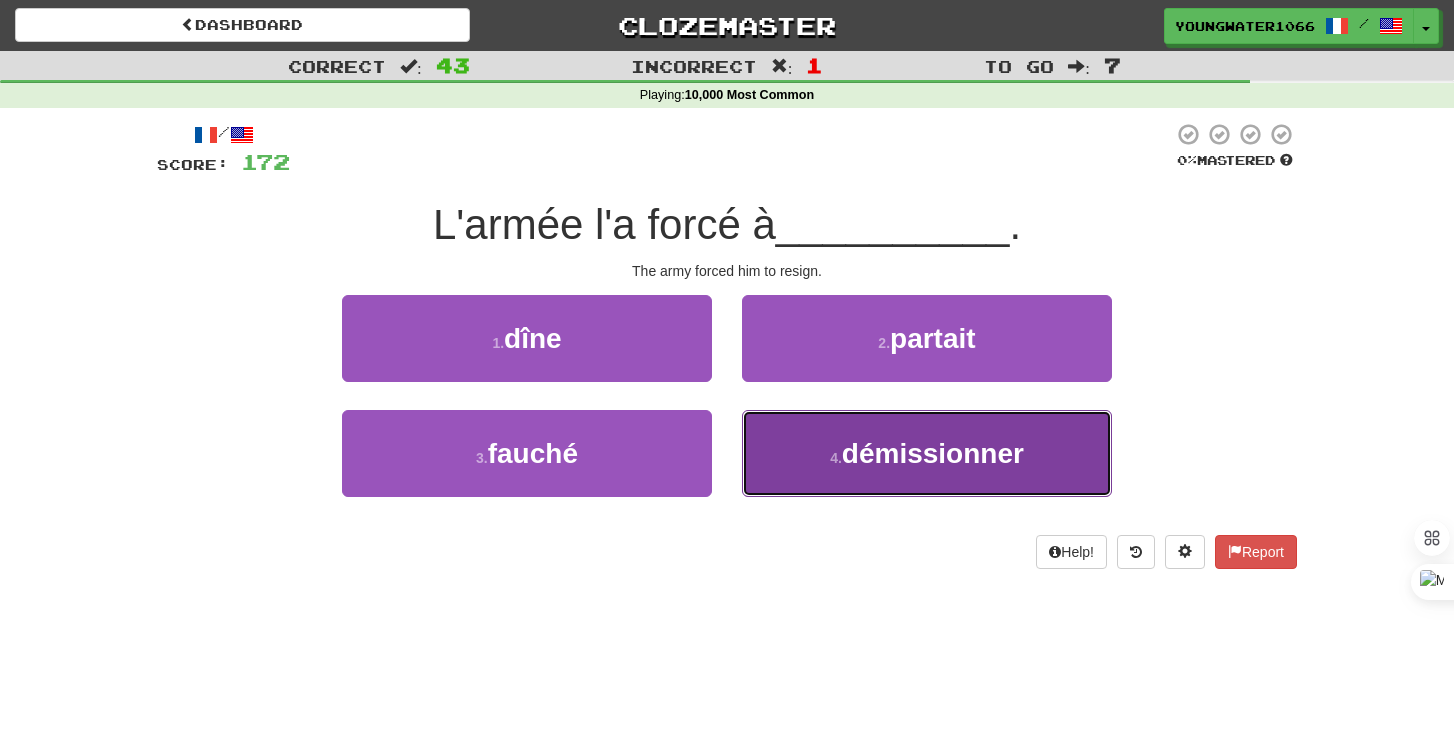 click on "4 .  démissionner" at bounding box center [927, 453] 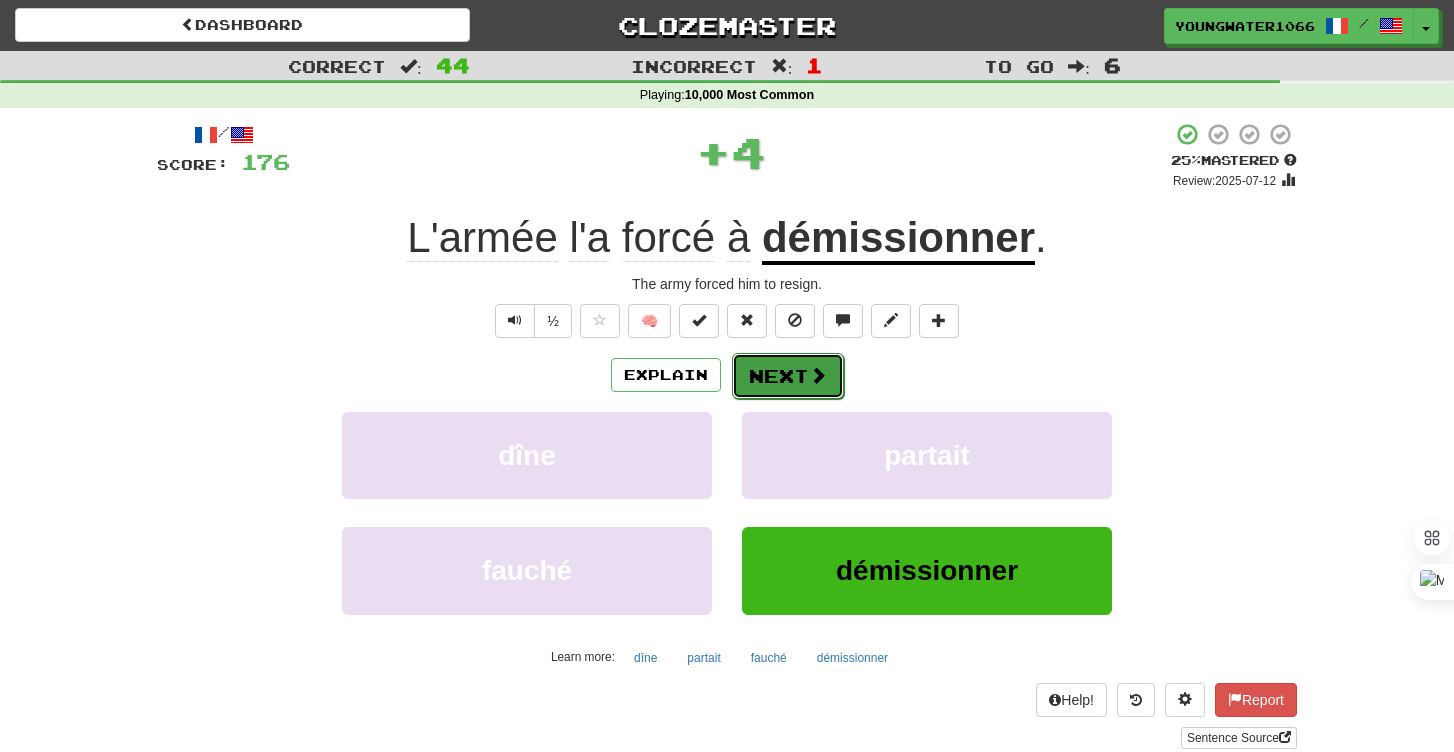 click on "Next" at bounding box center (788, 376) 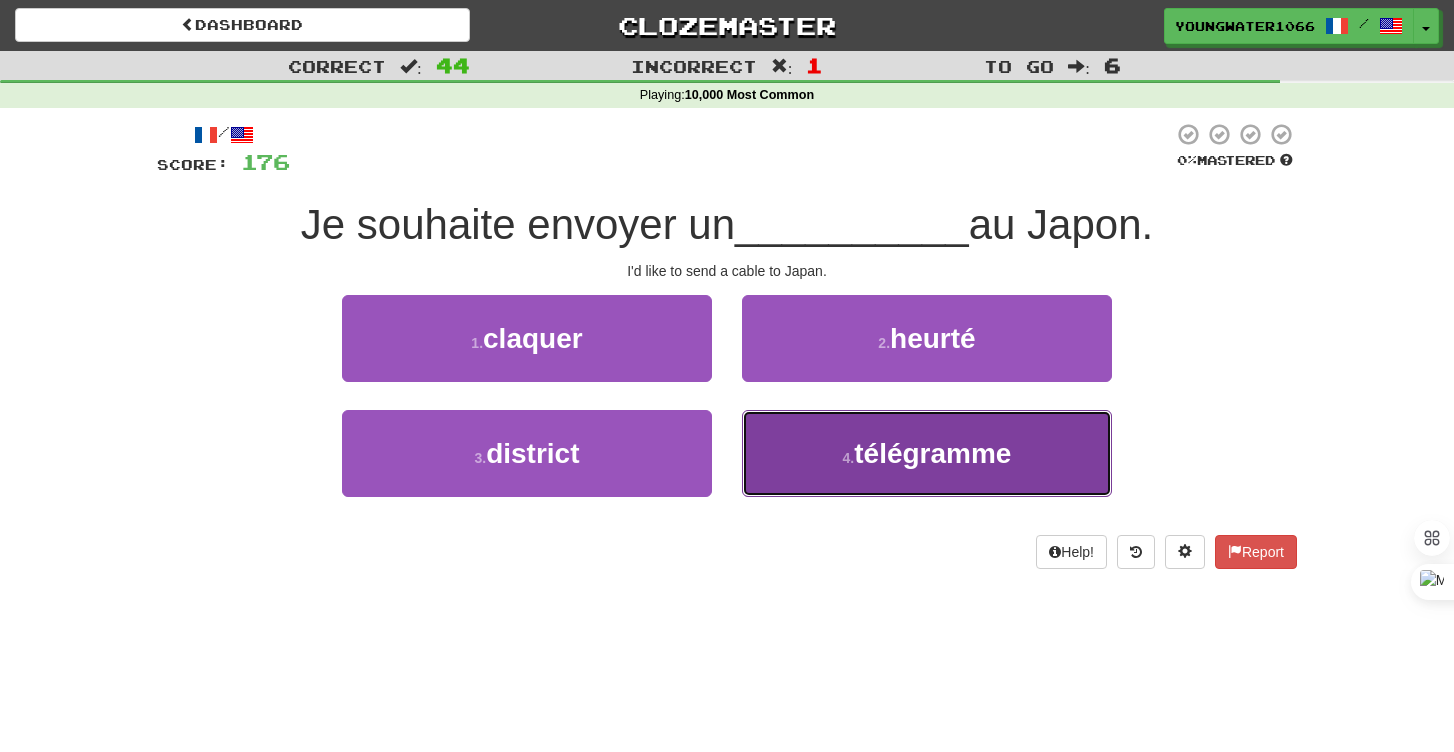 click on "4 .  télégramme" at bounding box center [927, 453] 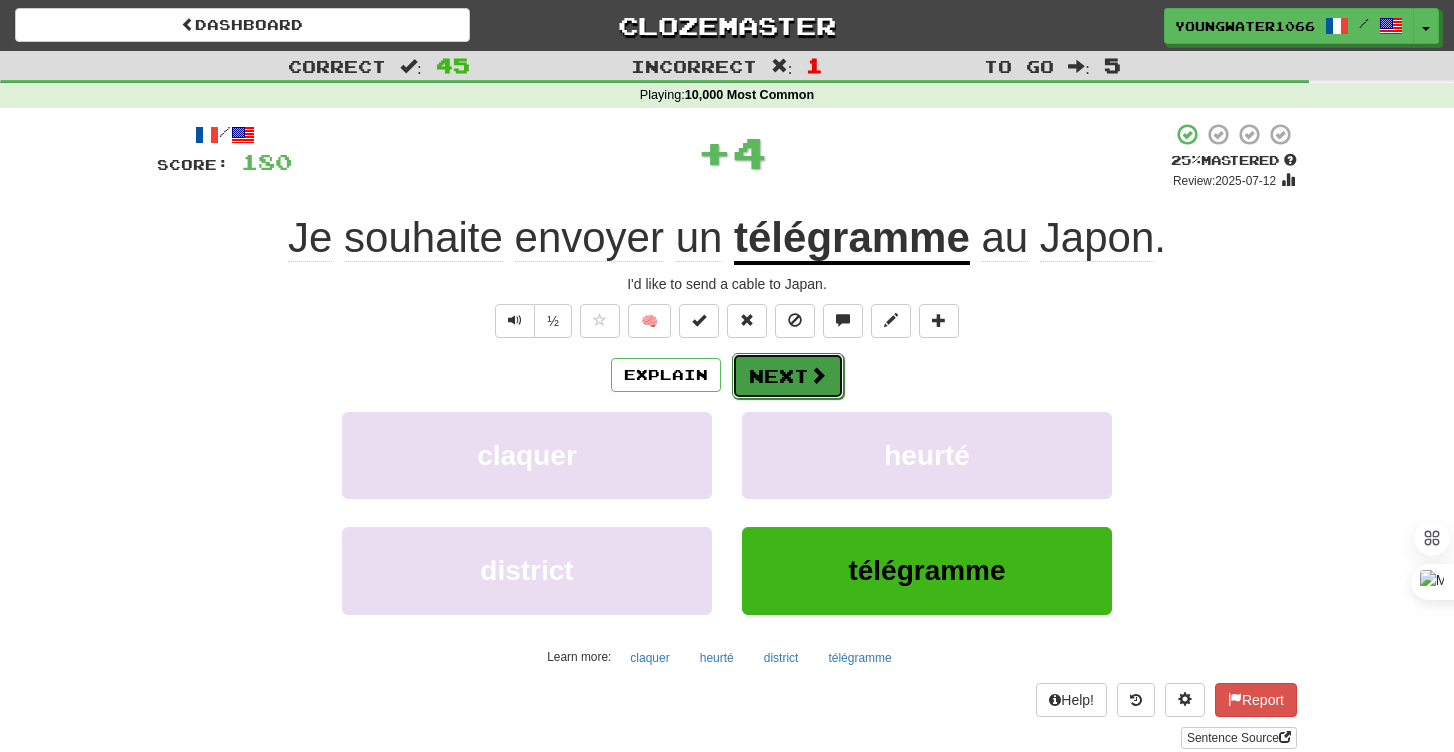 click on "Next" at bounding box center (788, 376) 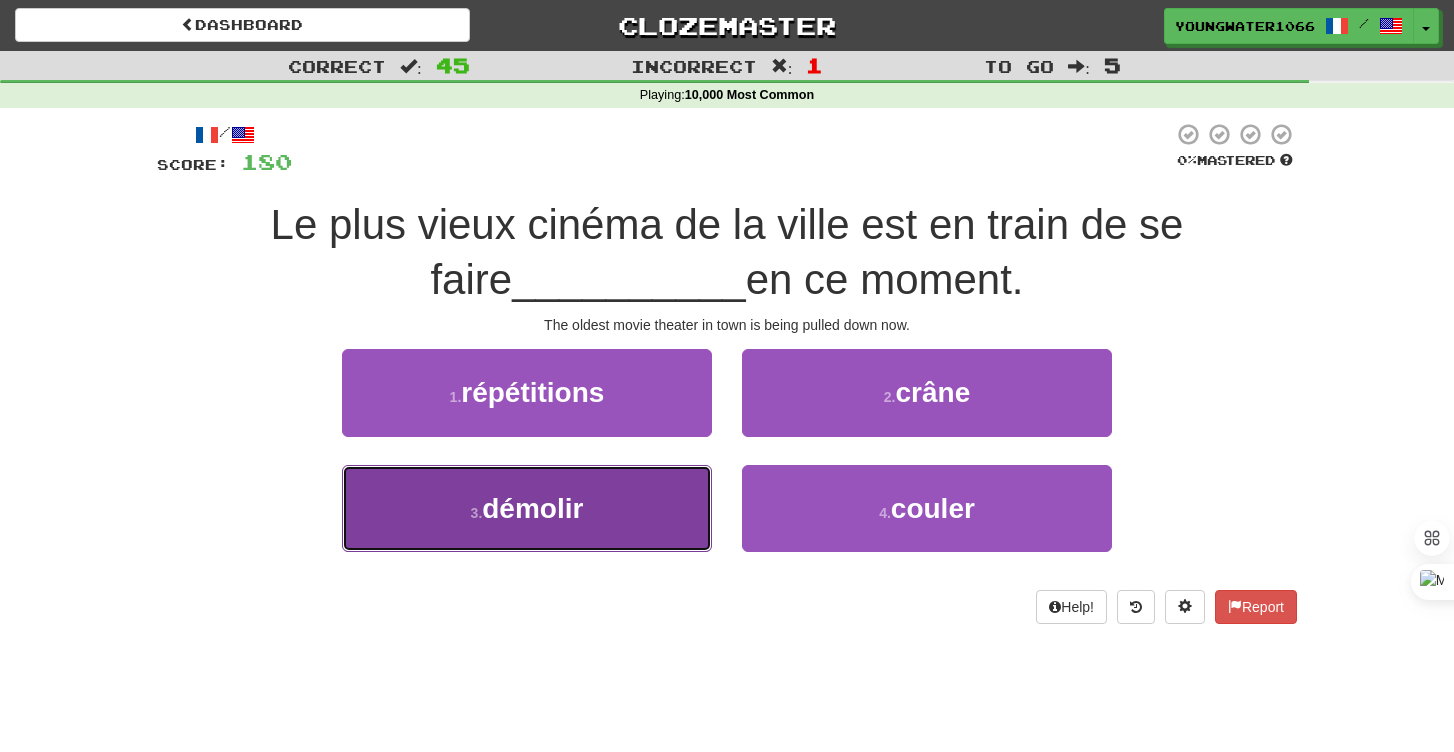click on "3 .  démolir" at bounding box center (527, 508) 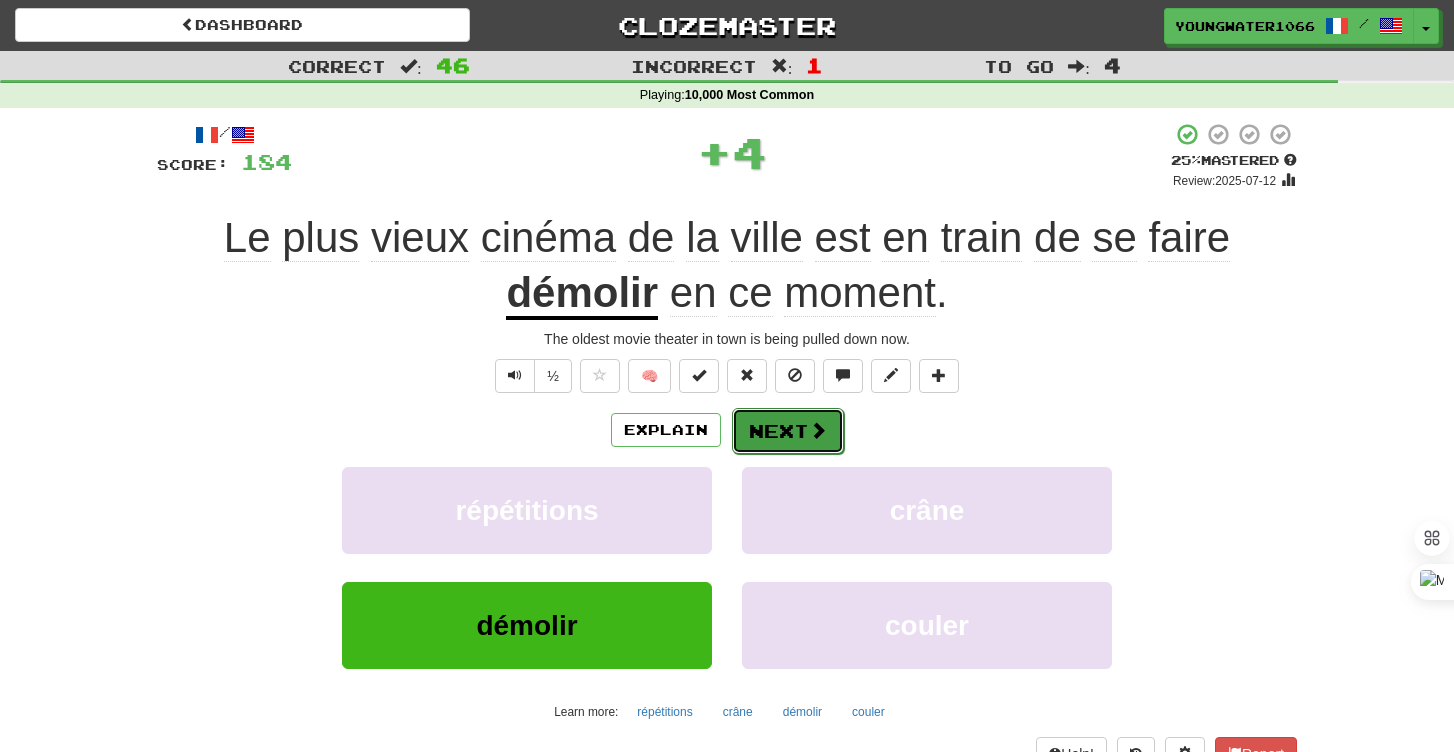 click on "Next" at bounding box center [788, 431] 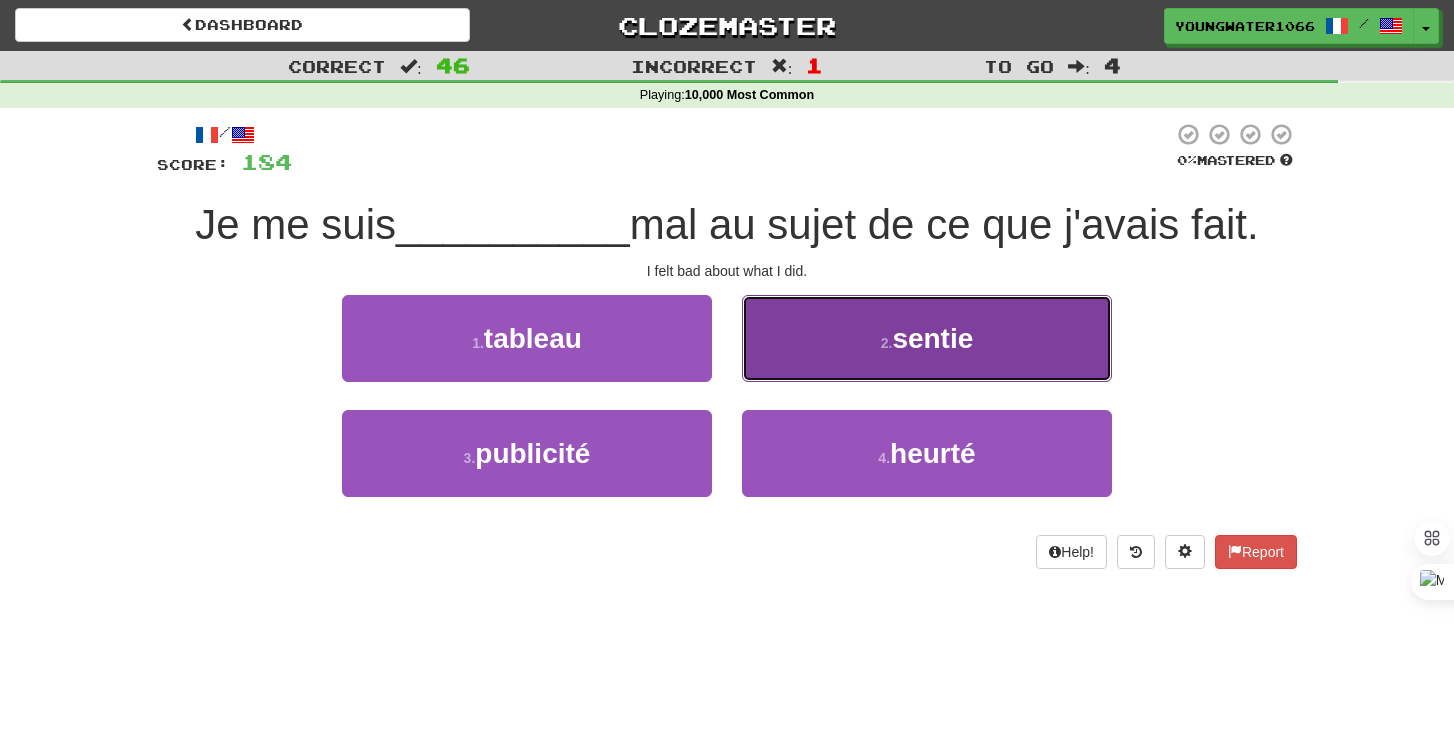 click on "2 .  sentie" at bounding box center (927, 338) 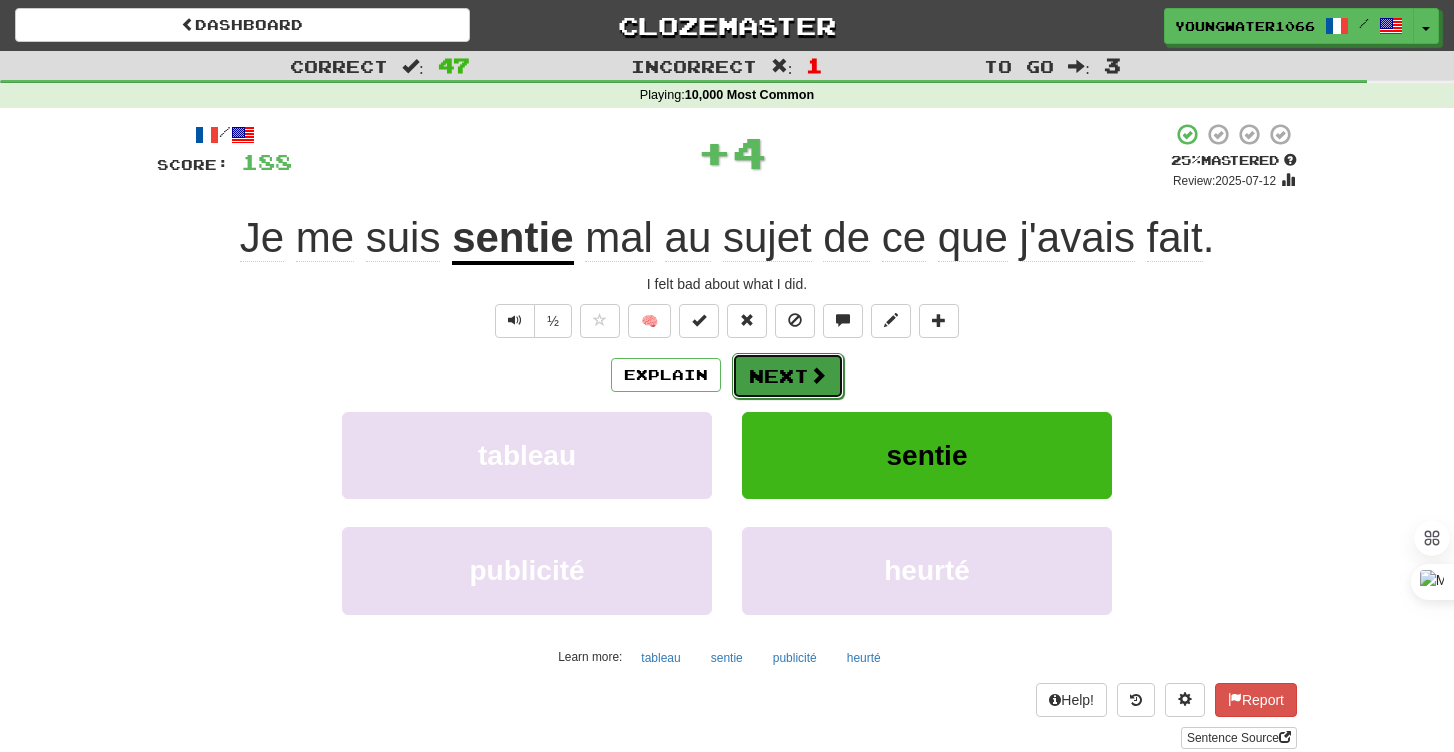 click on "Next" at bounding box center [788, 376] 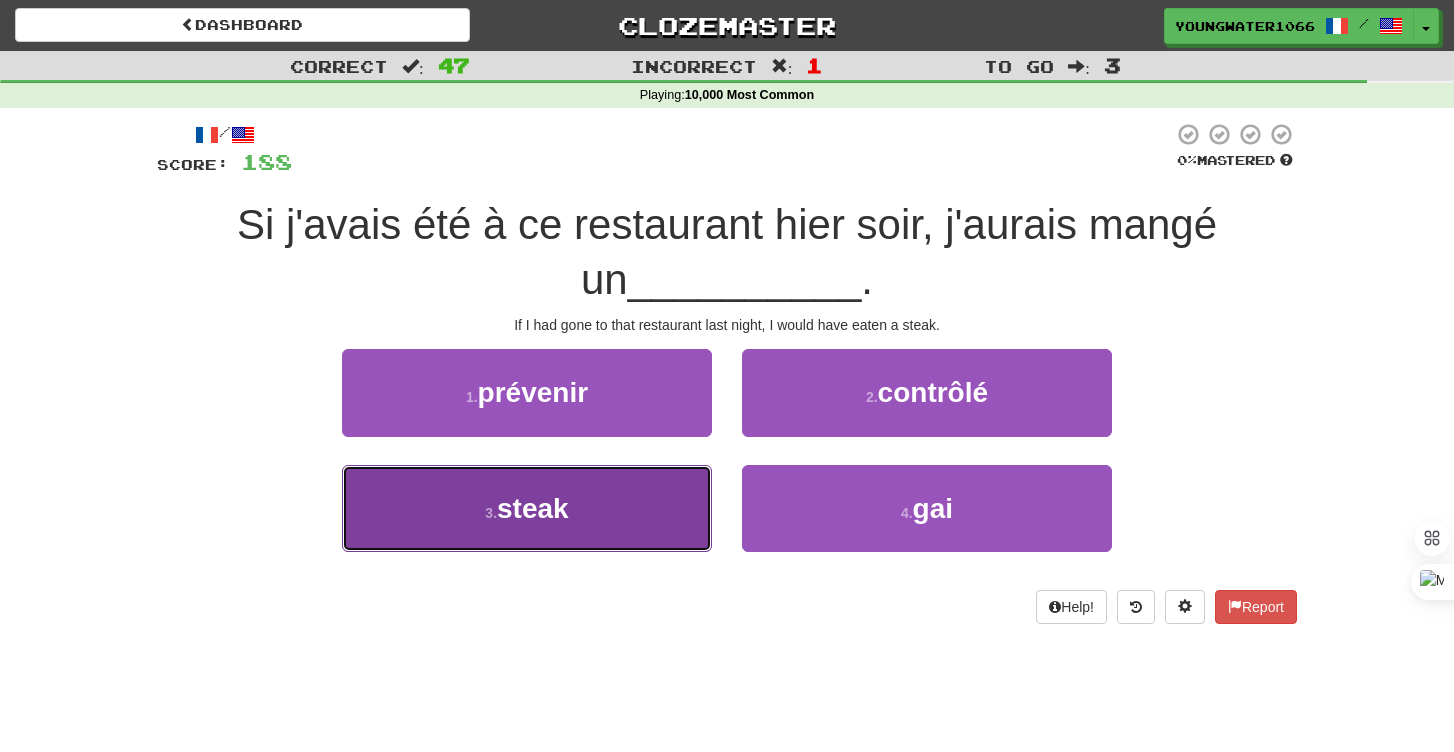 click on "3 .  steak" at bounding box center (527, 508) 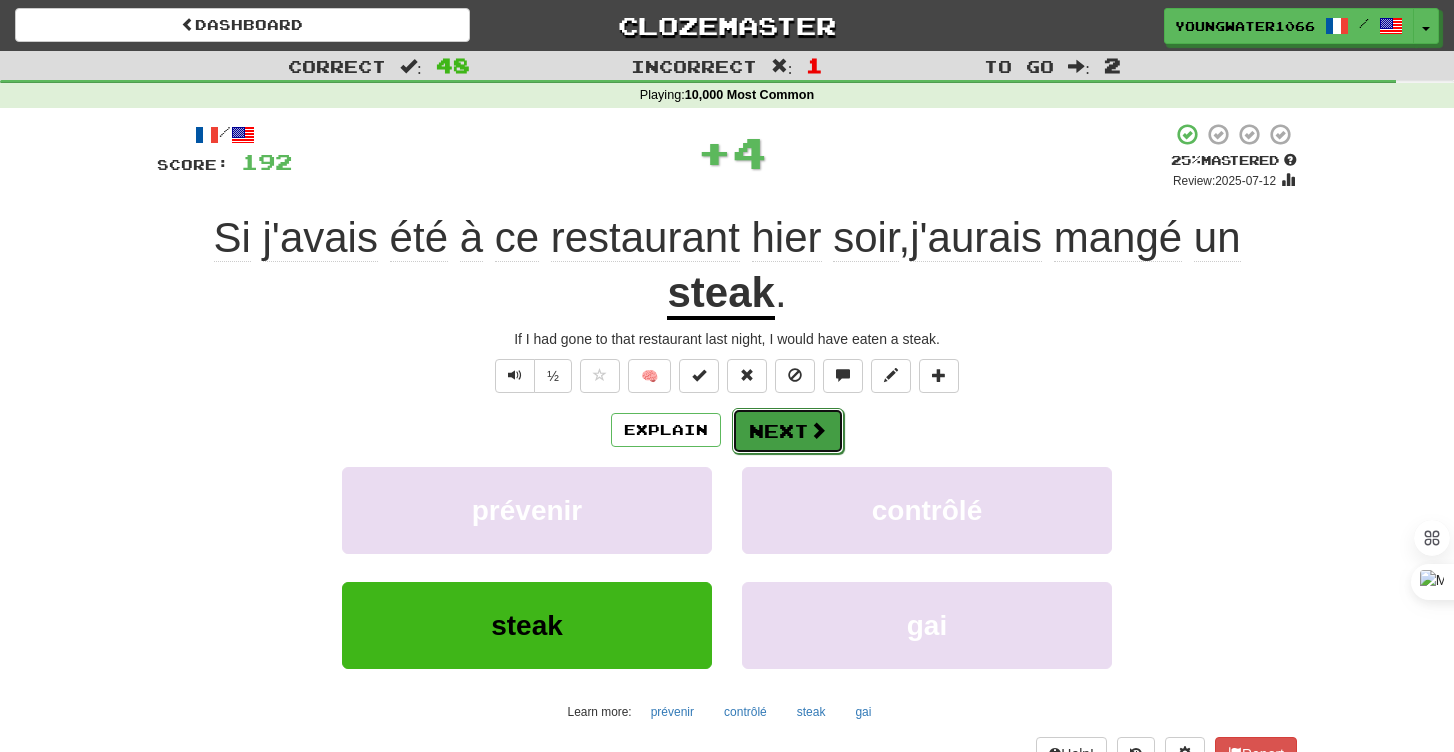 click on "Next" at bounding box center (788, 431) 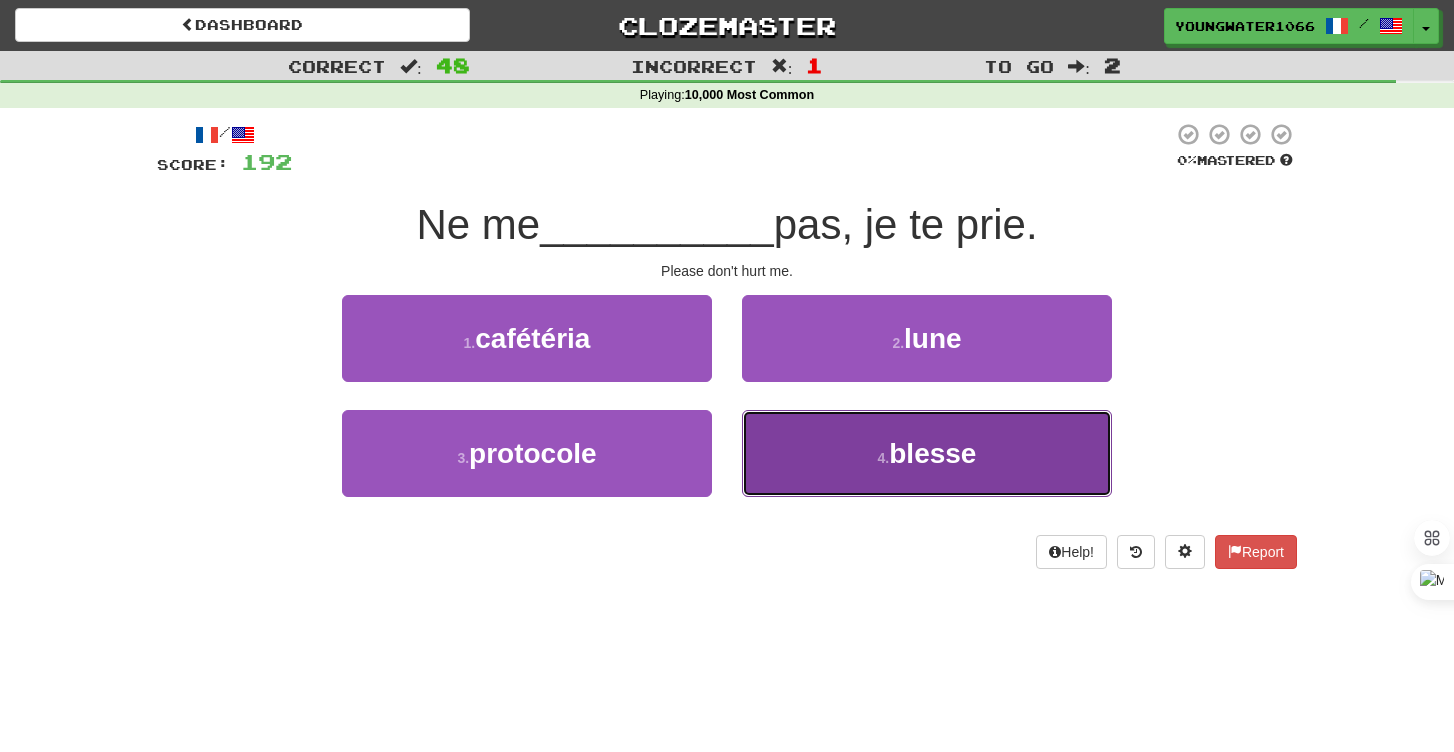 click on "4 .  blesse" at bounding box center [927, 453] 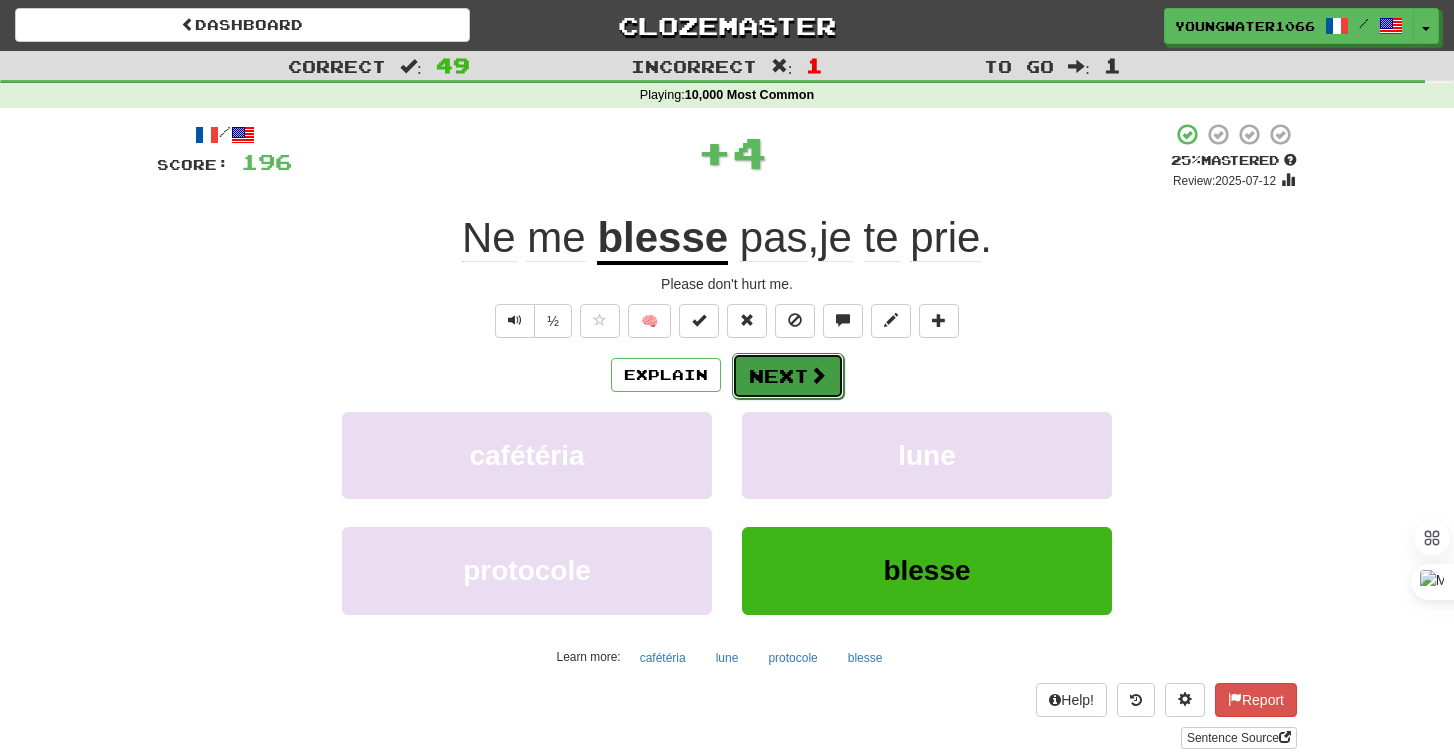 click on "Next" at bounding box center [788, 376] 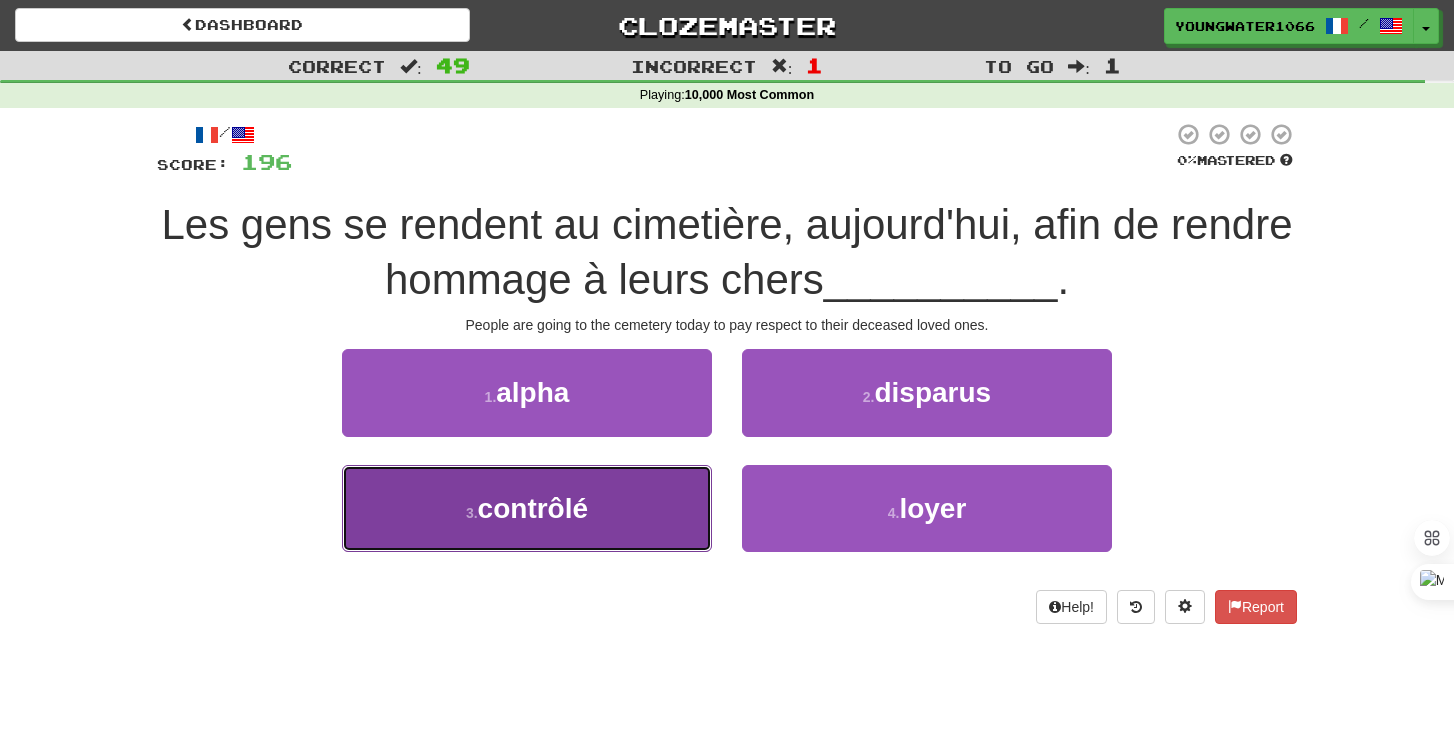 click on "3 .  contrôlé" at bounding box center [527, 508] 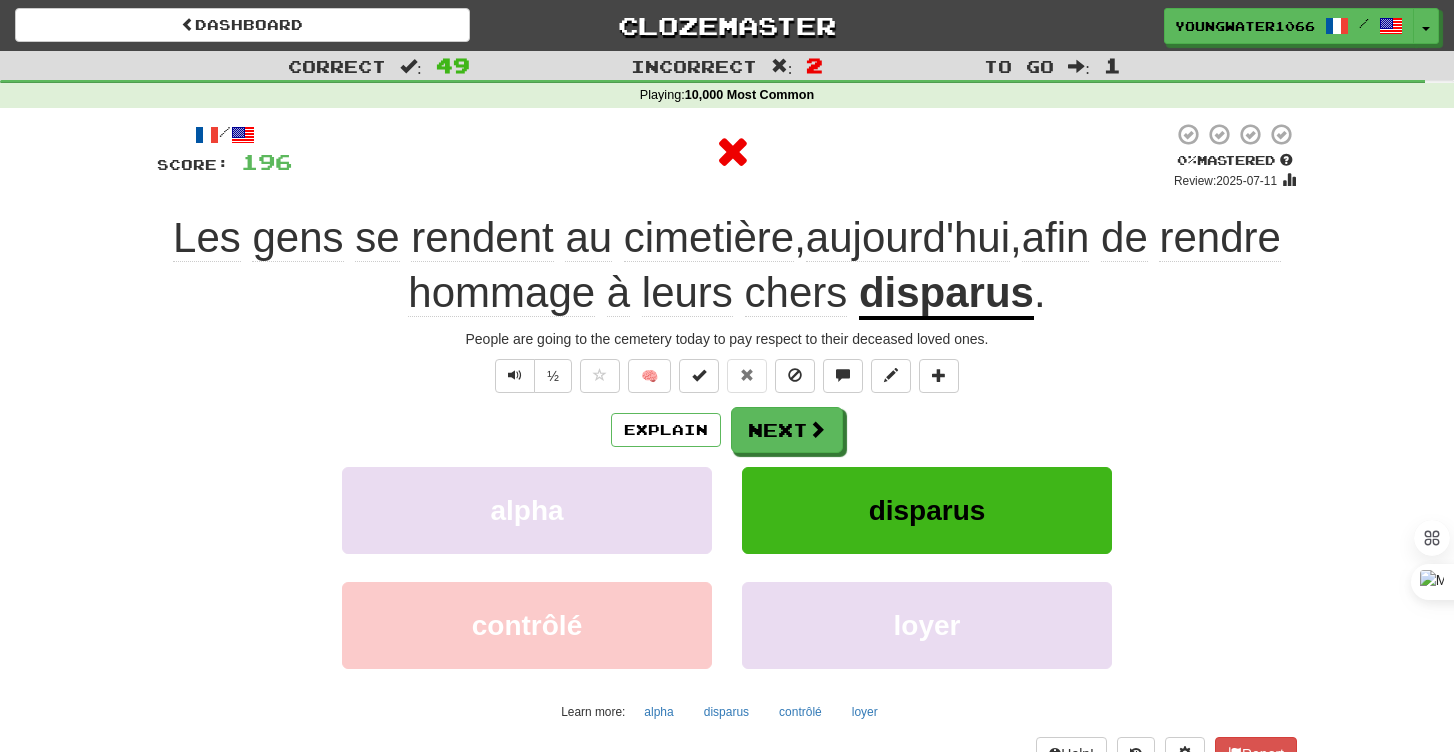 click on "People are going to the cemetery today to pay respect to their deceased loved ones." at bounding box center [727, 462] 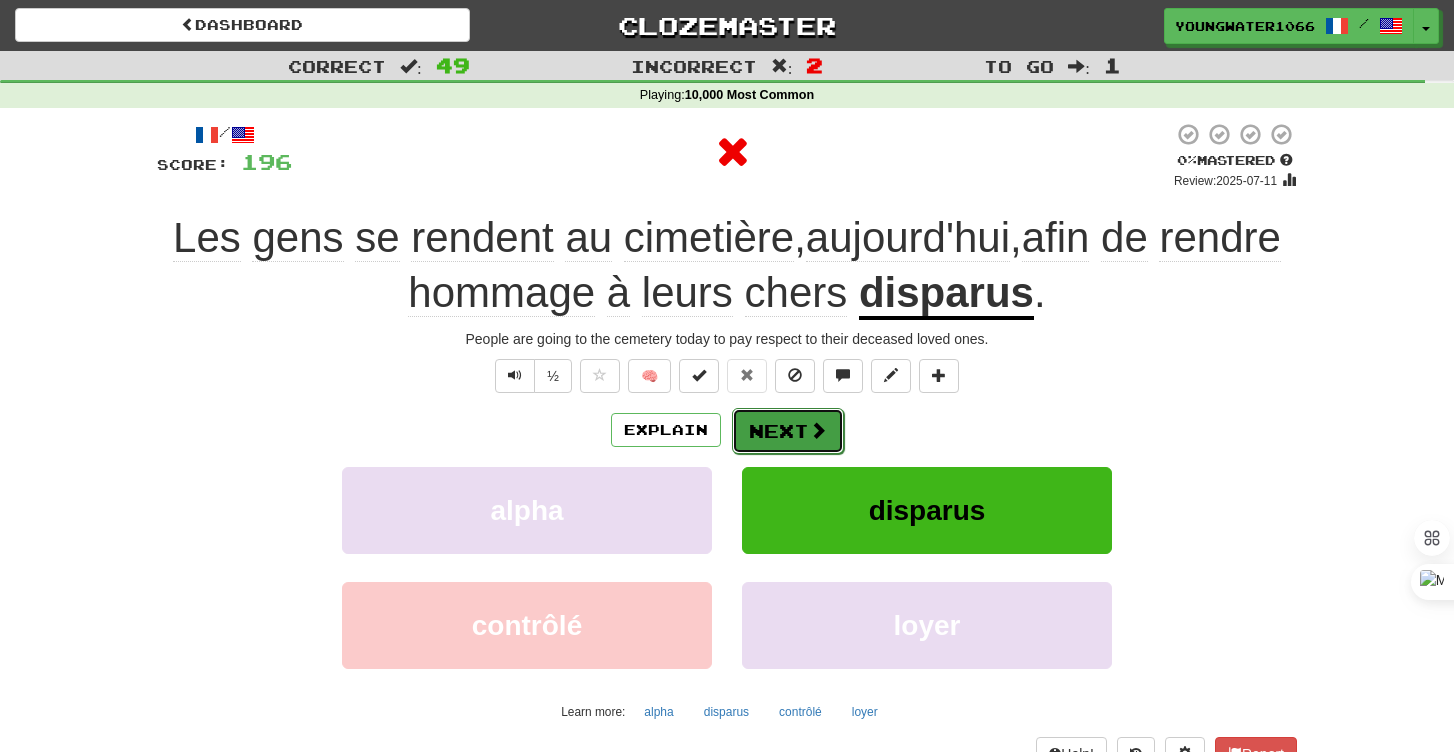click on "Next" at bounding box center (788, 431) 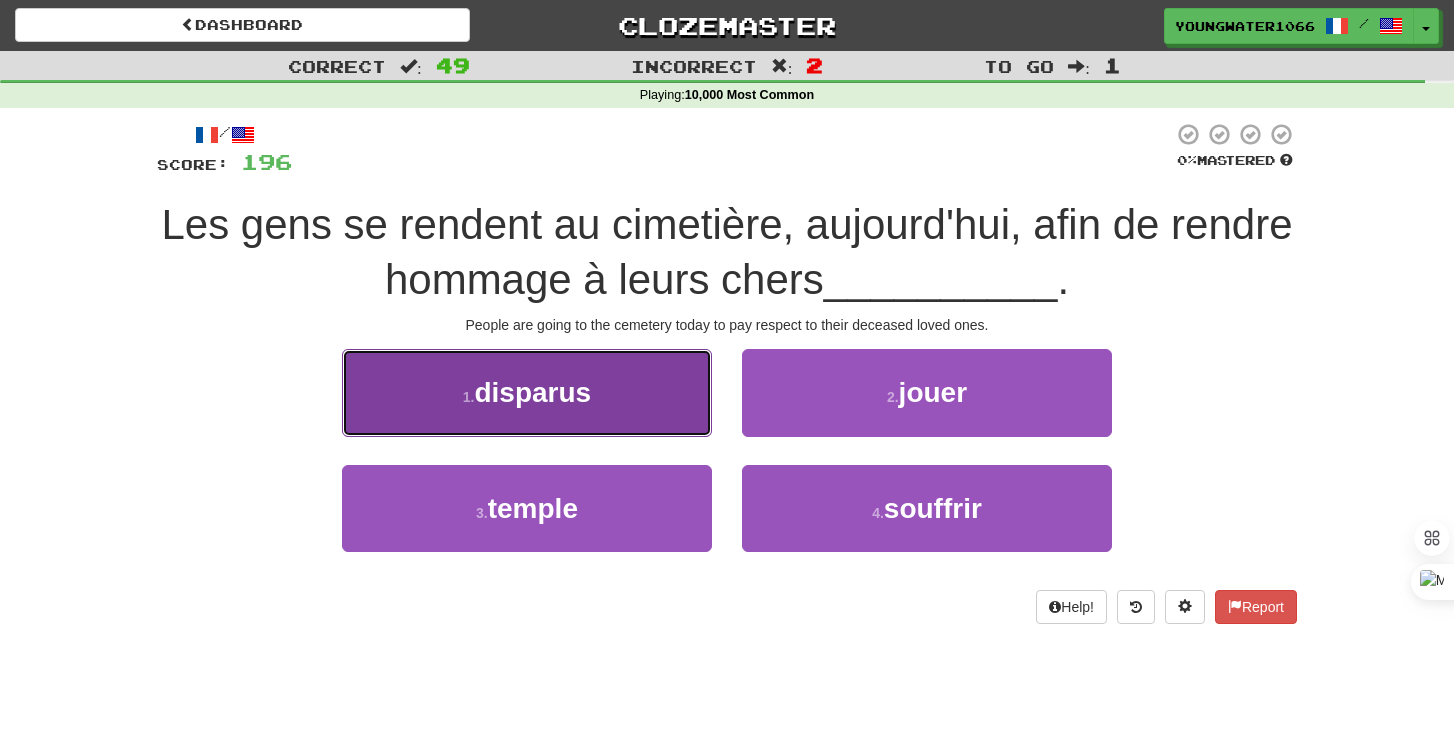click on "1 .  disparus" at bounding box center (527, 392) 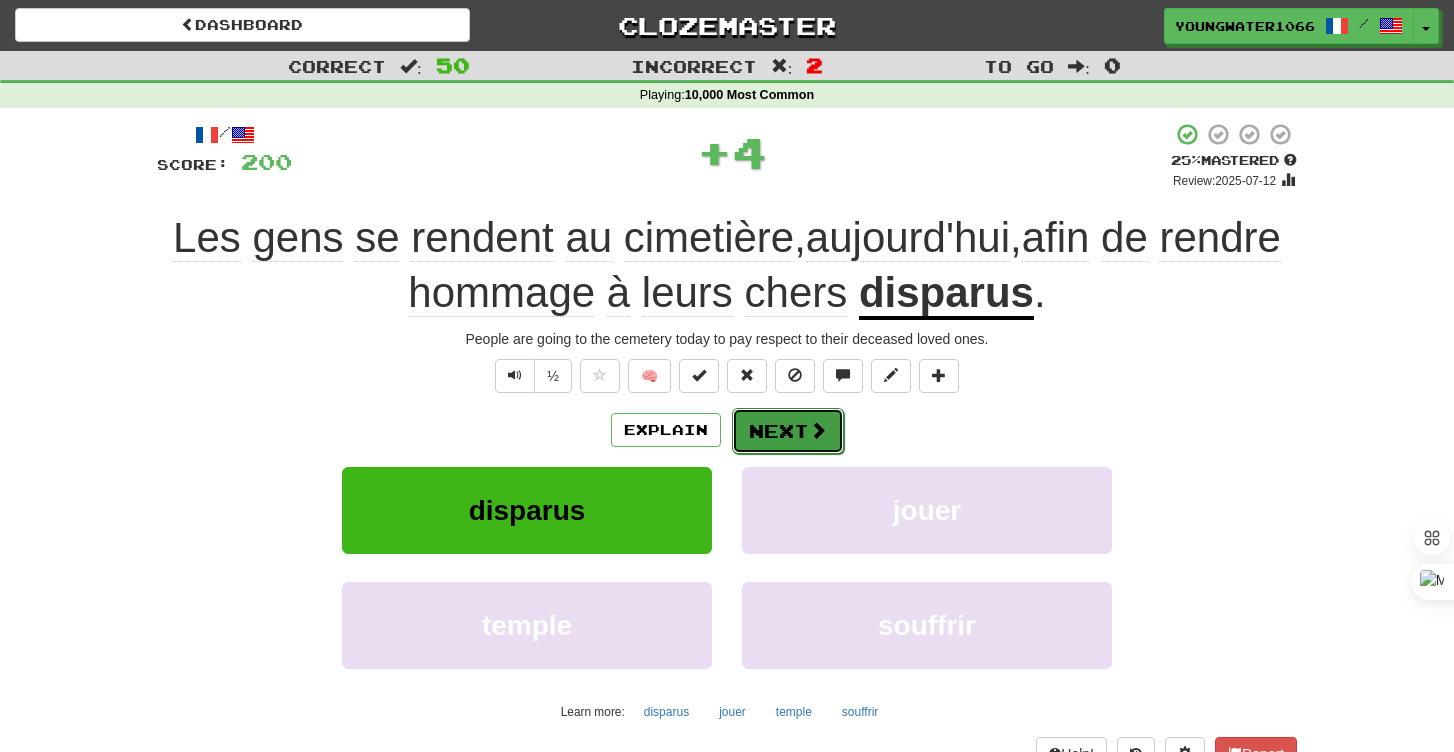 click on "Next" at bounding box center [788, 431] 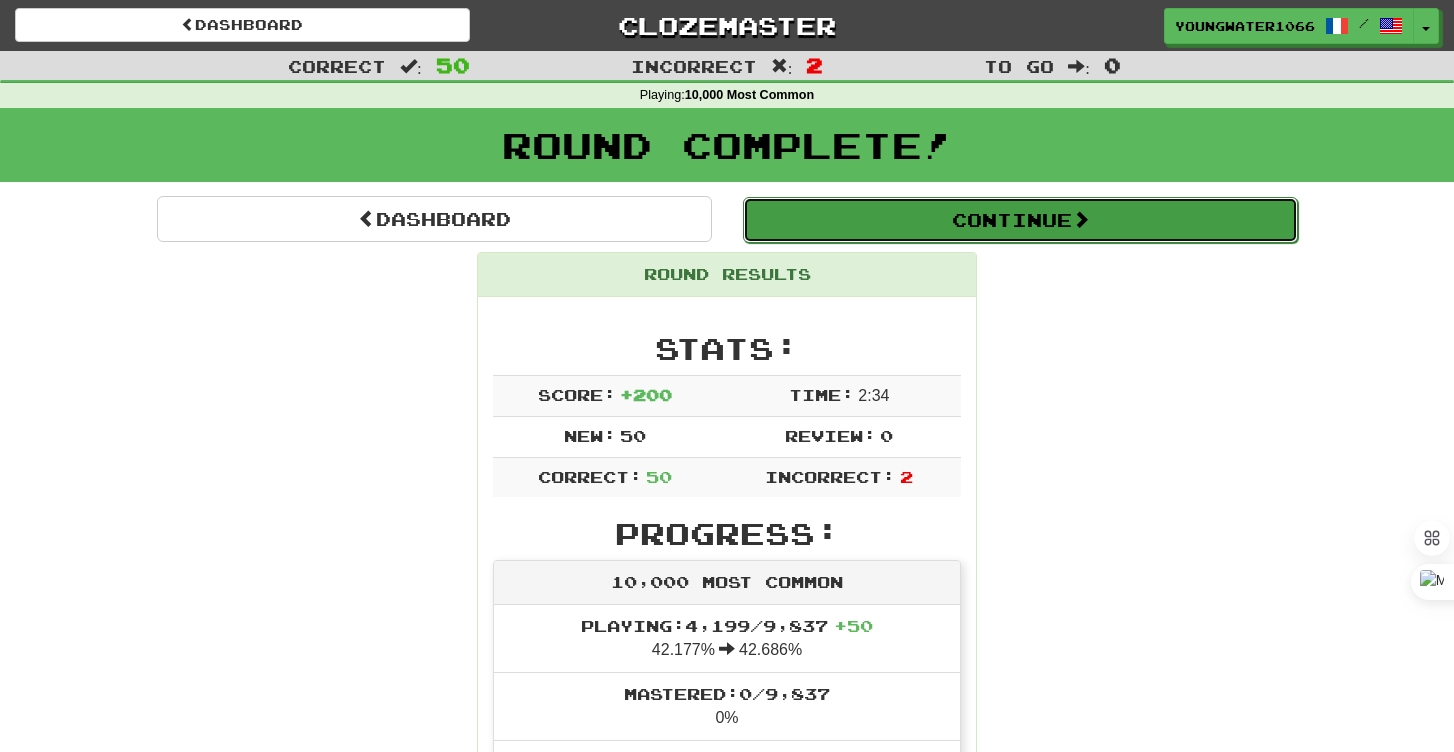 click on "Continue" at bounding box center [1020, 220] 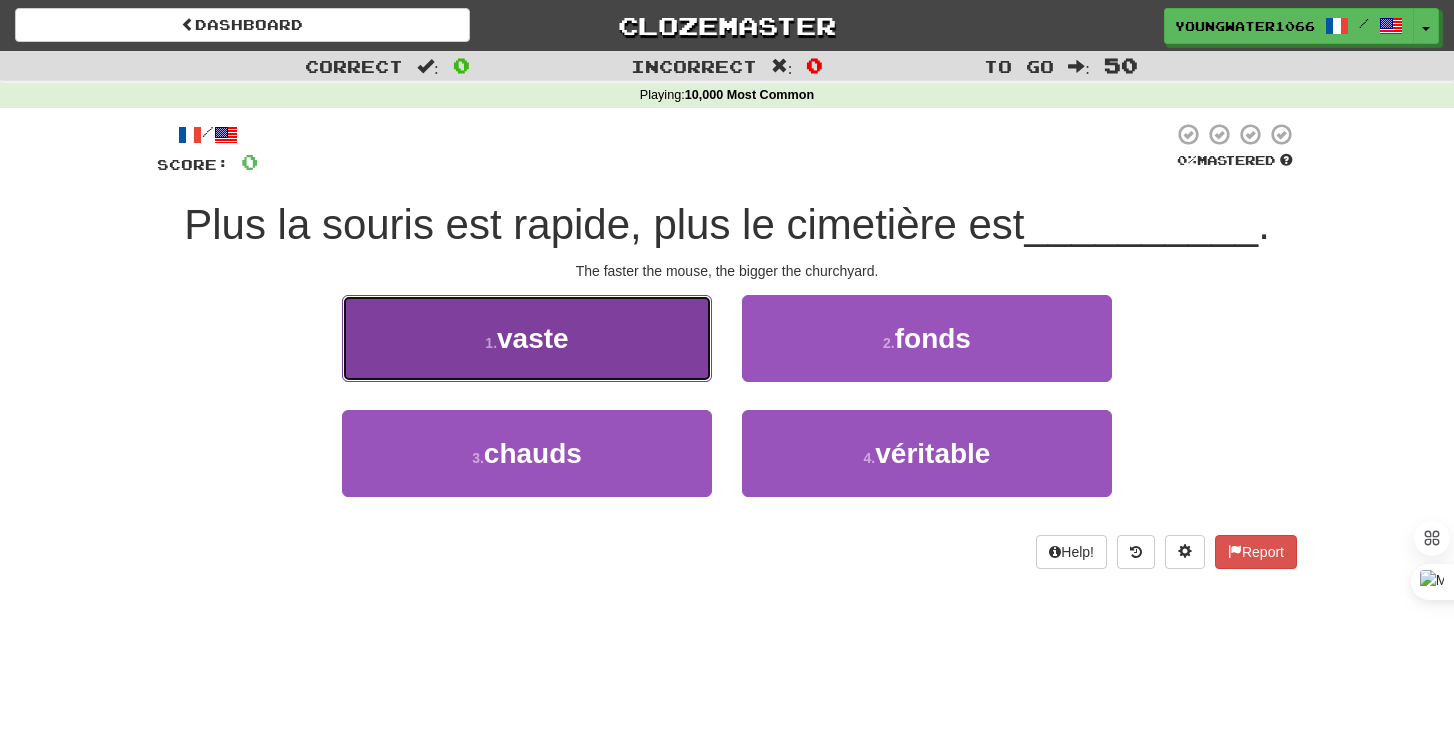 click on "1 .  vaste" at bounding box center [527, 338] 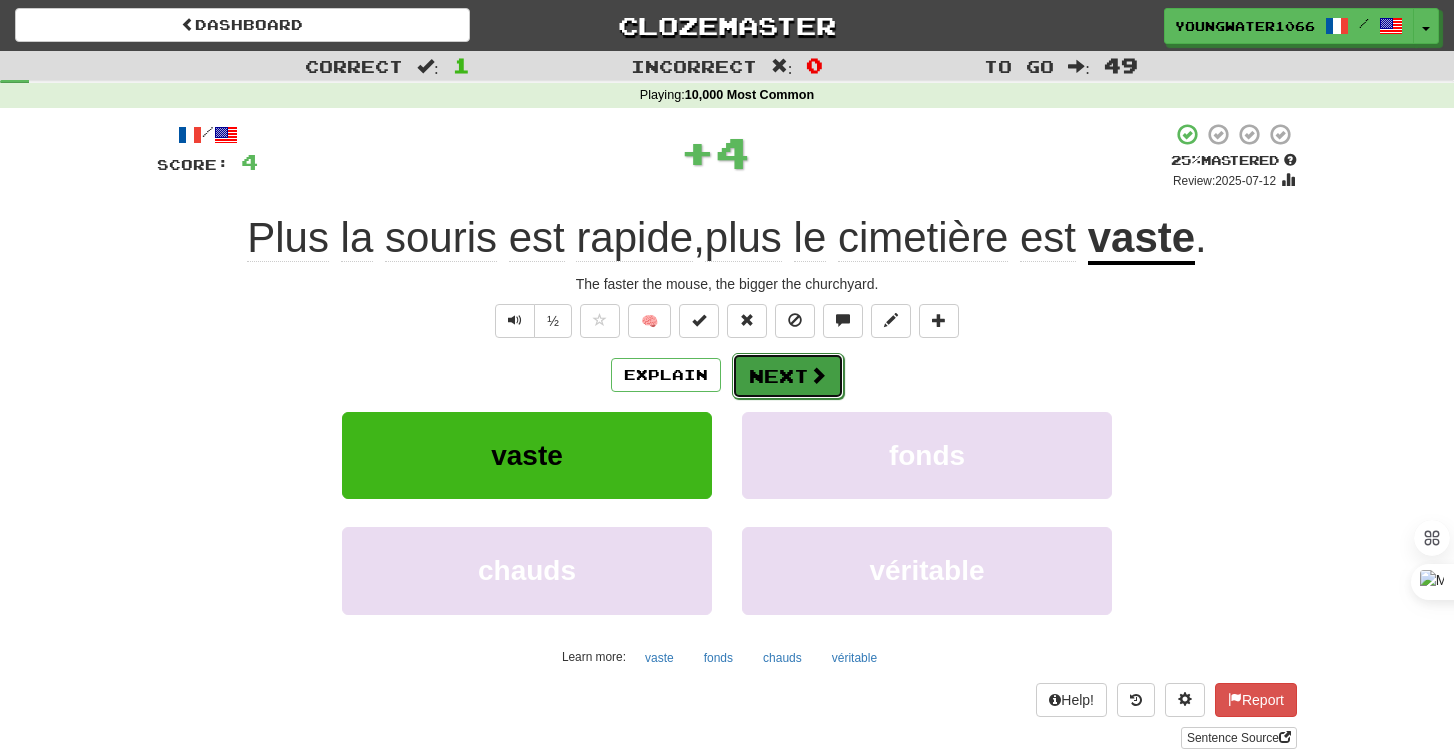 click on "Next" at bounding box center [788, 376] 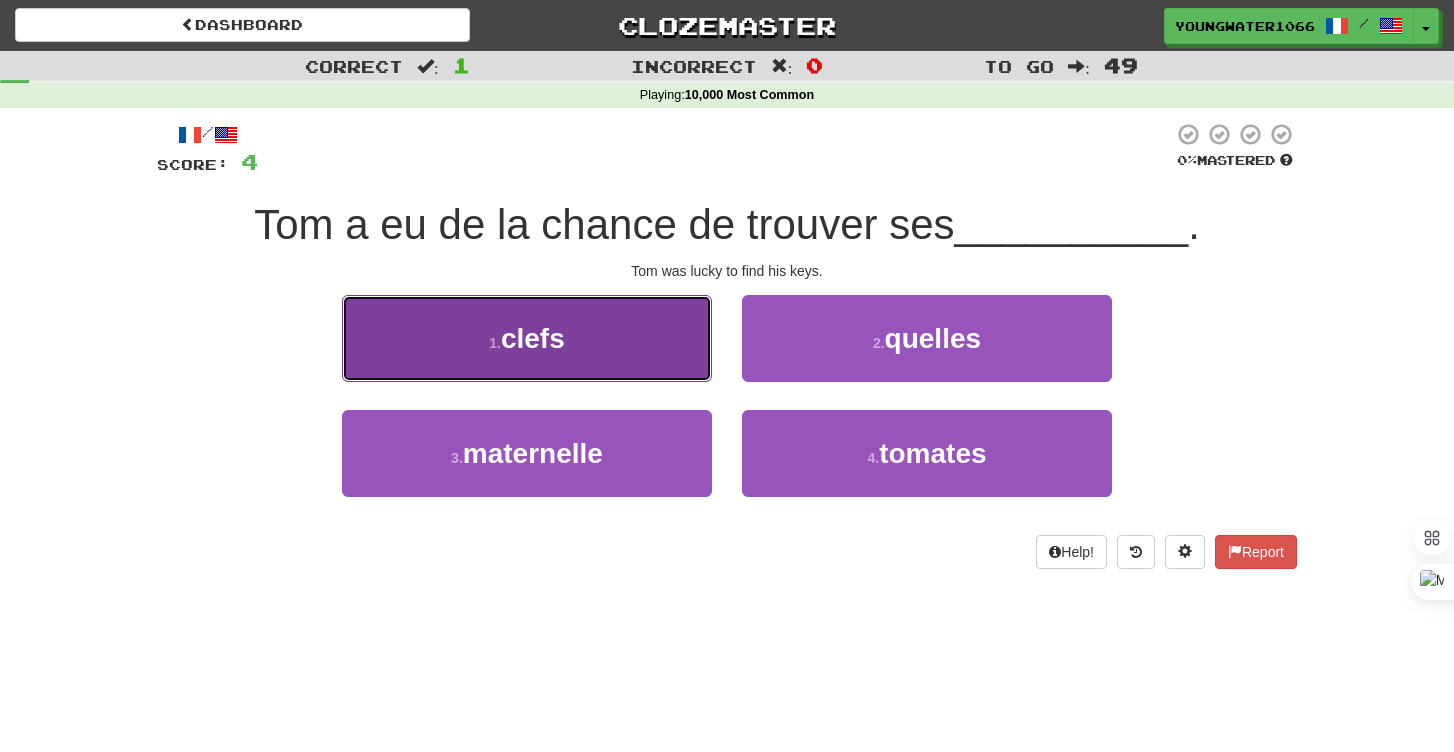 click on "1 .  clefs" at bounding box center [527, 338] 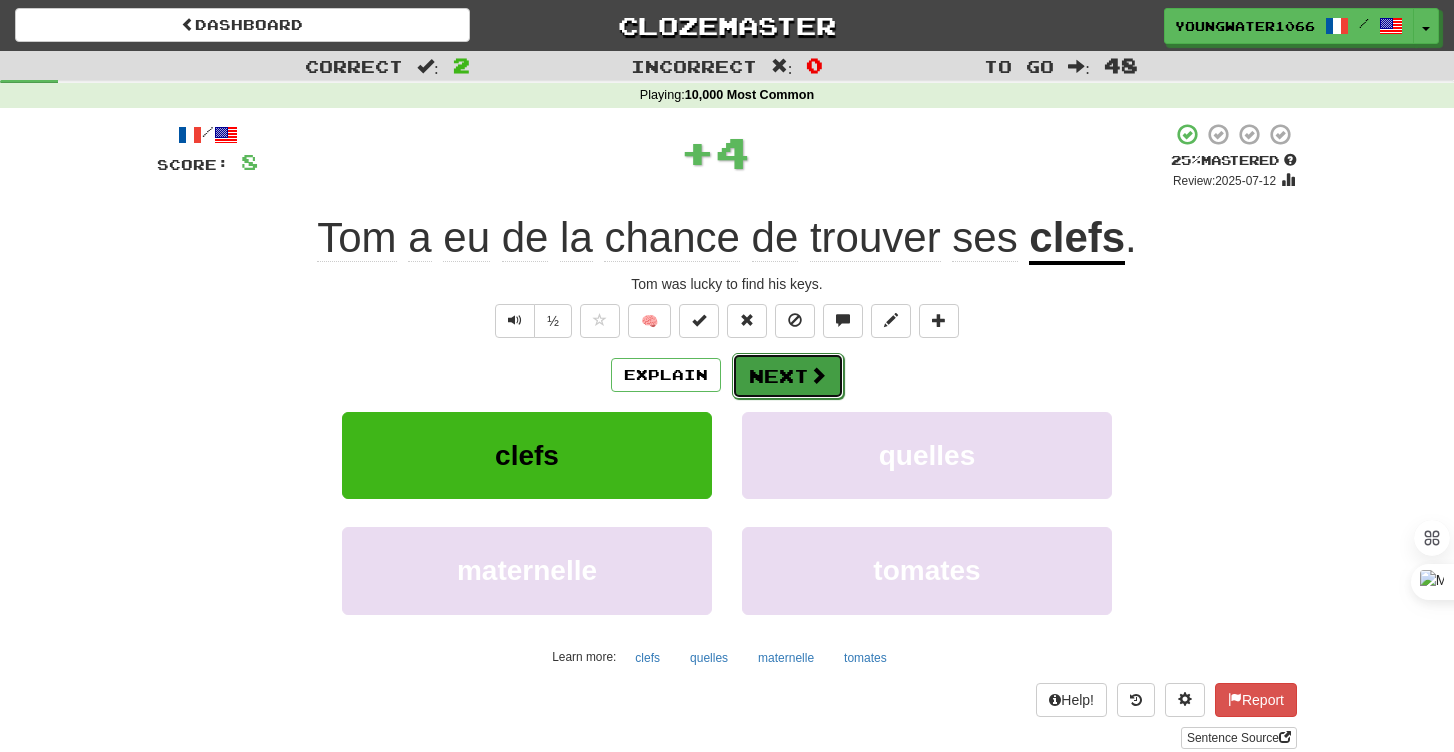 click on "Next" at bounding box center (788, 376) 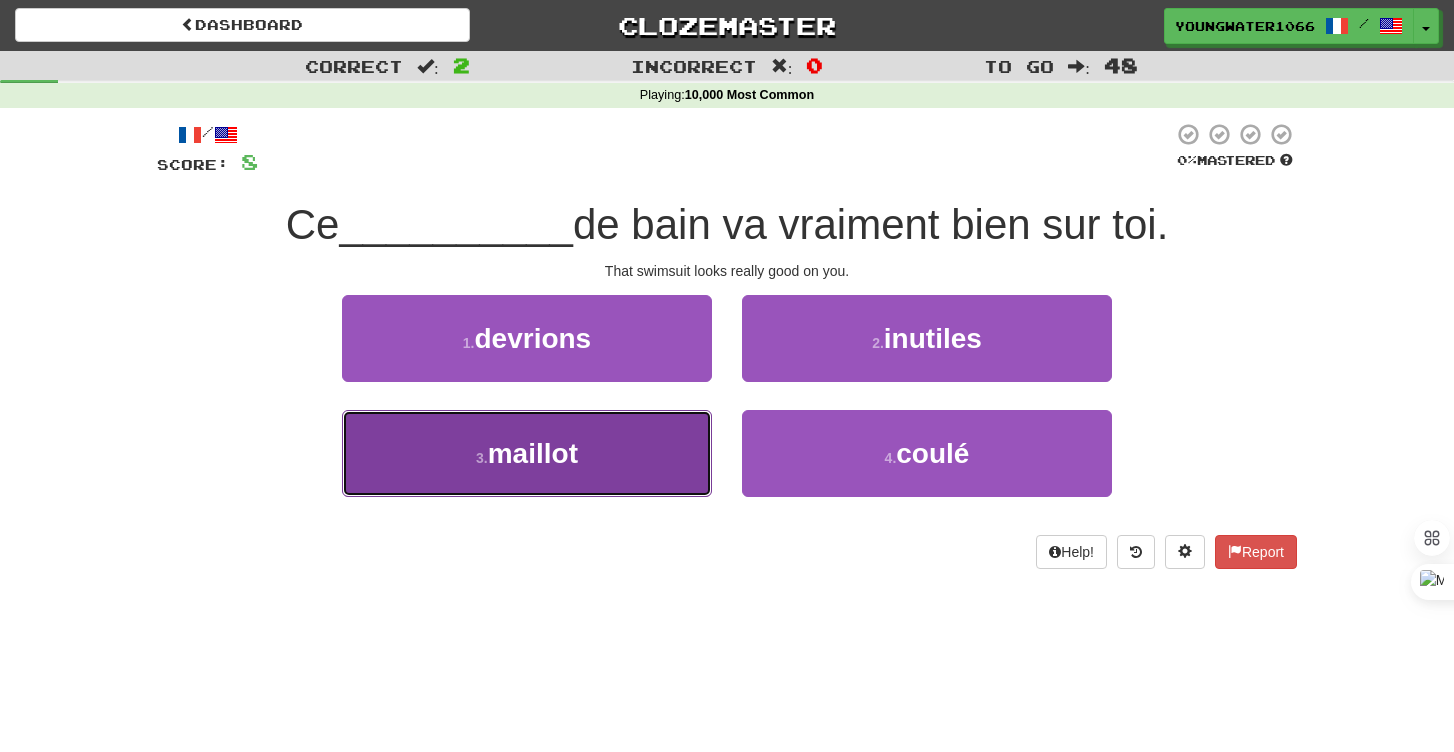 click on "3 .  maillot" at bounding box center [527, 453] 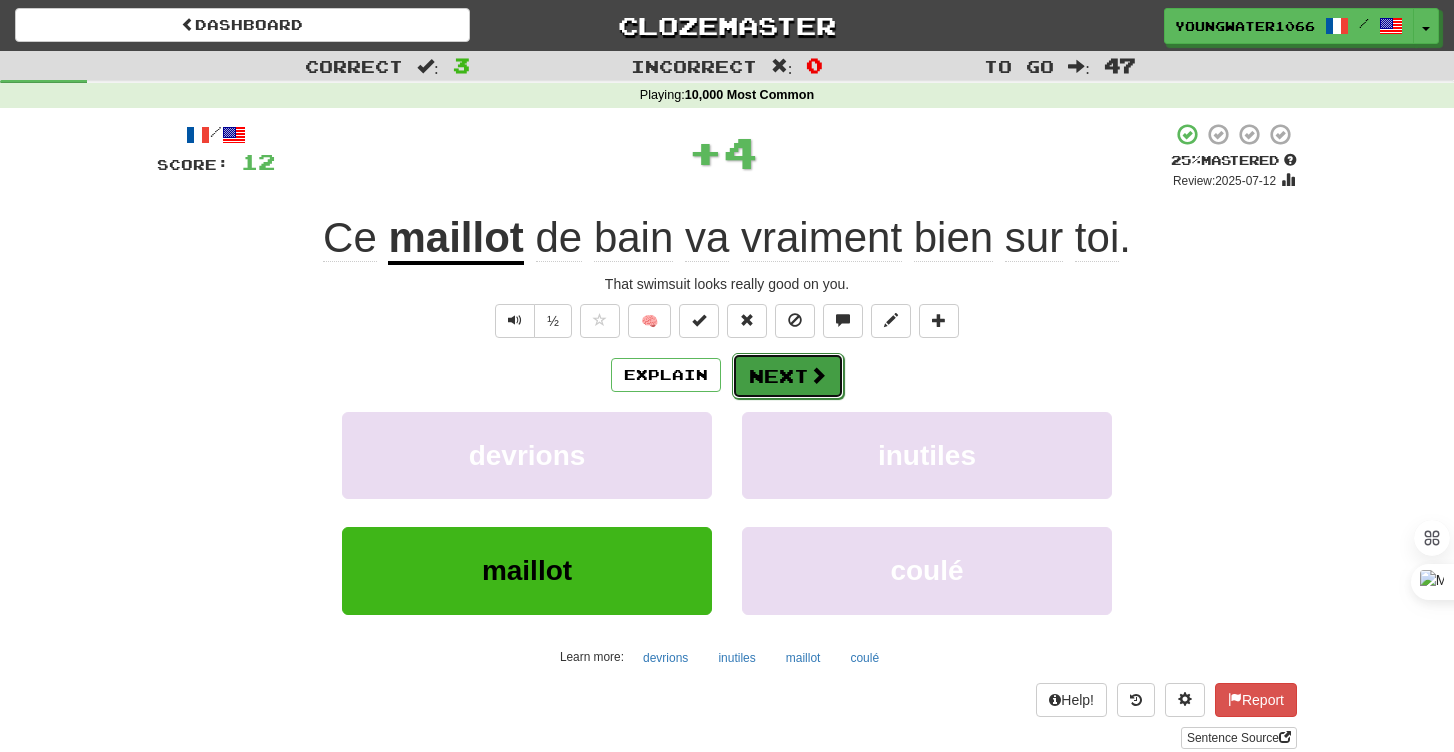 click on "Next" at bounding box center [788, 376] 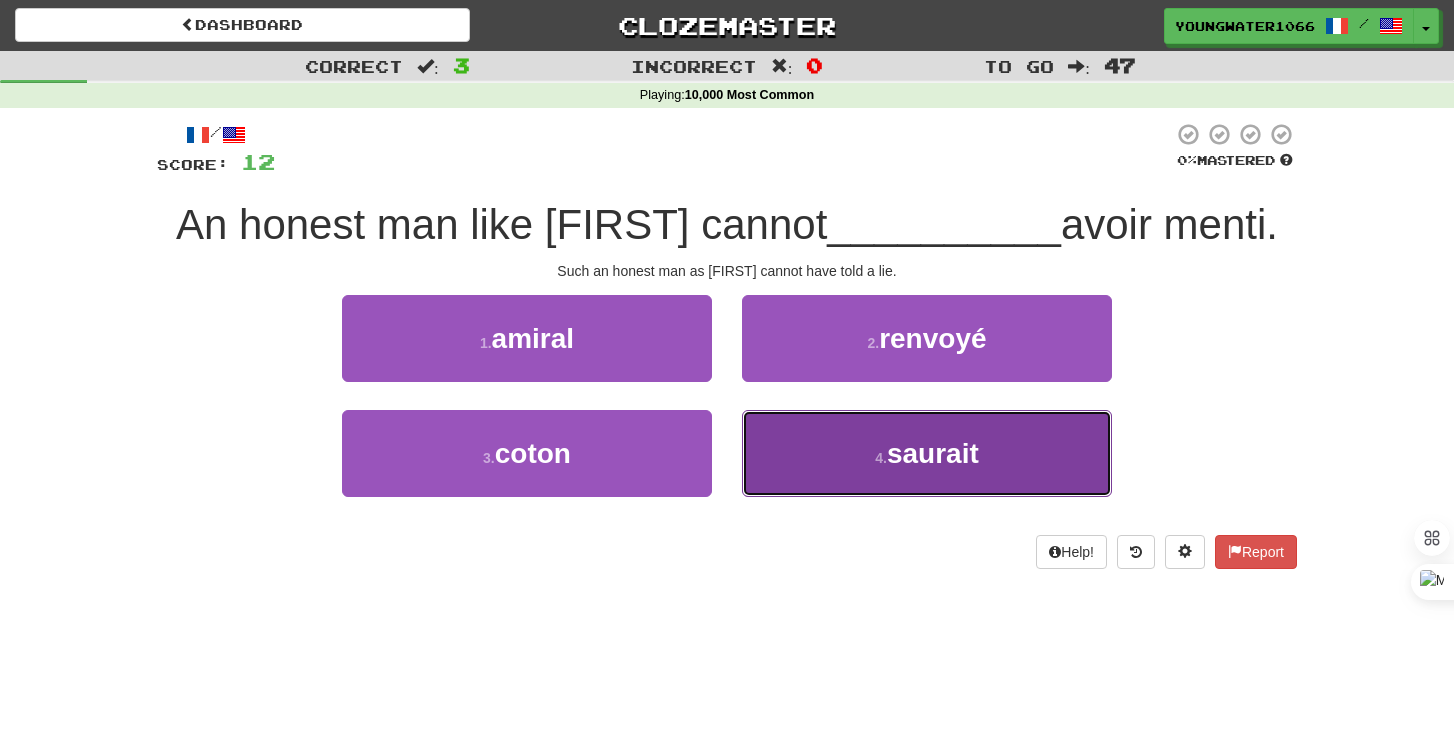 click on "4 .  saurait" at bounding box center [927, 453] 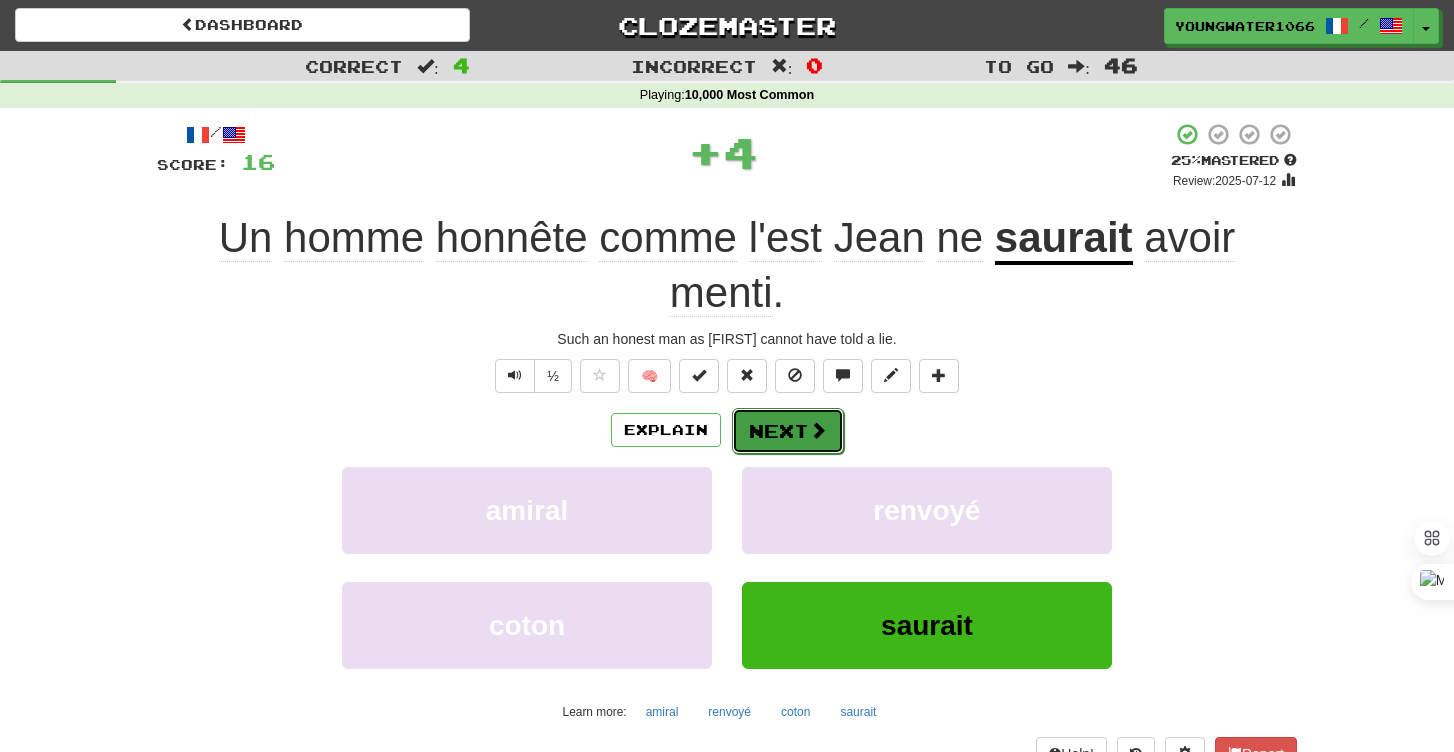 click on "Next" at bounding box center (788, 431) 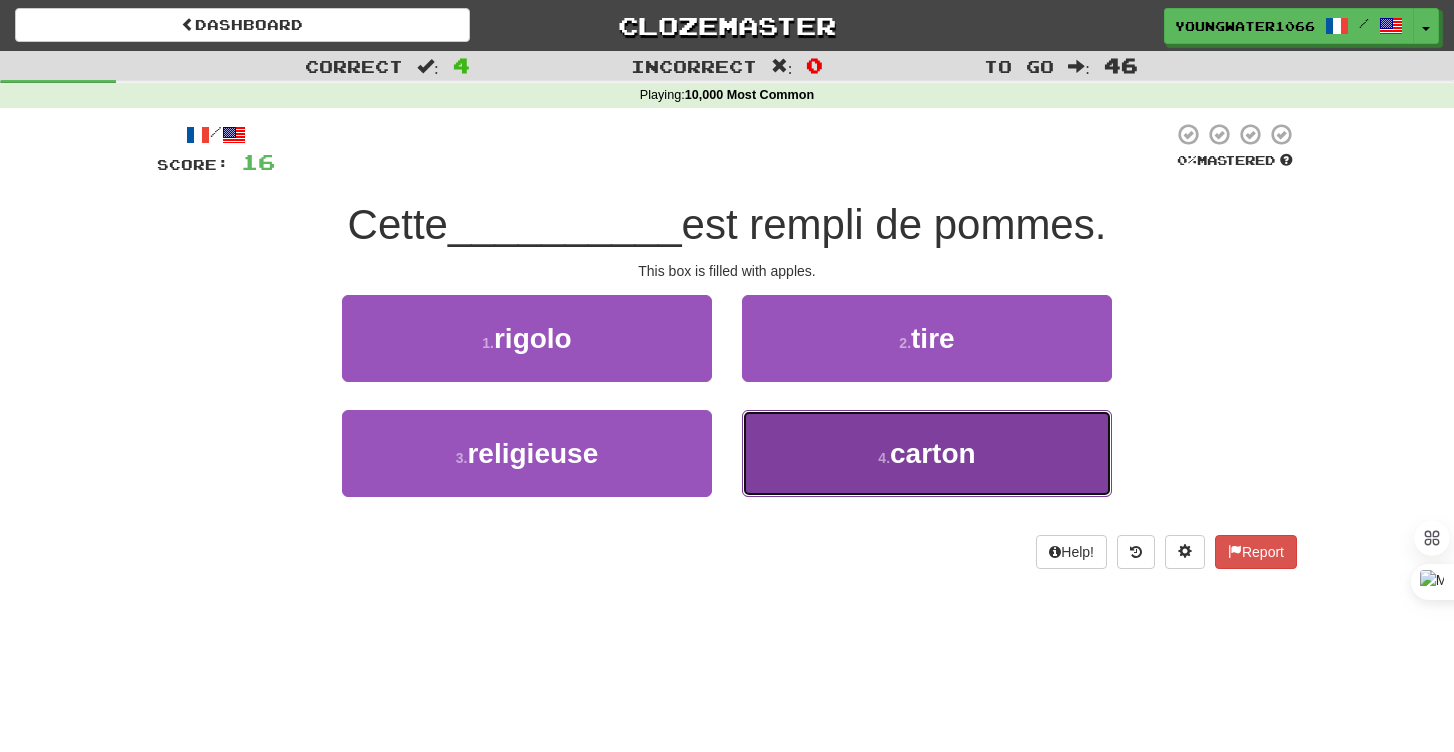 click on "4 .  carton" at bounding box center (927, 453) 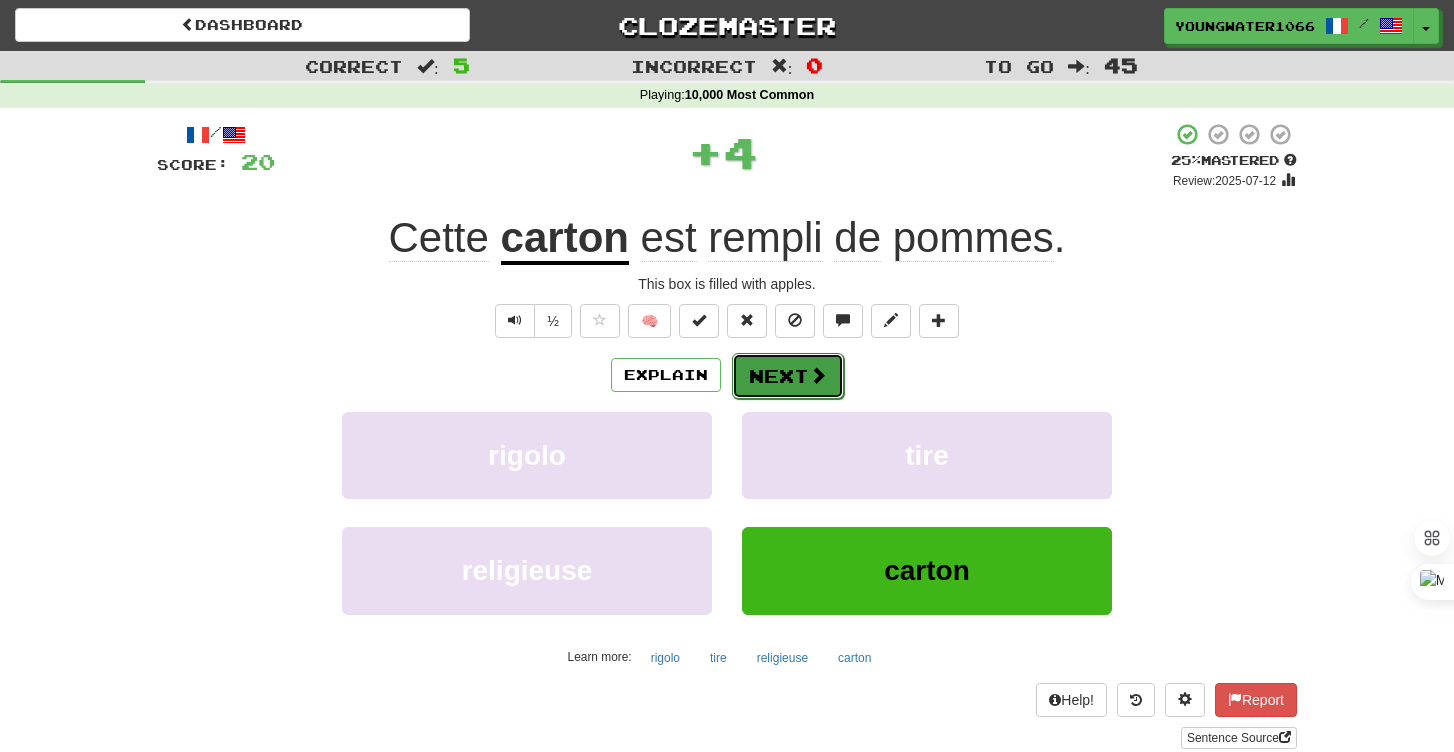 click on "Next" at bounding box center [788, 376] 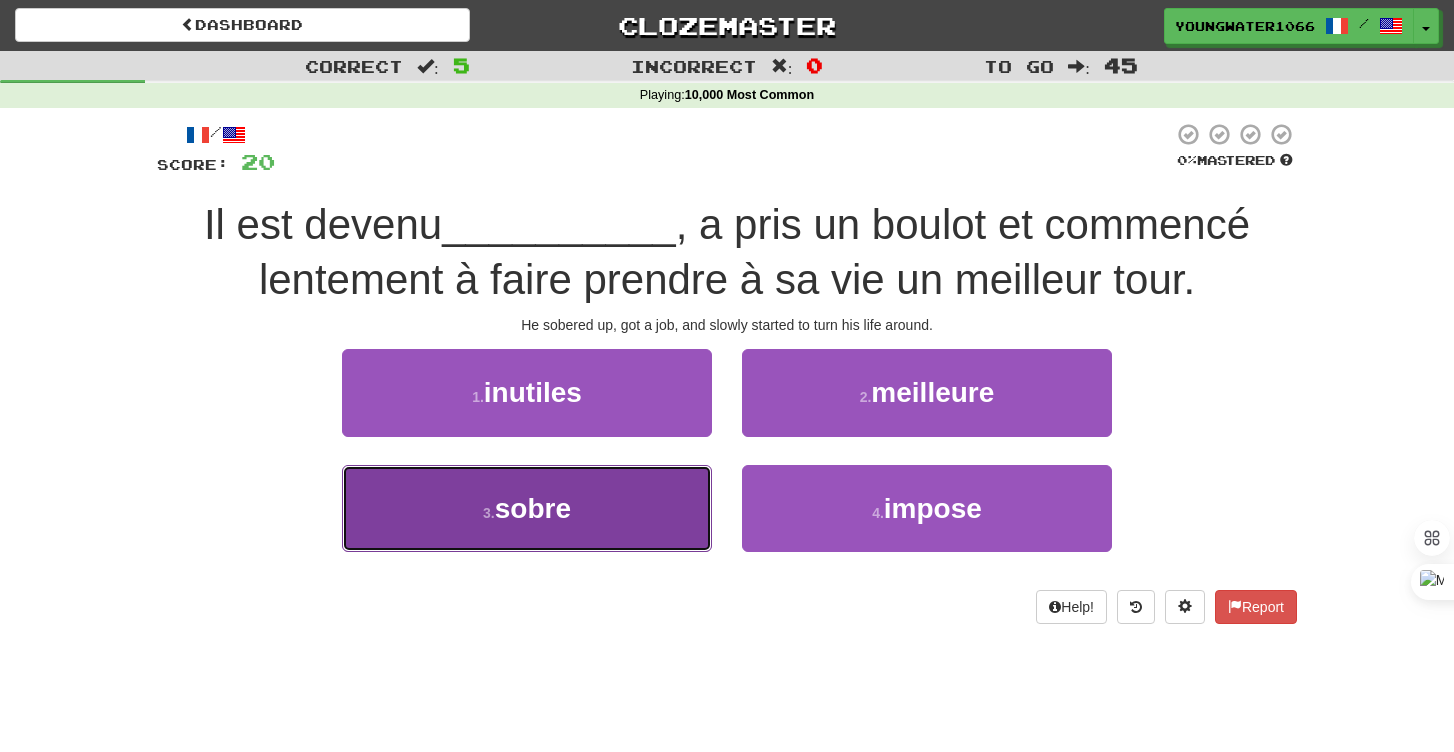 click on "3 .  sobre" at bounding box center [527, 508] 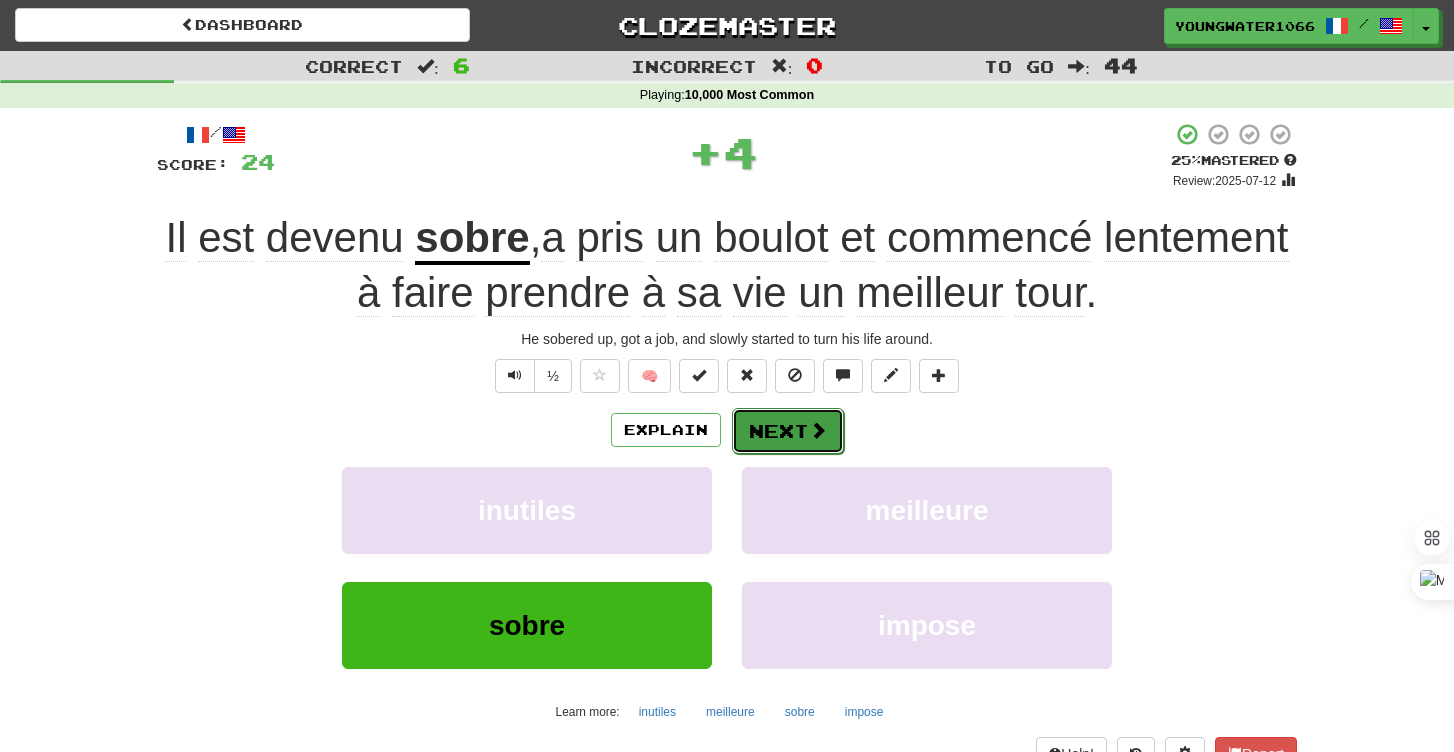 click on "Next" at bounding box center [788, 431] 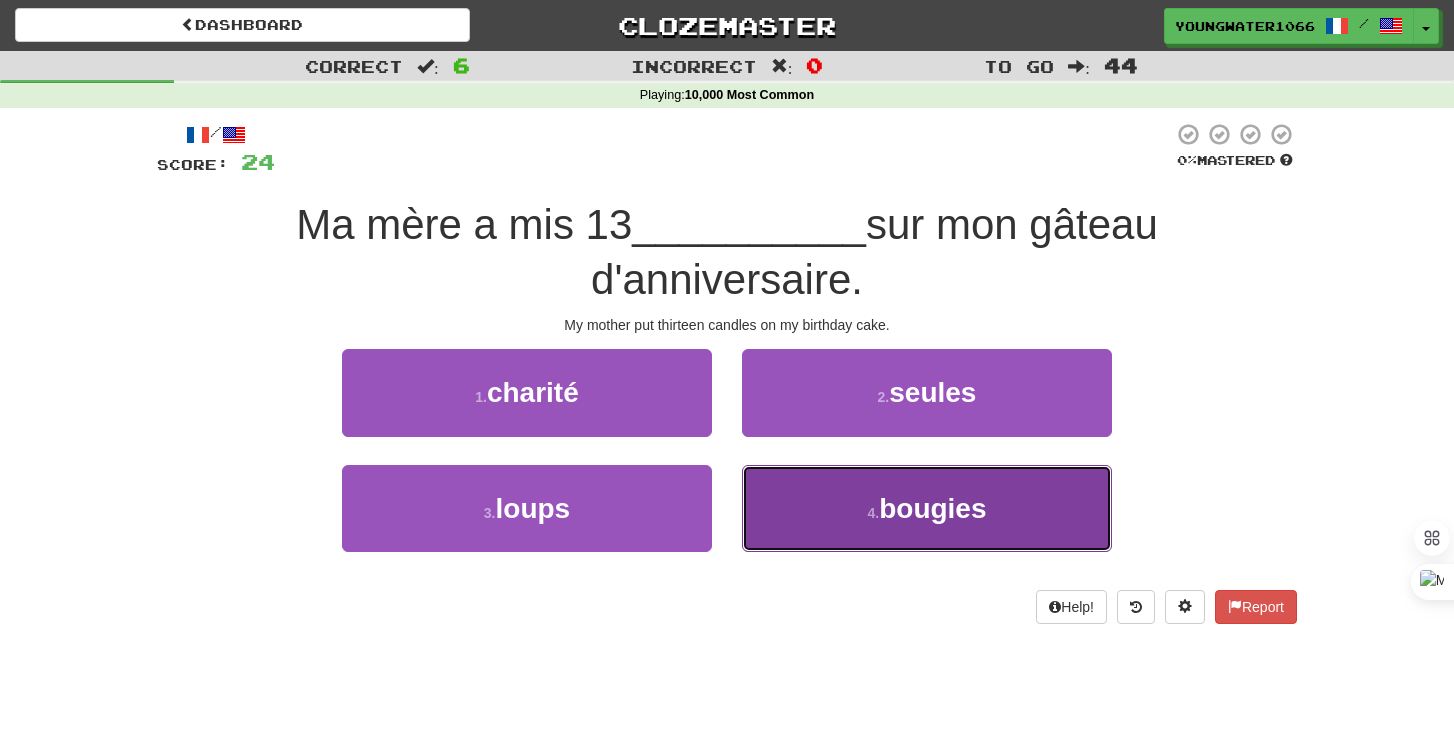 click on "4 .  bougies" at bounding box center (927, 508) 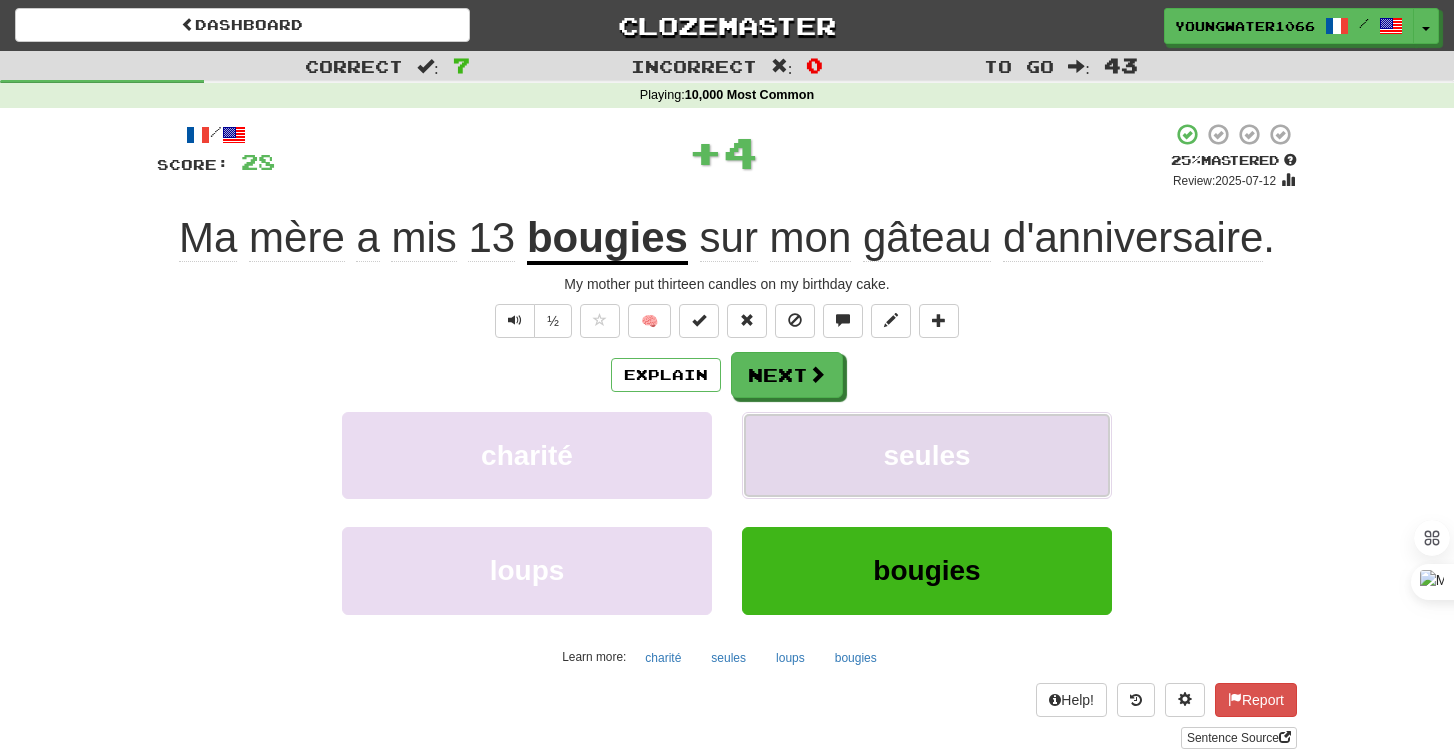 click on "seules" at bounding box center (927, 455) 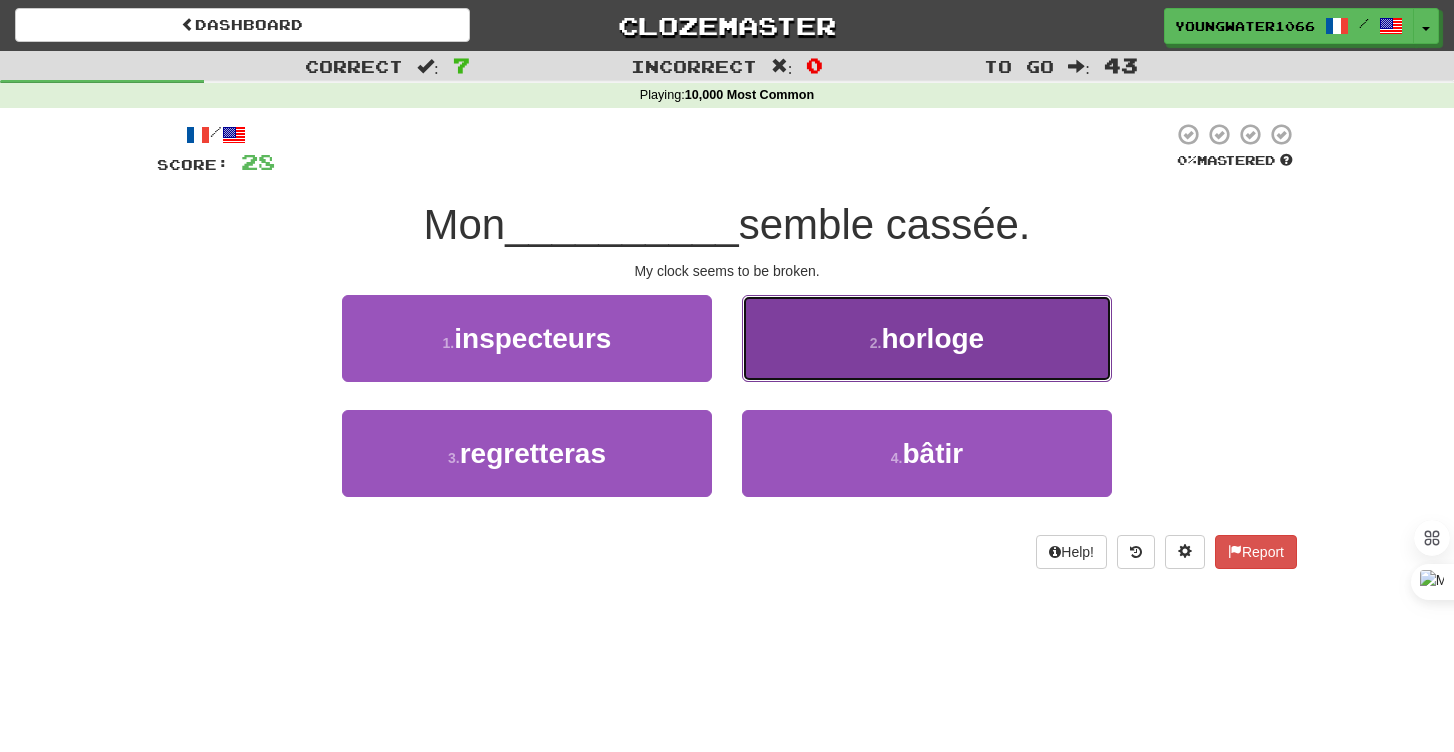 click on "2 .  horloge" at bounding box center [927, 338] 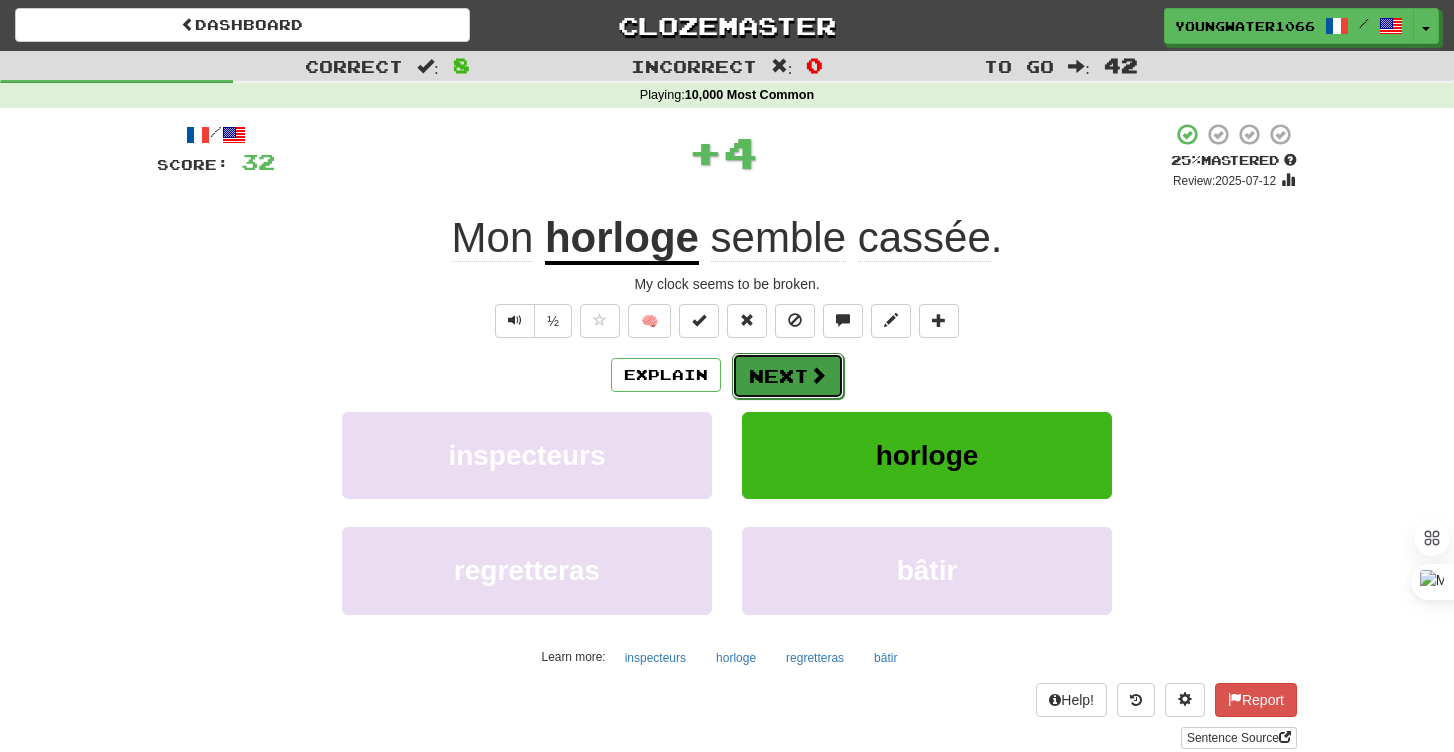 click on "Next" at bounding box center [788, 376] 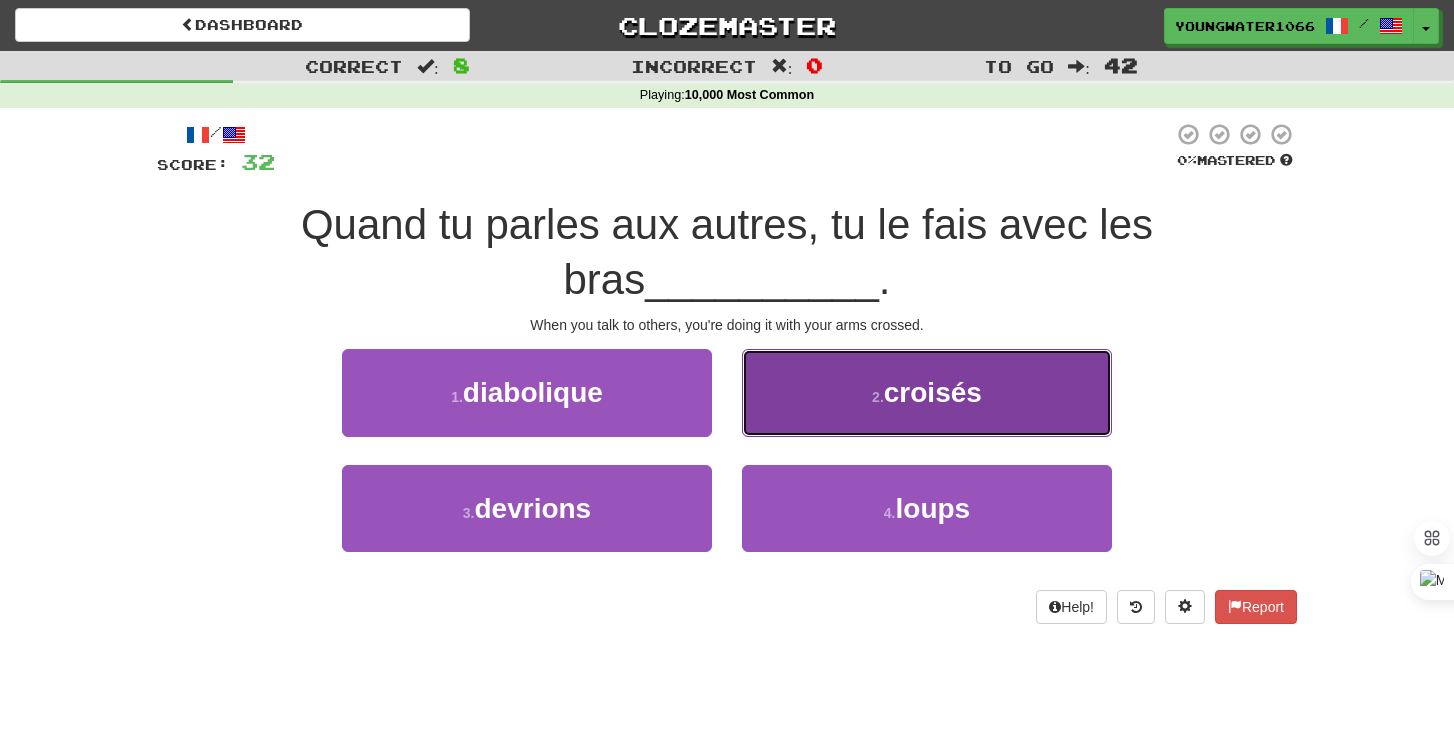 click on "2 .  croisés" at bounding box center [927, 392] 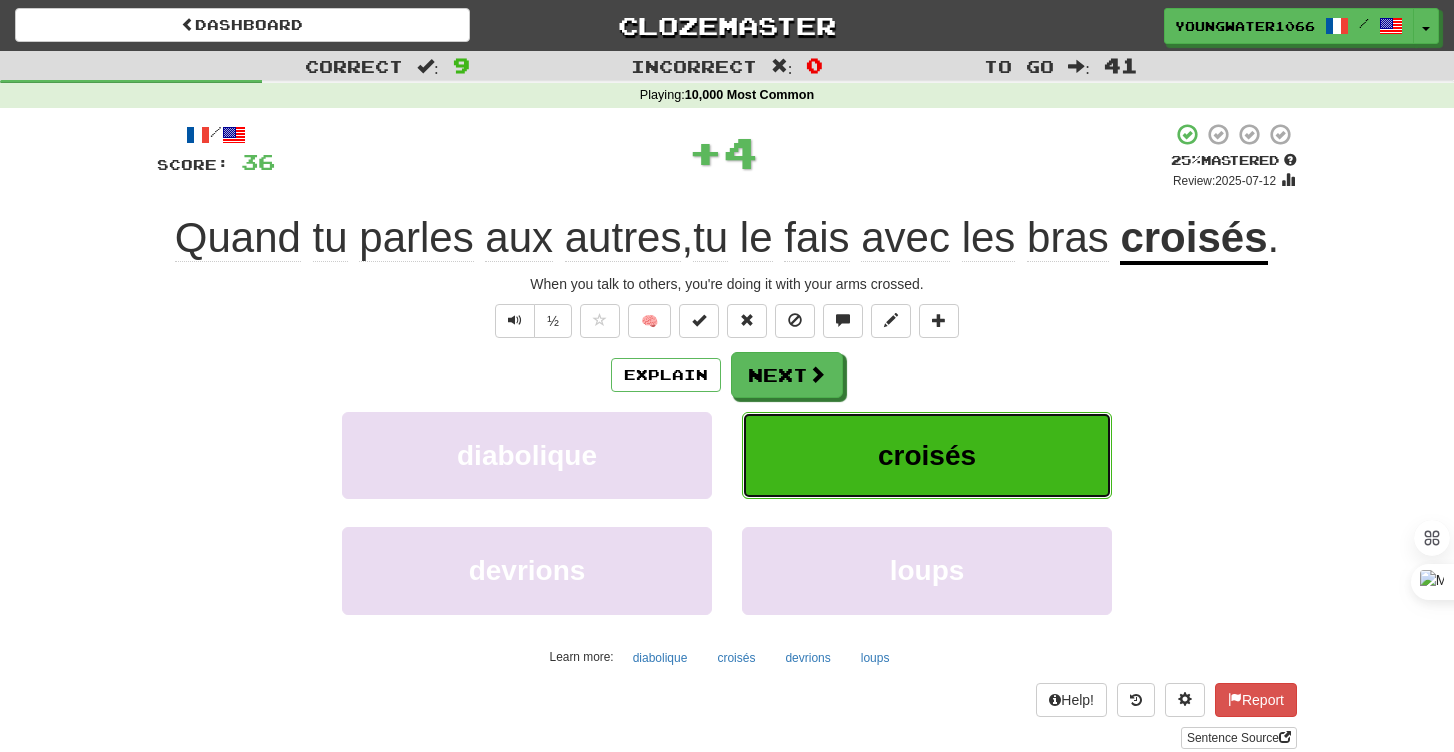 click on "croisés" at bounding box center (927, 455) 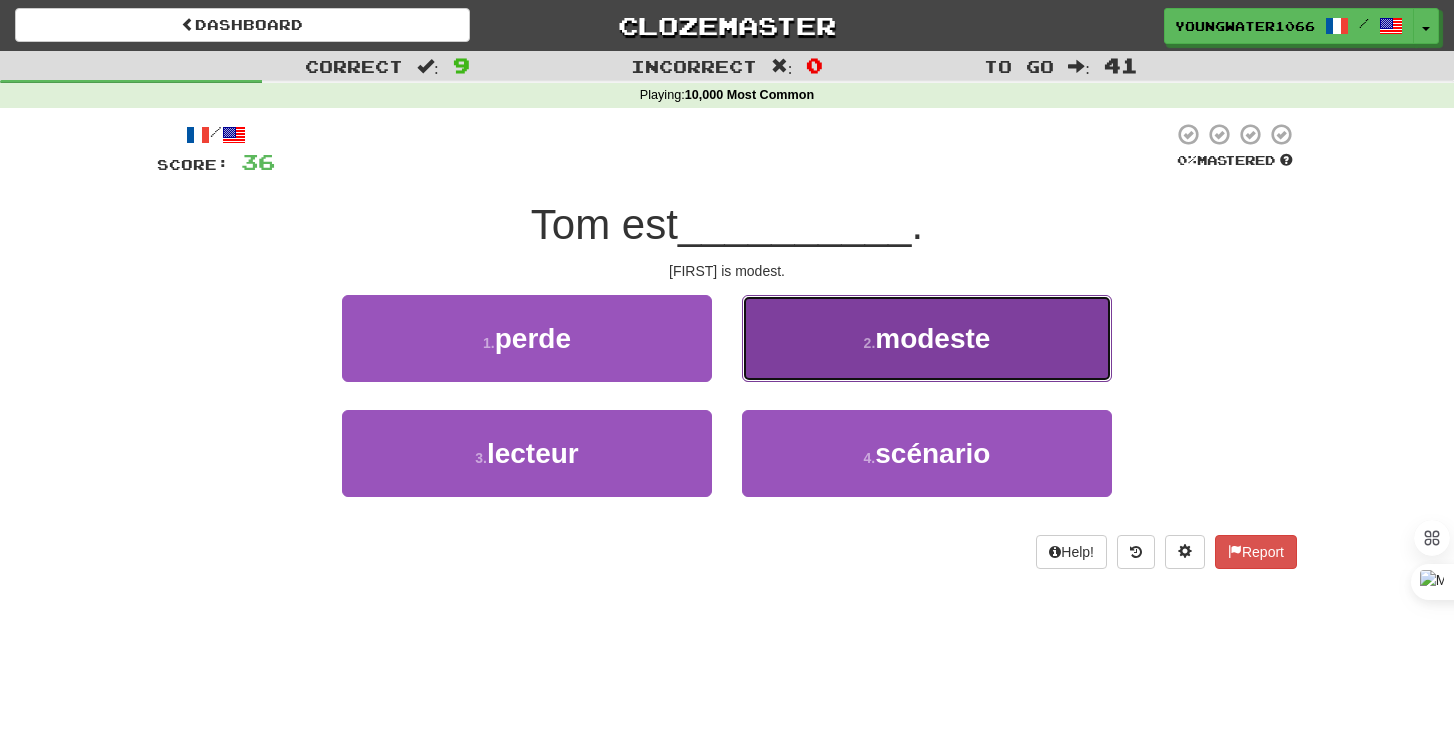 click on "2 .  modeste" at bounding box center (927, 338) 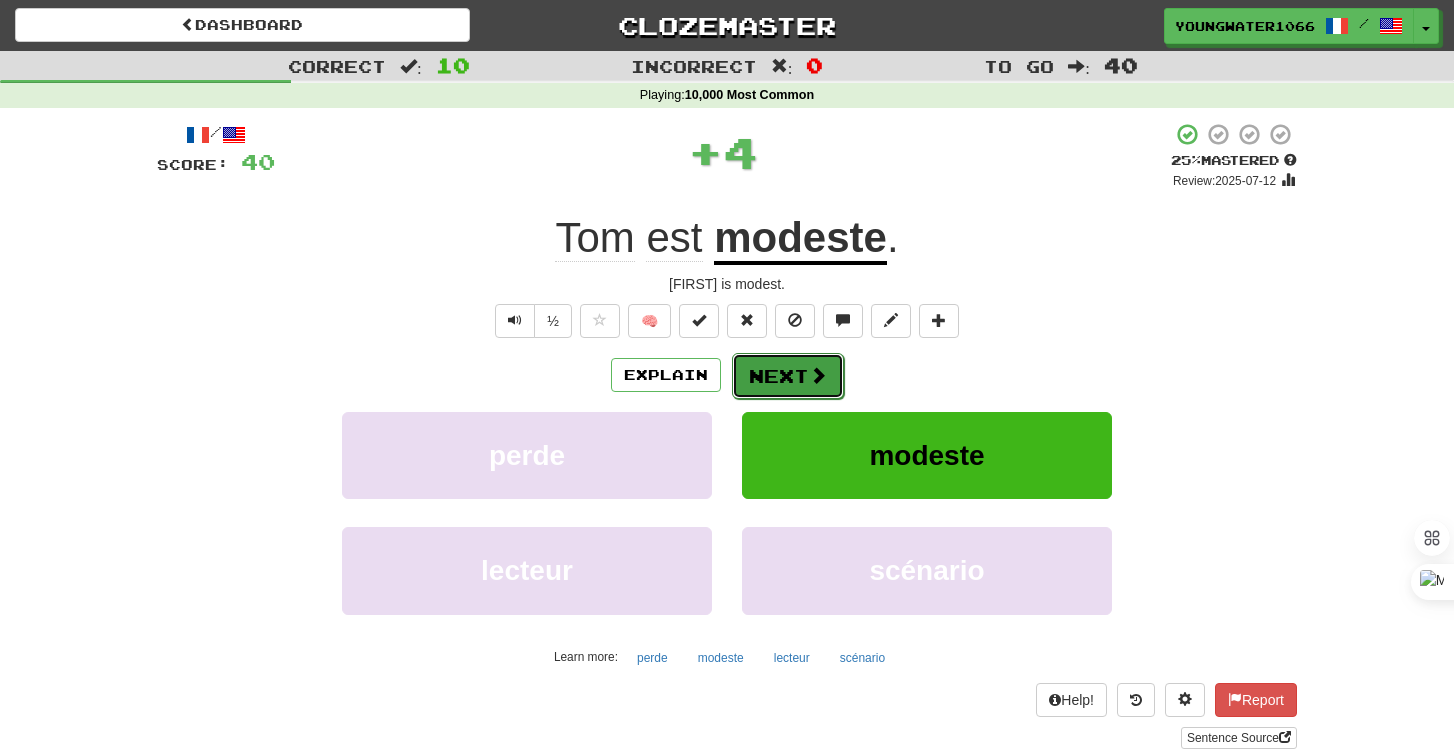 click on "Next" at bounding box center (788, 376) 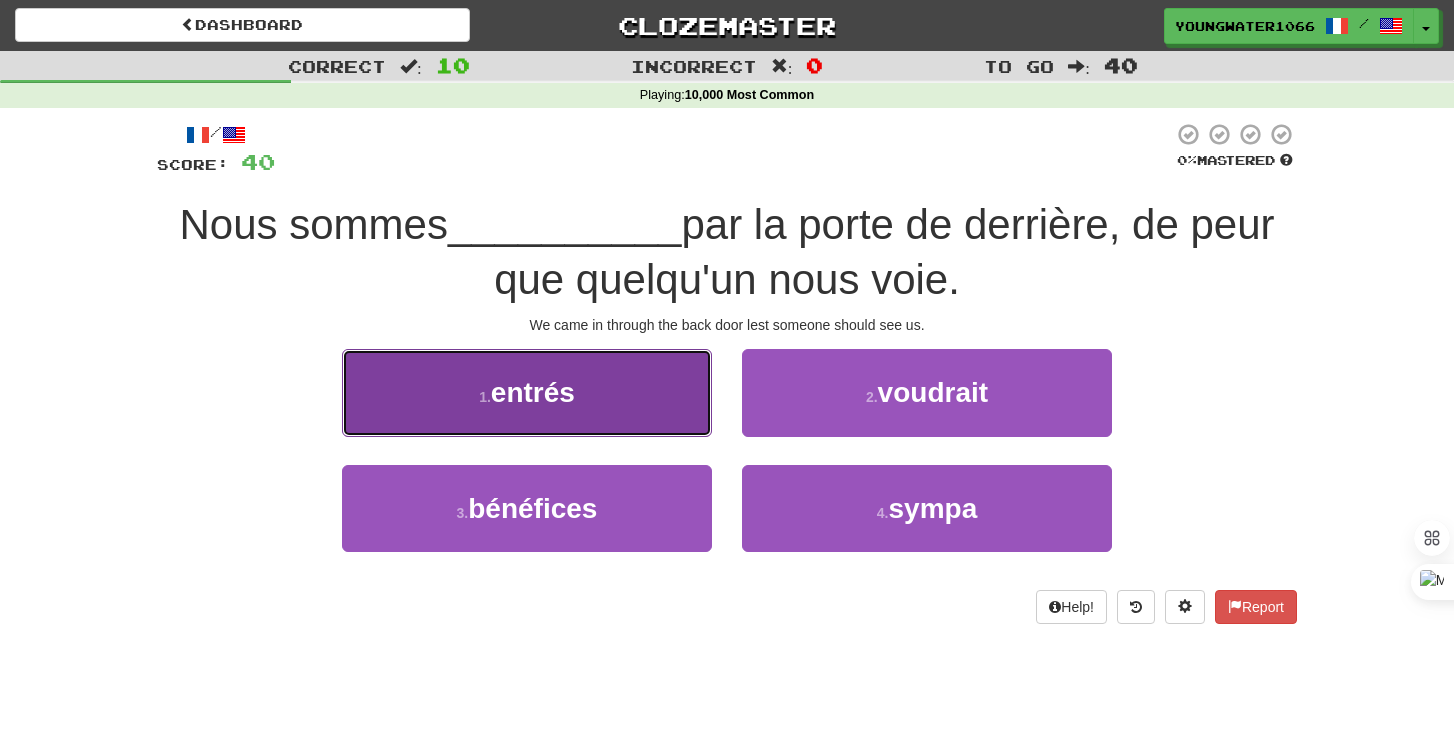 click on "1 .  entrés" at bounding box center (527, 392) 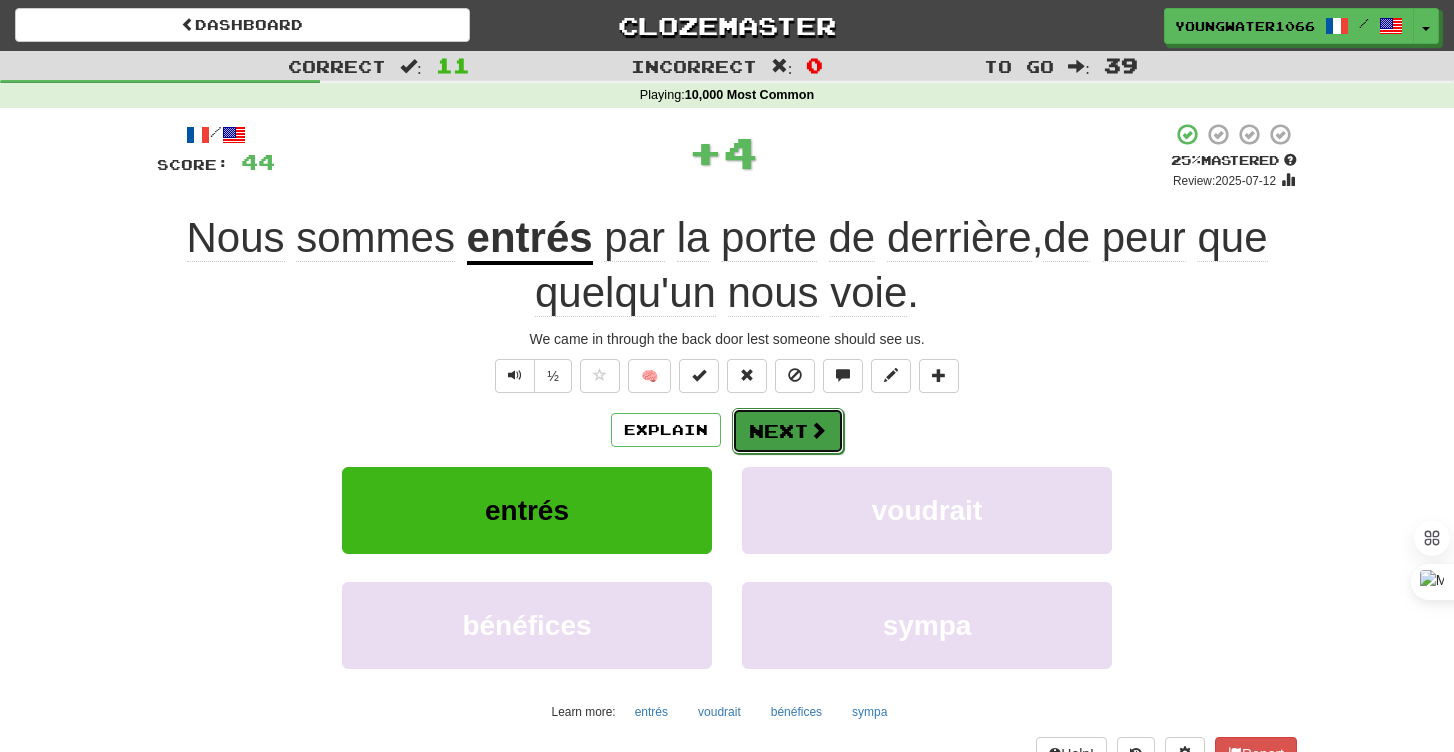 click on "Next" at bounding box center (788, 431) 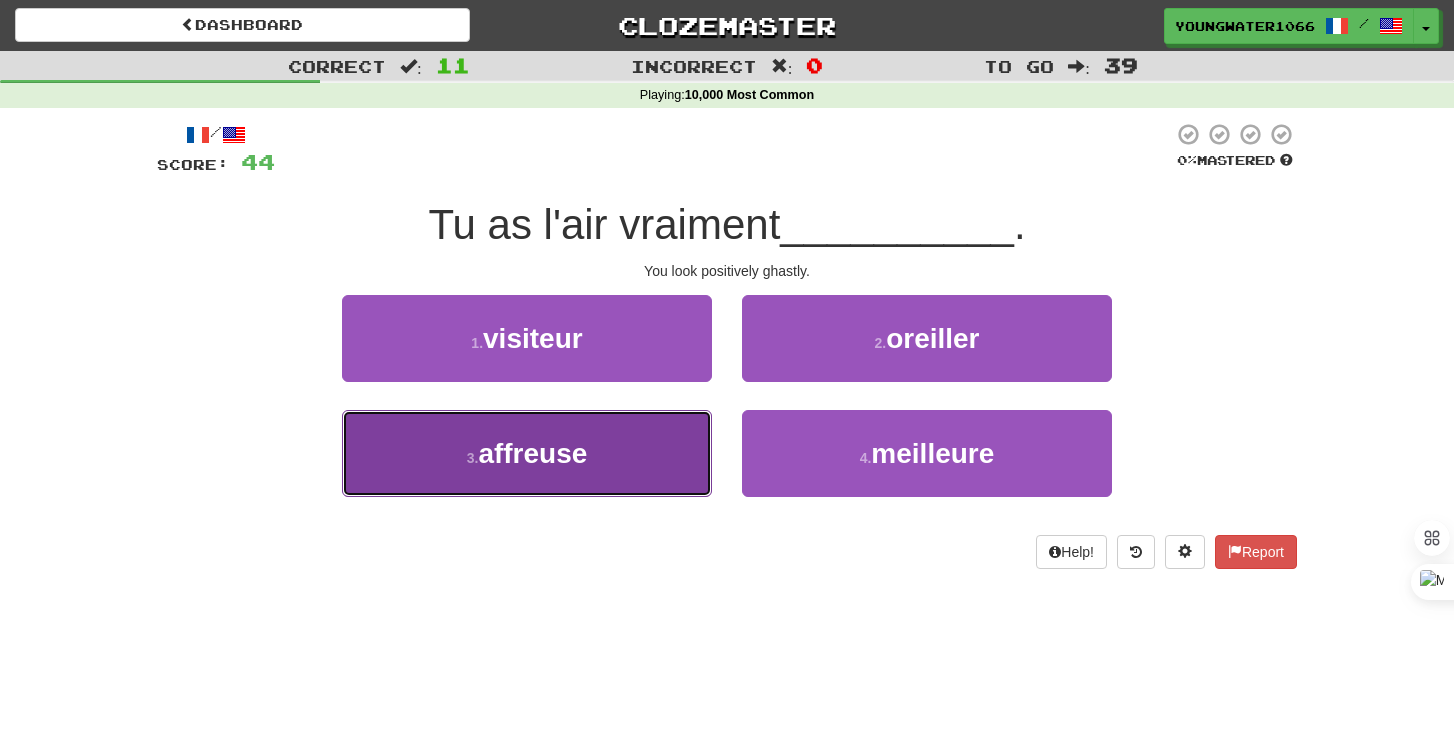click on "3 .  affreuse" at bounding box center [527, 453] 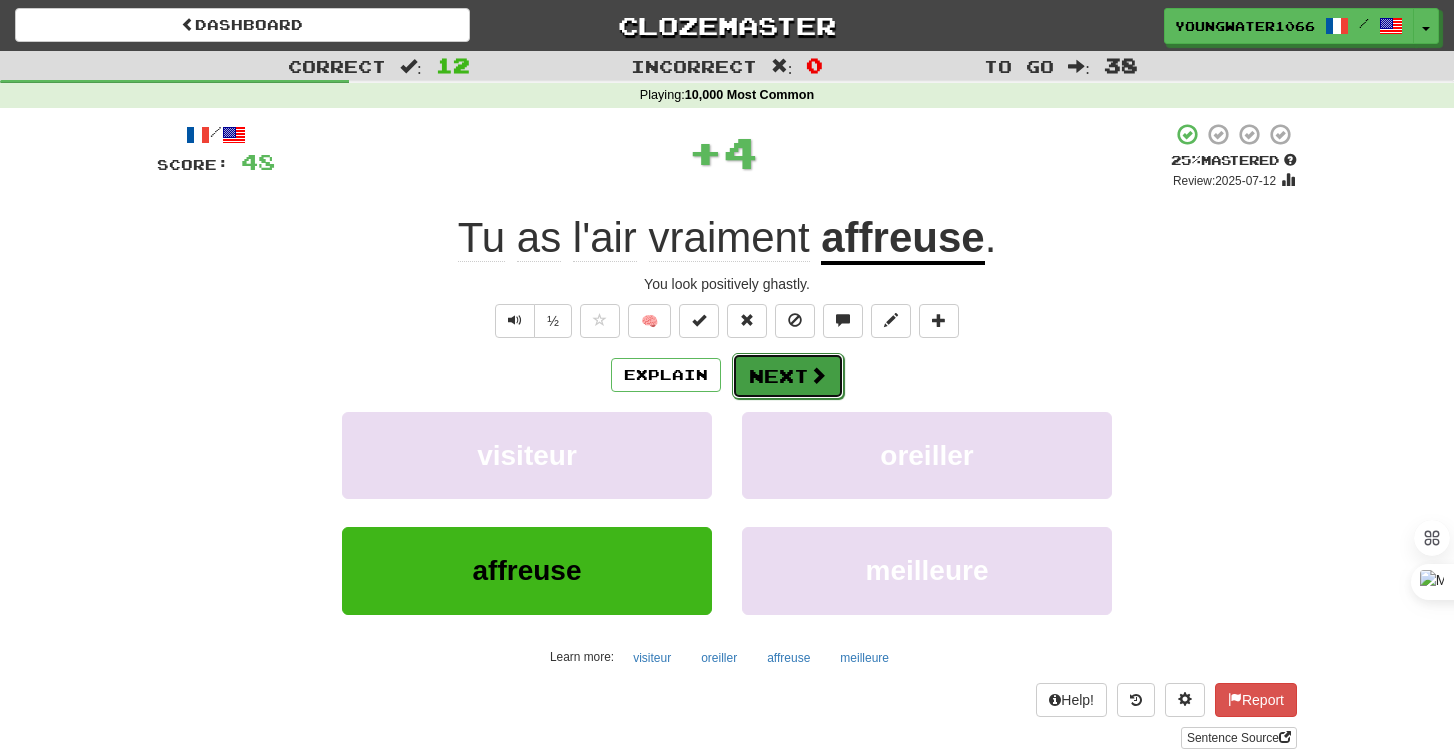 click on "Next" at bounding box center [788, 376] 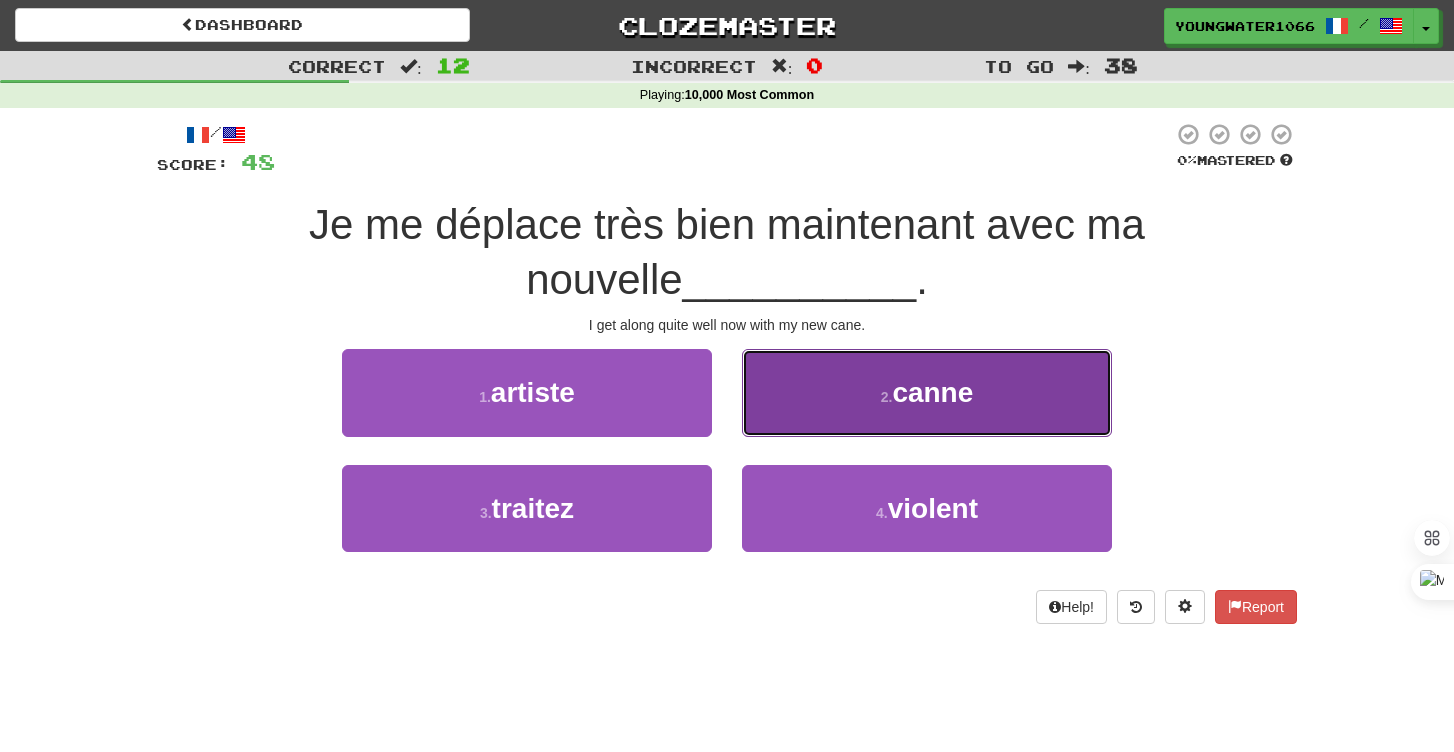 click on "2 .  canne" at bounding box center [927, 392] 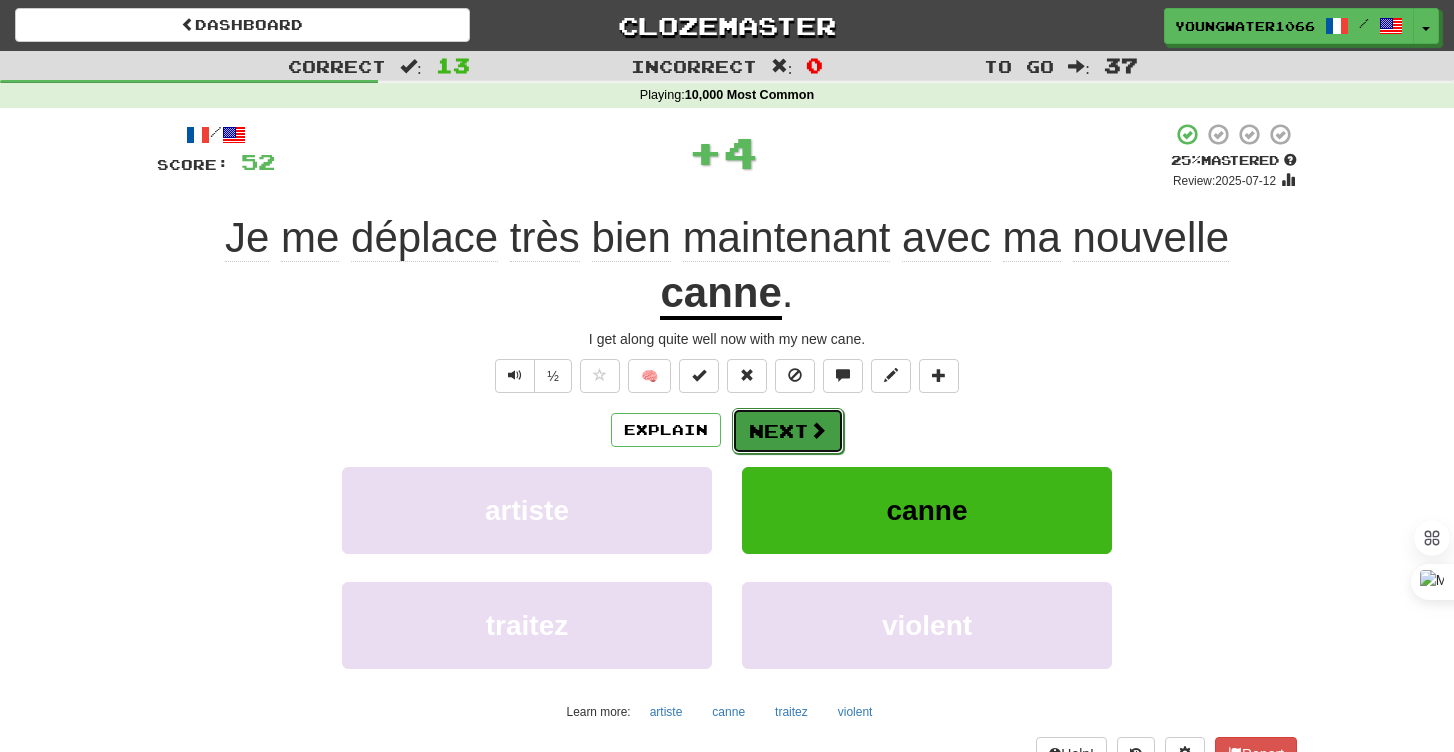 click on "Next" at bounding box center (788, 431) 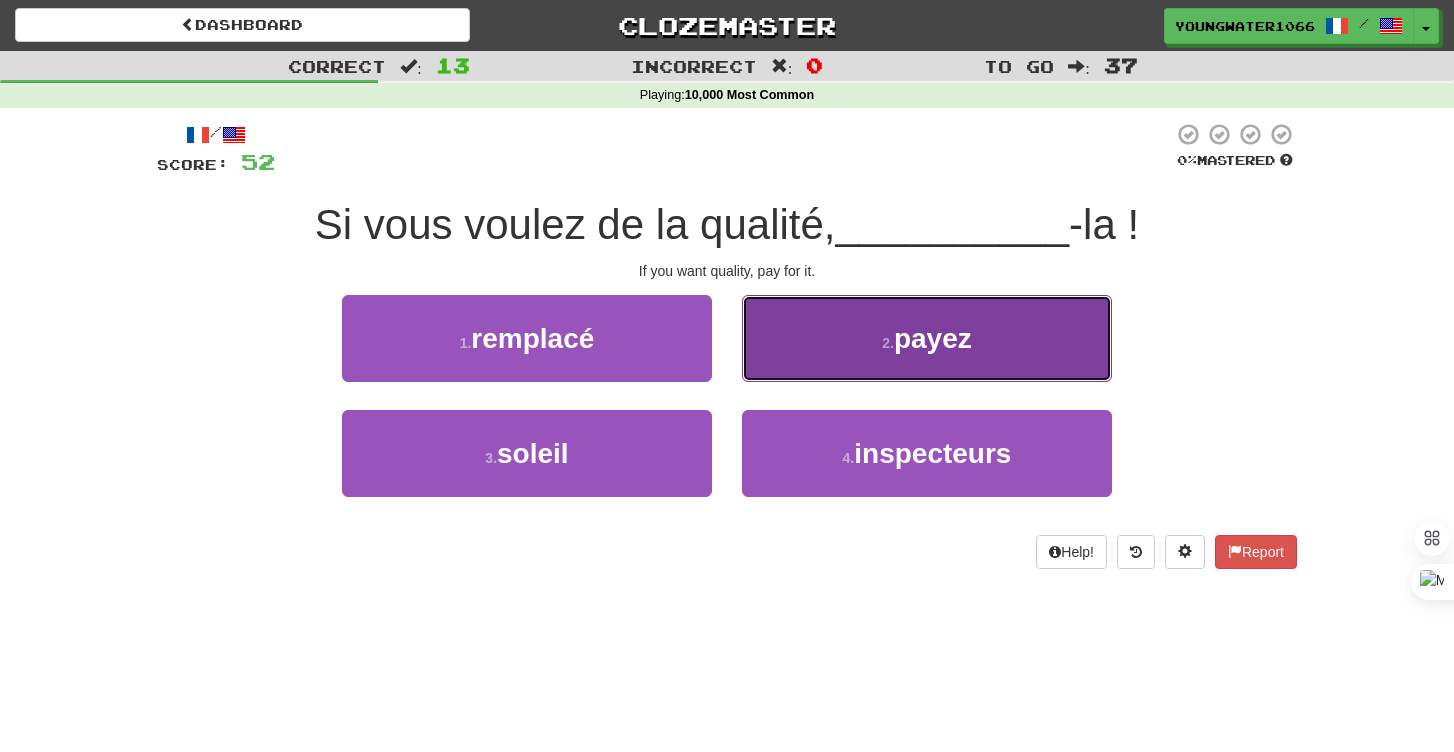 click on "2 .  payez" at bounding box center (927, 338) 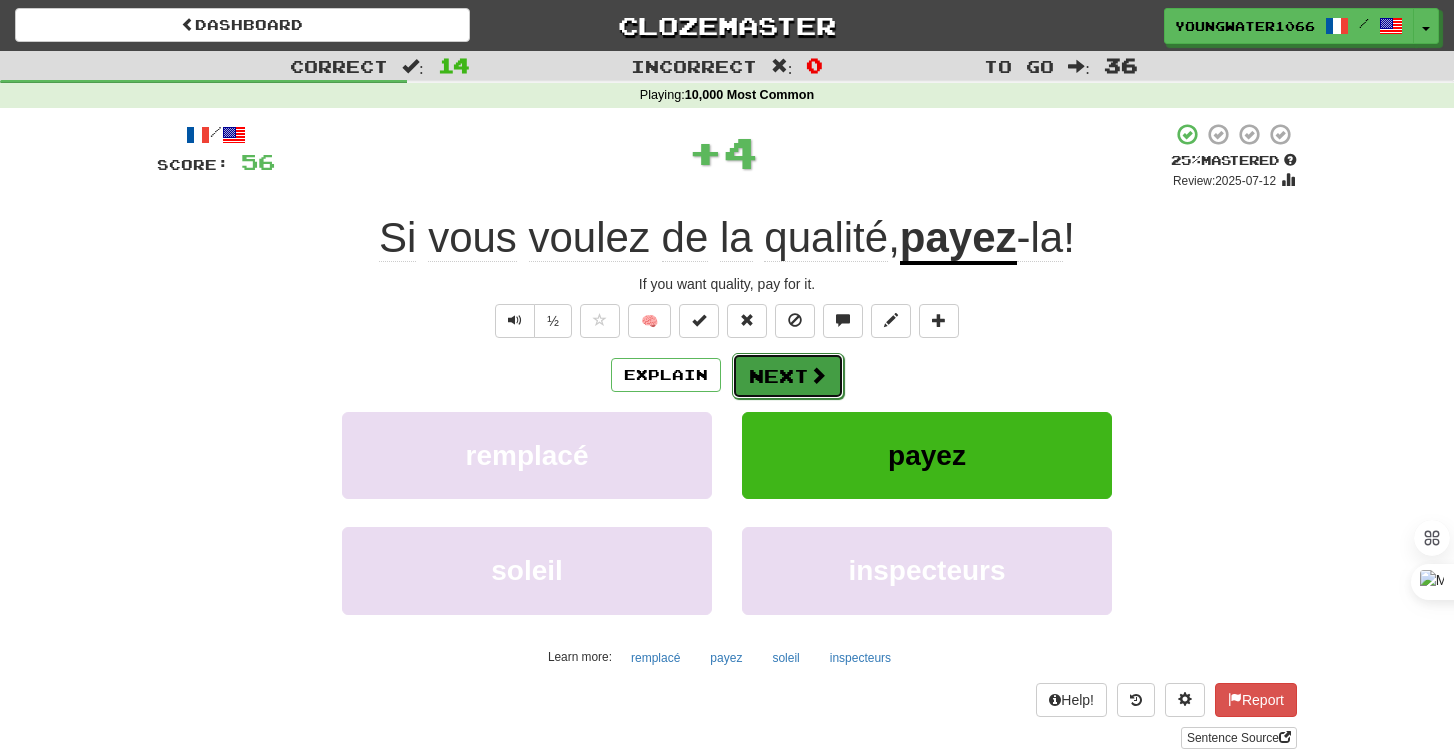 click on "Next" at bounding box center [788, 376] 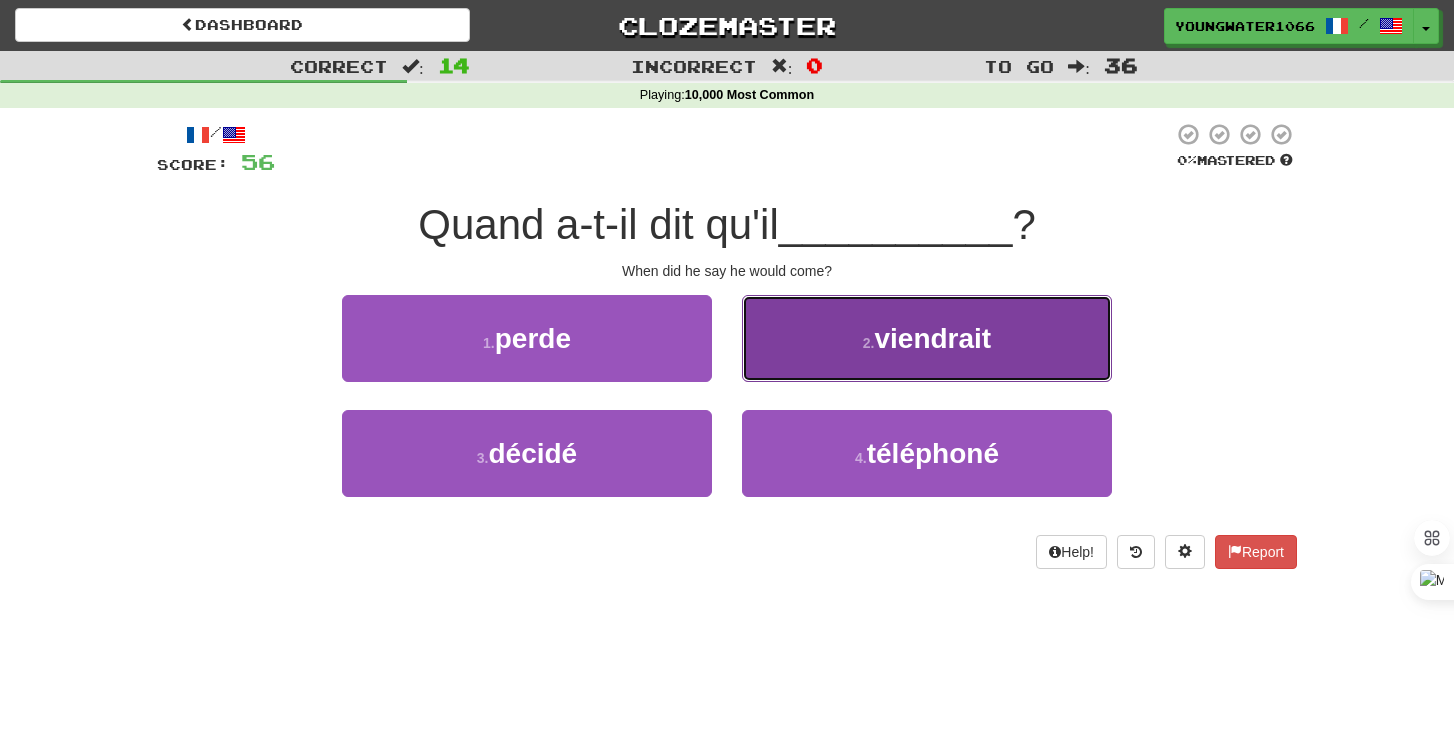 click on "2 .  viendrait" at bounding box center (927, 338) 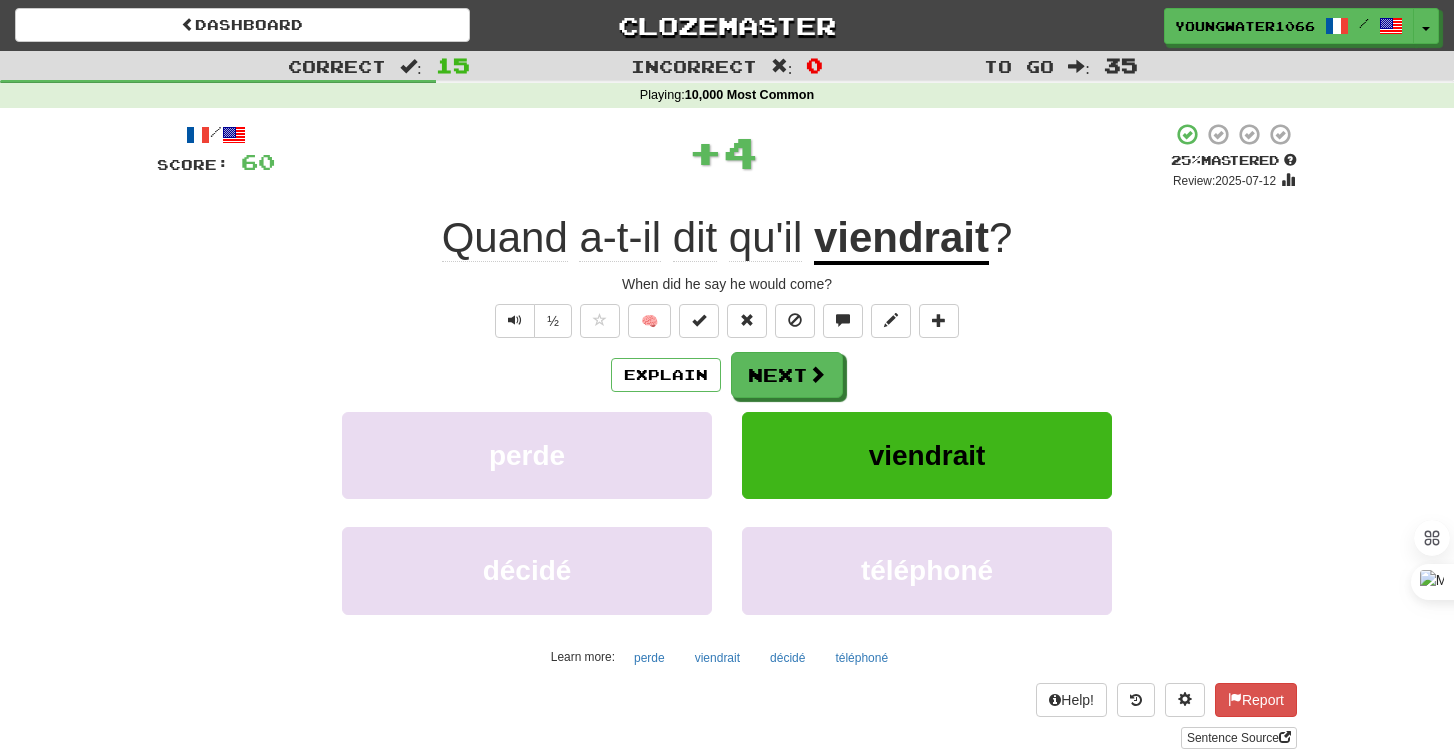 click on "Explain Next perde viendrait décidé téléphoné Learn more: perde viendrait décidé téléphoné" at bounding box center [727, 512] 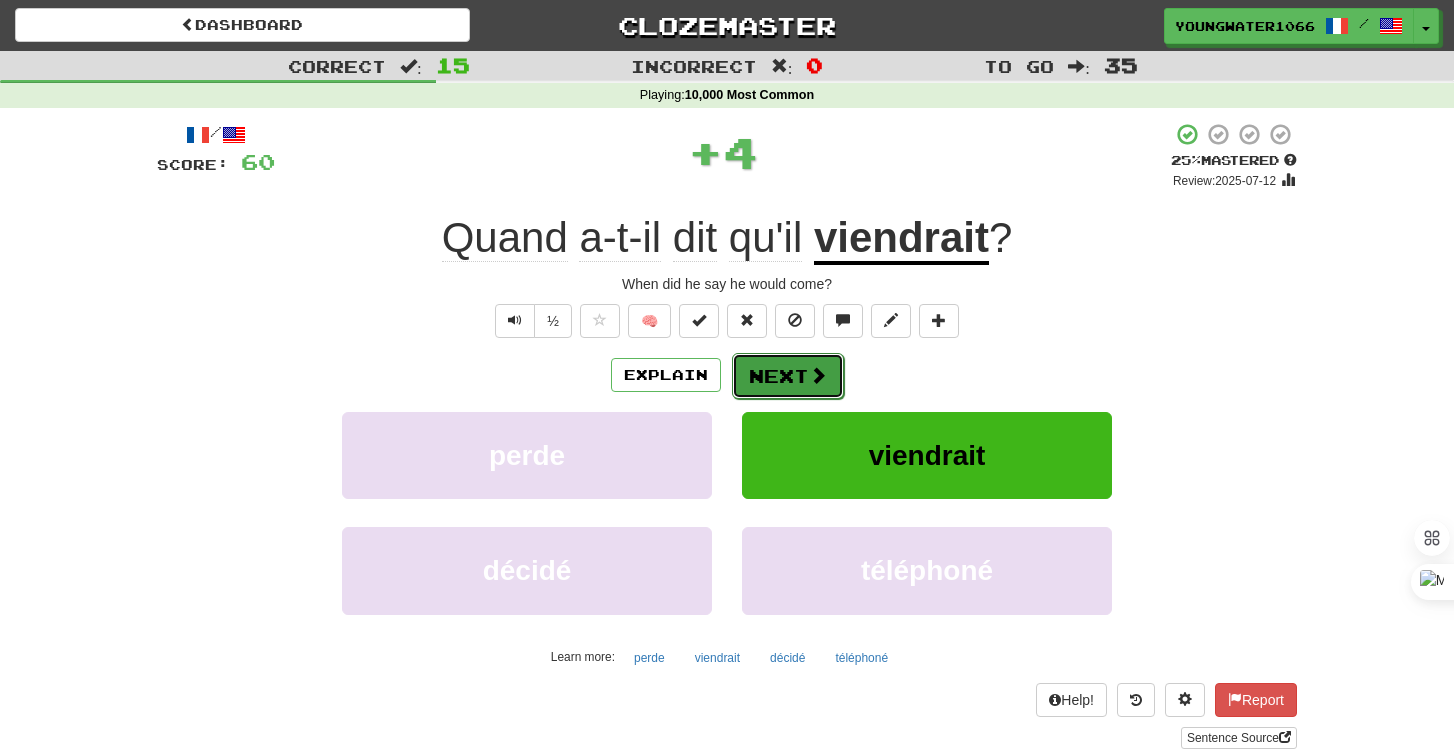 click on "Next" at bounding box center [788, 376] 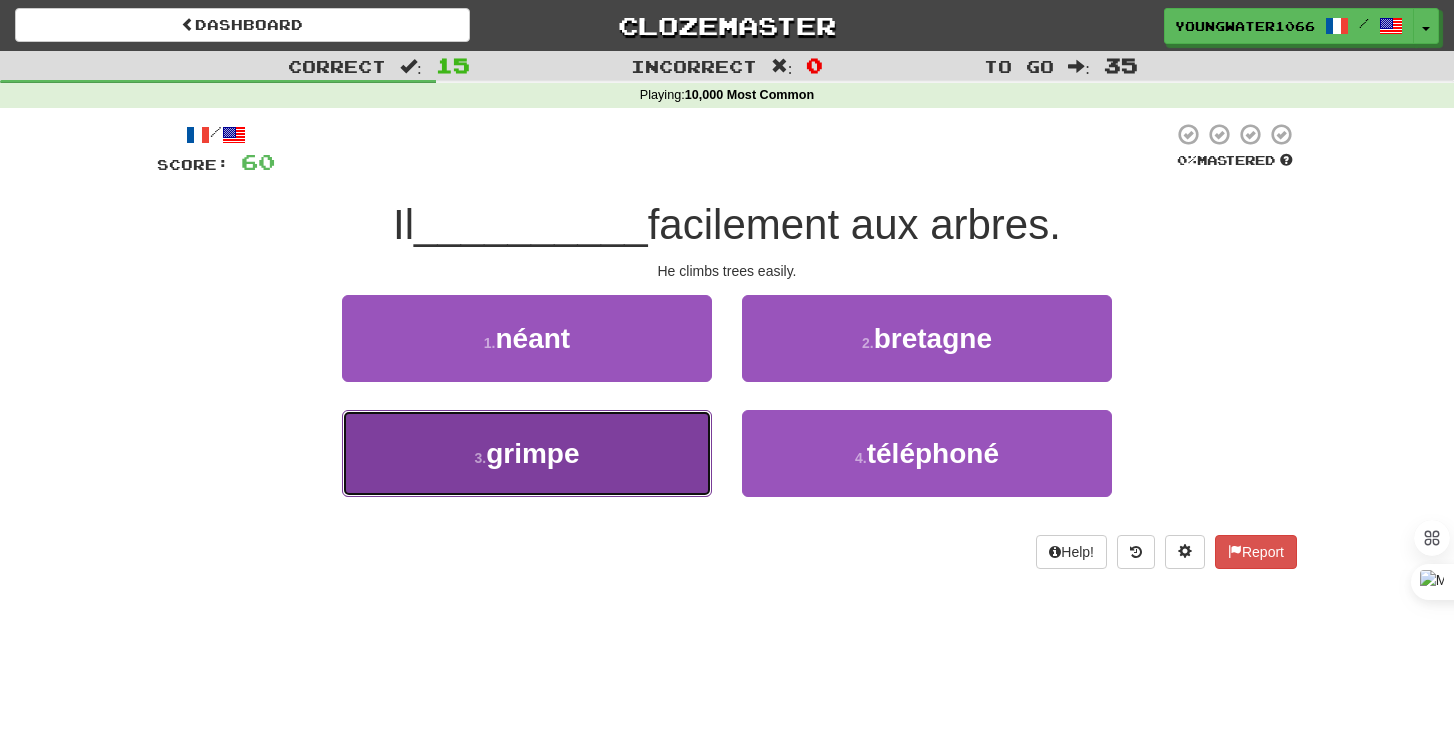 click on "3 .  grimpe" at bounding box center (527, 453) 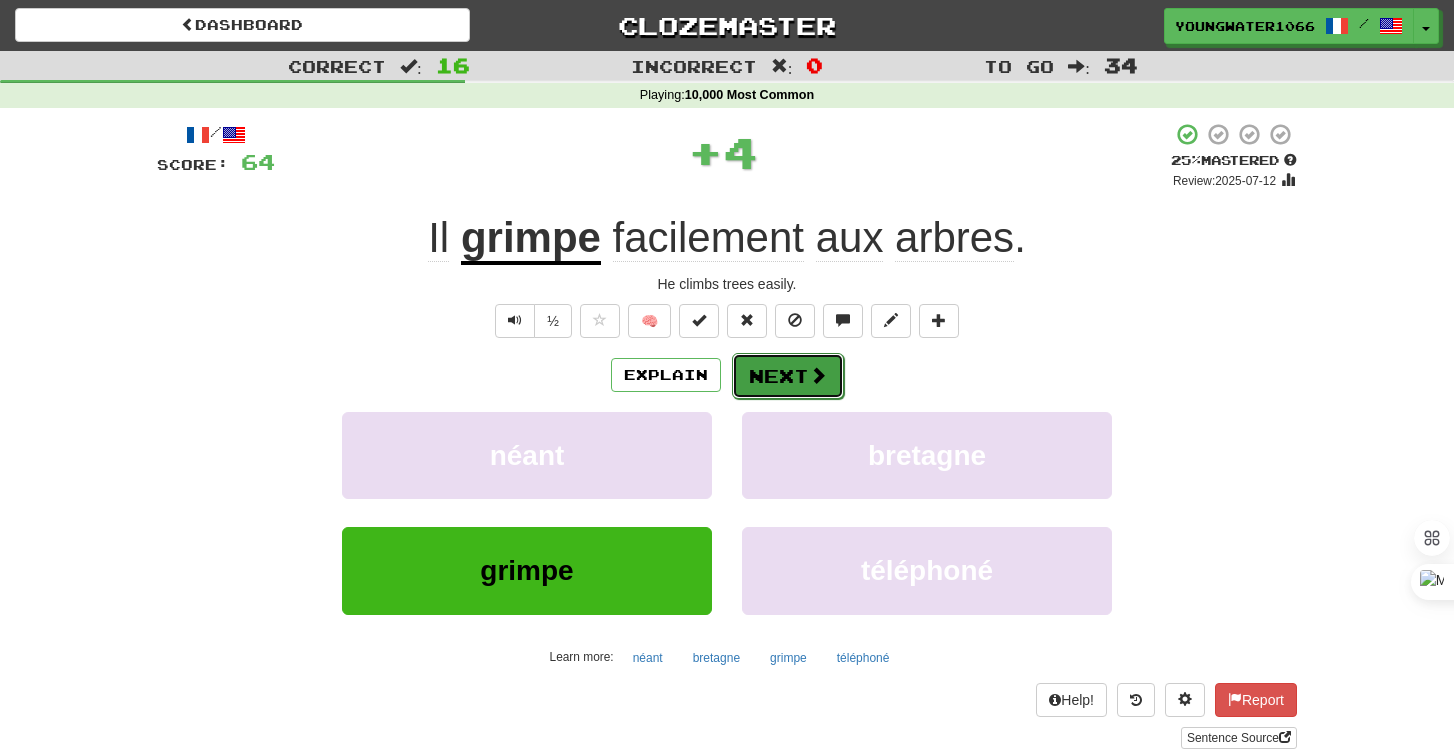 click on "Next" at bounding box center [788, 376] 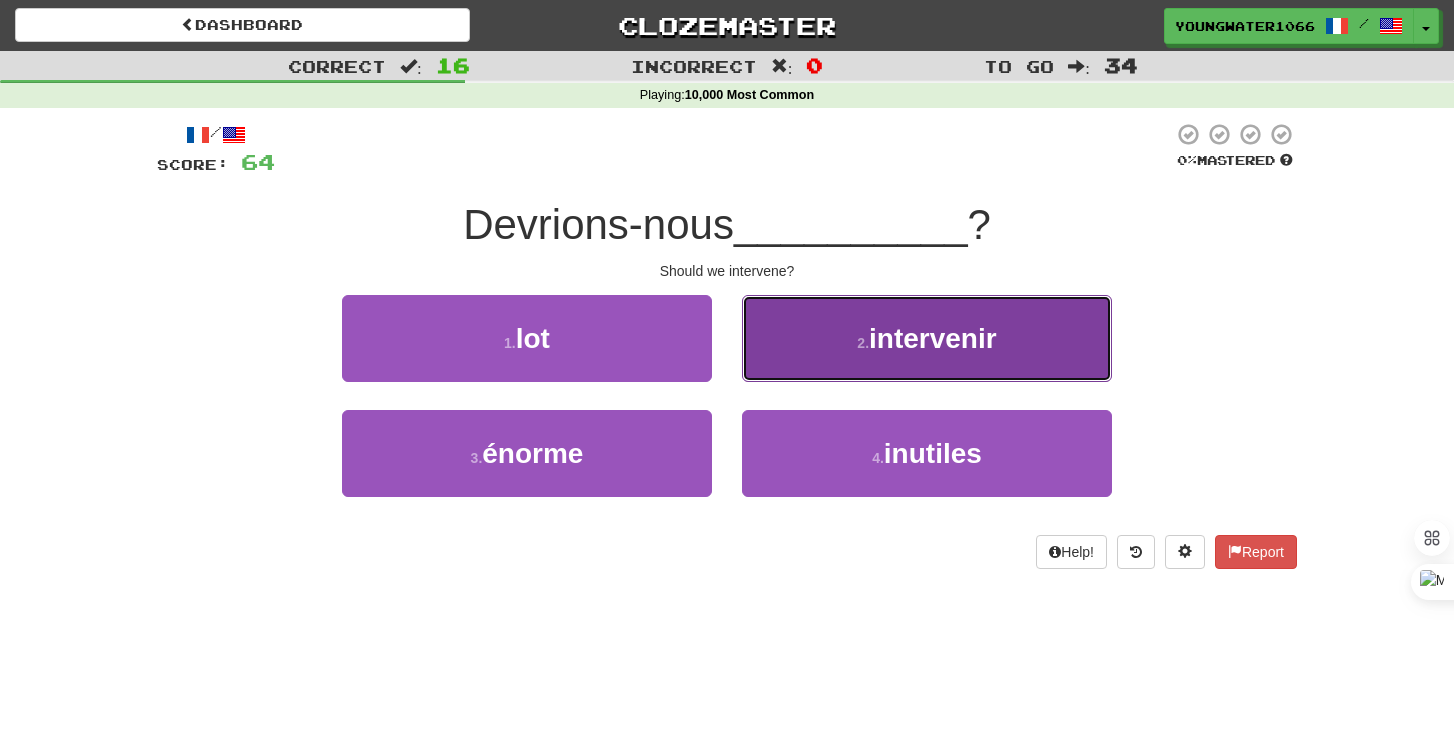 click on "2 .  intervenir" at bounding box center (927, 338) 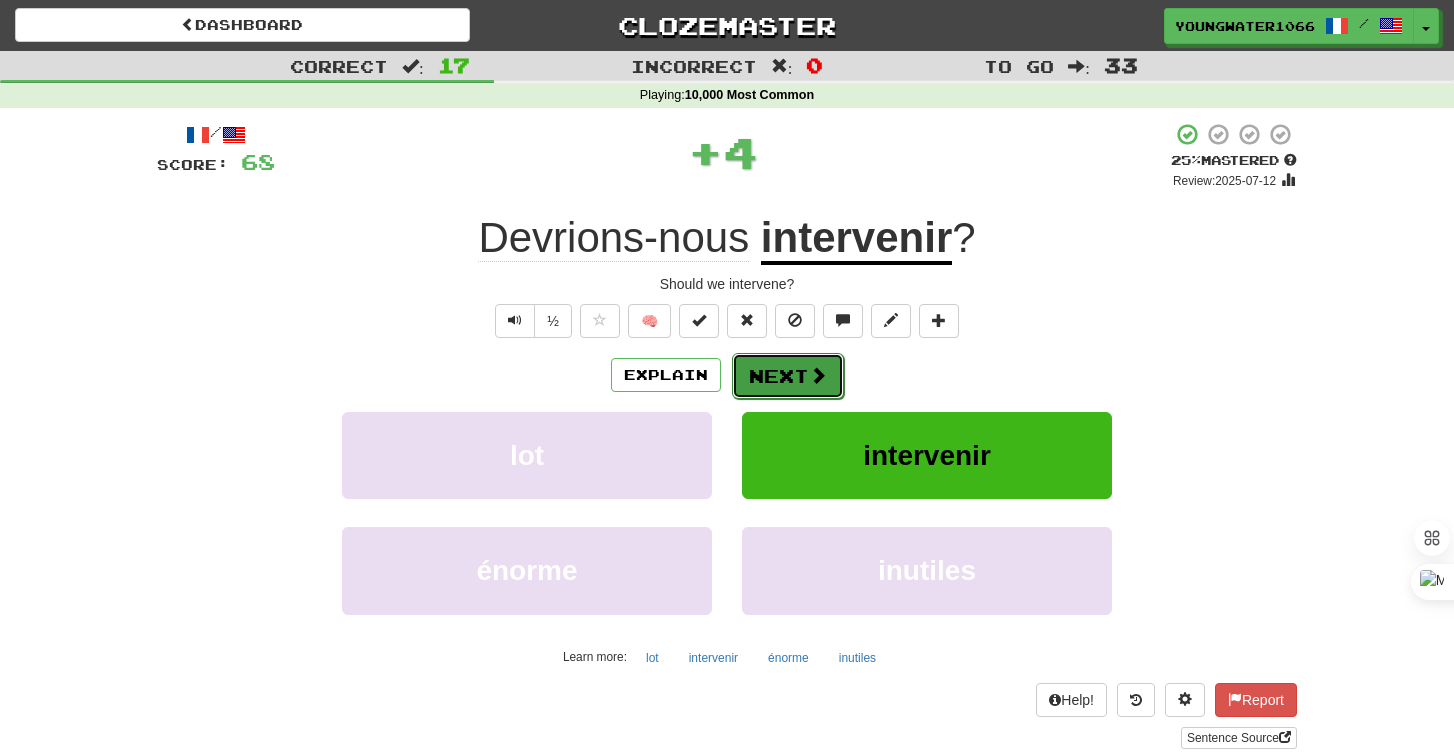 click on "Next" at bounding box center [788, 376] 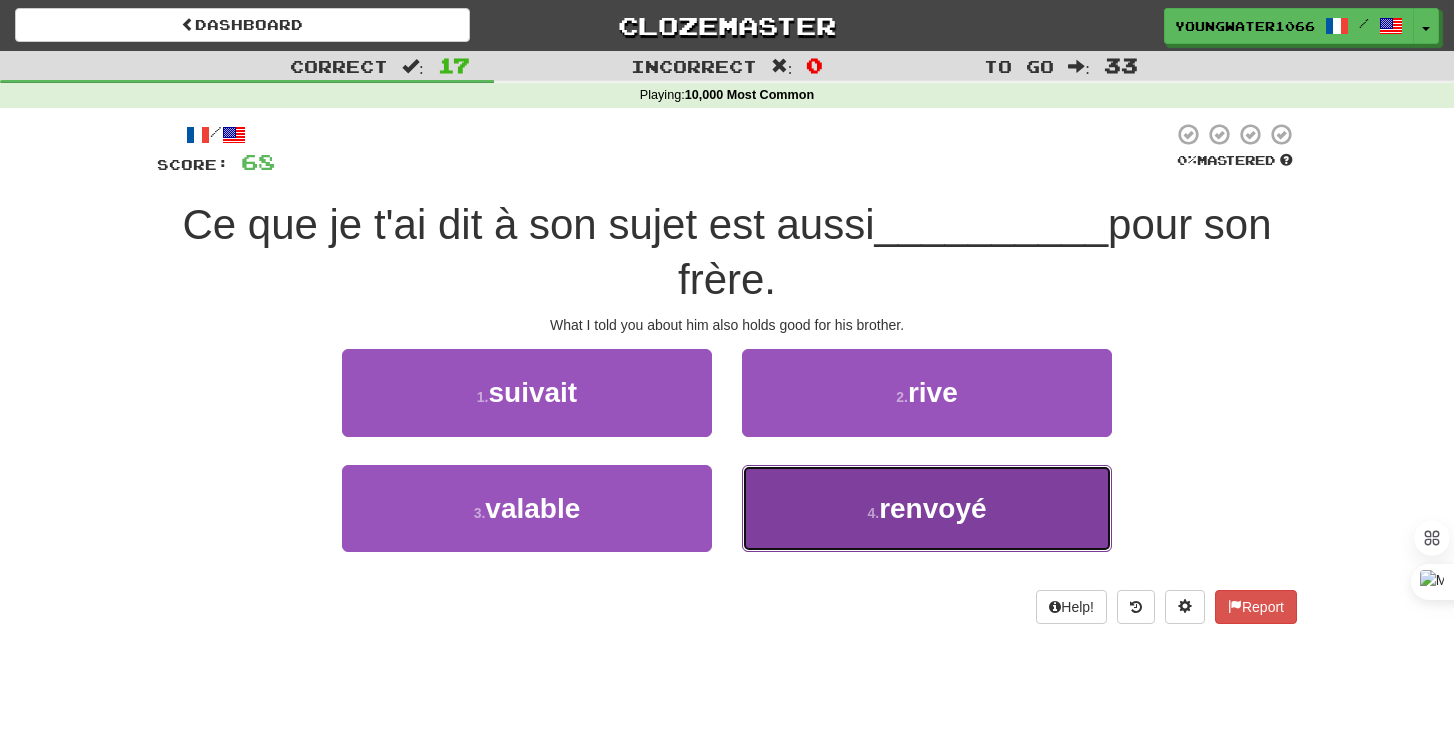 click on "4 .  renvoyé" at bounding box center (927, 508) 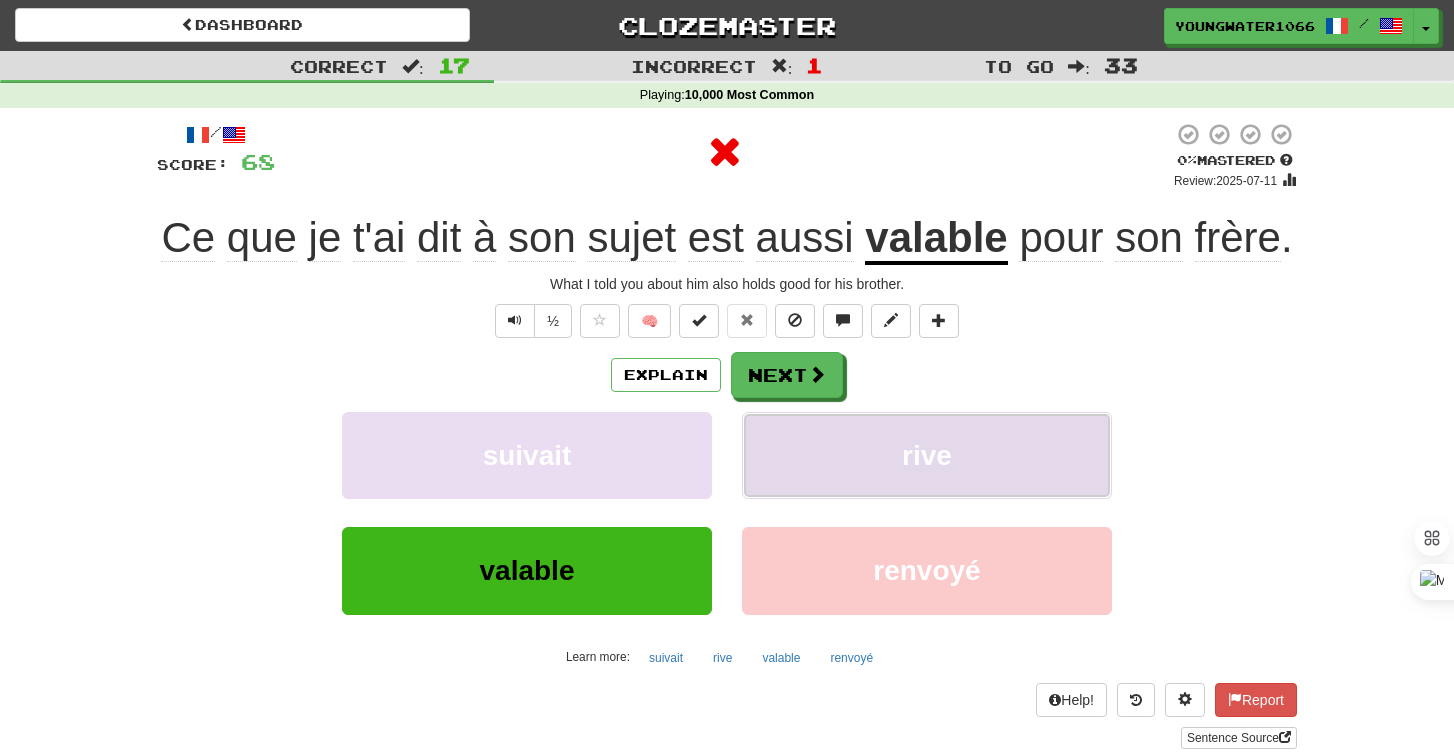 click on "rive" at bounding box center (927, 455) 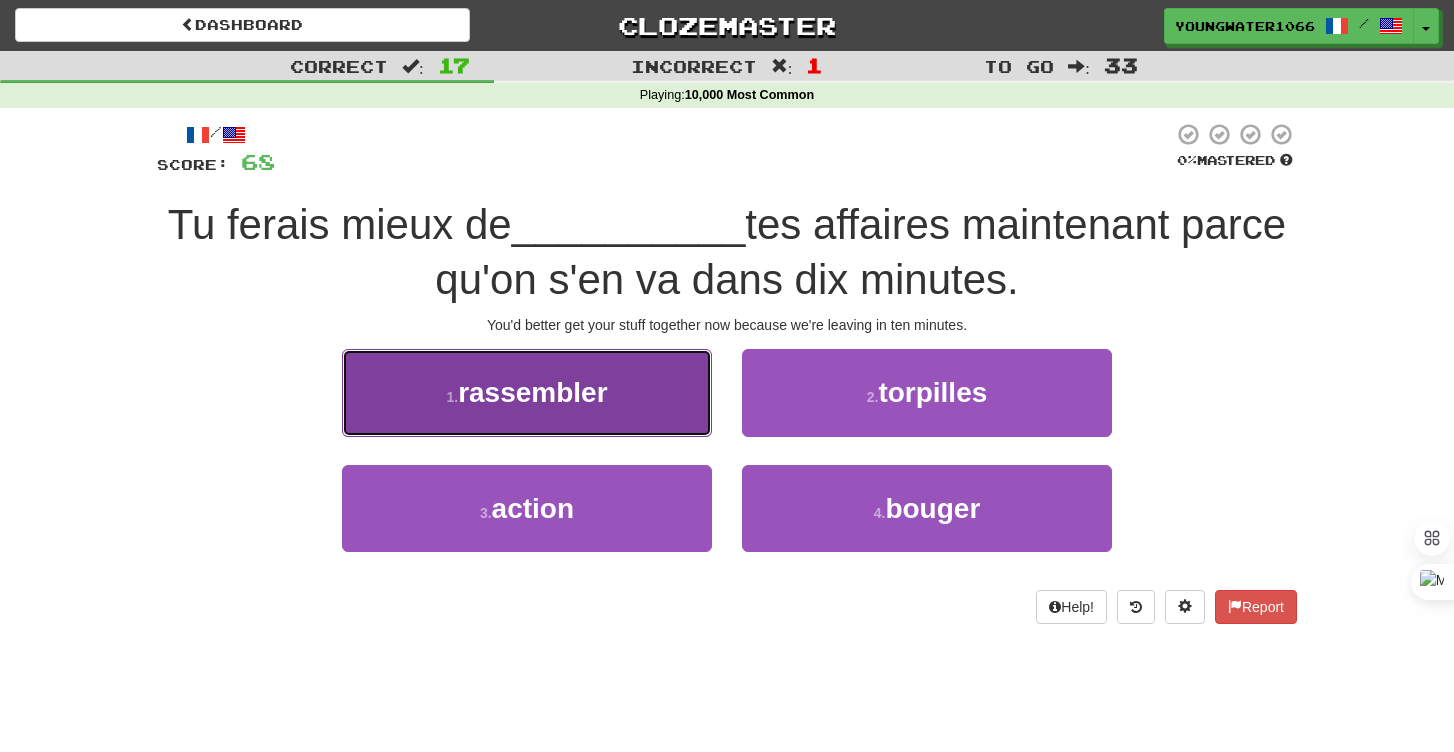 click on "1 .  rassembler" at bounding box center [527, 392] 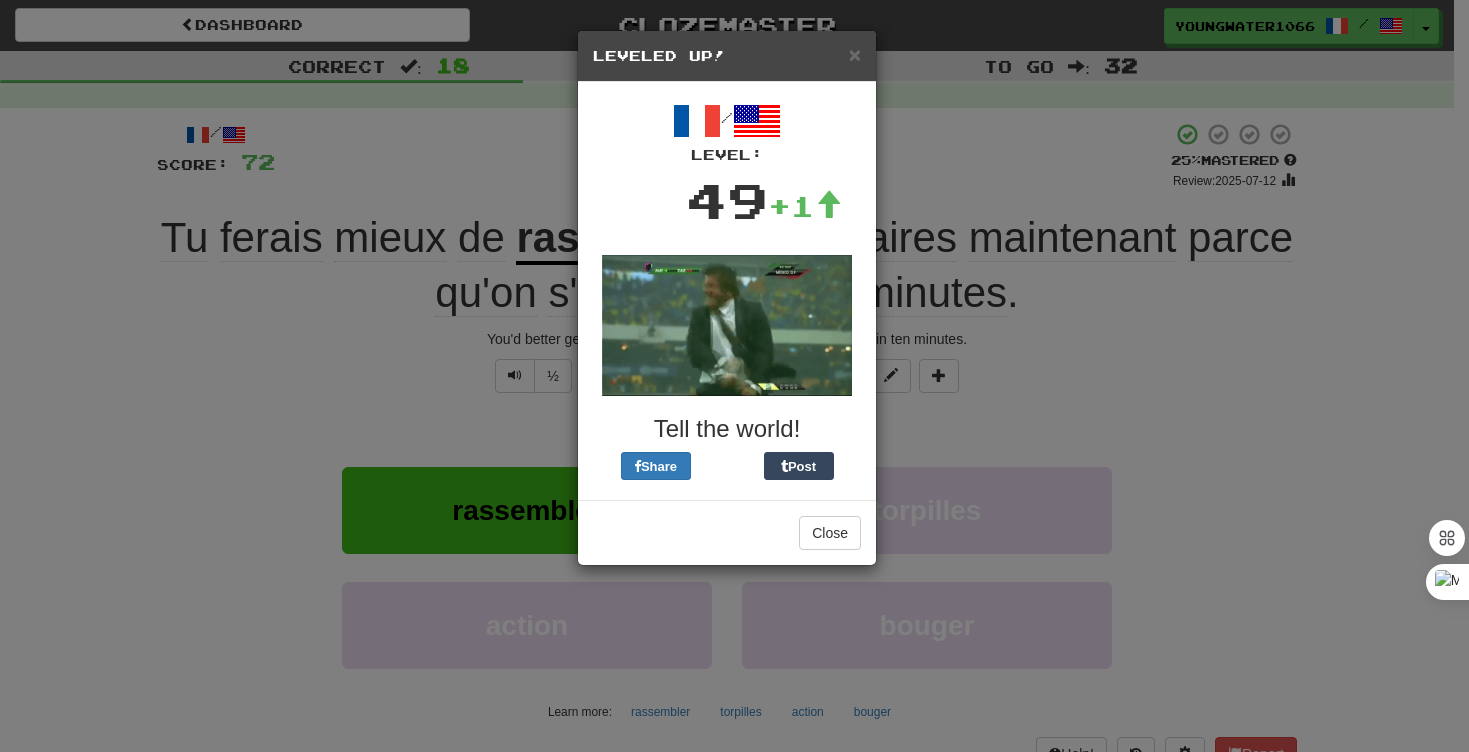 click on "Leveled Up!" at bounding box center (727, 56) 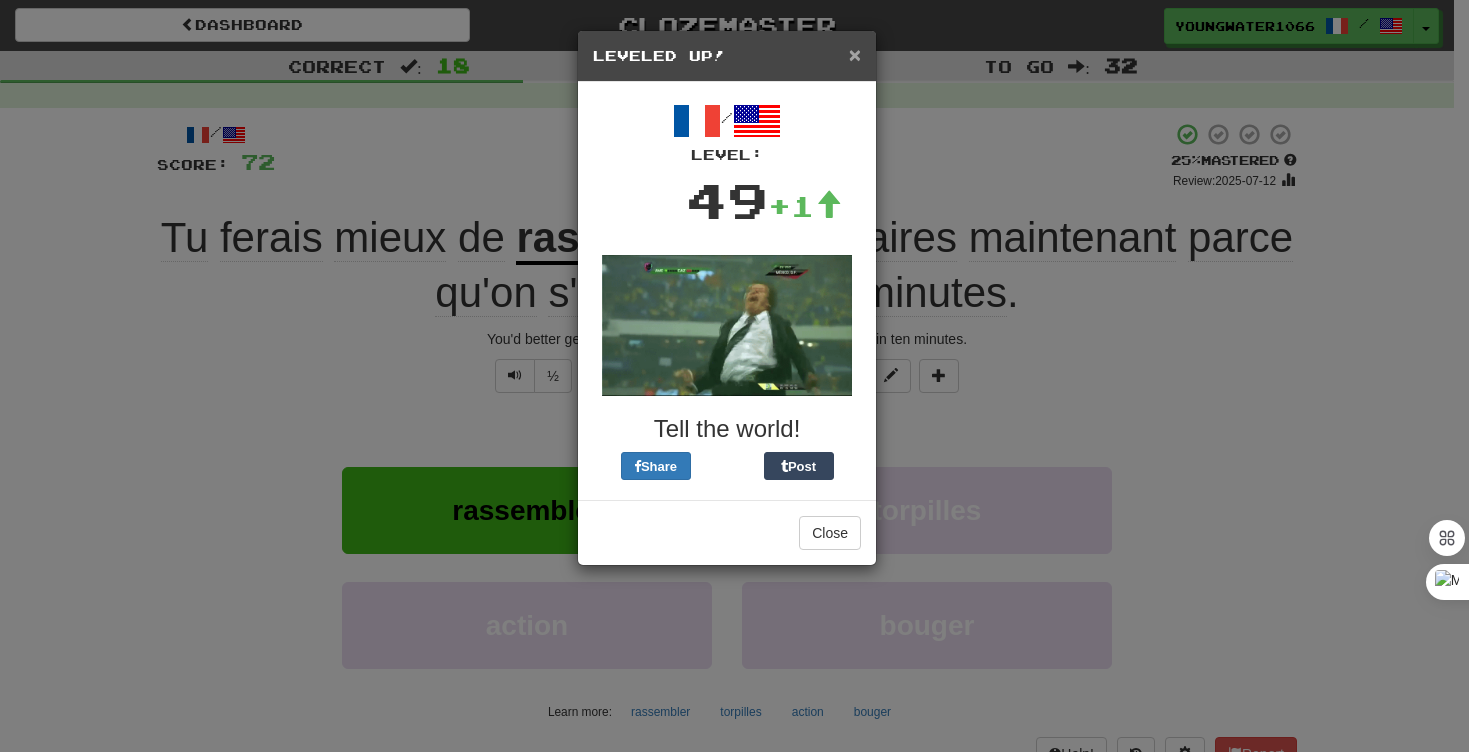 click on "×" at bounding box center (855, 54) 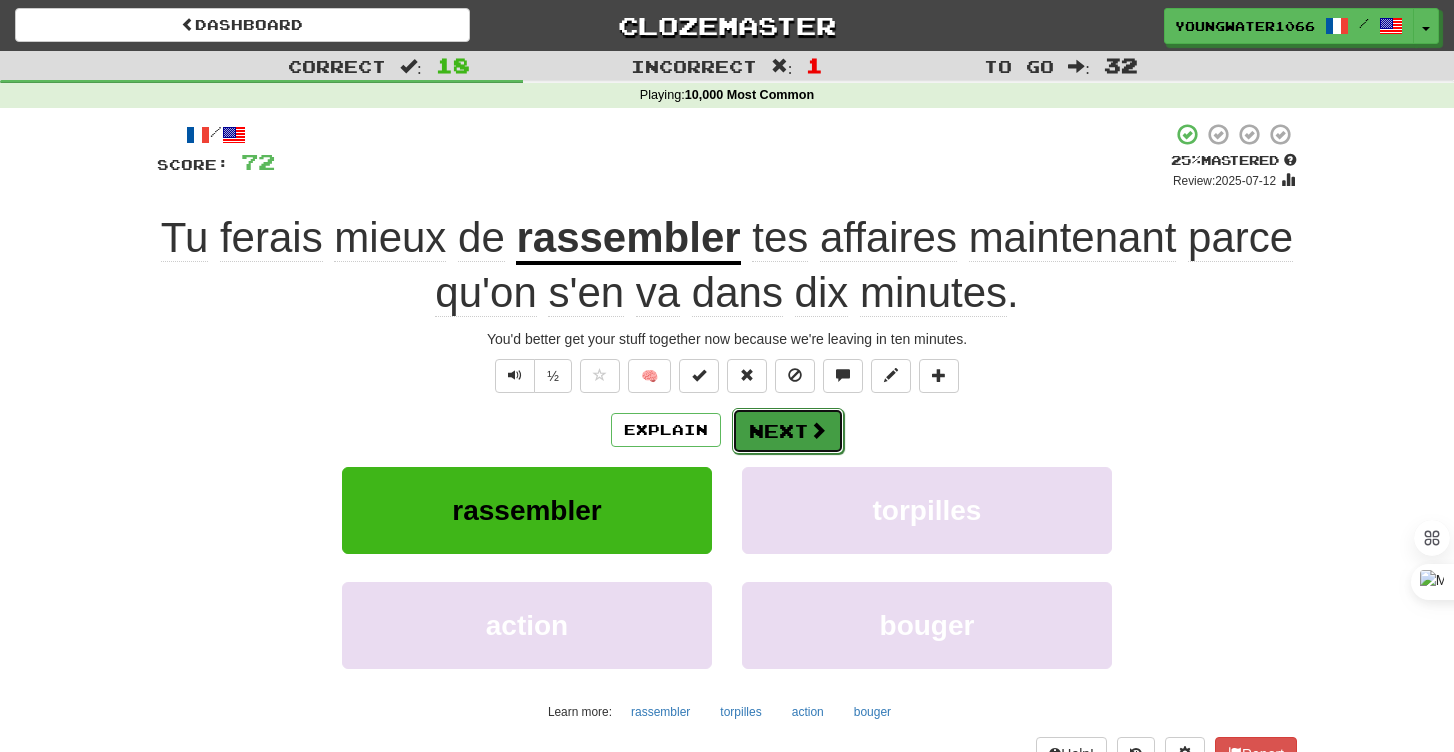click on "Next" at bounding box center [788, 431] 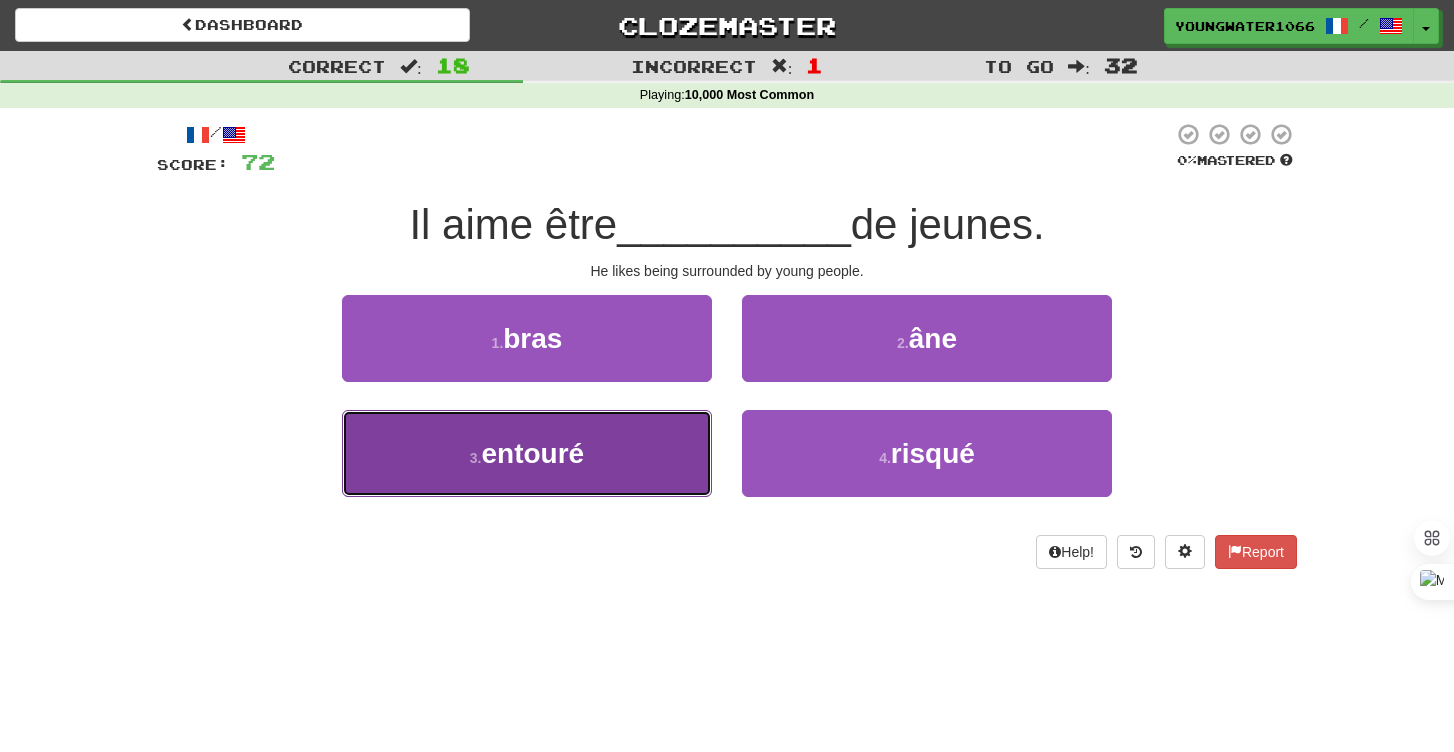 click on "3 .  entouré" at bounding box center (527, 453) 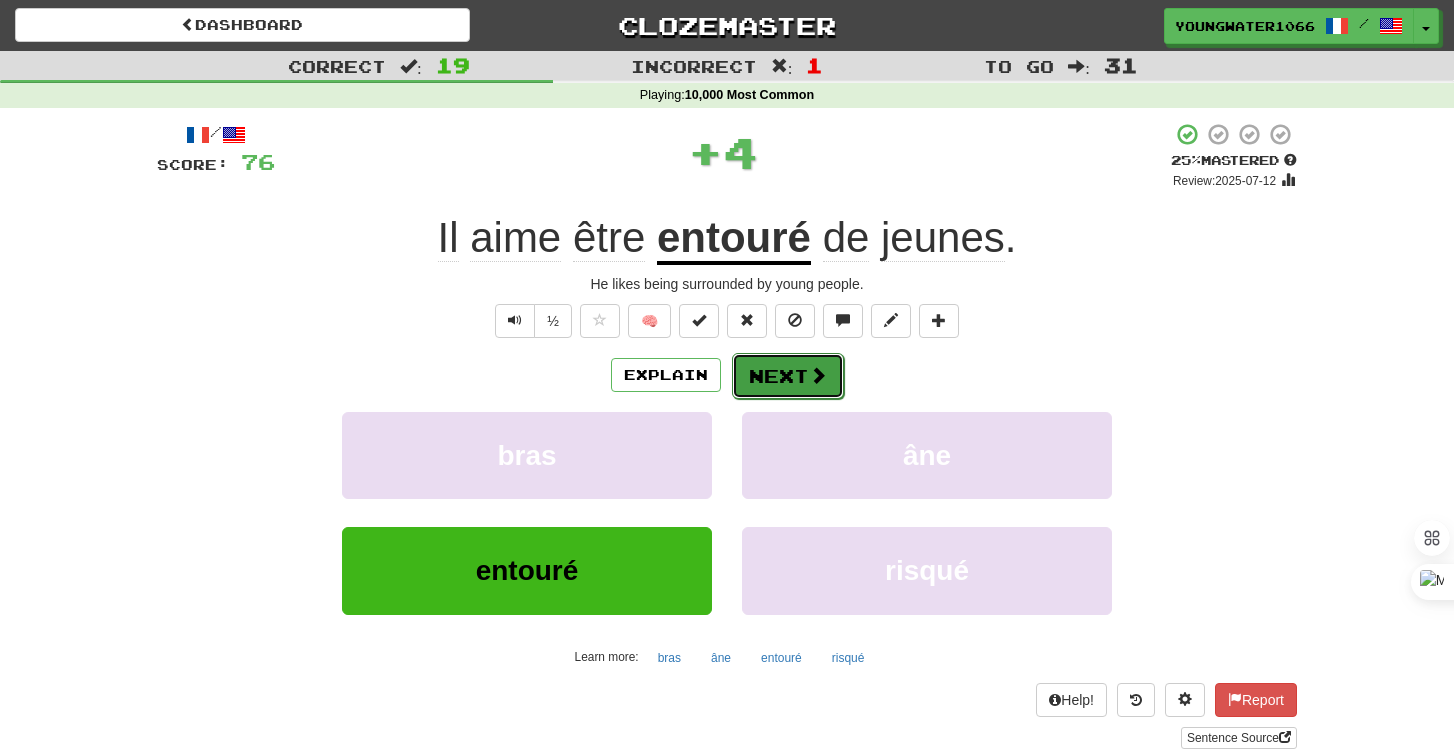 click on "Next" at bounding box center (788, 376) 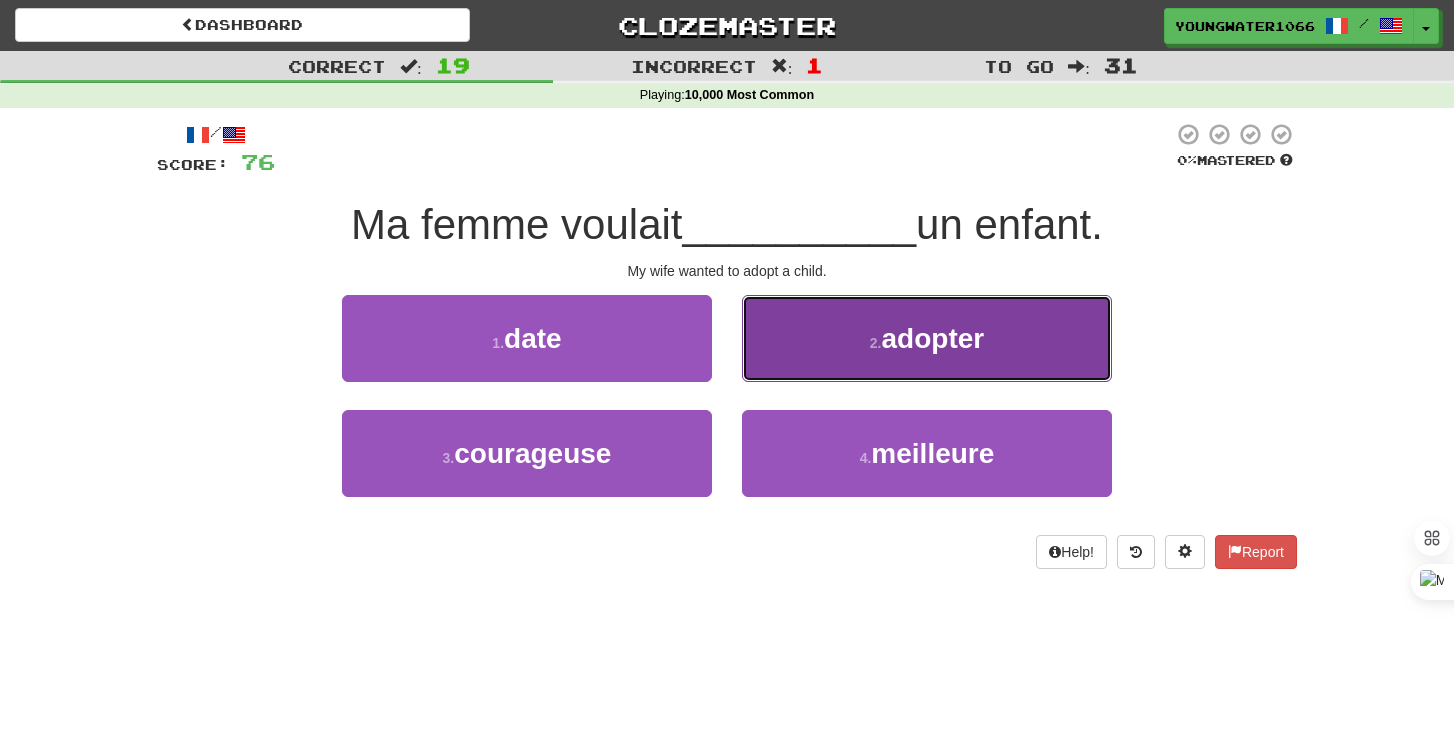click on "2 .  adopter" at bounding box center (927, 338) 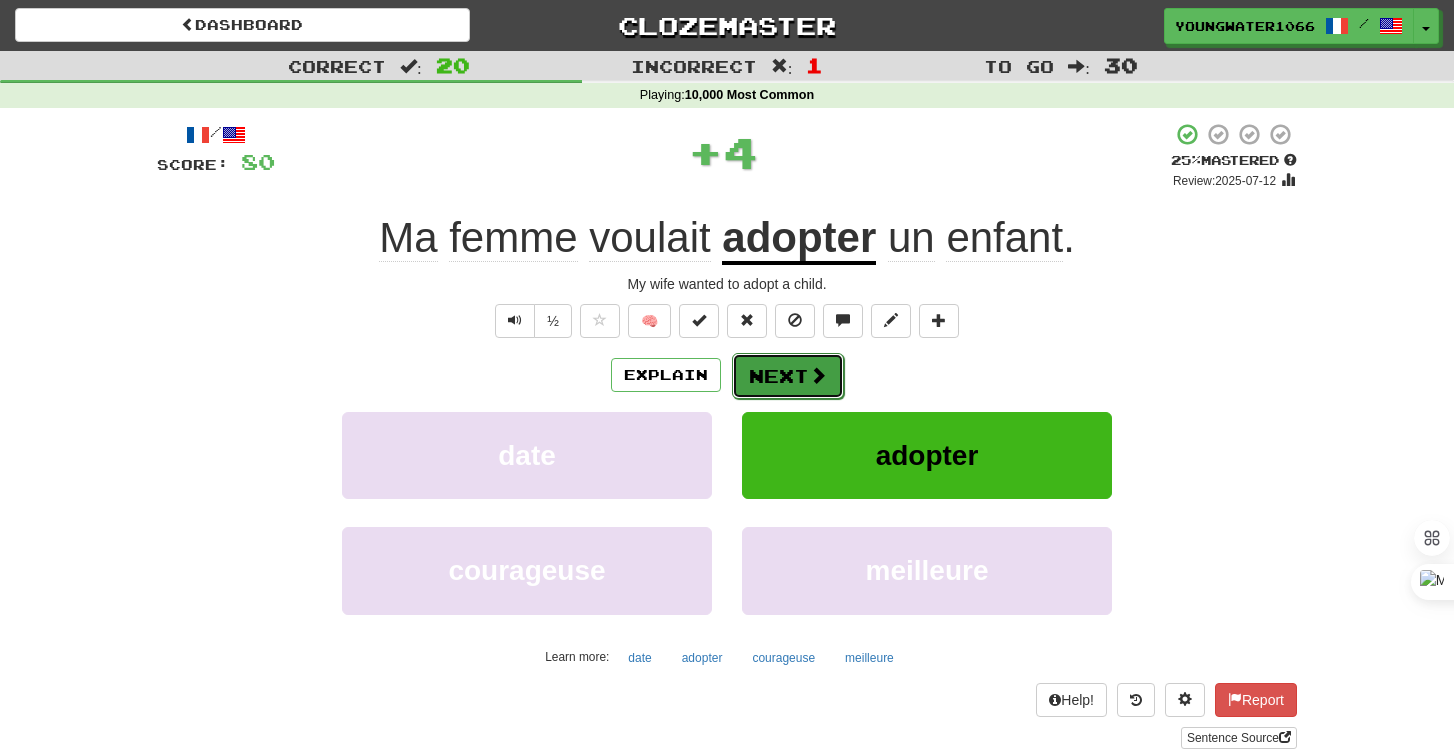 click on "Next" at bounding box center (788, 376) 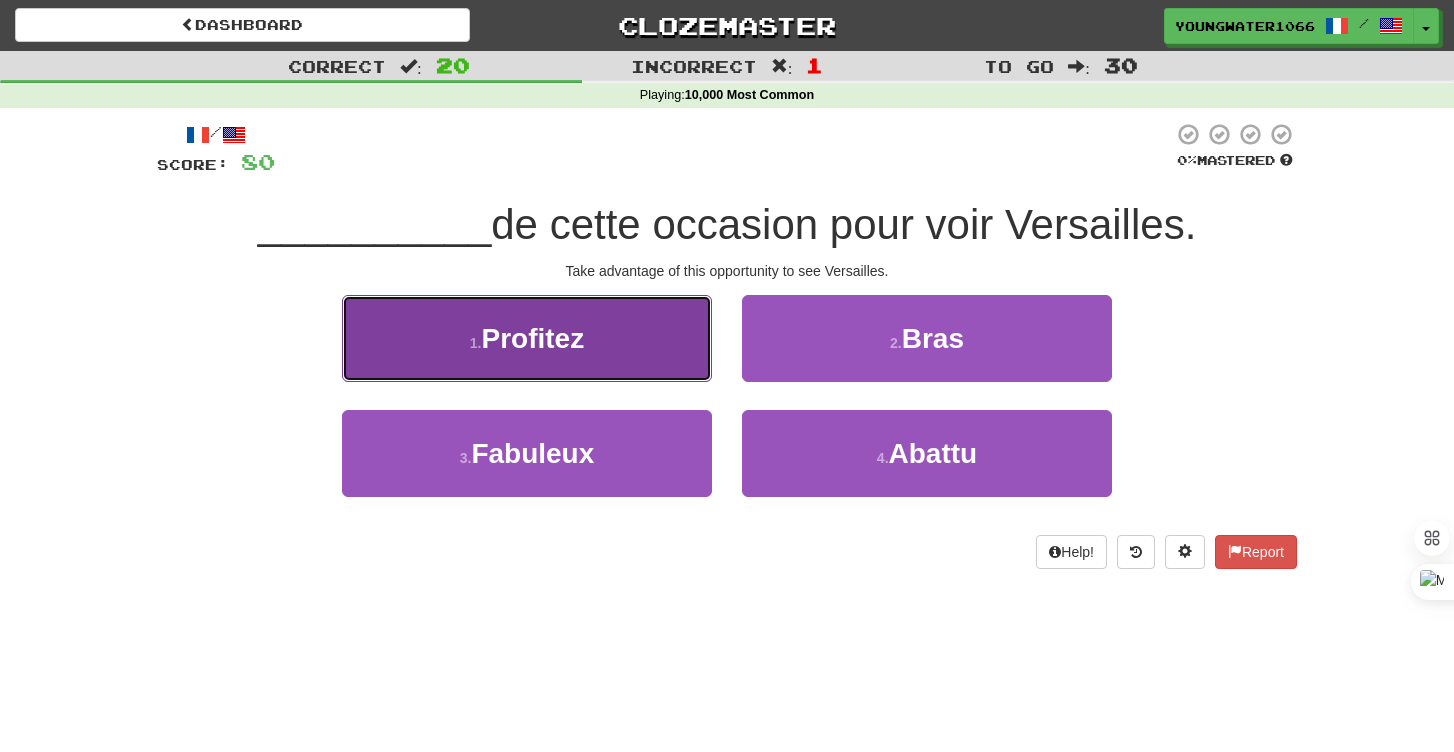 click on "1 .  Profitez" at bounding box center (527, 338) 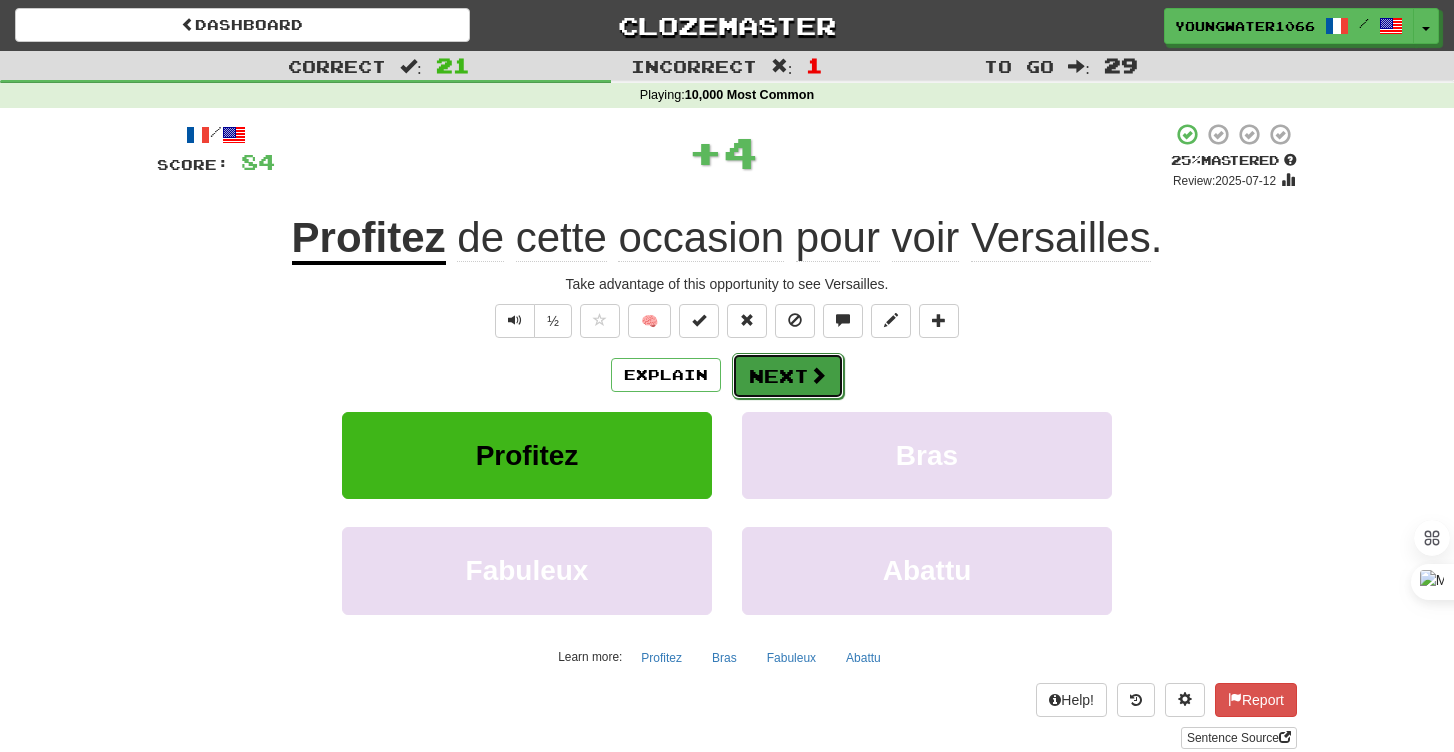 click on "Next" at bounding box center (788, 376) 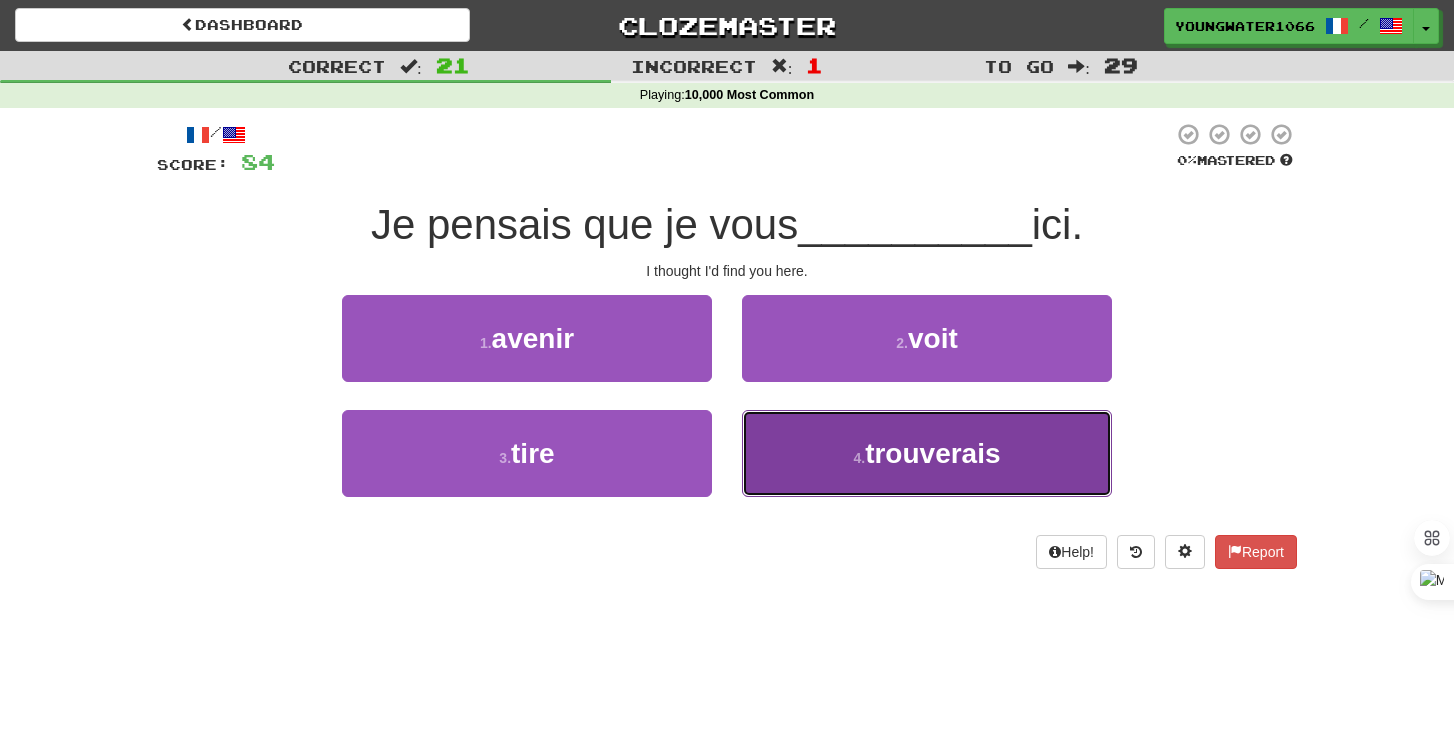 click on "4 .  trouverais" at bounding box center (927, 453) 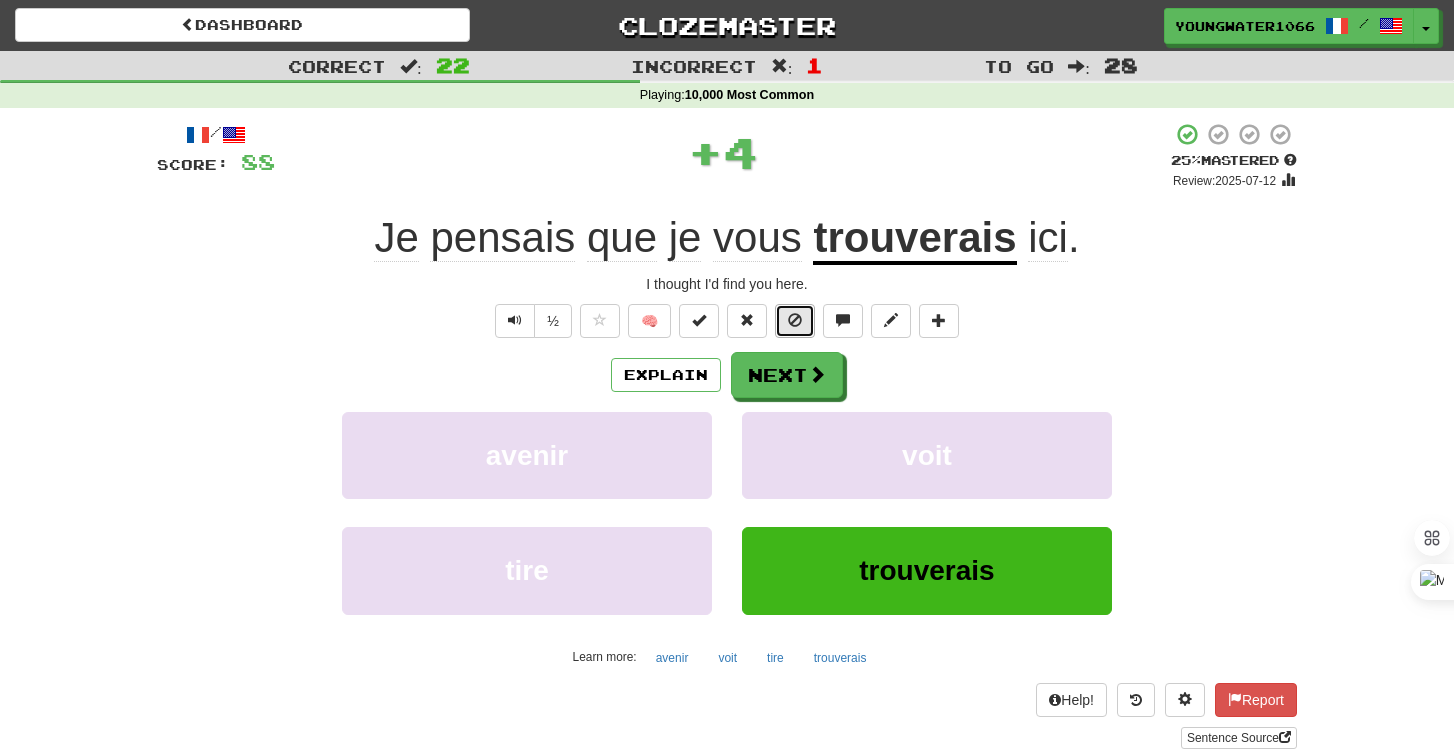 click at bounding box center [795, 321] 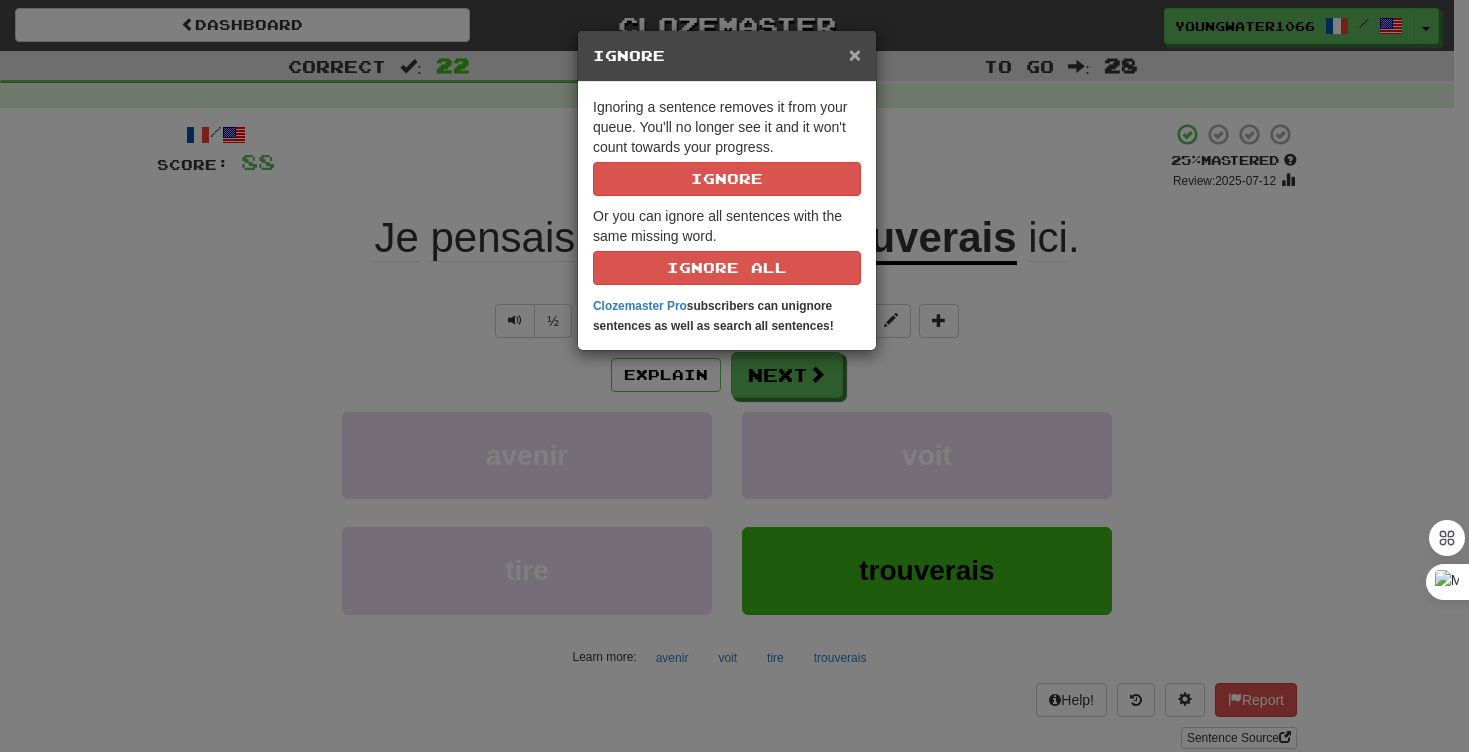 click on "×" at bounding box center [855, 54] 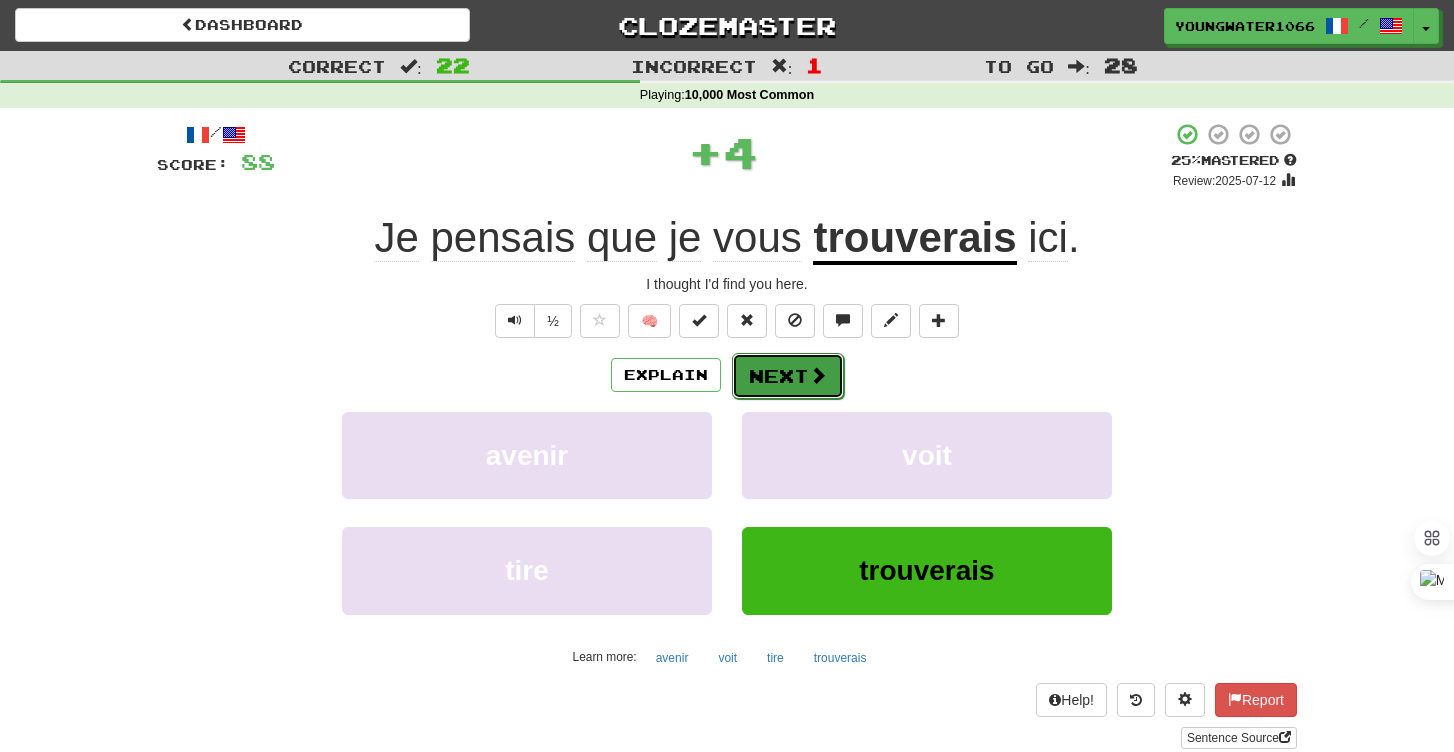 click on "Next" at bounding box center [788, 376] 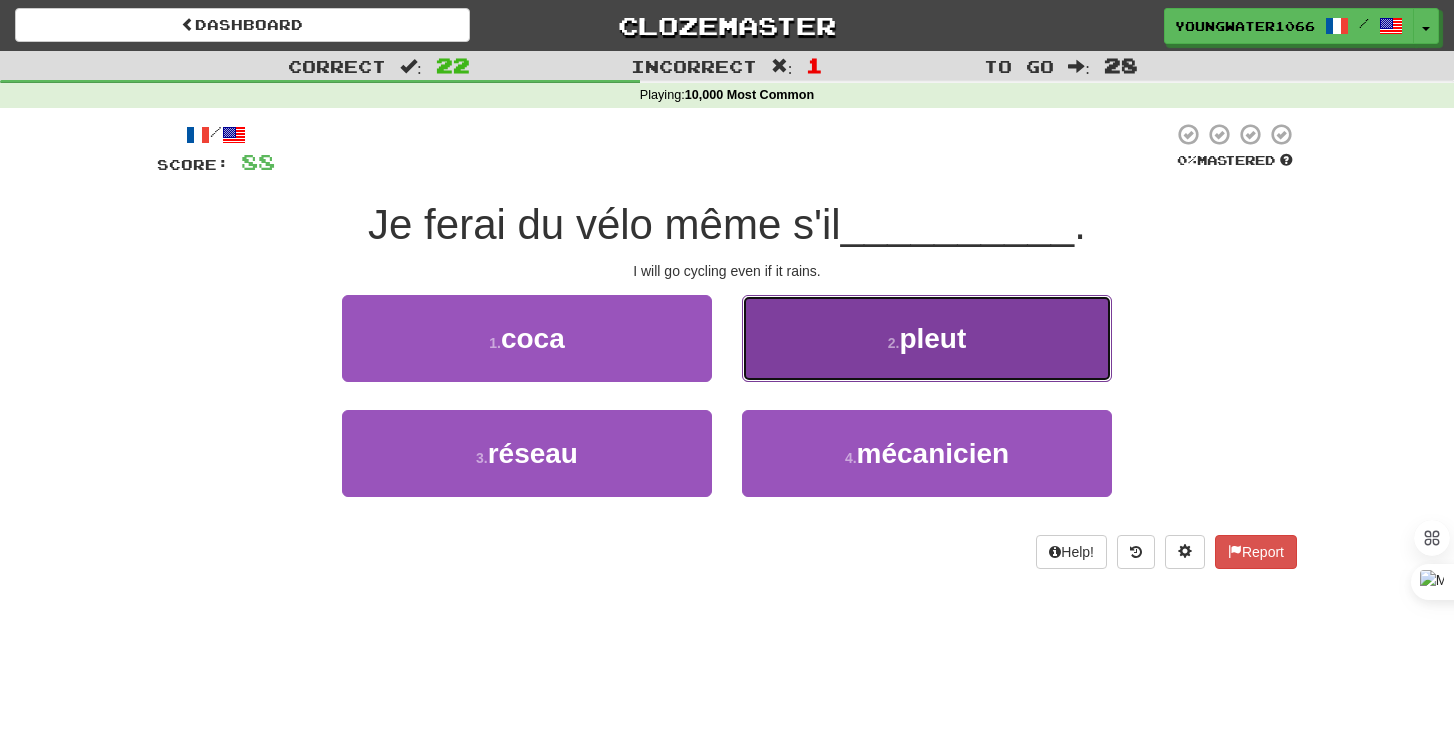 click on "2 .  pleut" at bounding box center (927, 338) 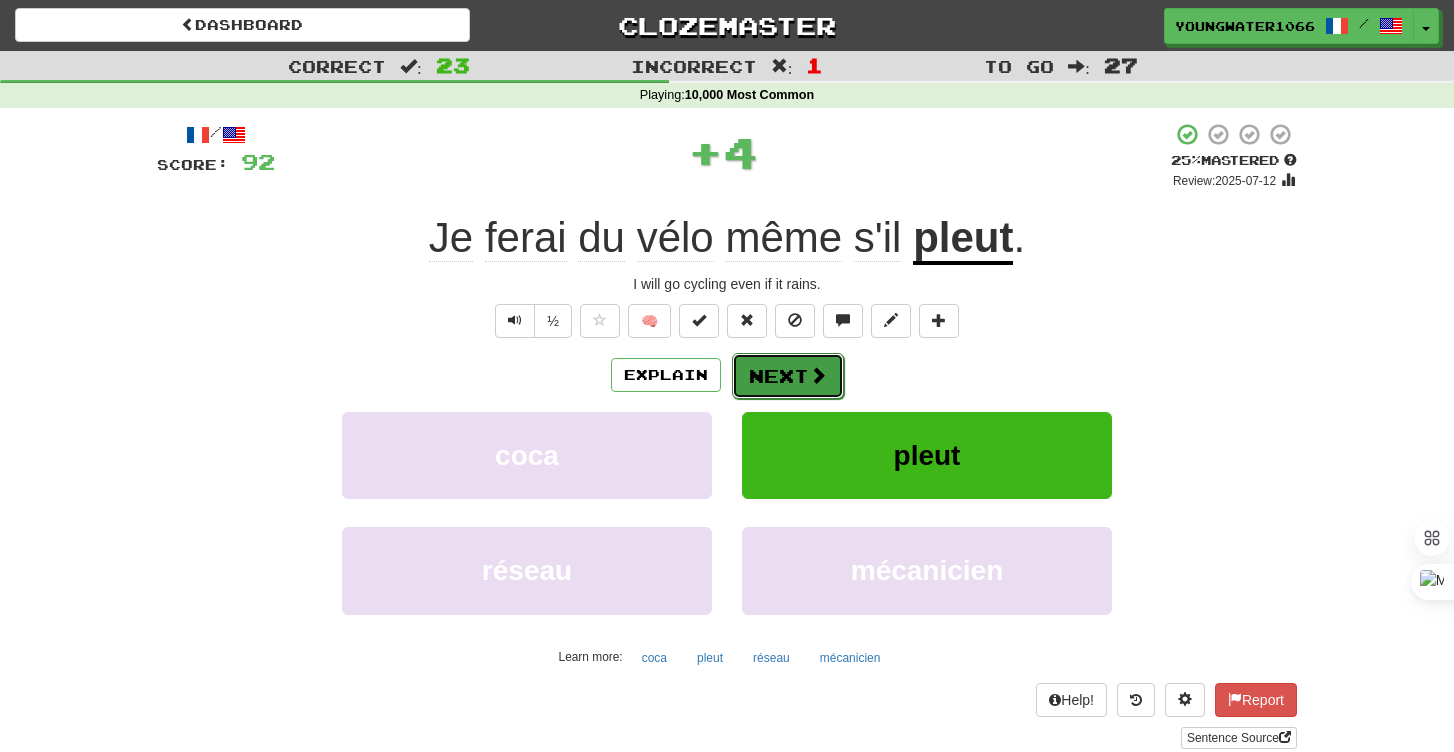 click on "Next" at bounding box center [788, 376] 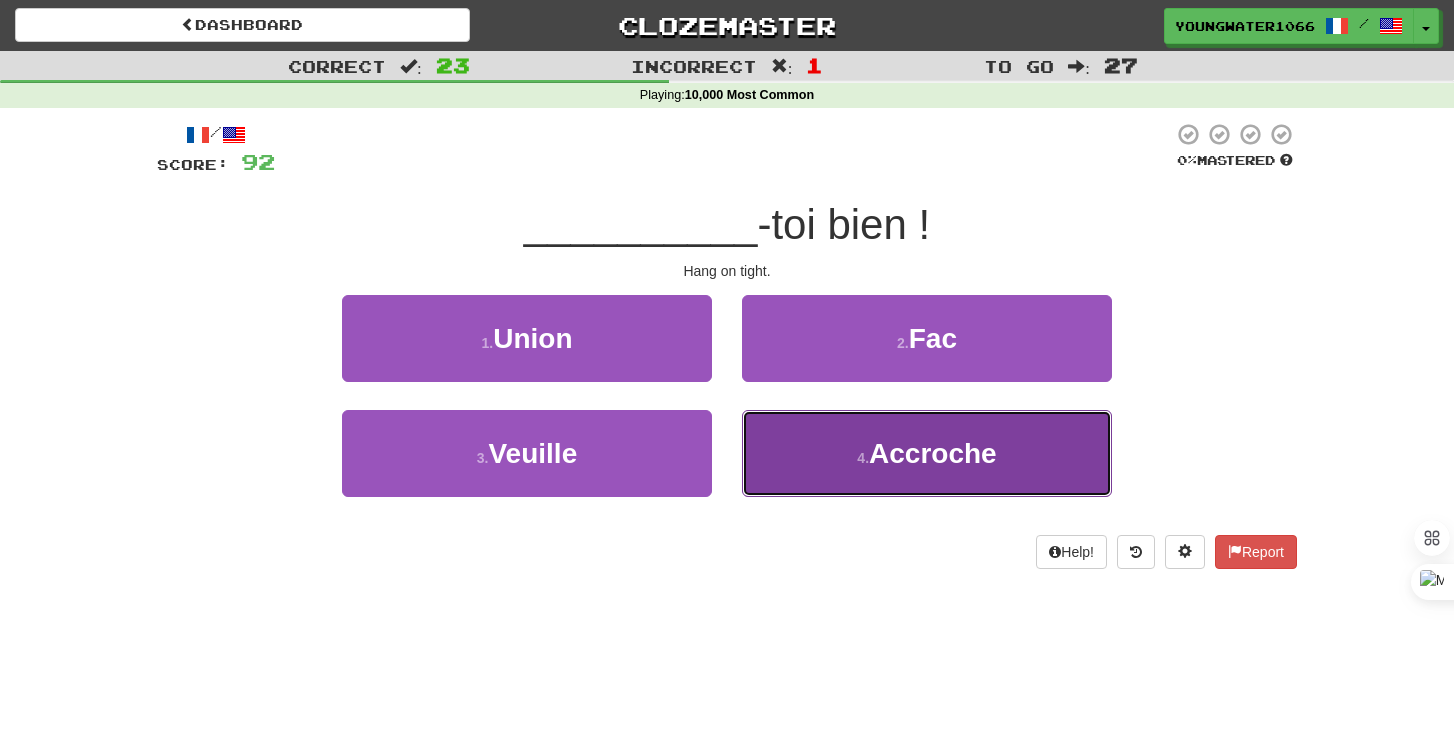 click on "4 .  Accroche" at bounding box center (927, 453) 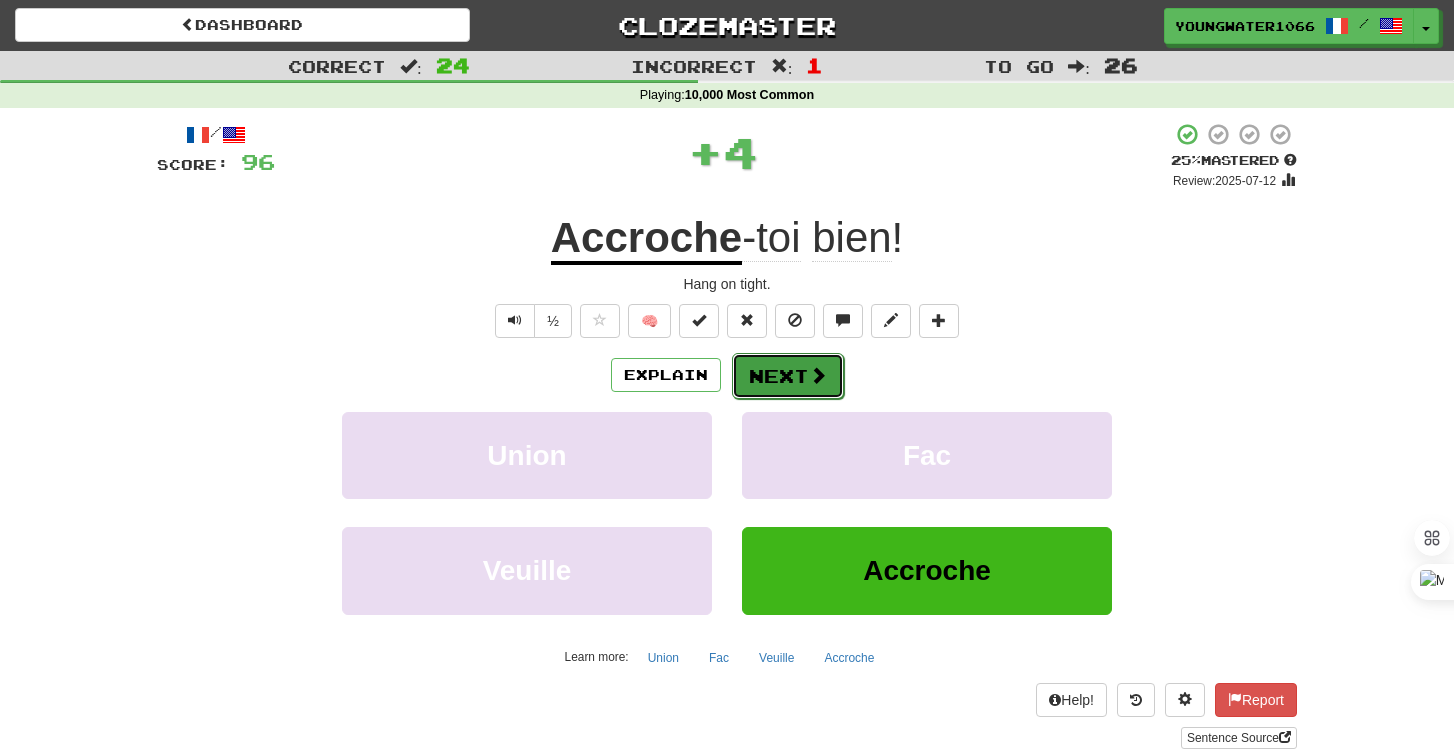click on "Next" at bounding box center [788, 376] 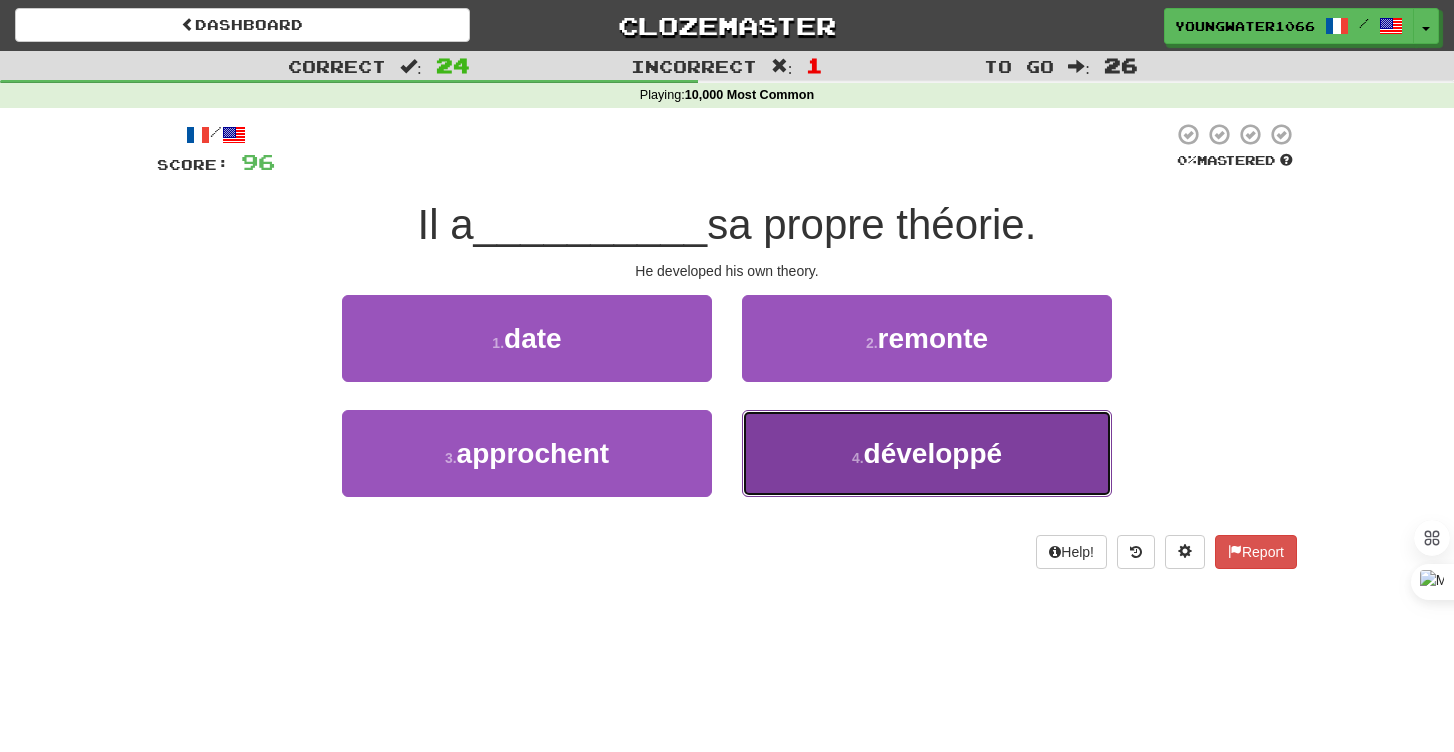 click on "4 .  développé" at bounding box center (927, 453) 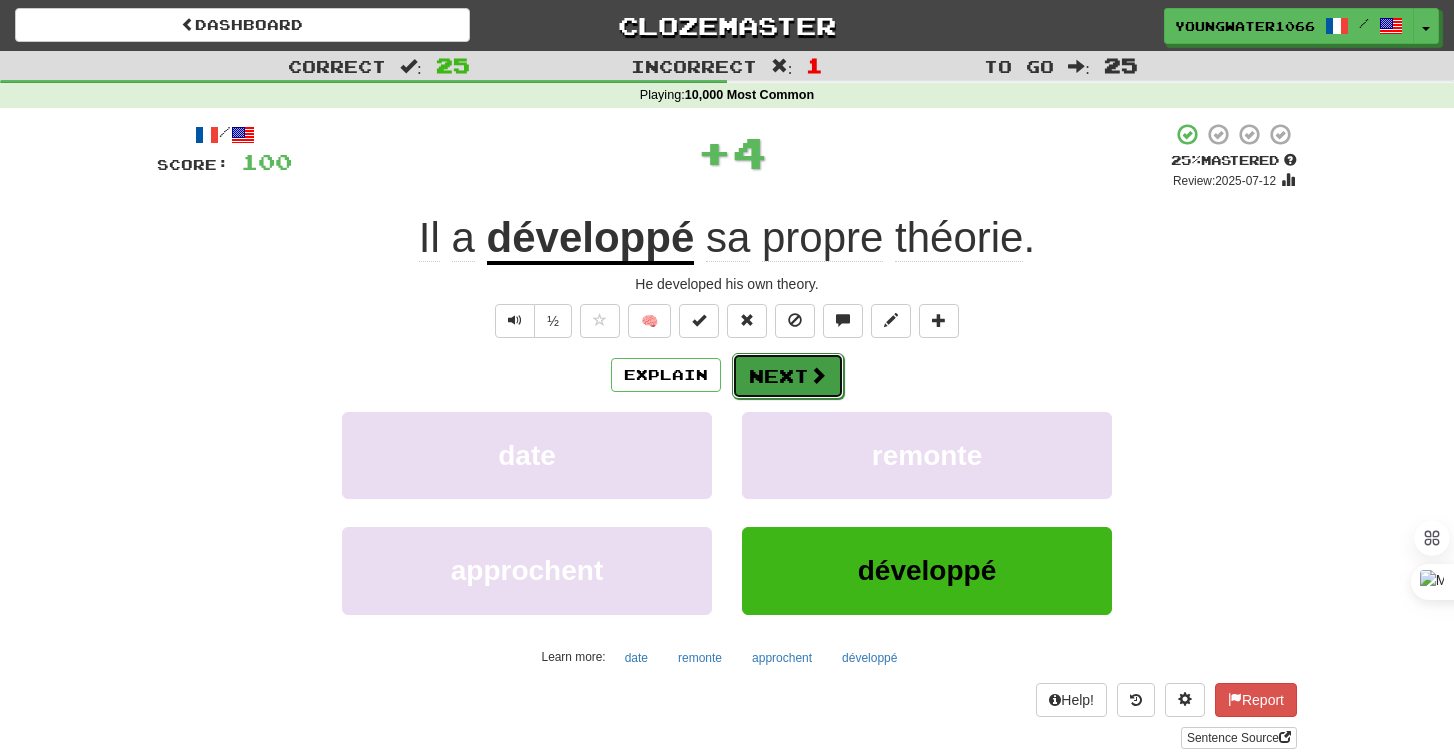 click on "Next" at bounding box center (788, 376) 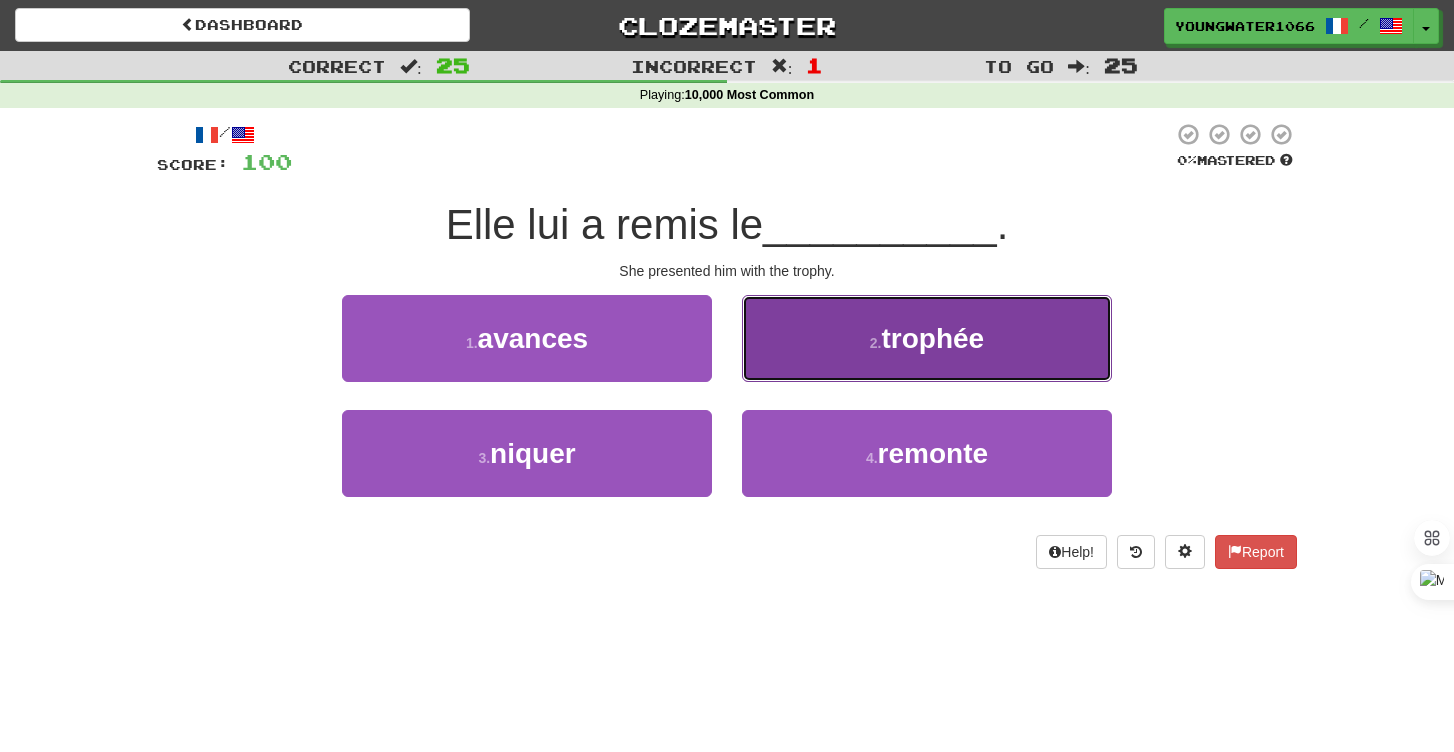 click on "2 .  trophée" at bounding box center (927, 338) 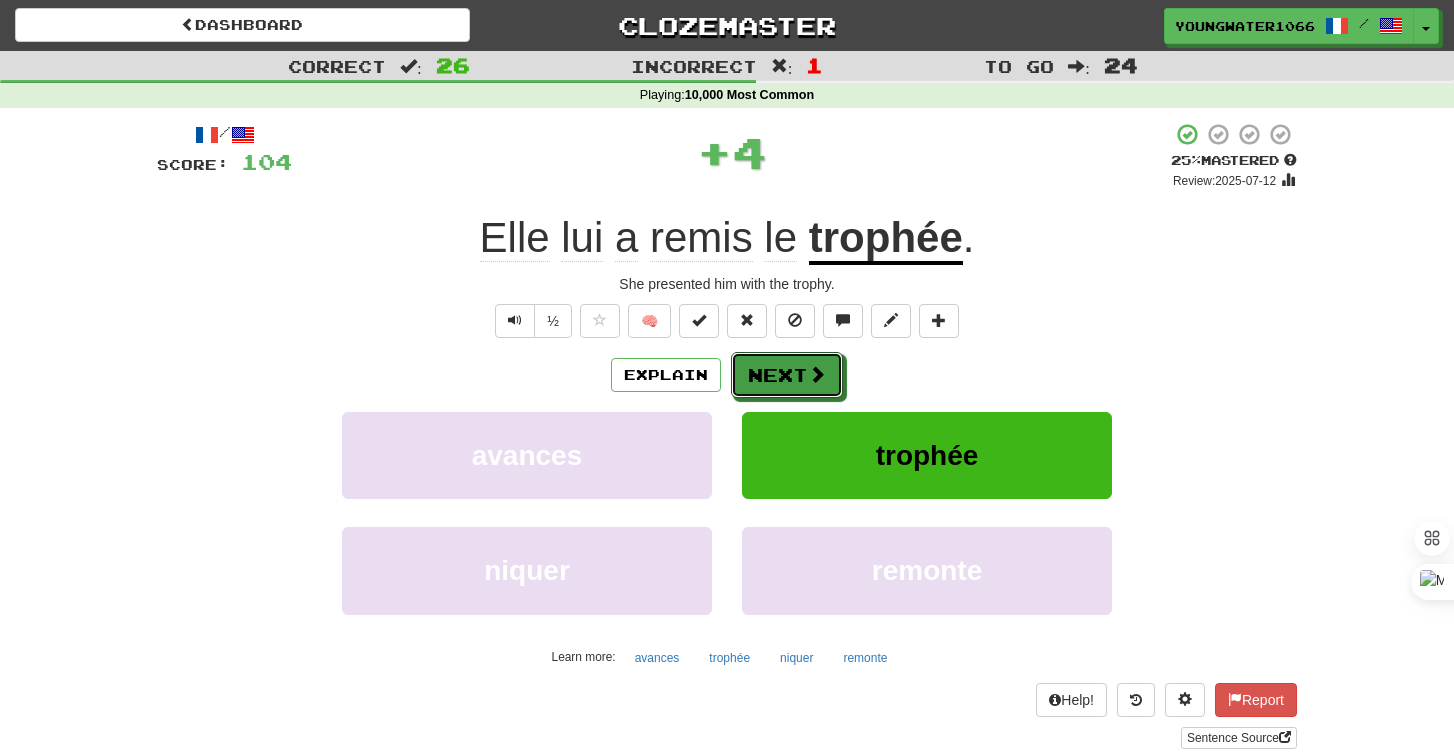 click on "Next" at bounding box center (787, 375) 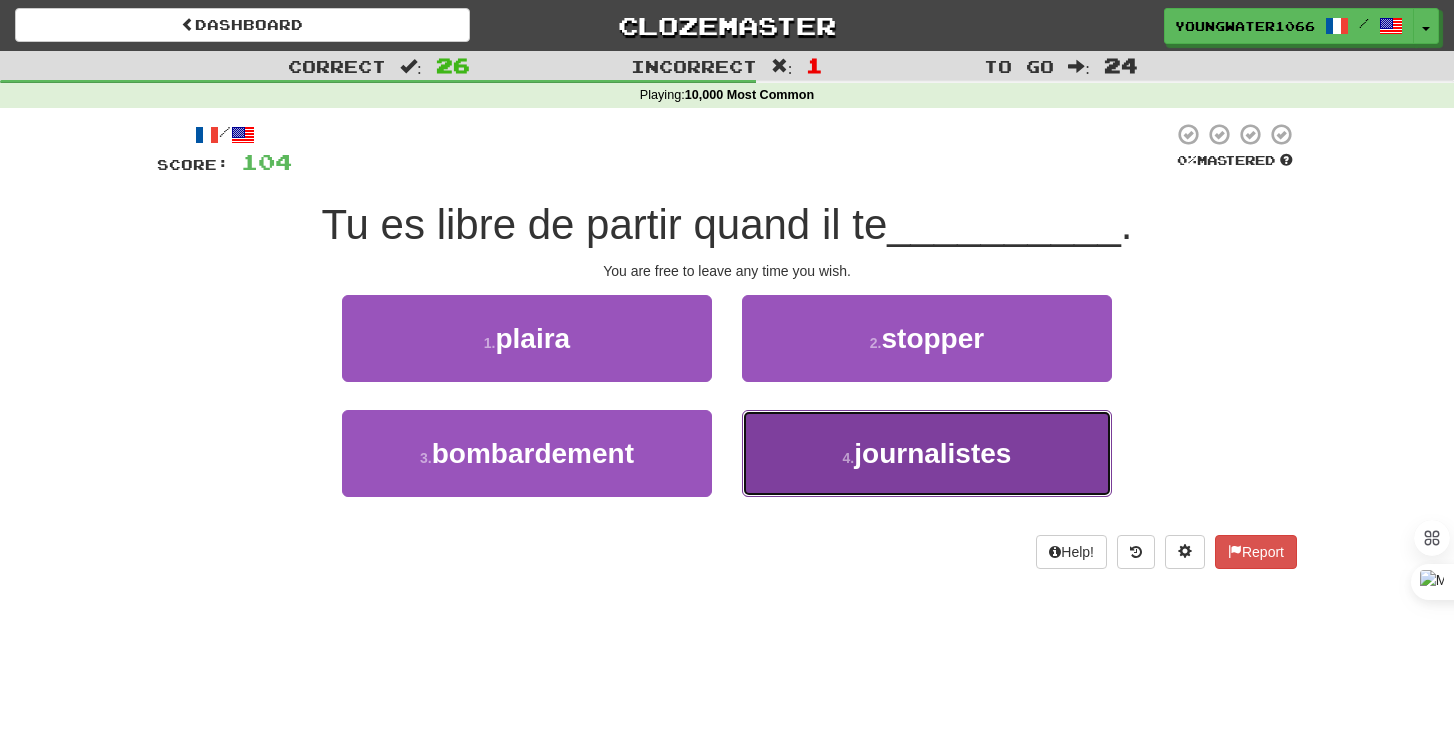 click on "4 .  journalistes" at bounding box center [927, 453] 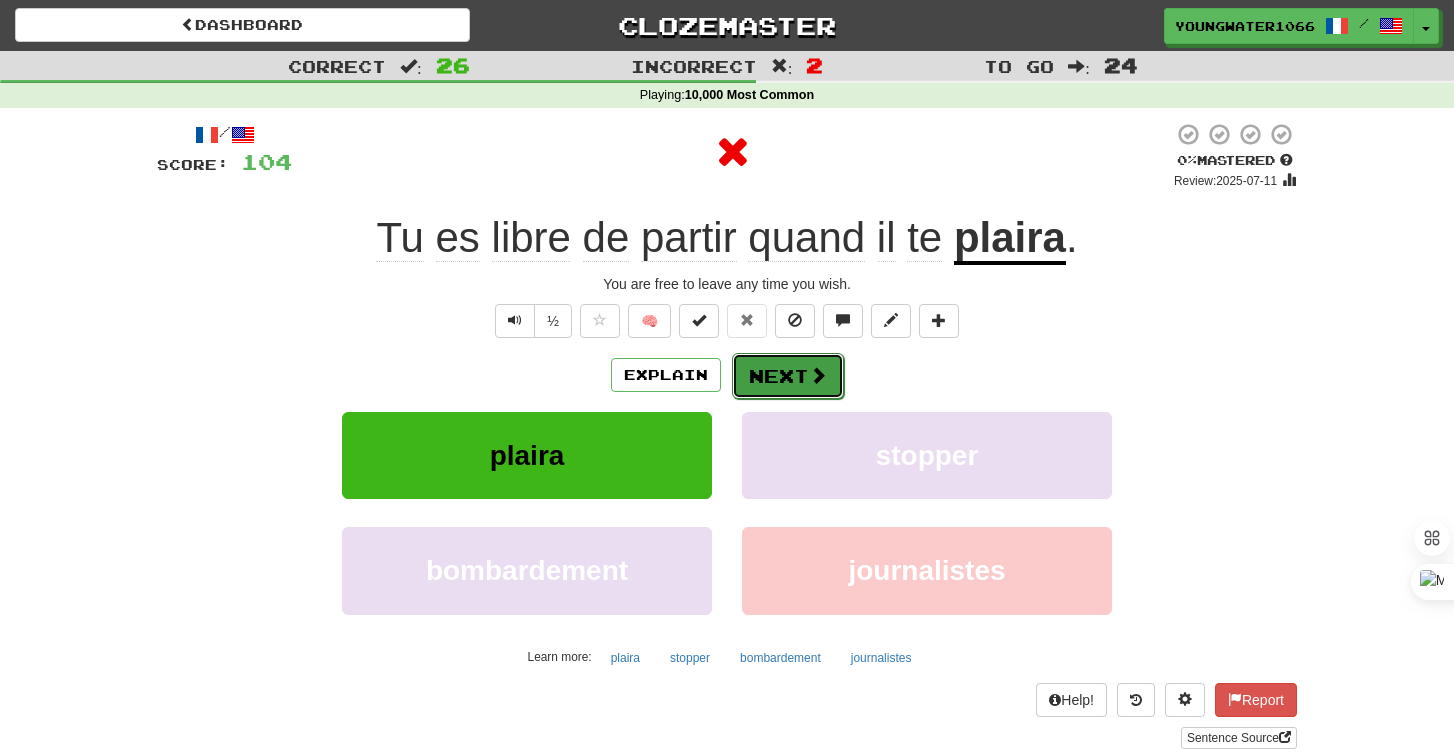 click on "Next" at bounding box center [788, 376] 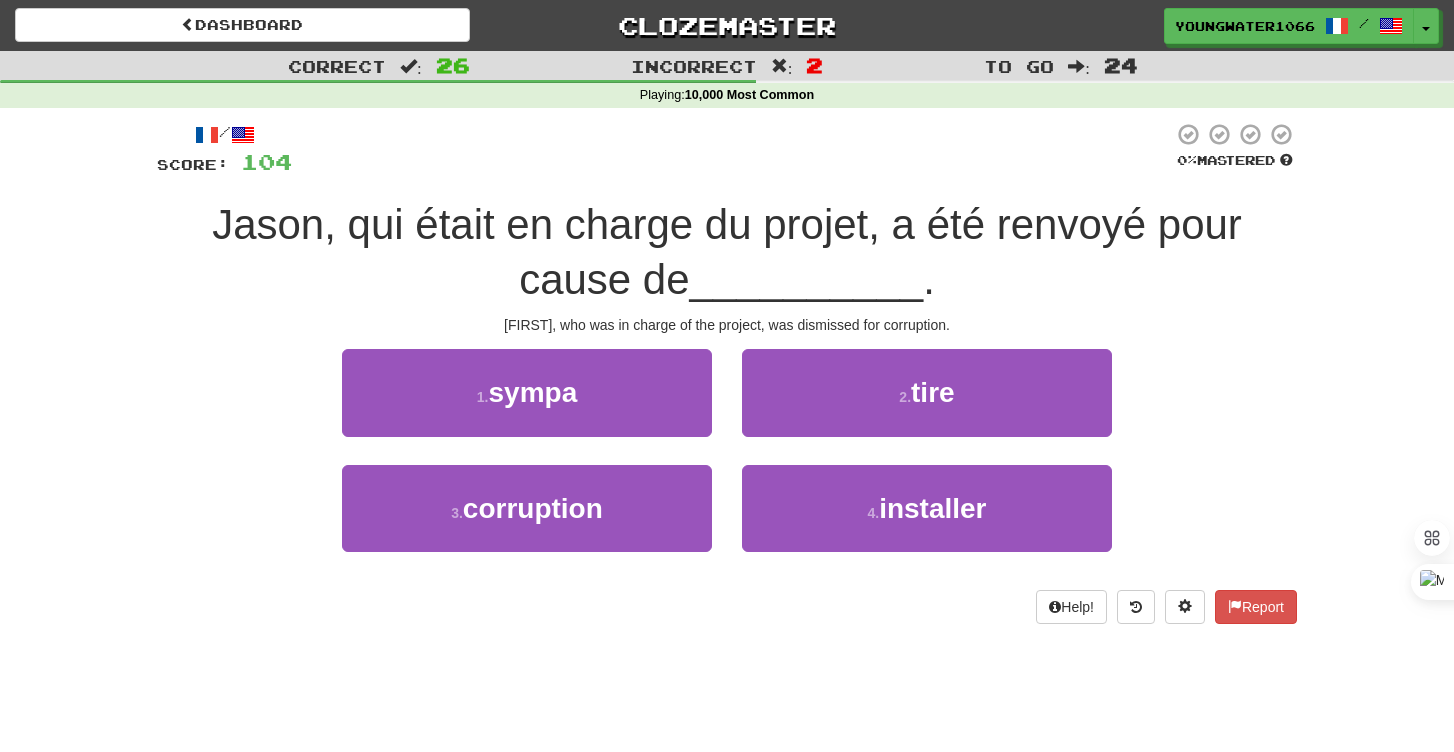 click on "1 .  sympa" at bounding box center [527, 406] 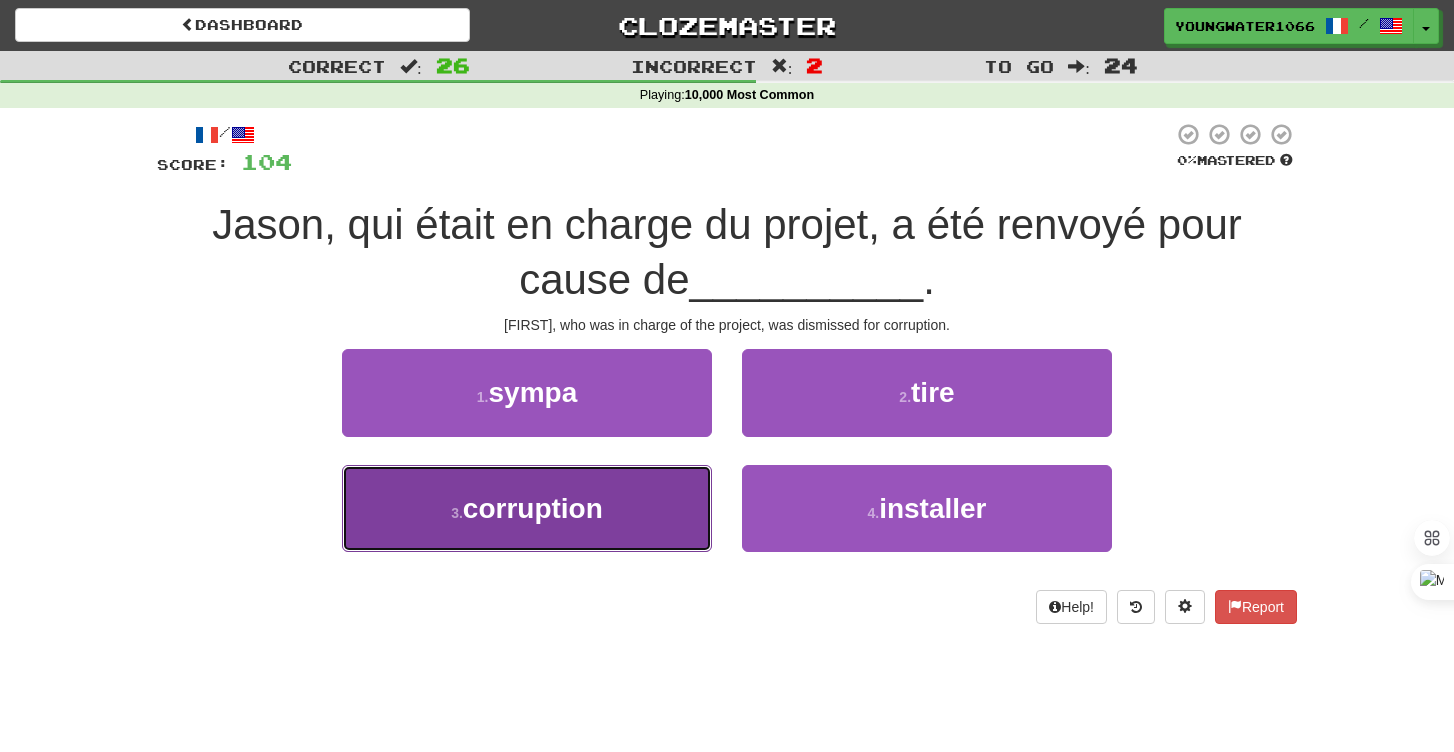 click on "3 .  corruption" at bounding box center [527, 508] 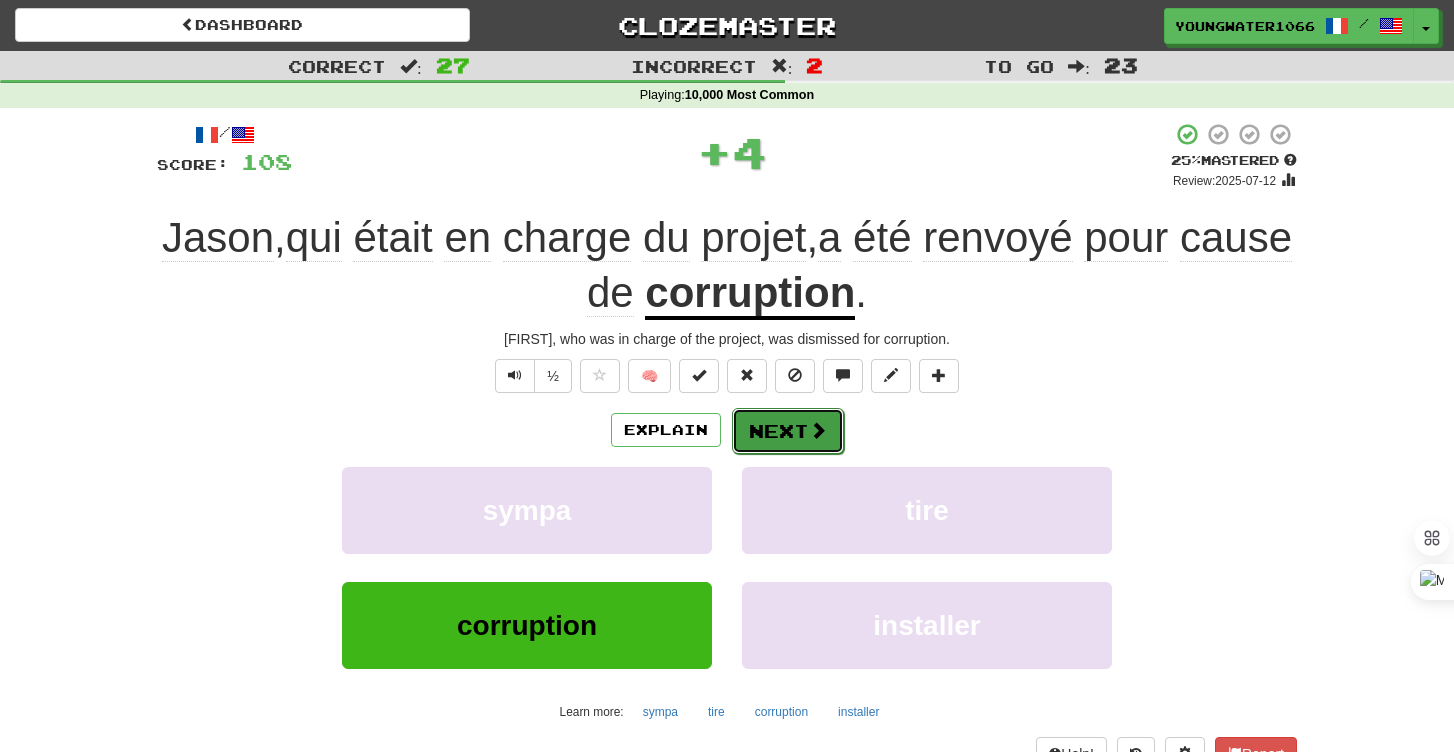 click on "Next" at bounding box center [788, 431] 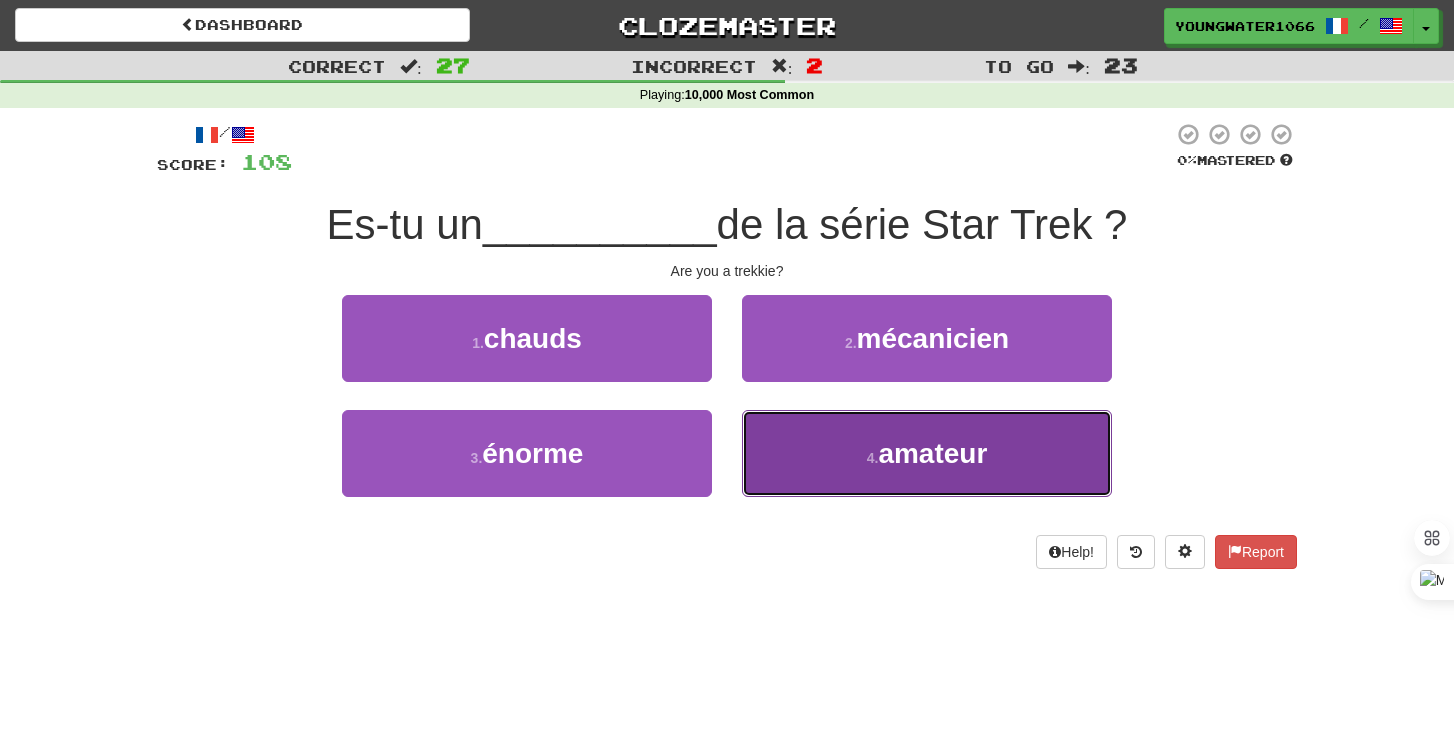 click on "4 .  amateur" at bounding box center [927, 453] 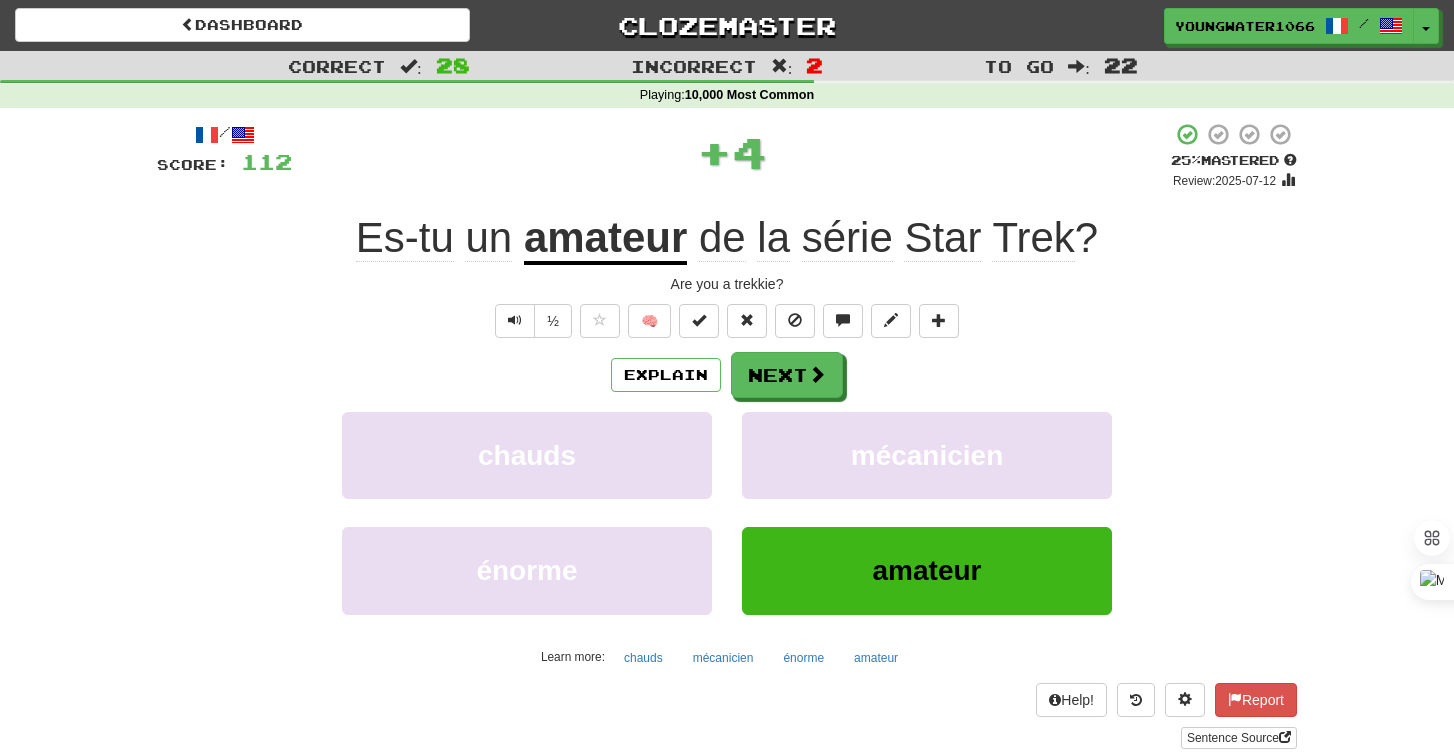 click on "Explain Next chauds mécanicien énorme amateur Learn more: chauds mécanicien énorme amateur" at bounding box center (727, 512) 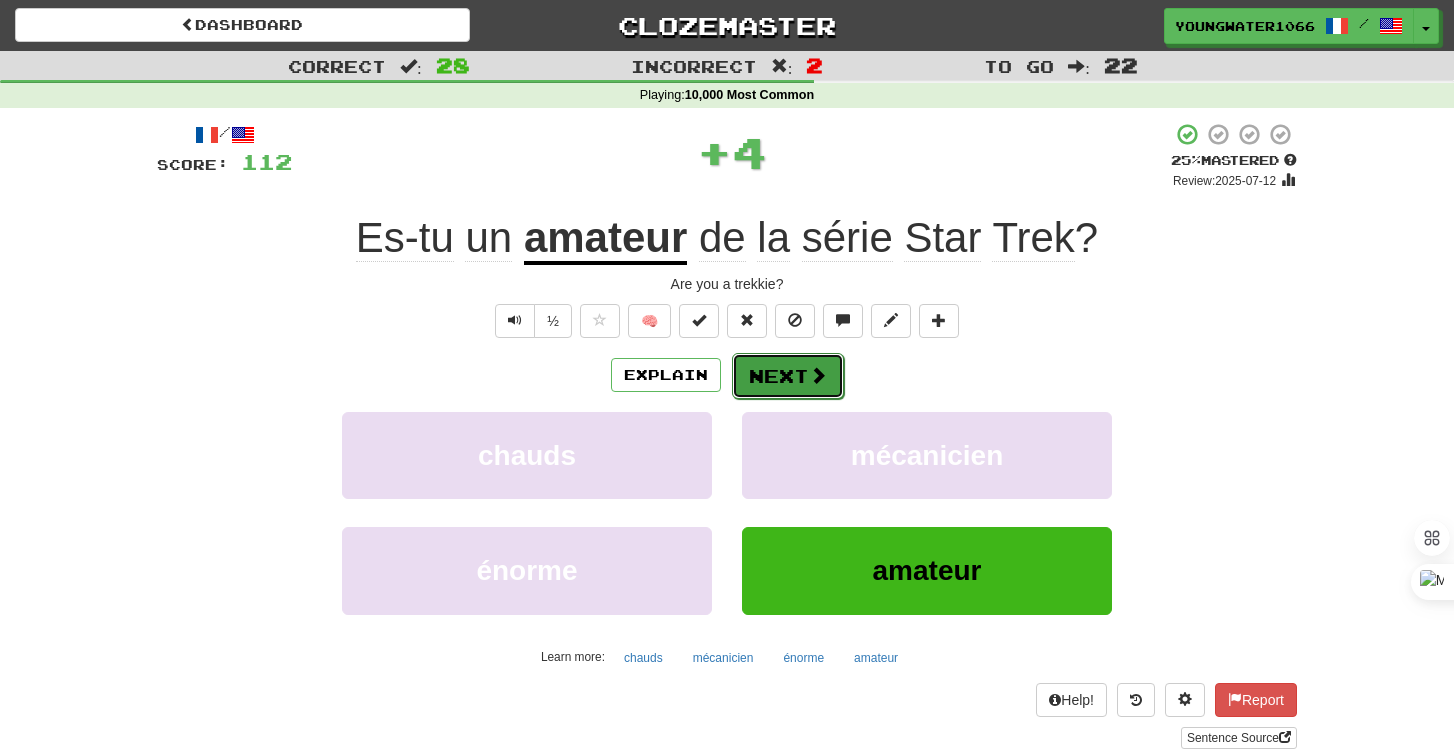 click on "Next" at bounding box center (788, 376) 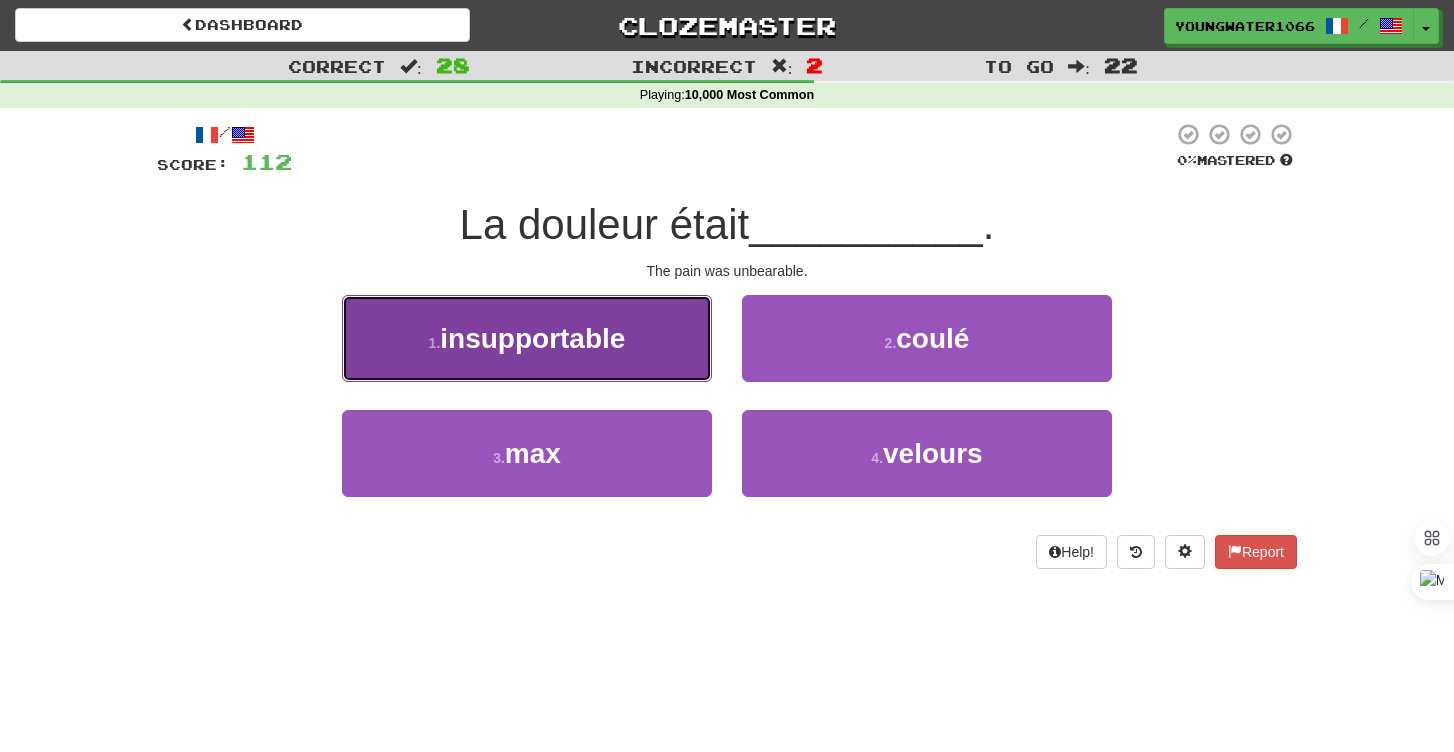 click on "1 .  insupportable" at bounding box center (527, 338) 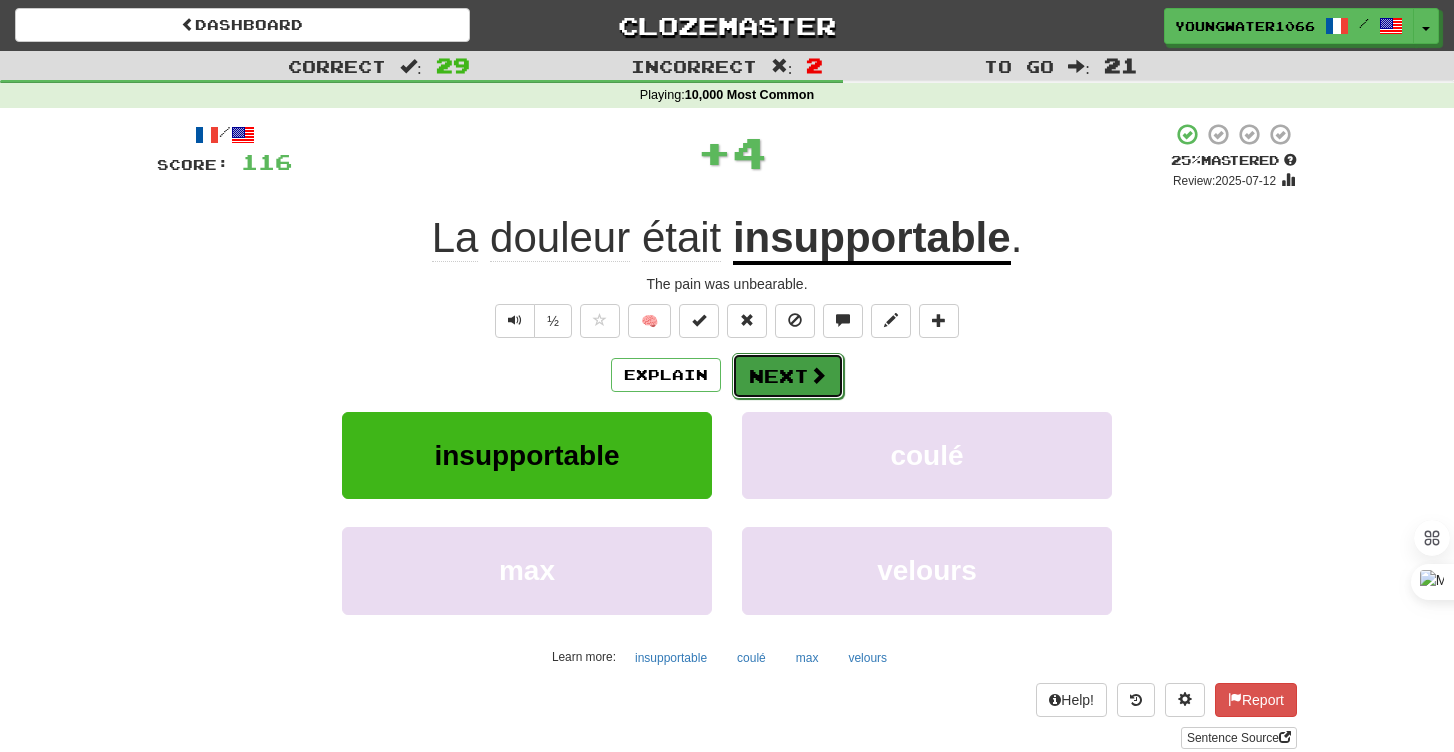 click on "Next" at bounding box center [788, 376] 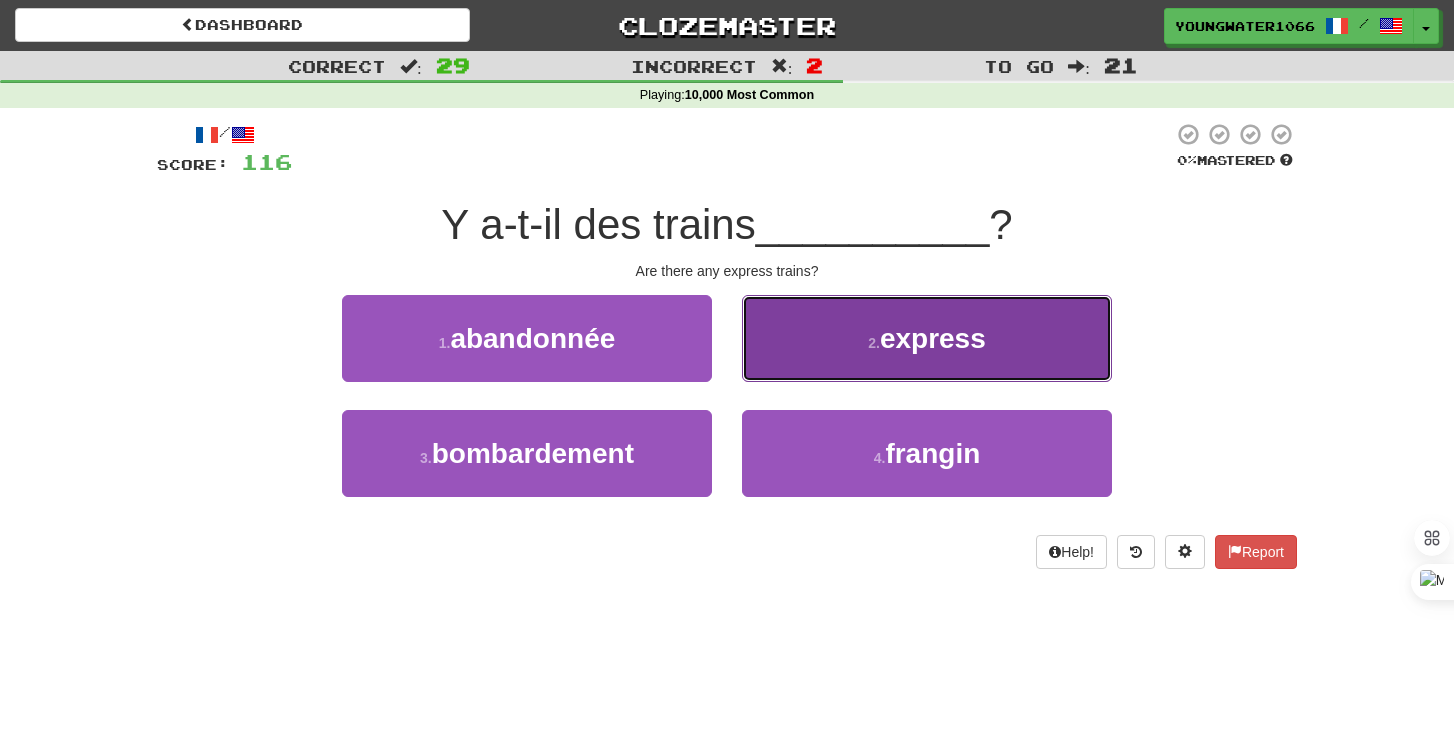 click on "2 .  express" at bounding box center [927, 338] 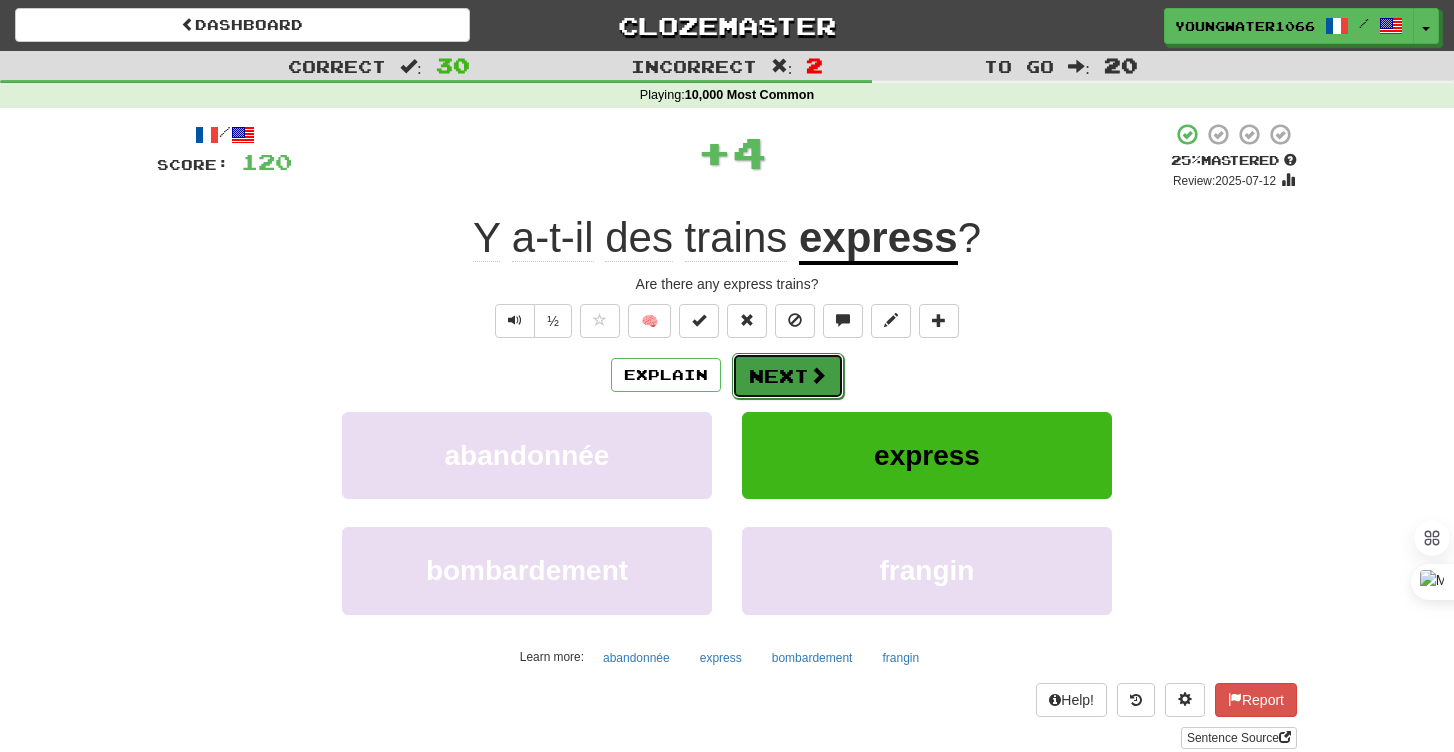 click on "Next" at bounding box center (788, 376) 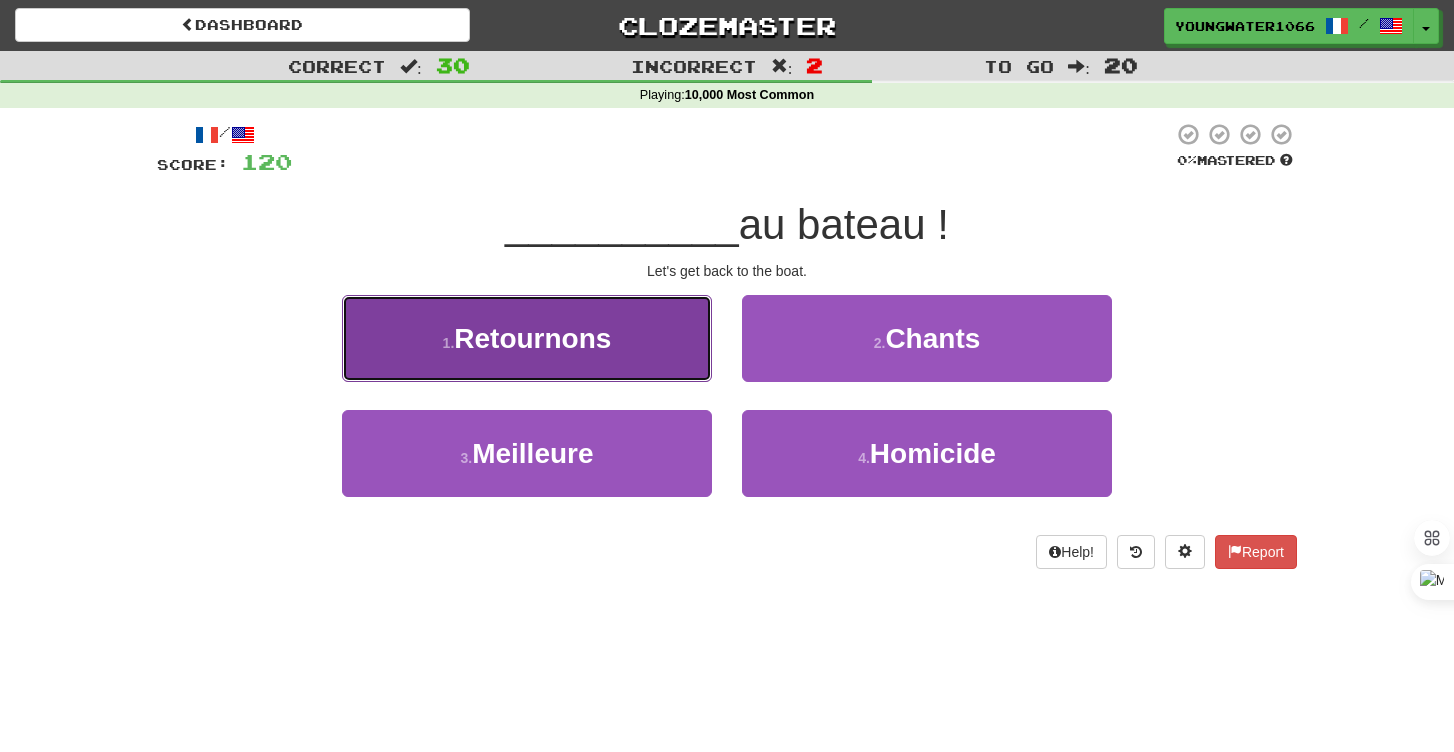 click on "1 .  Retournons" at bounding box center (527, 338) 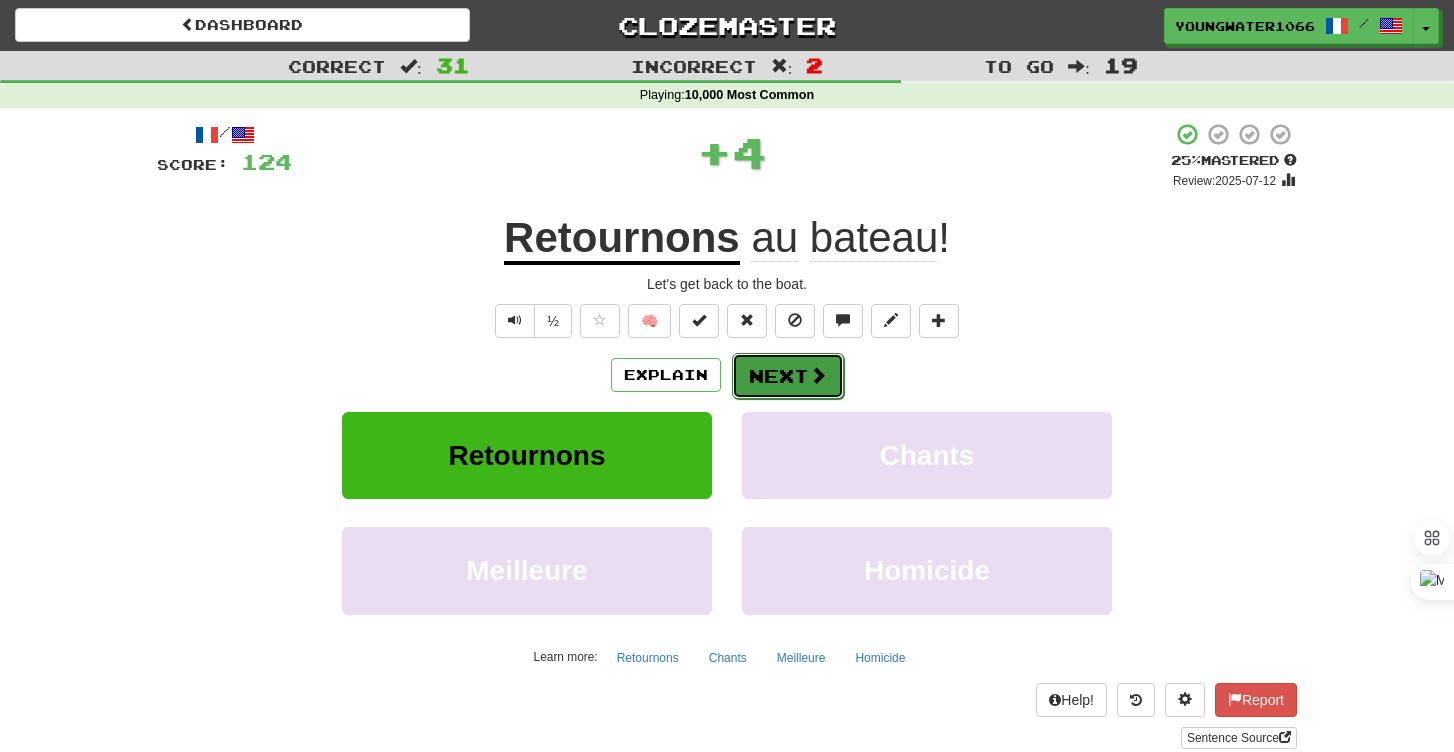 click on "Next" at bounding box center (788, 376) 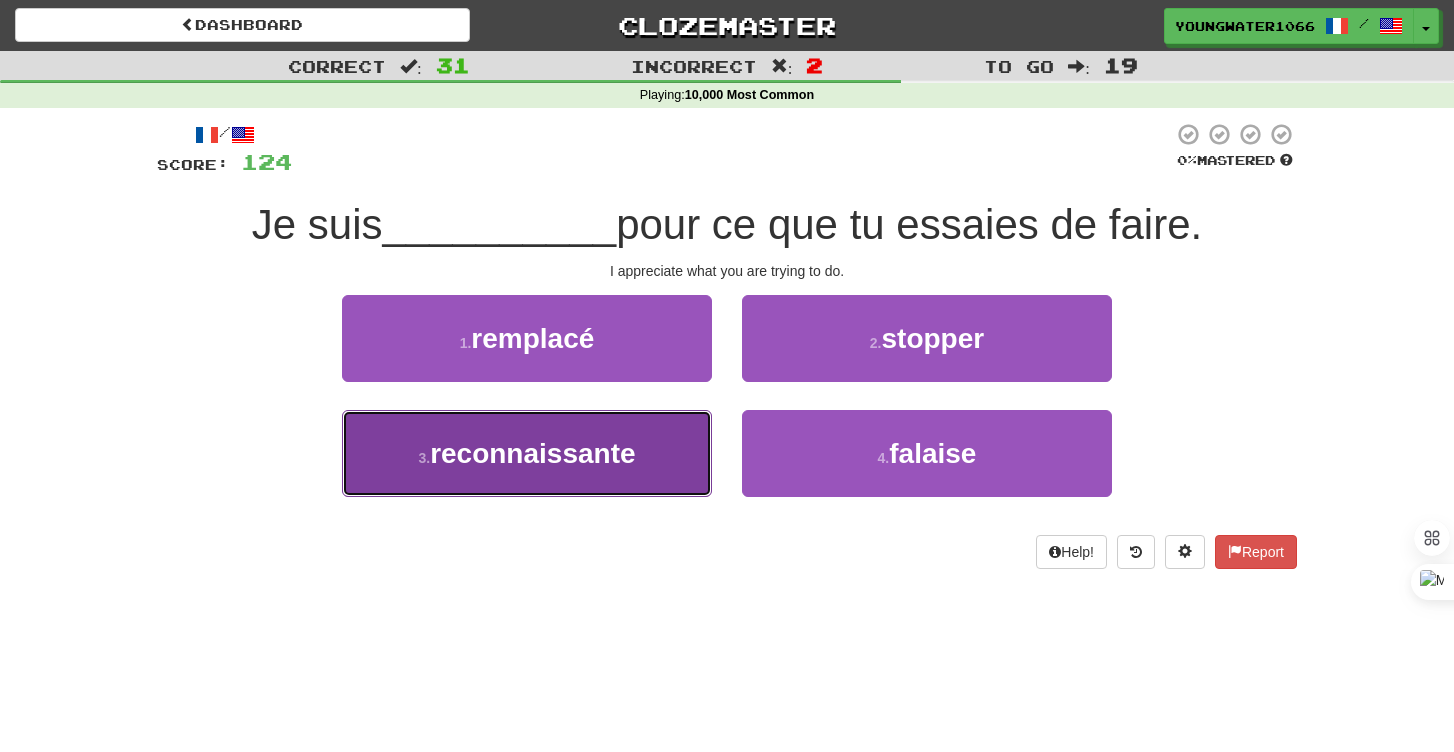 click on "3 .  reconnaissante" at bounding box center (527, 453) 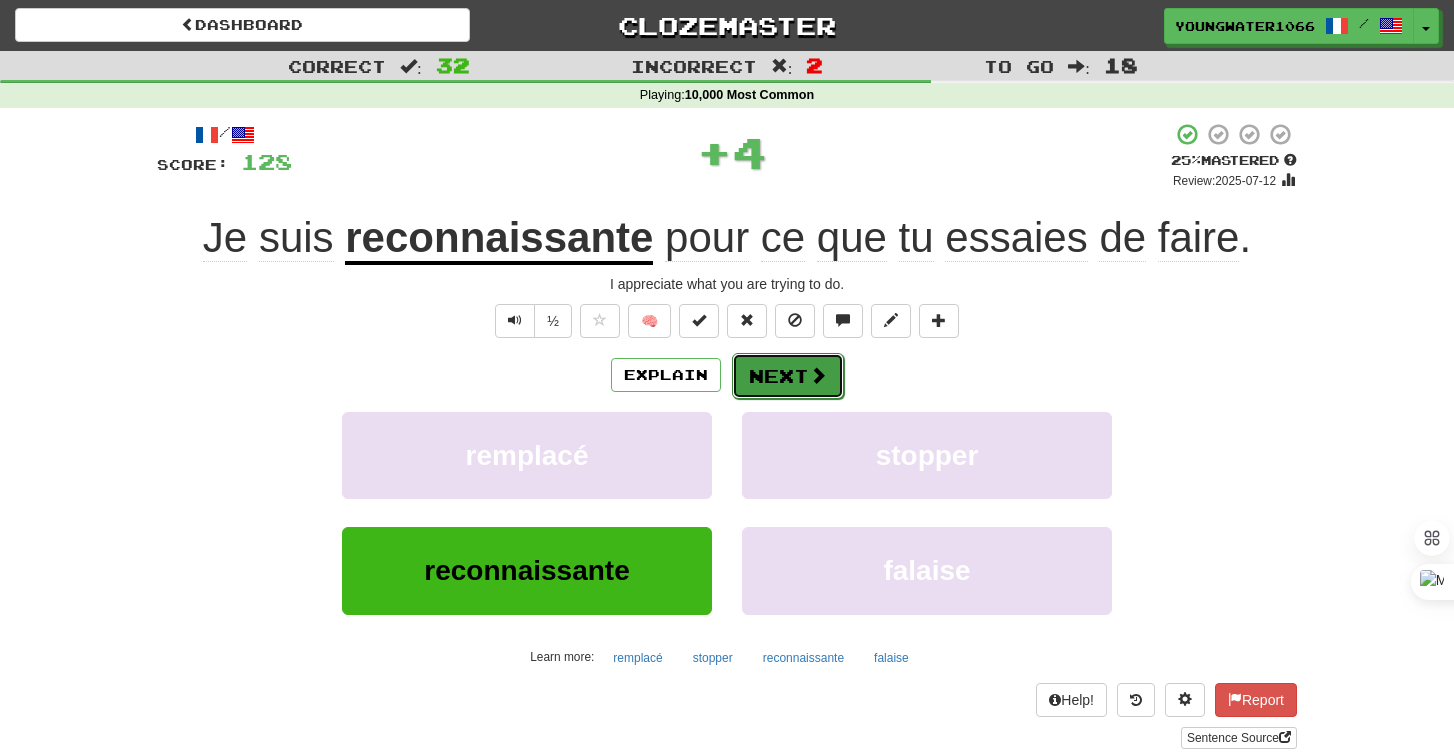 click on "Next" at bounding box center (788, 376) 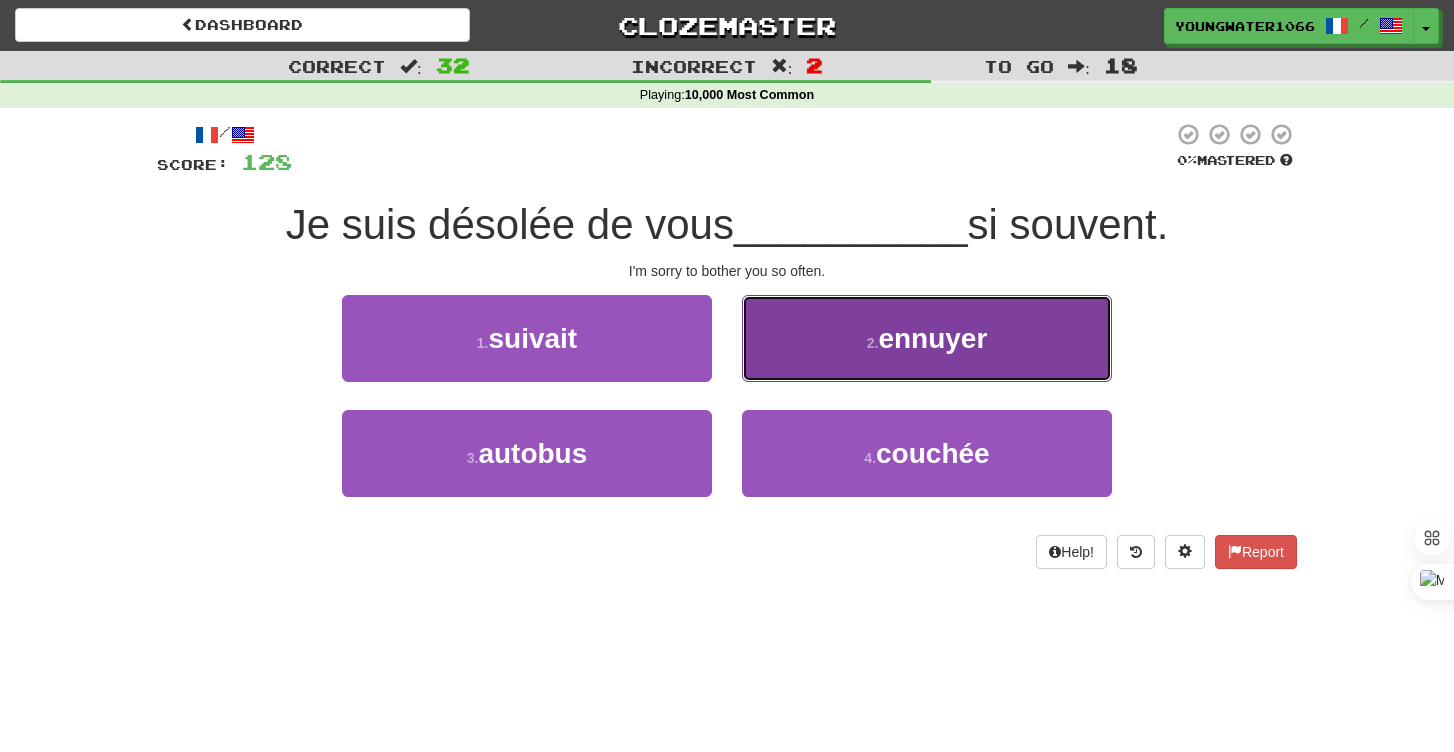 click on "2 .  ennuyer" at bounding box center (927, 338) 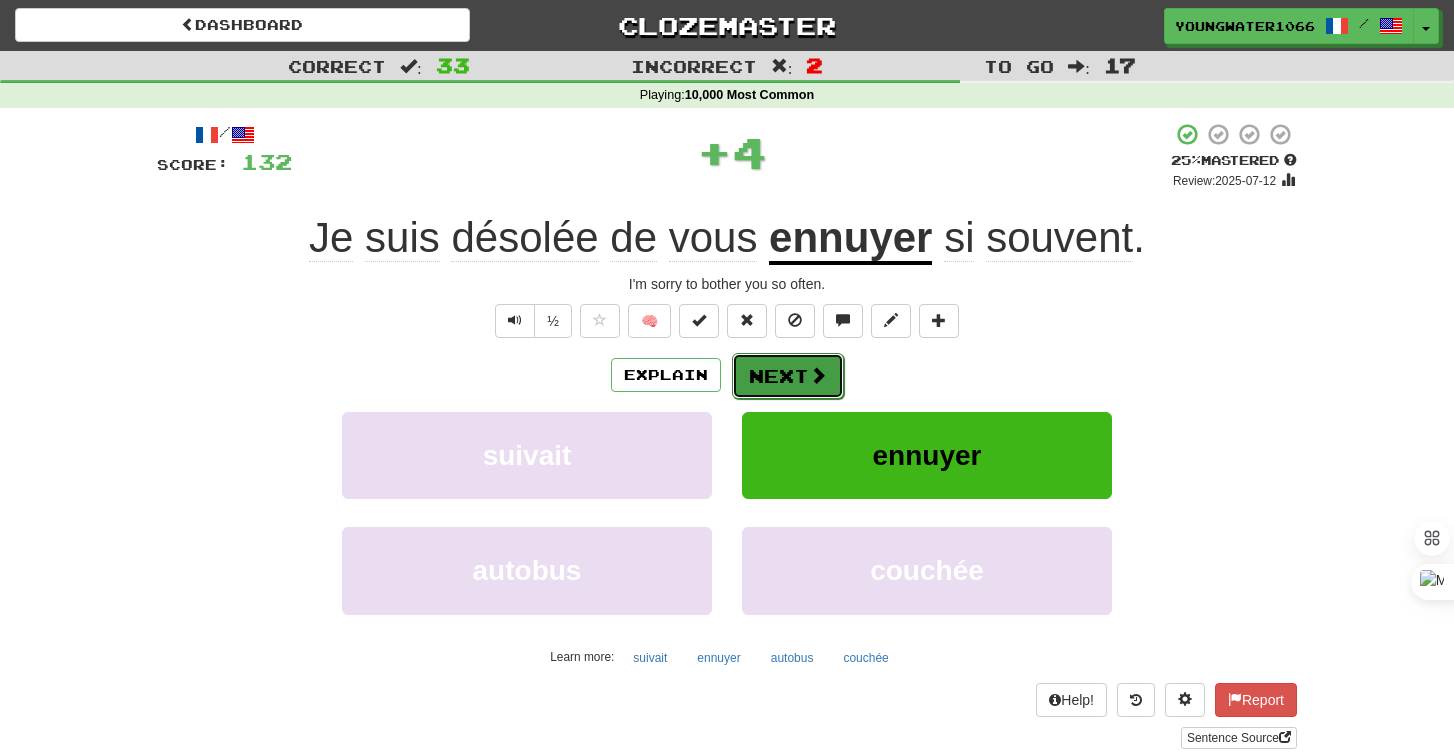 click on "Next" at bounding box center (788, 376) 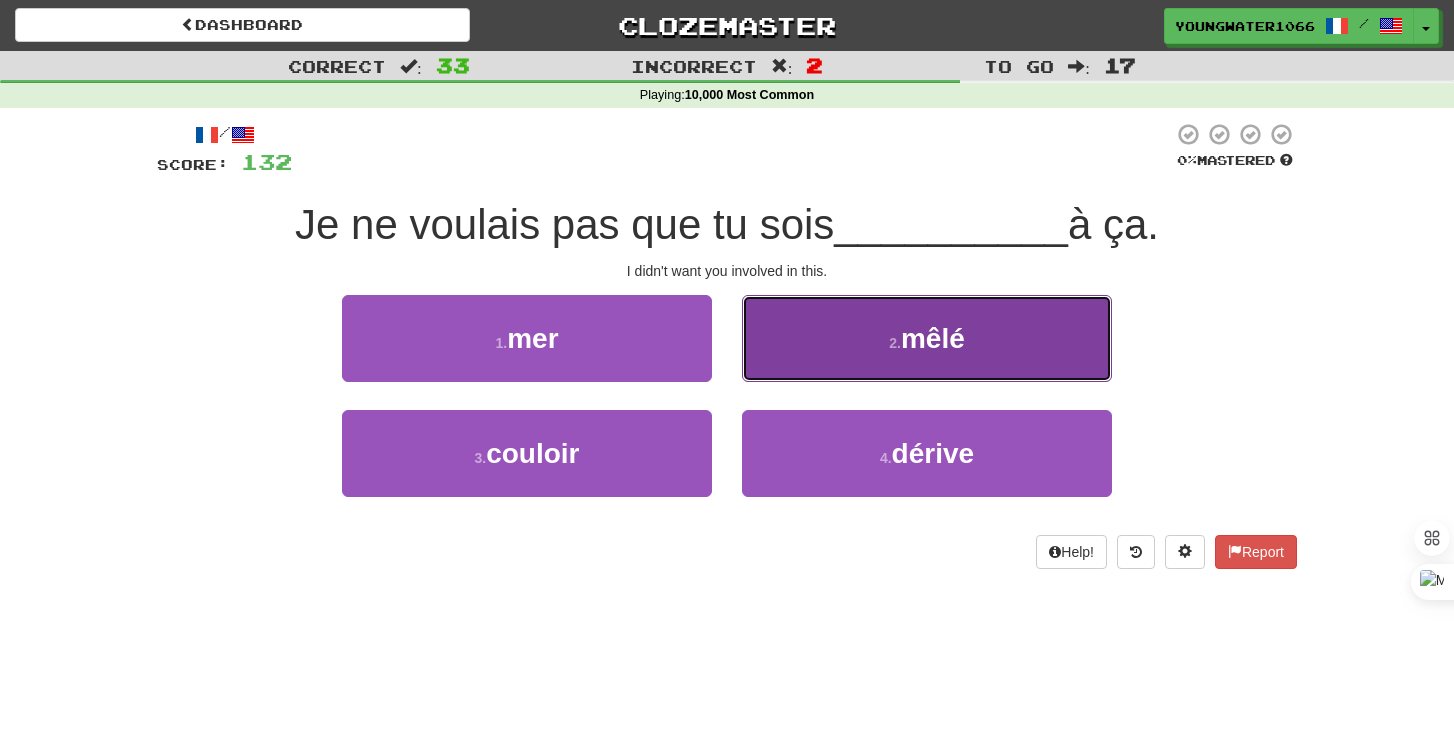 click on "2 .  mêlé" at bounding box center [927, 338] 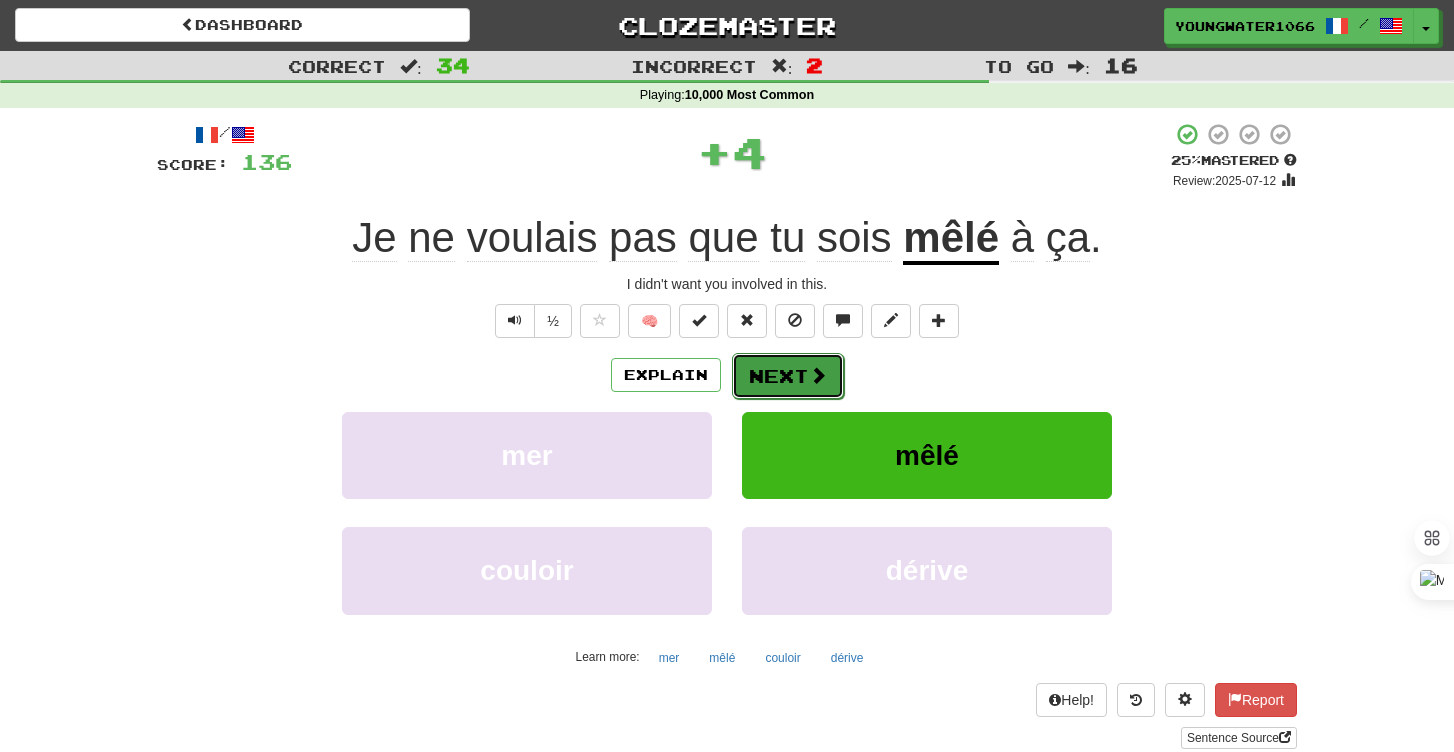 click on "Next" at bounding box center [788, 376] 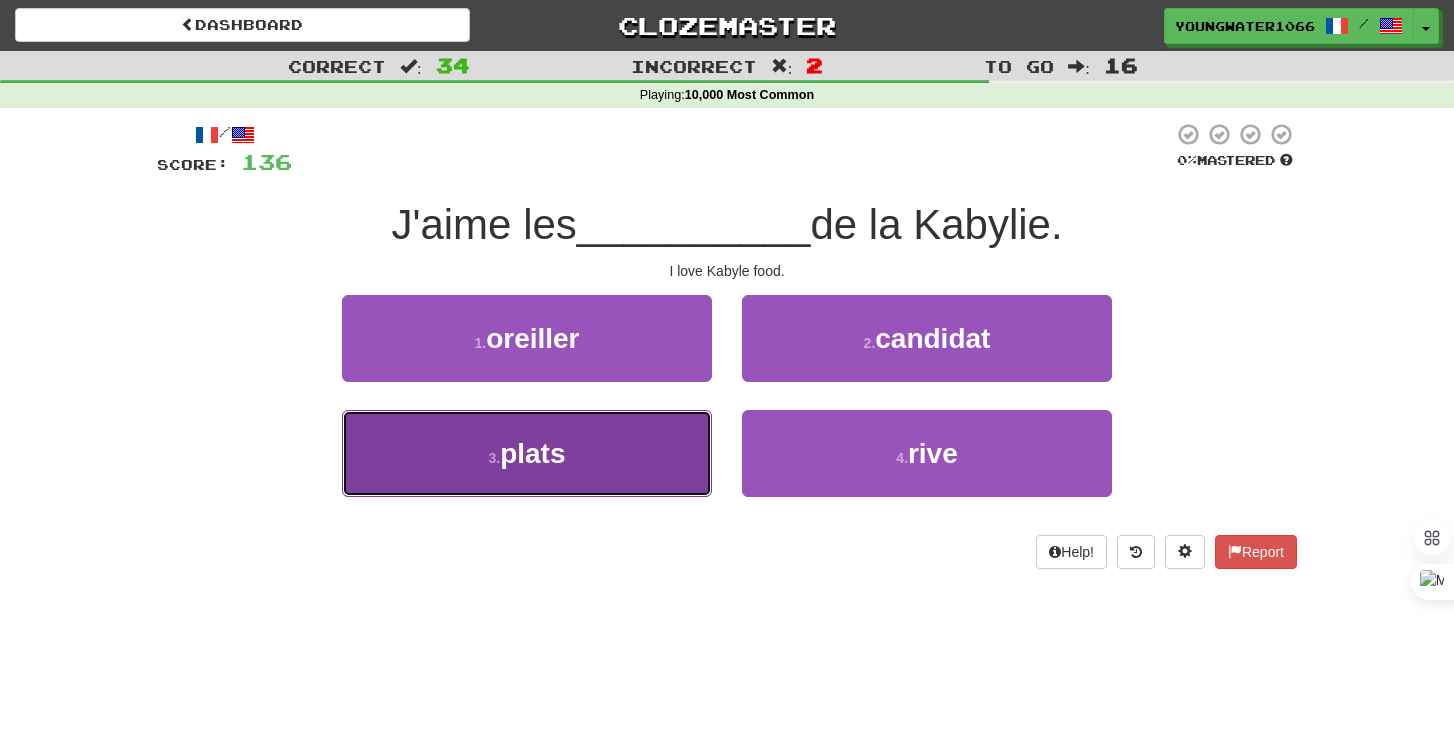 click on "3 .  plats" at bounding box center (527, 453) 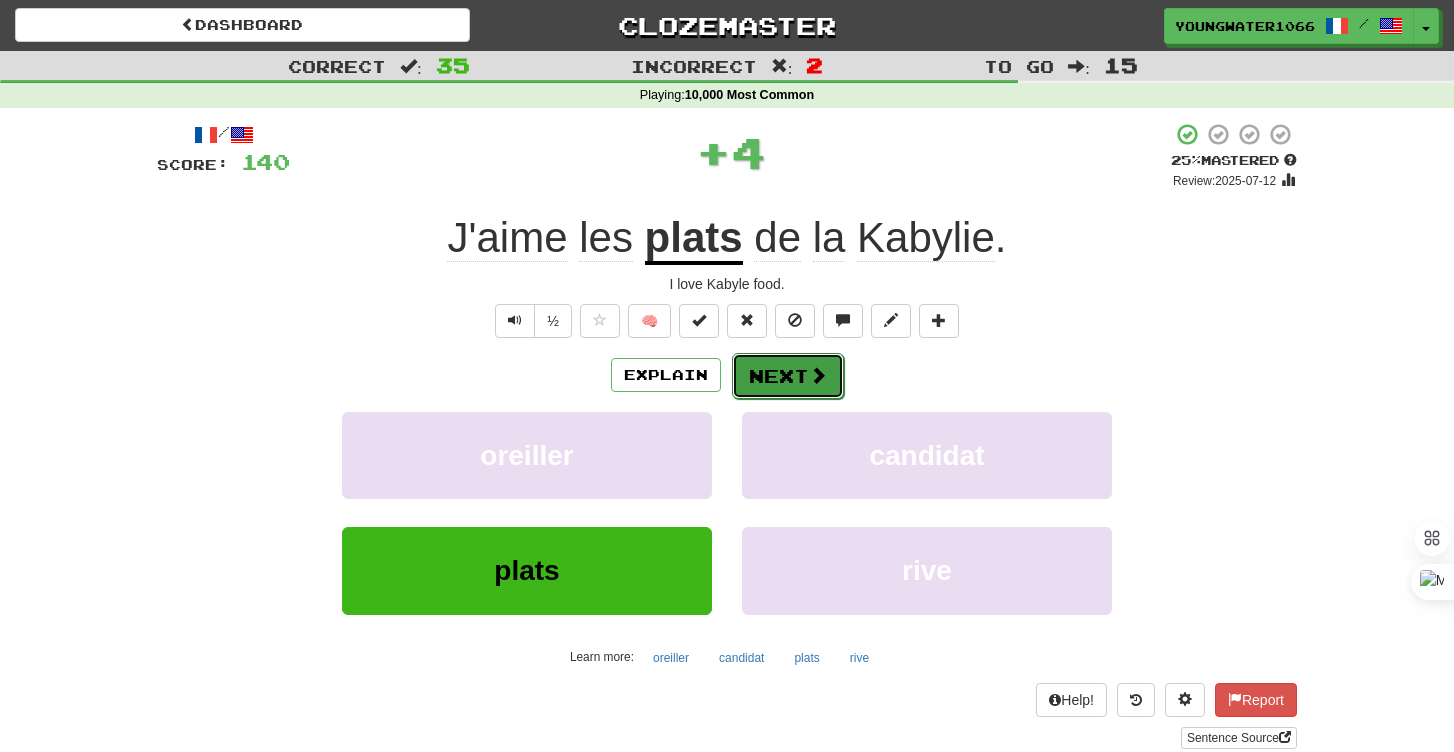 click on "Next" at bounding box center (788, 376) 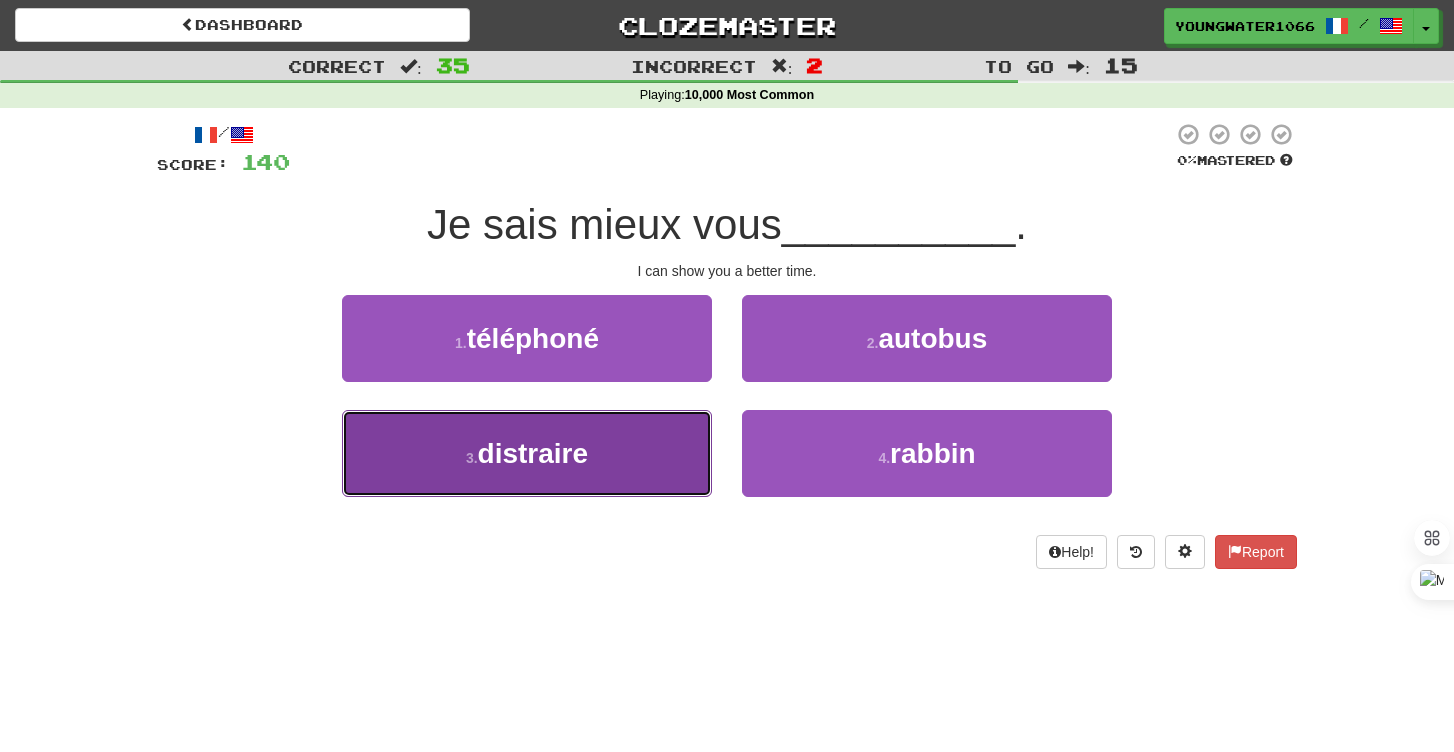 click on "3 .  distraire" at bounding box center (527, 453) 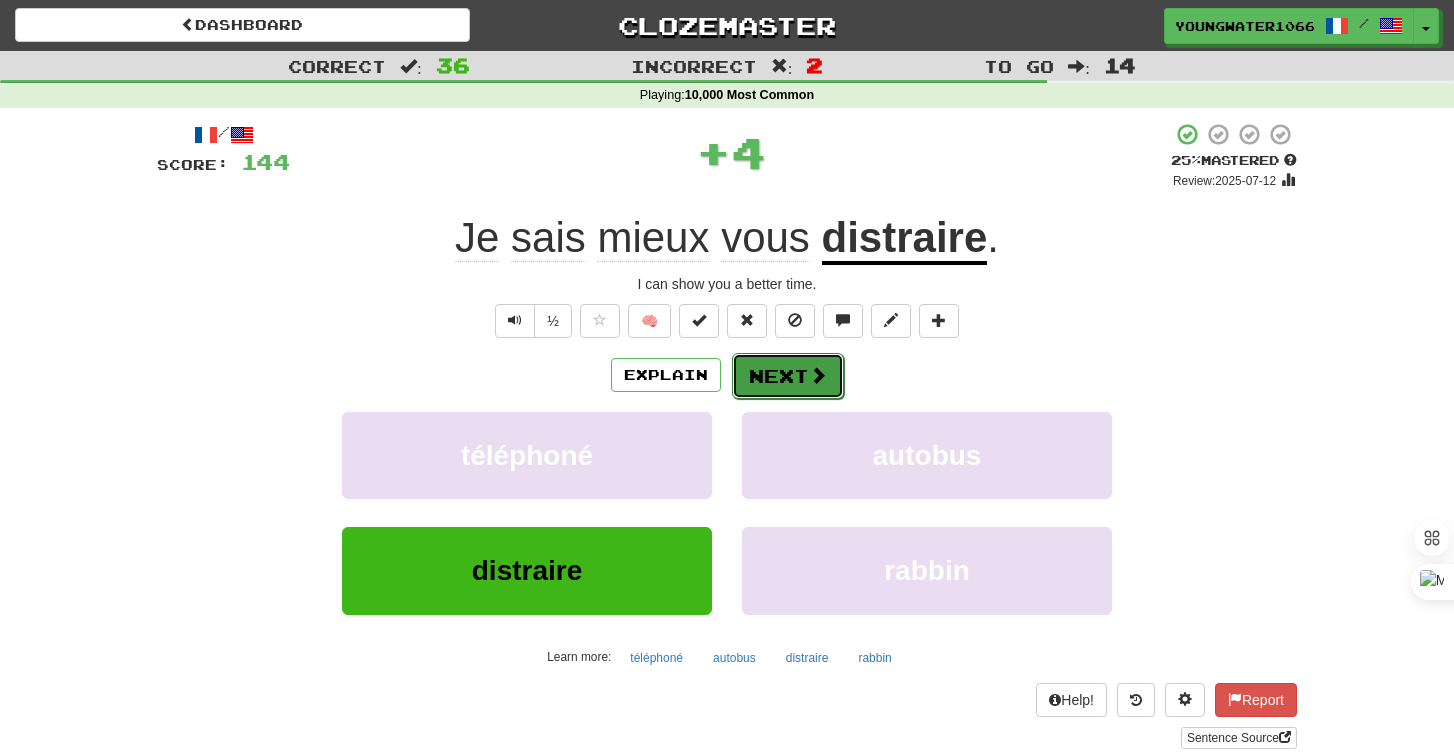 click on "Next" at bounding box center (788, 376) 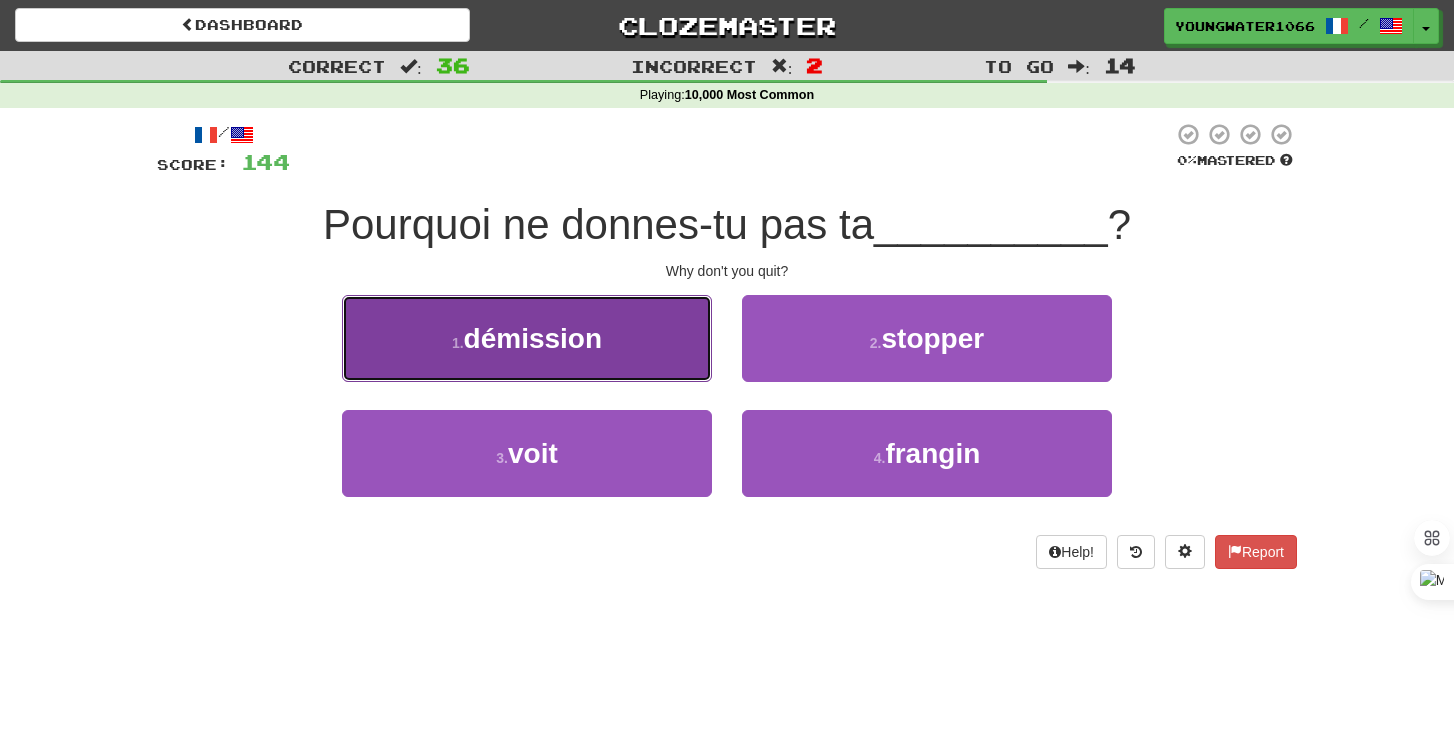 click on "1 .  démission" at bounding box center [527, 338] 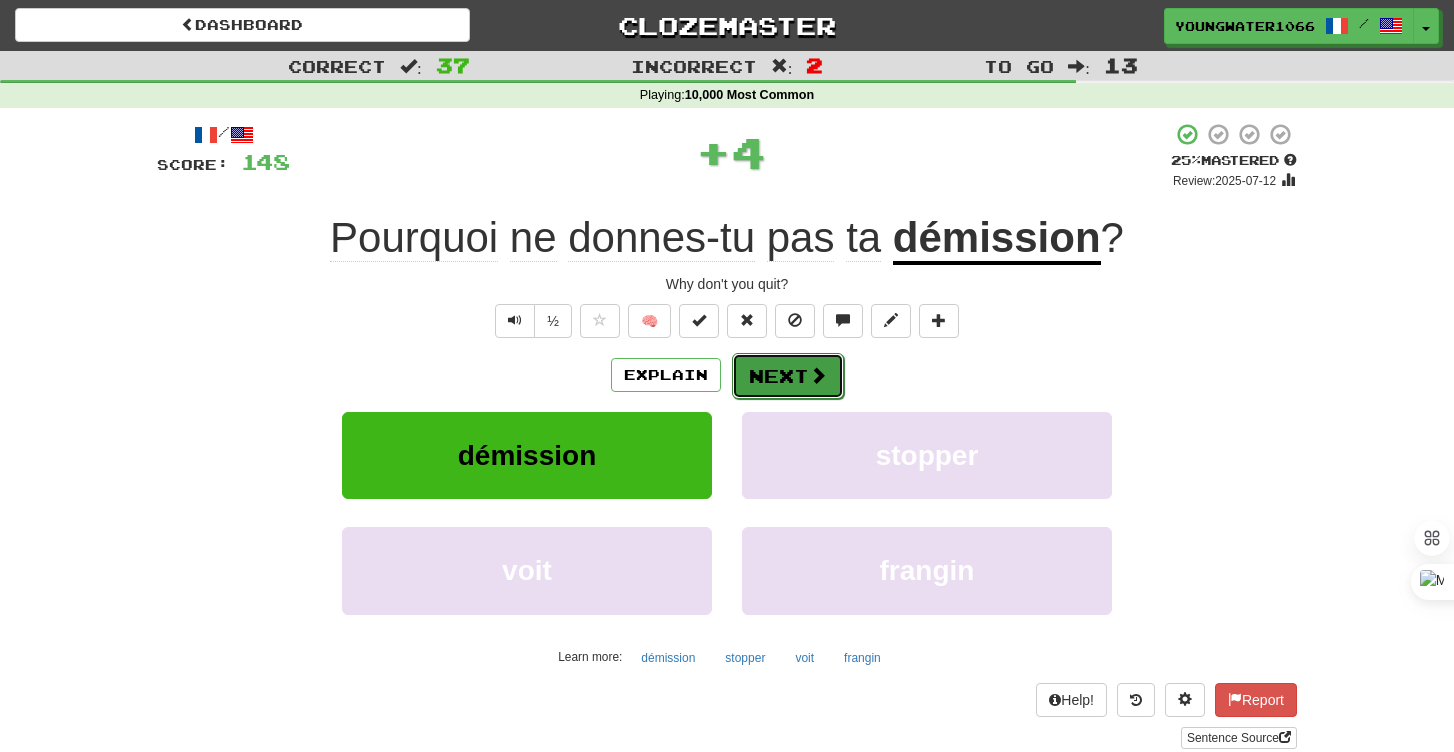 click on "Next" at bounding box center (788, 376) 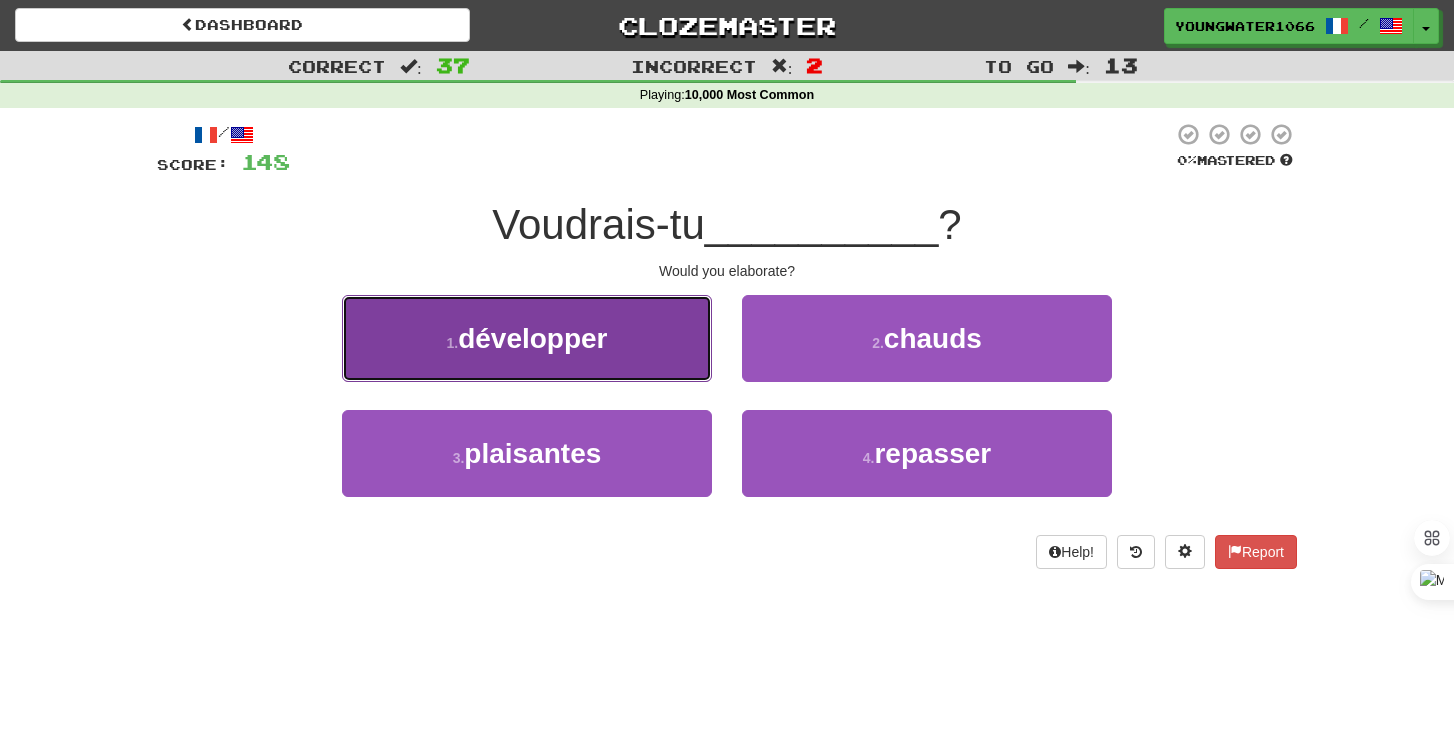 click on "1 .  développer" at bounding box center (527, 338) 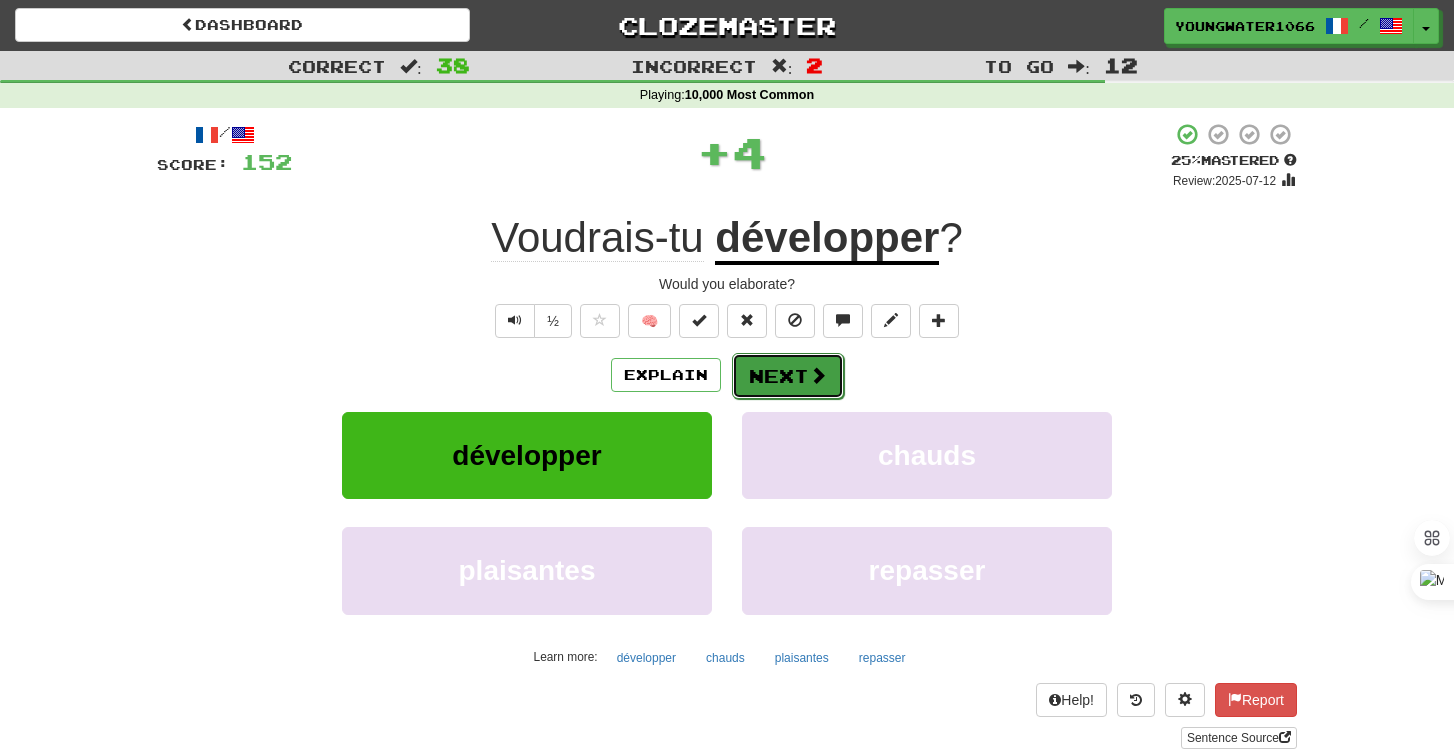click on "Next" at bounding box center [788, 376] 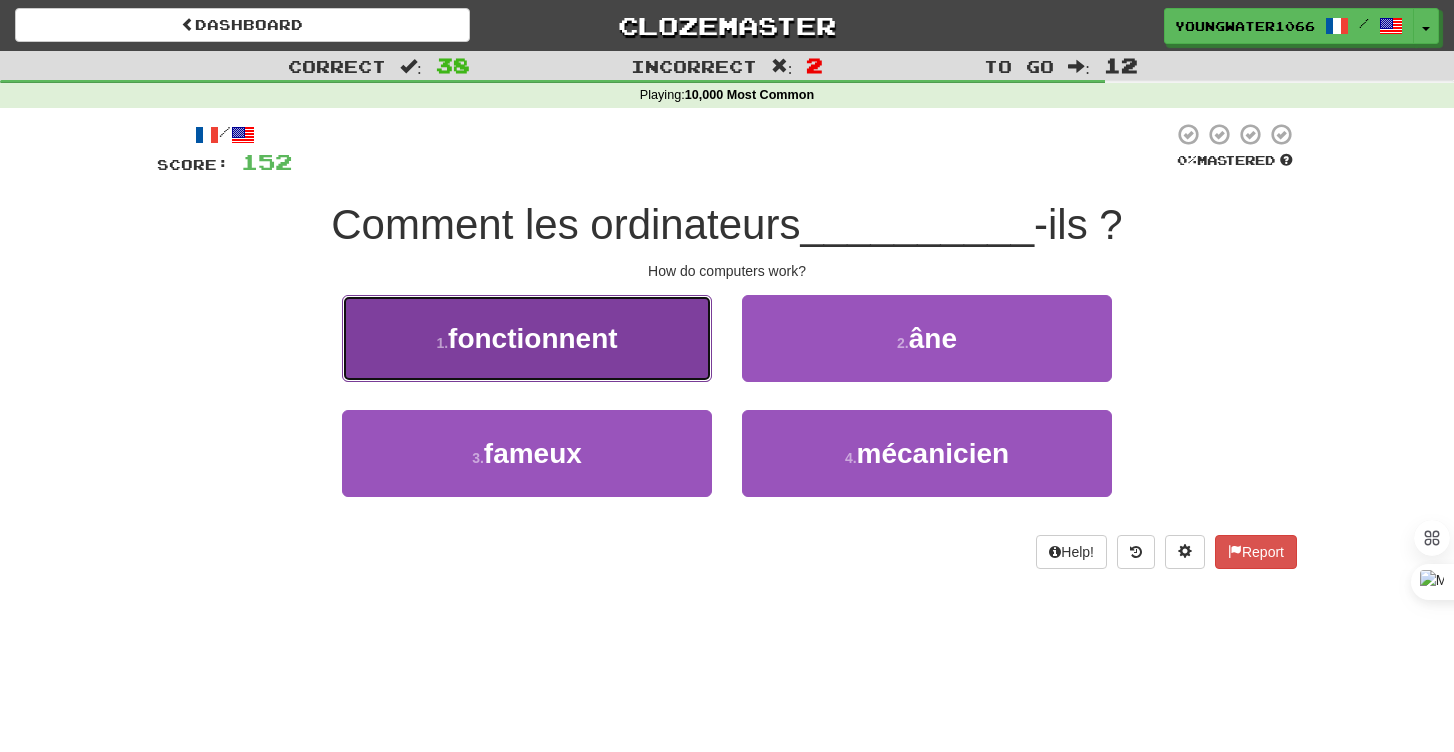 click on "1 .  fonctionnent" at bounding box center (527, 338) 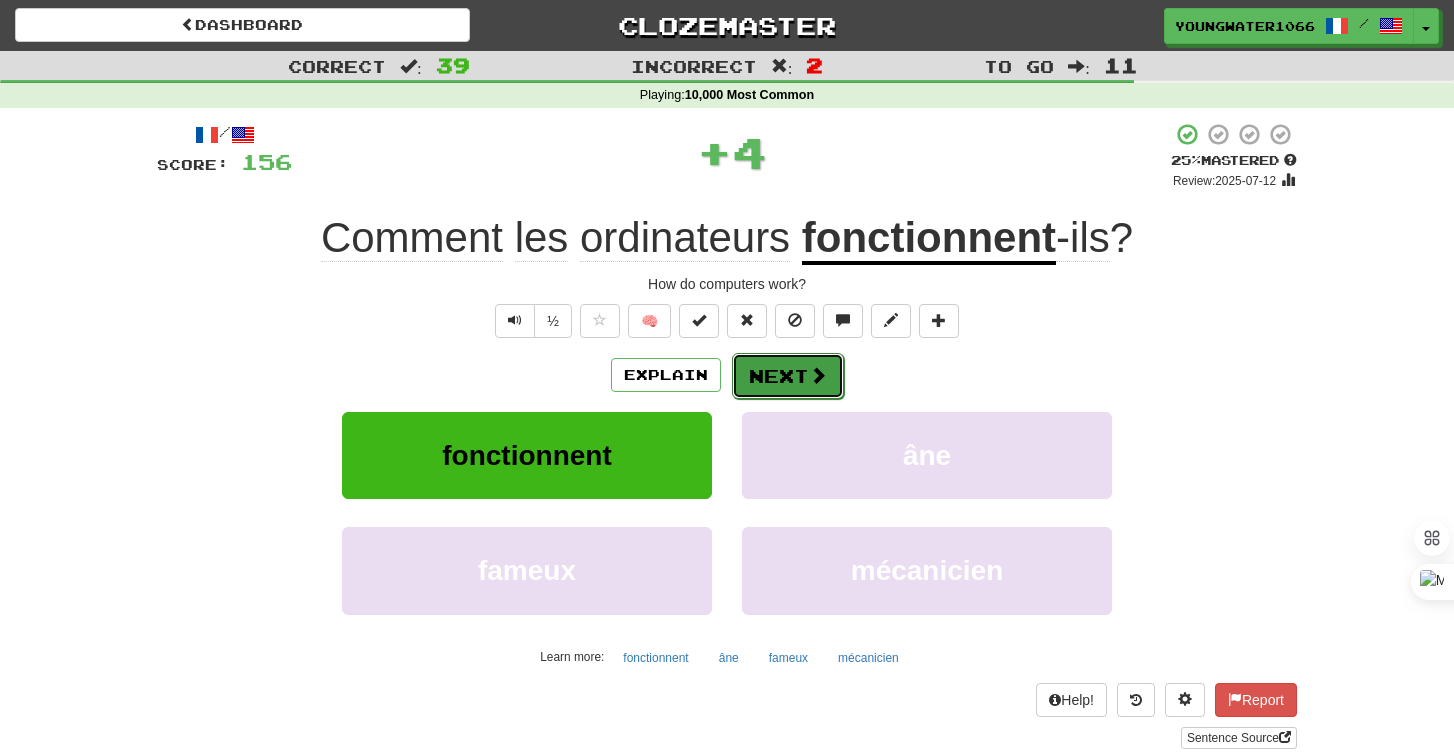 click on "Next" at bounding box center (788, 376) 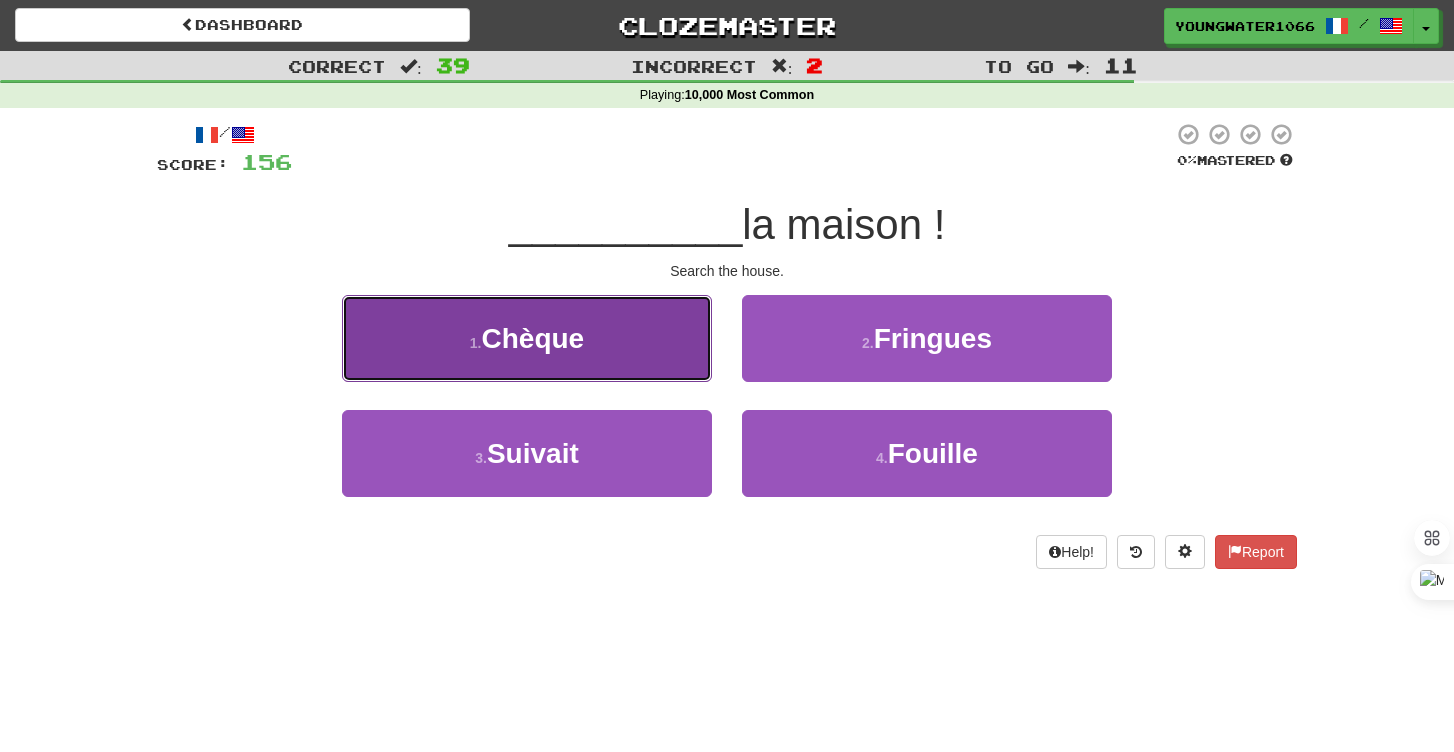 click on "1 .  Chèque" at bounding box center (527, 338) 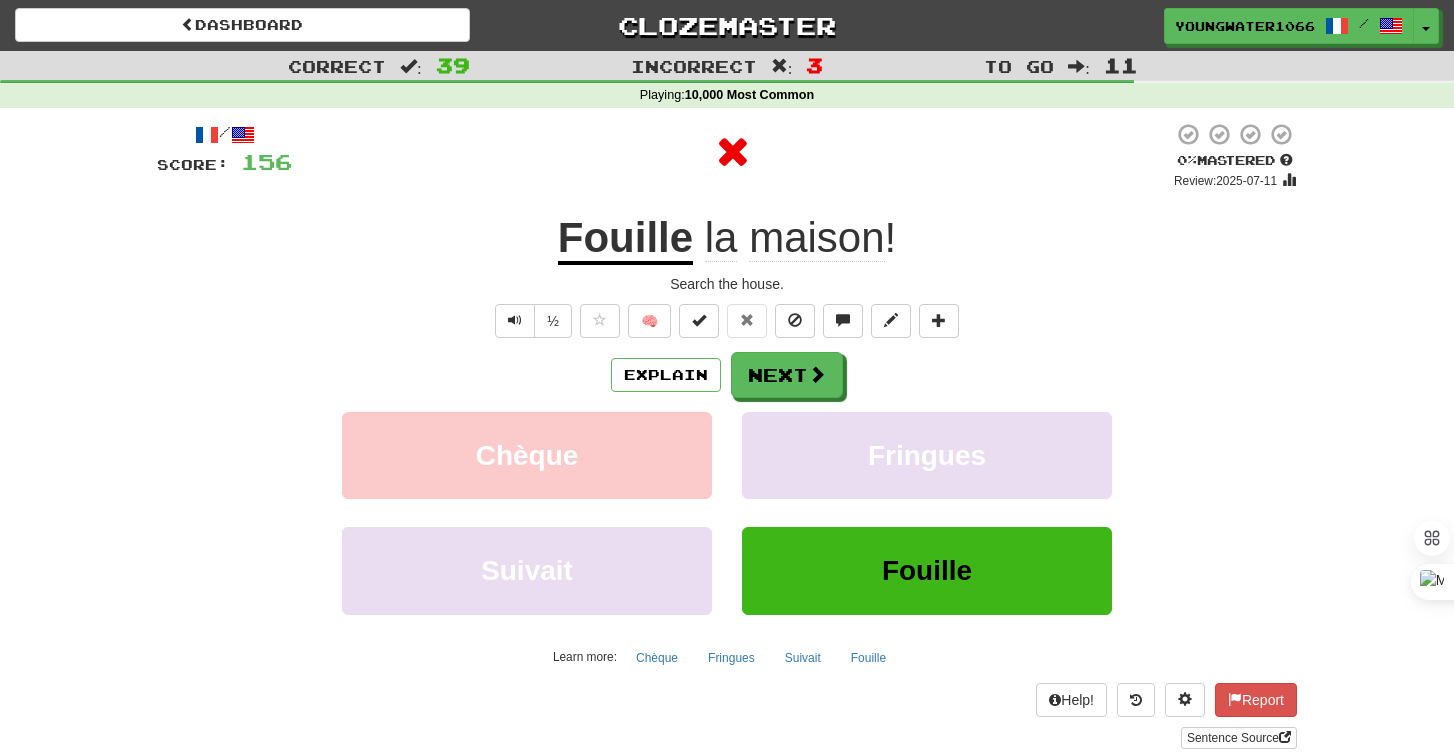 click on "/ Score: 156 0 % Mastered Review: 2025-07-11 Fouille la maison ! Search the house. ½ 🧠 Explain Next Chèque Fringues Suivait Fouille Learn more: Chèque Fringues Suivait Fouille Help! Report Sentence Source" at bounding box center (727, 435) 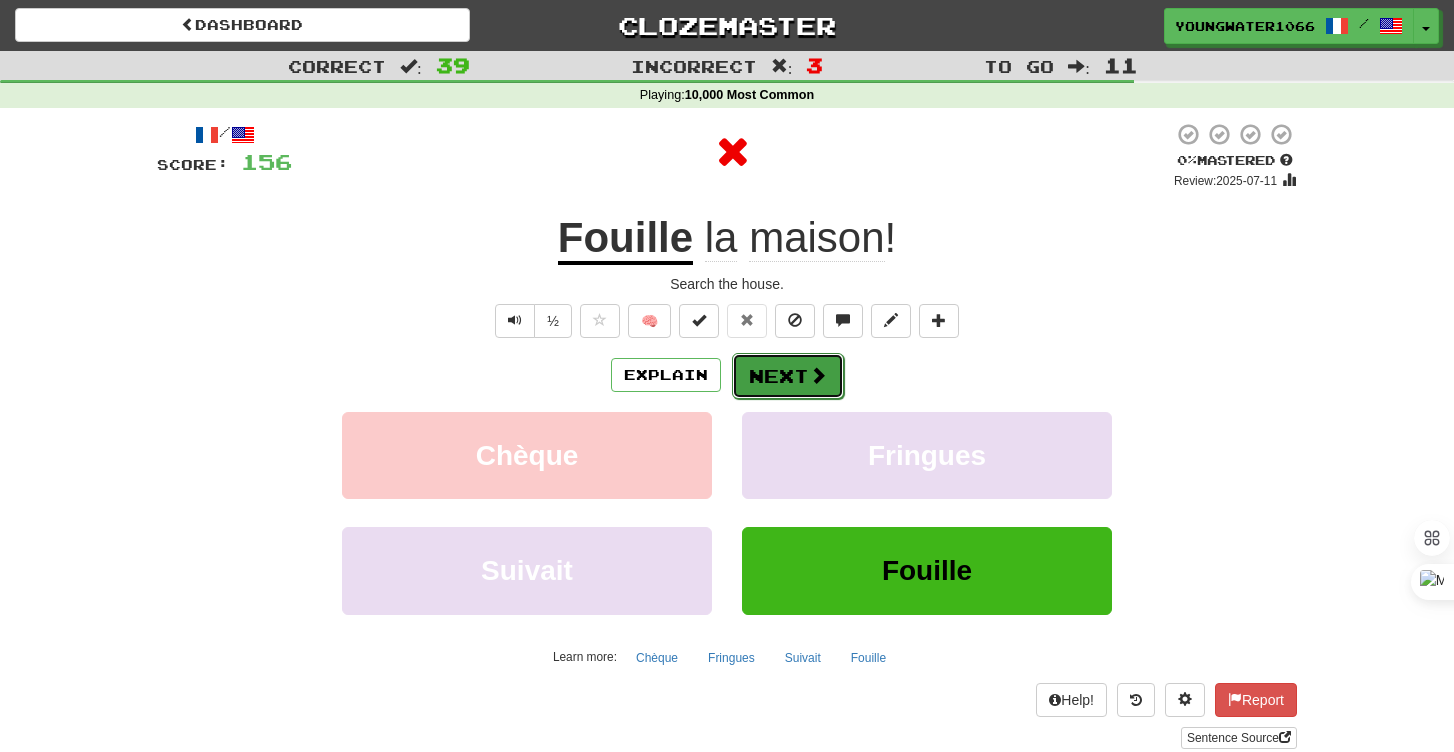 click on "Explain Next" at bounding box center [727, 375] 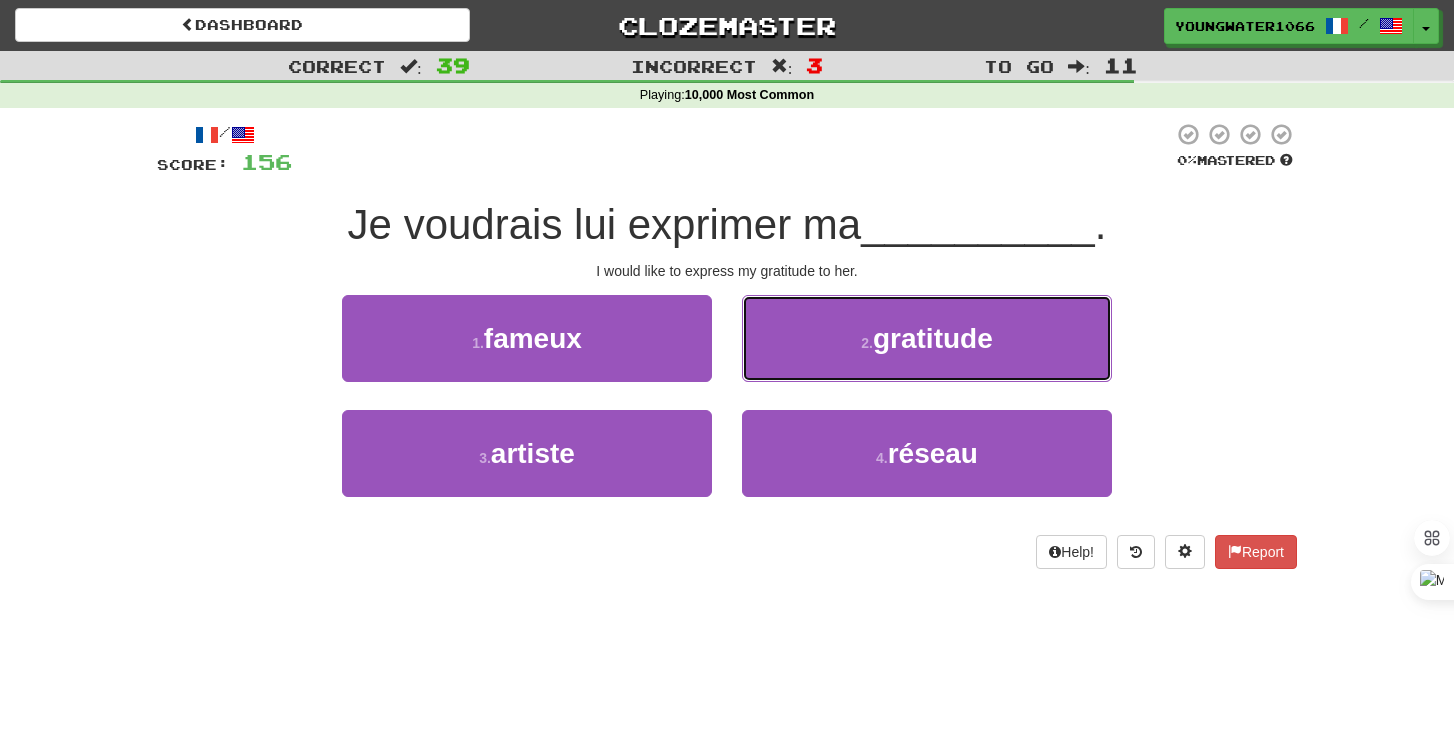 click on "2 .  gratitude" at bounding box center (927, 338) 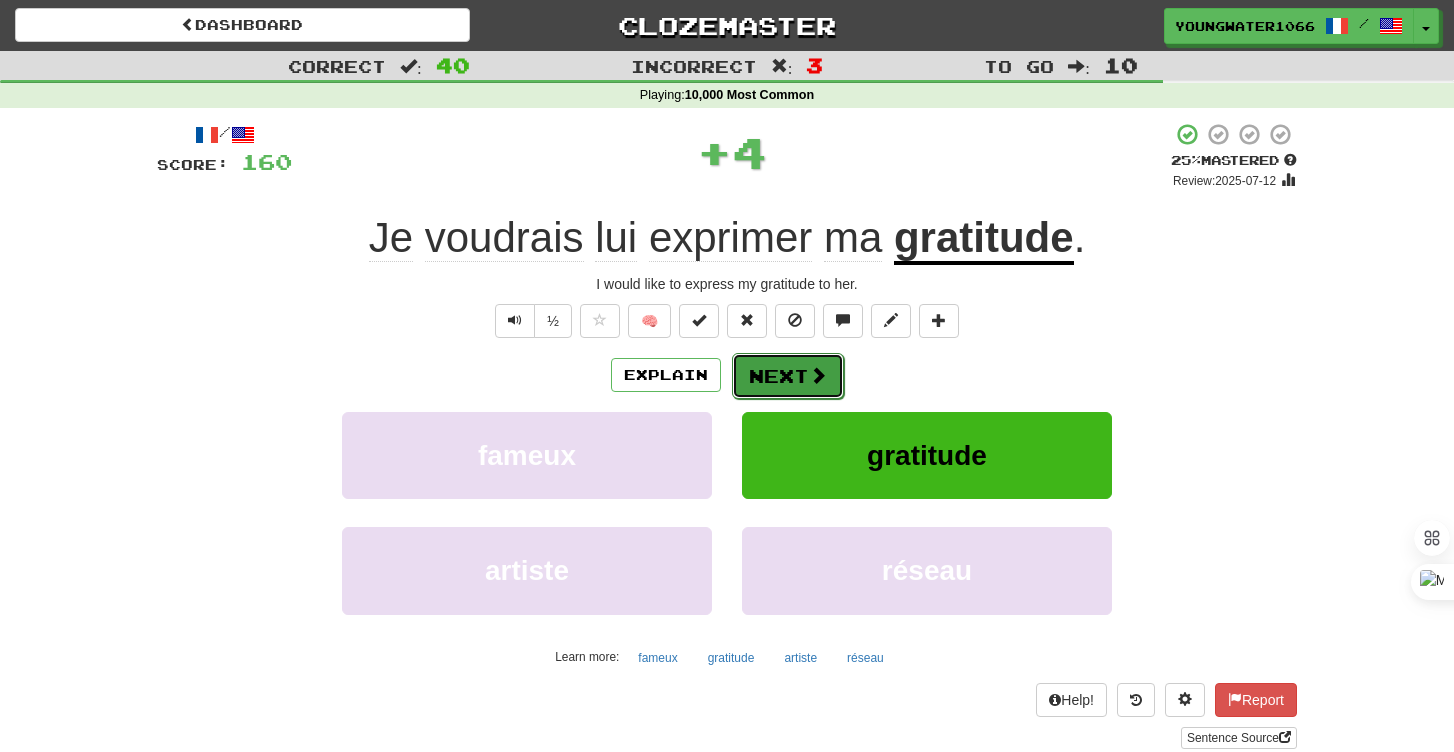 click on "Next" at bounding box center (788, 376) 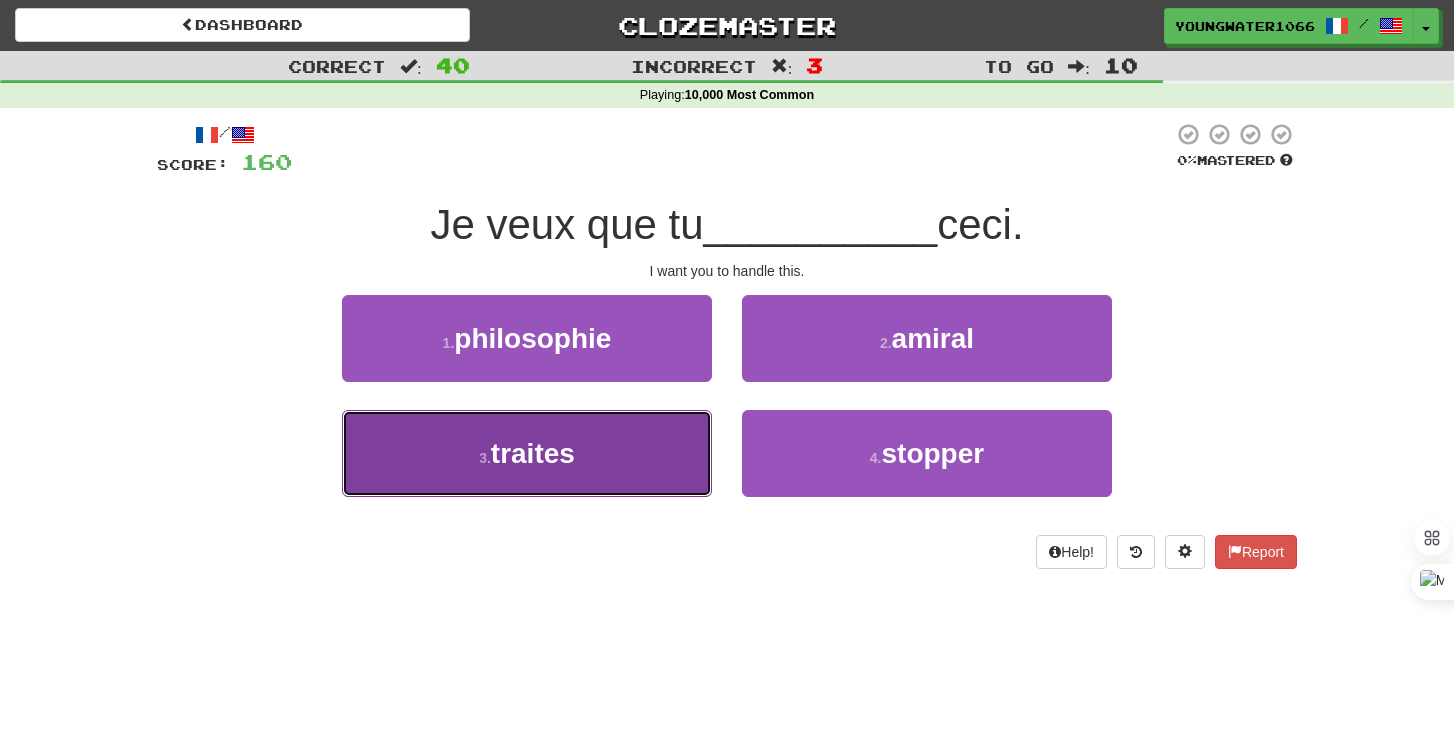 click on "3 .  traites" at bounding box center (527, 453) 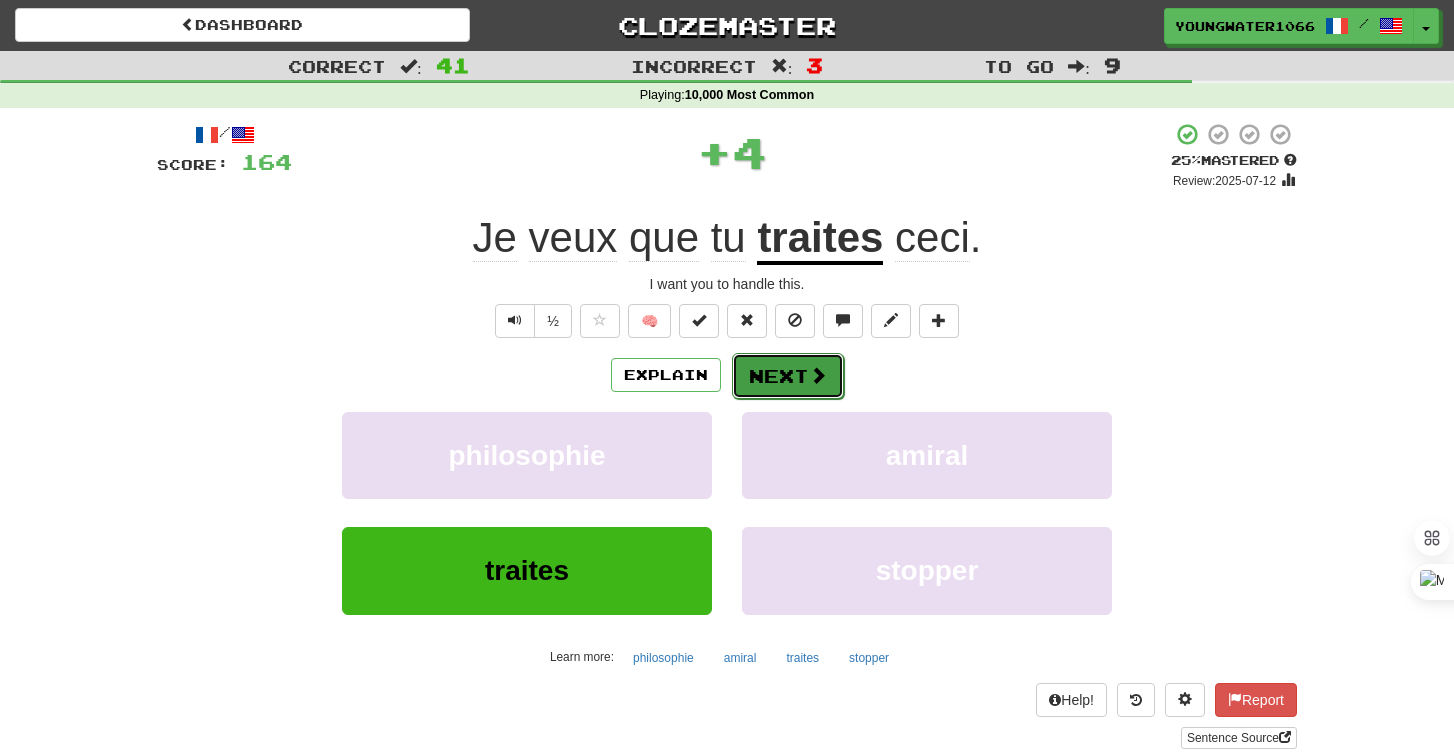 click on "Next" at bounding box center (788, 376) 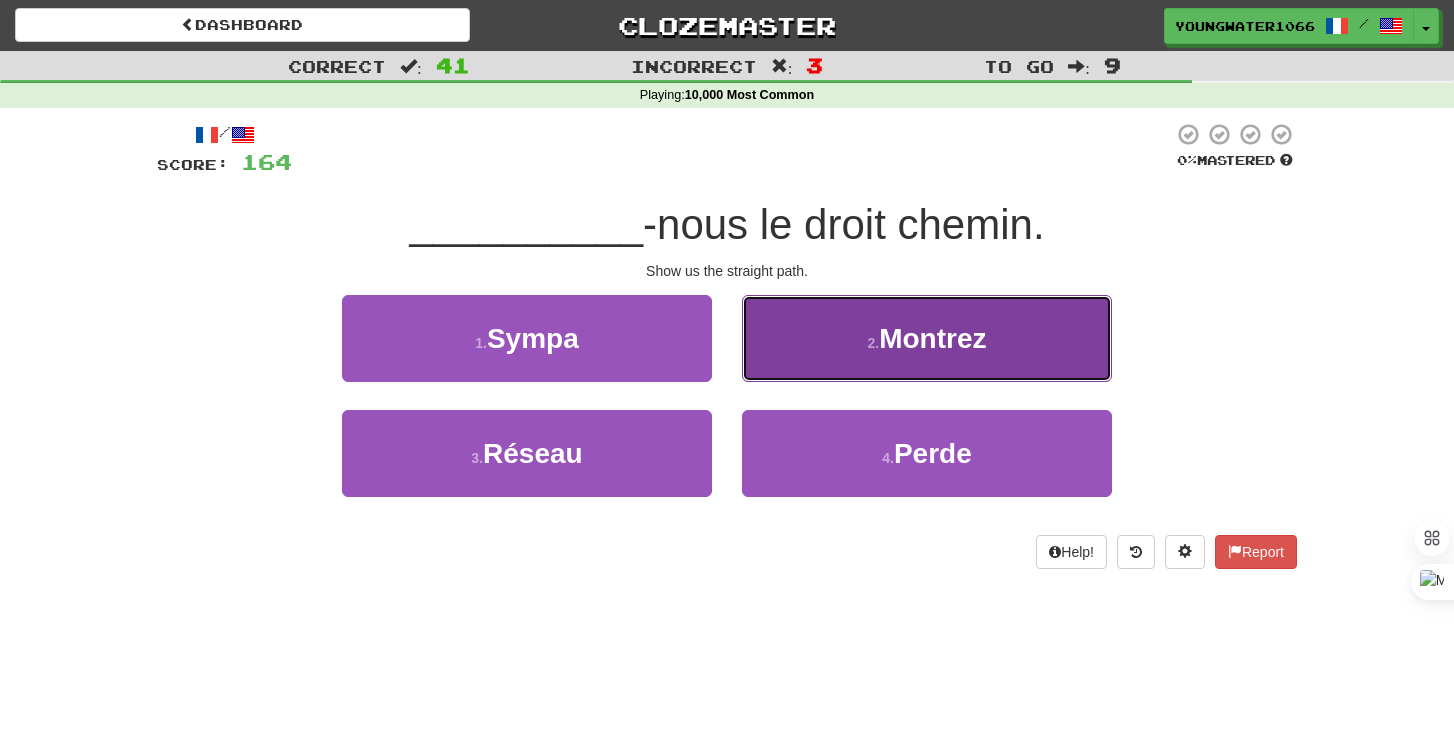click on "2 .  Montrez" at bounding box center (927, 338) 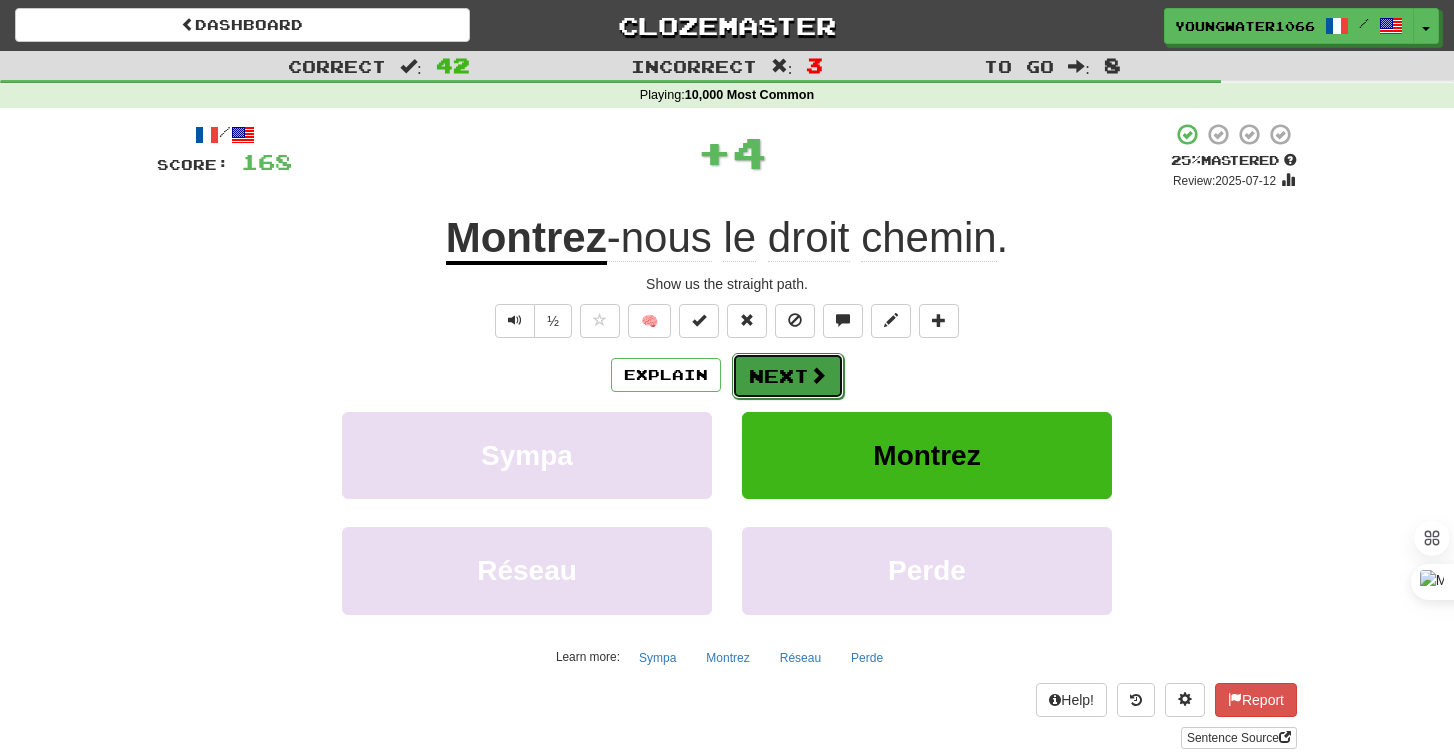 click on "Next" at bounding box center (788, 376) 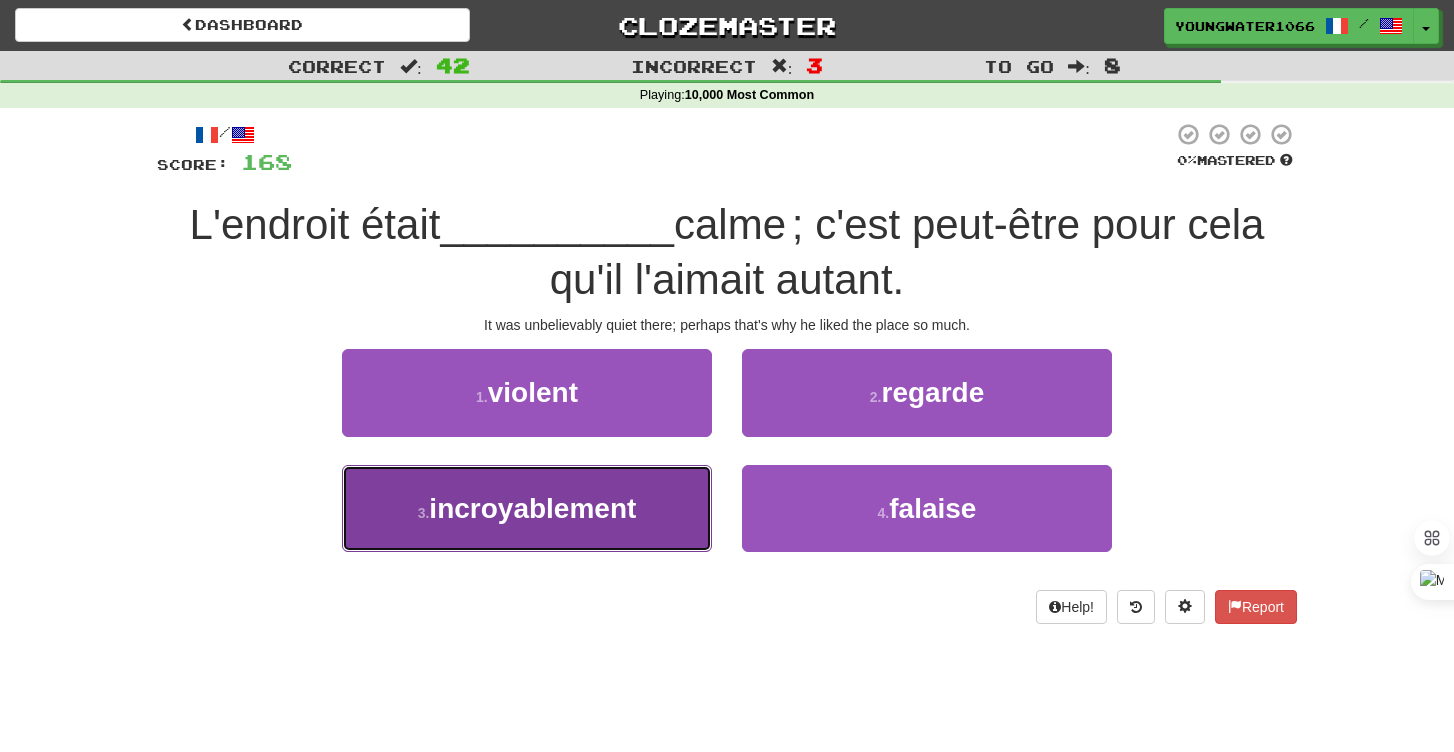 click on "3 .  incroyablement" at bounding box center [527, 508] 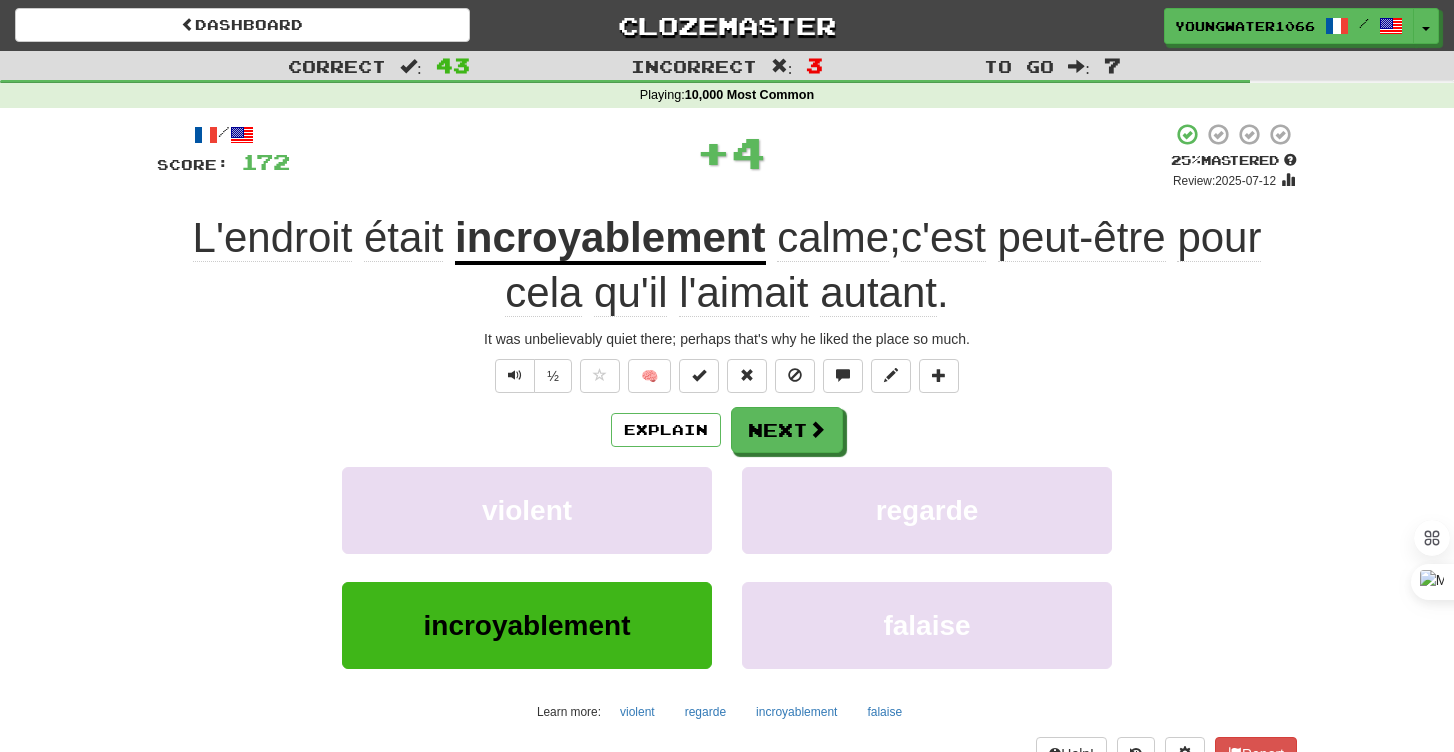 click on "½ 🧠" at bounding box center [727, 376] 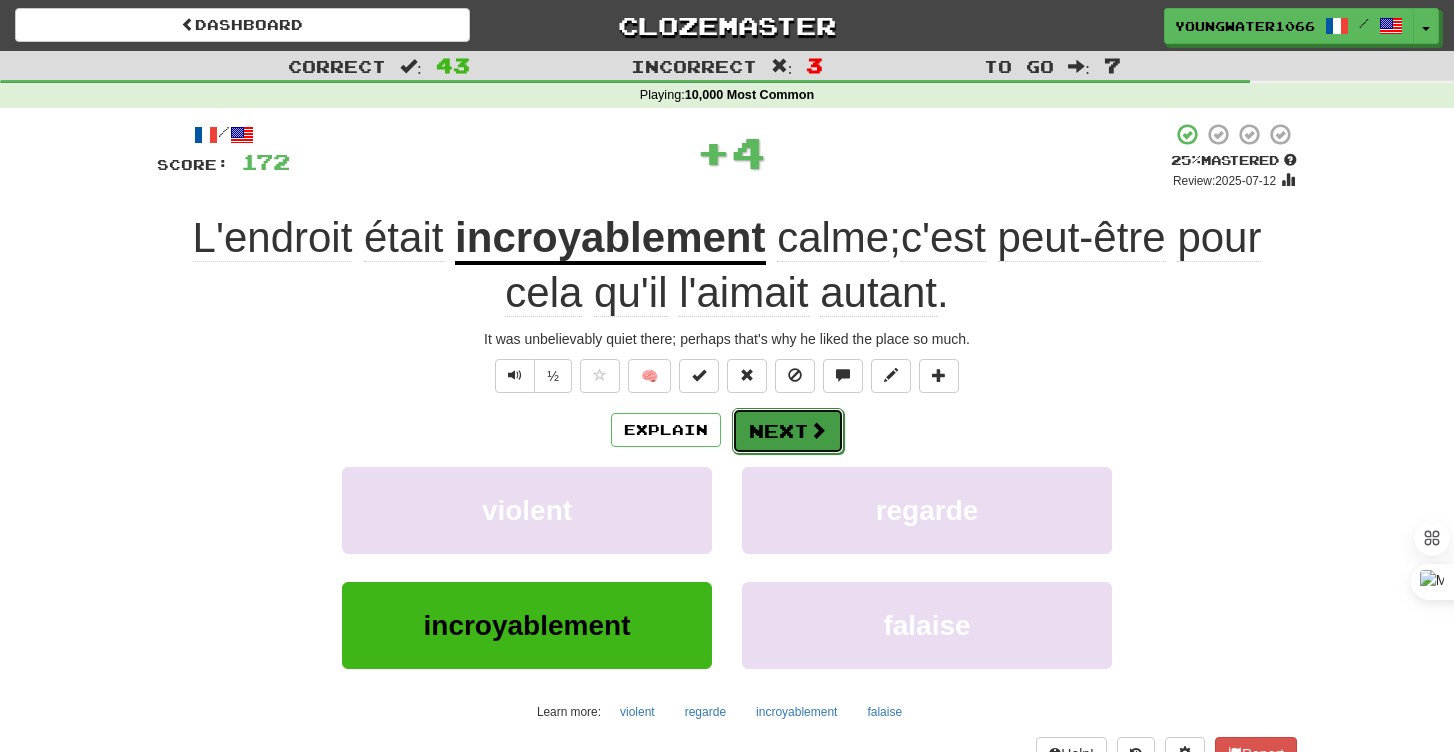 click at bounding box center (818, 430) 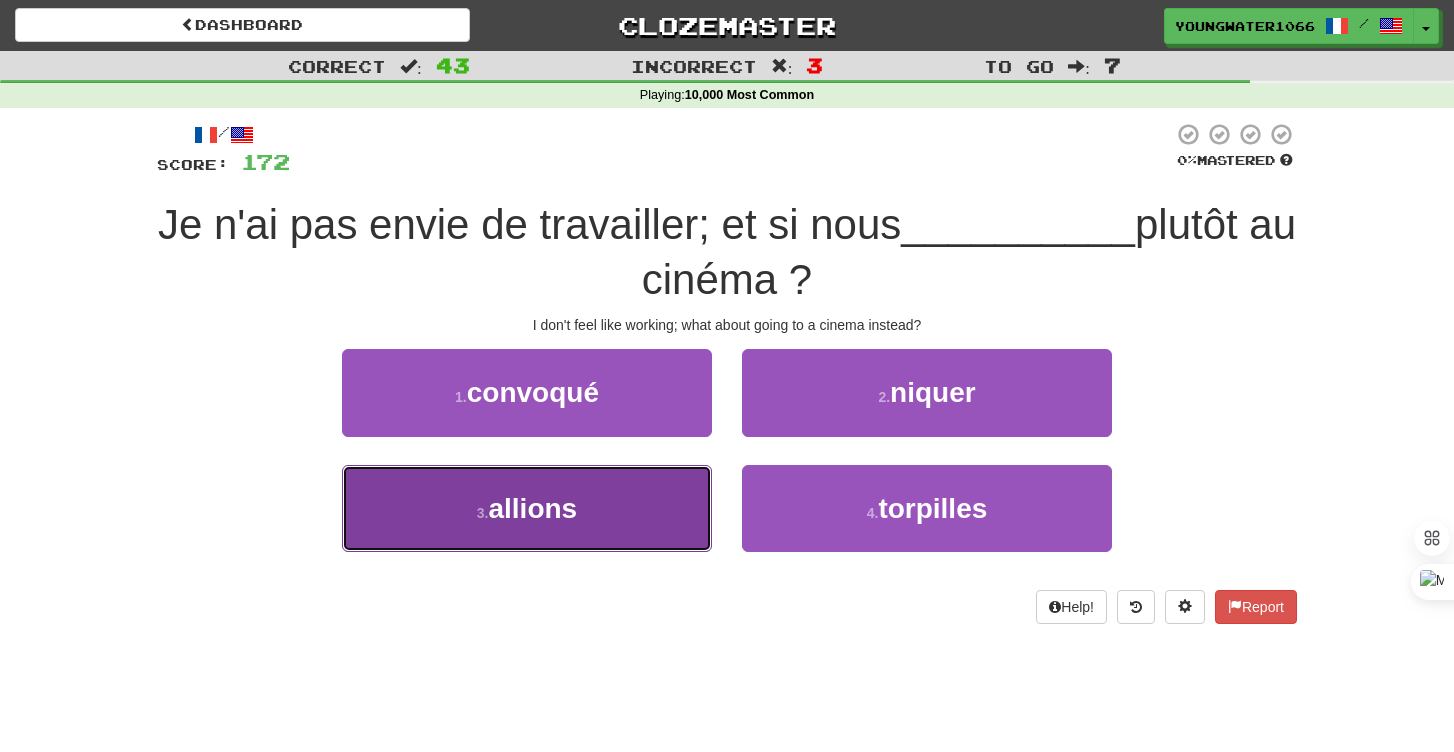 click on "3 .  allions" at bounding box center [527, 508] 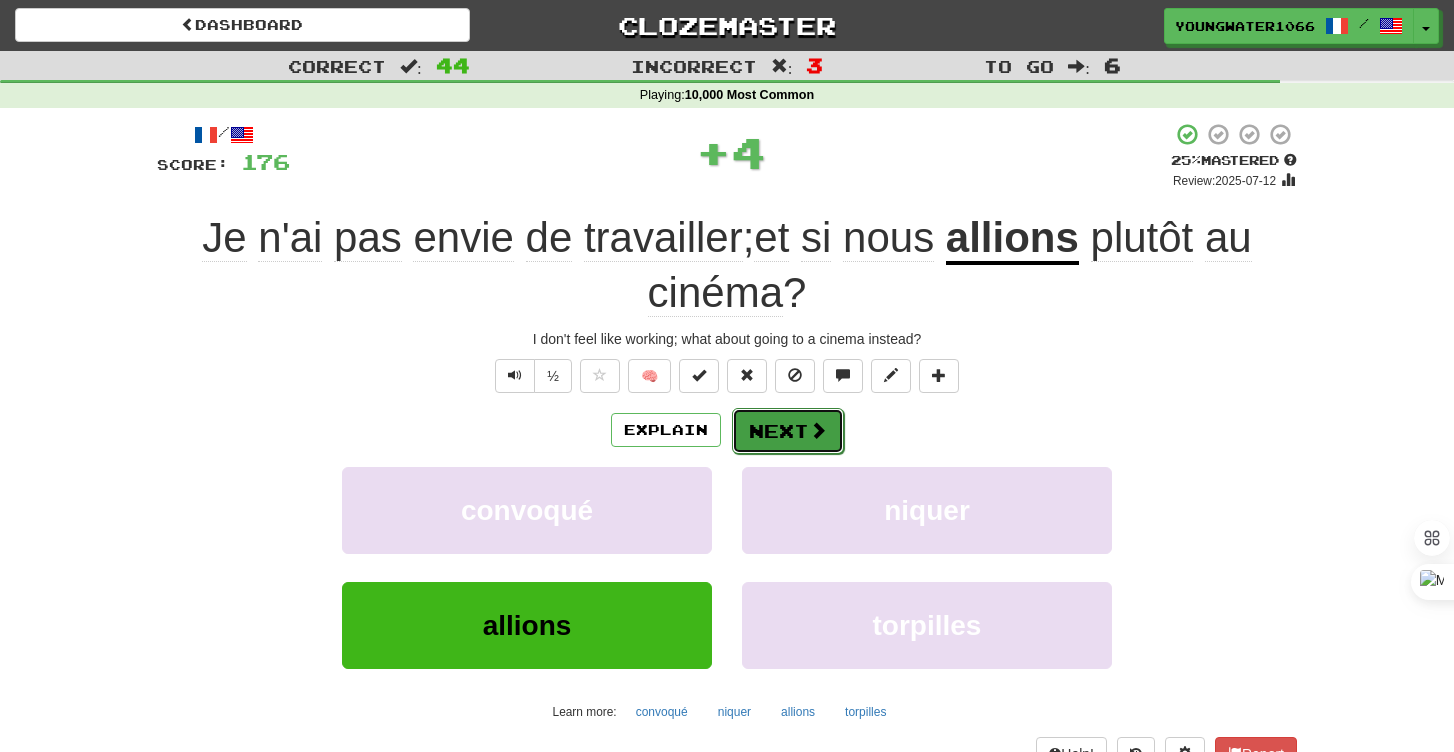 click on "Next" at bounding box center [788, 431] 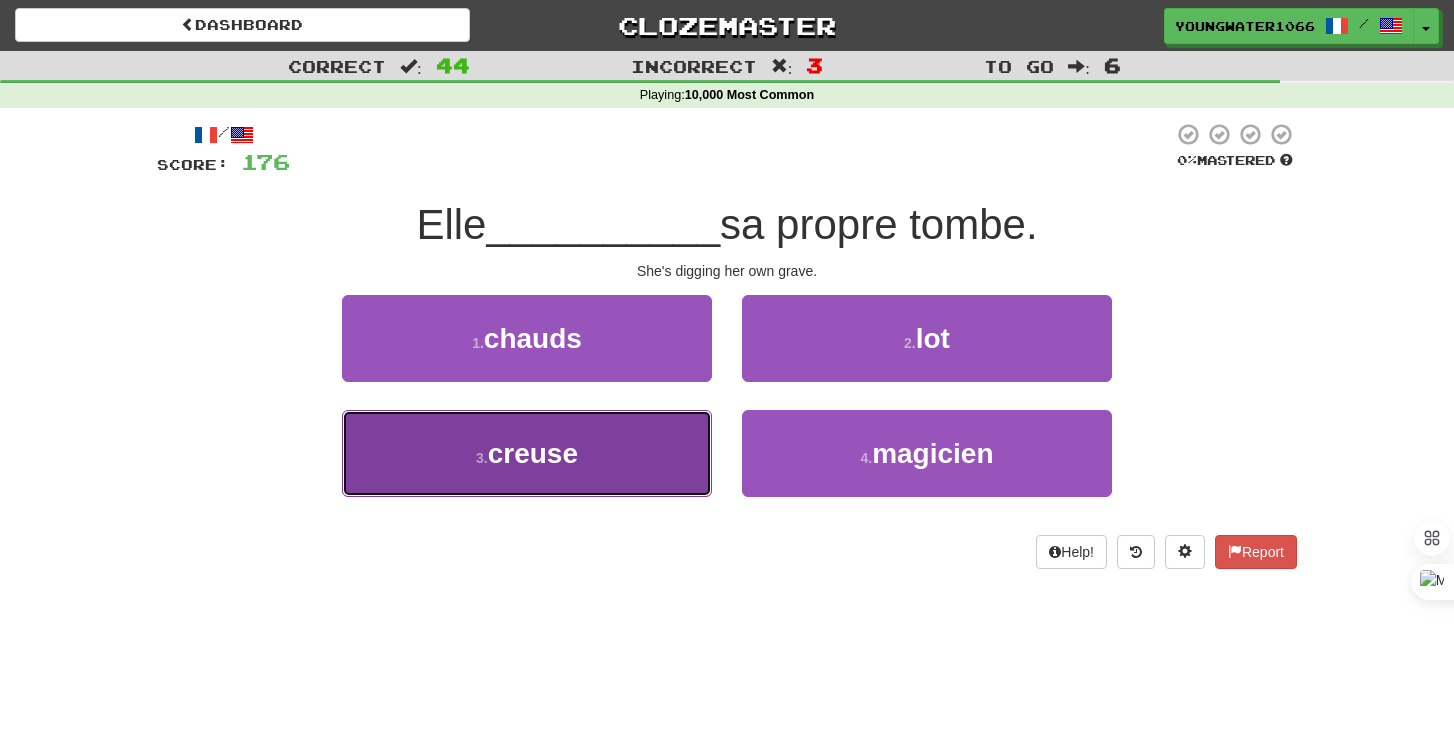click on "3 .  creuse" at bounding box center [527, 453] 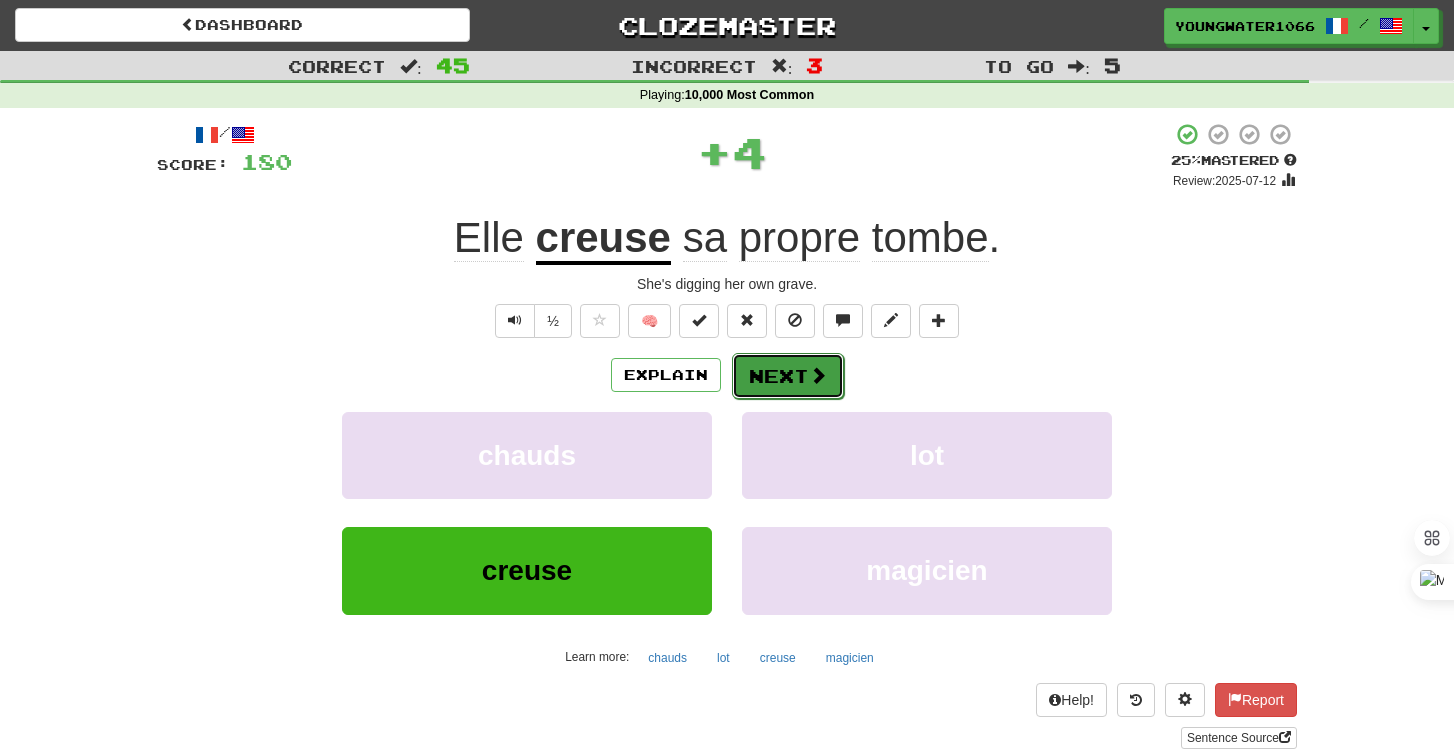 click on "Next" at bounding box center (788, 376) 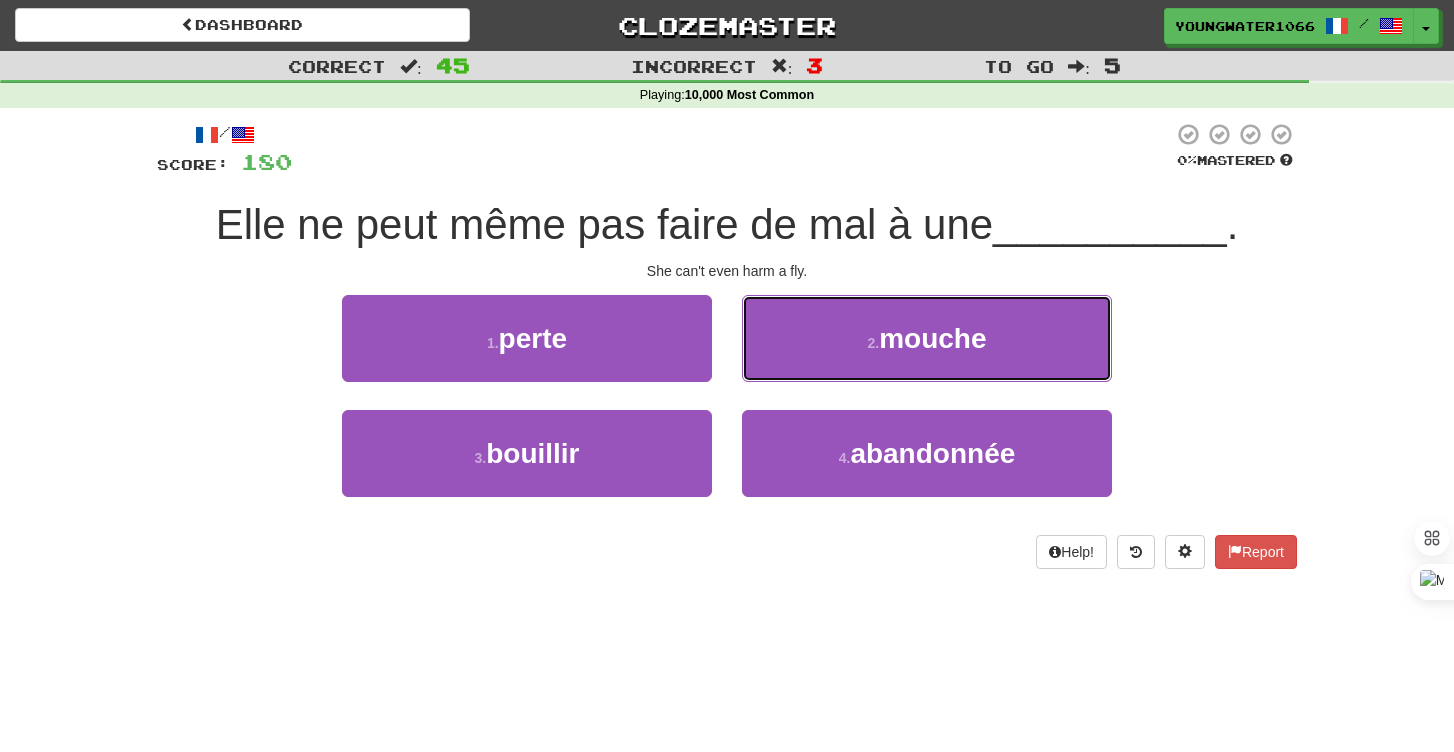 click on "2 .  mouche" at bounding box center (927, 338) 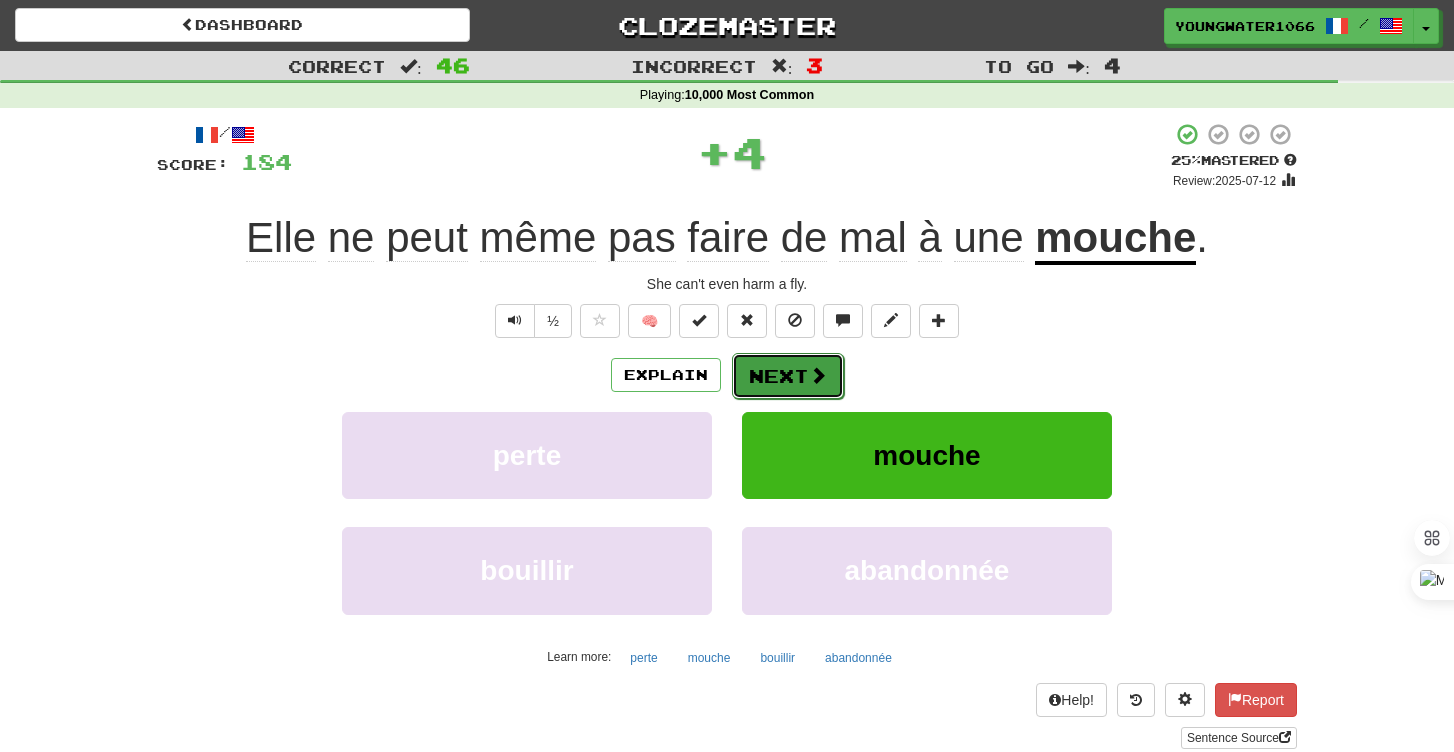 click on "Next" at bounding box center (788, 376) 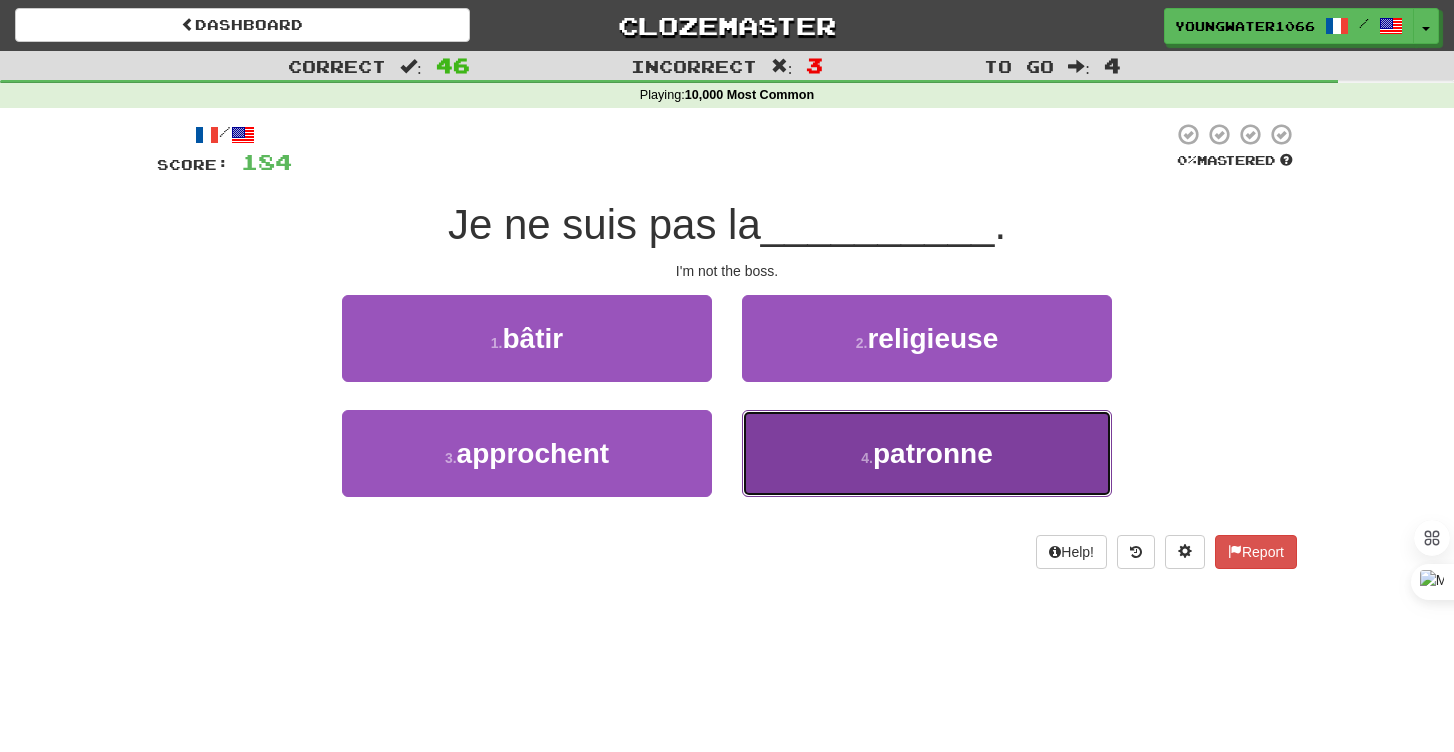 click on "4 .  patronne" at bounding box center [927, 453] 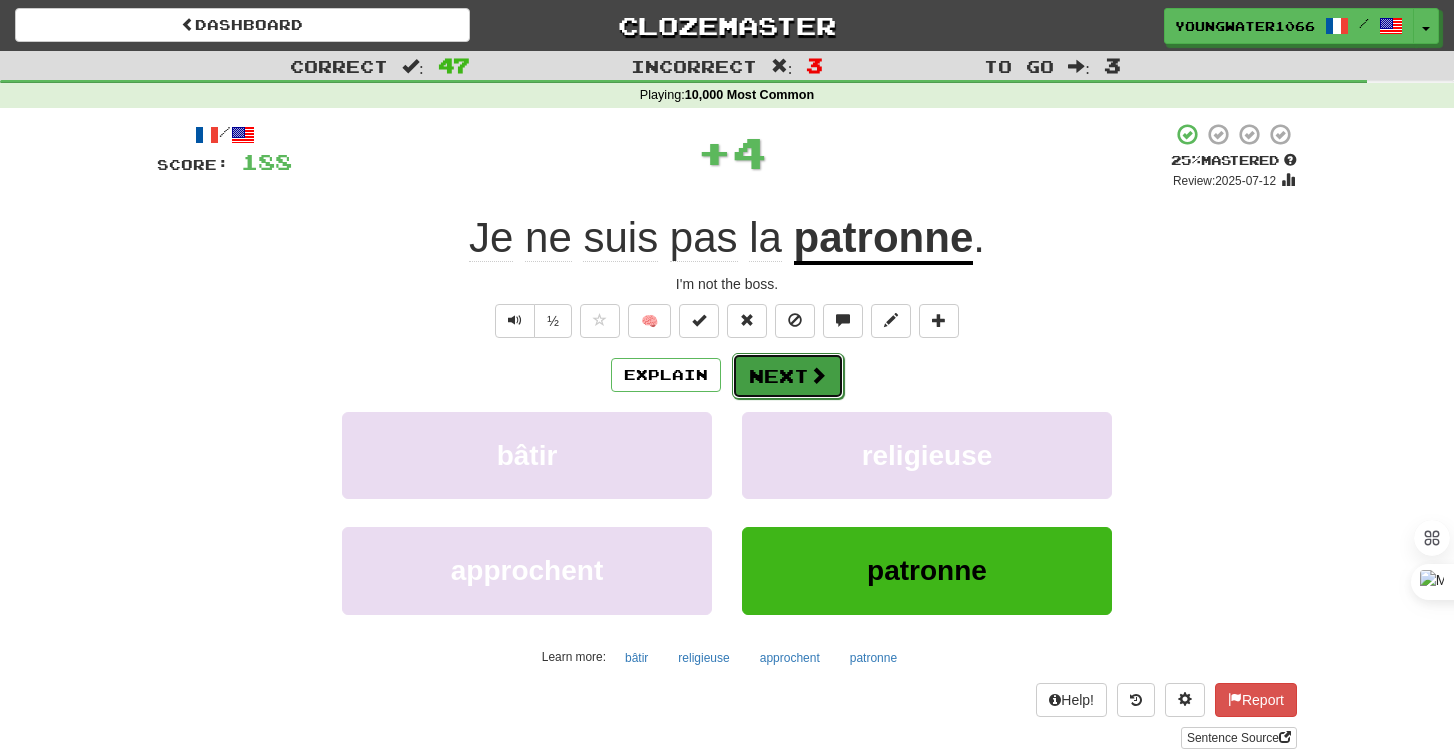 click at bounding box center [818, 375] 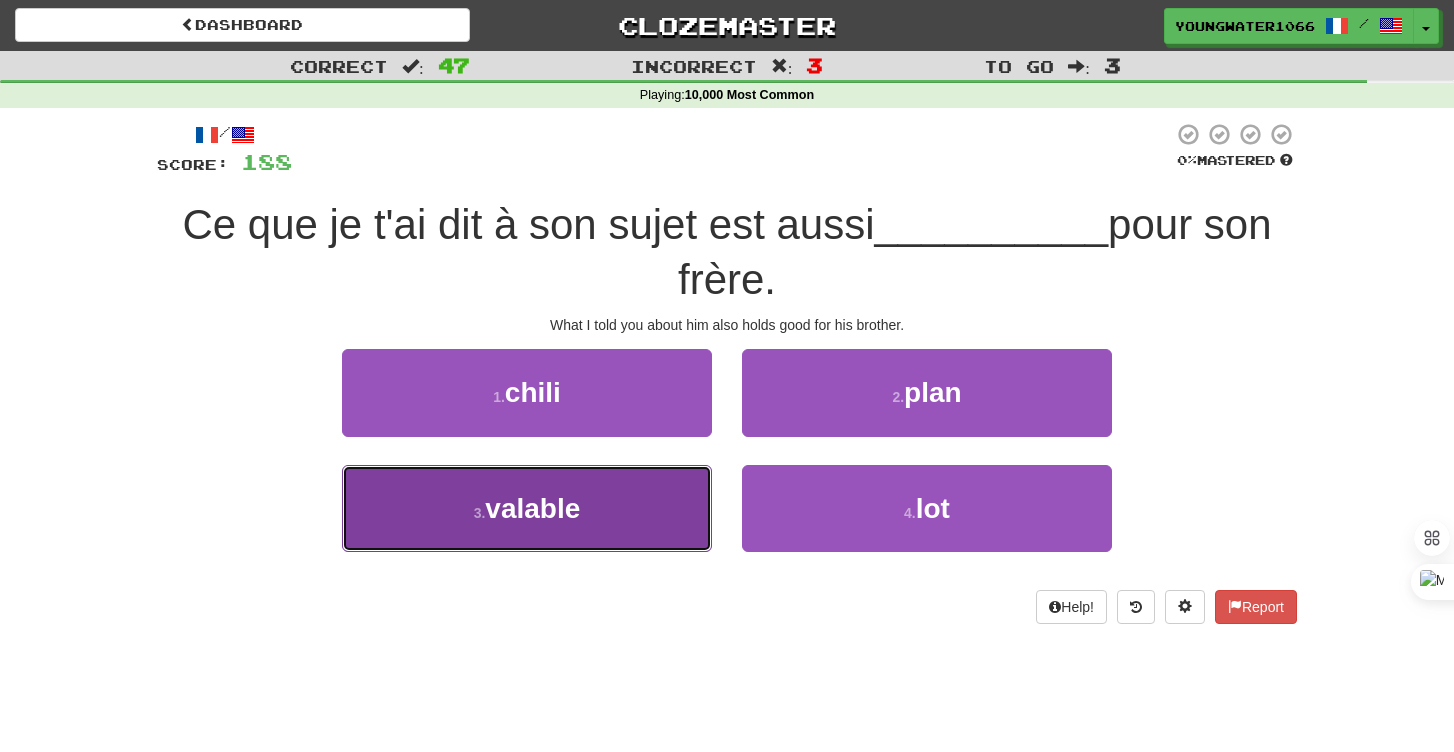 click on "3 .  valable" at bounding box center [527, 508] 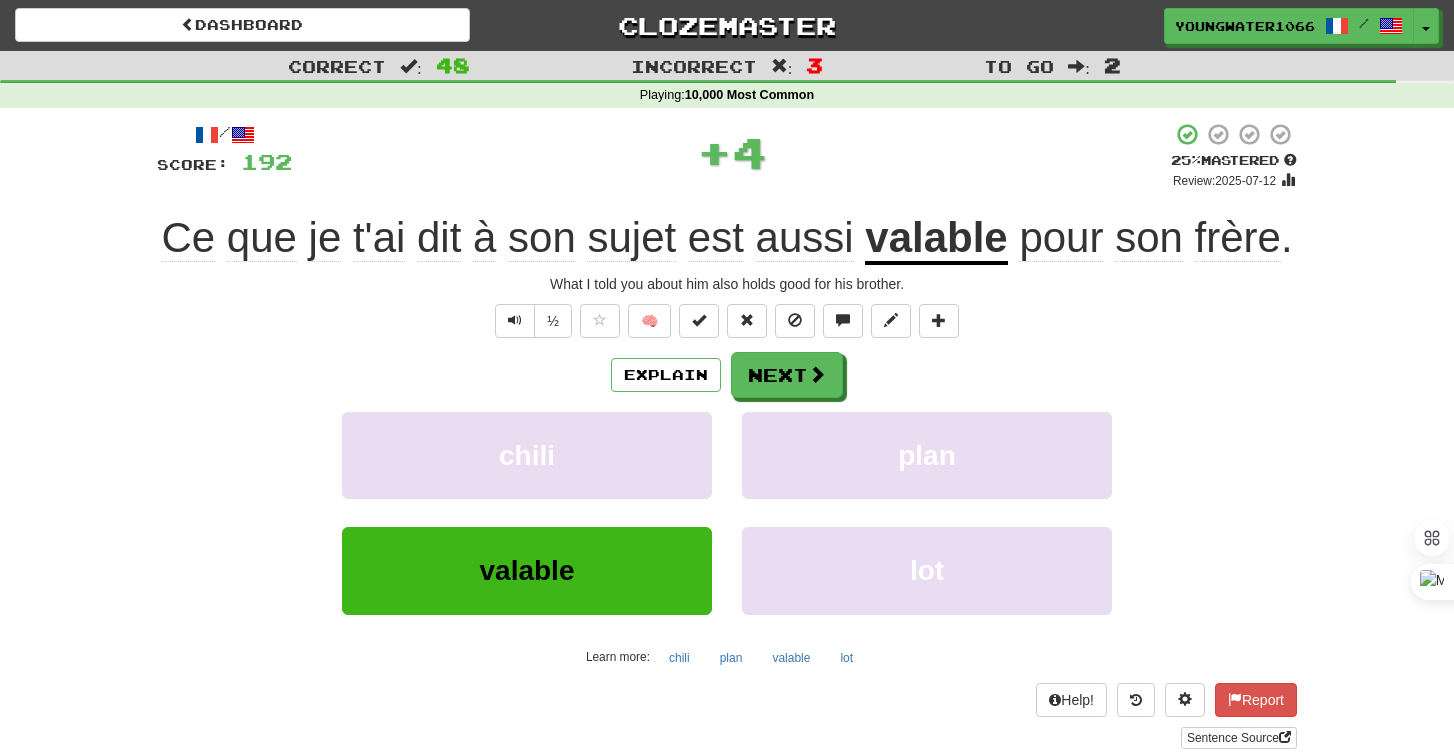 click on "Explain Next chili plan valable lot Learn more: chili plan valable lot" at bounding box center [727, 512] 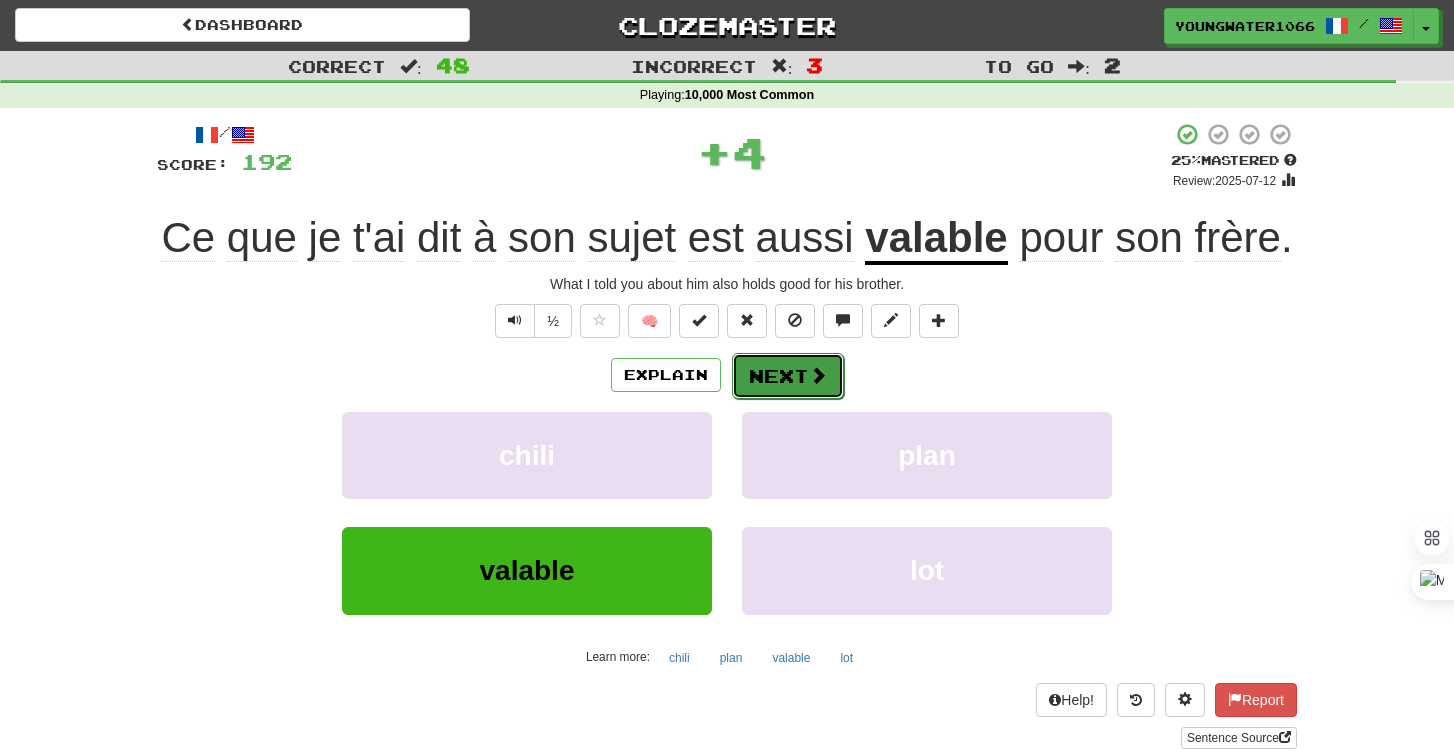 click on "Next" at bounding box center [788, 376] 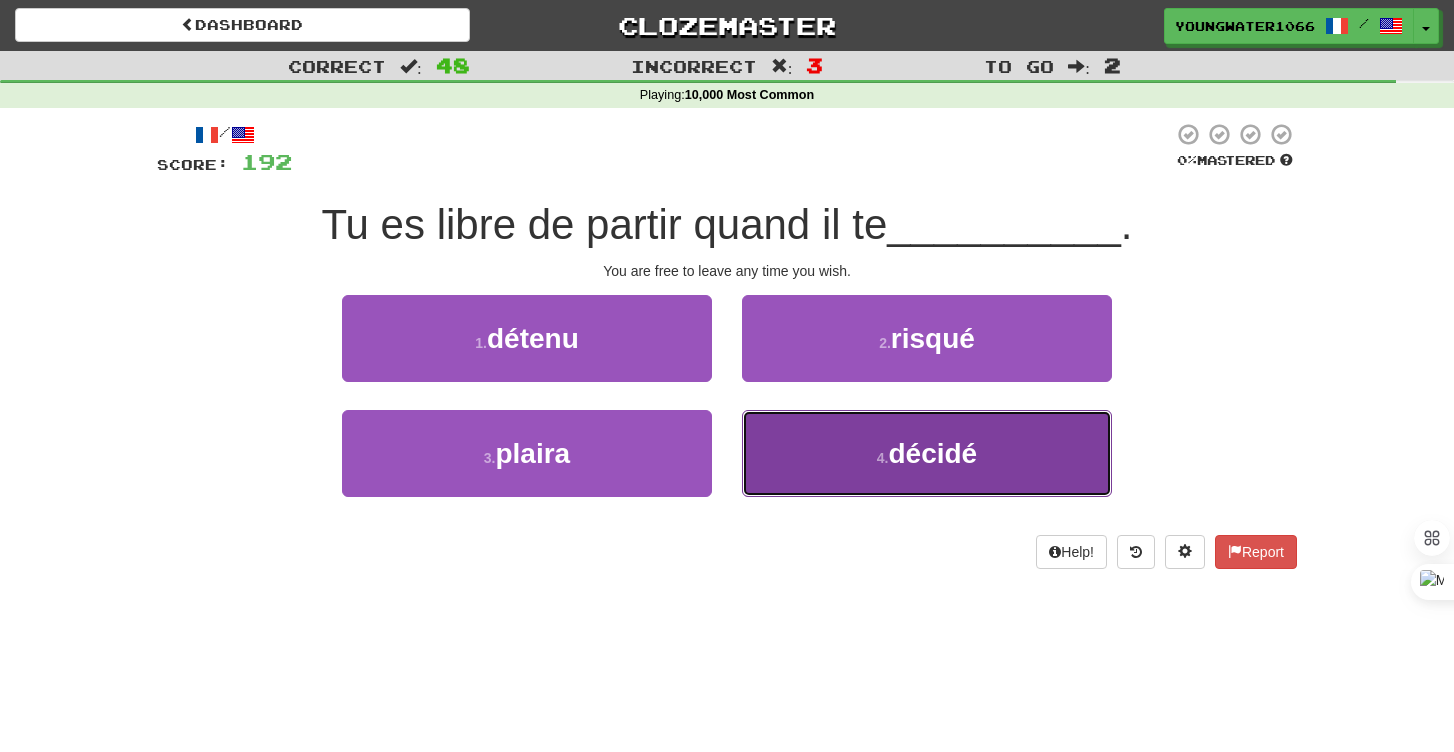 click on "4 .  décidé" at bounding box center (927, 453) 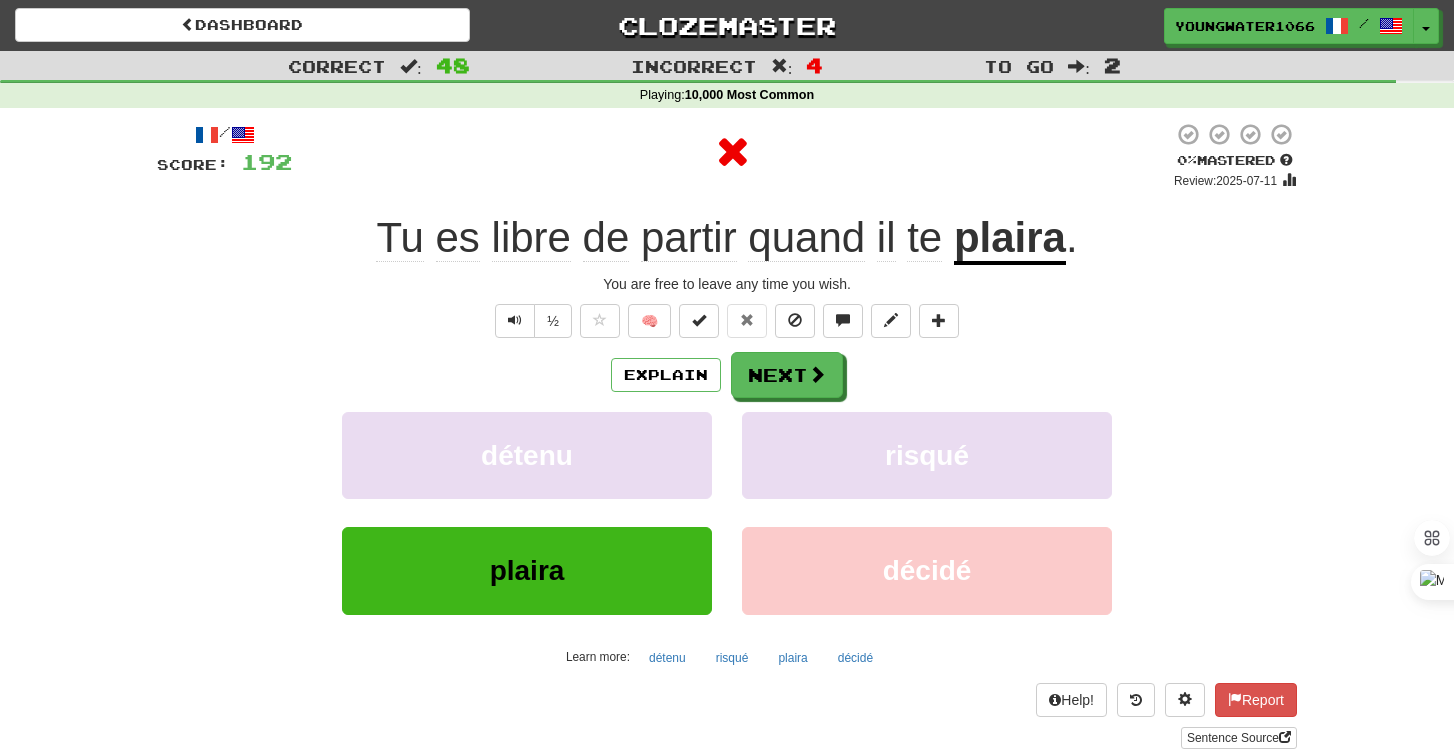 click on "Explain Next détenu risqué plaira décidé Learn more: détenu risqué plaira décidé" at bounding box center [727, 512] 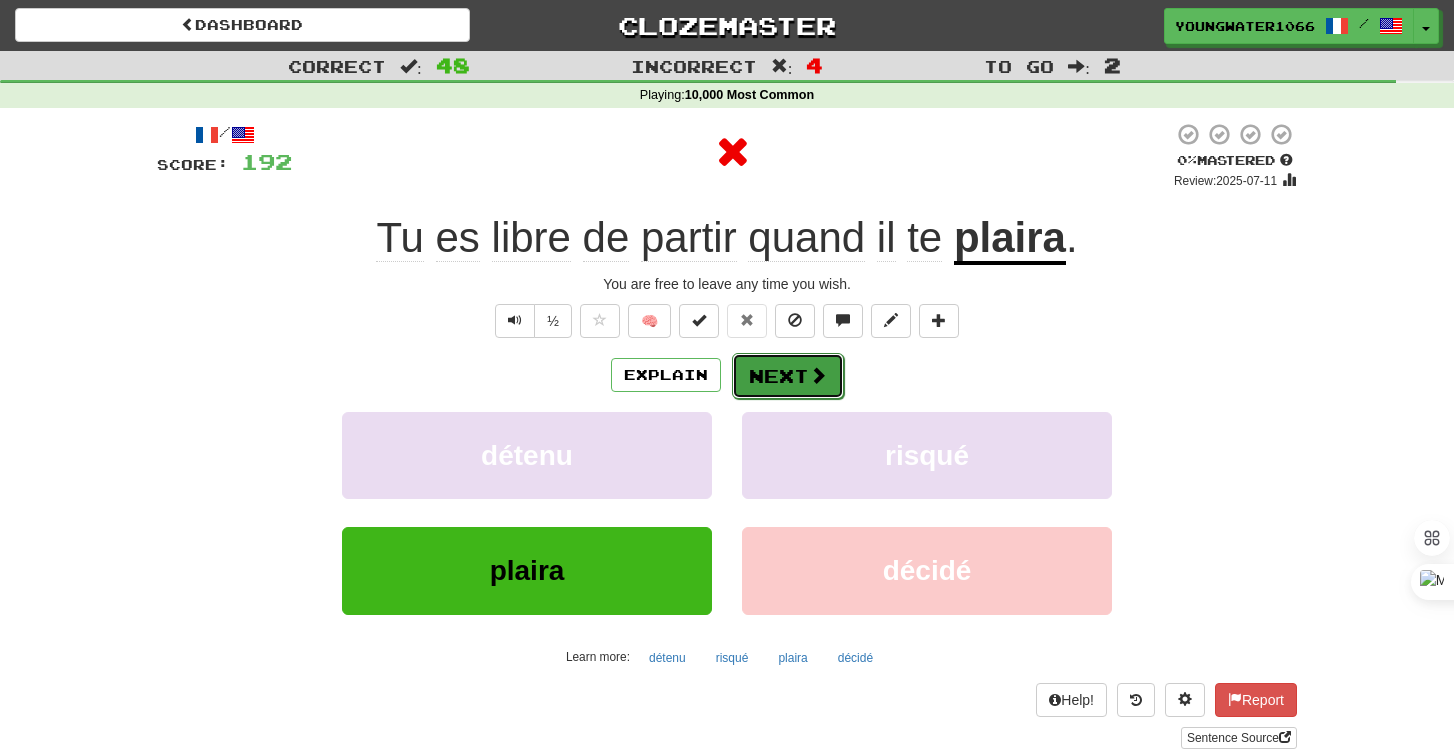 click on "Next" at bounding box center [788, 376] 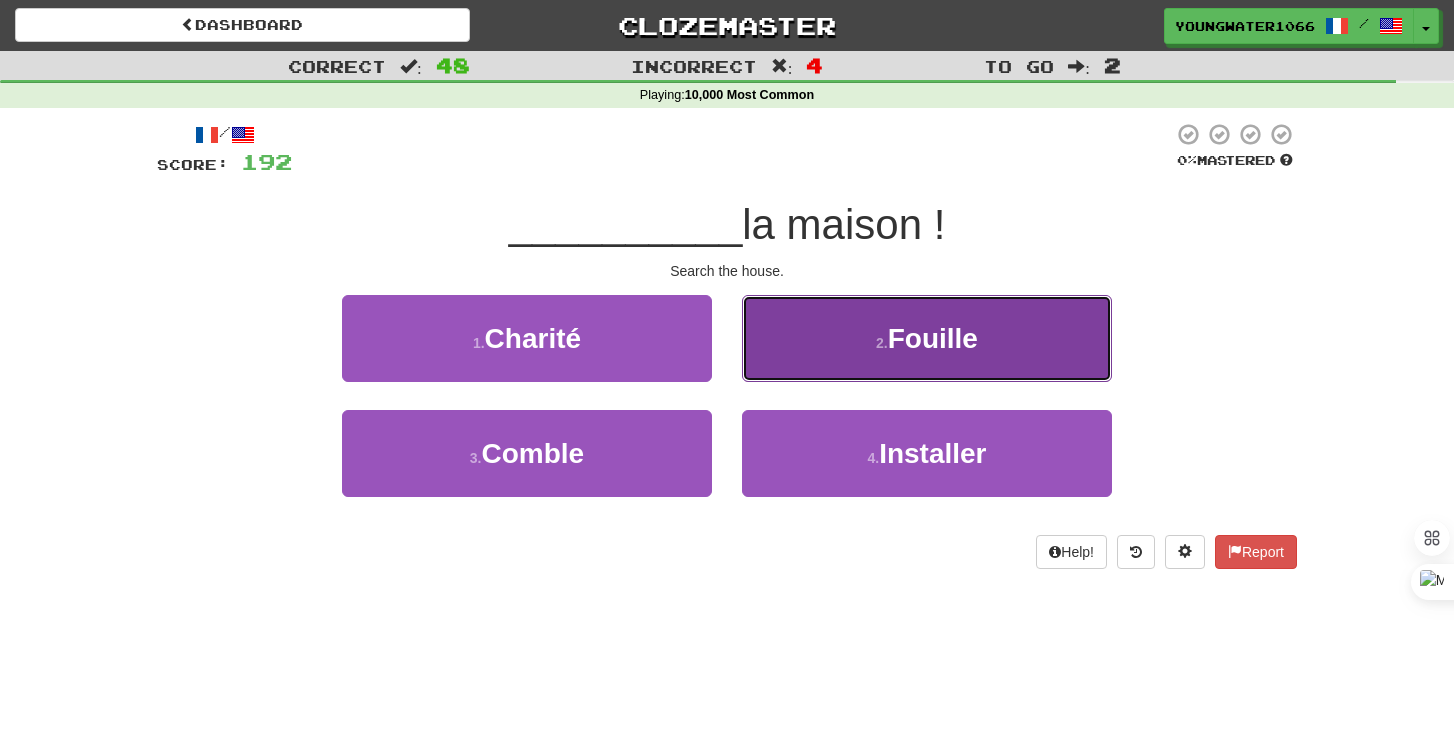 click on "2 .  Fouille" at bounding box center [927, 338] 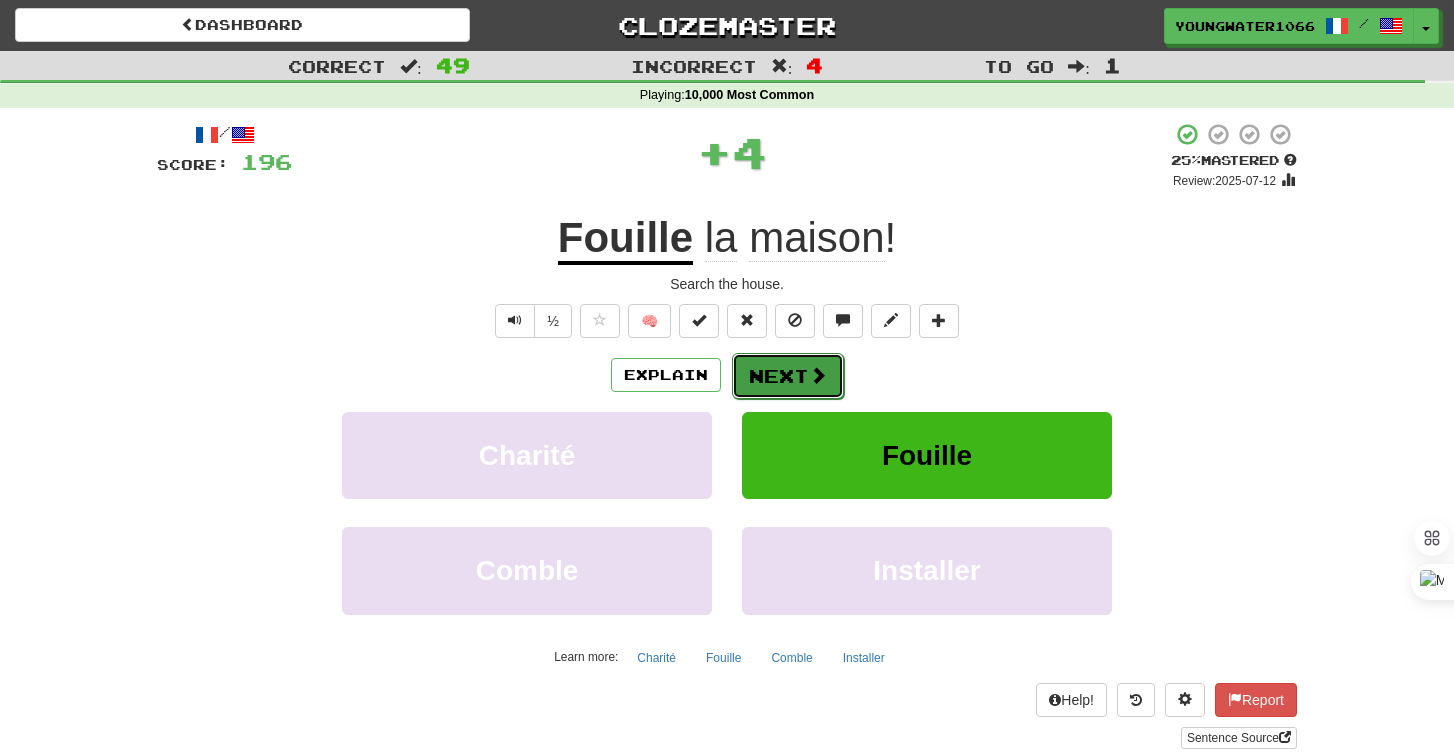 click on "Next" at bounding box center (788, 376) 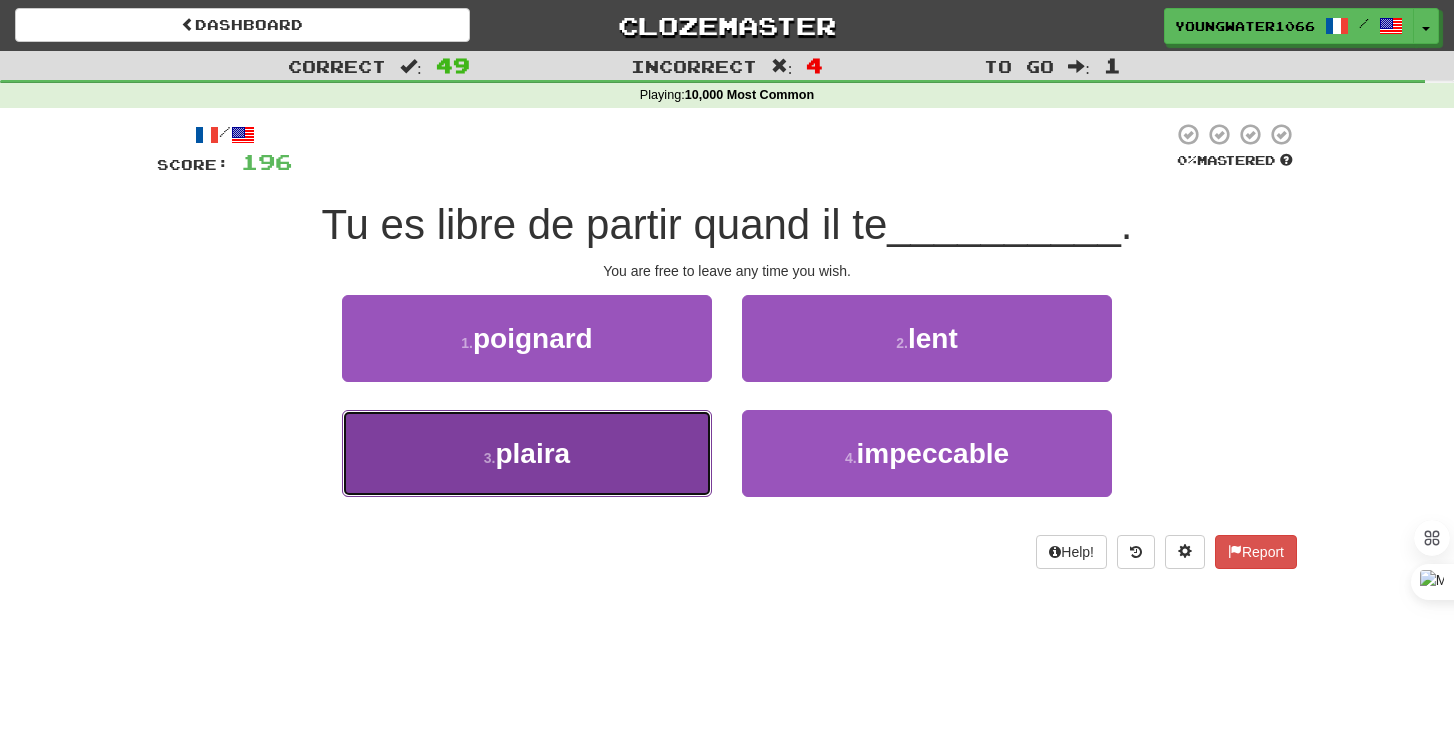 click on "3 .  plaira" at bounding box center (527, 453) 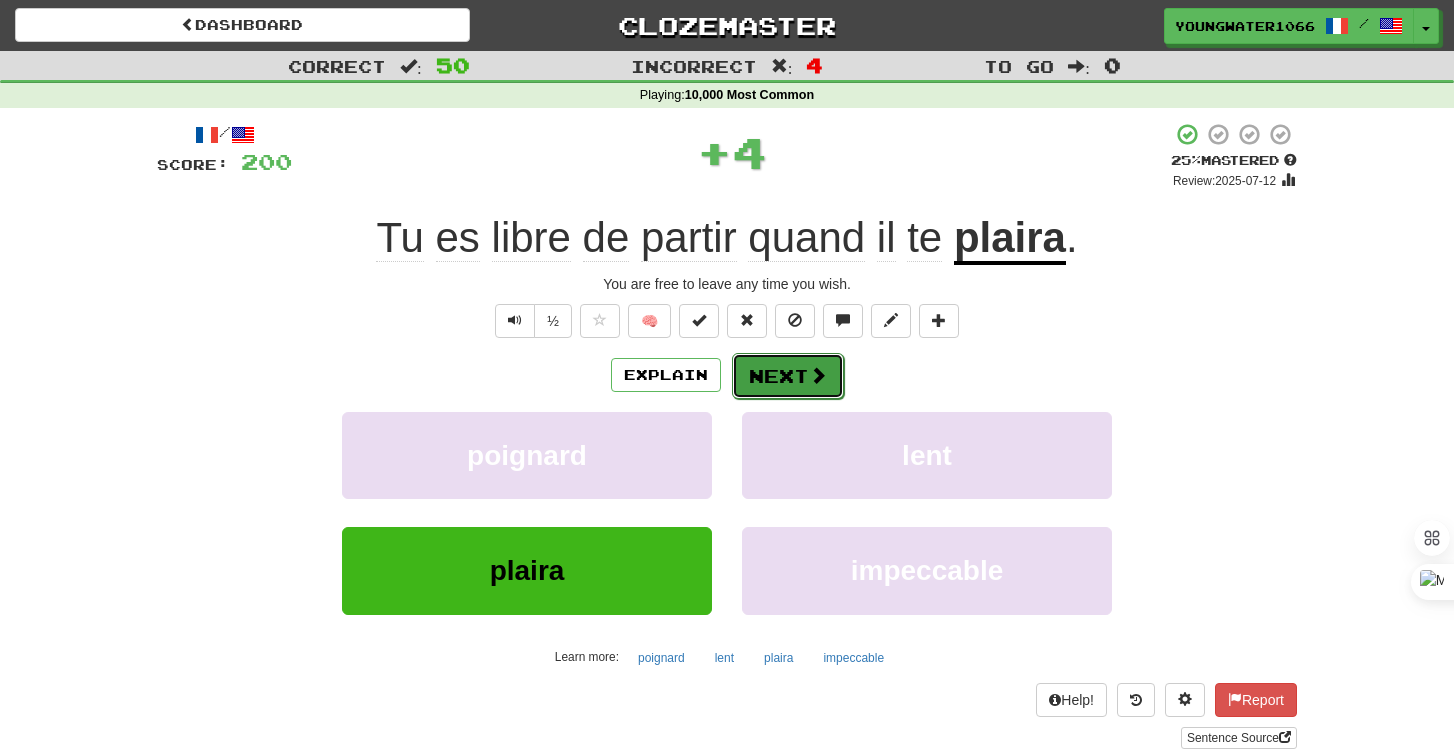click on "Next" at bounding box center [788, 376] 